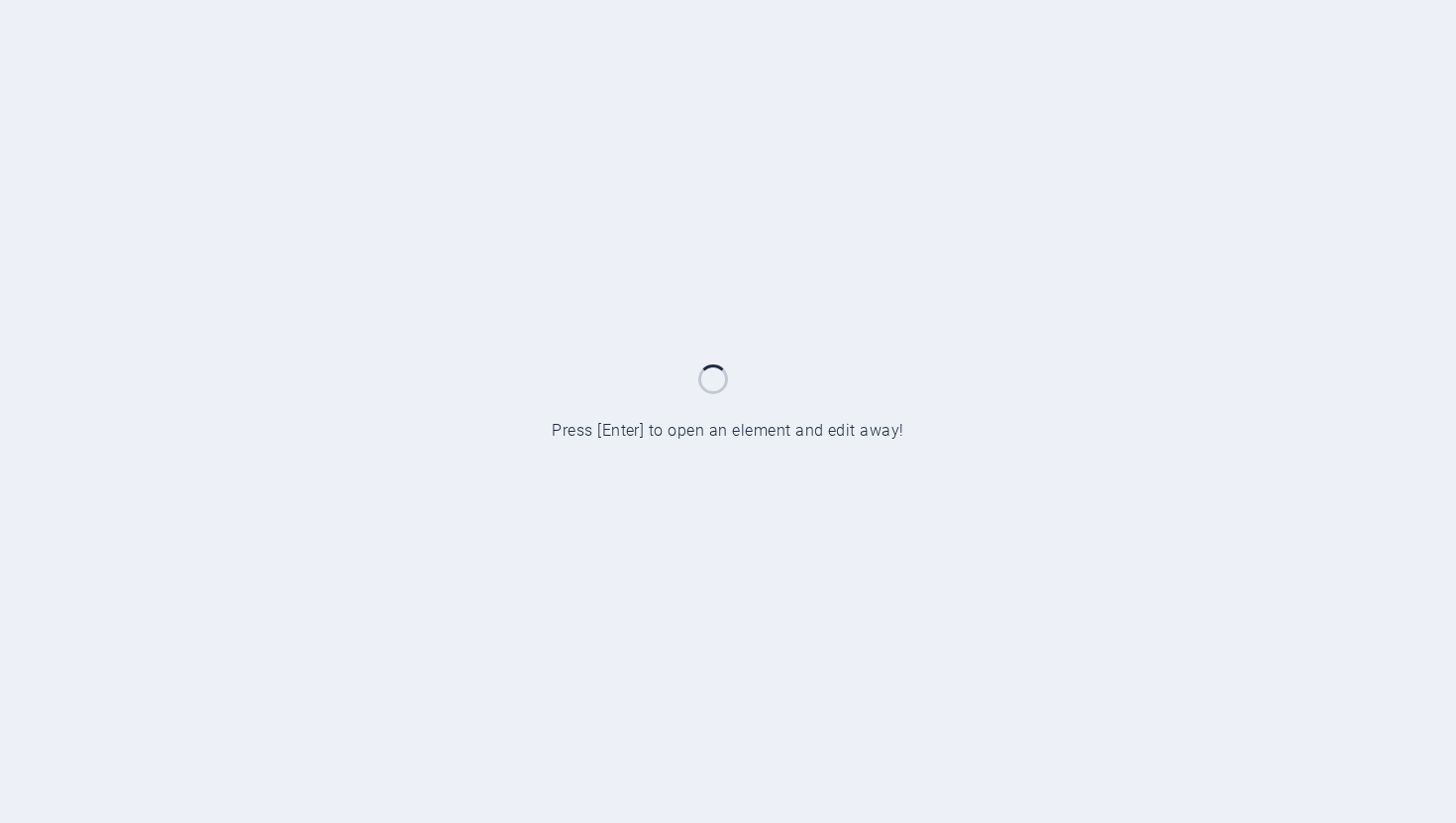scroll, scrollTop: 0, scrollLeft: 0, axis: both 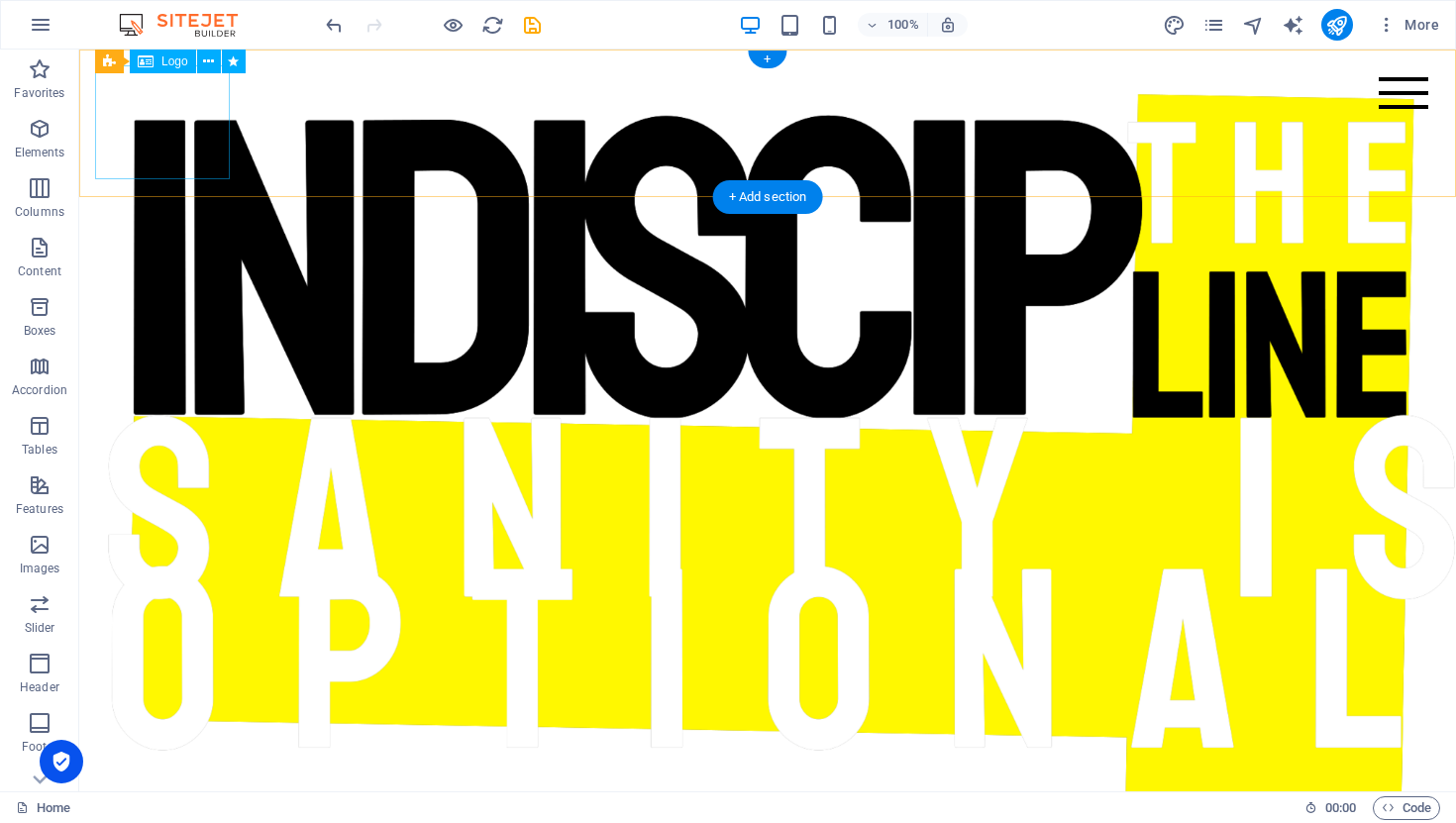 click at bounding box center [768, 647] 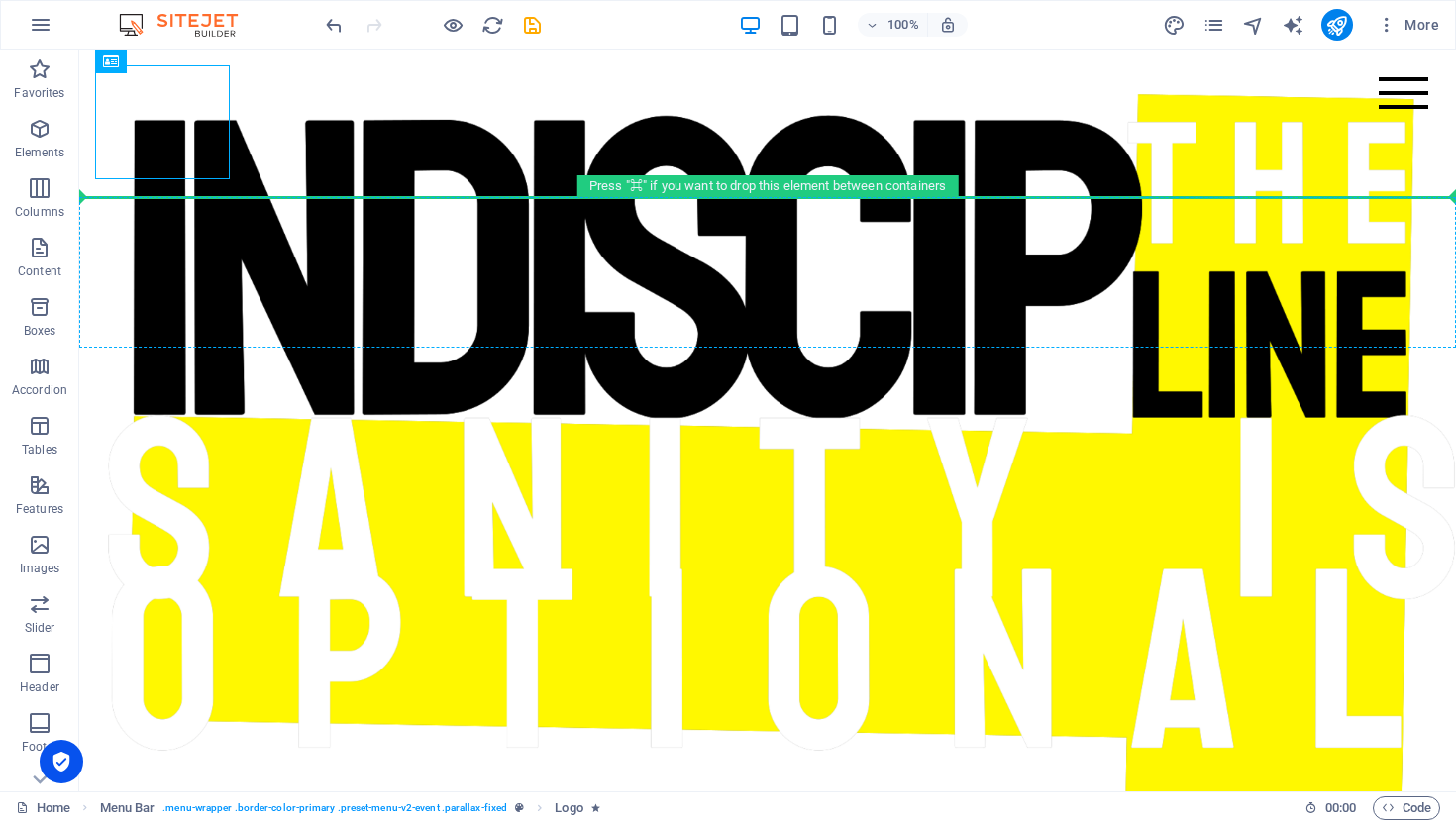 drag, startPoint x: 173, startPoint y: 117, endPoint x: 239, endPoint y: 270, distance: 166.62833 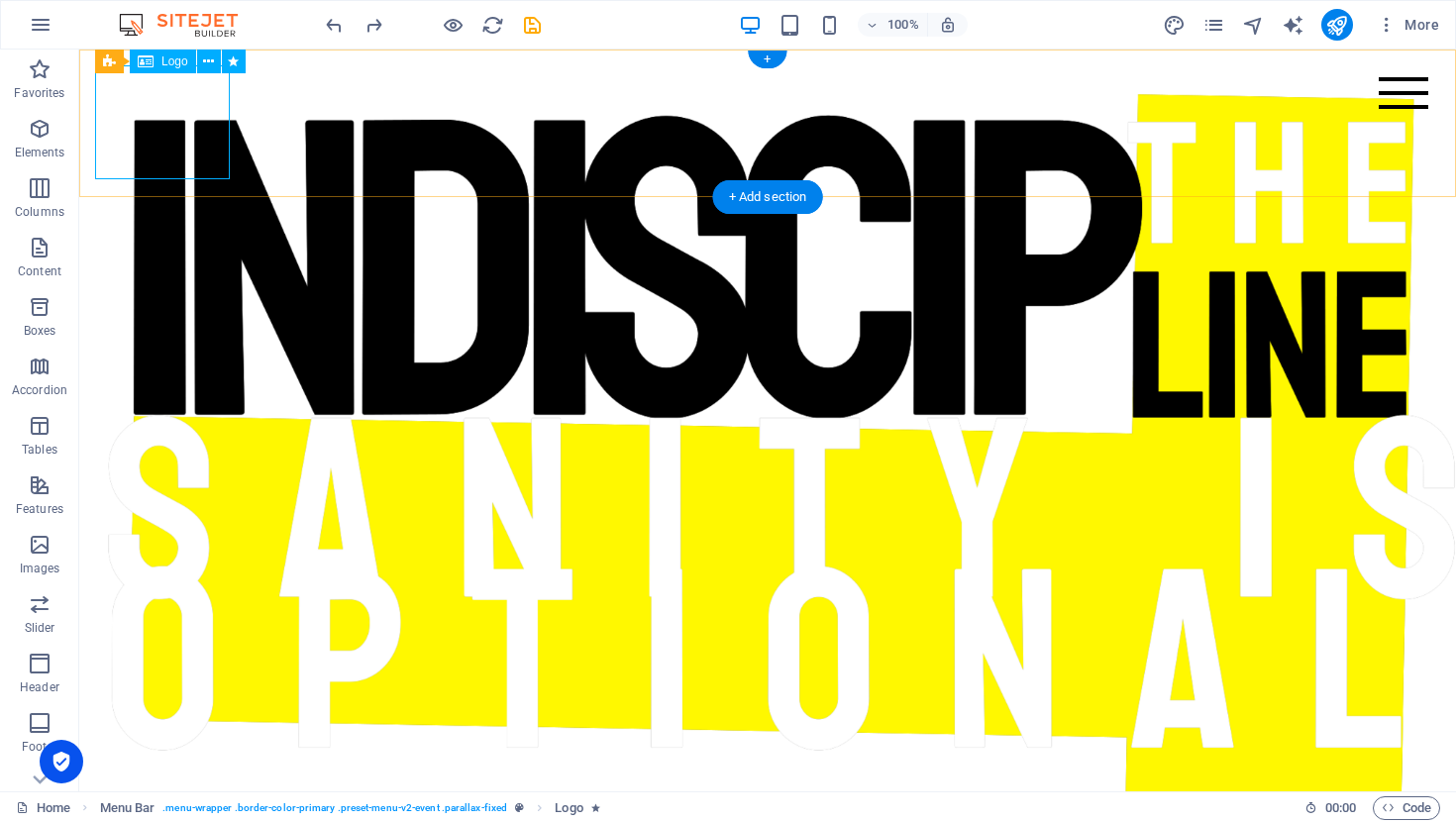 click at bounding box center [768, 647] 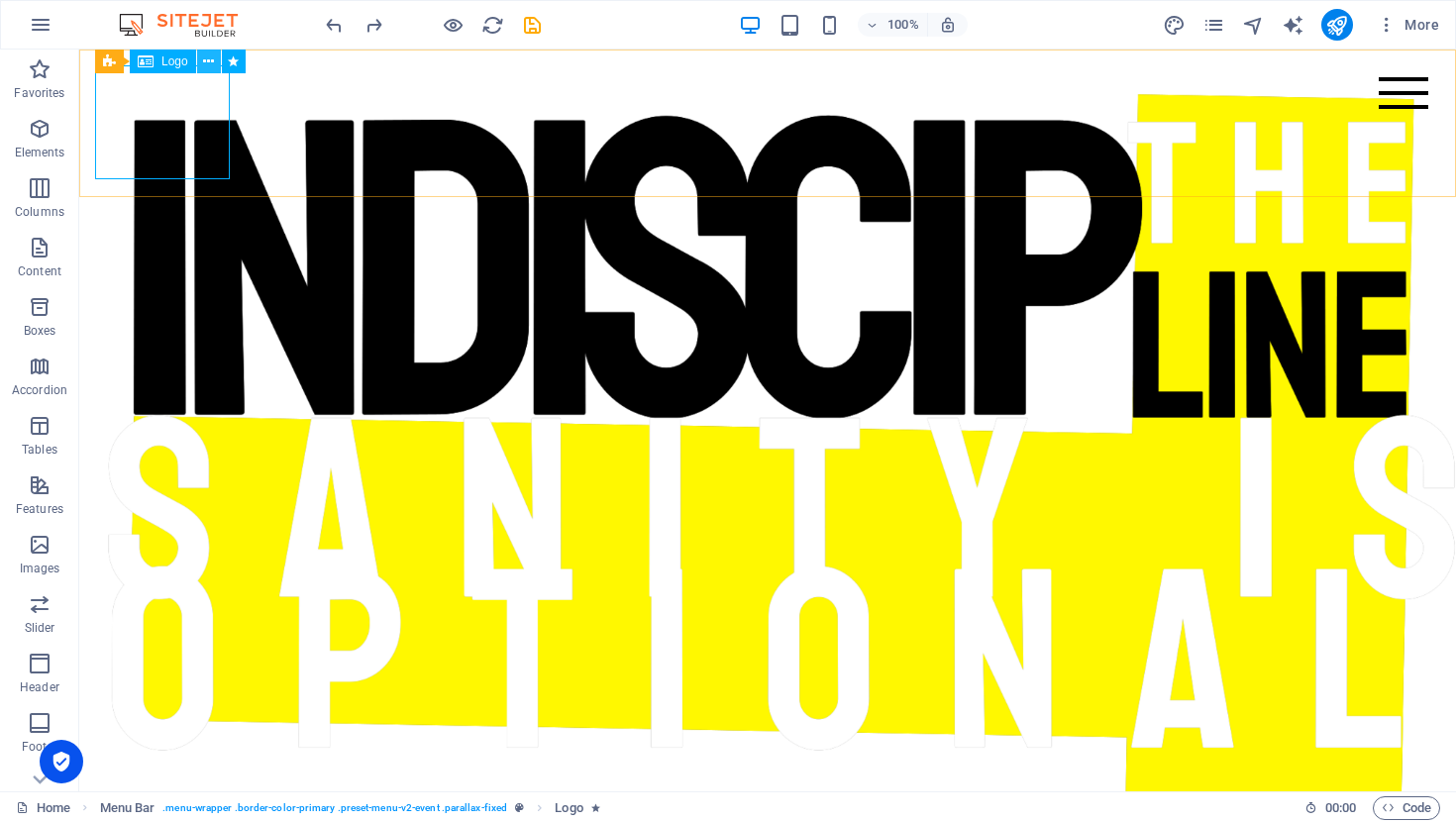 click at bounding box center [209, 61] 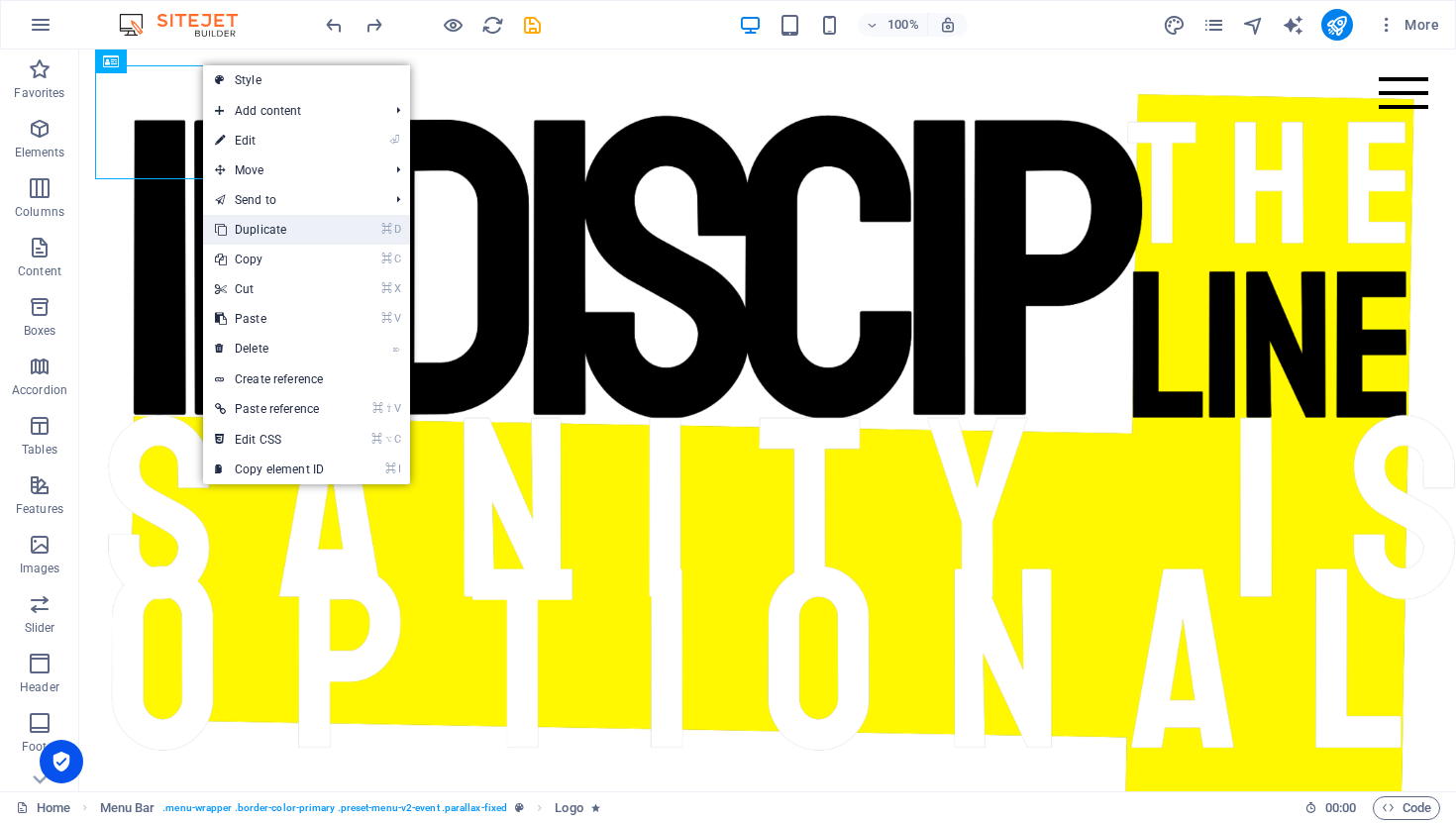 click on "⌘ D  Duplicate" at bounding box center (306, 230) 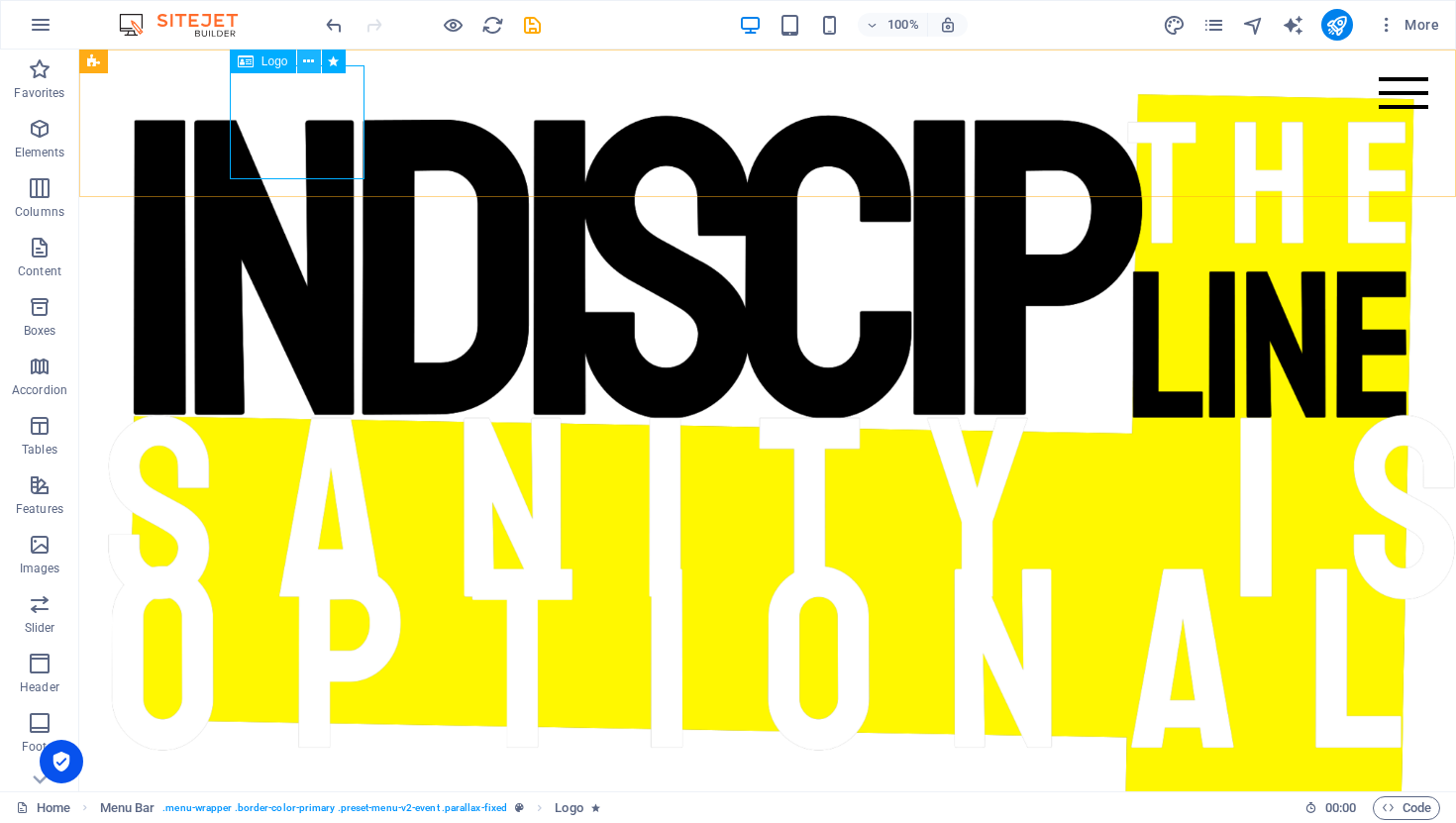 click at bounding box center (308, 61) 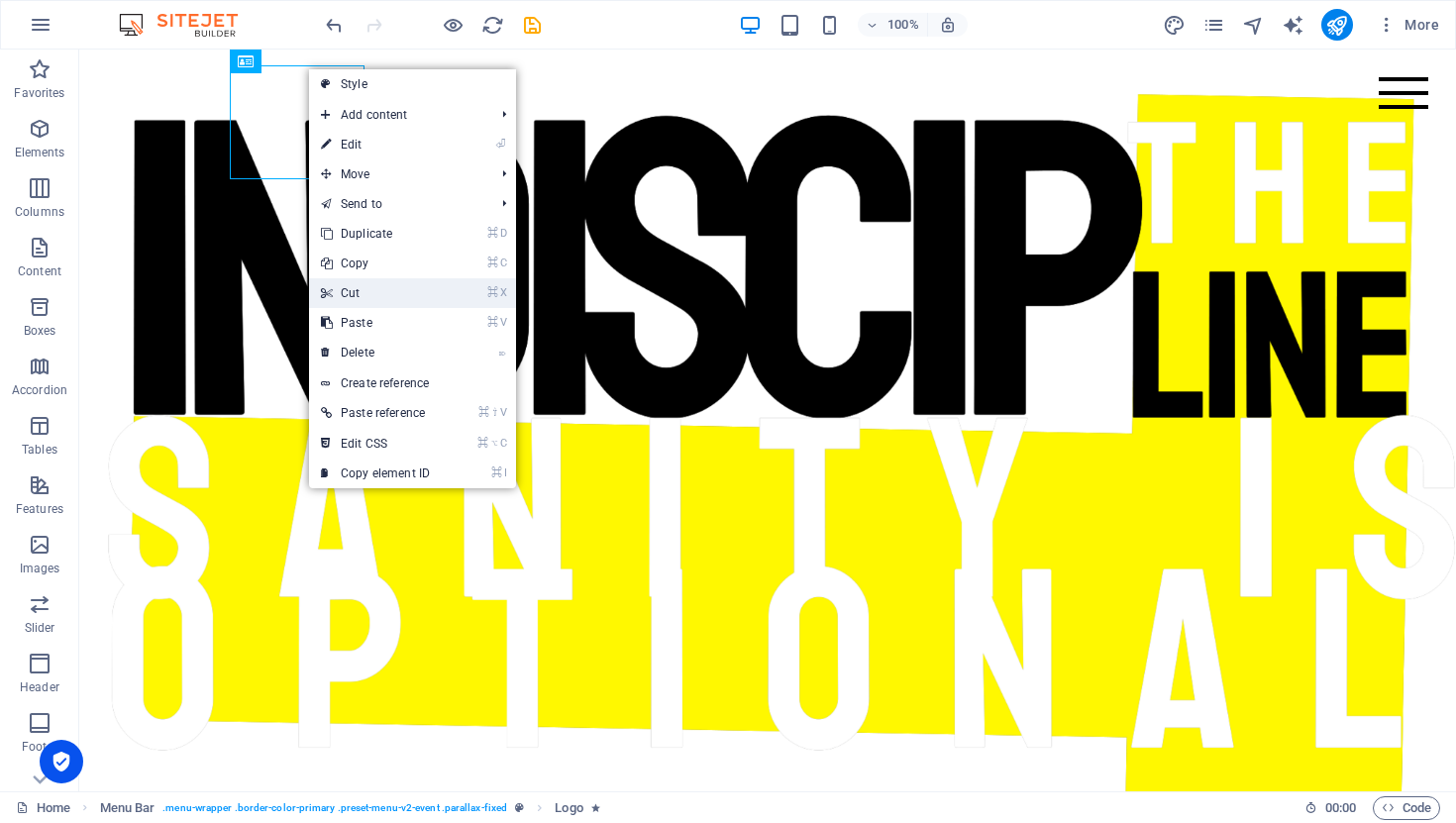 click on "⌘ X  Cut" at bounding box center (375, 293) 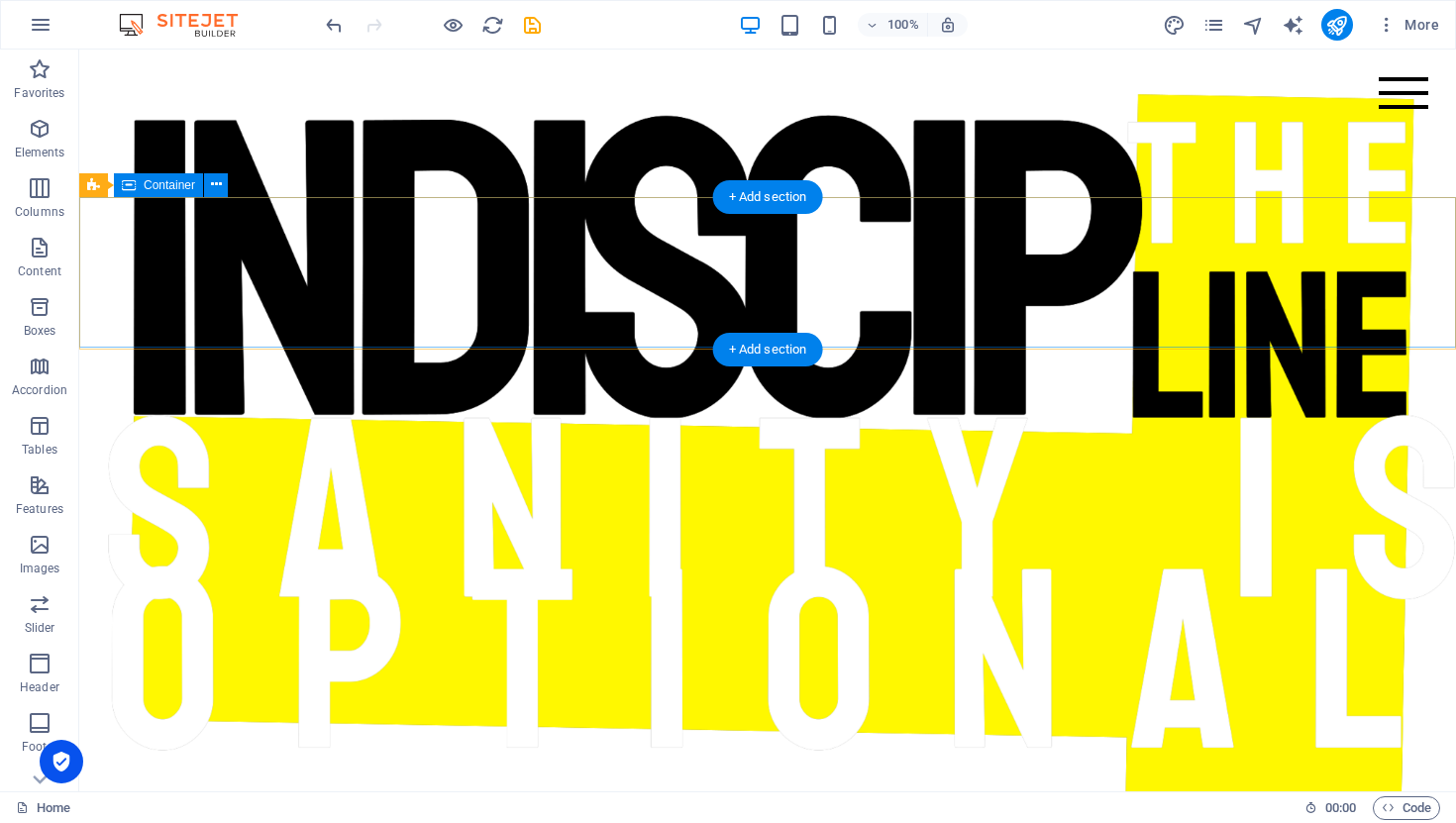 click on "THE inDISCIPLINE" at bounding box center (768, 1474) 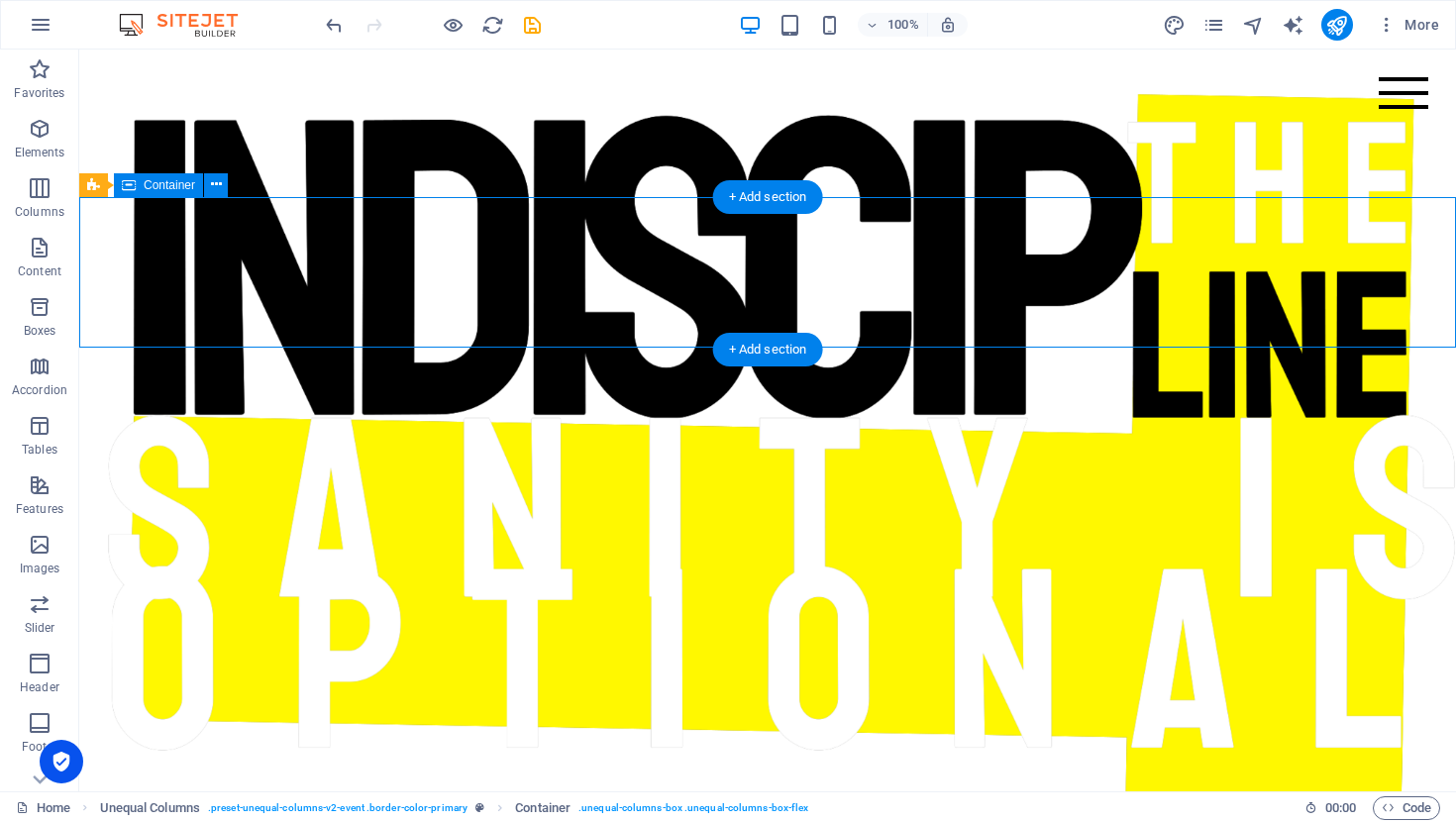 click on "THE inDISCIPLINE" at bounding box center [768, 1474] 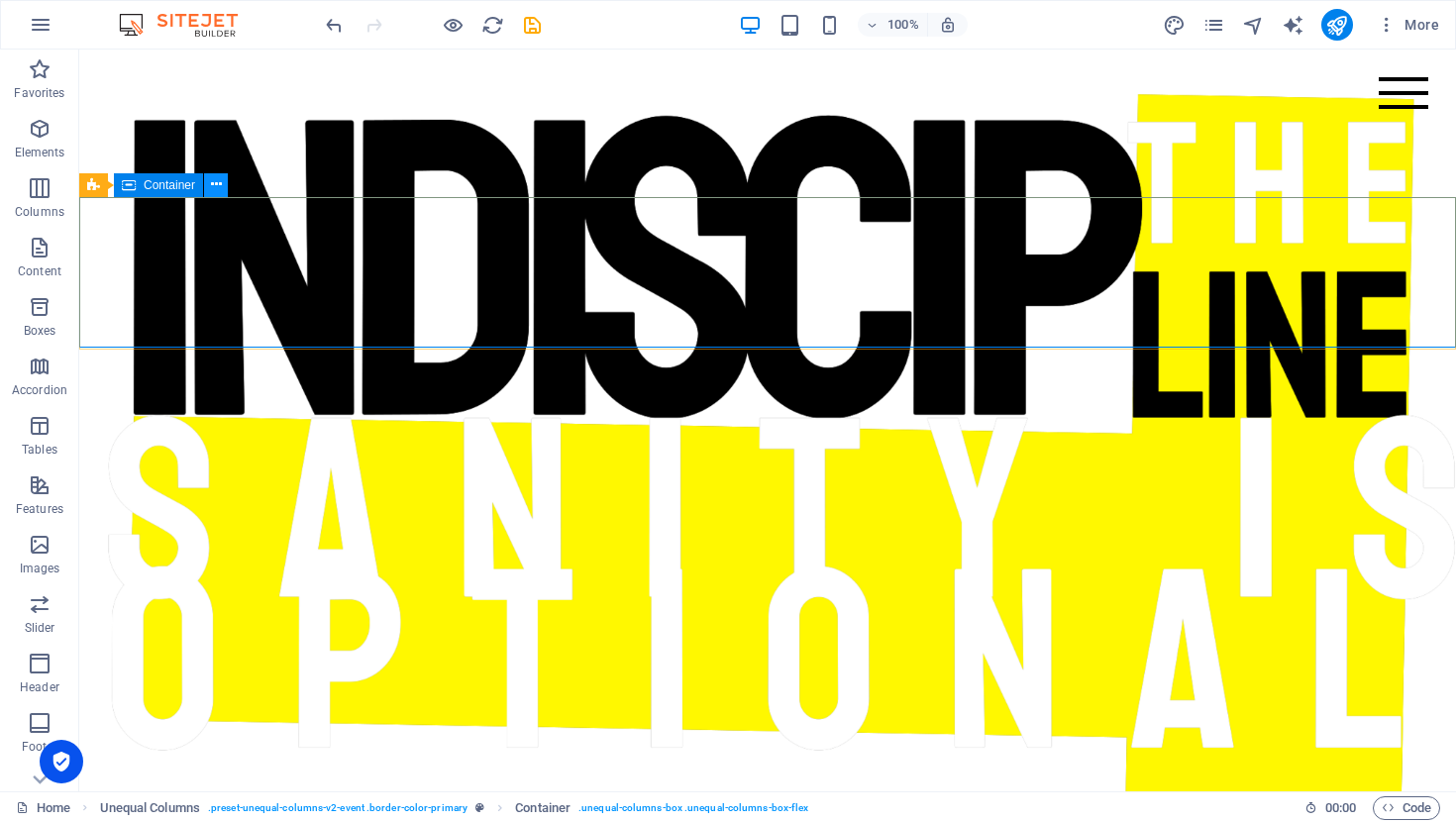 click at bounding box center [216, 184] 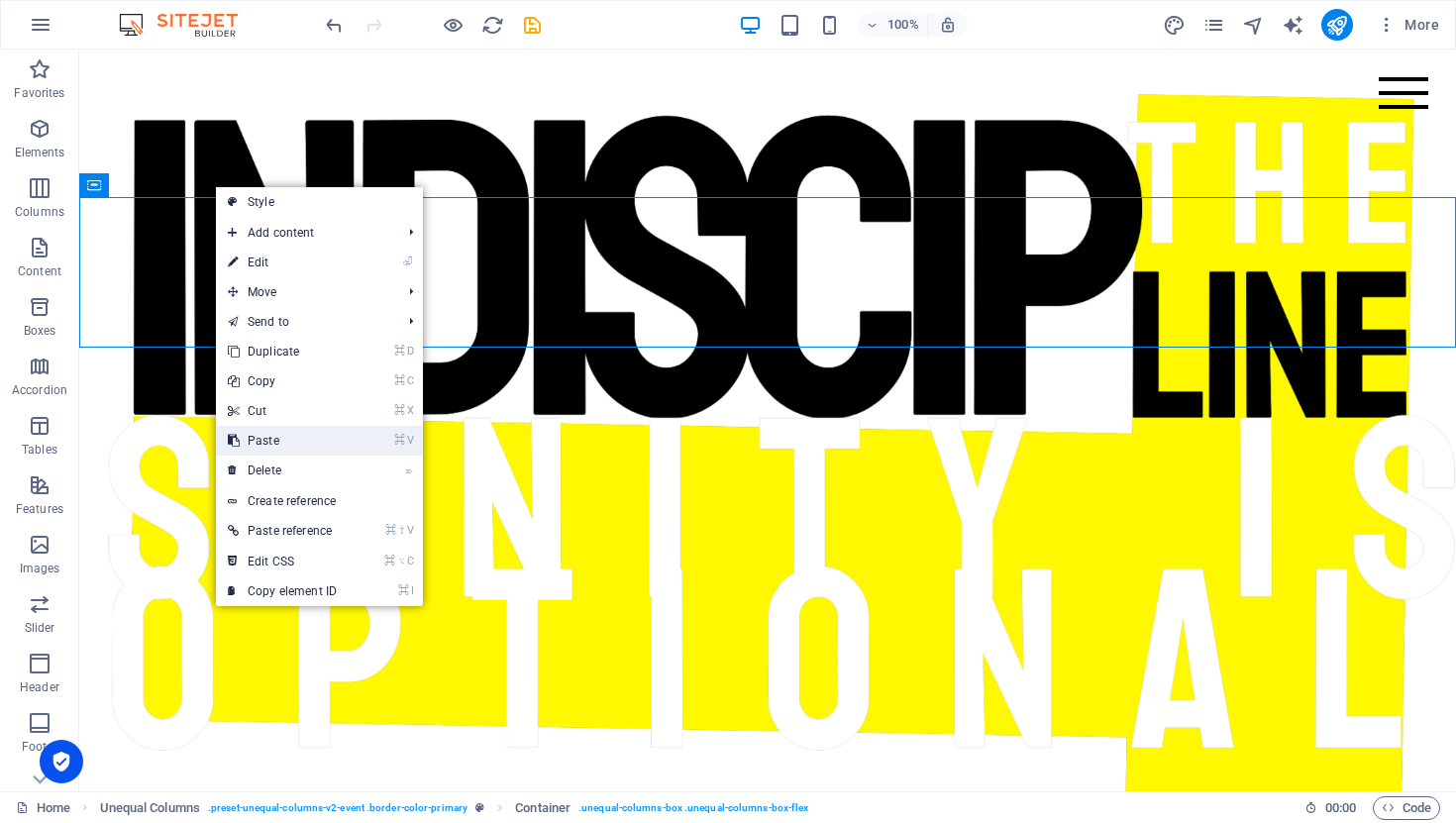 click on "⌘ V  Paste" at bounding box center [282, 441] 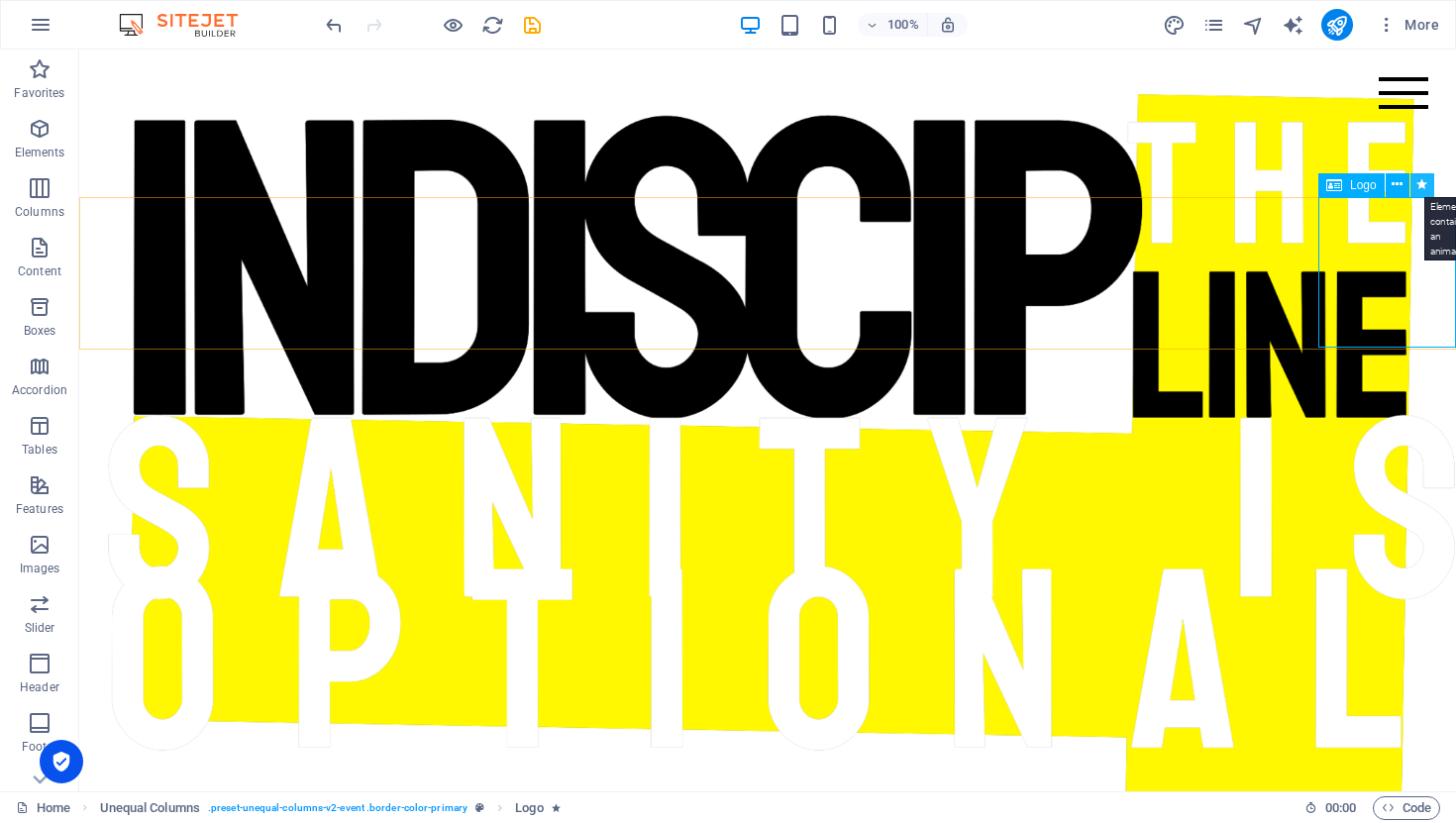 click at bounding box center [1421, 184] 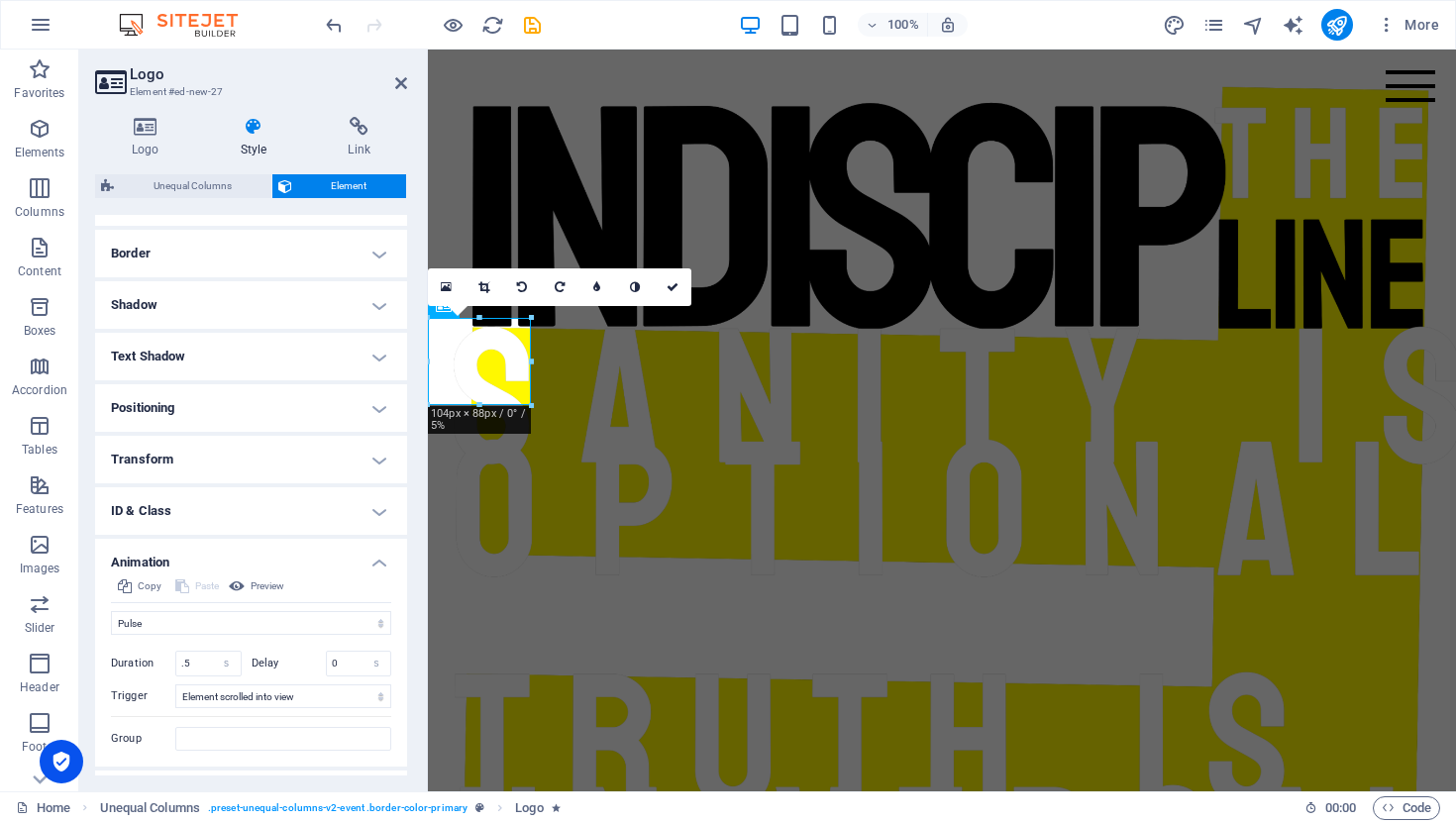 scroll, scrollTop: 0, scrollLeft: 0, axis: both 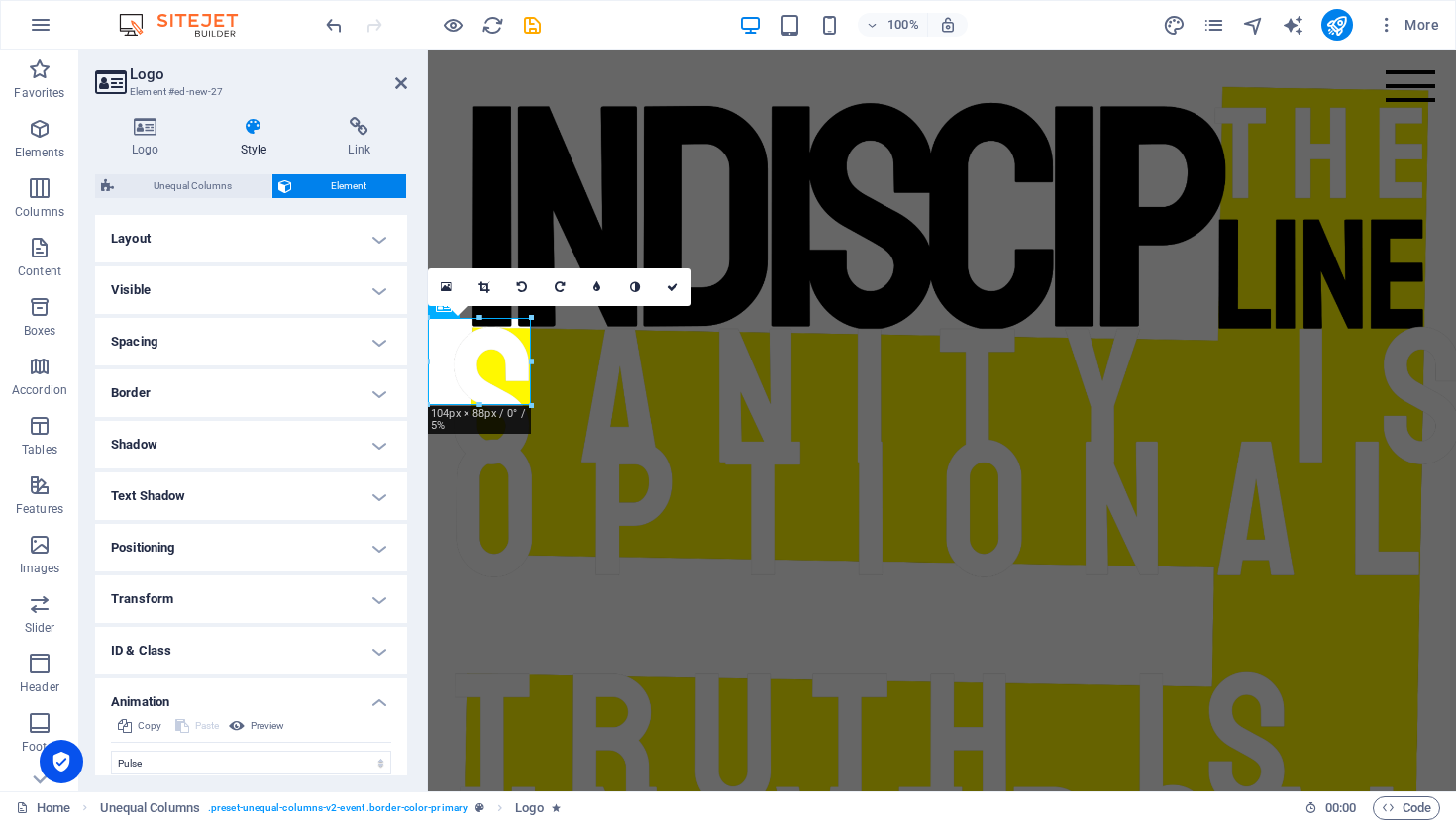 click on "Layout" at bounding box center [251, 239] 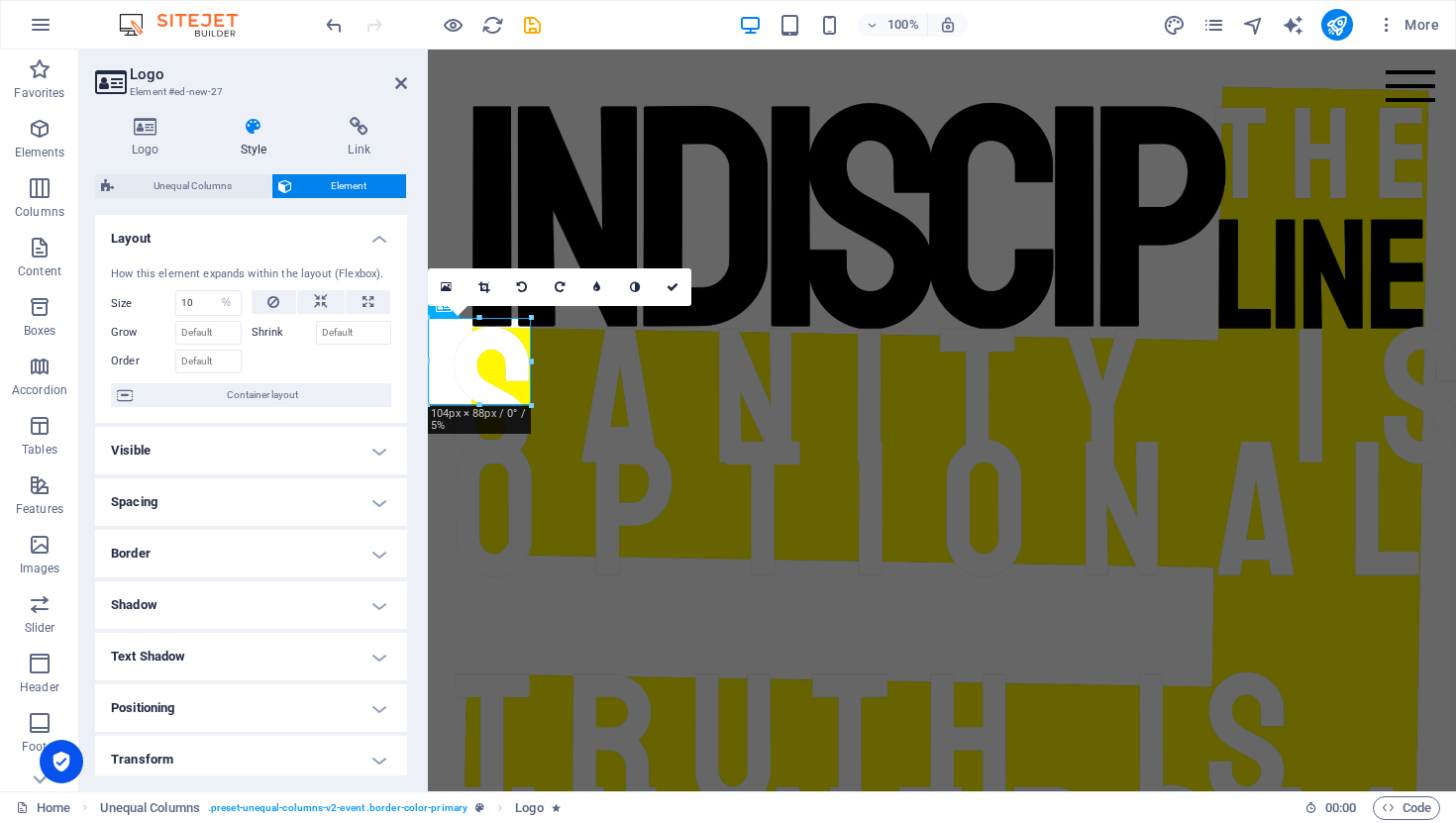 click on "Visible" at bounding box center [251, 451] 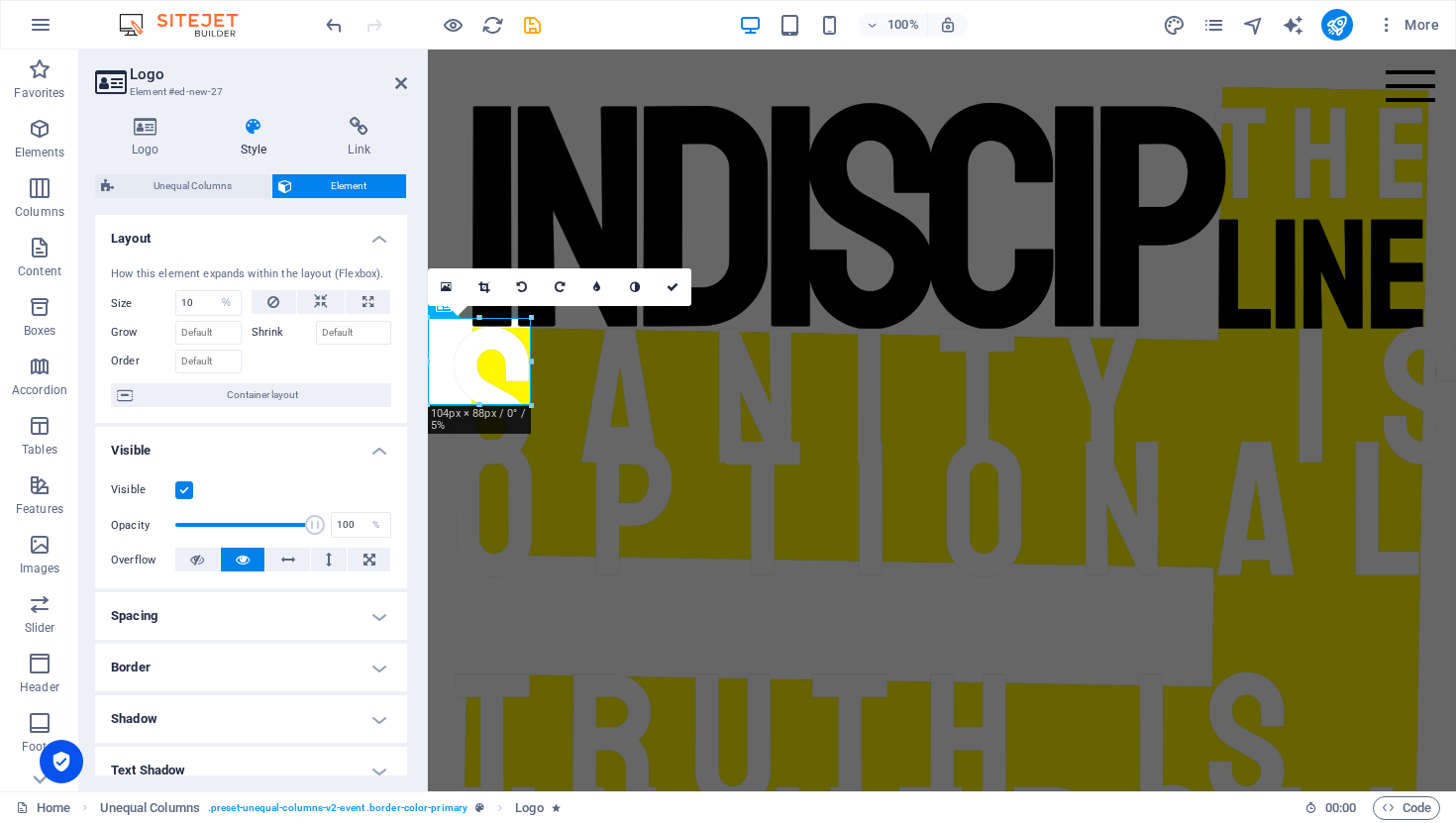 click on "Spacing" at bounding box center [251, 616] 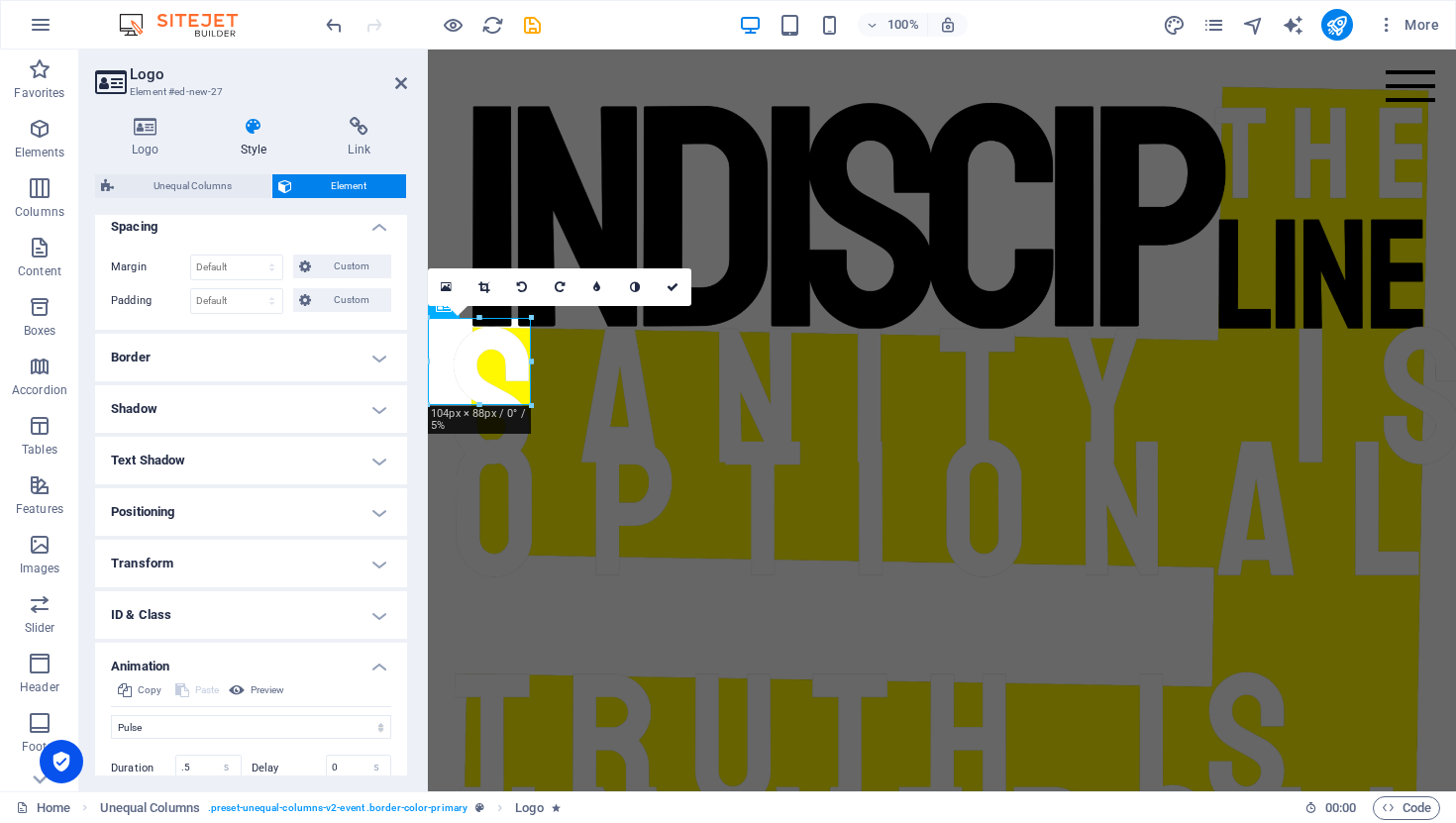 scroll, scrollTop: 390, scrollLeft: 0, axis: vertical 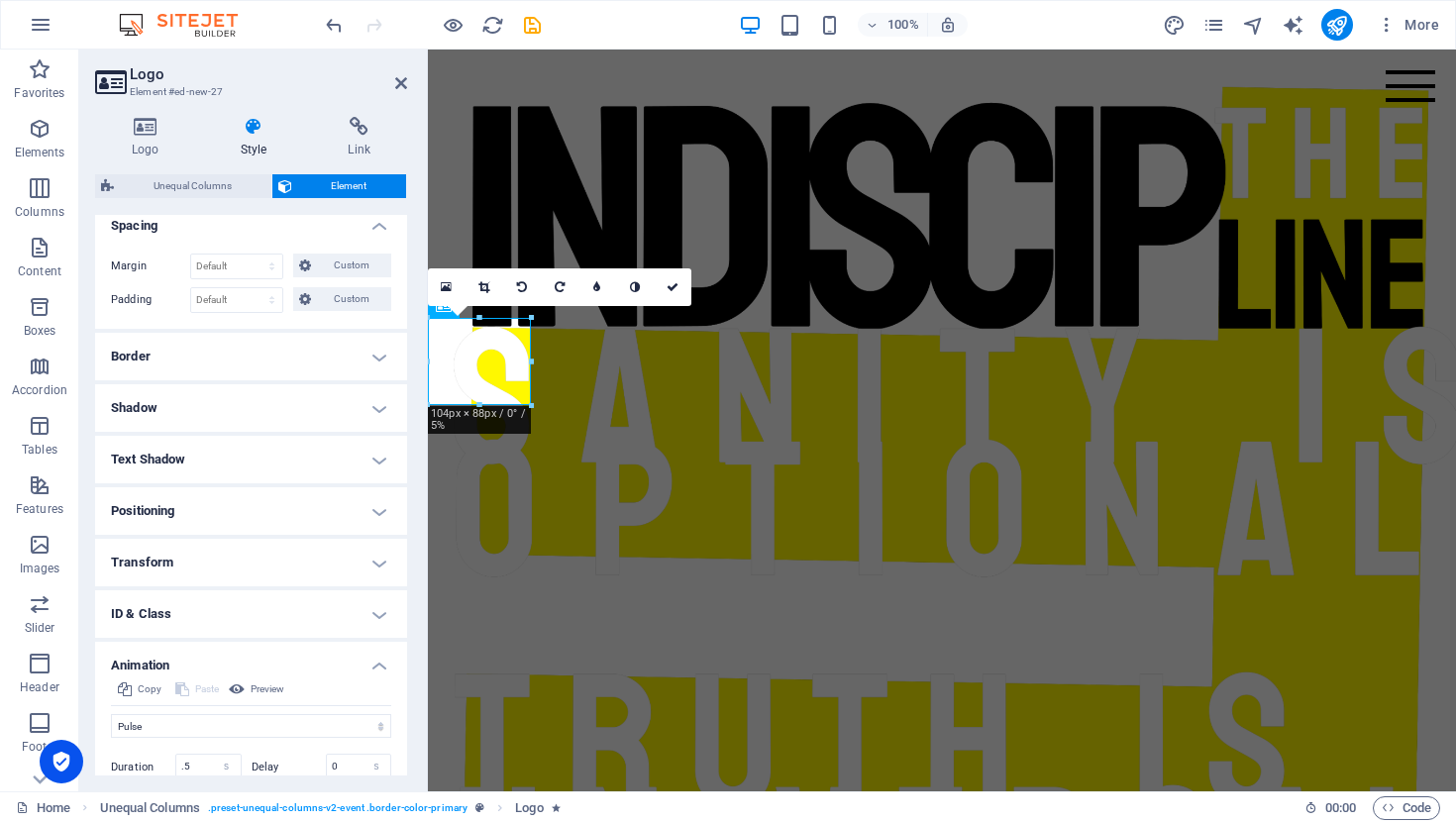 click on "Positioning" at bounding box center (251, 511) 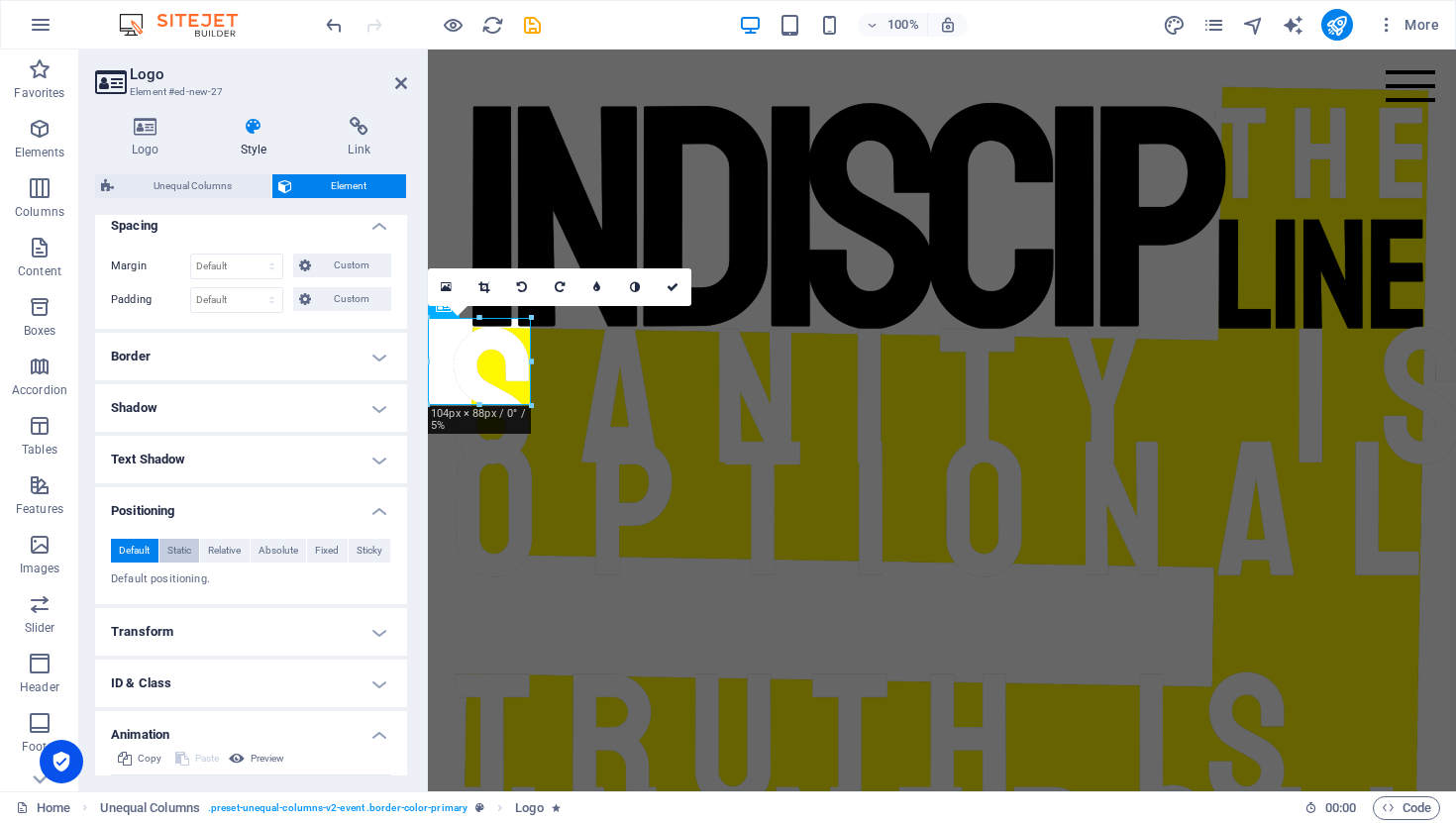 click on "Static" at bounding box center (179, 551) 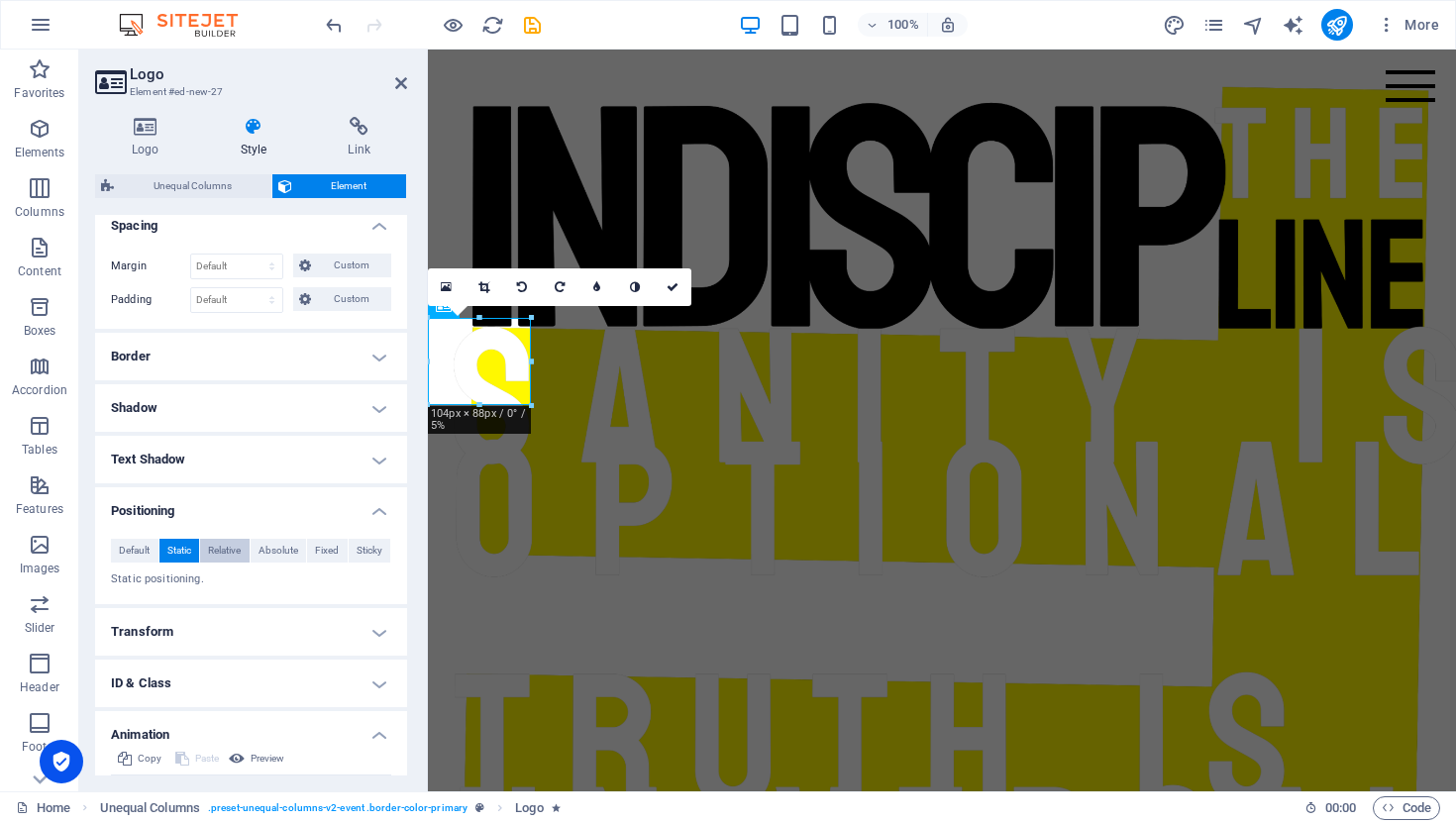 click on "Relative" at bounding box center [224, 551] 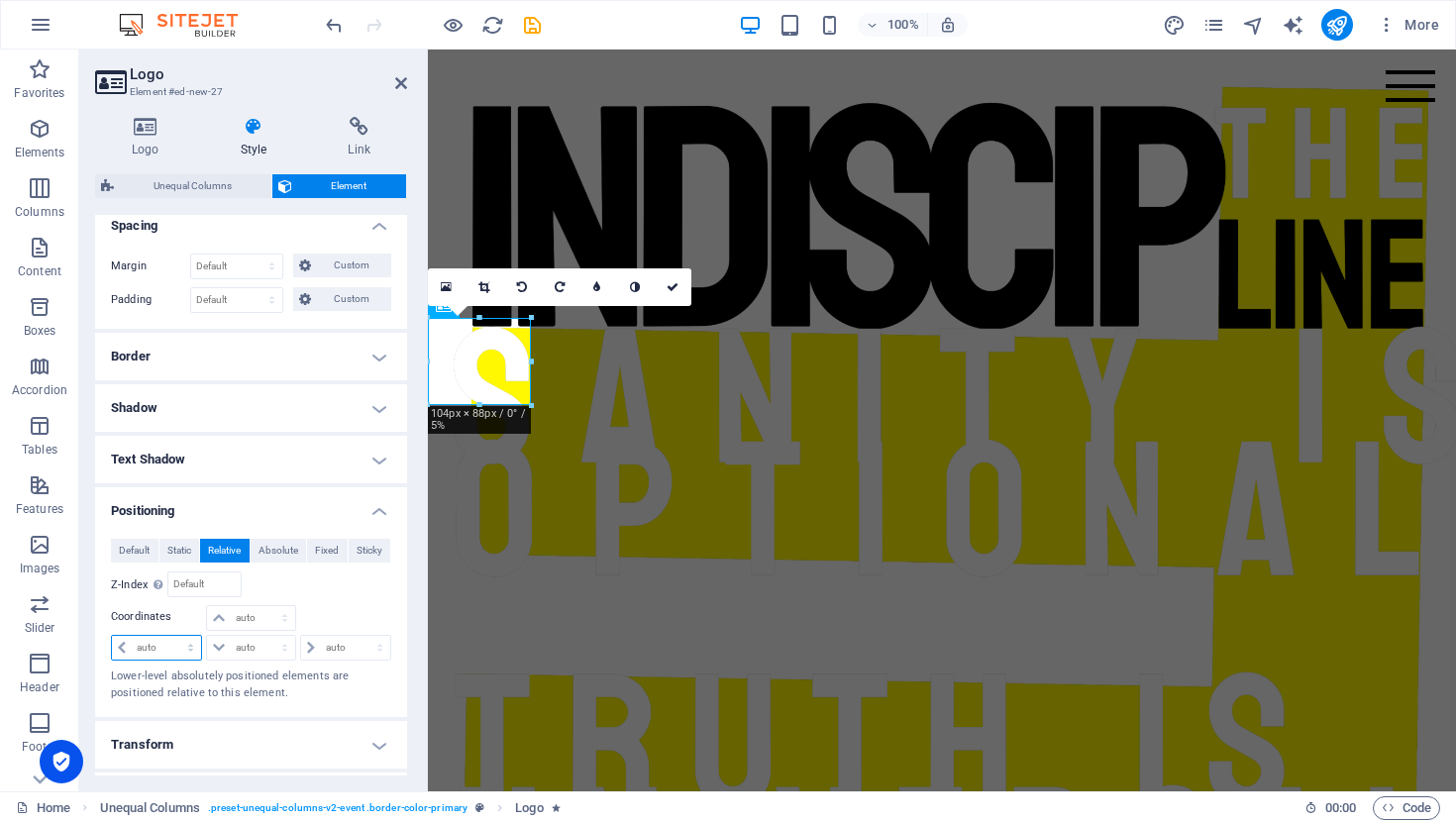 click on "auto px rem % em" at bounding box center (156, 648) 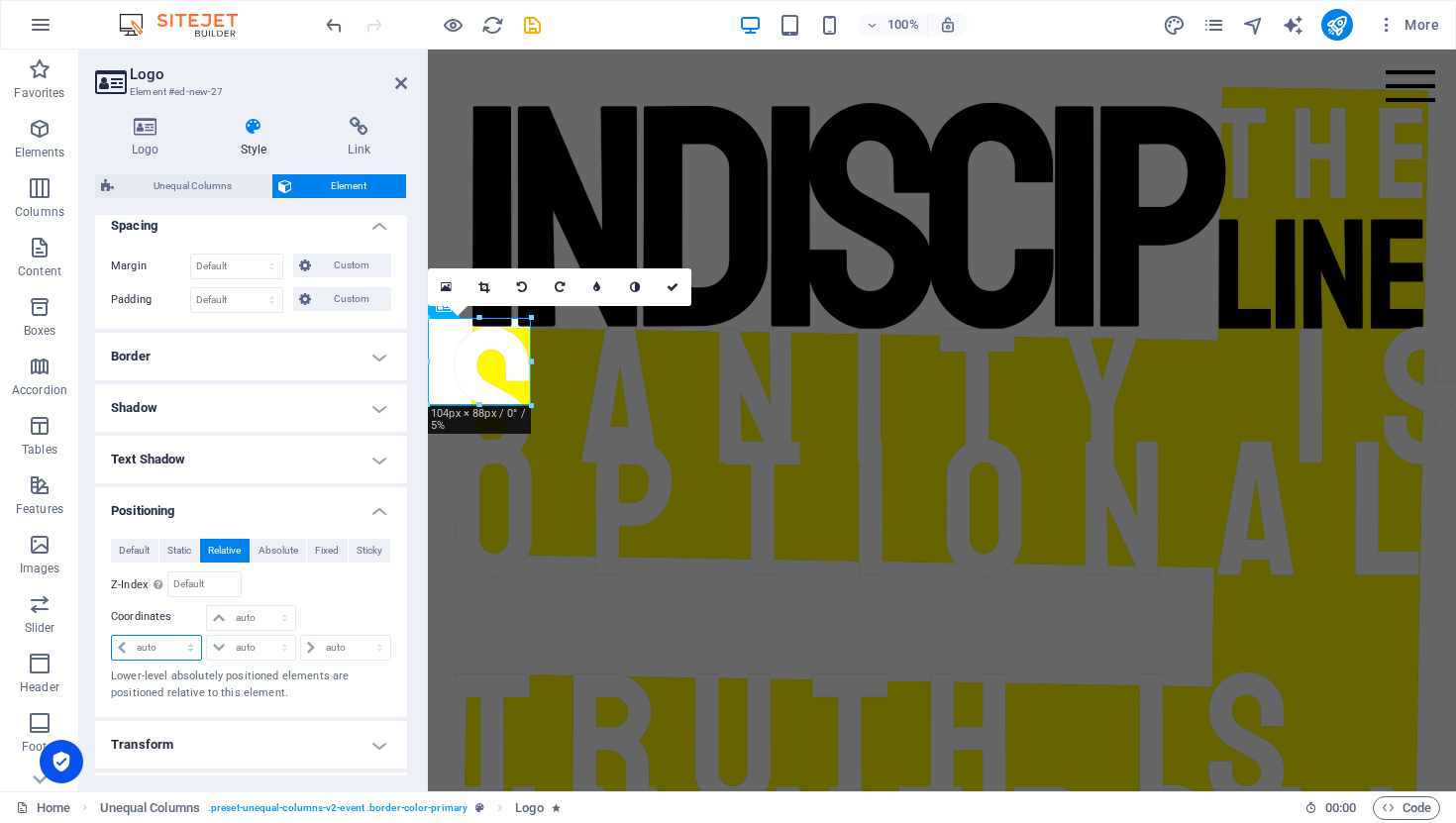 select on "px" 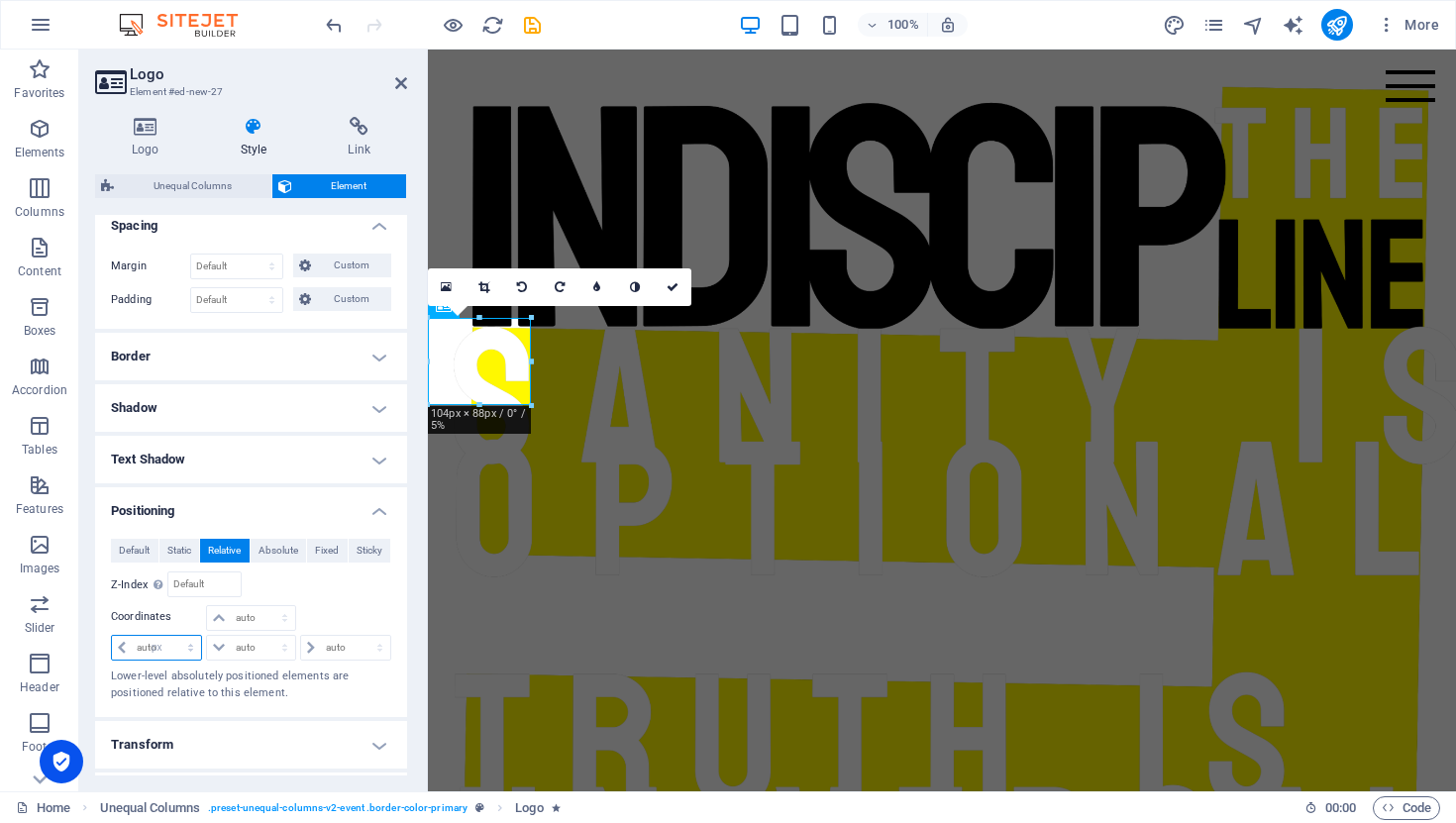 type on "0" 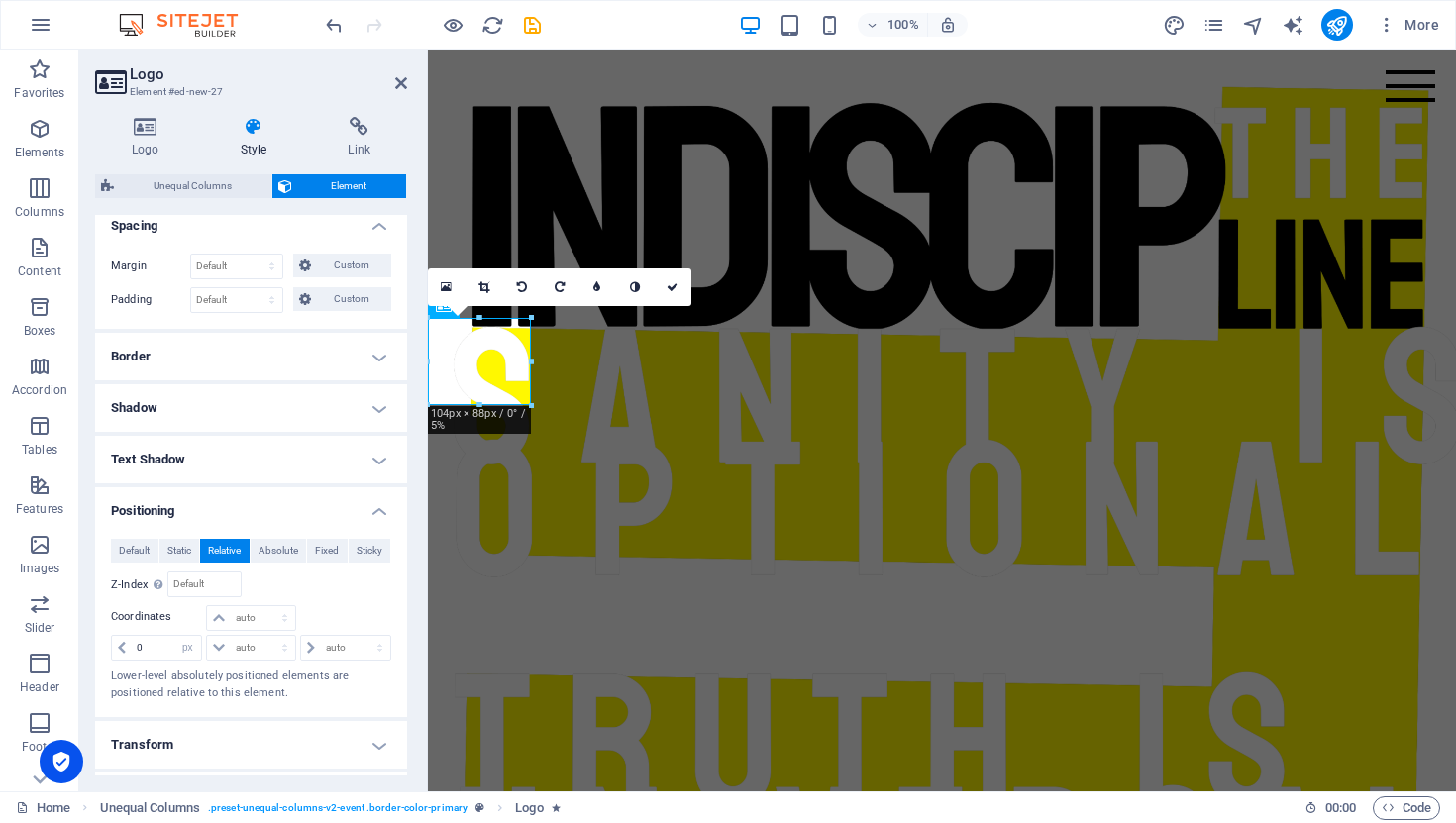click on "Default Static Relative Absolute Fixed Sticky Z-Index Sets the order of the element from back to front. The higher the value, the higher is the element. Relative to #ed-757439503 Coordinates auto px rem % em 0 auto px rem % em auto px rem % em auto px rem % em Lower-level absolutely positioned elements are positioned relative to this element." at bounding box center (251, 620) 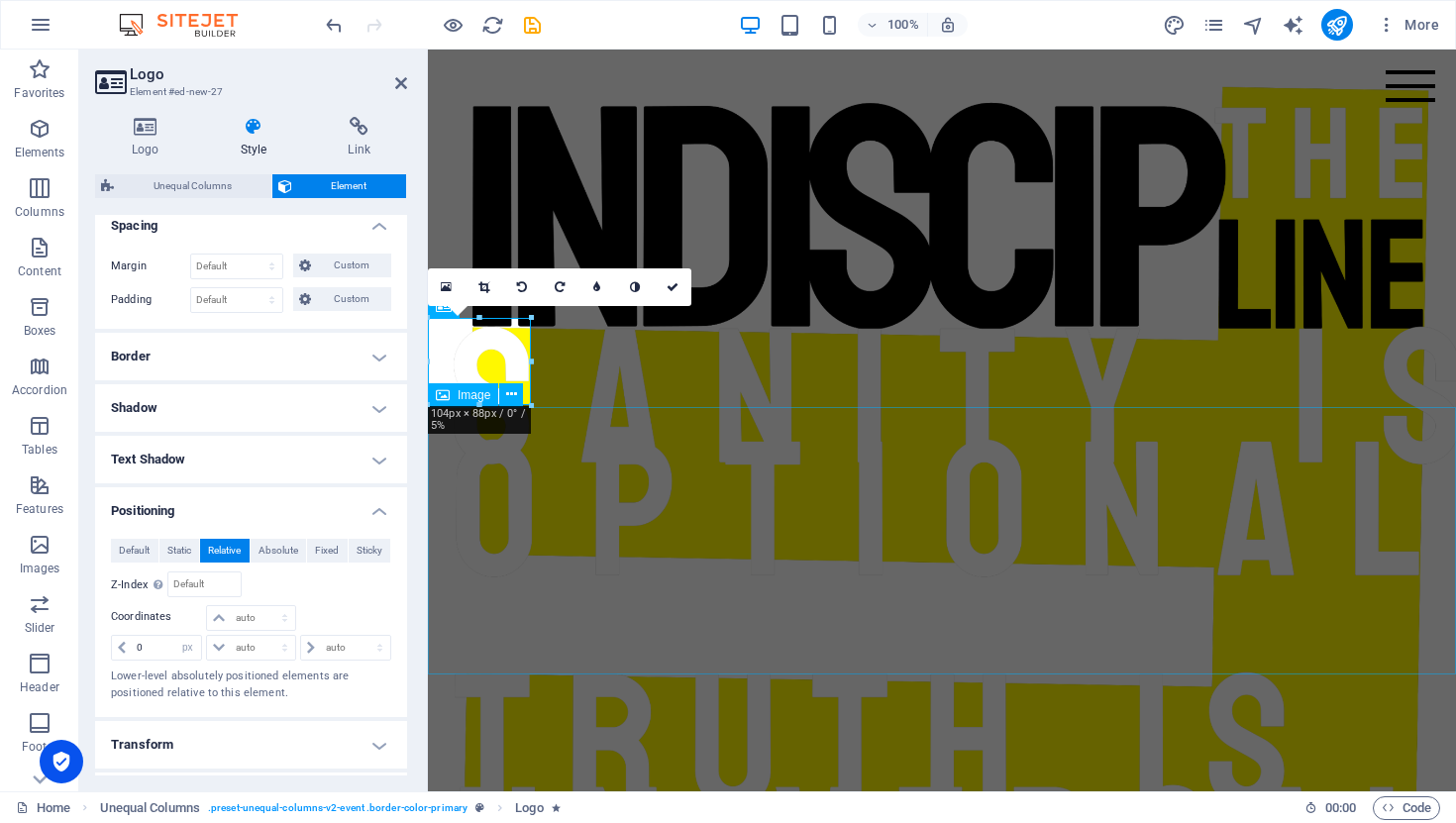 click at bounding box center [942, 2411] 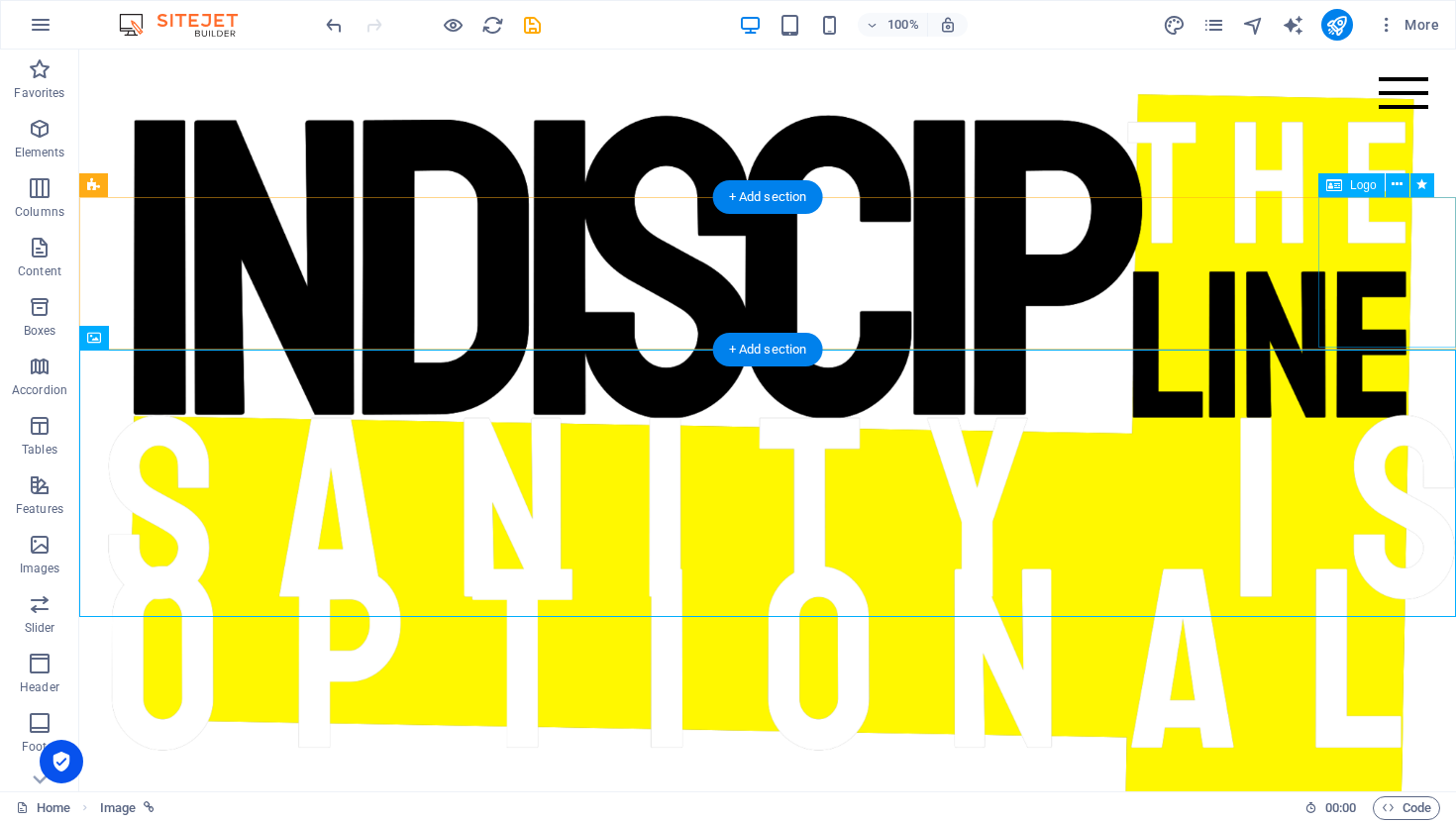 click at bounding box center (768, 2283) 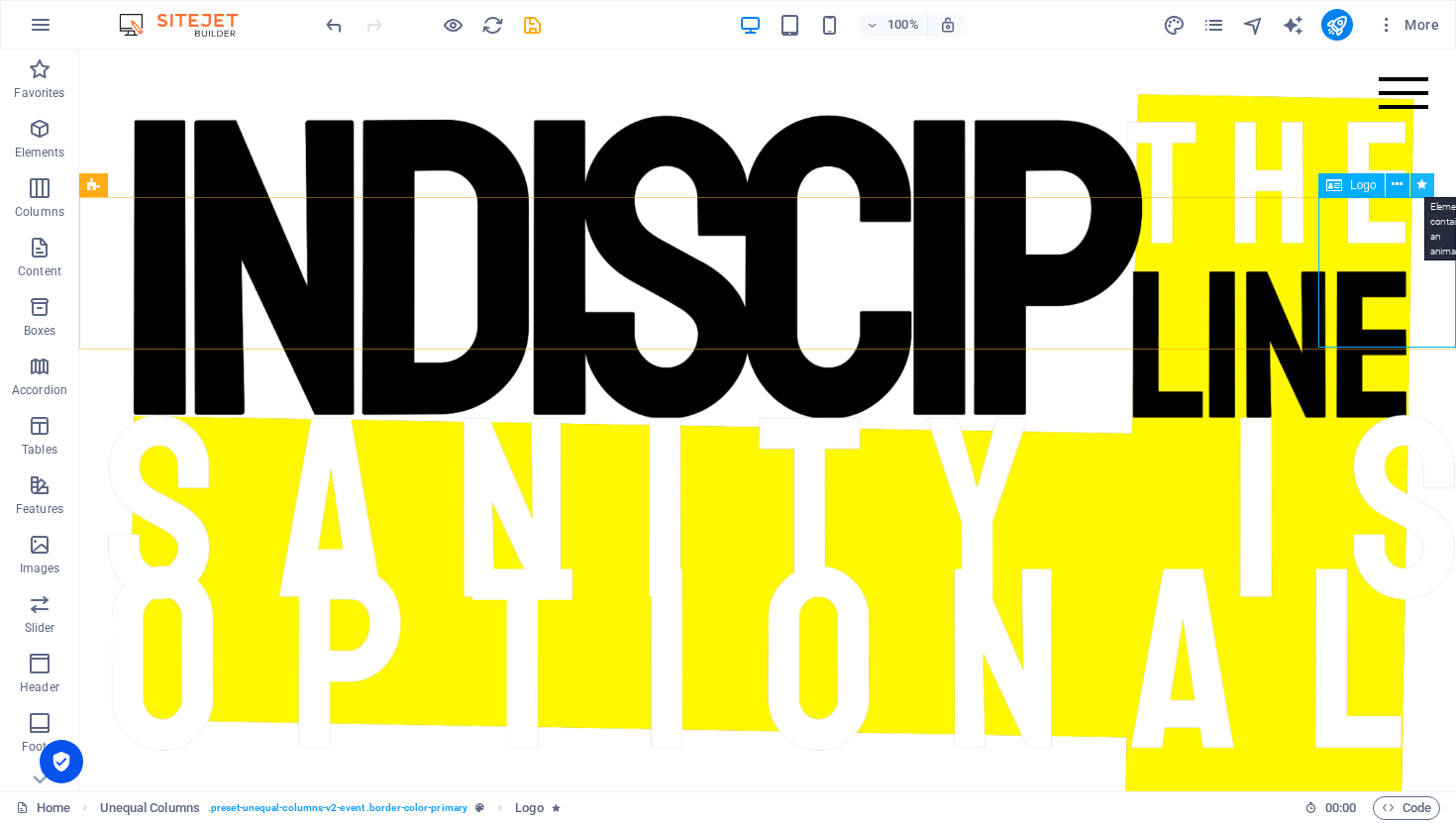 click at bounding box center [1421, 184] 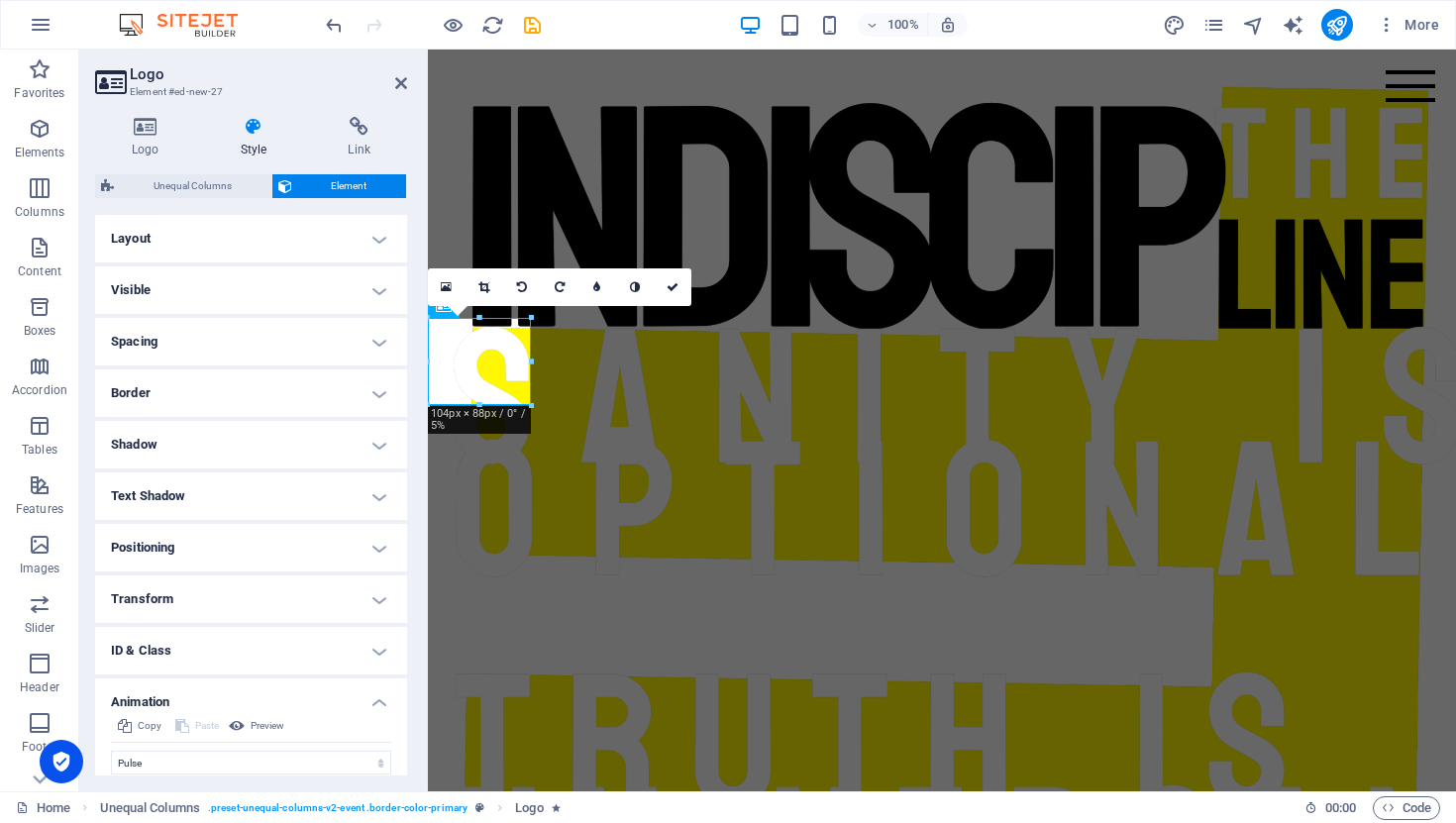 scroll, scrollTop: 181, scrollLeft: 0, axis: vertical 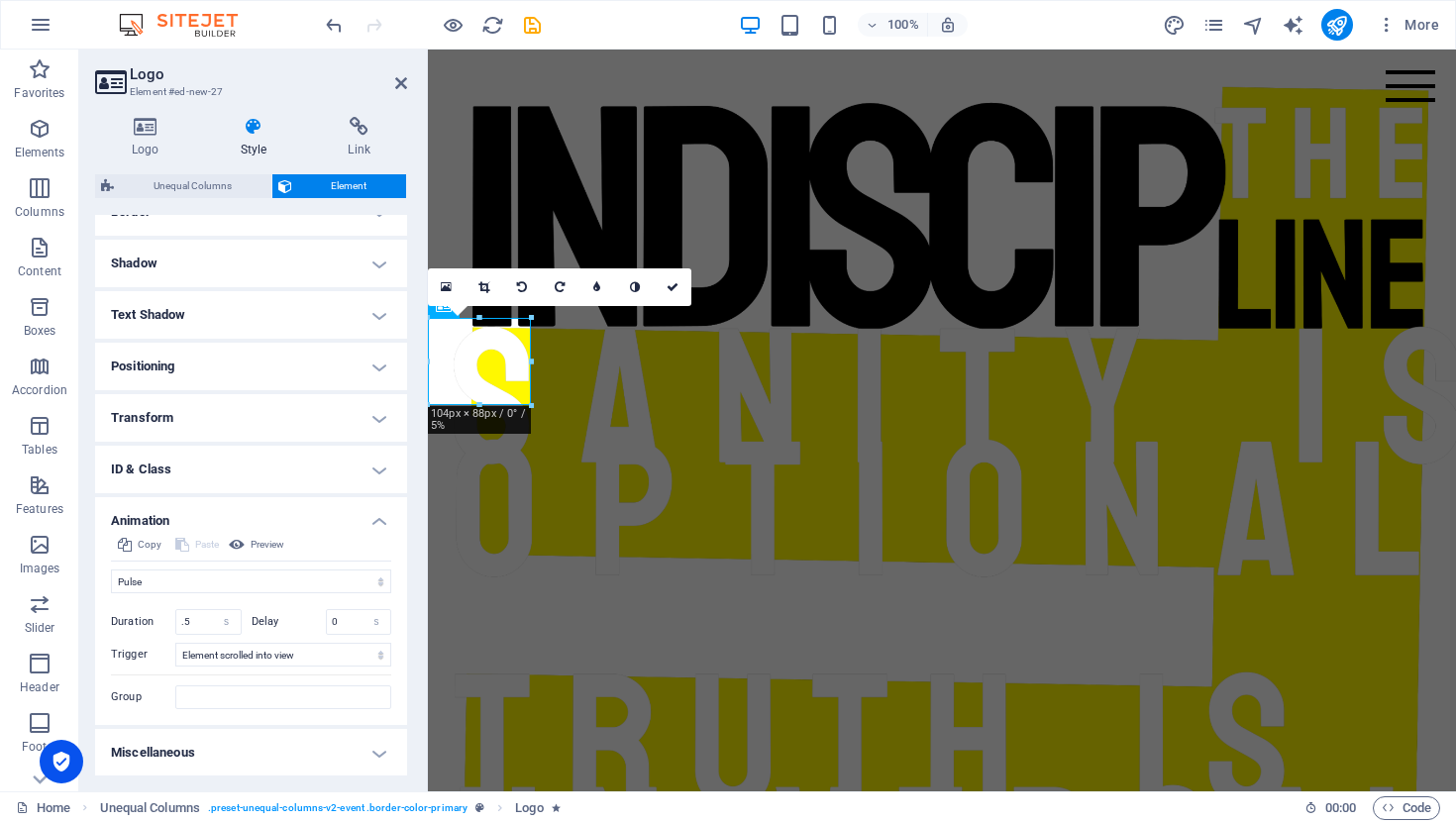click on "Positioning" at bounding box center [251, 366] 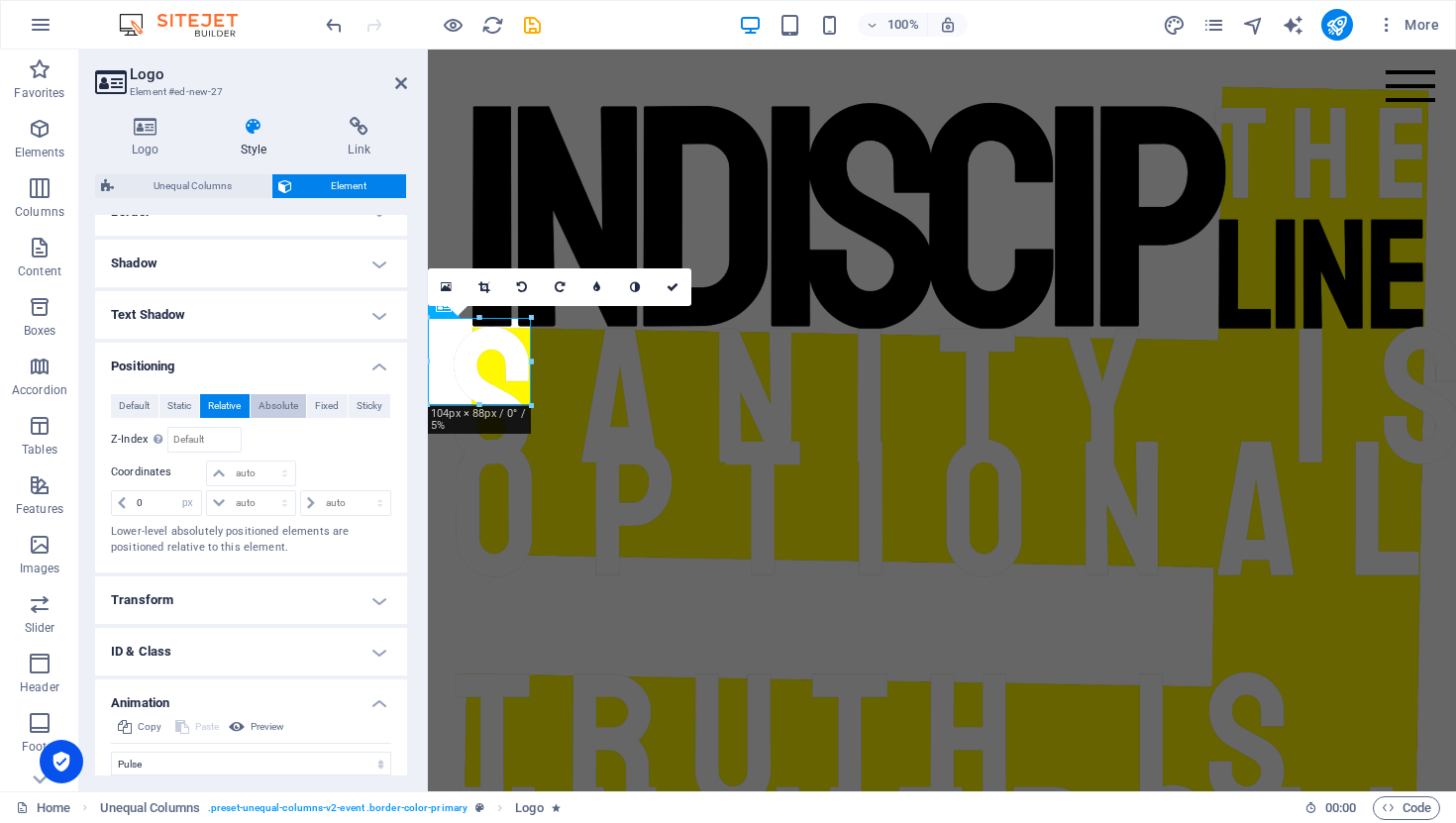 click on "Absolute" at bounding box center (278, 406) 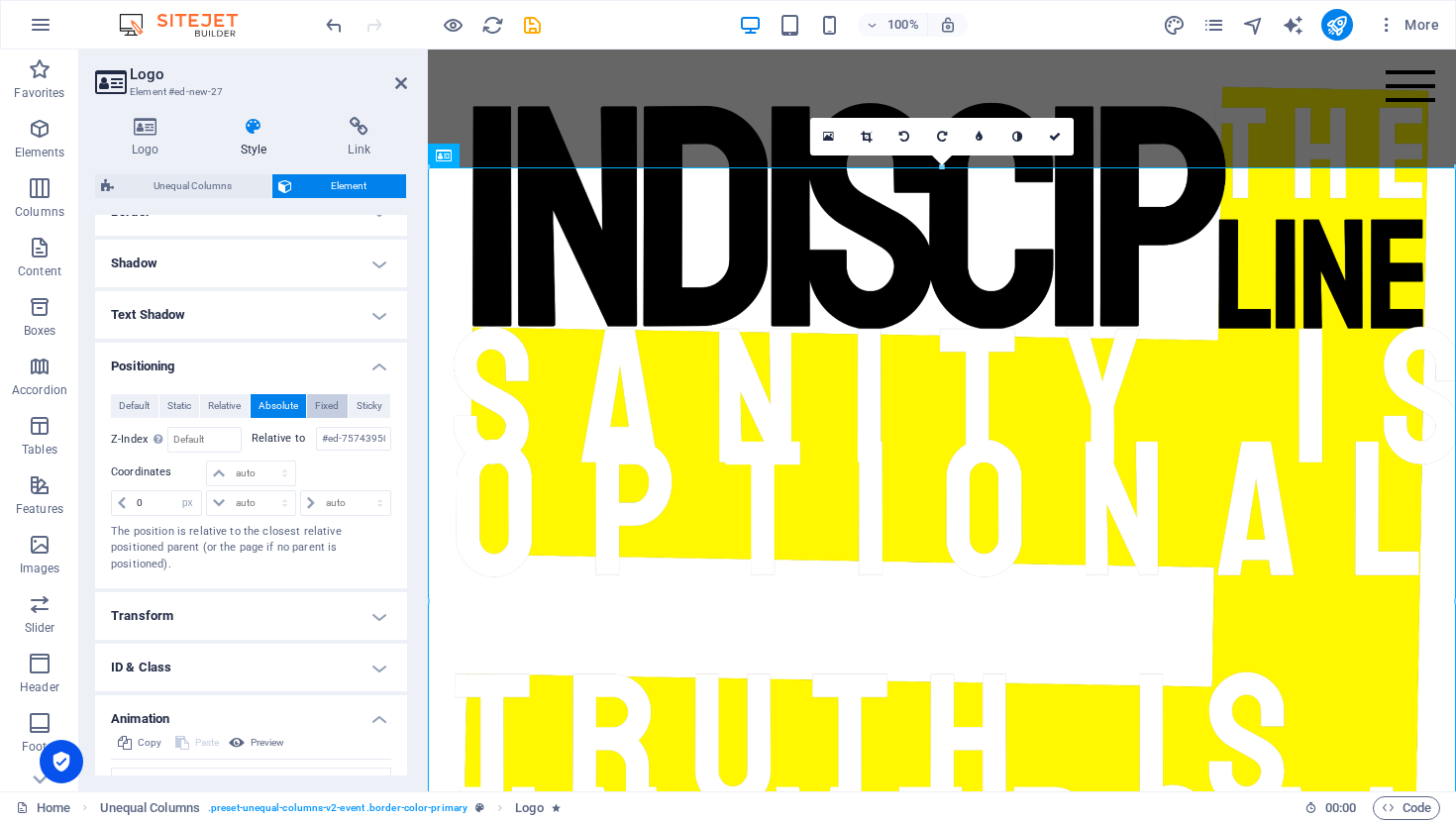 click on "Fixed" at bounding box center (327, 406) 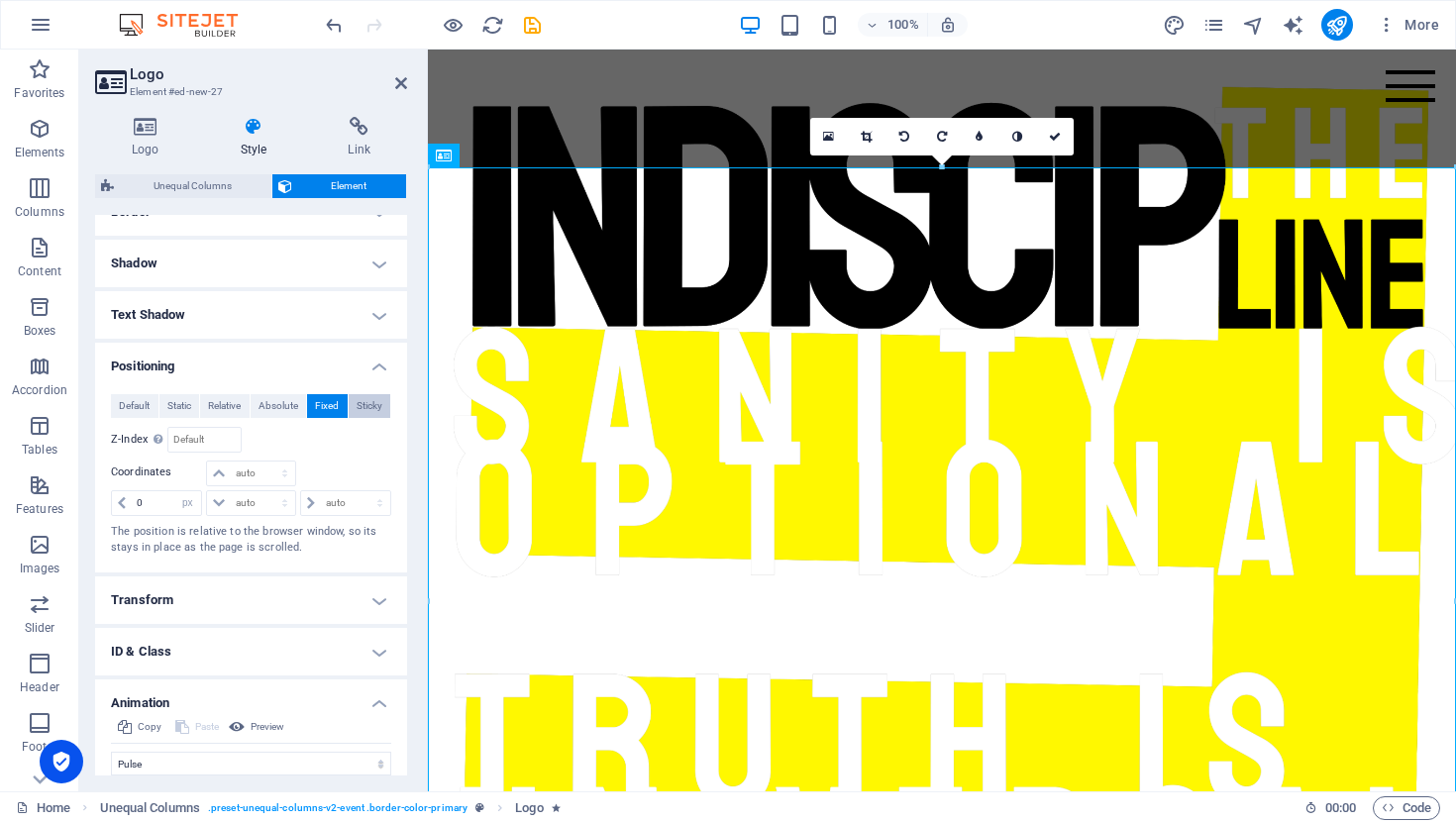 click on "Sticky" at bounding box center (369, 406) 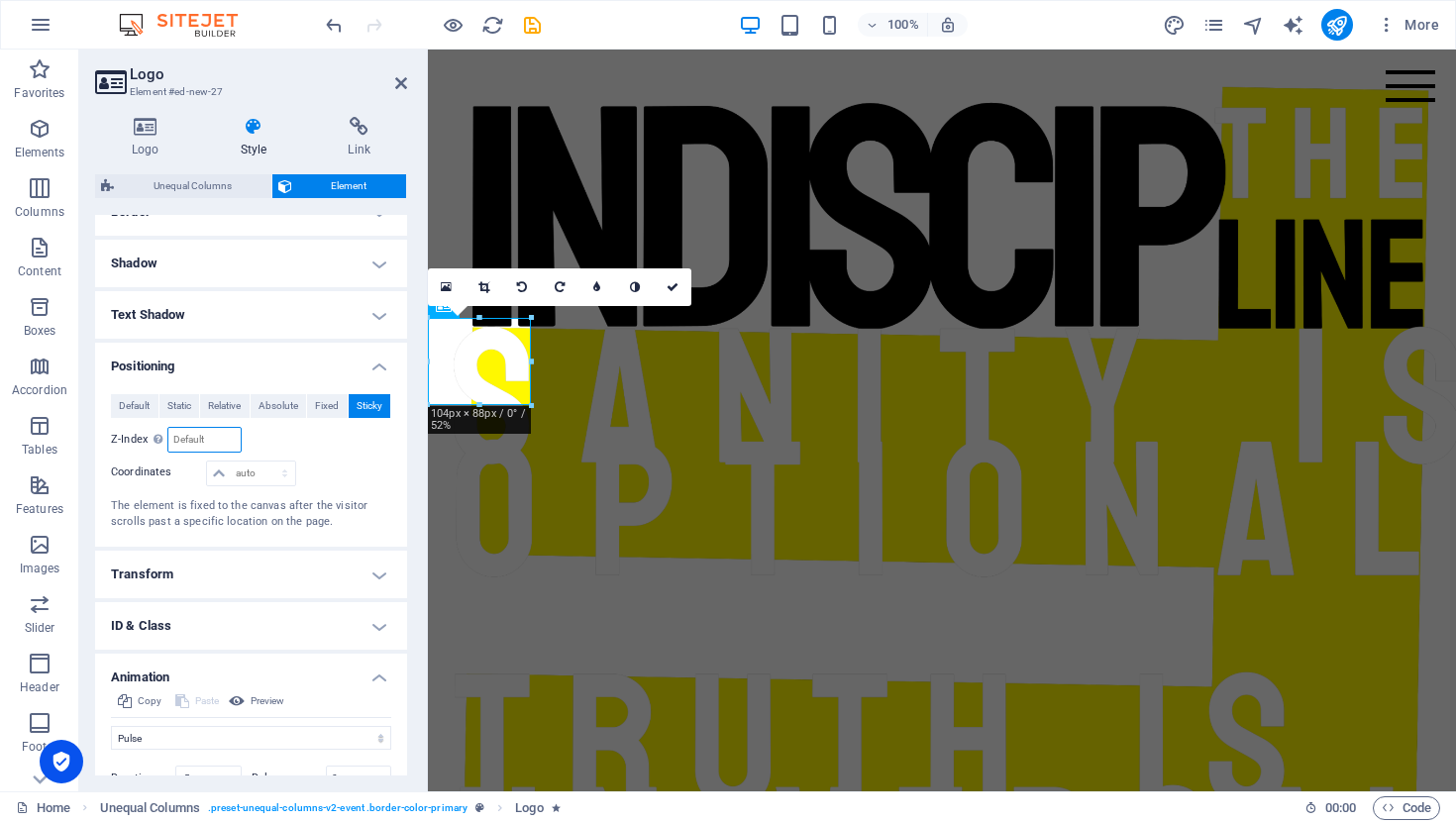 click at bounding box center (204, 440) 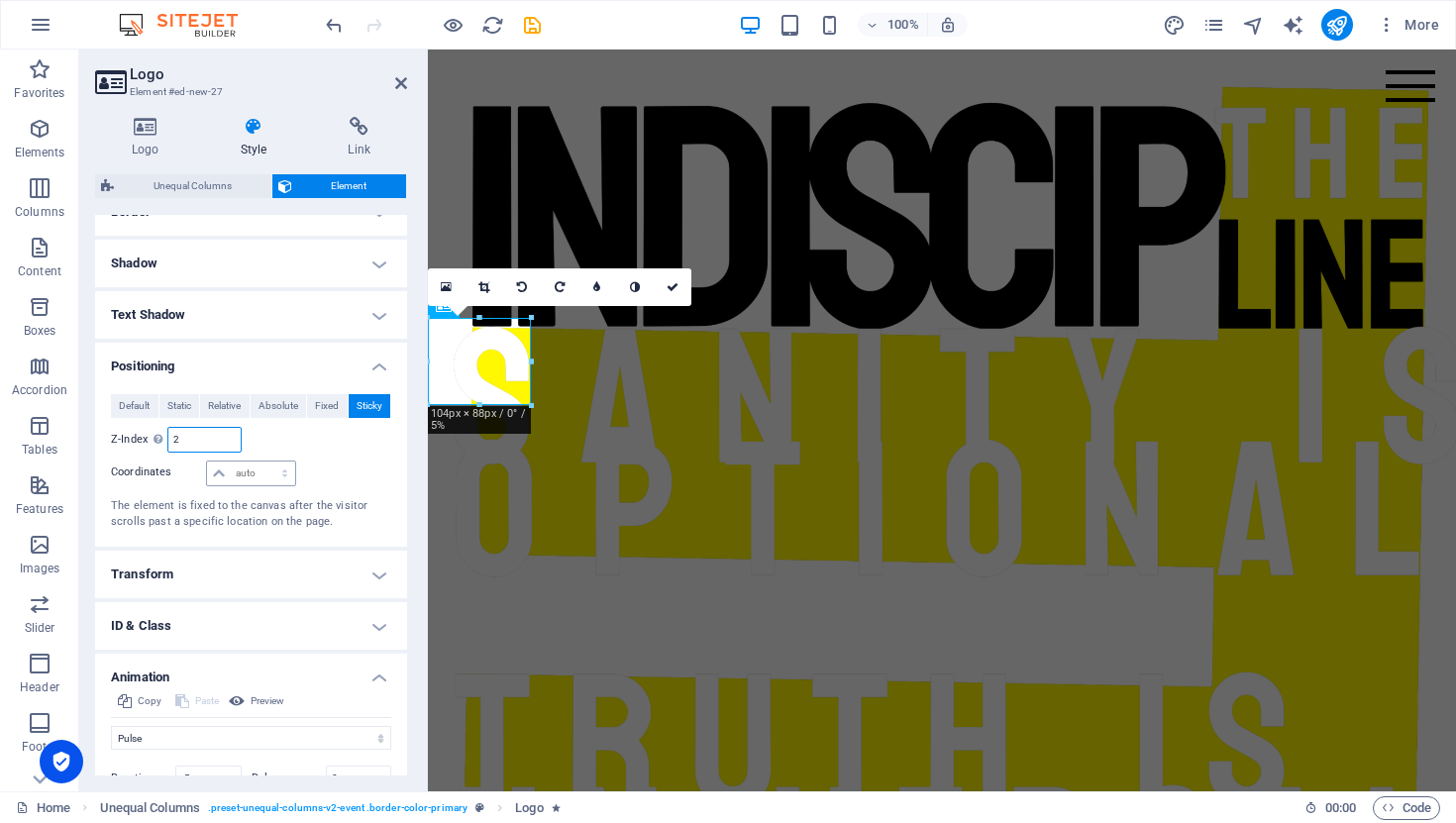 type on "2" 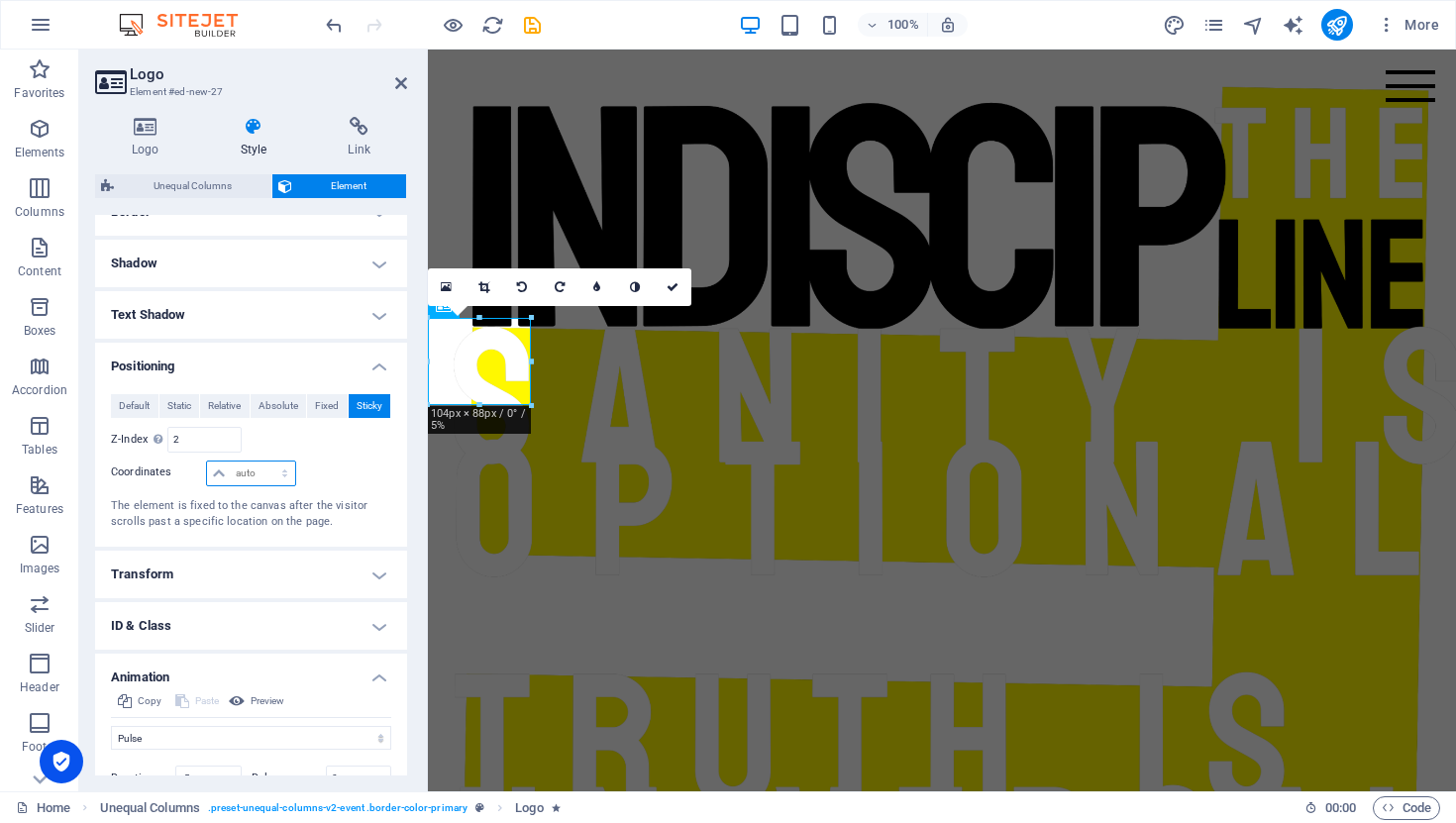 click on "auto px rem % em" at bounding box center [251, 473] 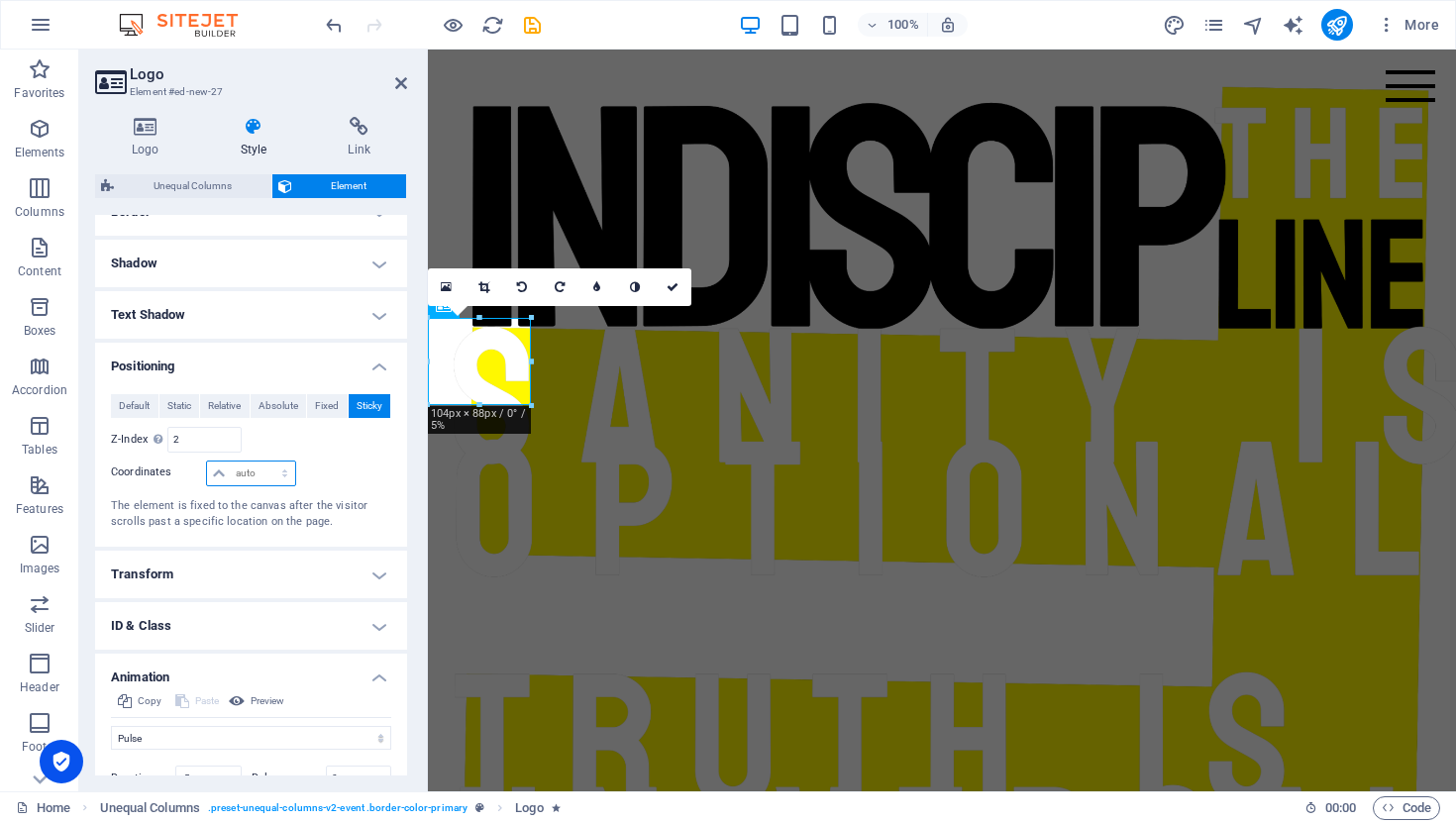 select on "px" 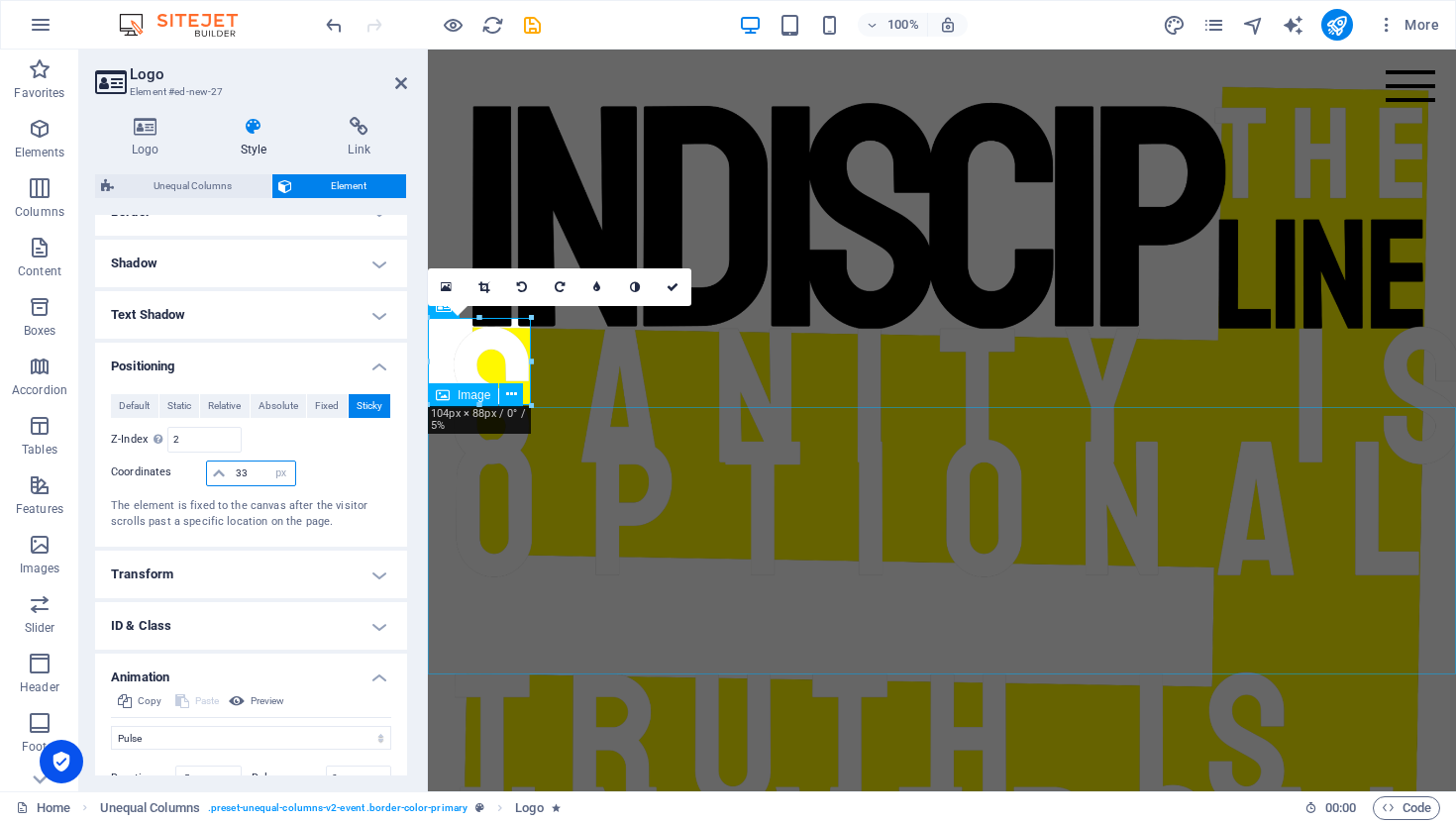type on "33" 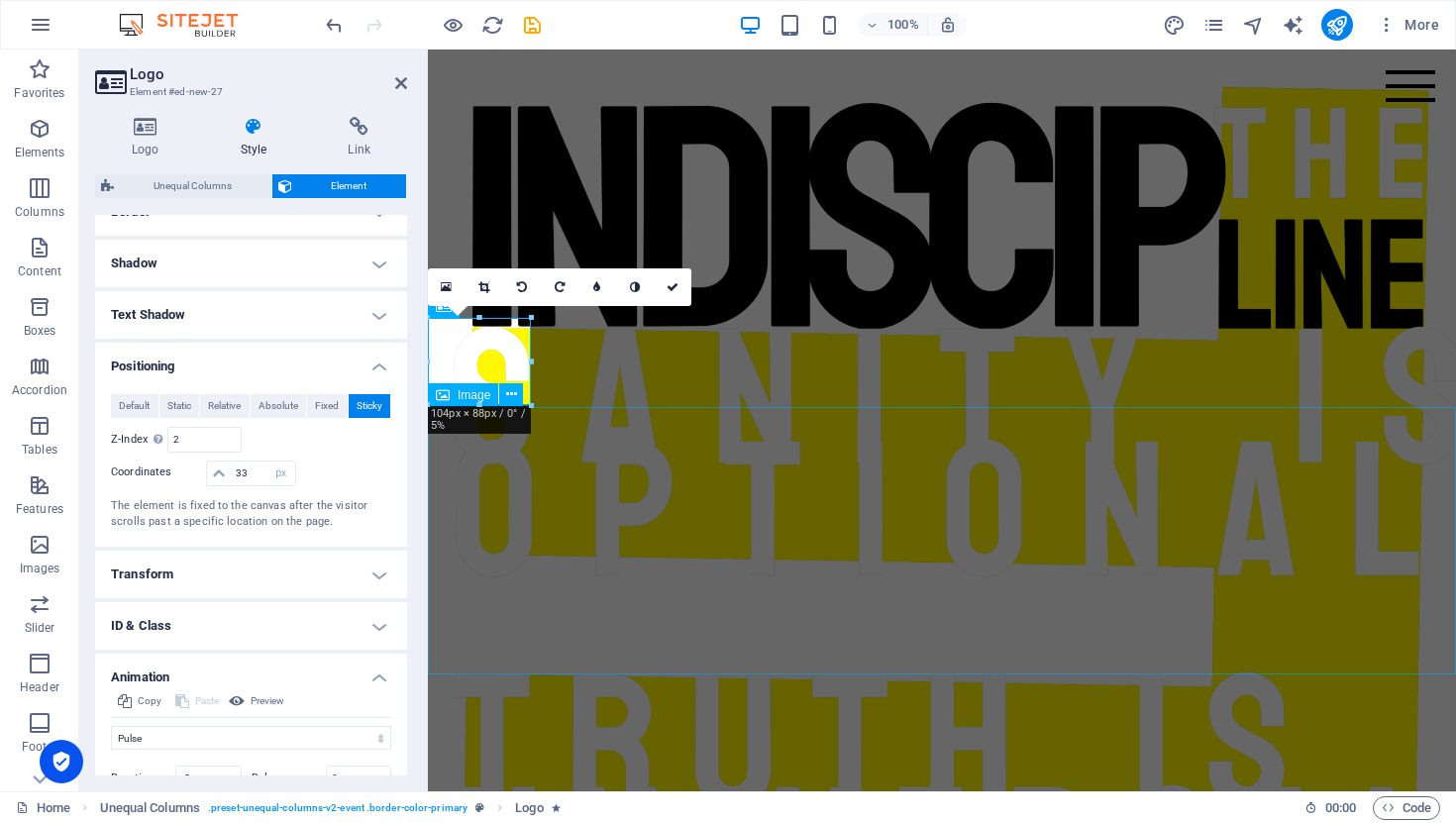 click at bounding box center (942, 2411) 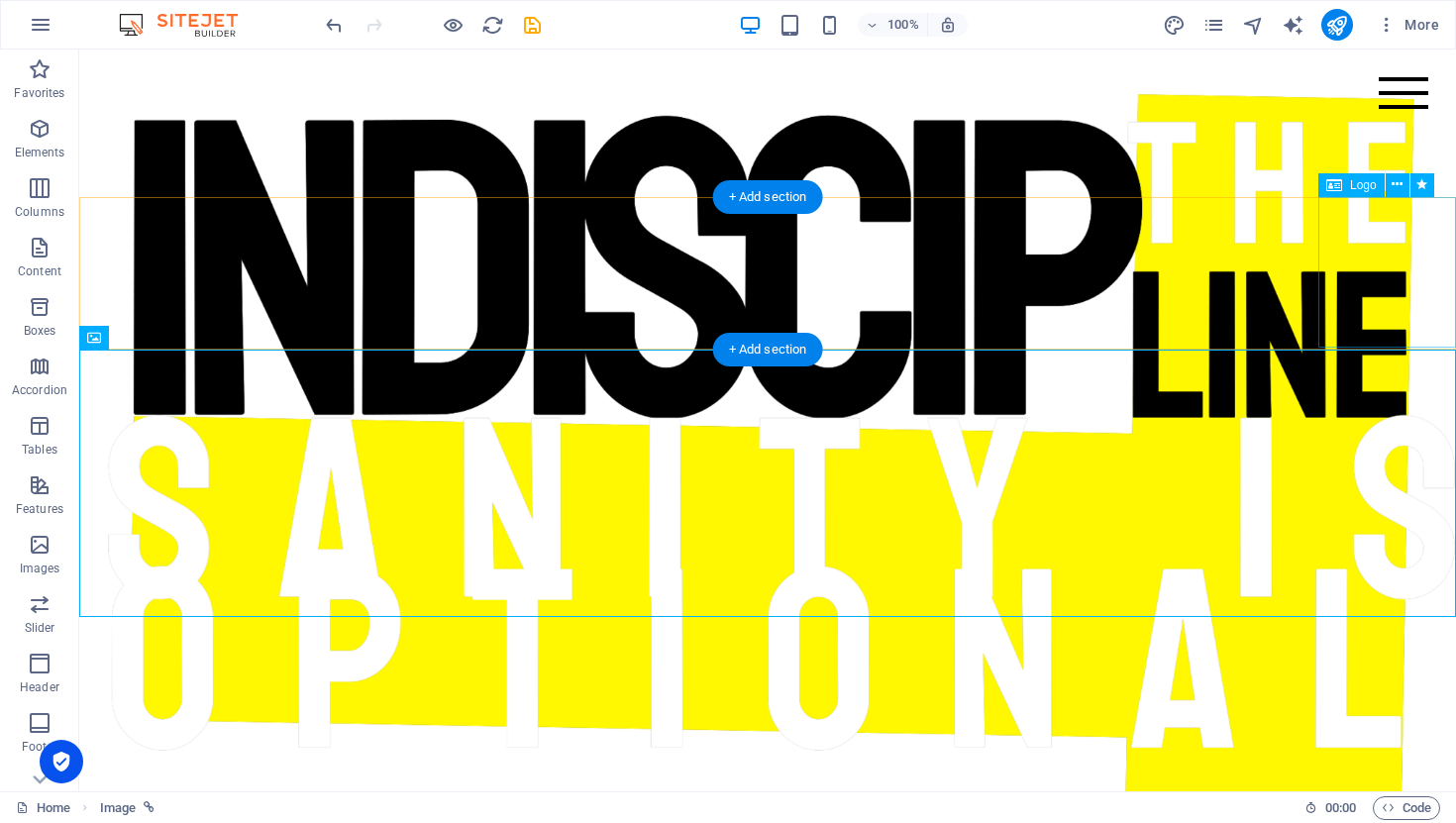 click at bounding box center [768, 2283] 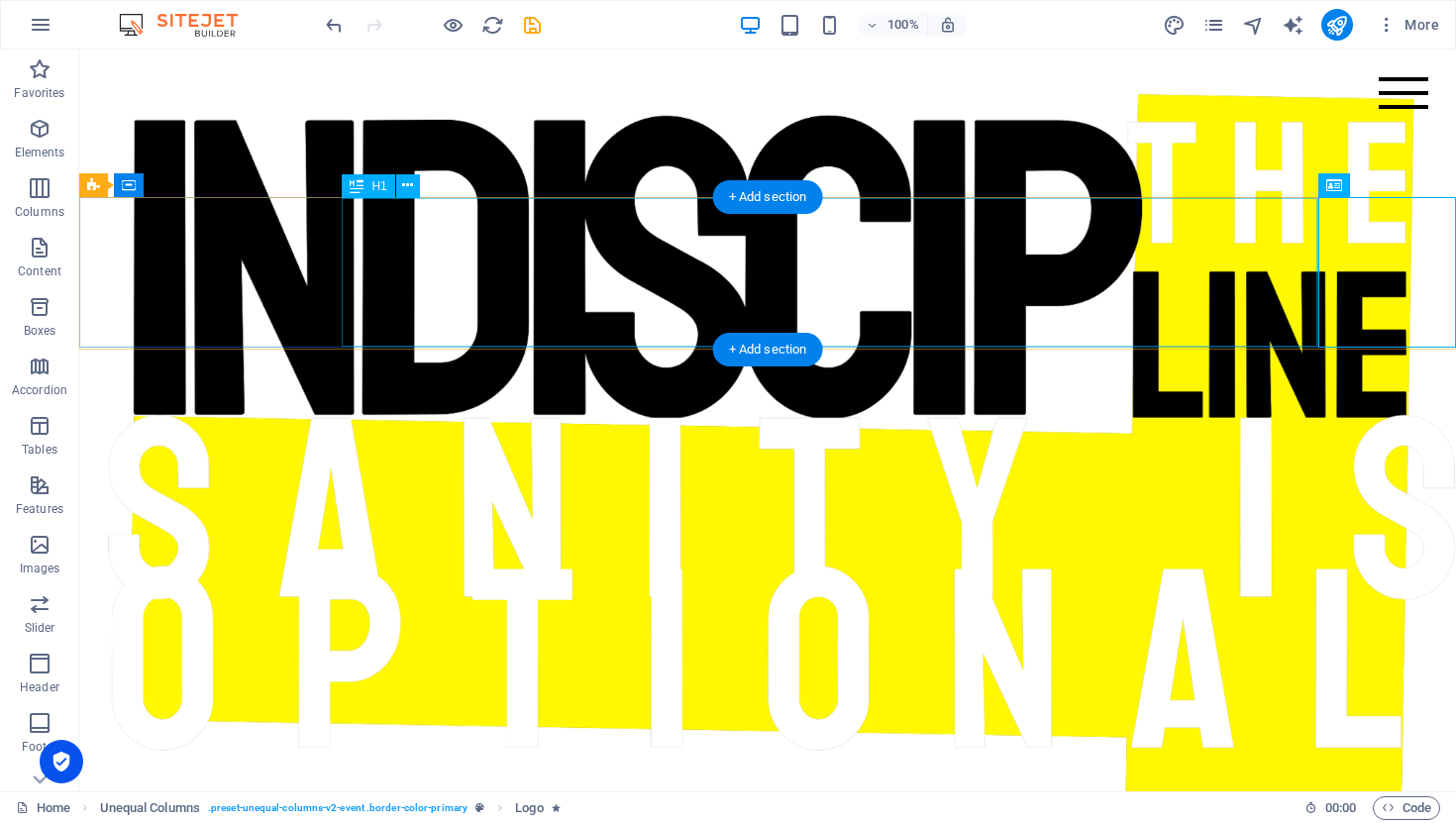 click on "THE inDISCIPLINE" at bounding box center [768, 1626] 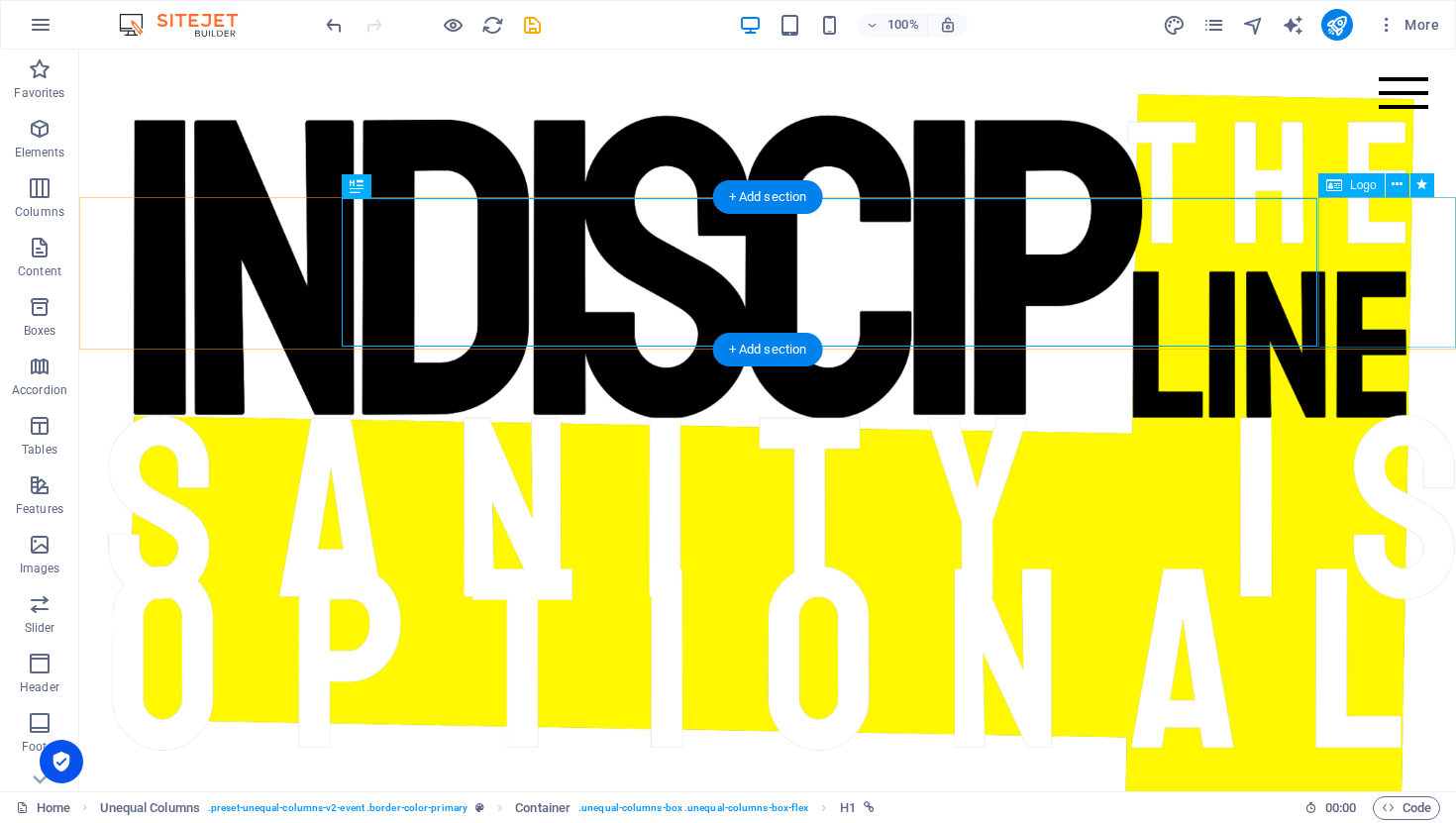 click at bounding box center (768, 2283) 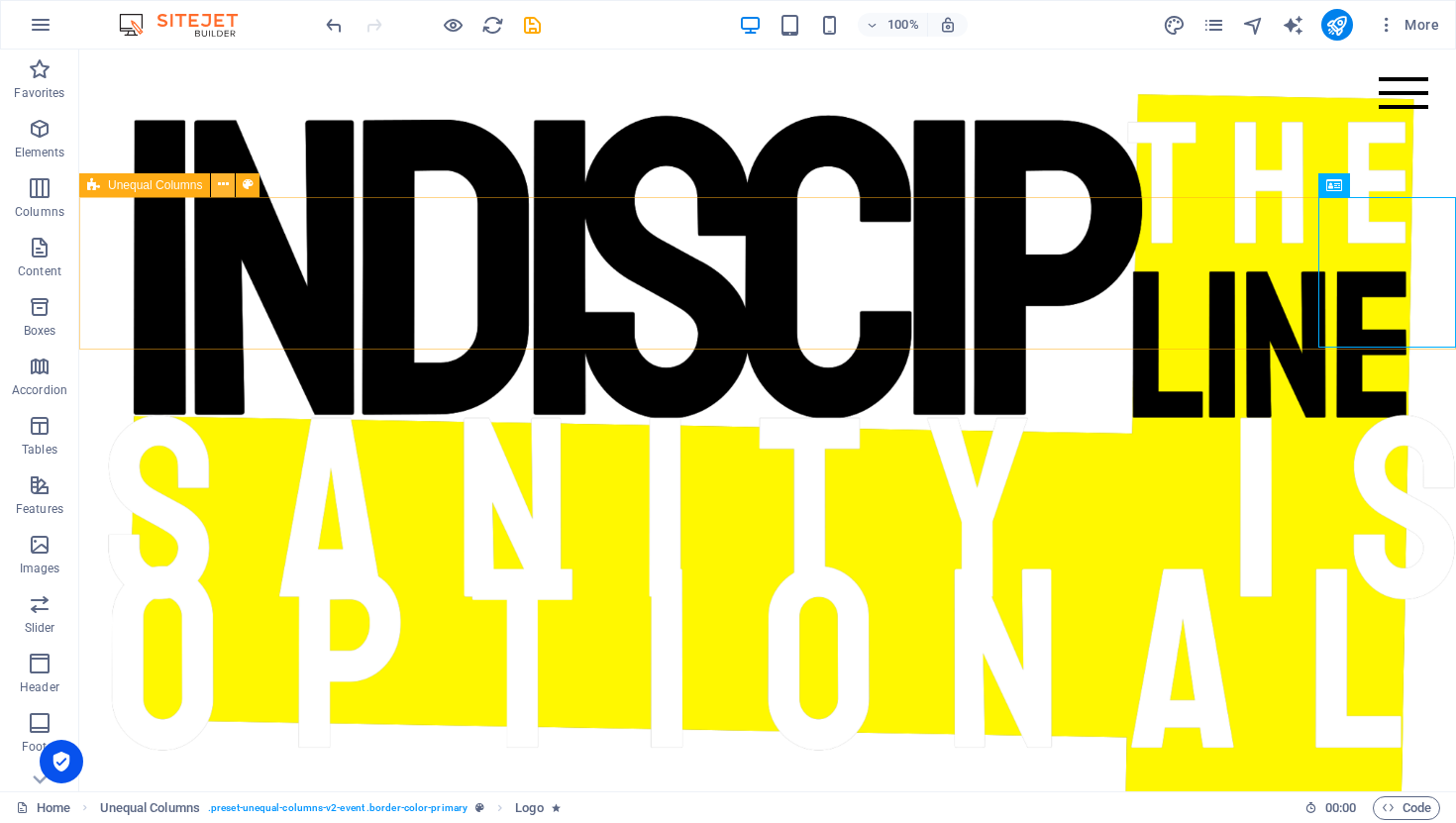 click at bounding box center [223, 184] 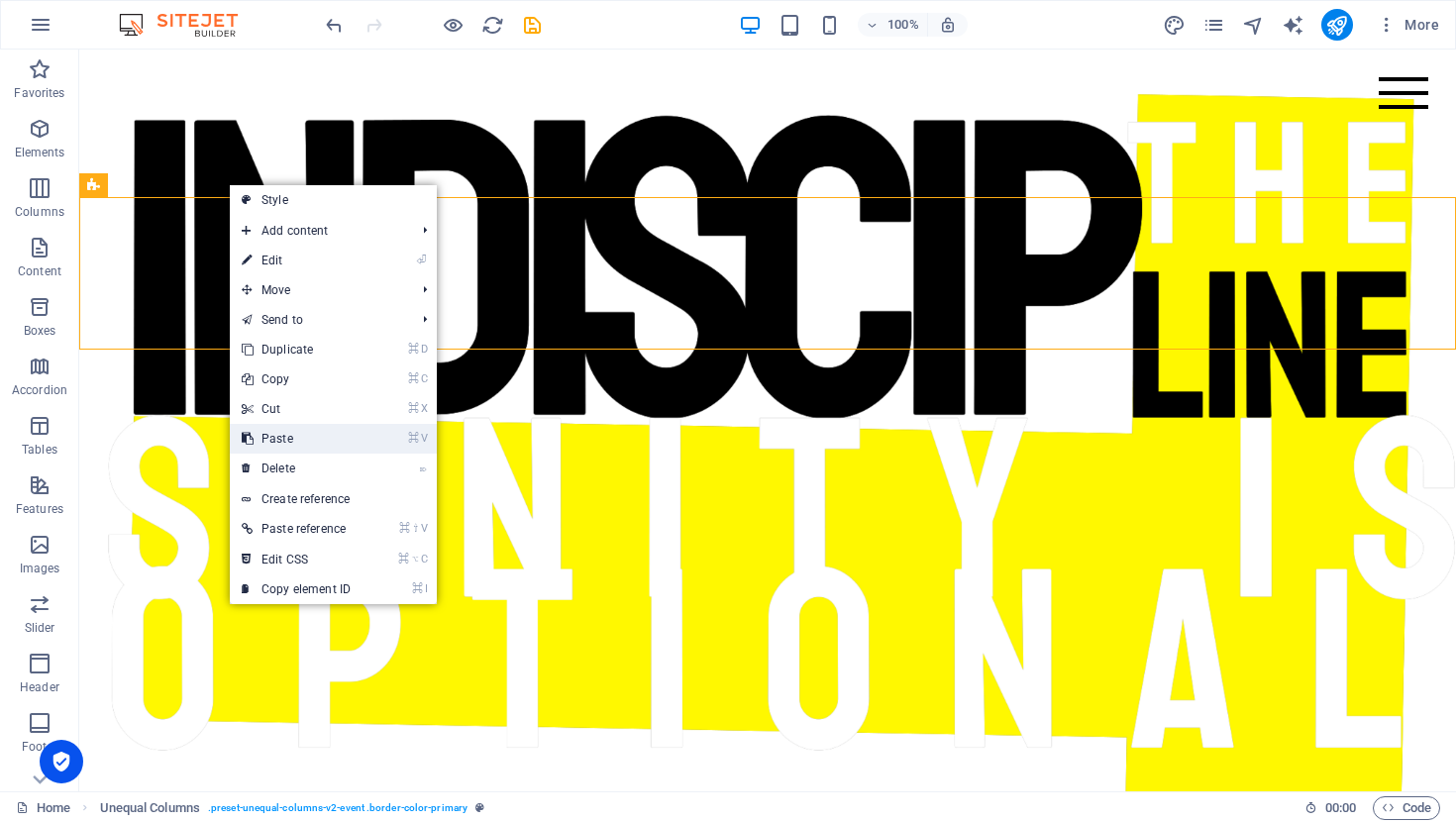 click on "⌘ V  Paste" at bounding box center [296, 439] 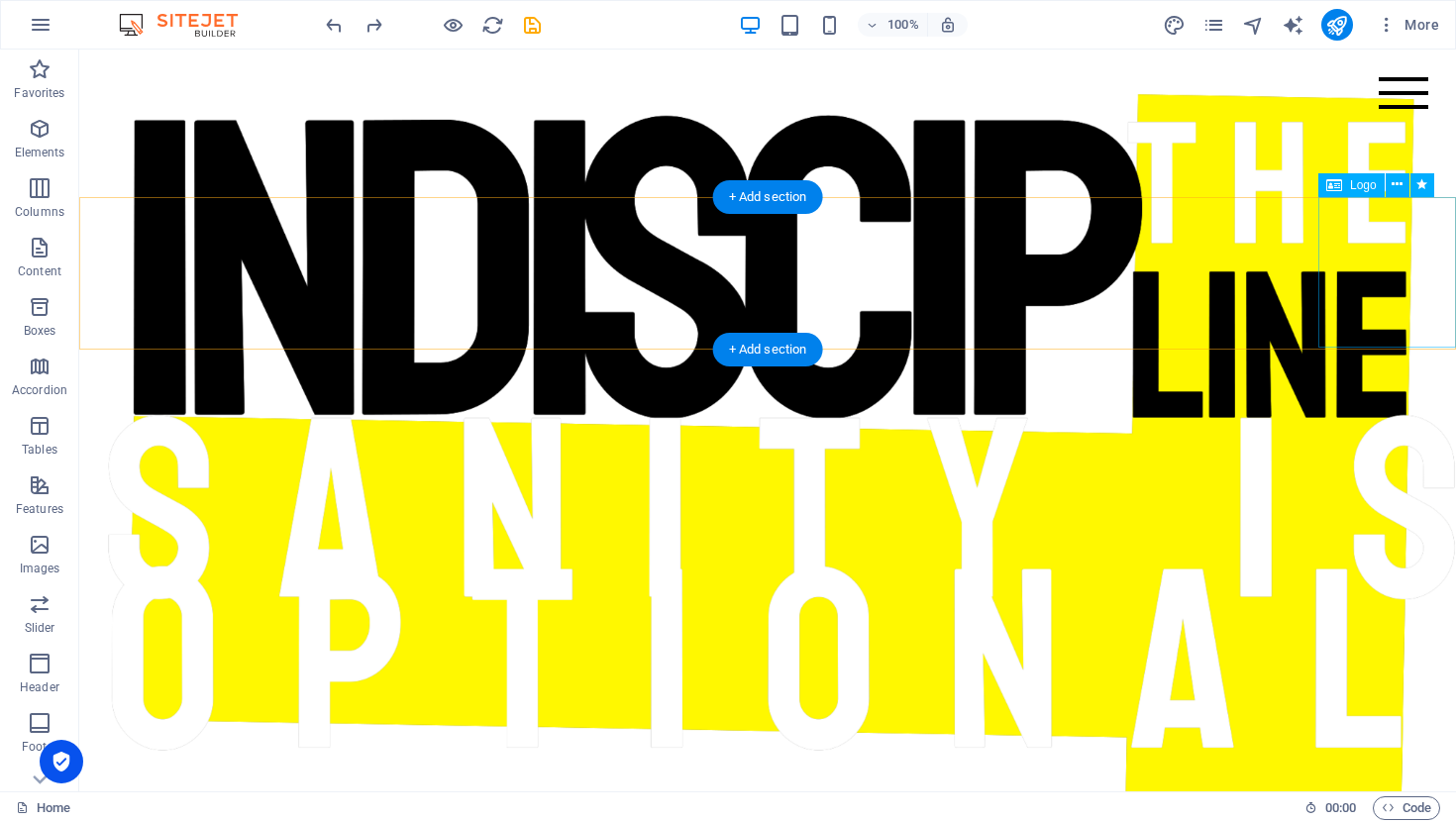 click at bounding box center [768, 2283] 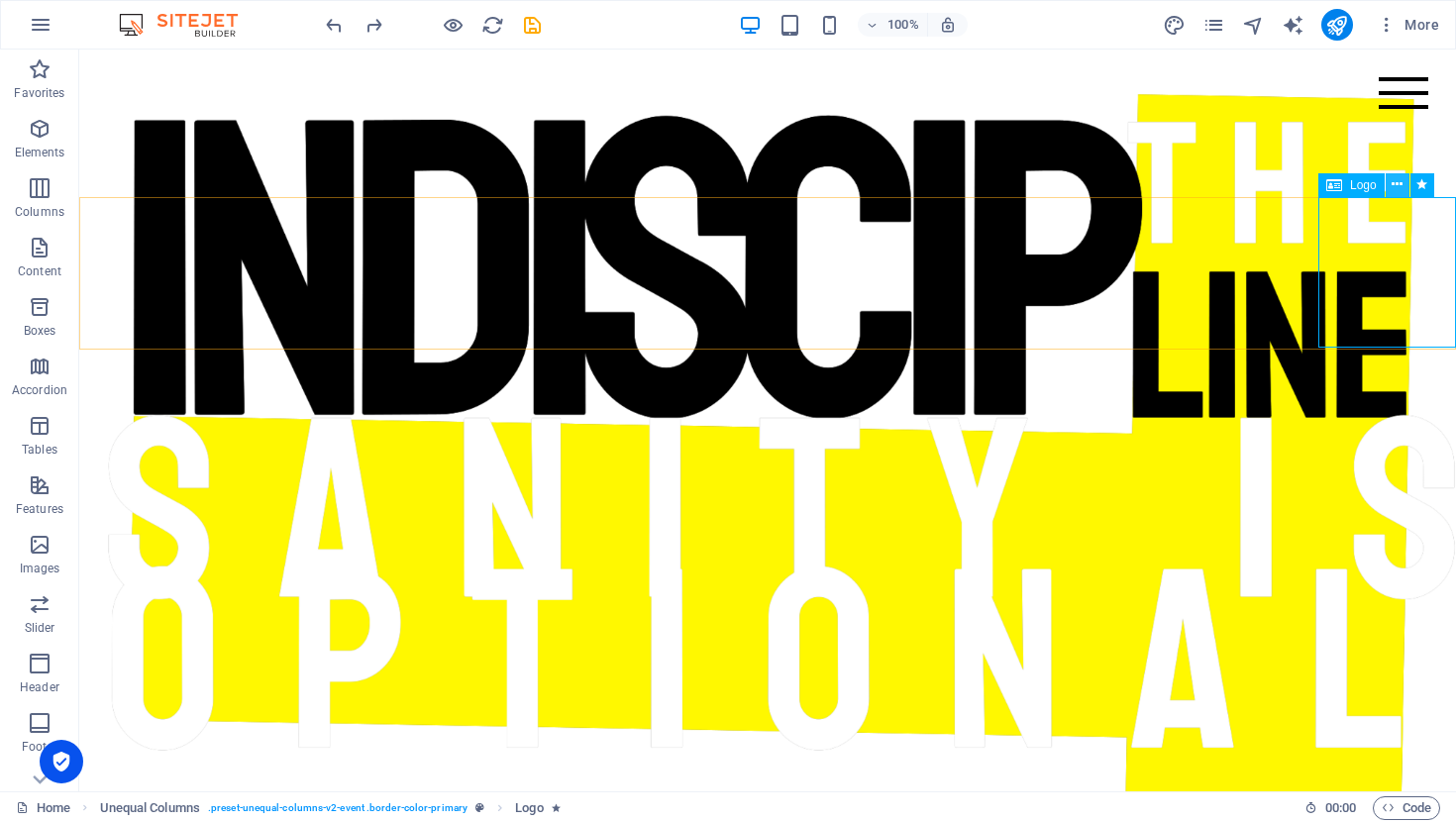 click at bounding box center (1397, 184) 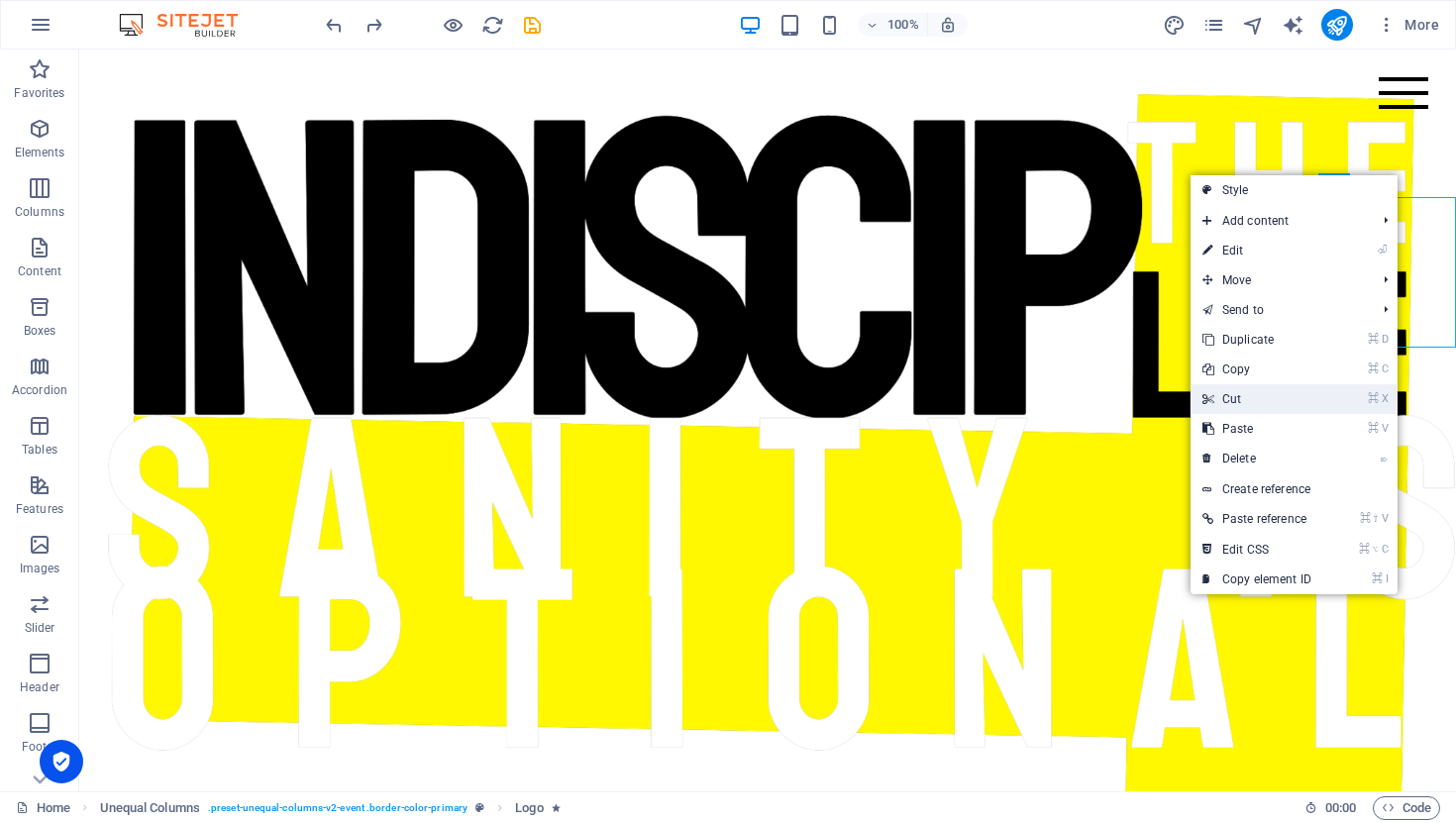 click on "⌘ X  Cut" at bounding box center (1257, 399) 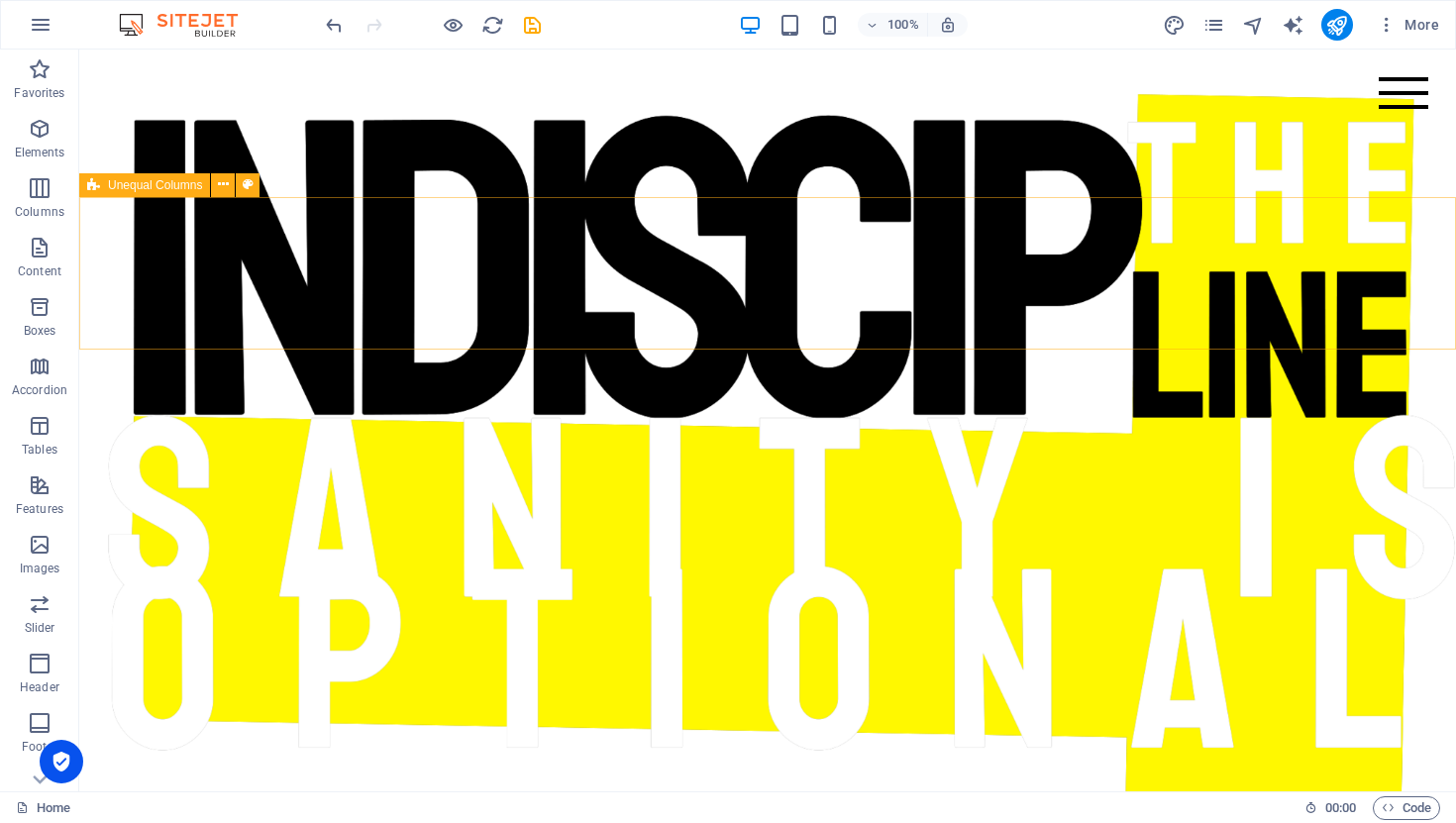 click on "Unequal Columns" at bounding box center (145, 185) 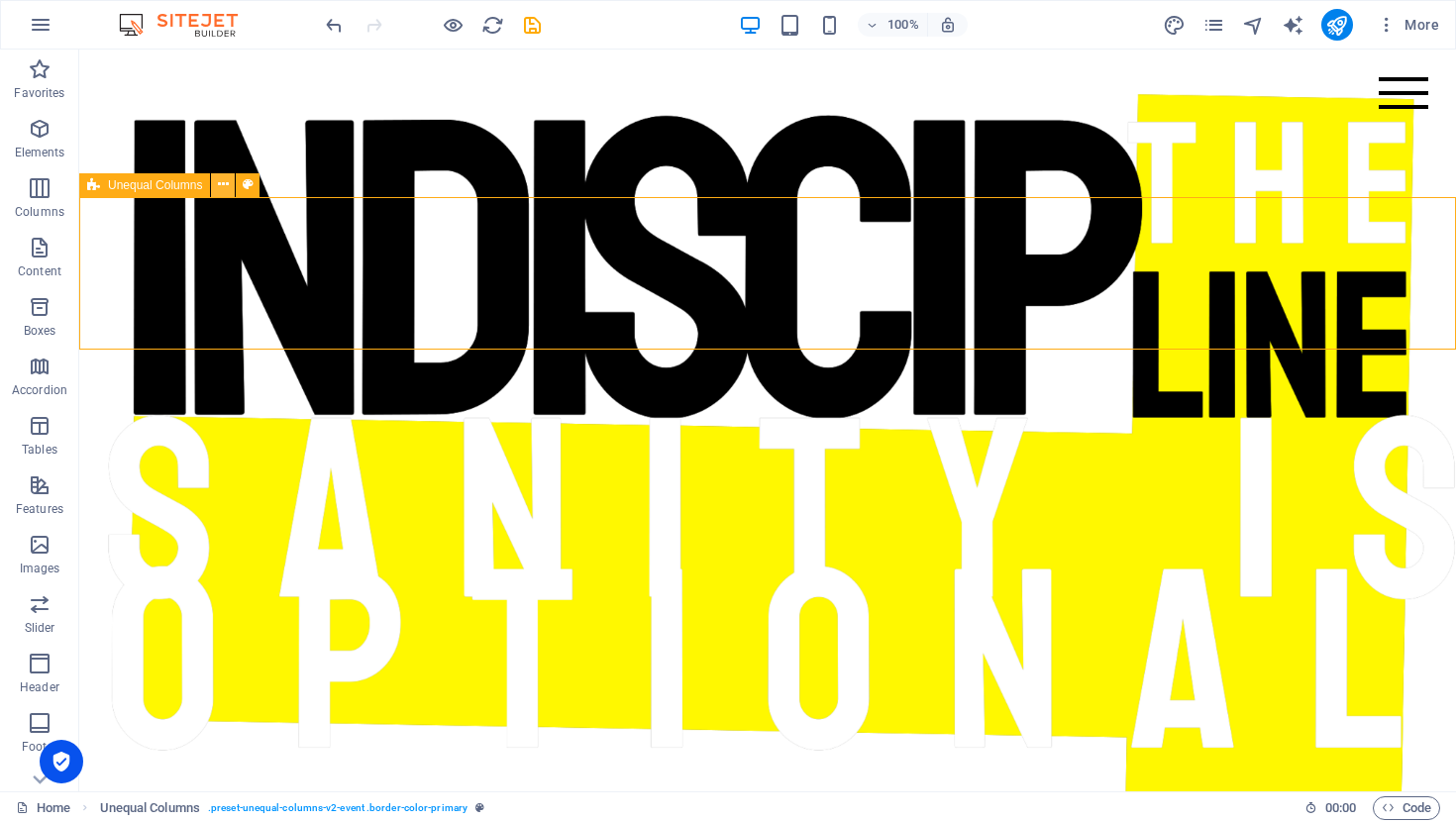 click at bounding box center [223, 185] 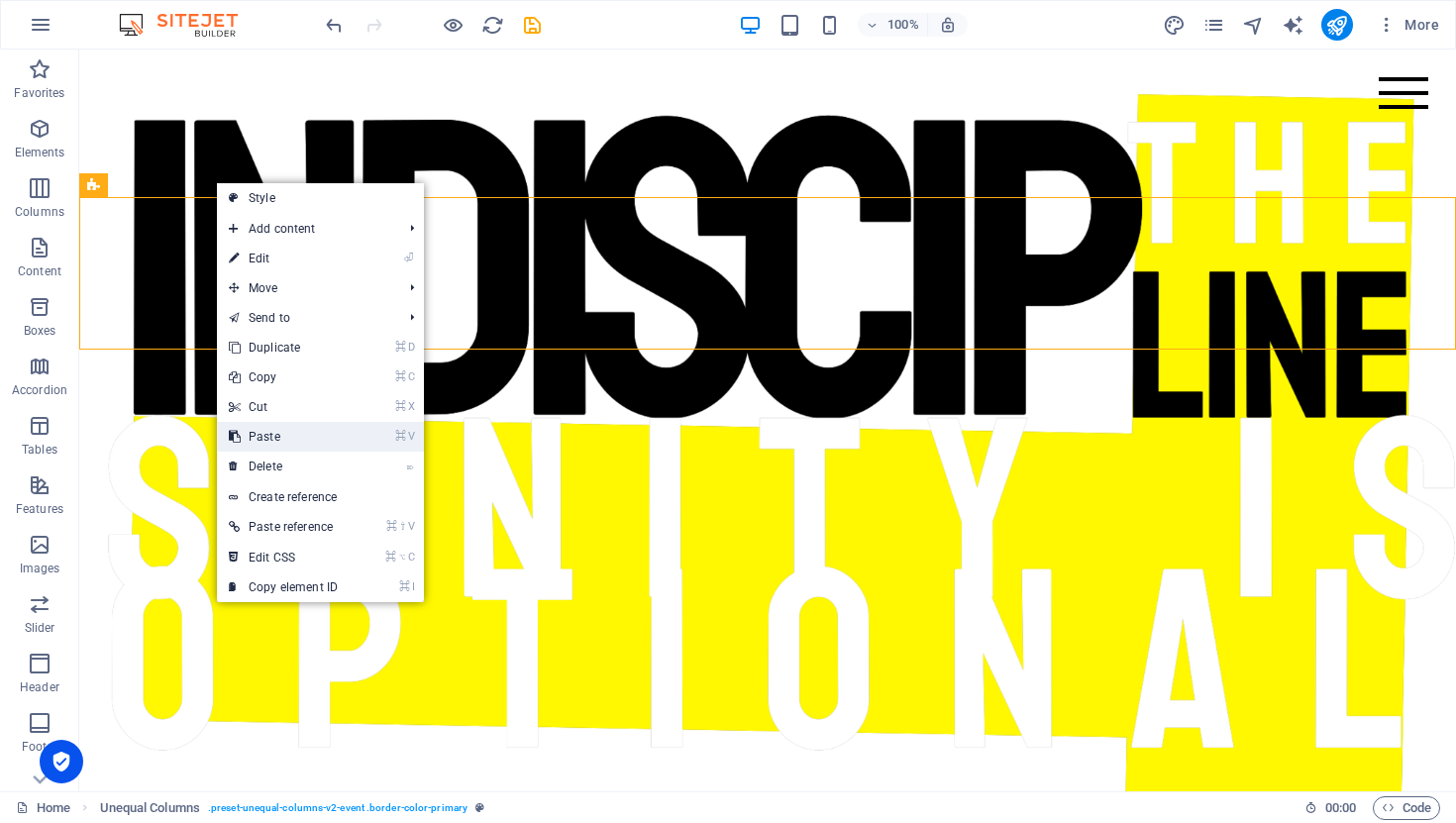 click on "⌘ V  Paste" at bounding box center (283, 437) 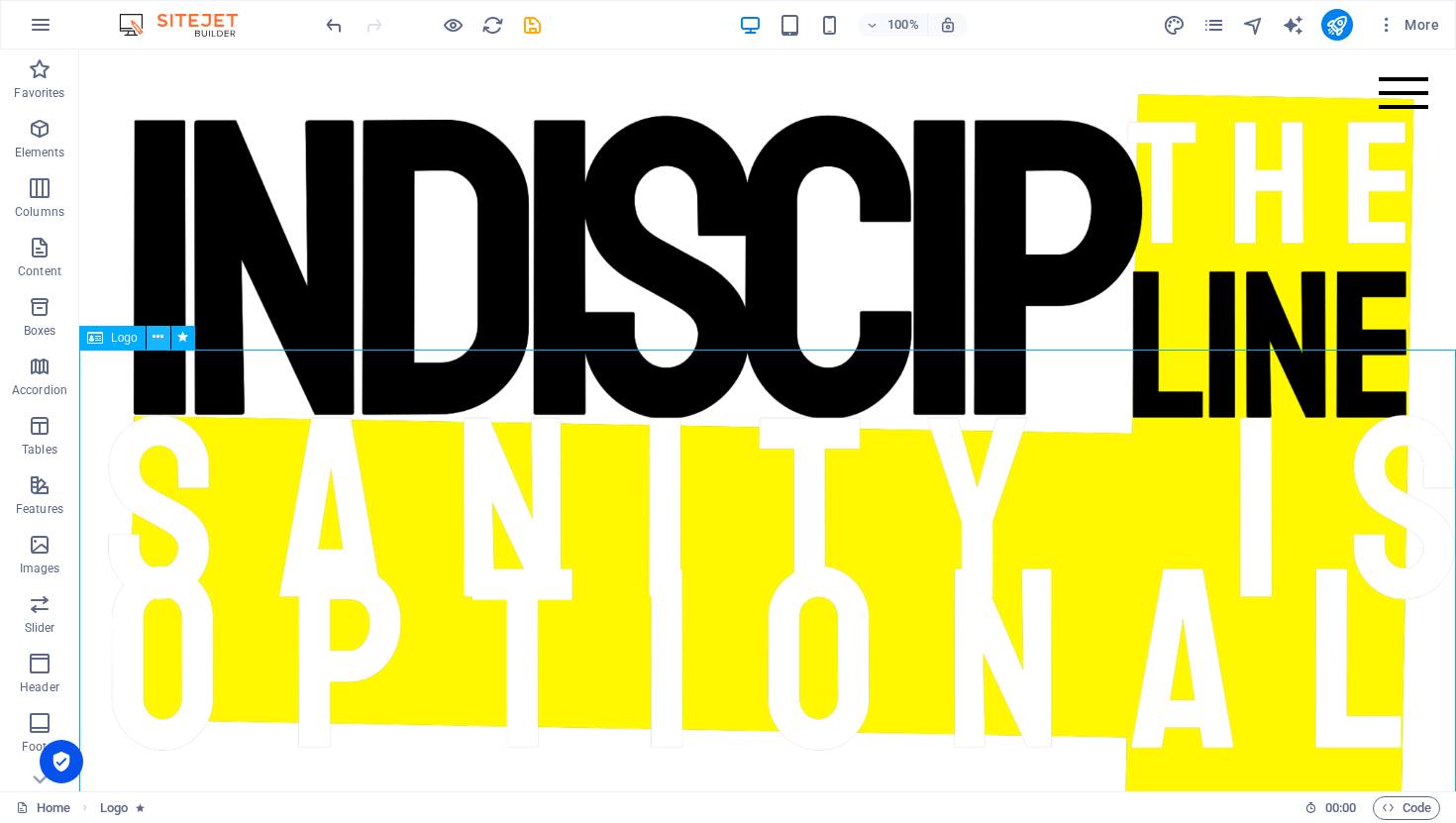 click at bounding box center (157, 337) 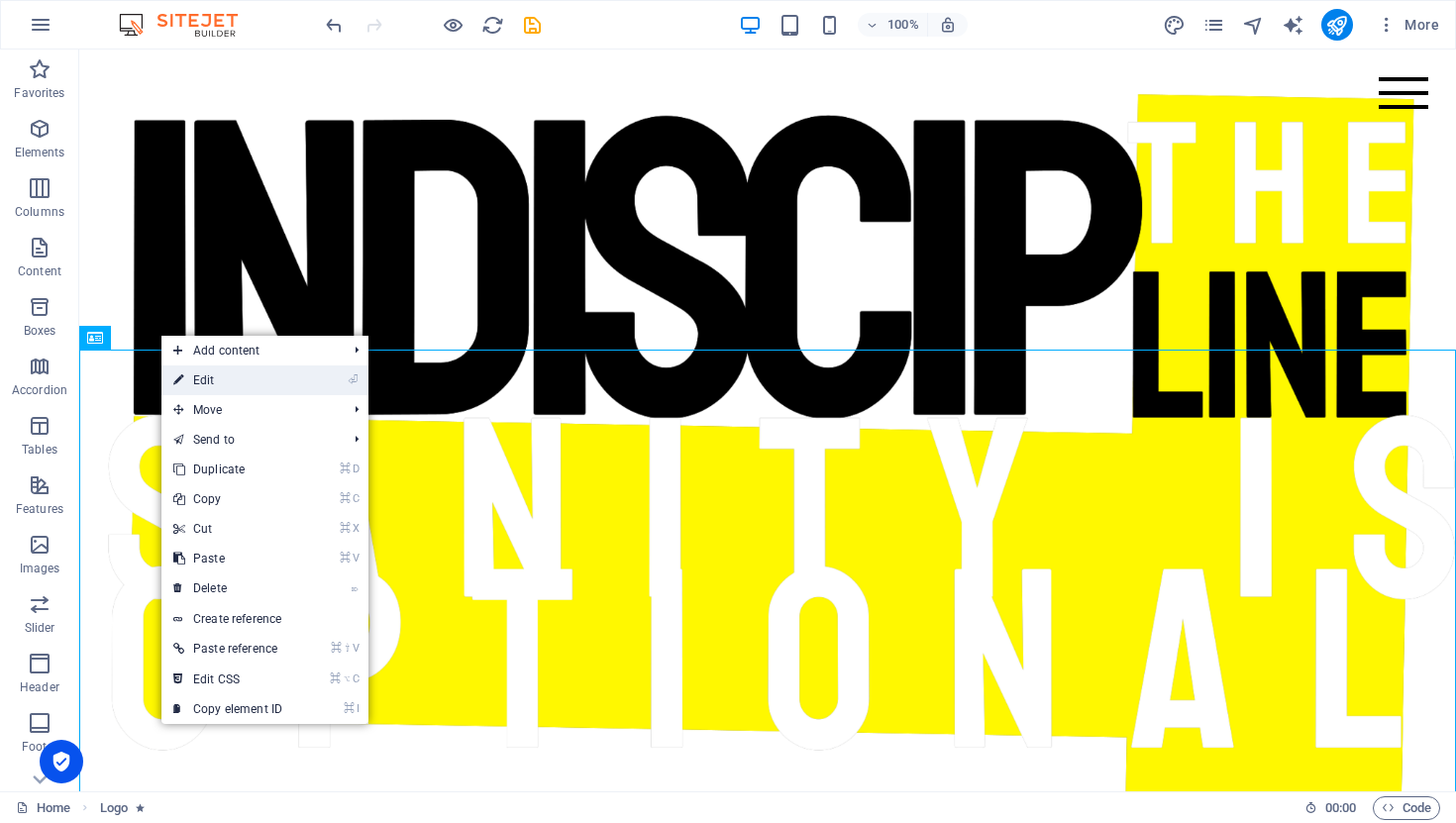 click on "⏎  Edit" at bounding box center [228, 380] 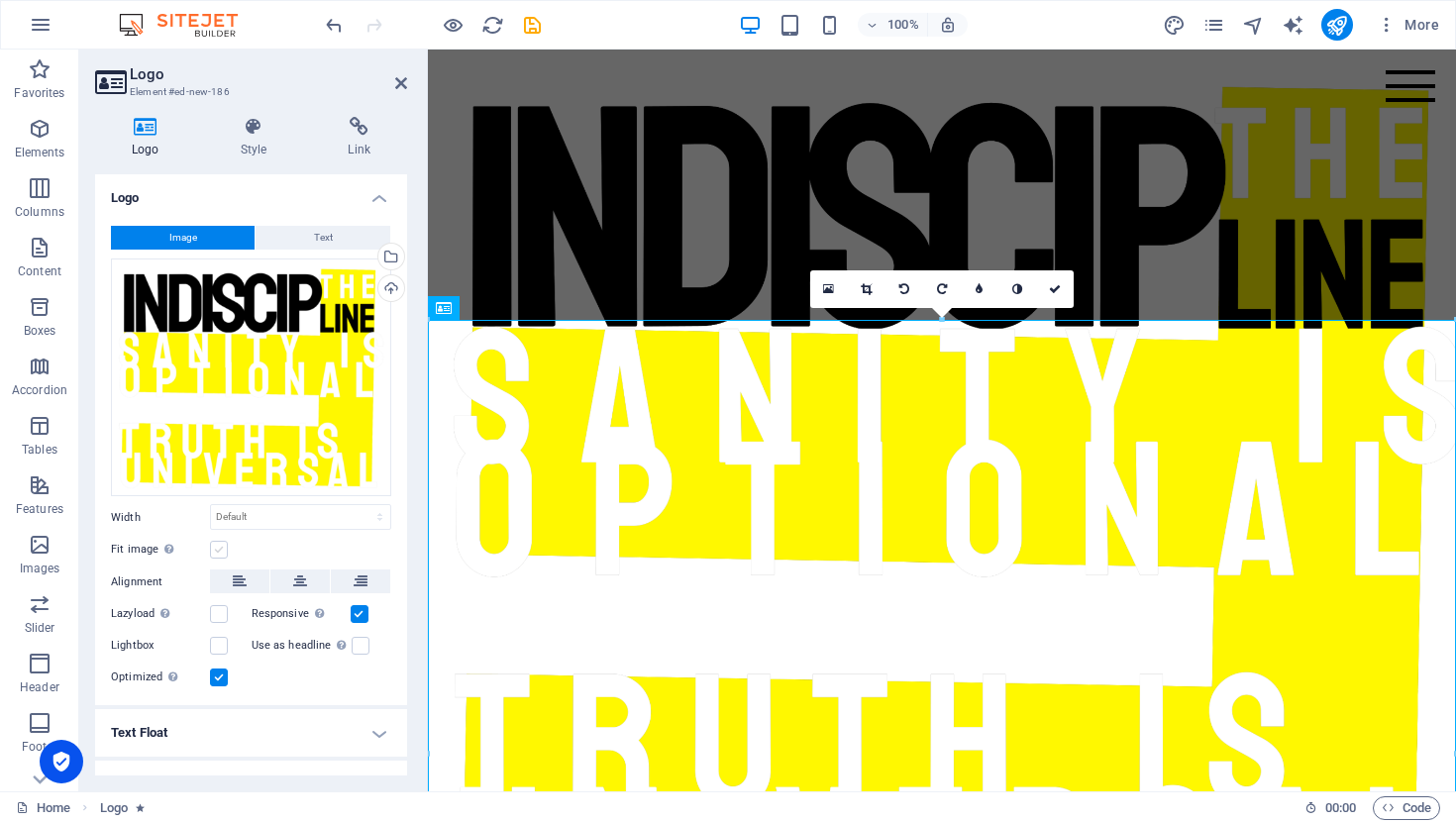 click at bounding box center (219, 550) 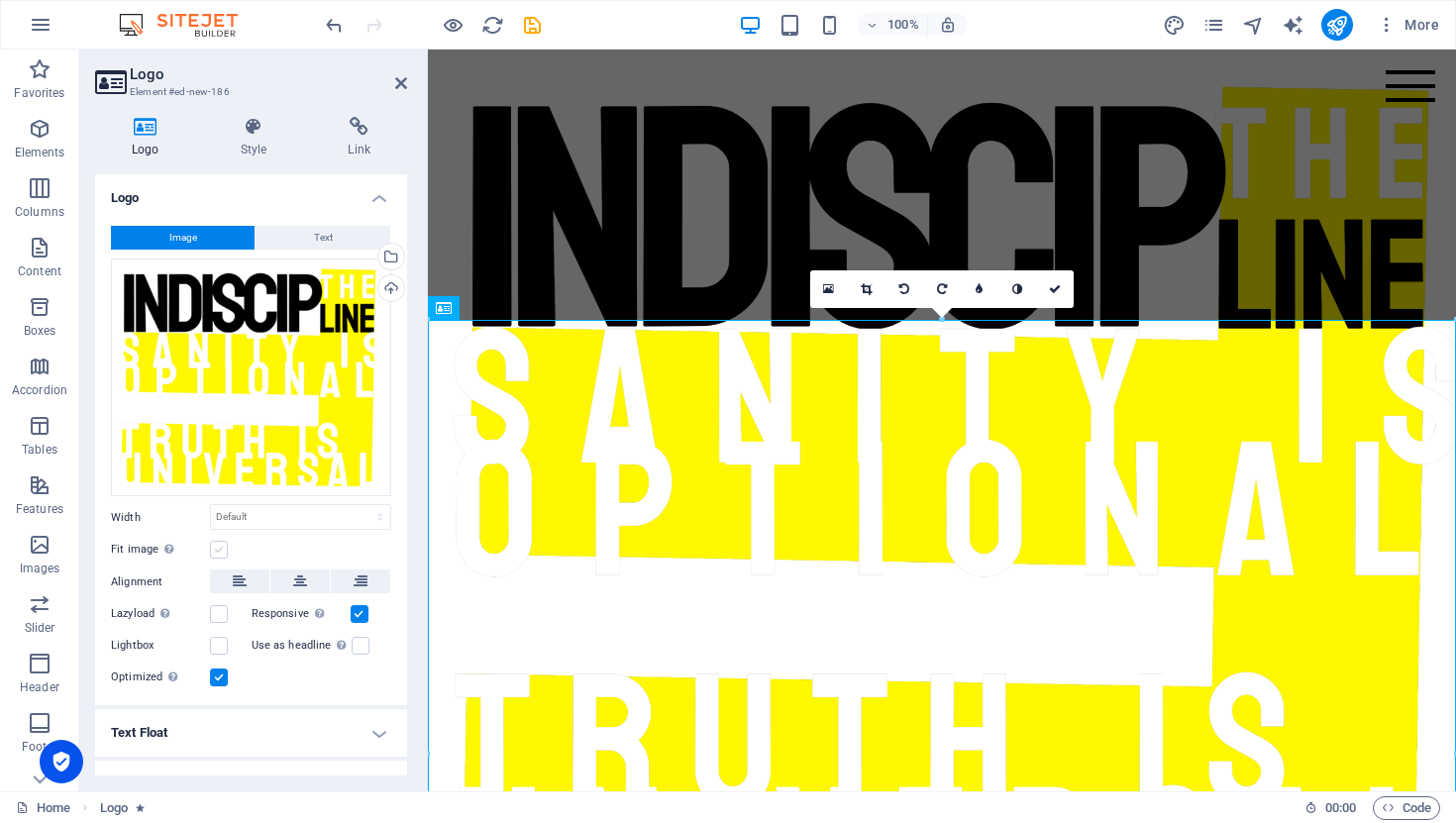 click on "Fit image Automatically fit image to a fixed width and height" at bounding box center [0, 0] 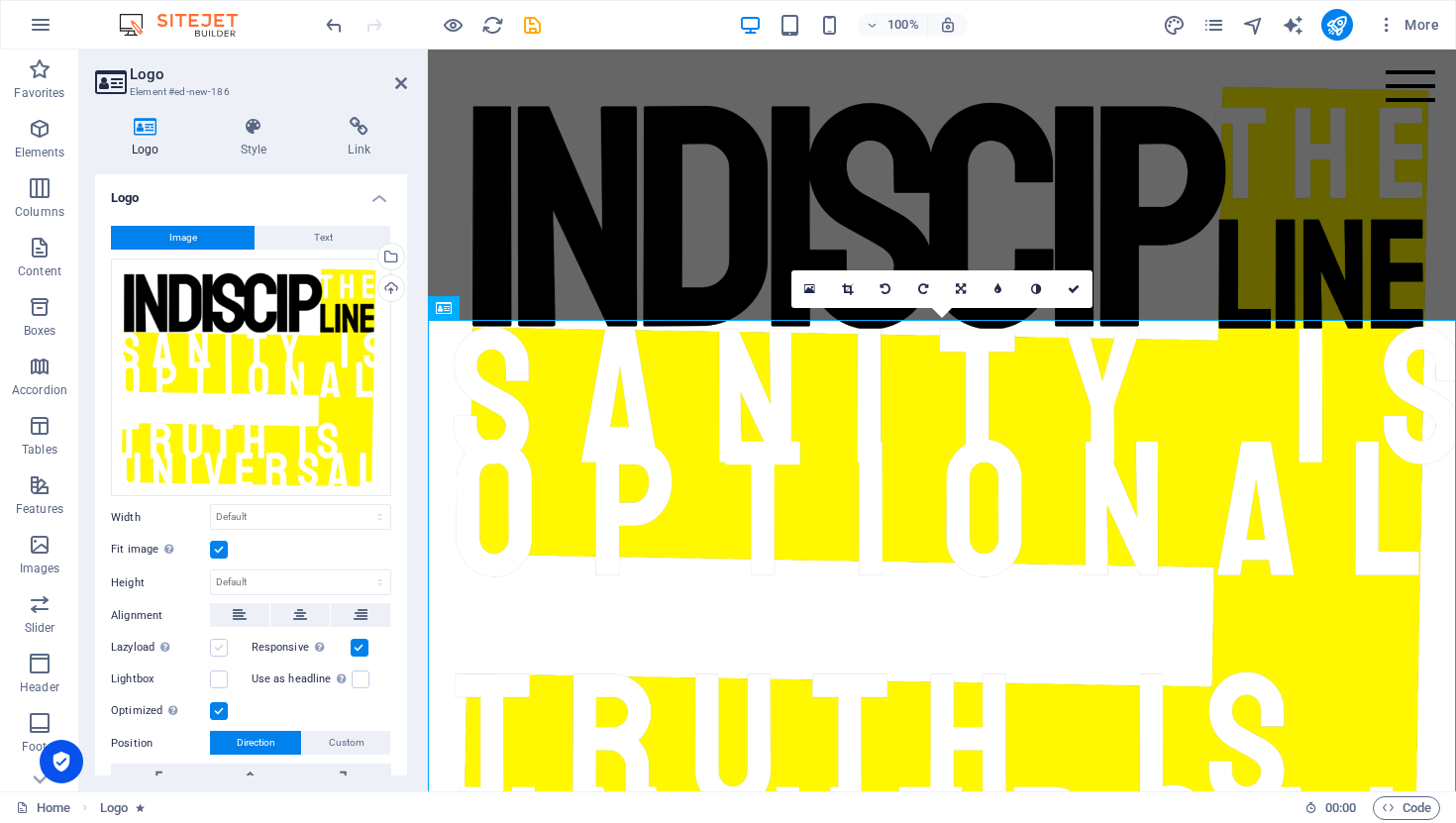 click at bounding box center [219, 648] 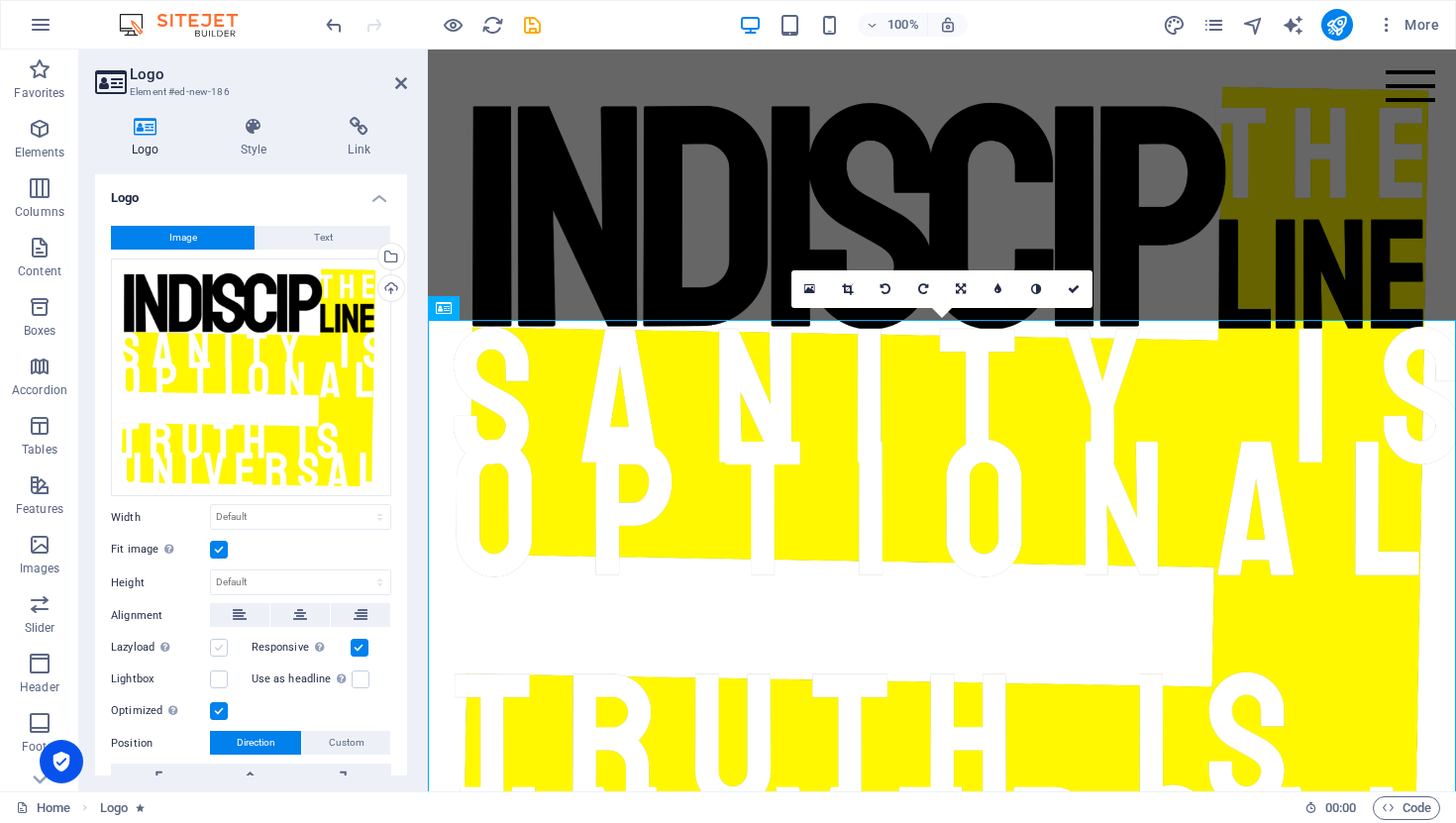 click on "Lazyload Loading images after the page loads improves page speed." at bounding box center (0, 0) 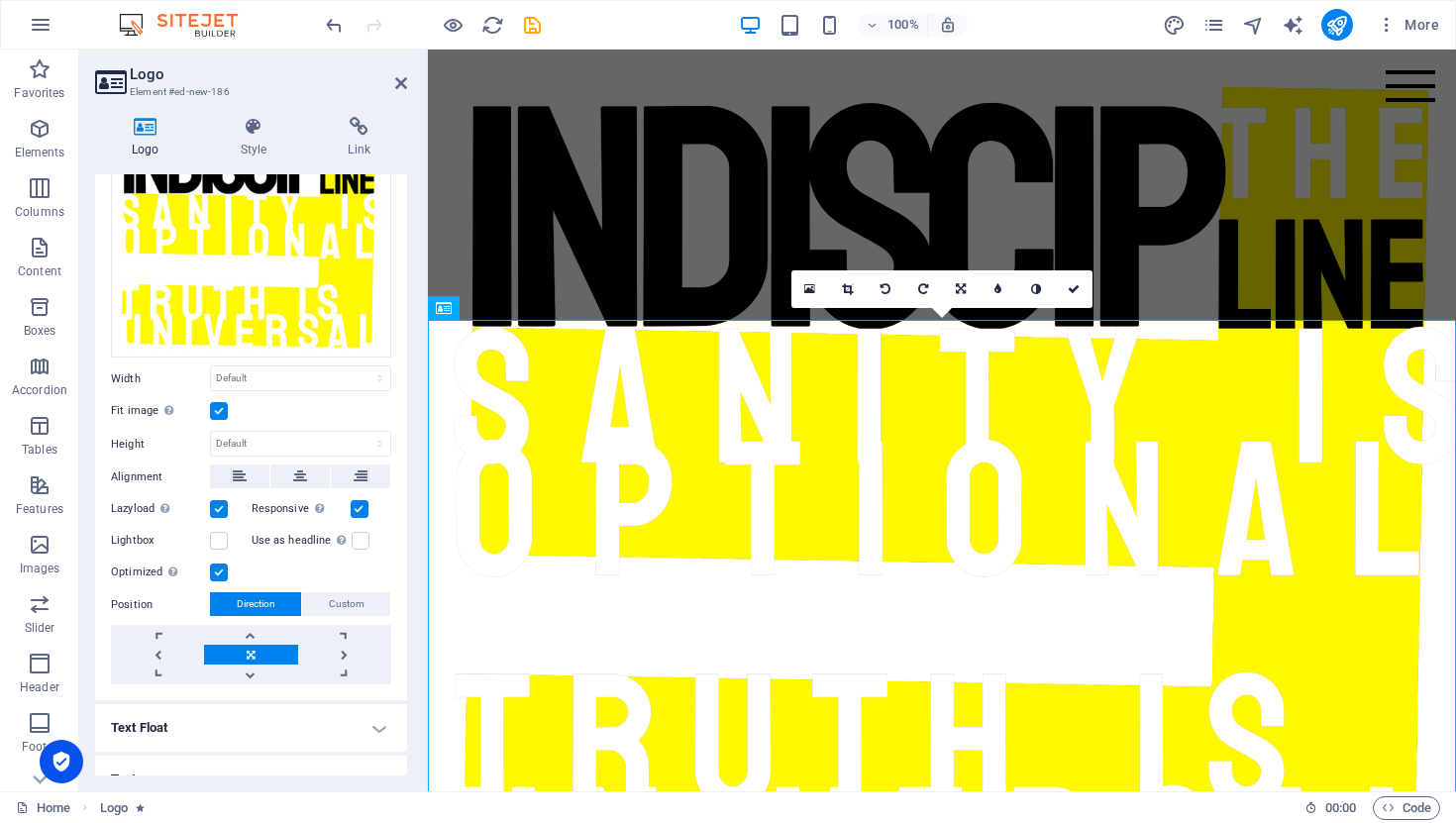 scroll, scrollTop: 163, scrollLeft: 0, axis: vertical 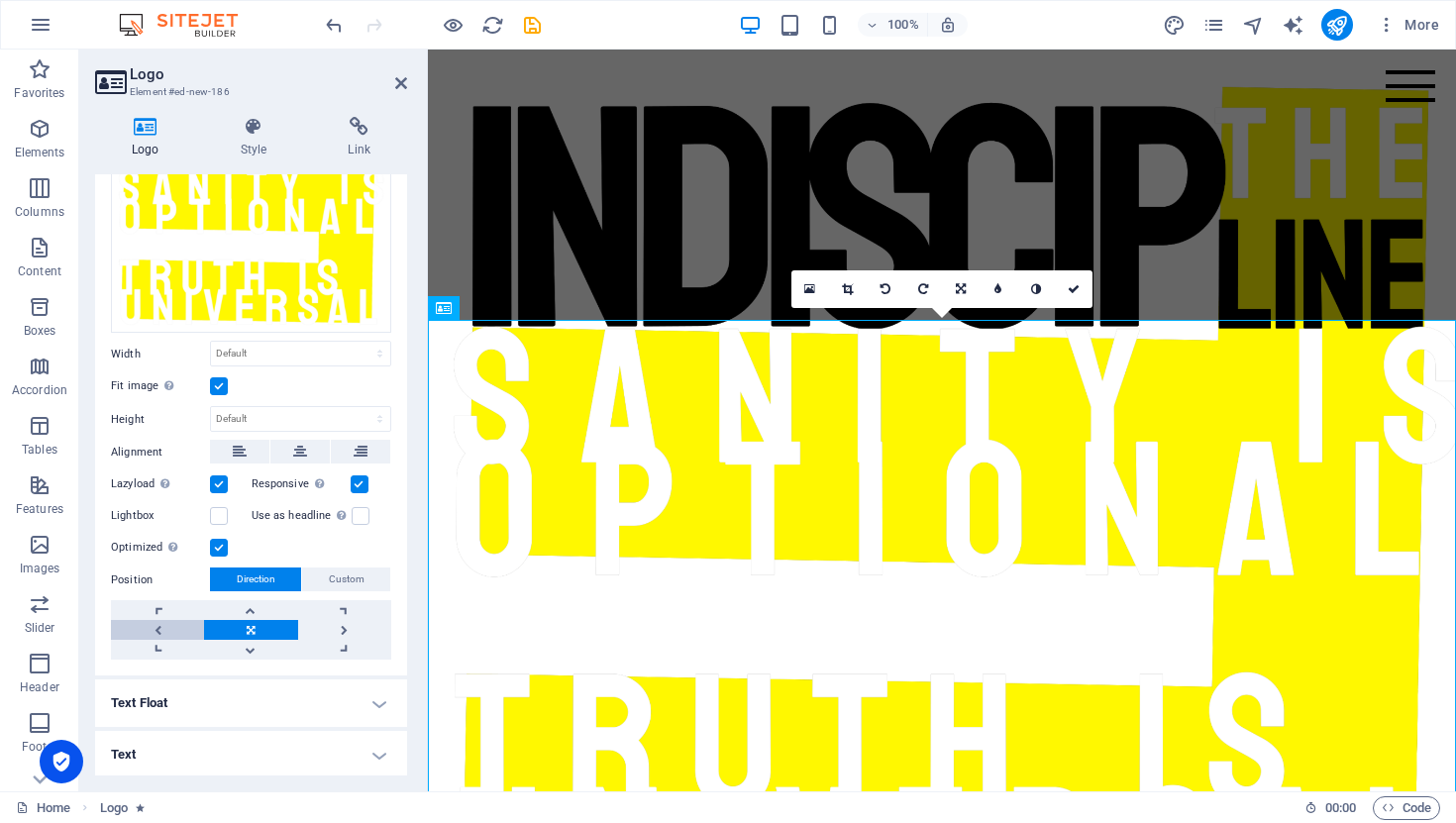 click at bounding box center (157, 630) 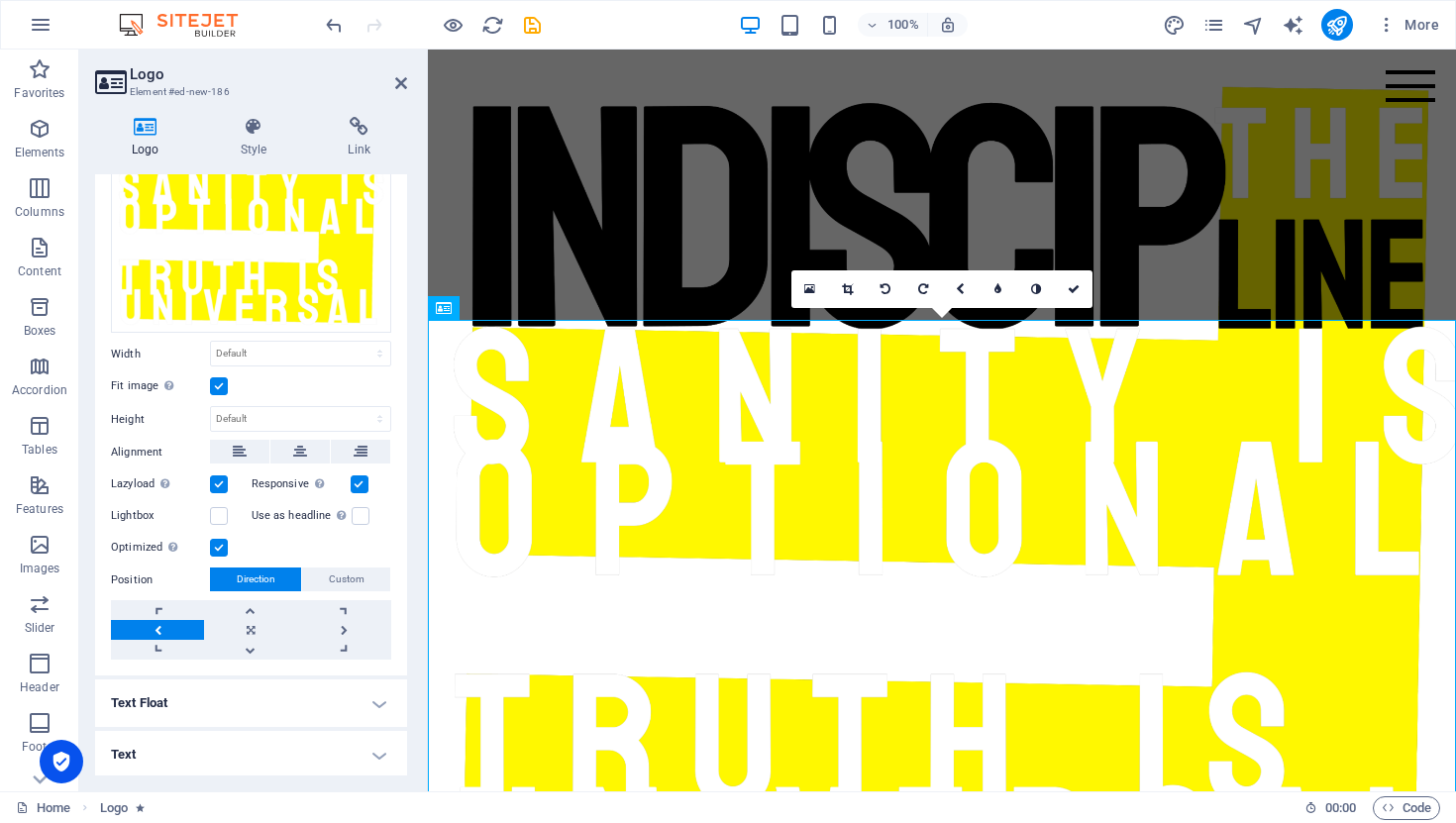 click on "Logo" at bounding box center [268, 74] 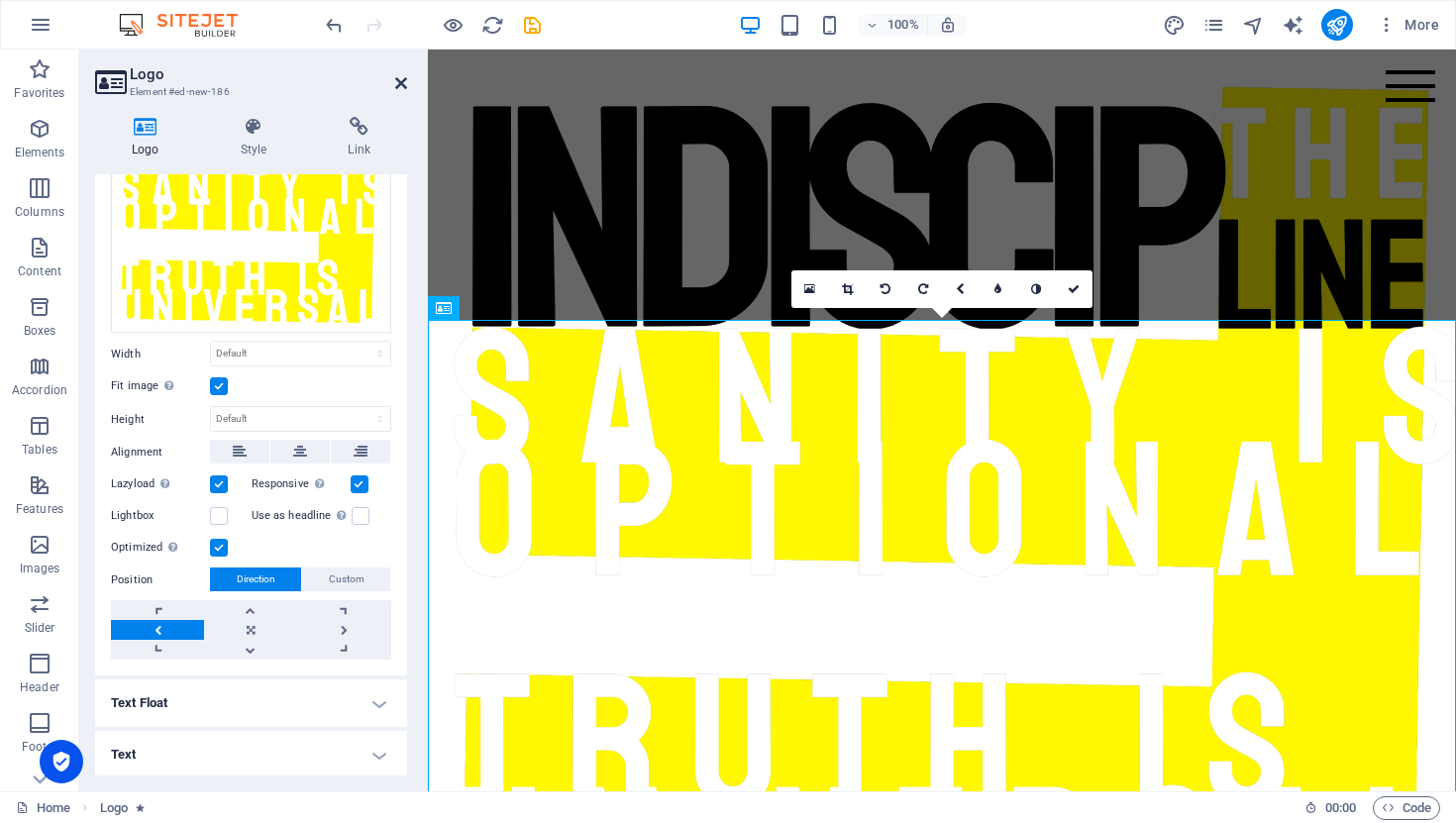 click at bounding box center (401, 83) 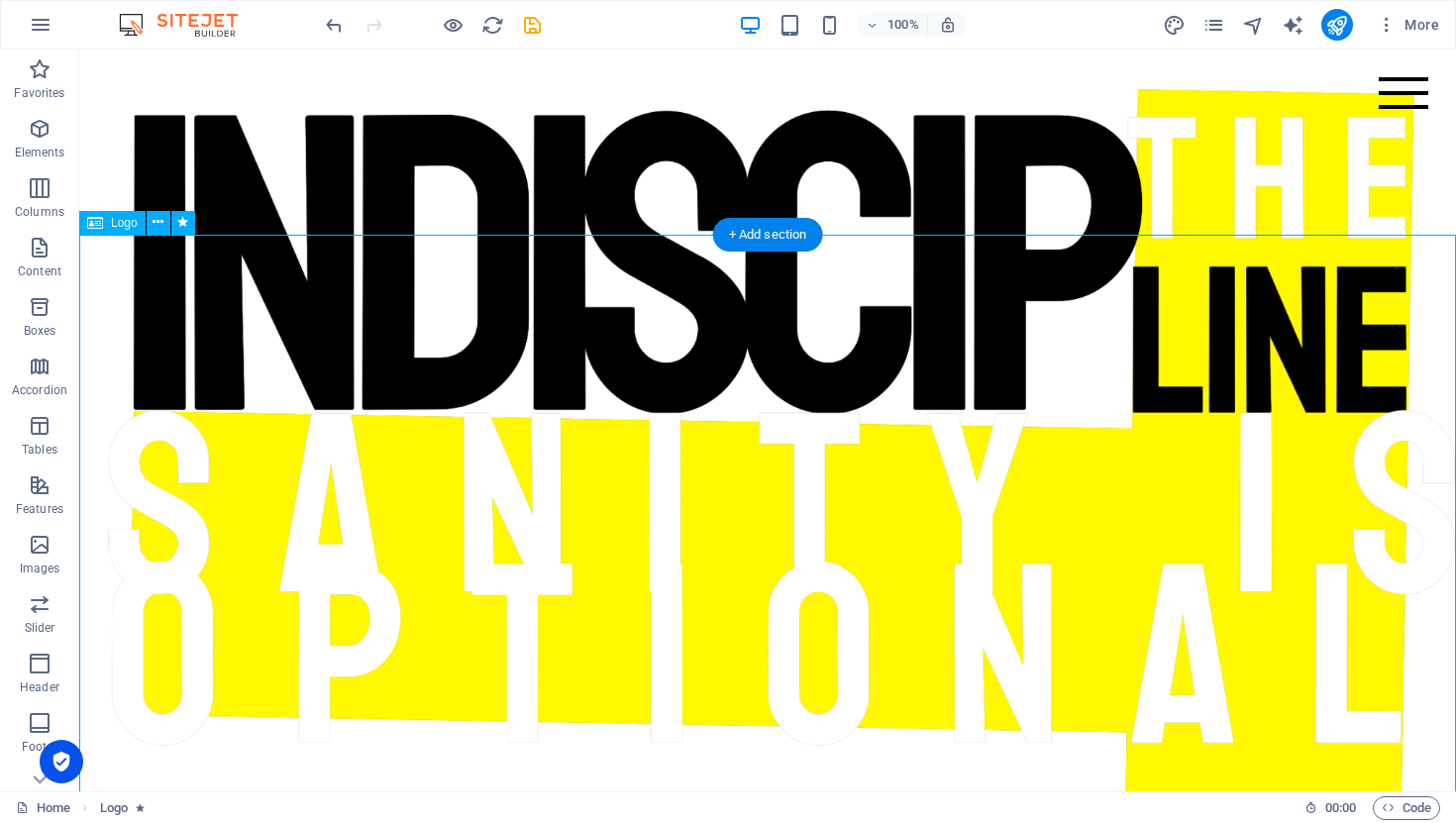 scroll, scrollTop: 0, scrollLeft: 0, axis: both 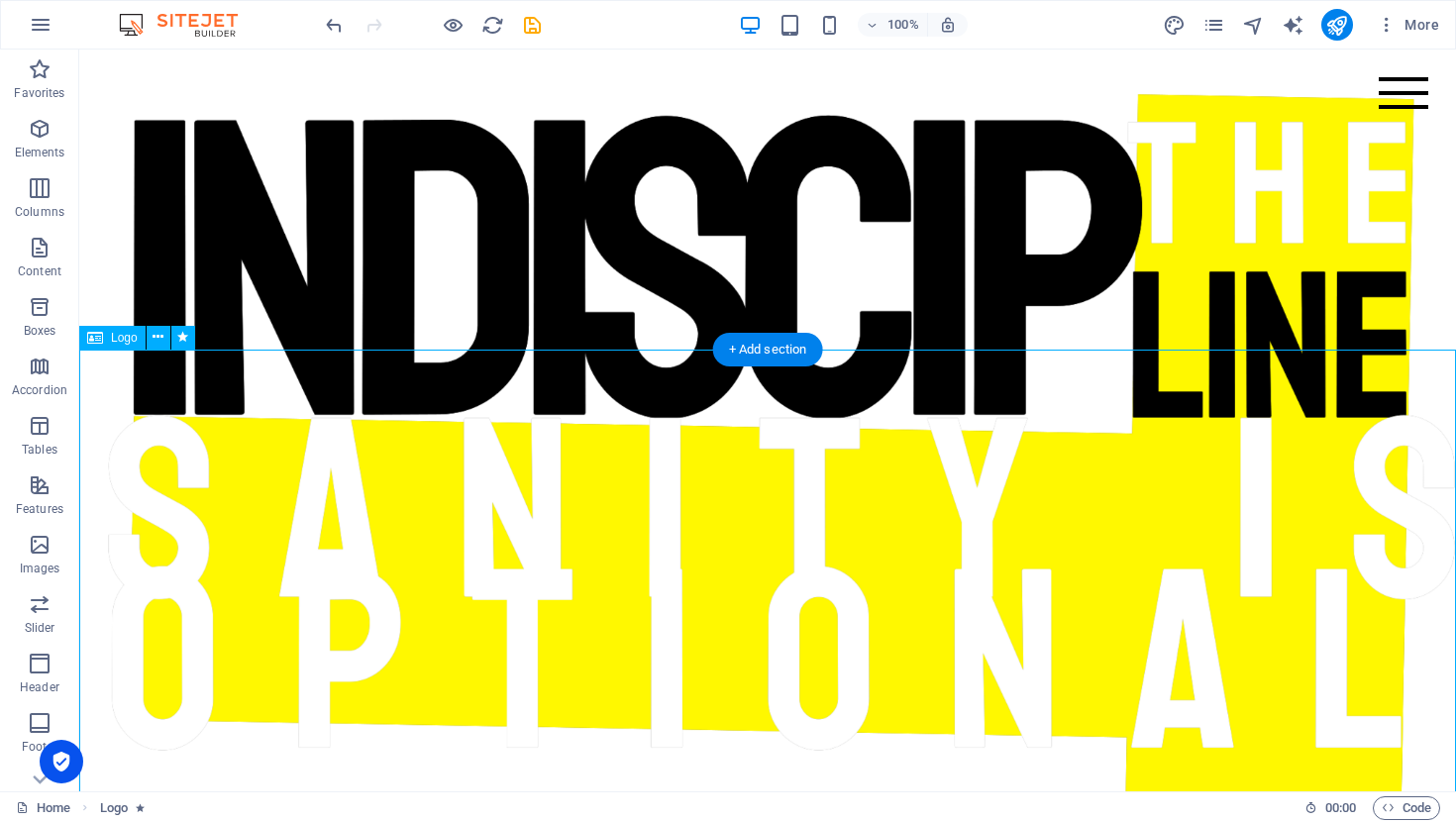 click at bounding box center (768, 2285) 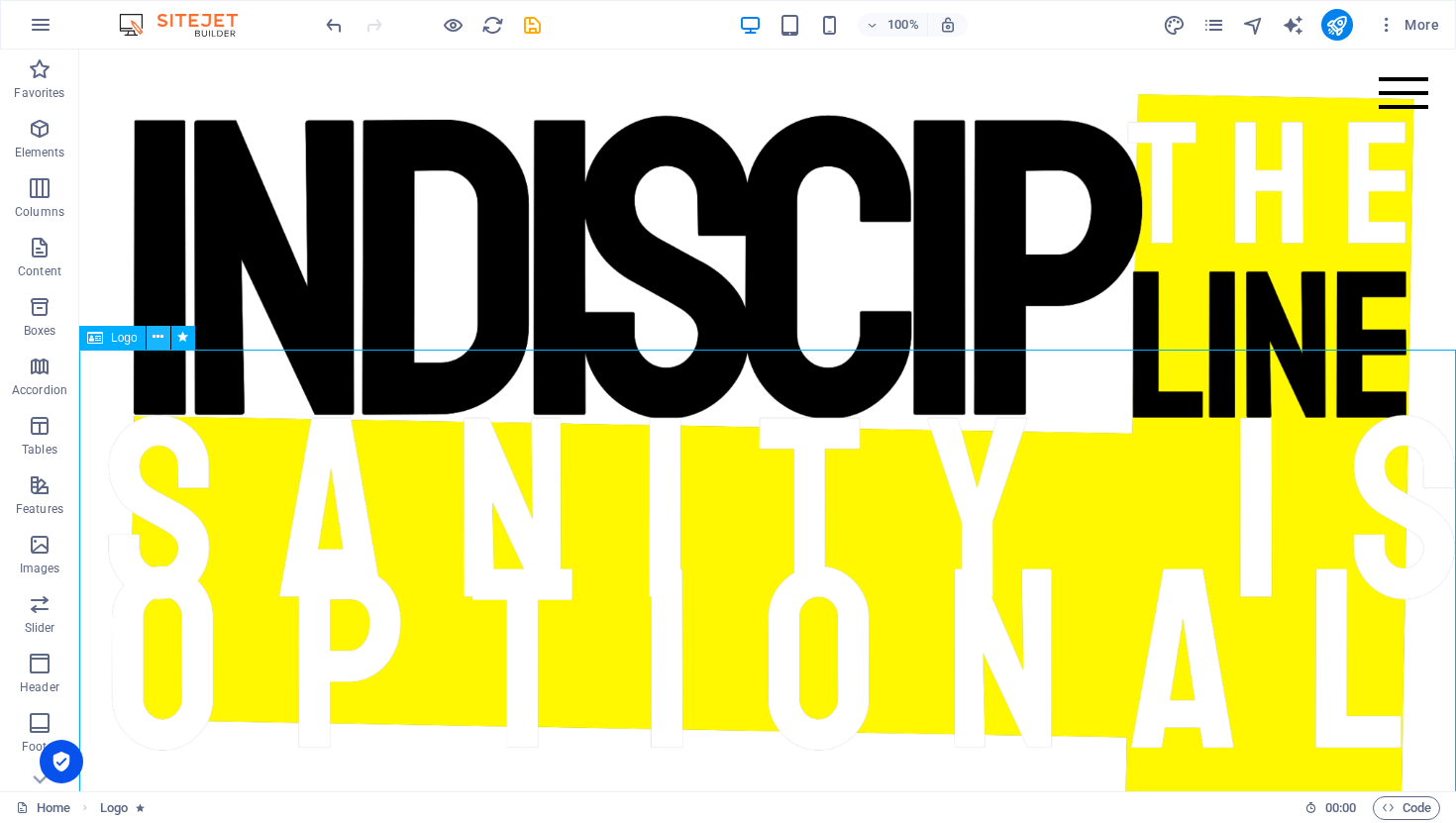 click at bounding box center [157, 337] 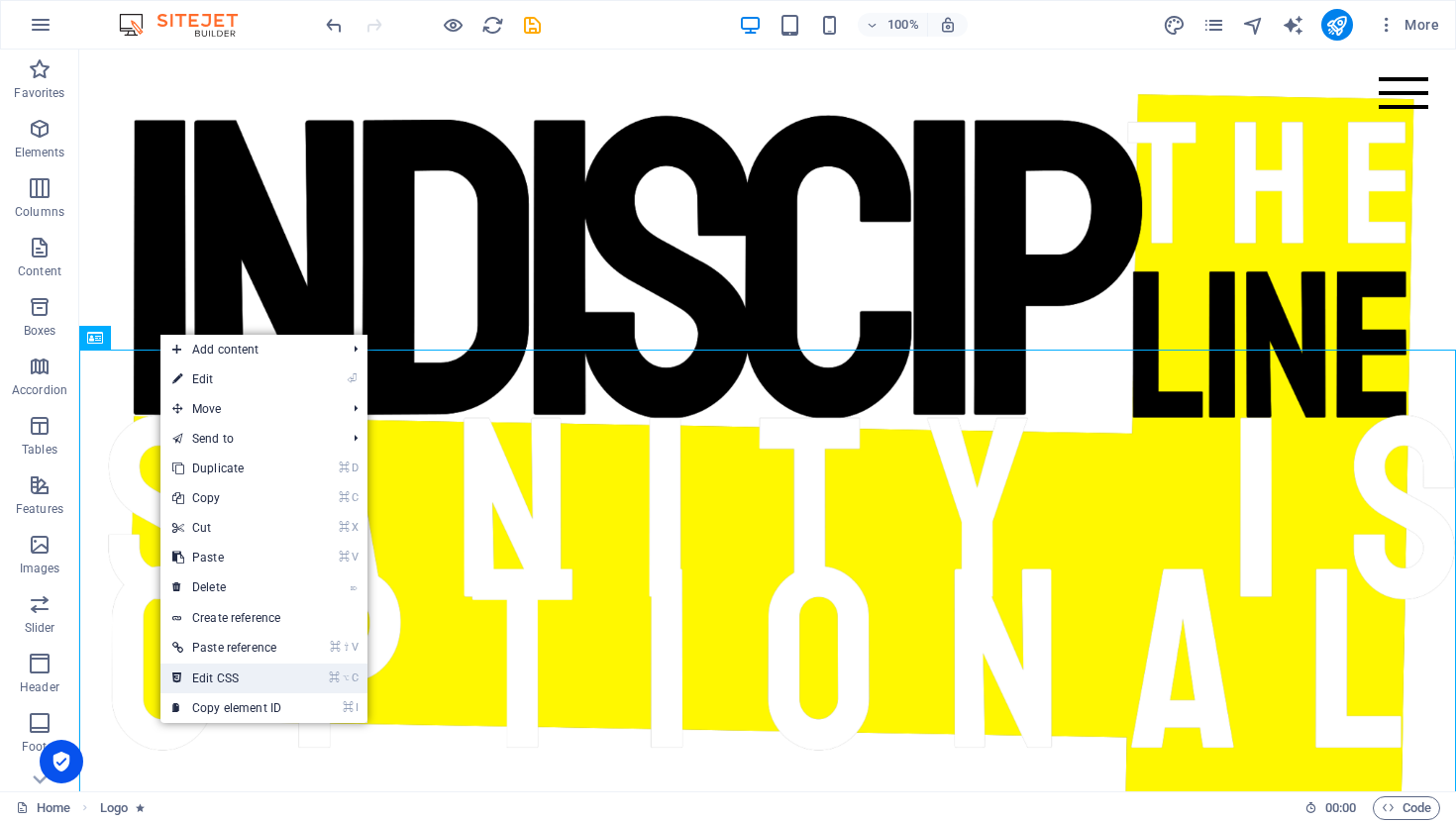 click on "⌘ ⌥ C  Edit CSS" at bounding box center (263, 678) 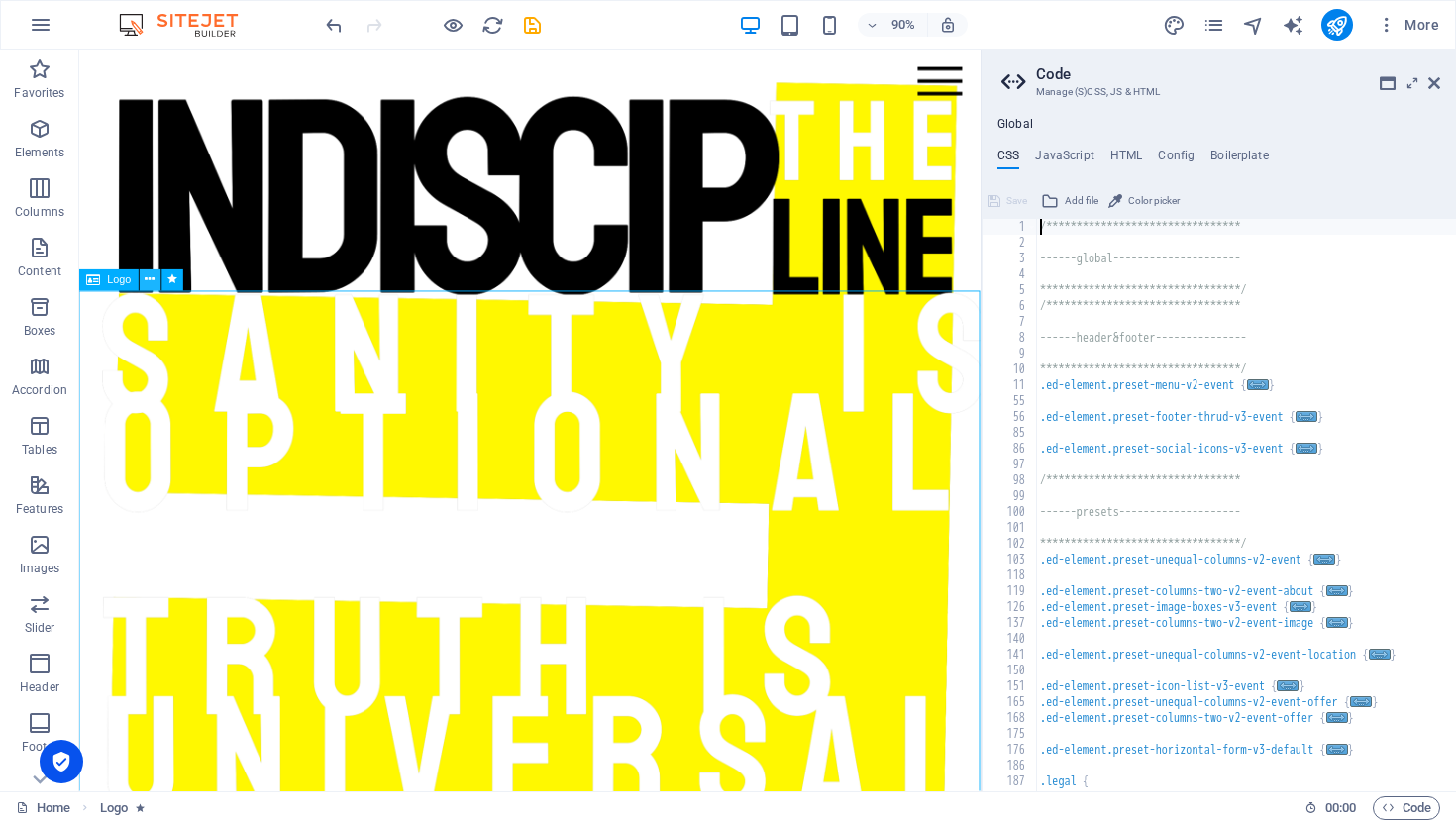 click at bounding box center (151, 279) 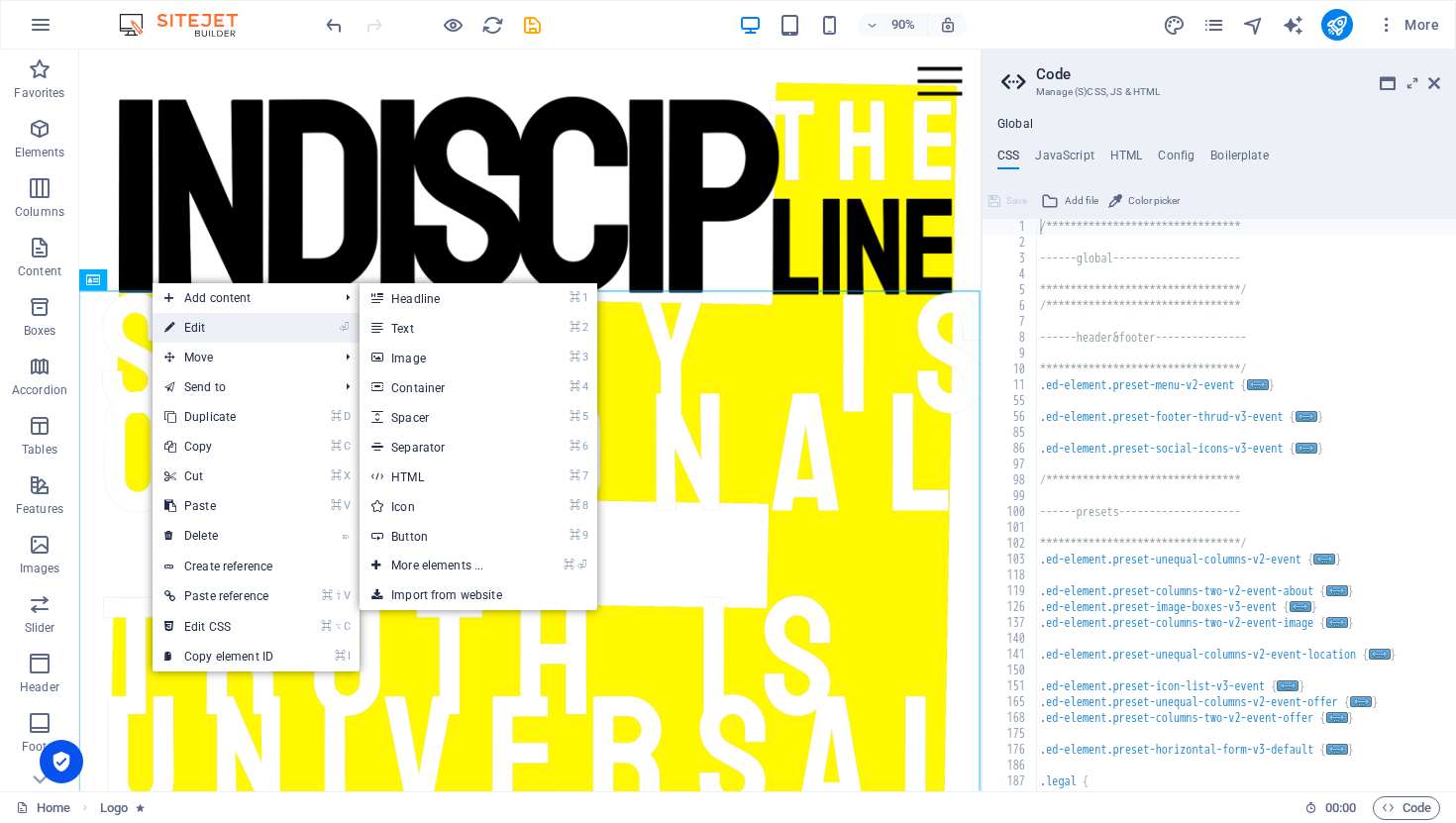 click on "⏎  Edit" at bounding box center (219, 328) 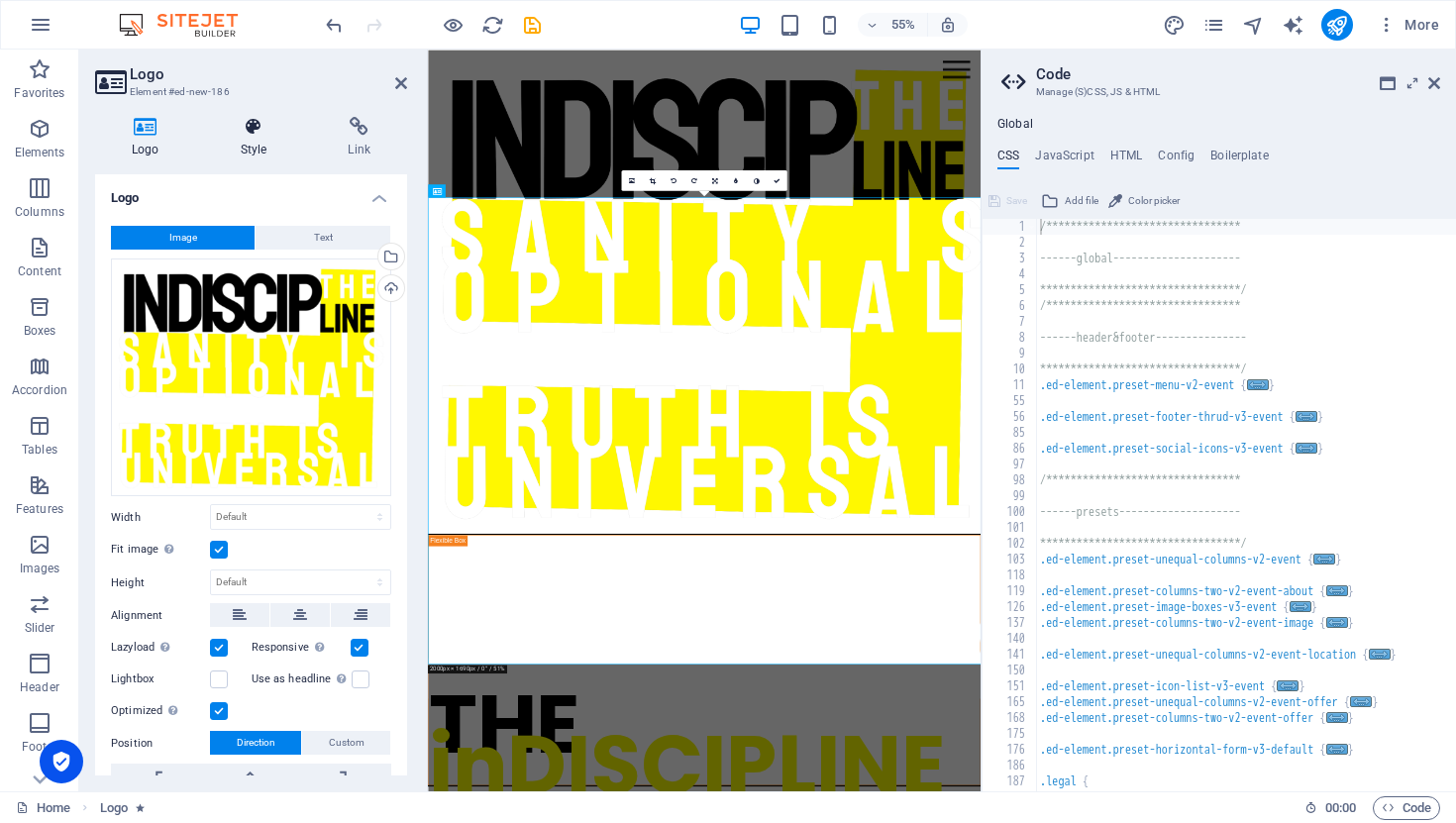click at bounding box center [254, 127] 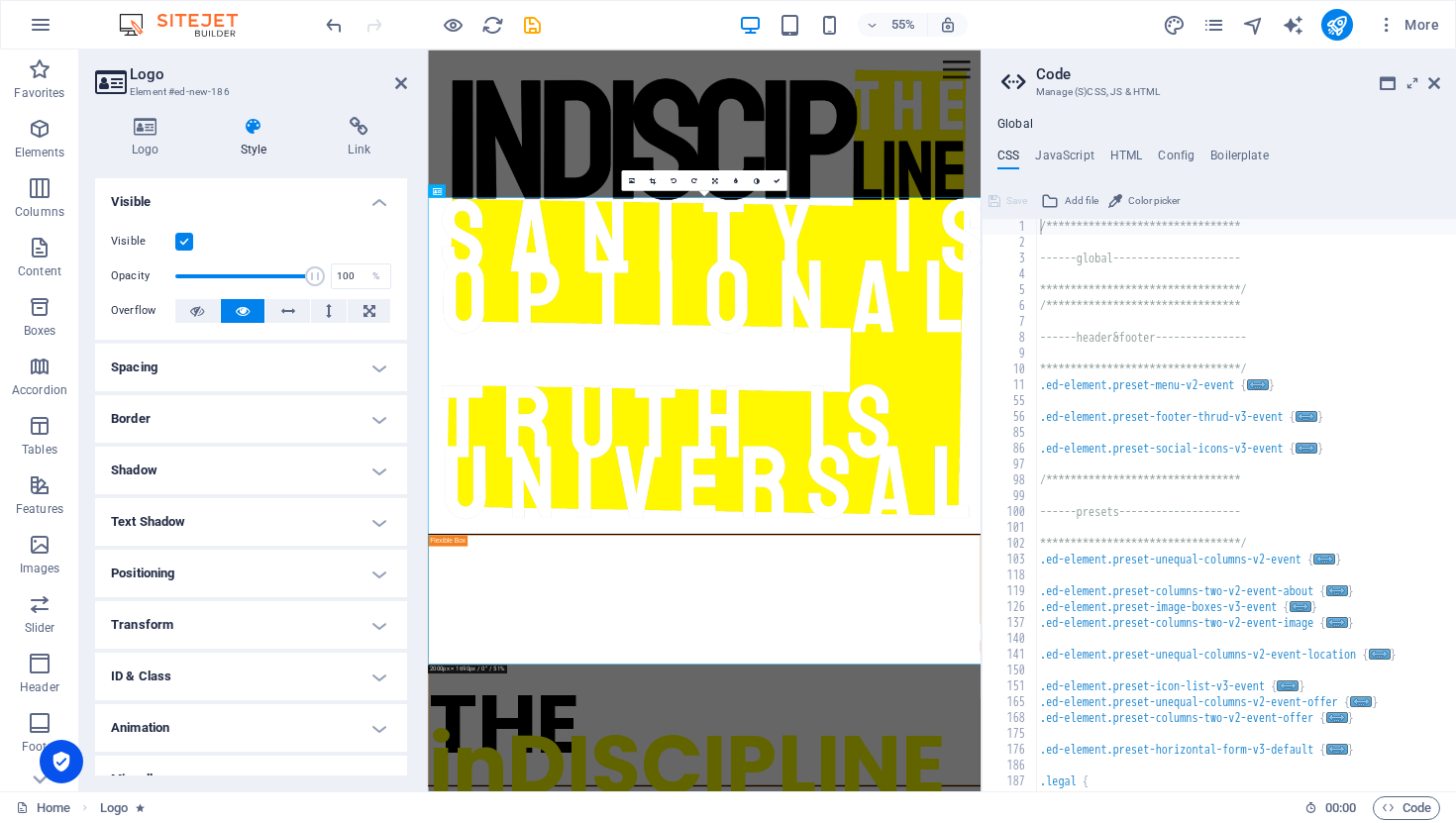 scroll, scrollTop: 27, scrollLeft: 0, axis: vertical 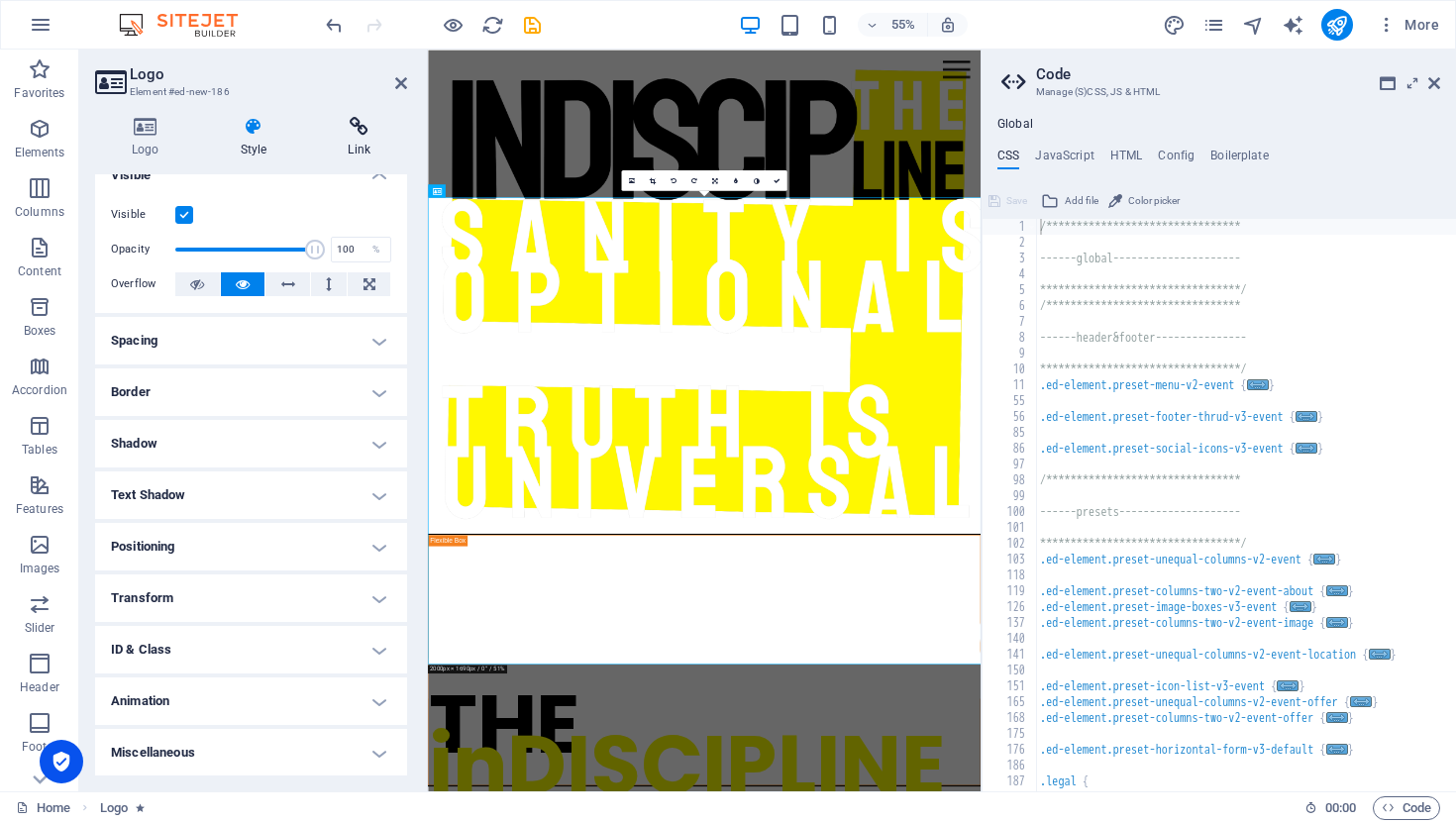 click at bounding box center (359, 127) 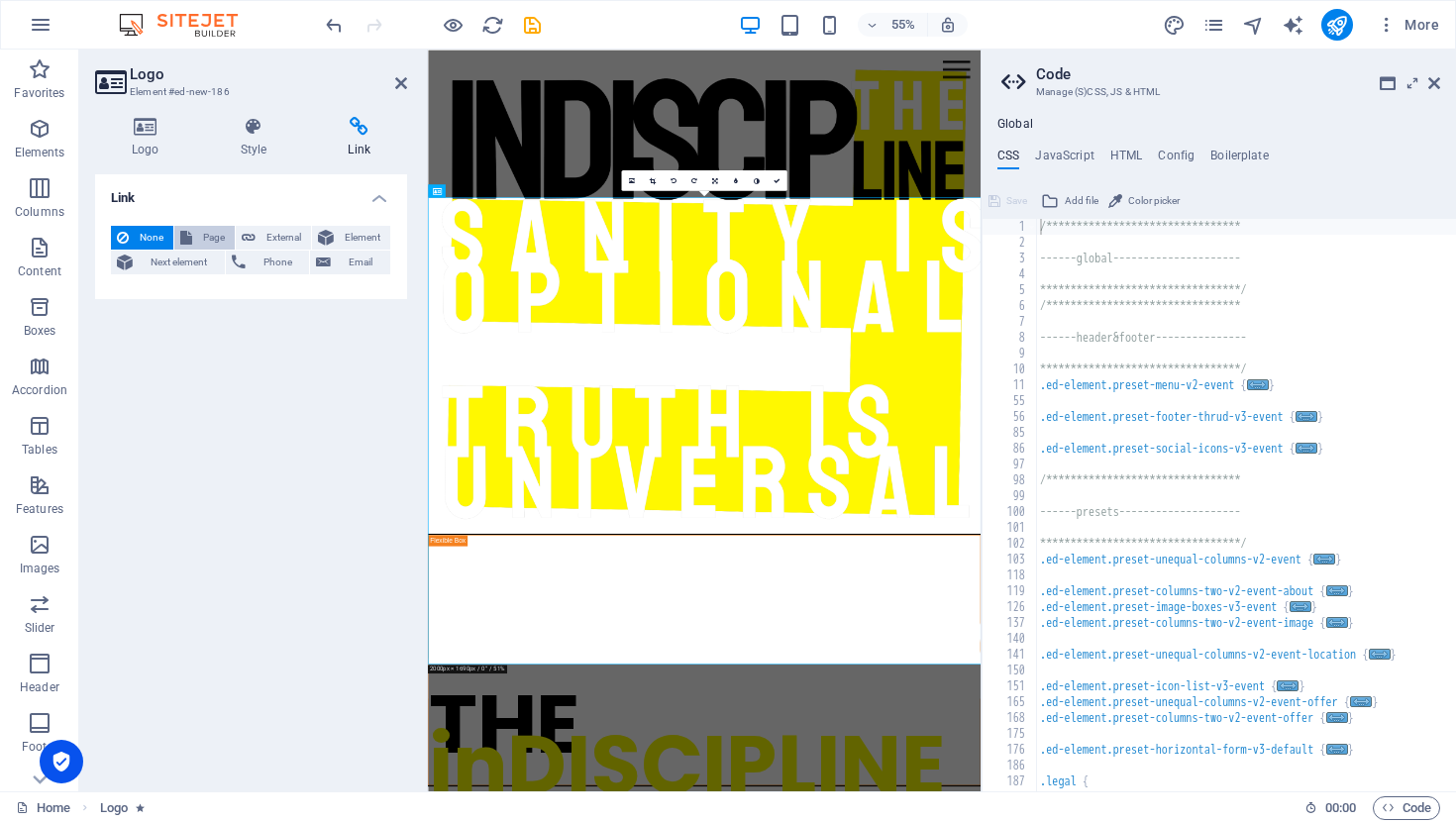 click on "Page" at bounding box center (213, 238) 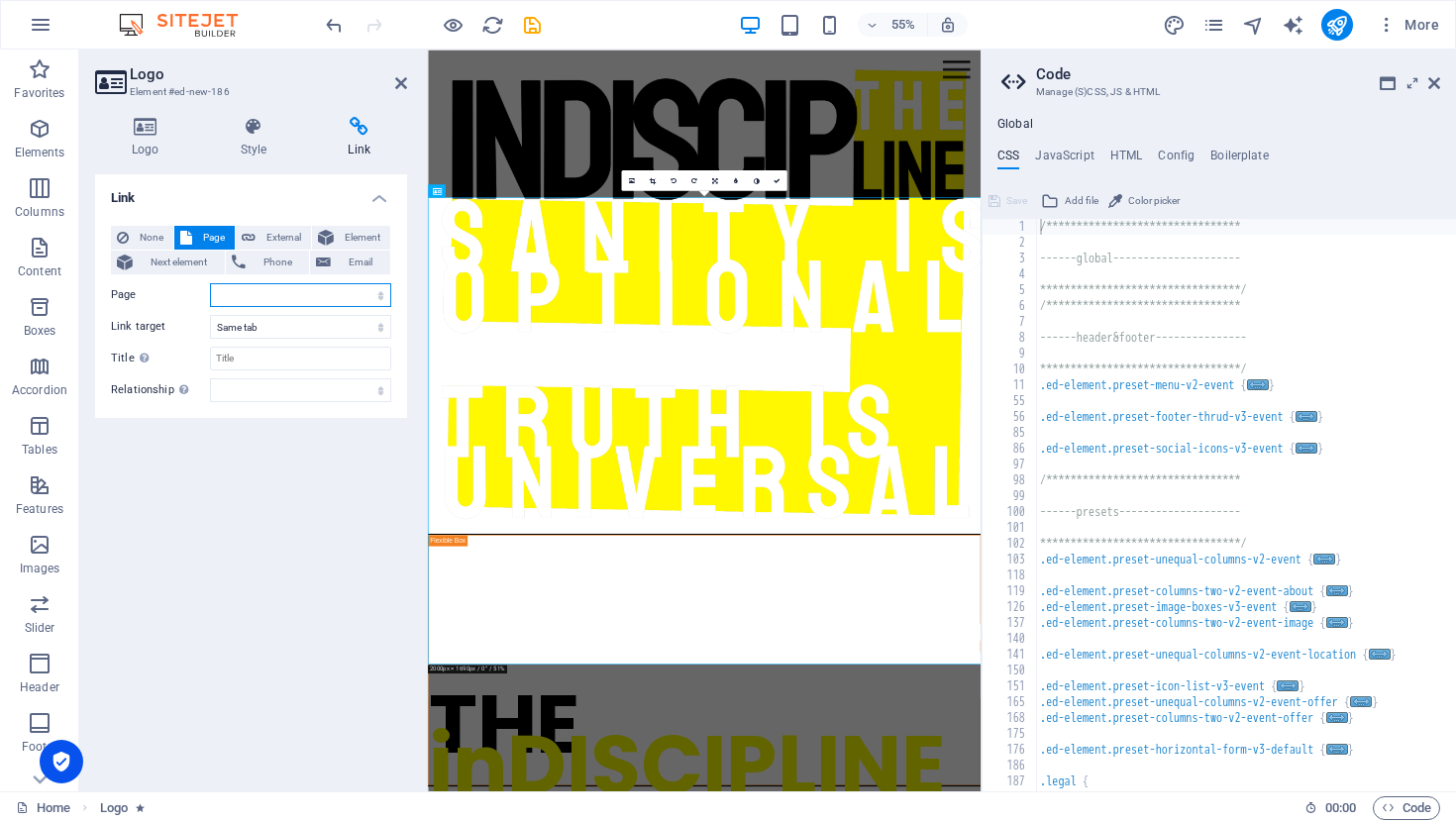 click on "Home Subpage Legal Notice Privacy ABOUT outrage New page 1 New page" at bounding box center (300, 295) 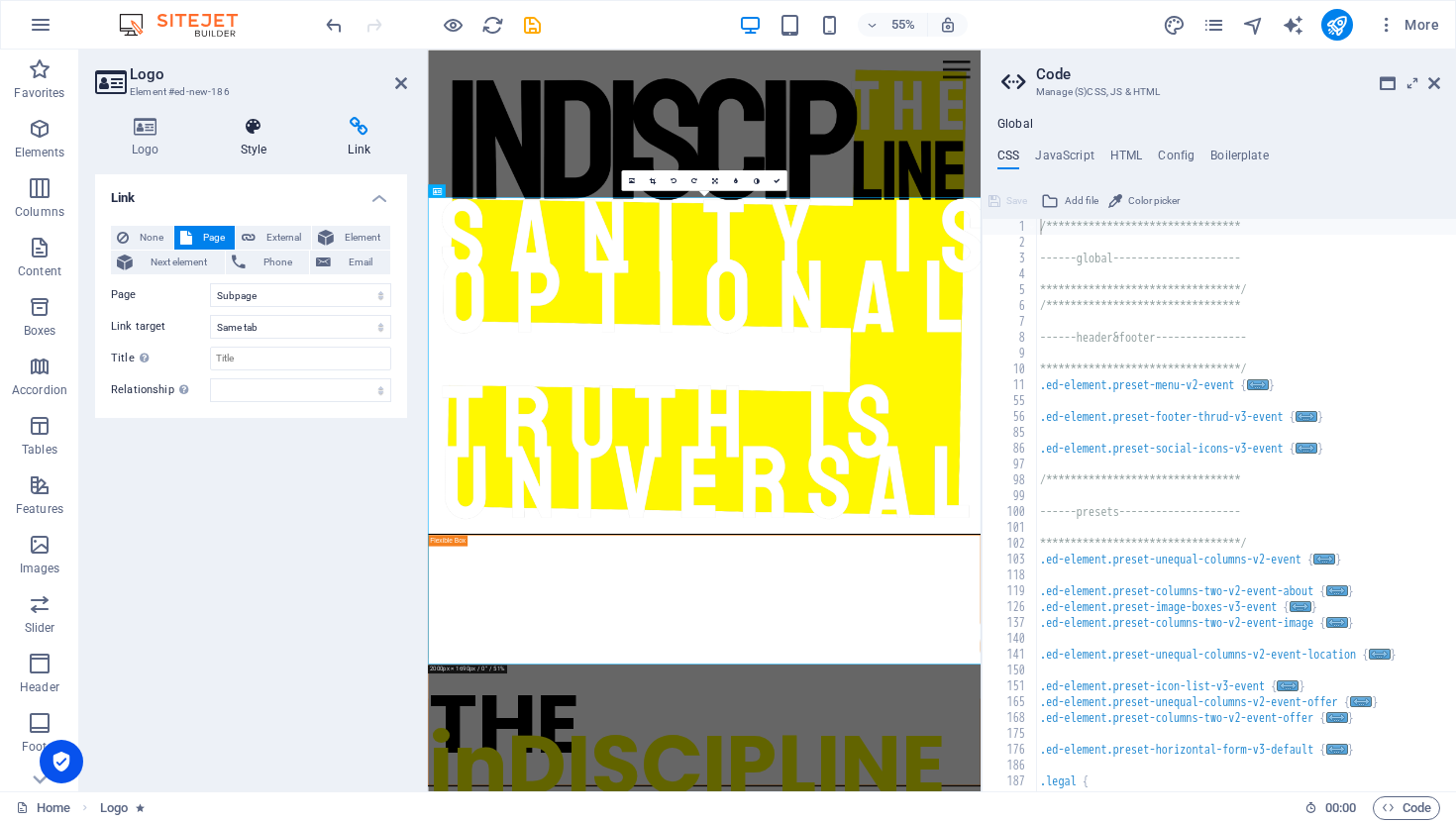 click at bounding box center (254, 127) 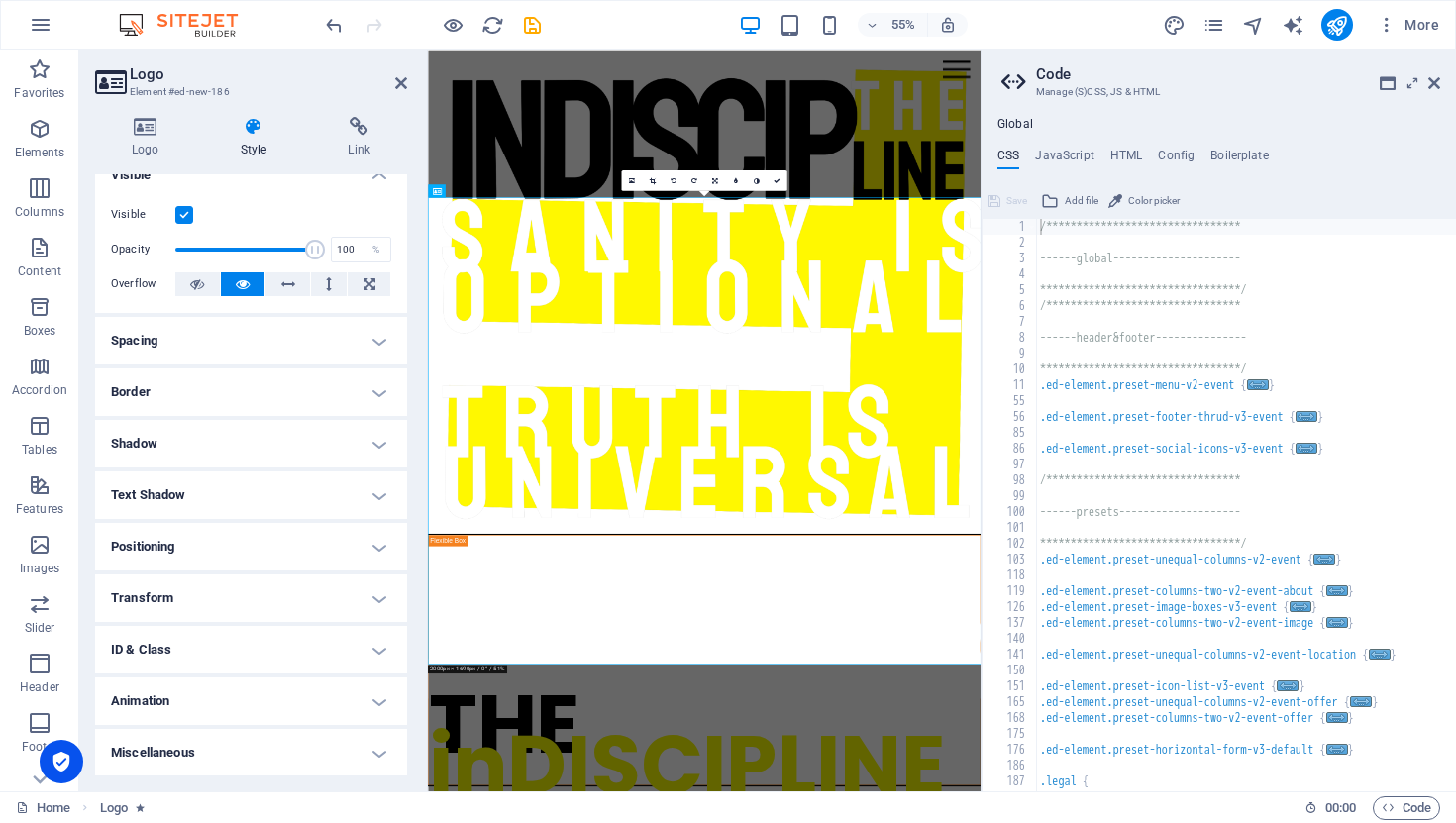 click on "Spacing" at bounding box center (251, 341) 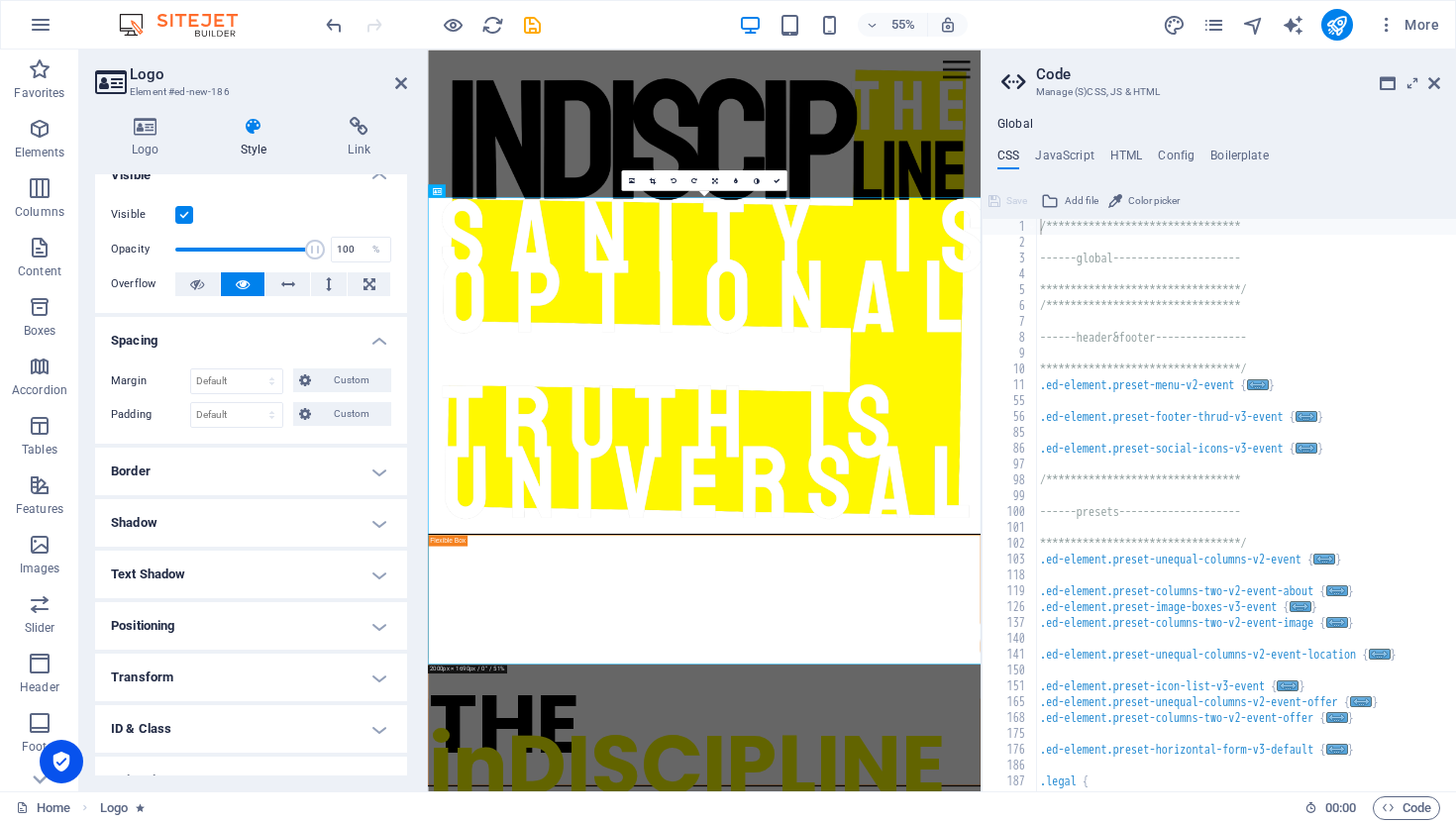click on "Border" at bounding box center [251, 471] 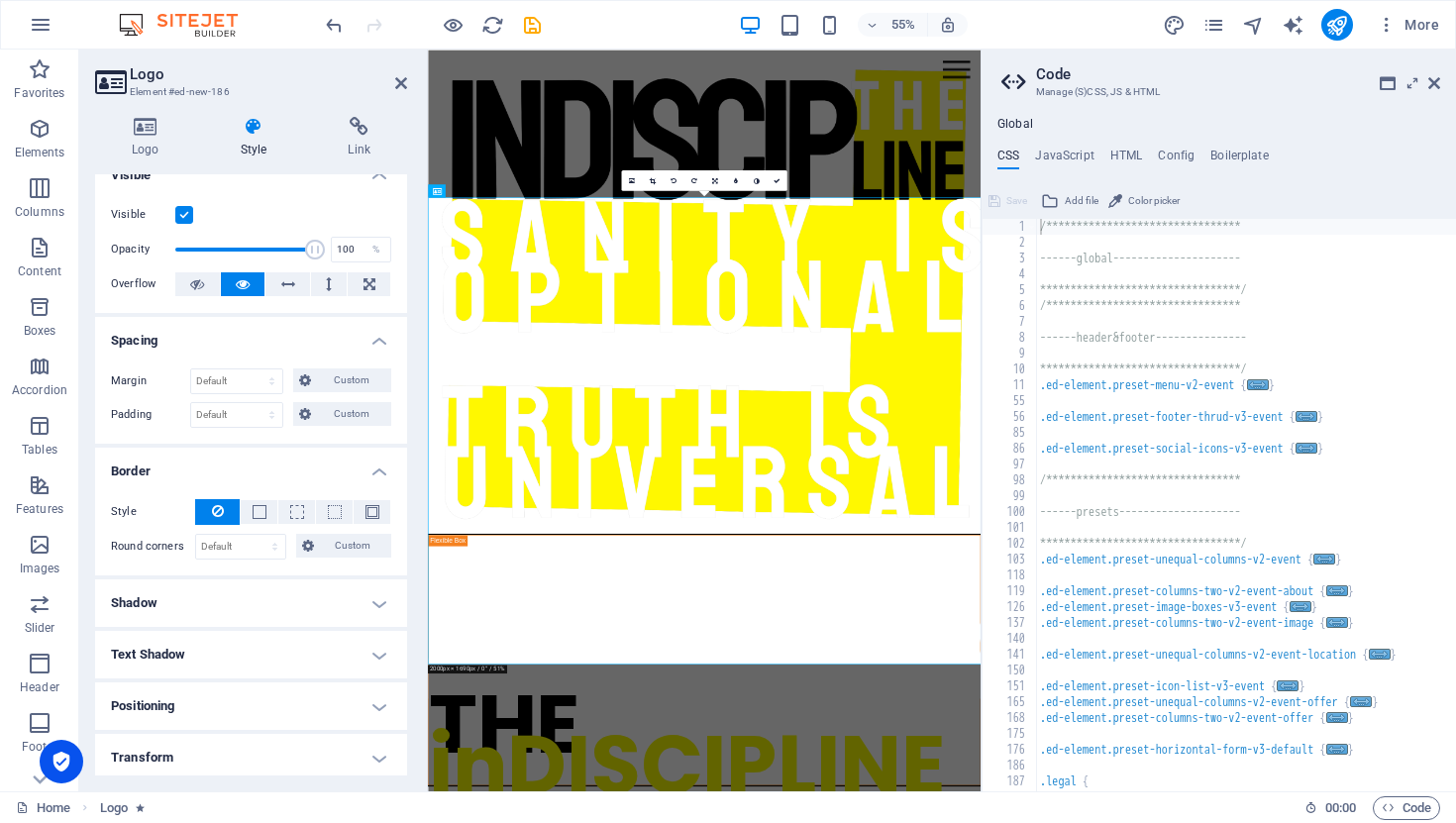 click on "Shadow" at bounding box center [251, 603] 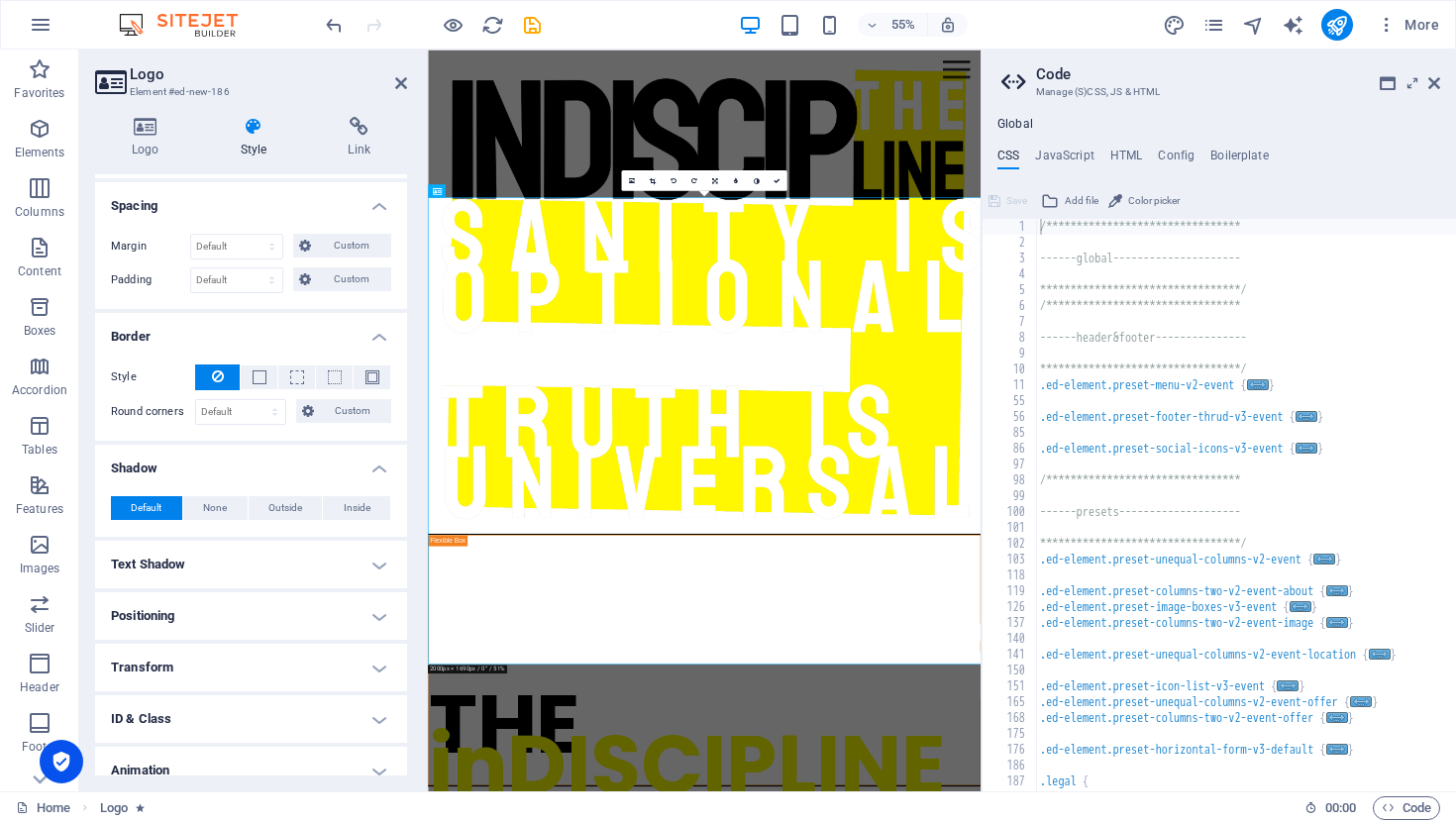 scroll, scrollTop: 231, scrollLeft: 0, axis: vertical 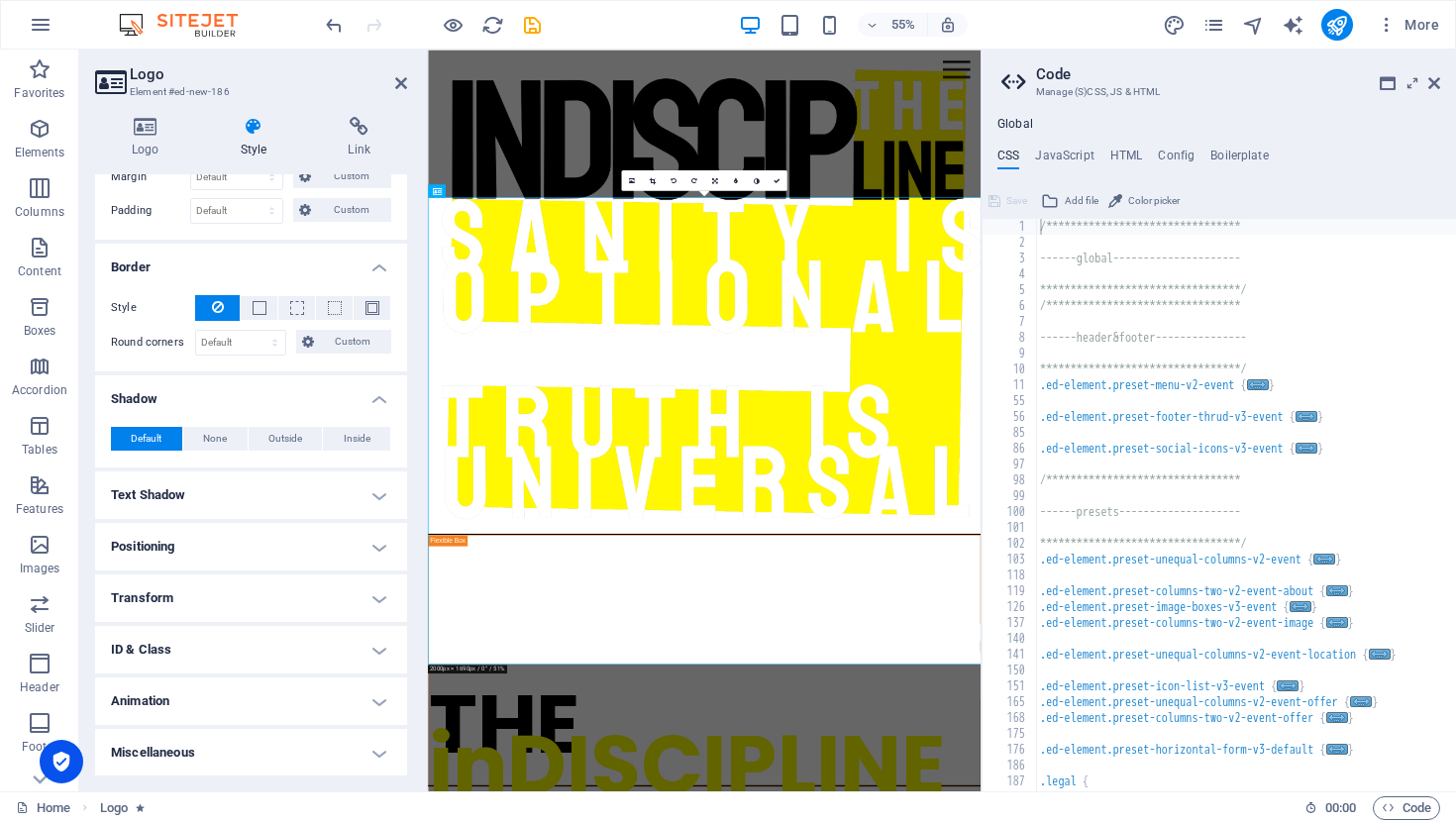 click on "Positioning" at bounding box center [251, 547] 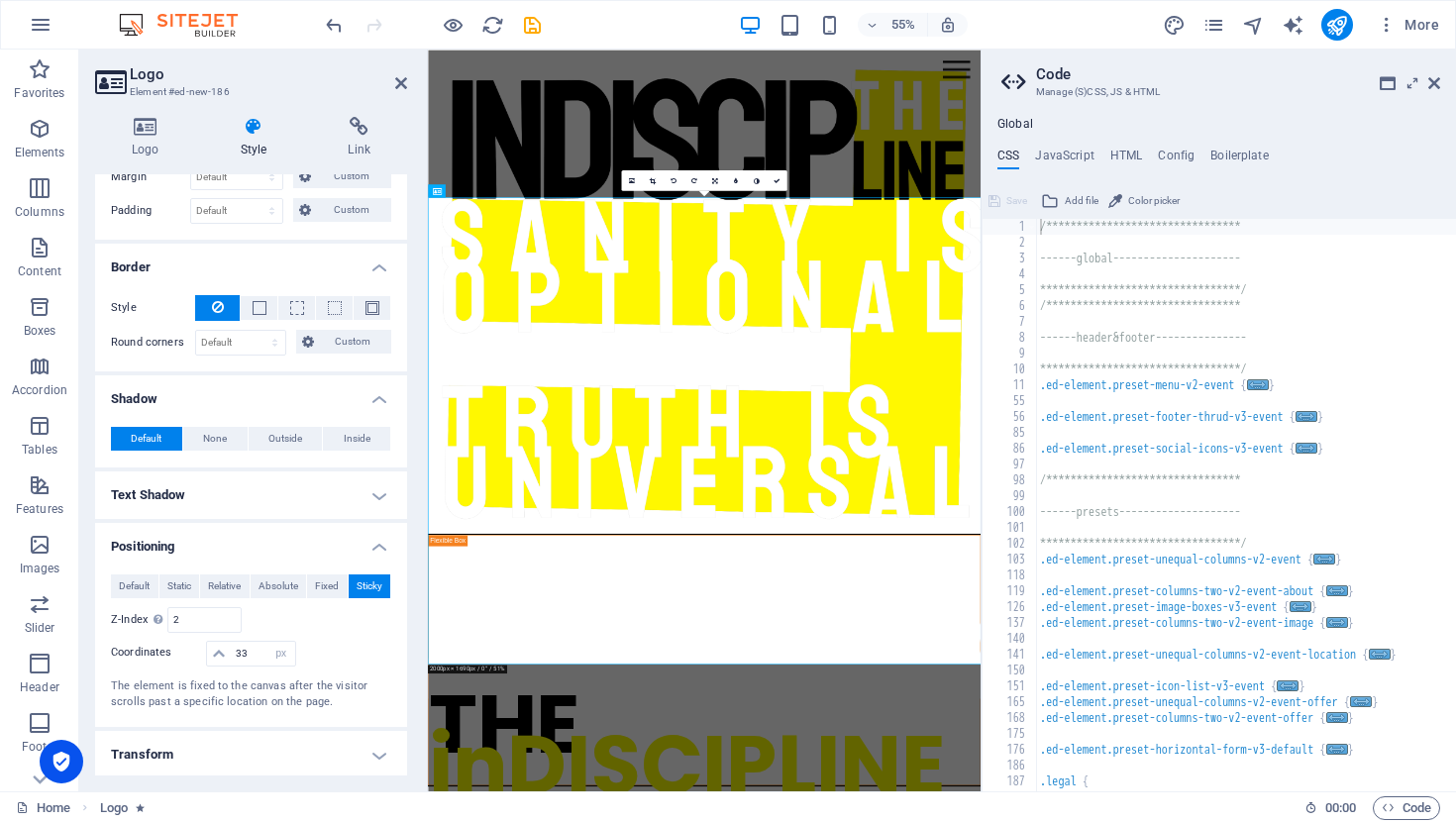 scroll, scrollTop: 387, scrollLeft: 0, axis: vertical 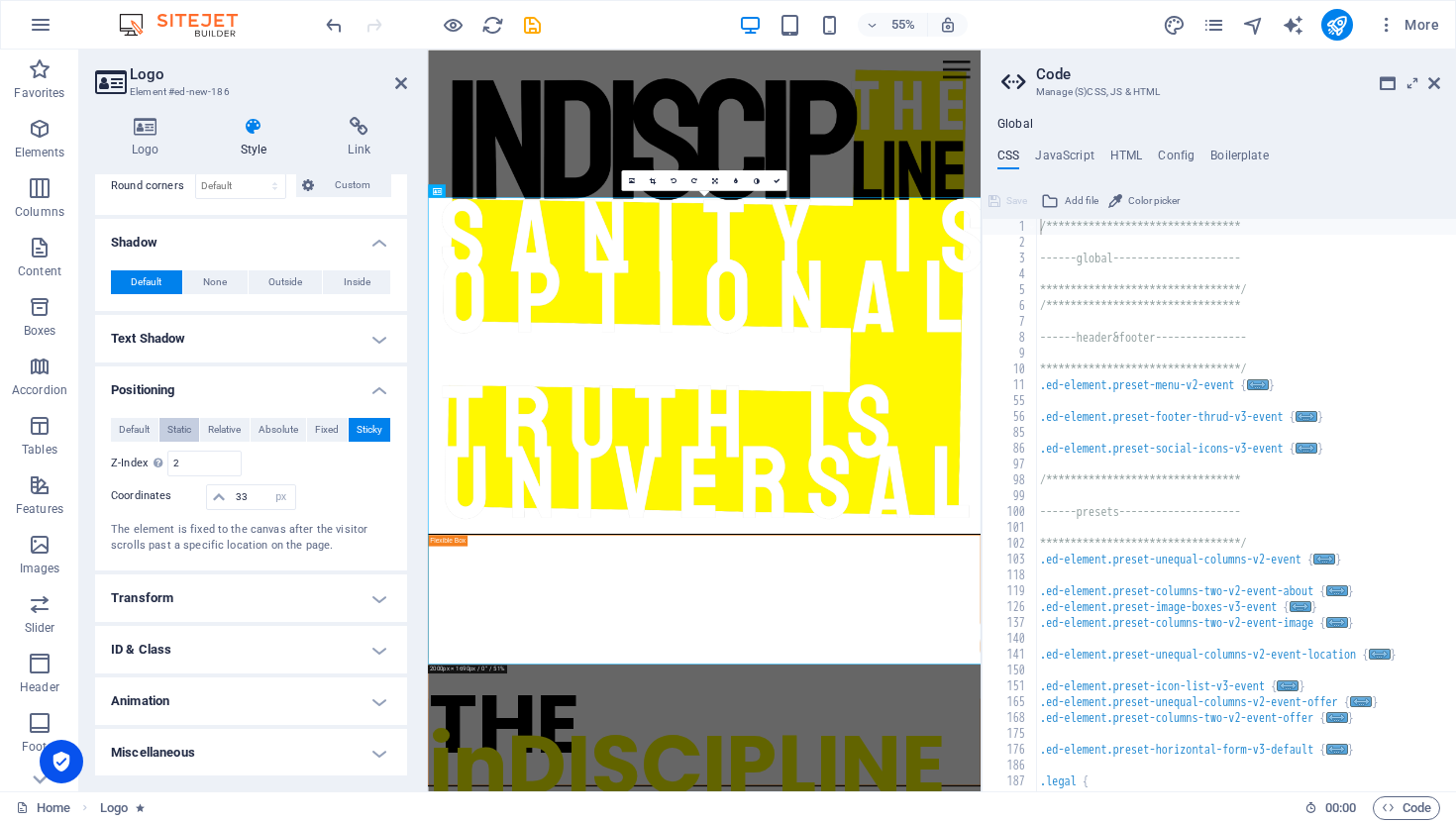 click on "Static" at bounding box center [179, 430] 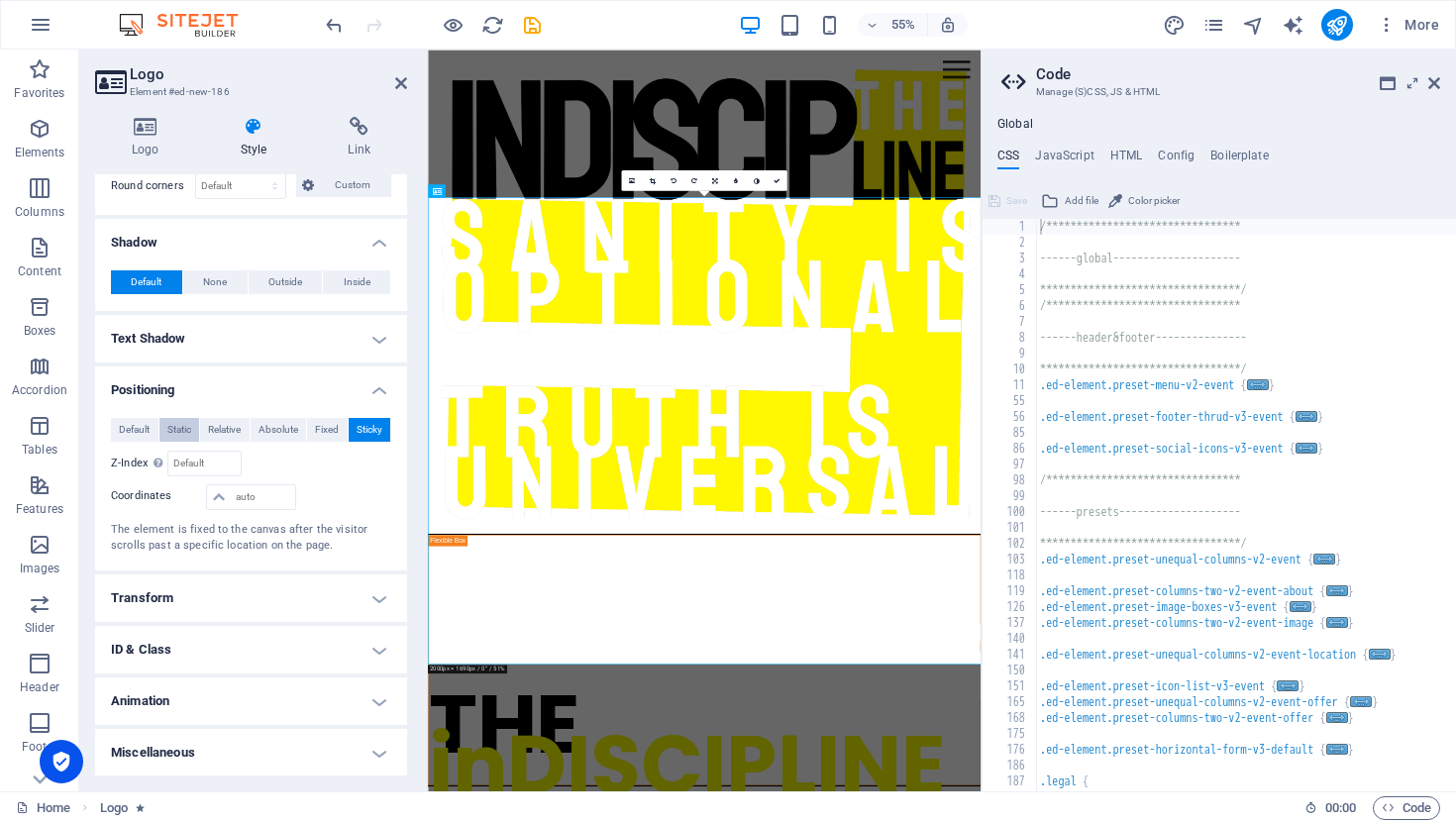 scroll, scrollTop: 299, scrollLeft: 0, axis: vertical 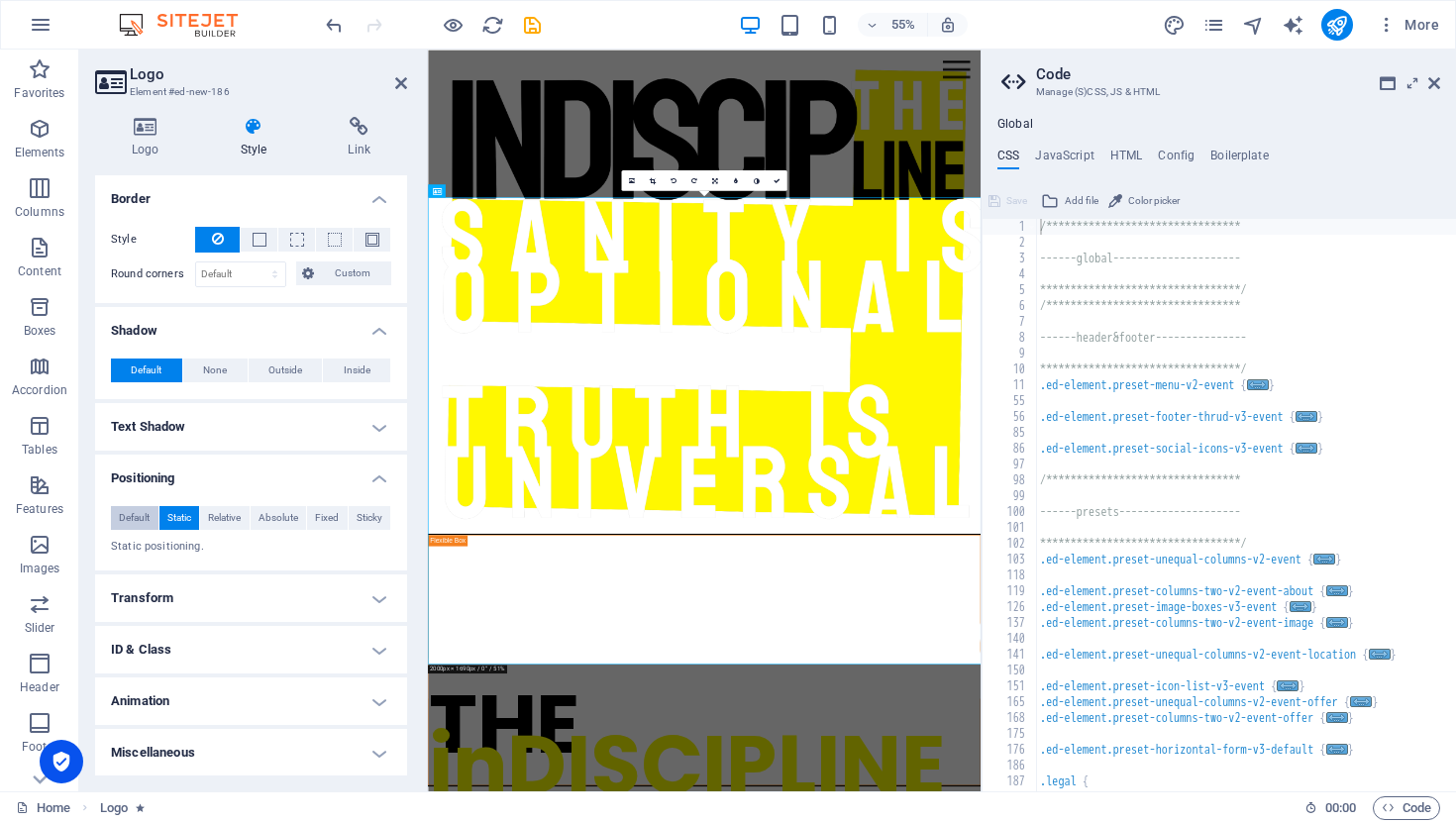 click on "Default" at bounding box center [134, 518] 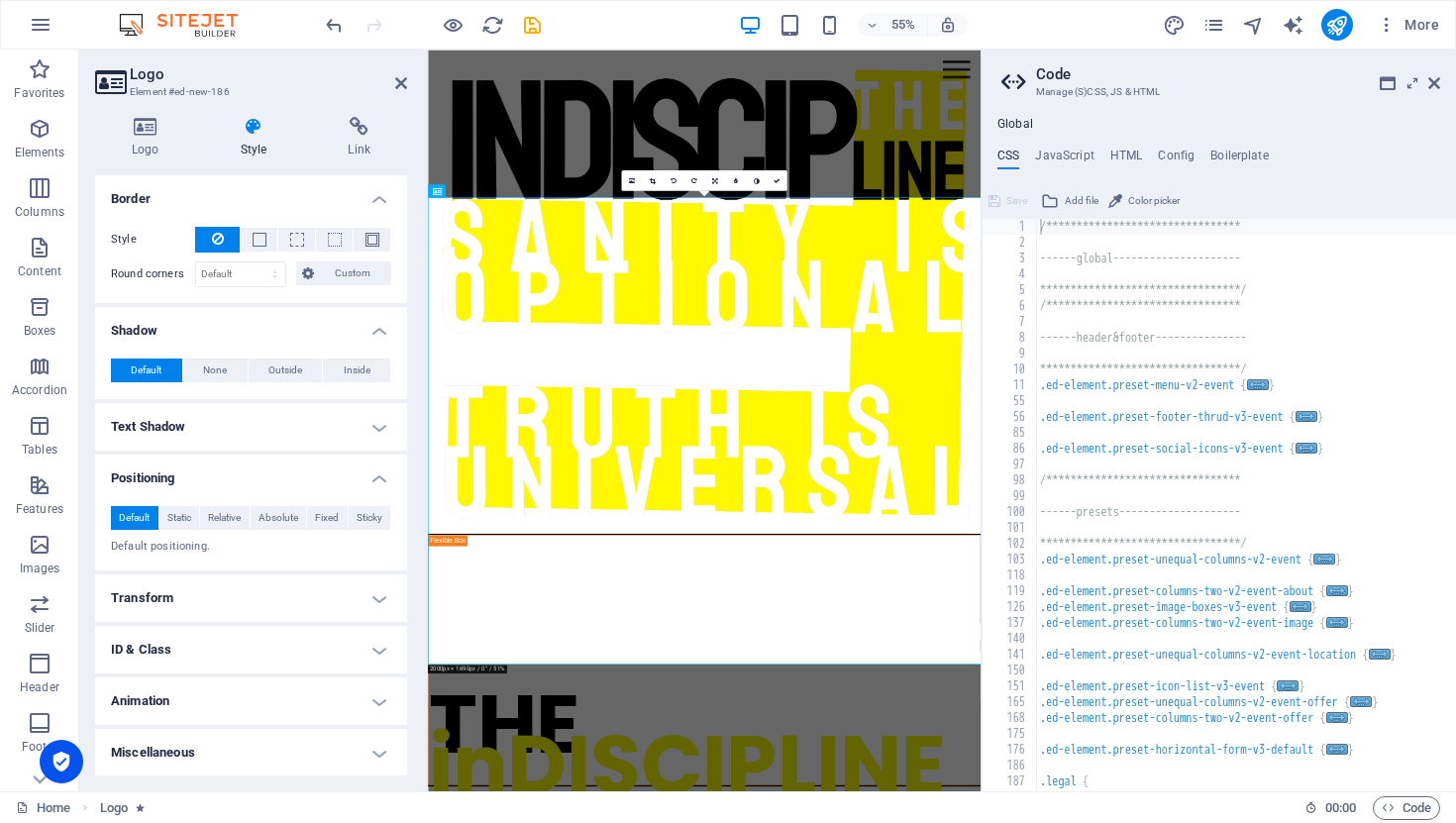 click on "Transform" at bounding box center [251, 598] 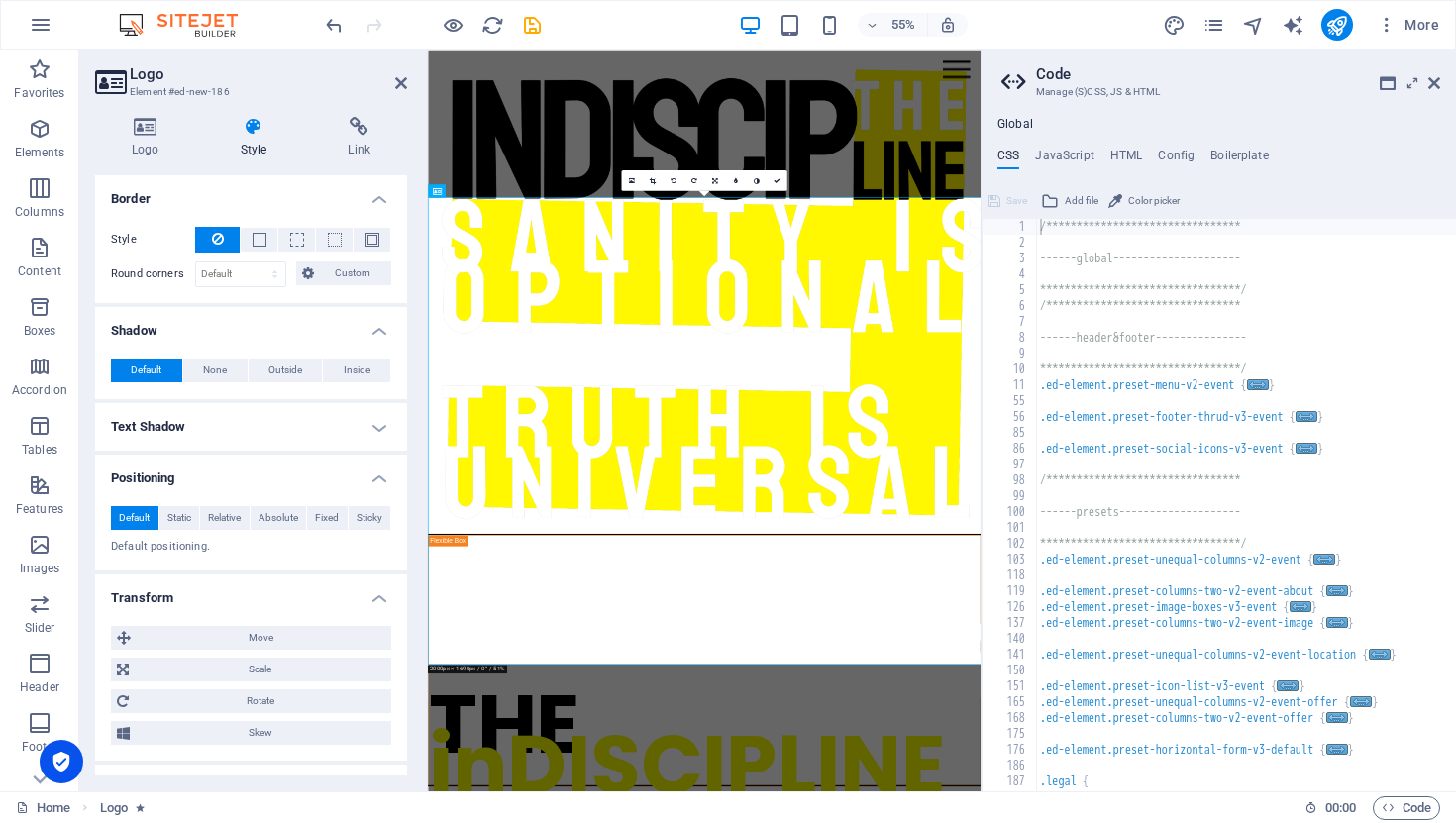 scroll, scrollTop: 438, scrollLeft: 0, axis: vertical 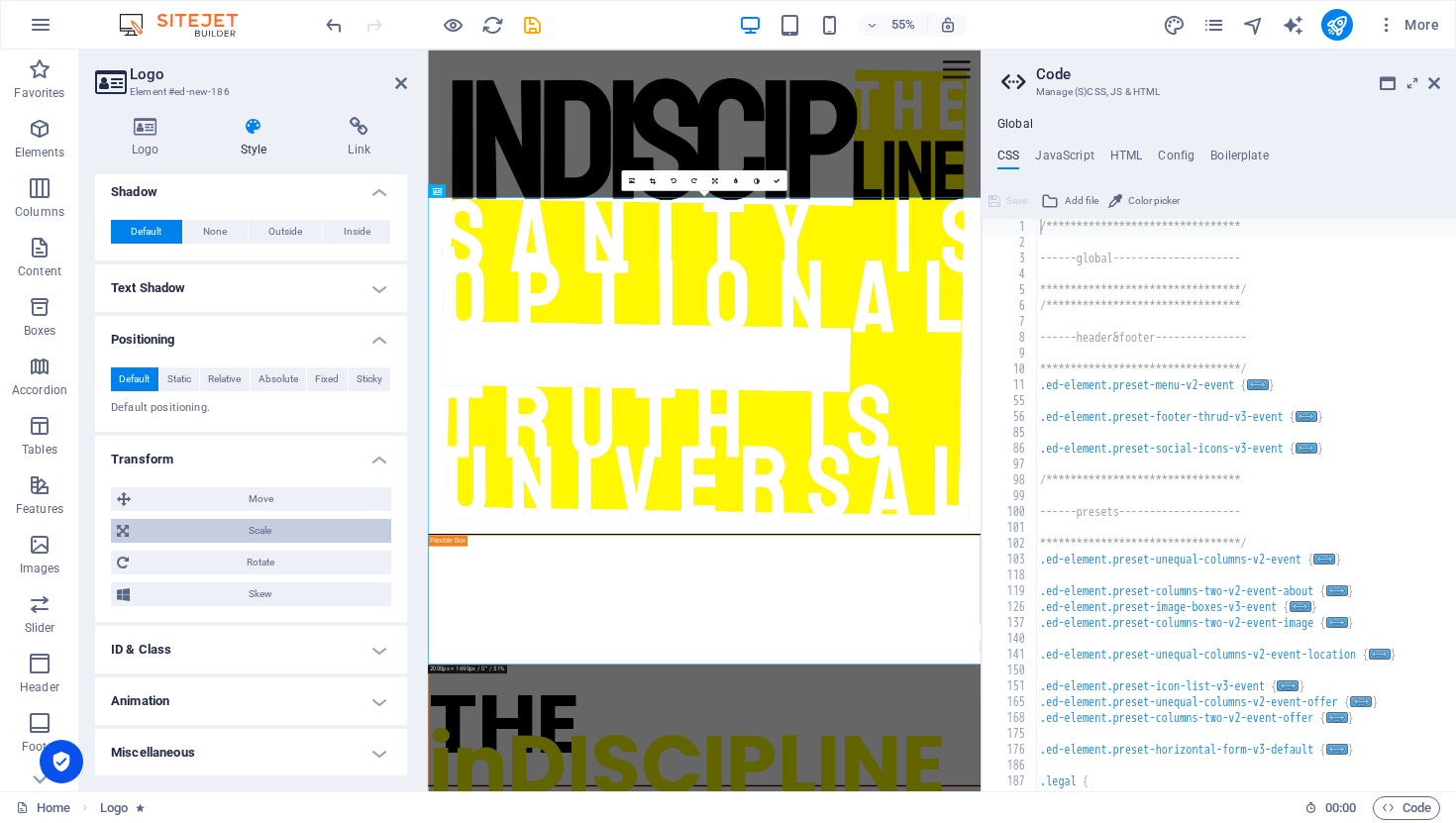 click on "Scale" at bounding box center [260, 531] 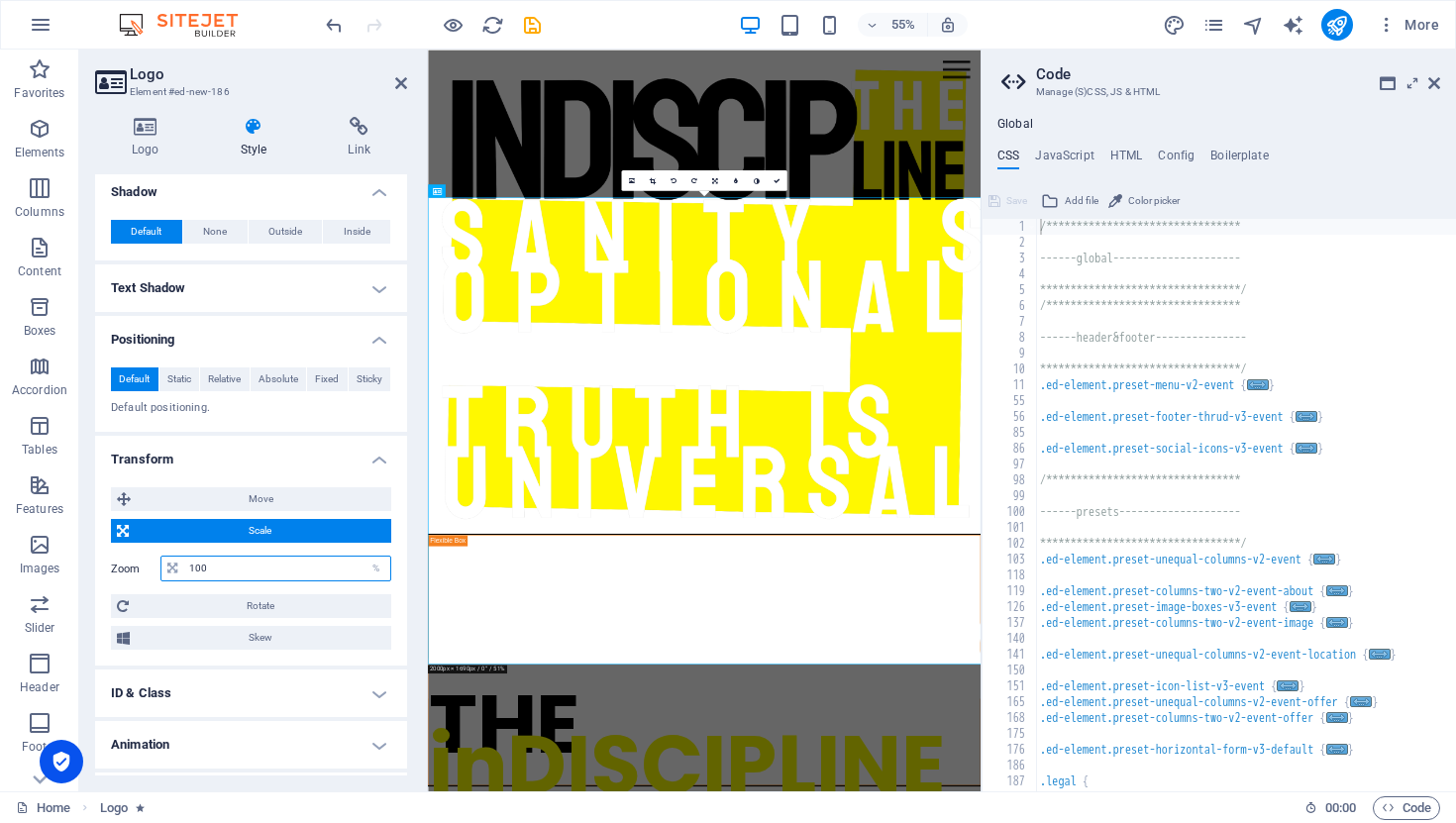 click on "100" at bounding box center [287, 568] 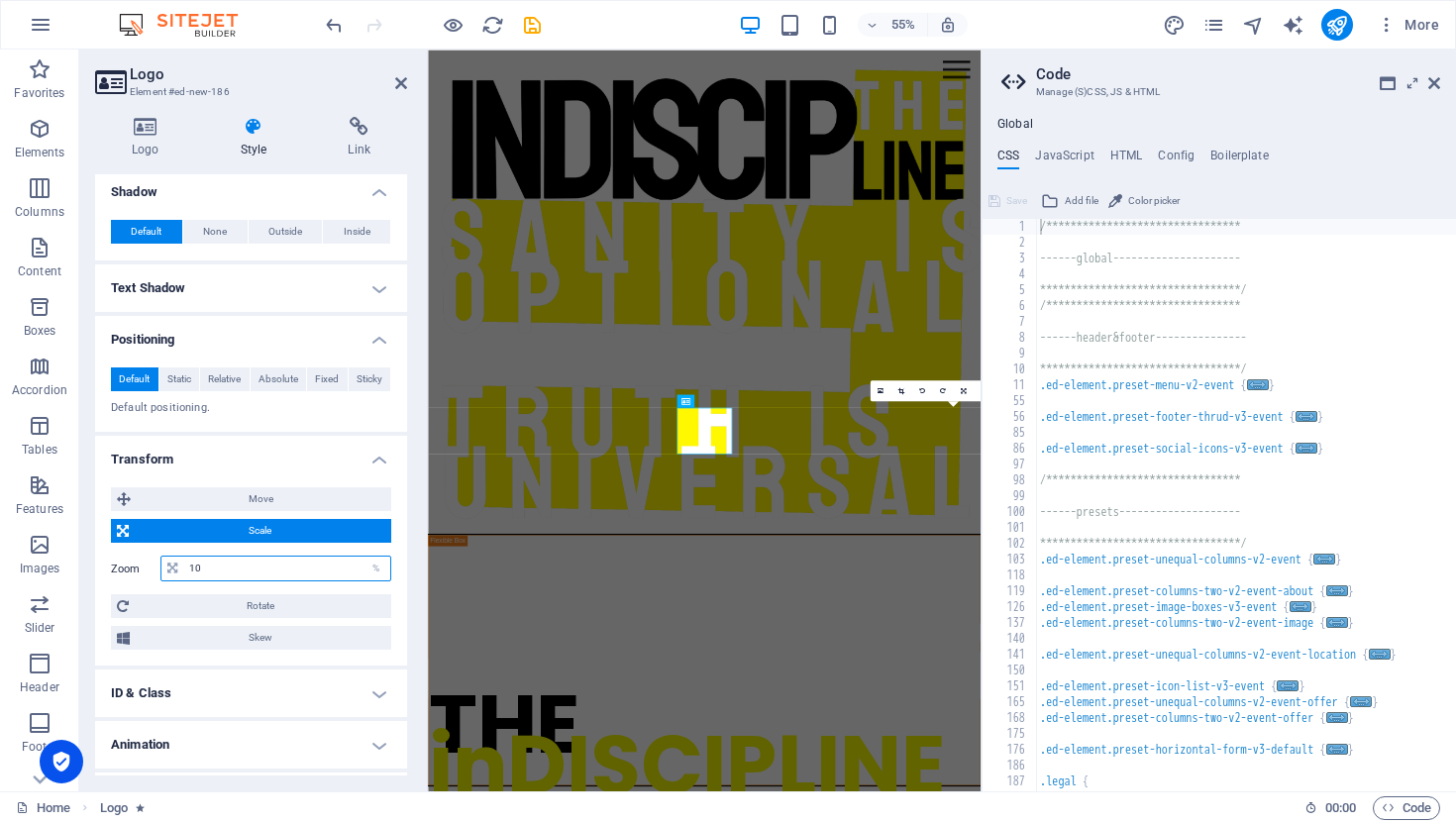 type on "10" 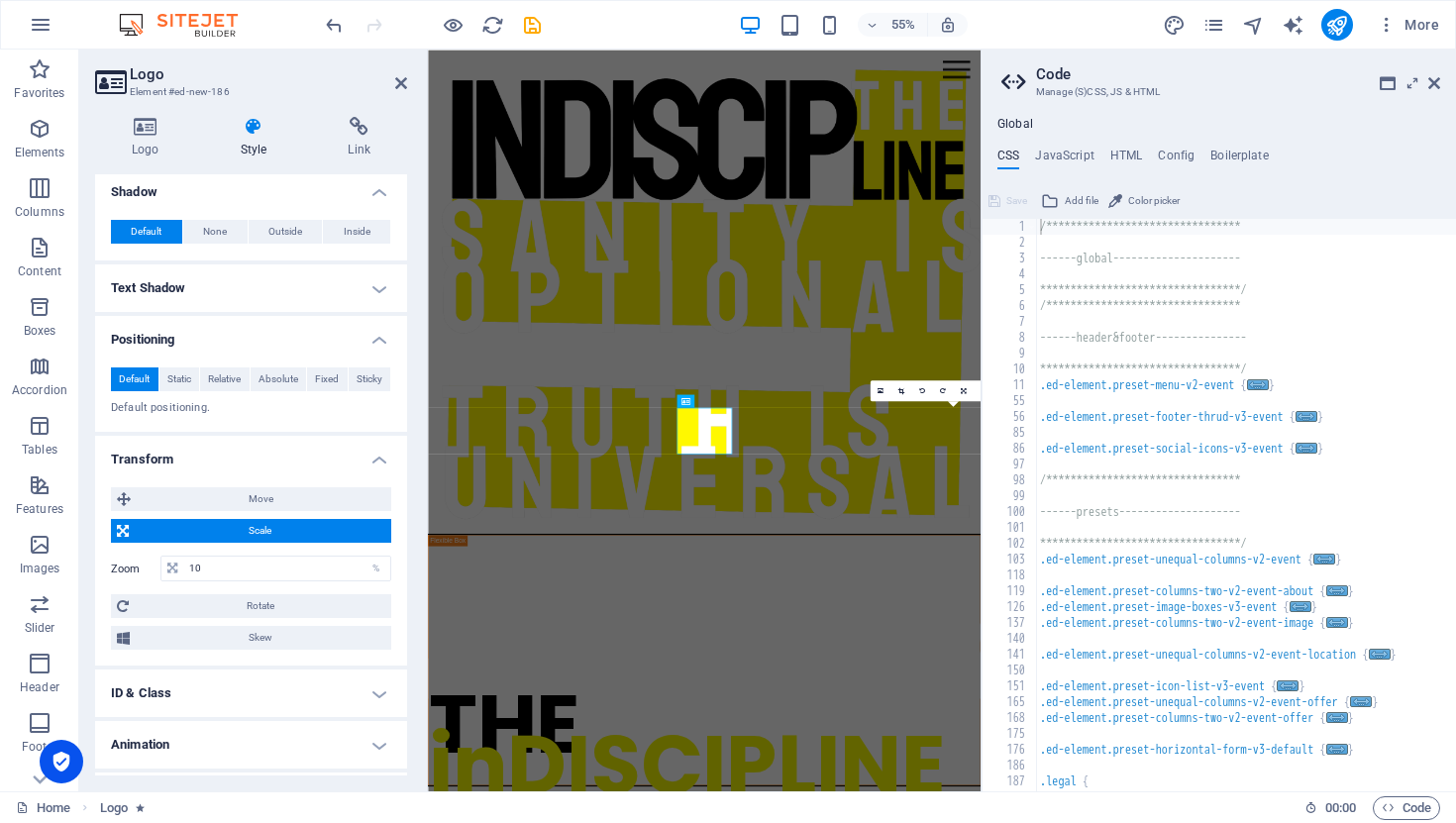 type on "------header&footer---------------" 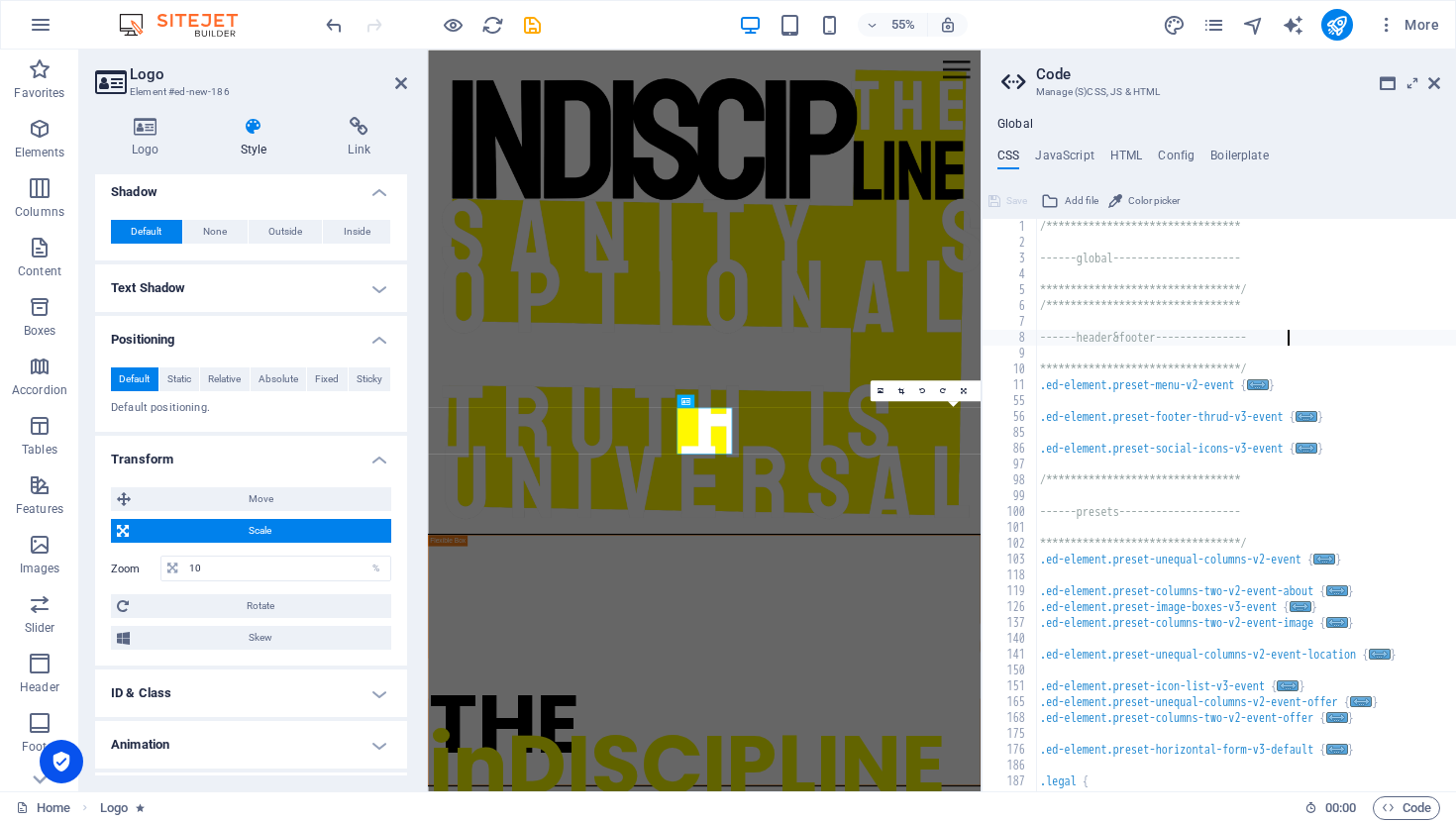 click on "**********" at bounding box center [1246, 521] 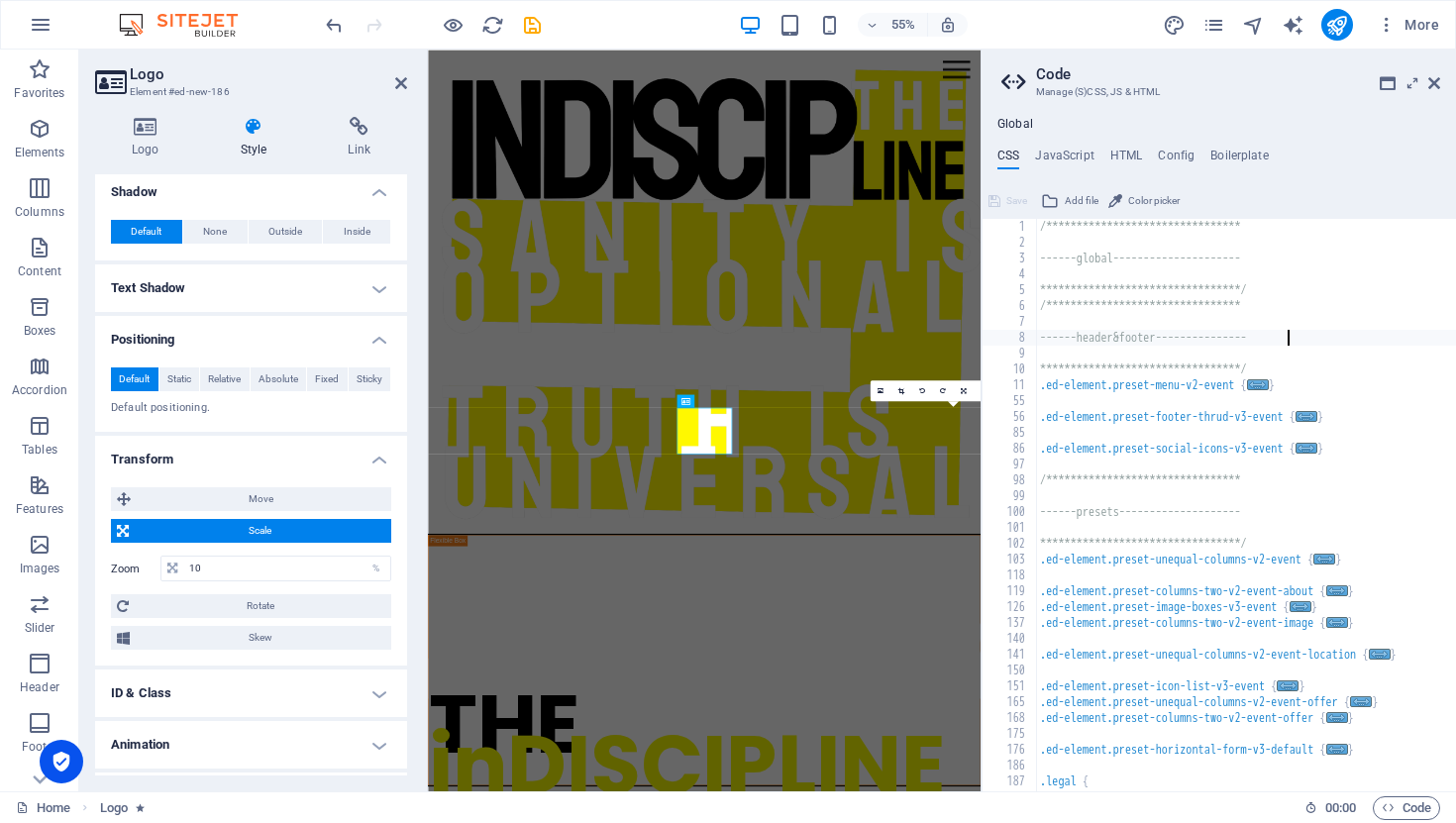 click on "Home Subpage Legal Notice Privacy ABOUT New page 1 New page THE inDISCIPLINE   Outrage. Category 1 08/31/2024 Please, by all means. Get angry with what technology spoon feeds, even if you know that the Algorithm does it so it earns your time—the thing you use to give meaning to your life. But please keep it to yourself if you won't bother to dive deep into whatever the scandal of the moment is. This way, at least you're not contributing to the noise.  Previous Next  Bright The complexities of human nature.   The myriad challenges that come with existence.   Navigating through life. Urban I embody a million different individuals, each representing a unique facet of my personality and experiences. Dark Hello, darkness, my old buddy! I brought you some snacks—hope you like stale chips and questionable life choices! About Drop content here or  Add elements  Paste clipboard
Privacy Policy Legal Notice  2024  theindiscipline.com . All rights reserved" at bounding box center [930, 3268] 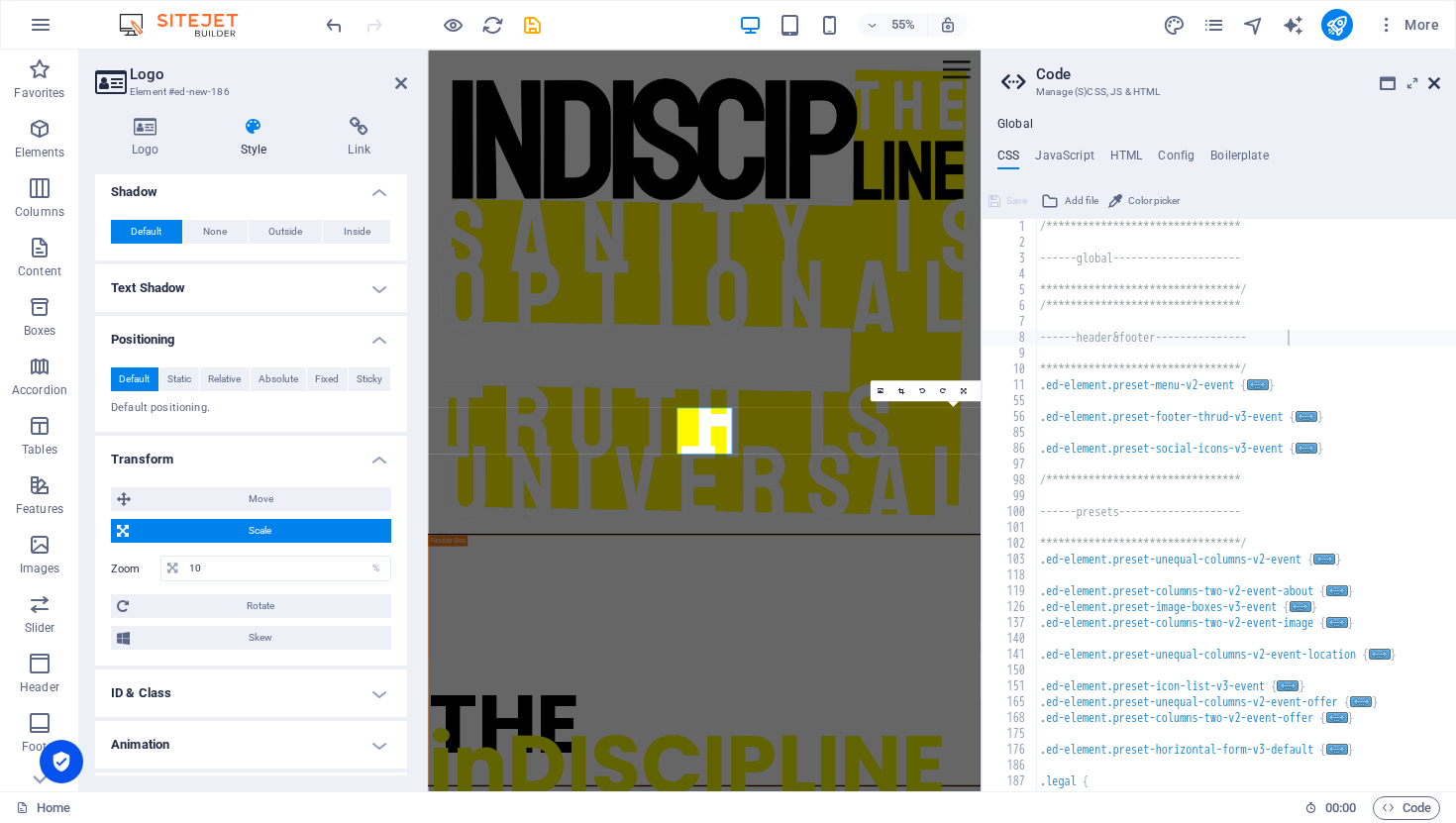 click at bounding box center (1434, 83) 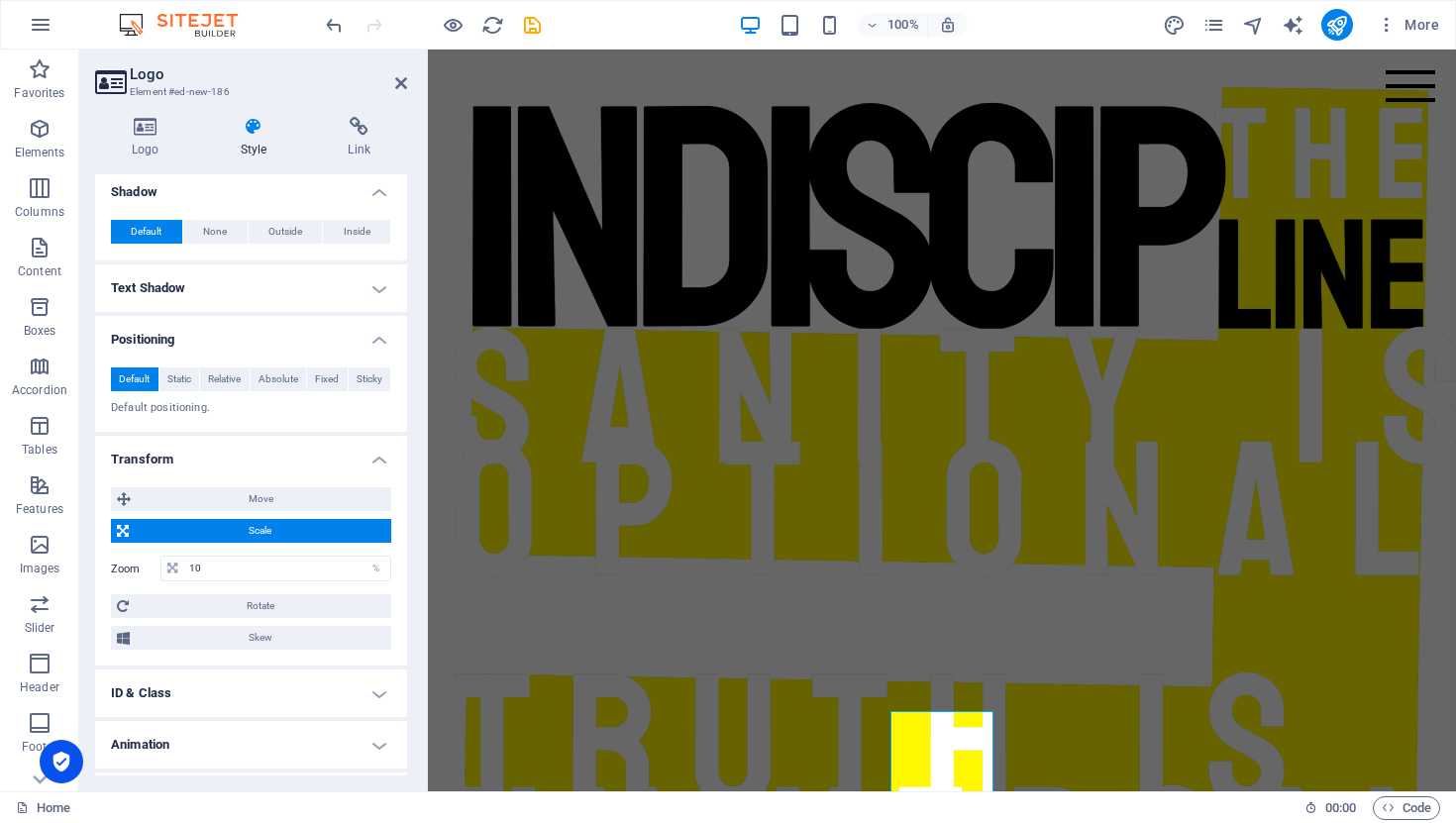 click on "Home Subpage Legal Notice Privacy ABOUT New page 1 New page THE inDISCIPLINE   Outrage. Category 1 08/31/2024 Please, by all means. Get angry with what technology spoon feeds, even if you know that the Algorithm does it so it earns your time—the thing you use to give meaning to your life. But please keep it to yourself if you won't bother to dive deep into whatever the scandal of the moment is. This way, at least you're not contributing to the noise.  Previous Next  Bright The complexities of human nature.   The myriad challenges that come with existence.   Navigating through life. Urban I embody a million different individuals, each representing a unique facet of my personality and experiences. Dark Hello, darkness, my old buddy! I brought you some snacks—hope you like stale chips and questionable life choices! About Drop content here or  Add elements  Paste clipboard
Privacy Policy Legal Notice  2024  theindiscipline.com . All rights reserved" at bounding box center [942, 3315] 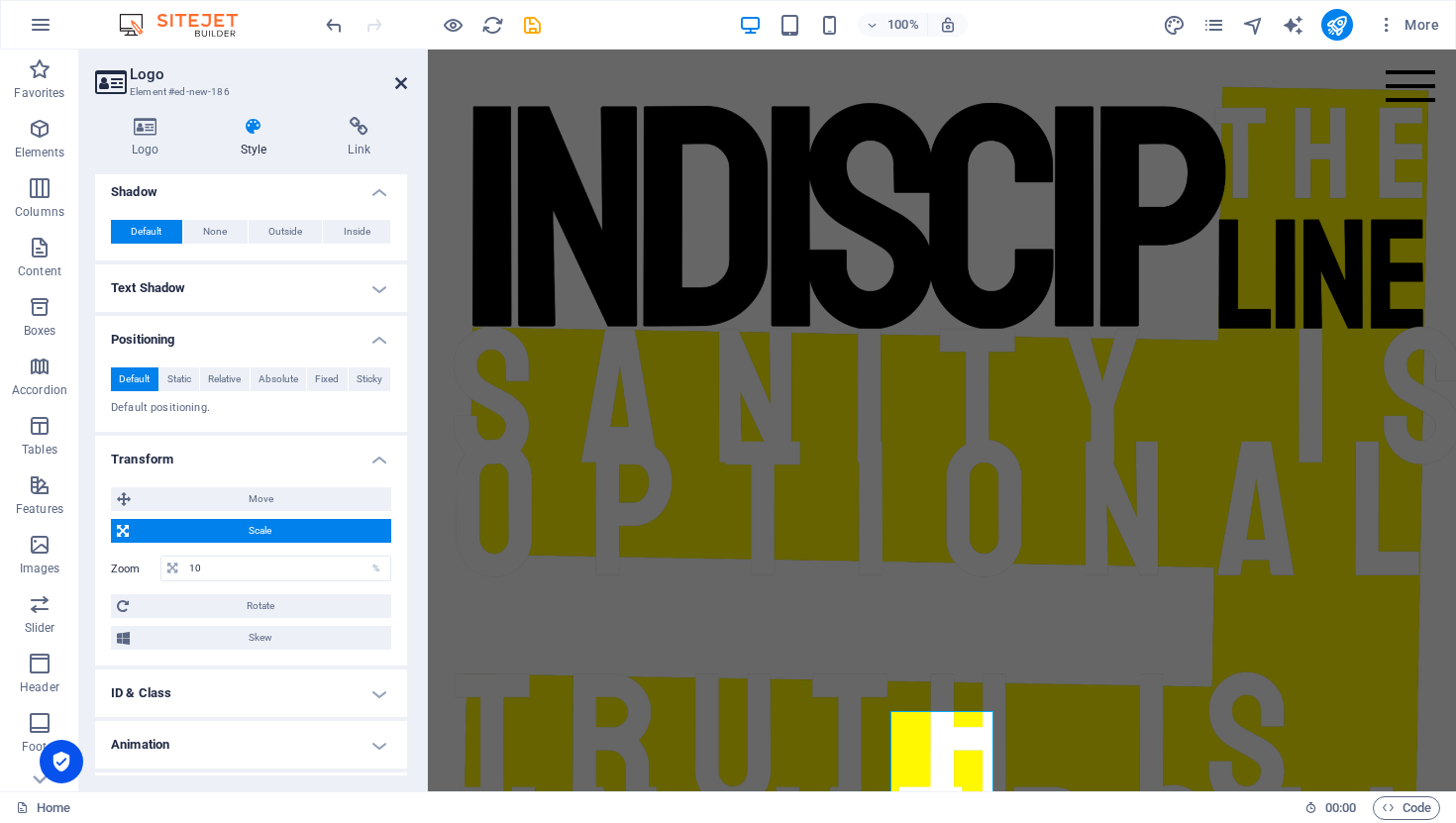 click at bounding box center [401, 83] 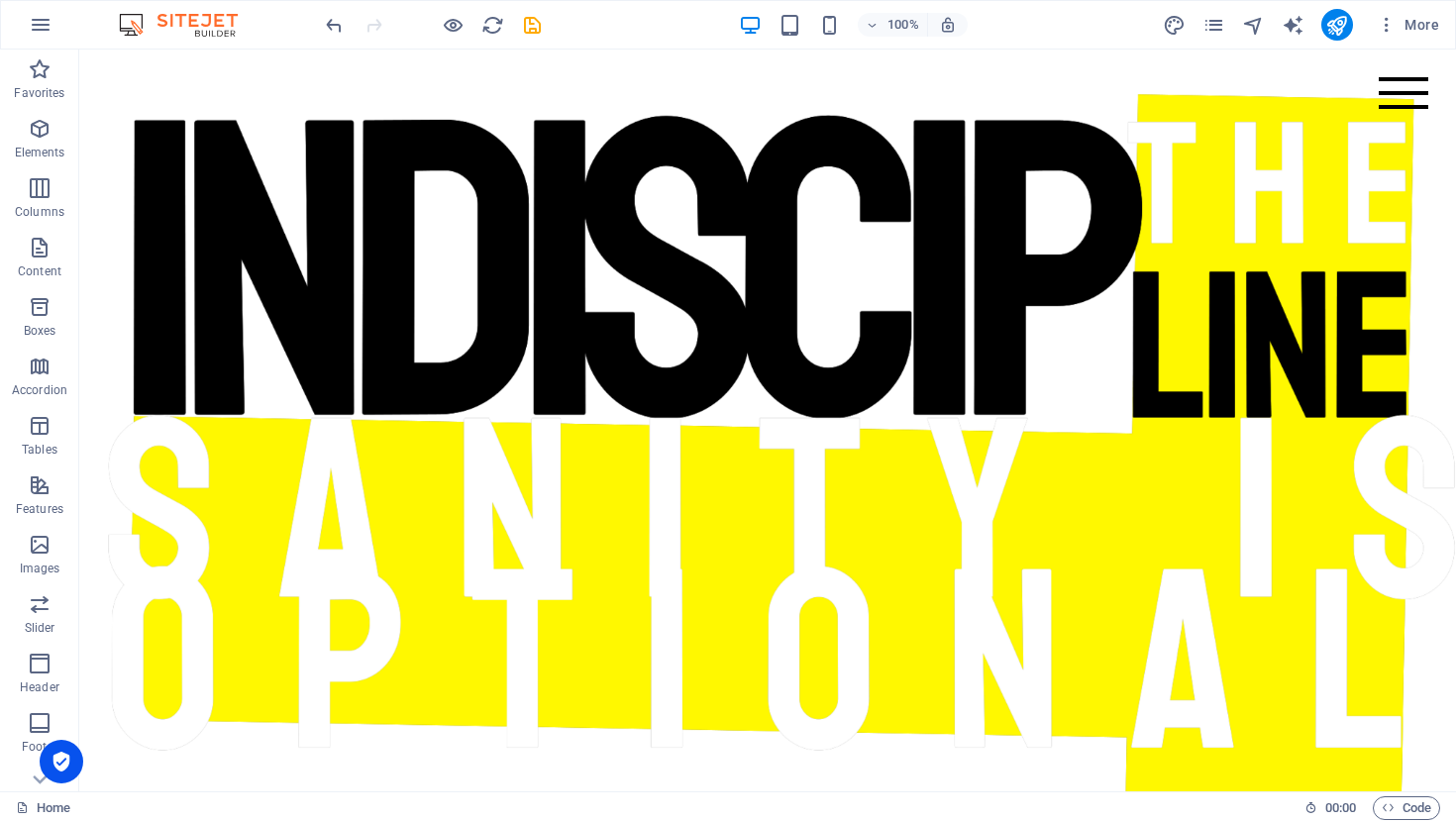 click on "Home Subpage Legal Notice Privacy ABOUT New page 1 New page THE inDISCIPLINE   Outrage. Category 1 08/31/2024 Please, by all means. Get angry with what technology spoon feeds, even if you know that the Algorithm does it so it earns your time—the thing you use to give meaning to your life. But please keep it to yourself if you won't bother to dive deep into whatever the scandal of the moment is. This way, at least you're not contributing to the noise.  Previous Next  Bright The complexities of human nature.   The myriad challenges that come with existence.   Navigating through life. Urban I embody a million different individuals, each representing a unique facet of my personality and experiences. Dark Hello, darkness, my old buddy! I brought you some snacks—hope you like stale chips and questionable life choices! About Drop content here or  Add elements  Paste clipboard
Privacy Policy Legal Notice  2024  theindiscipline.com . All rights reserved" at bounding box center (768, 3975) 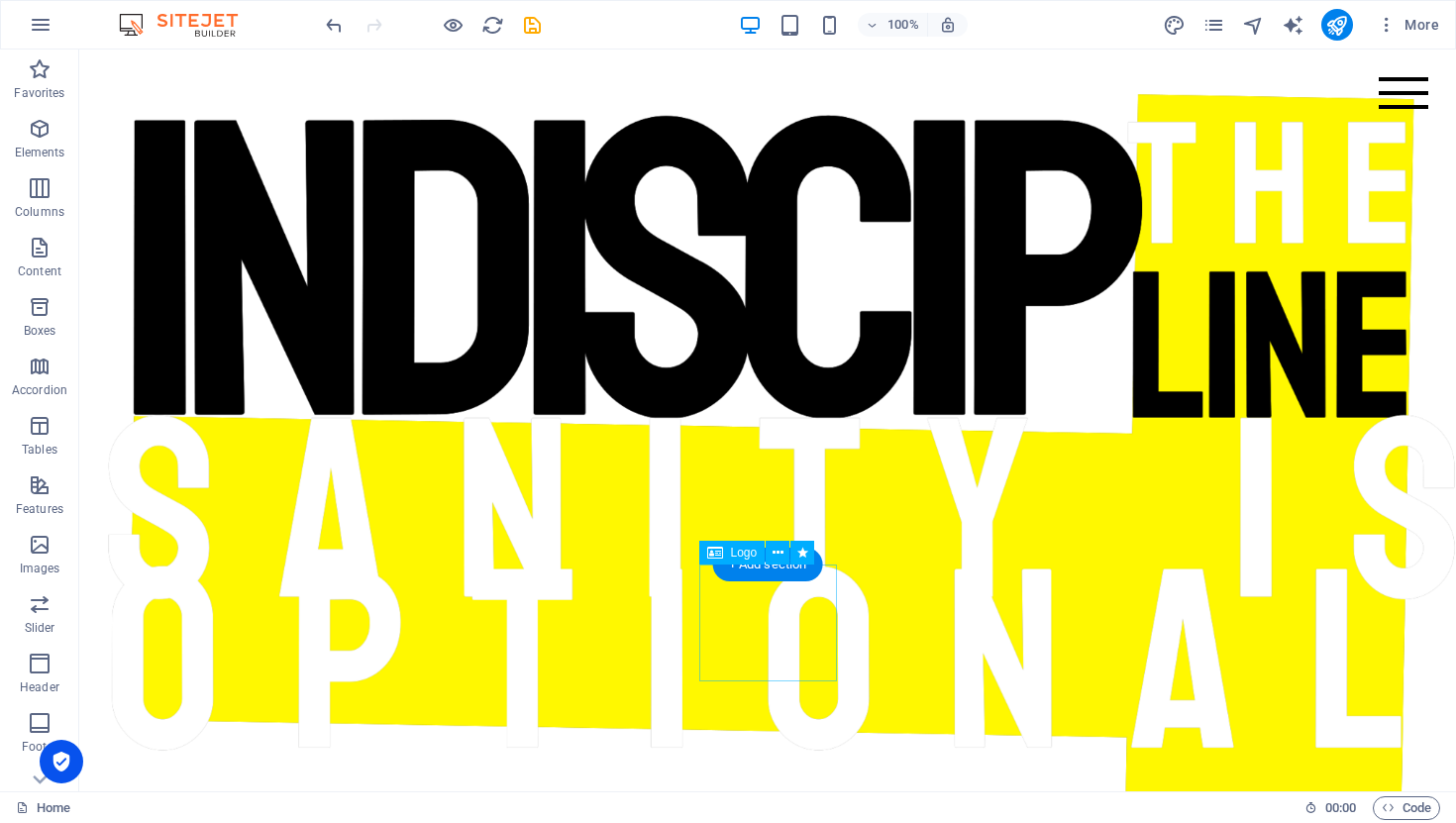 click at bounding box center (768, 927) 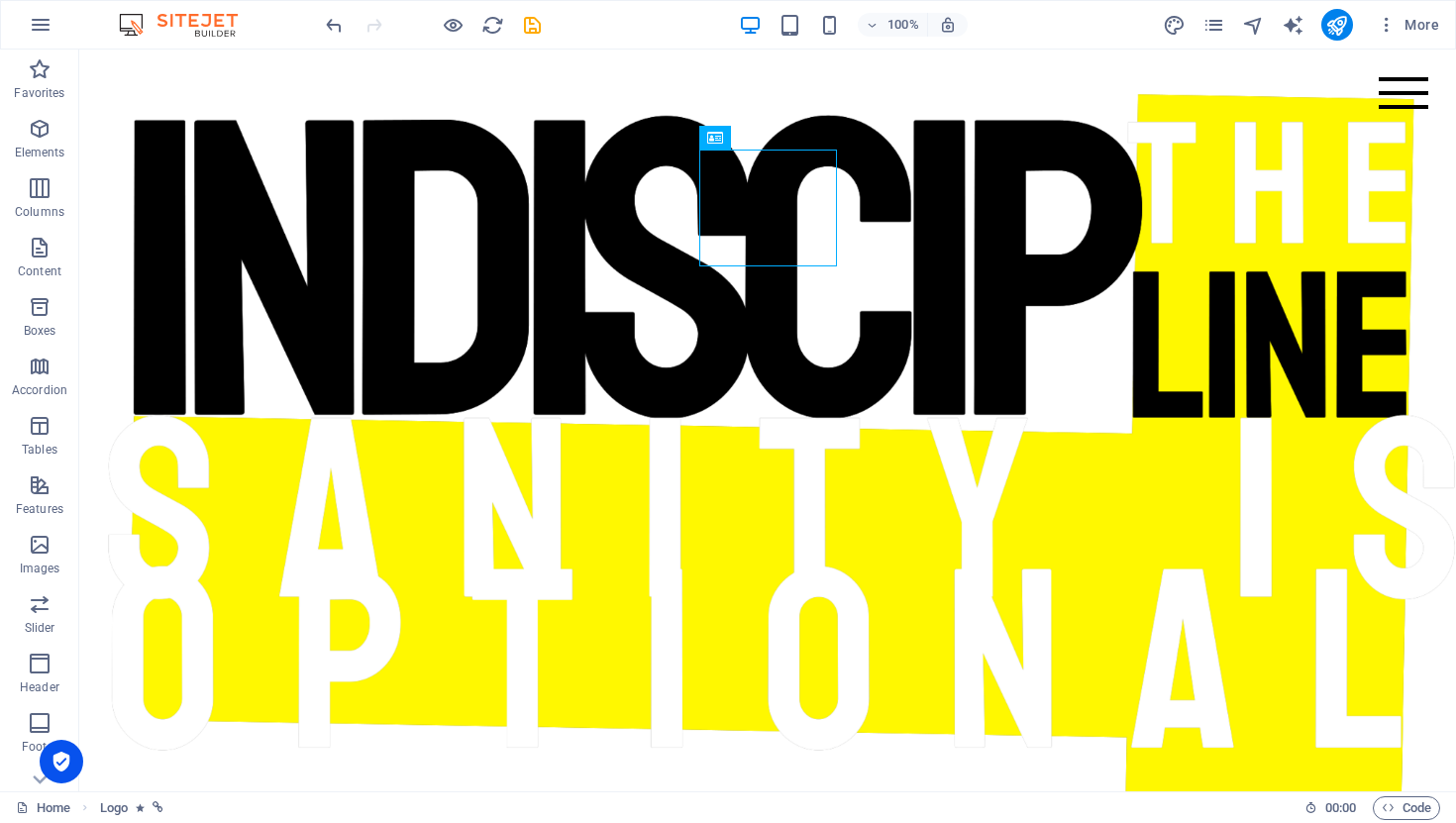 scroll, scrollTop: 0, scrollLeft: 0, axis: both 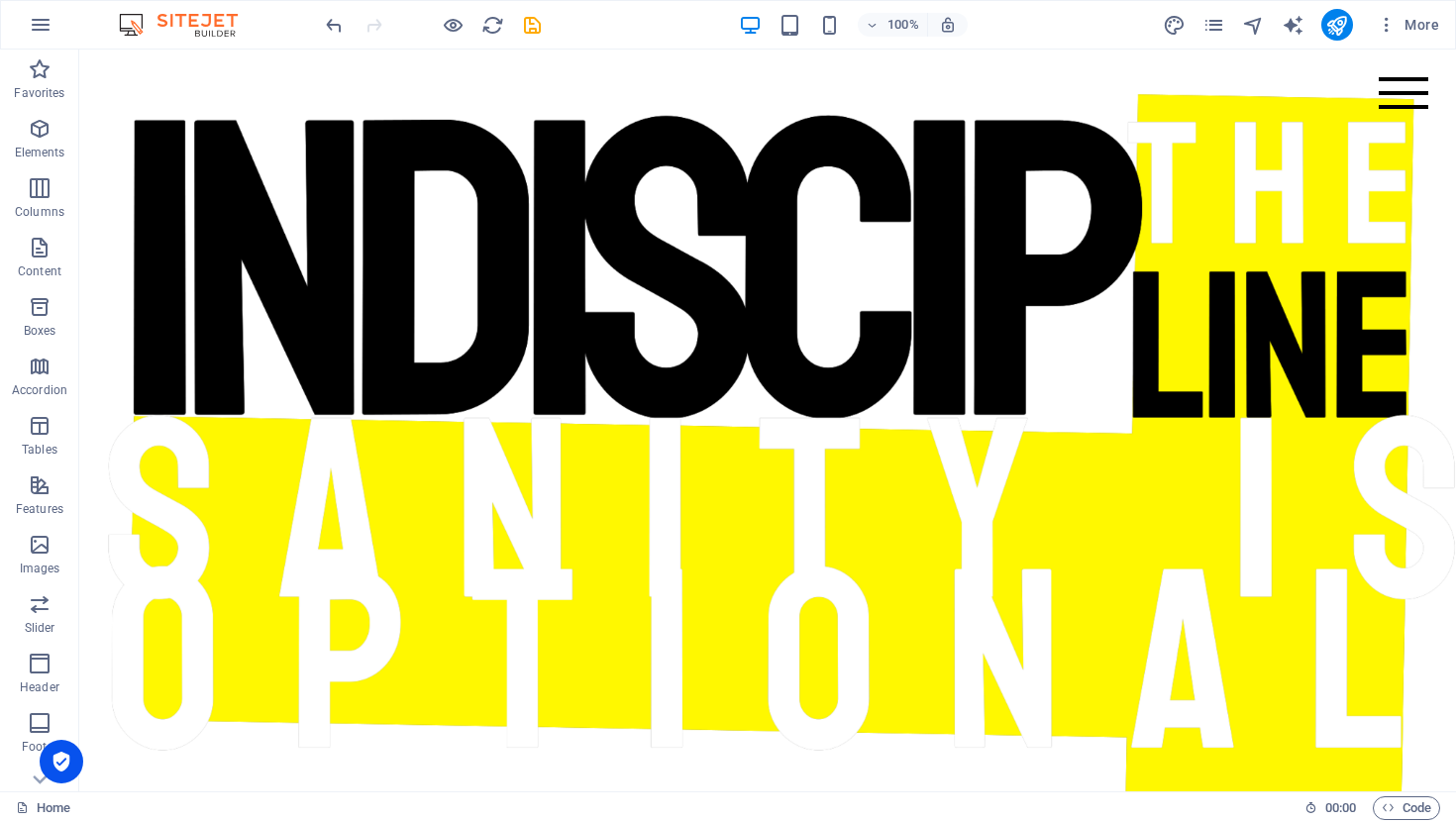 click on "Home Subpage Legal Notice Privacy ABOUT New page 1 New page THE inDISCIPLINE   Outrage. Category 1 08/31/2024 Please, by all means. Get angry with what technology spoon feeds, even if you know that the Algorithm does it so it earns your time—the thing you use to give meaning to your life. But please keep it to yourself if you won't bother to dive deep into whatever the scandal of the moment is. This way, at least you're not contributing to the noise.  Previous Next  Bright The complexities of human nature.   The myriad challenges that come with existence.   Navigating through life. Urban I embody a million different individuals, each representing a unique facet of my personality and experiences. Dark Hello, darkness, my old buddy! I brought you some snacks—hope you like stale chips and questionable life choices! About Drop content here or  Add elements  Paste clipboard
Privacy Policy Legal Notice  2024  theindiscipline.com . All rights reserved" at bounding box center (768, 3975) 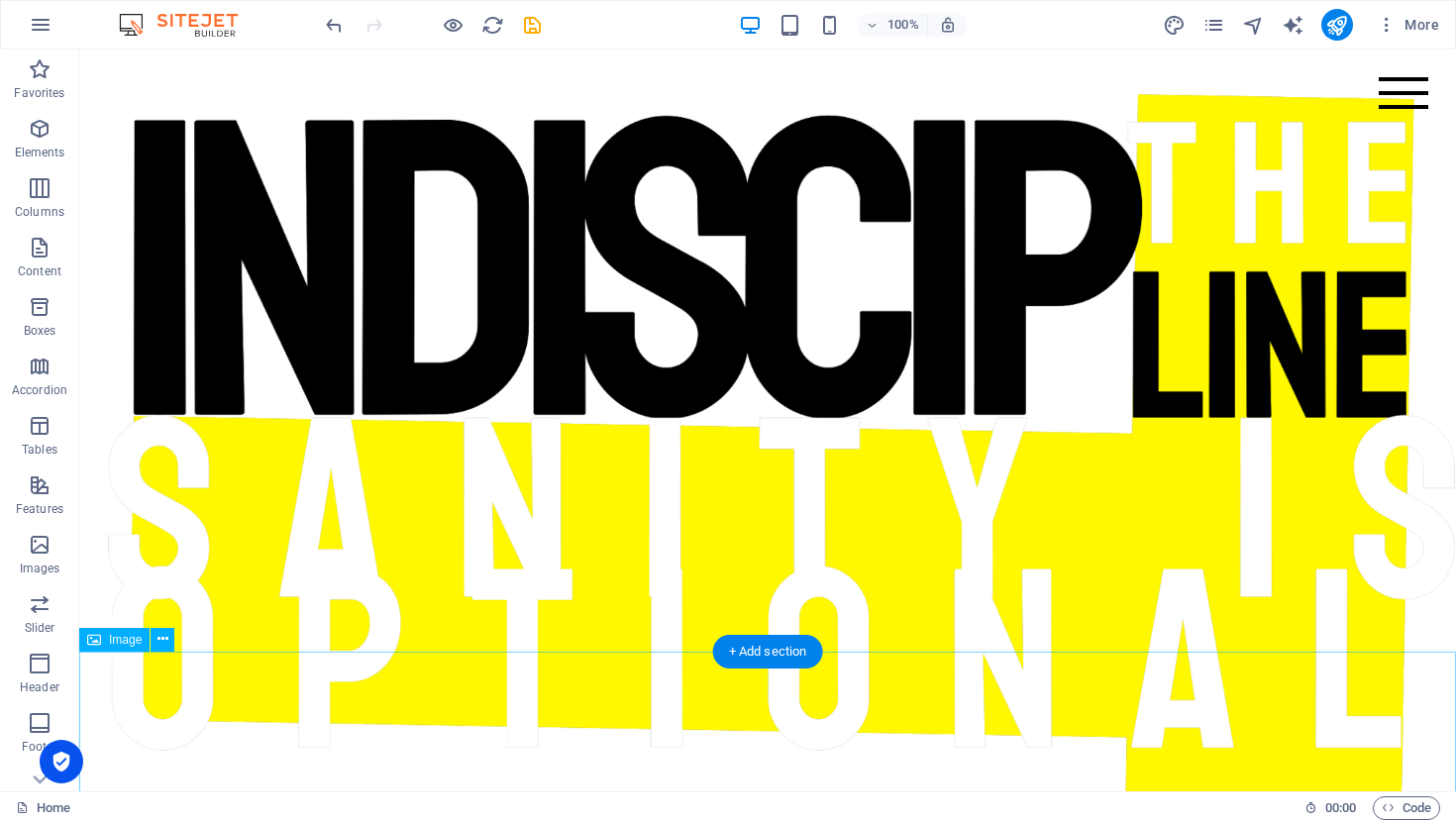 scroll, scrollTop: 854, scrollLeft: 0, axis: vertical 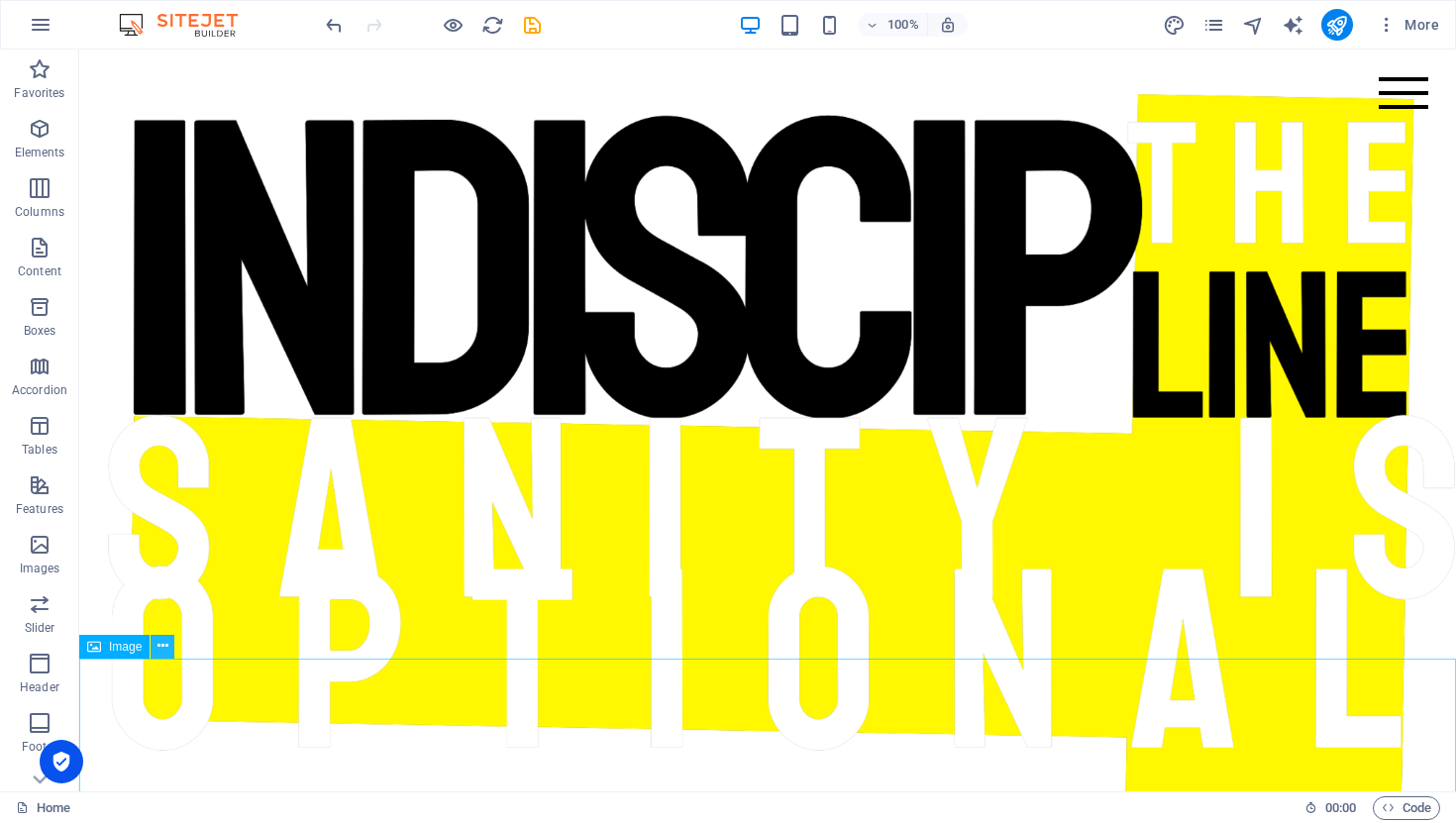 click at bounding box center (162, 646) 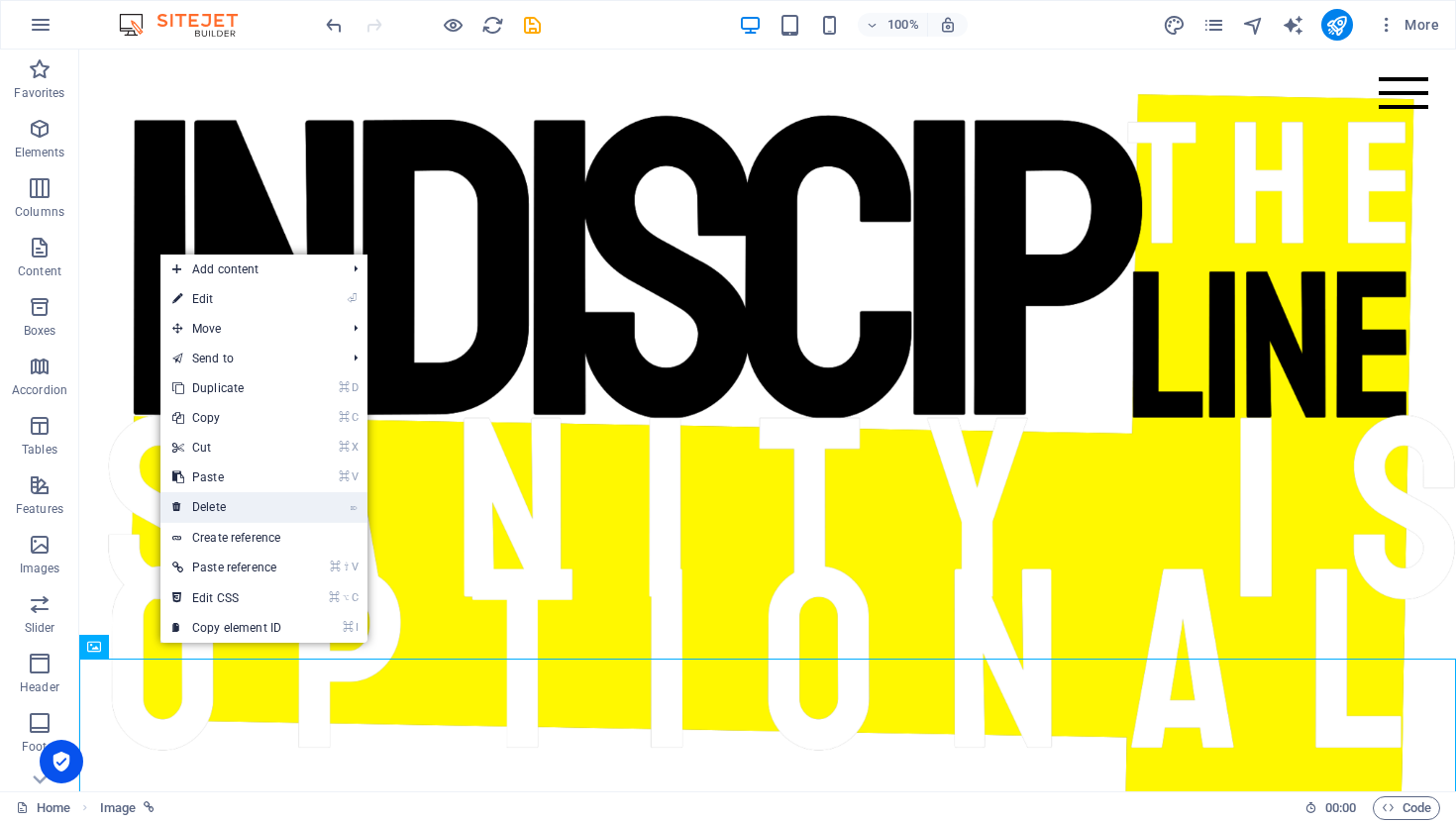 click on "⌦  Delete" at bounding box center (227, 507) 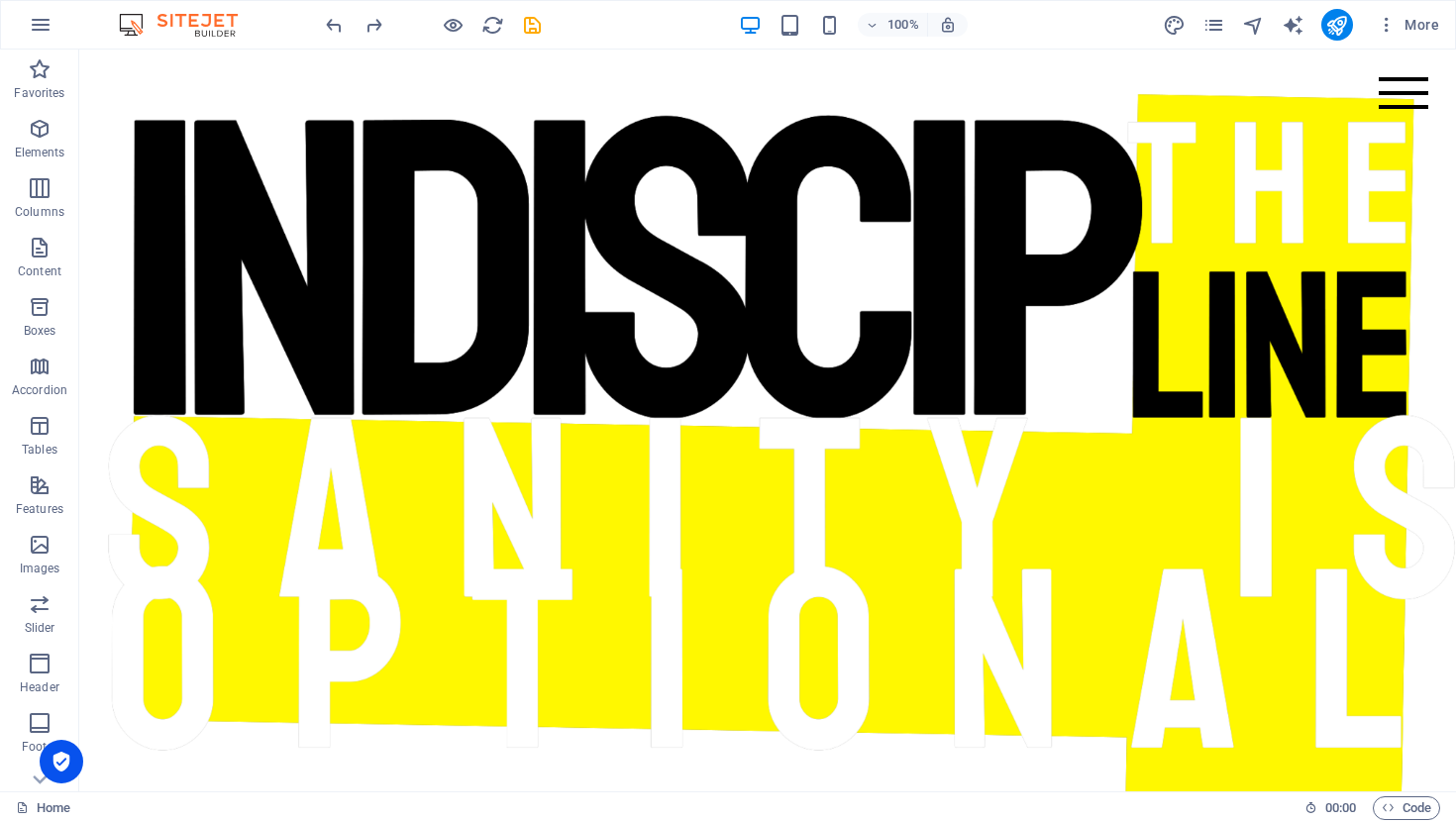 scroll, scrollTop: 335, scrollLeft: 0, axis: vertical 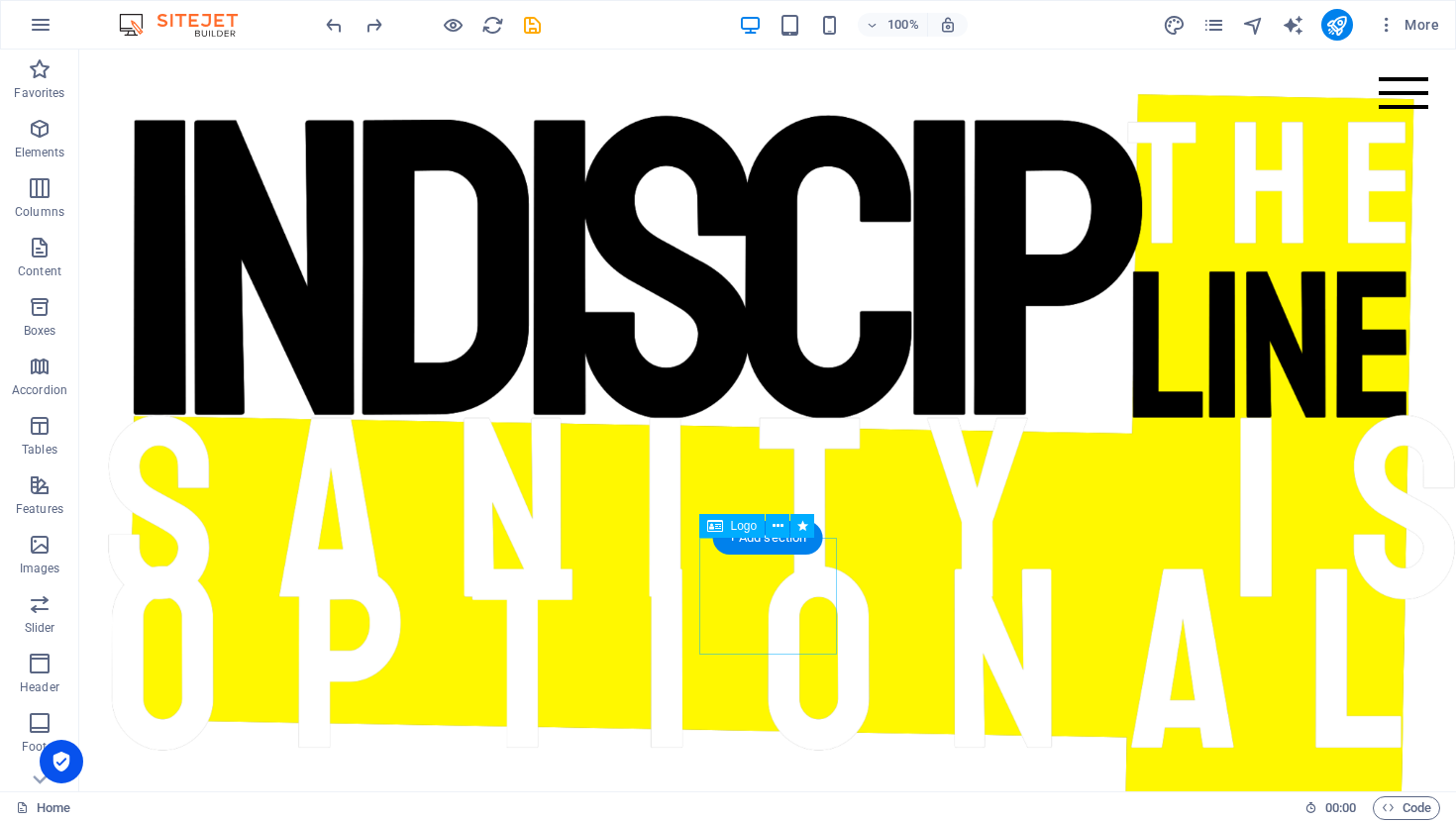 click at bounding box center (768, 900) 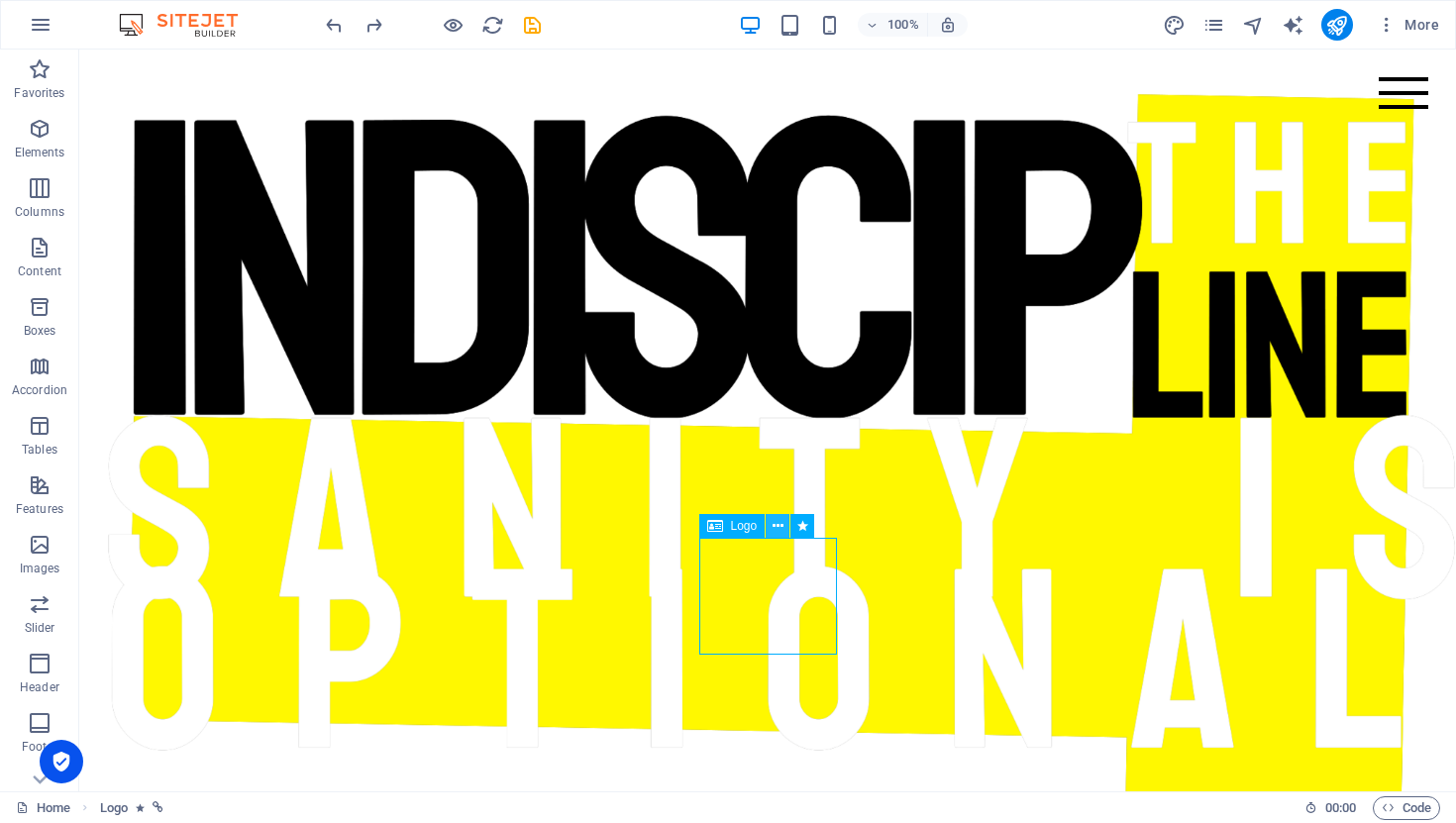 click at bounding box center [778, 526] 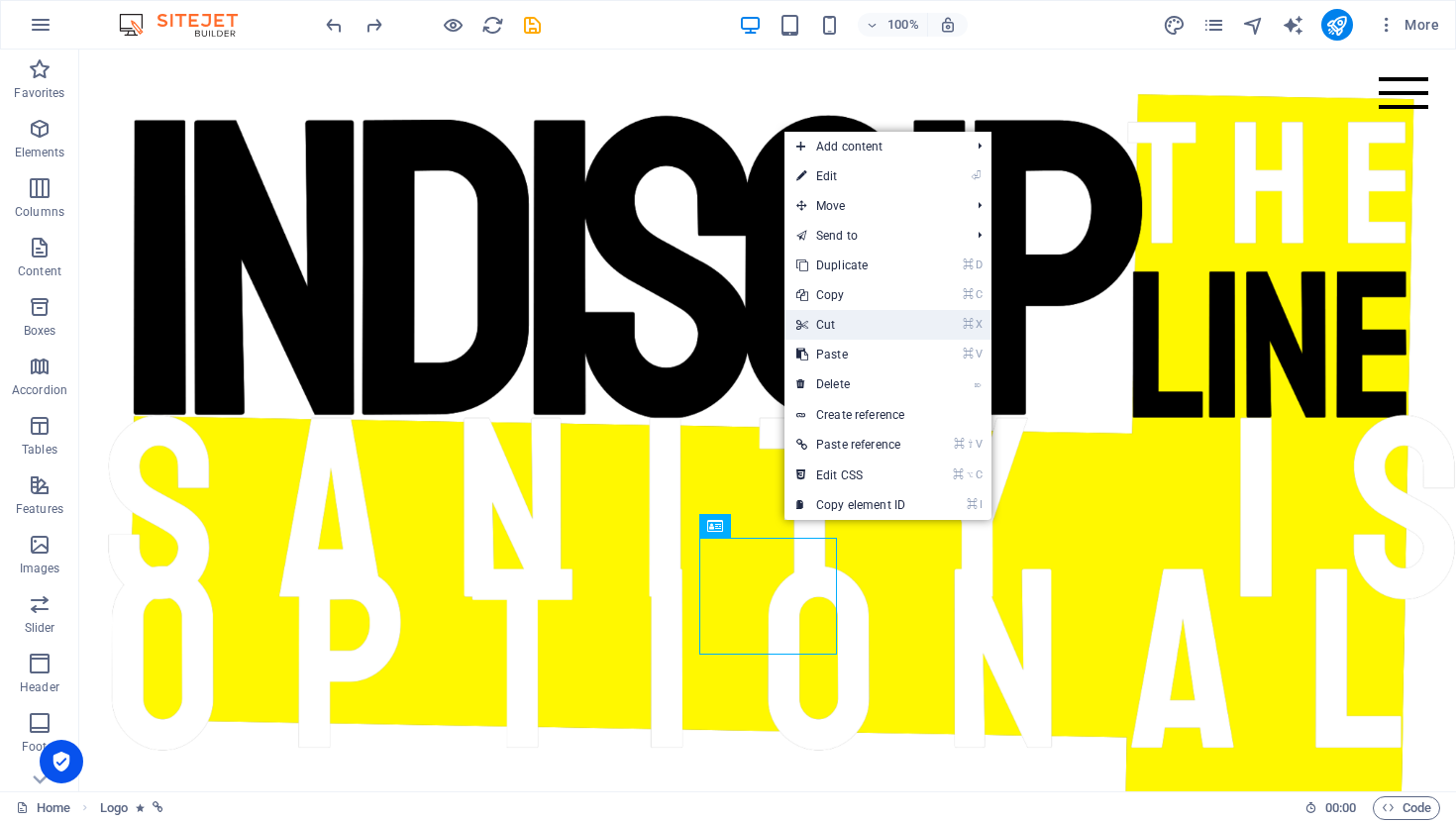 click on "⌘ X  Cut" at bounding box center (851, 325) 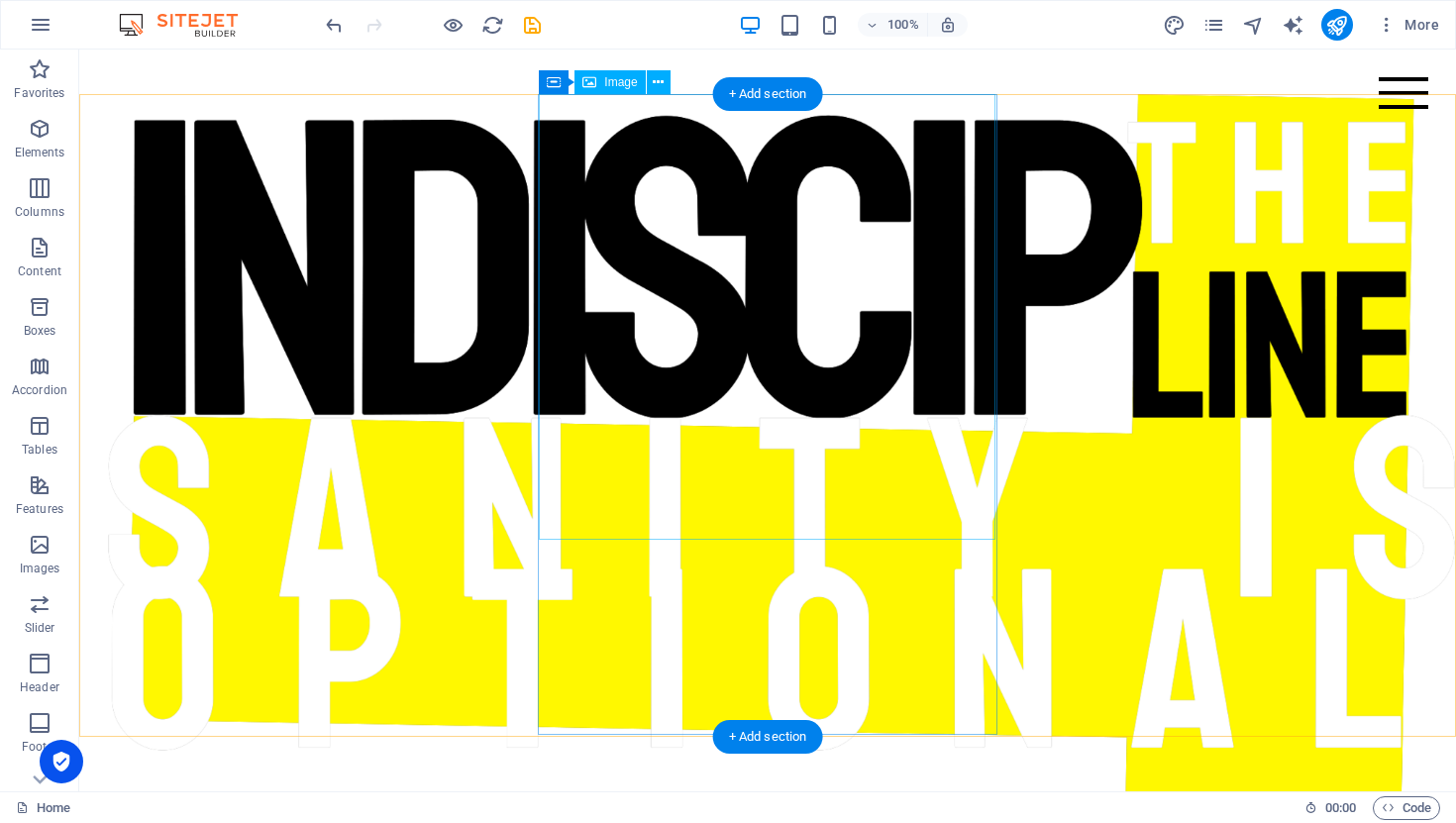 scroll, scrollTop: 0, scrollLeft: 0, axis: both 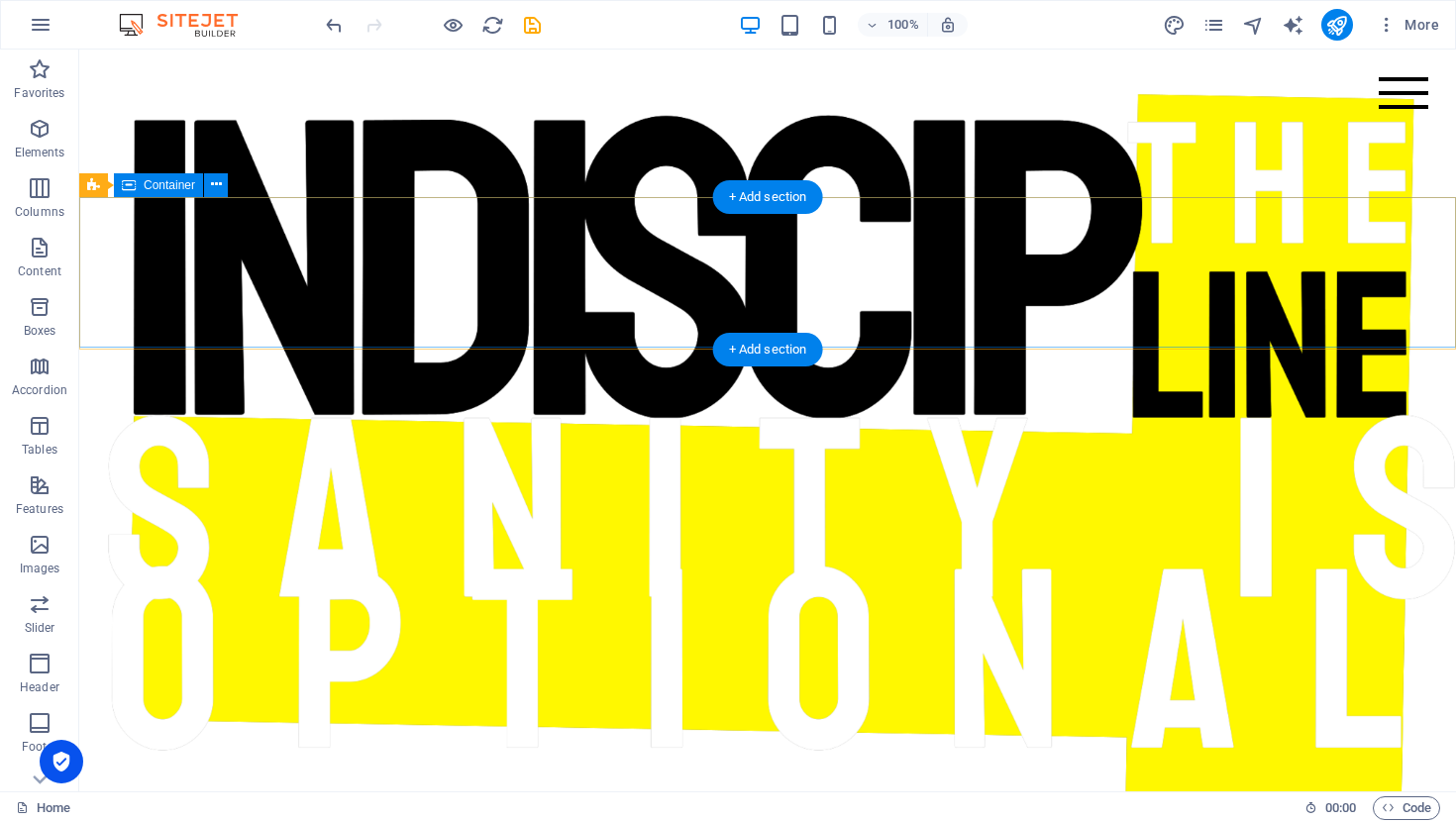 click on "THE inDISCIPLINE" at bounding box center [768, 1474] 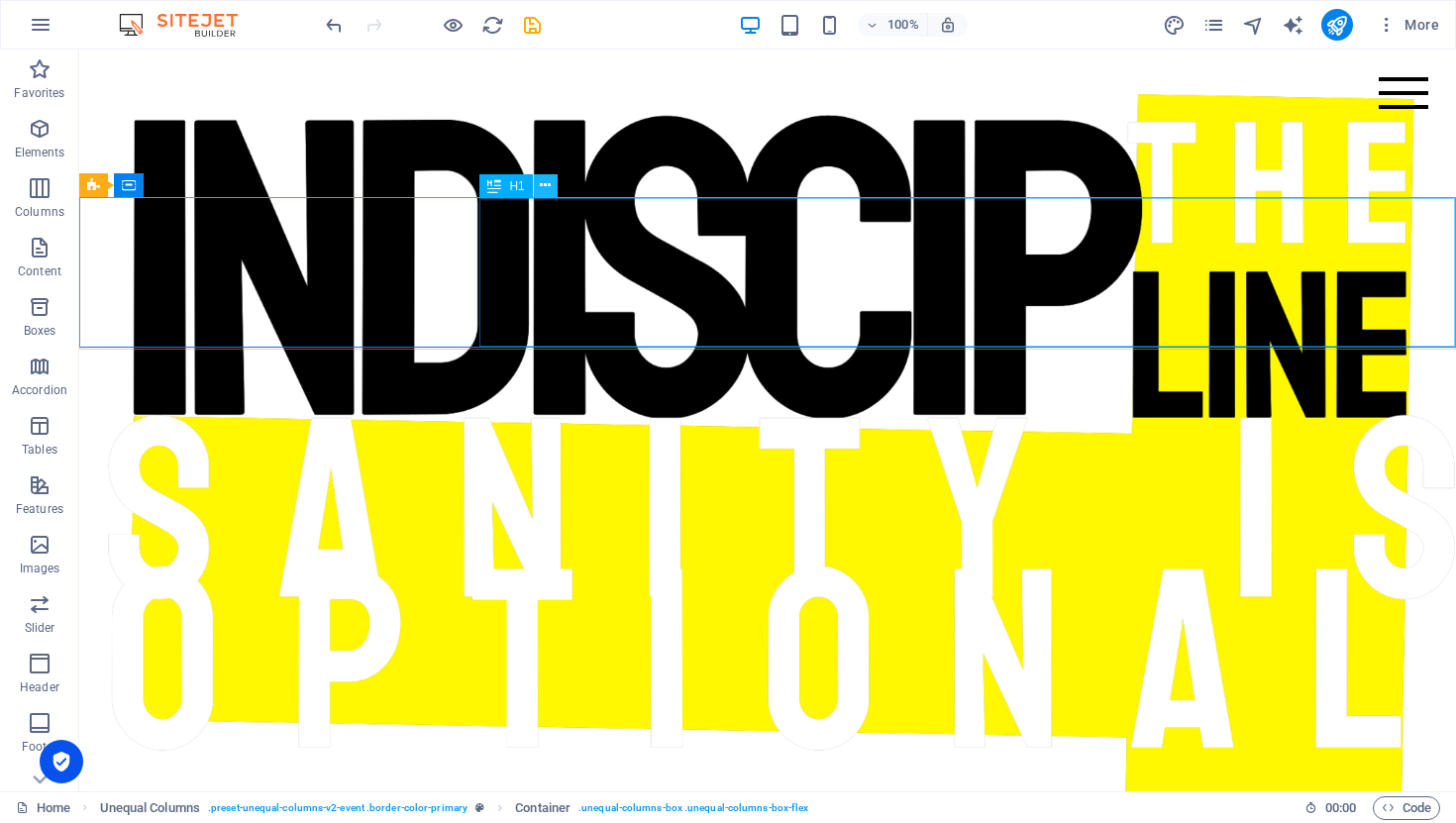 click at bounding box center [545, 185] 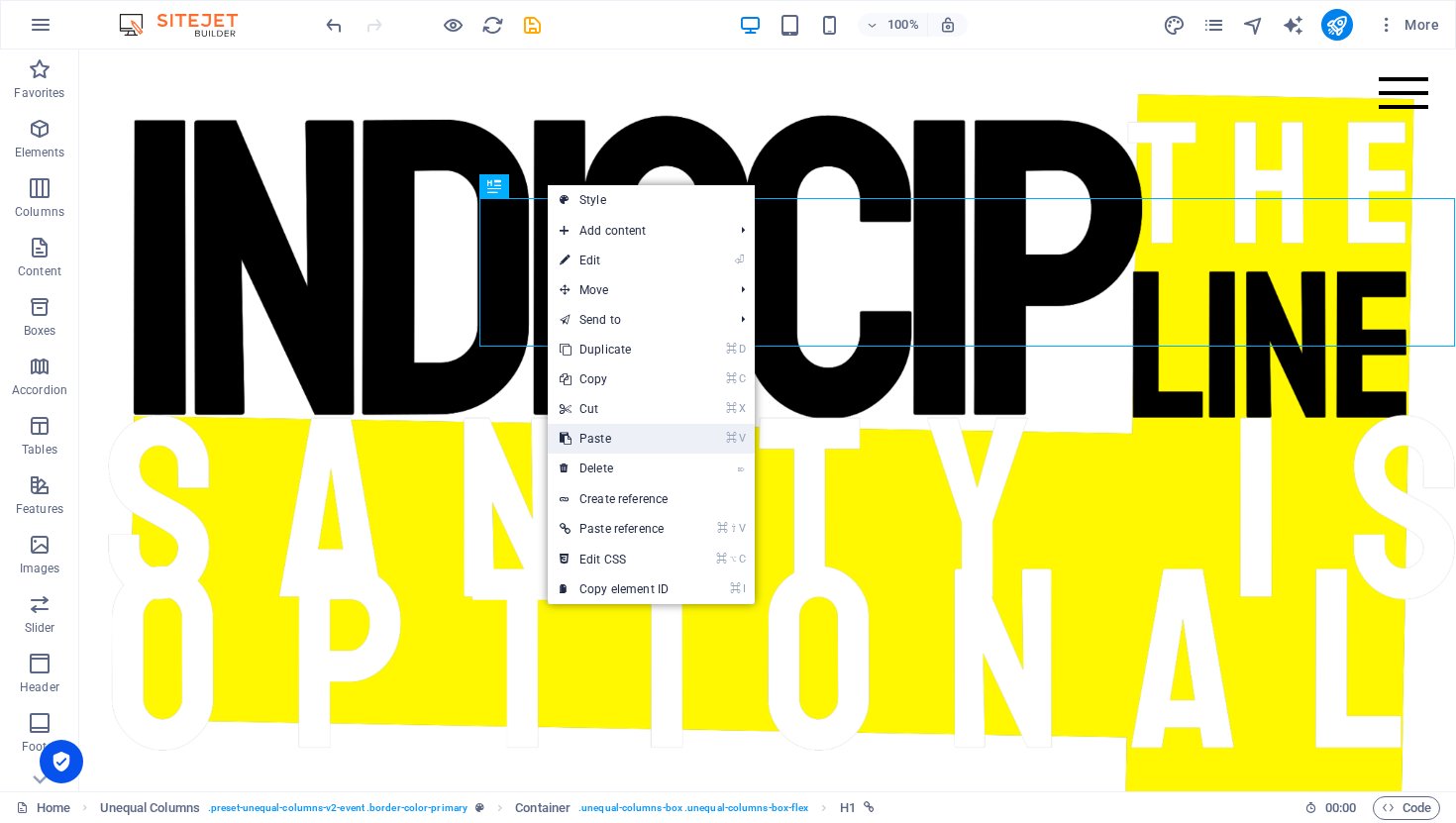 click on "⌘ V  Paste" at bounding box center (614, 439) 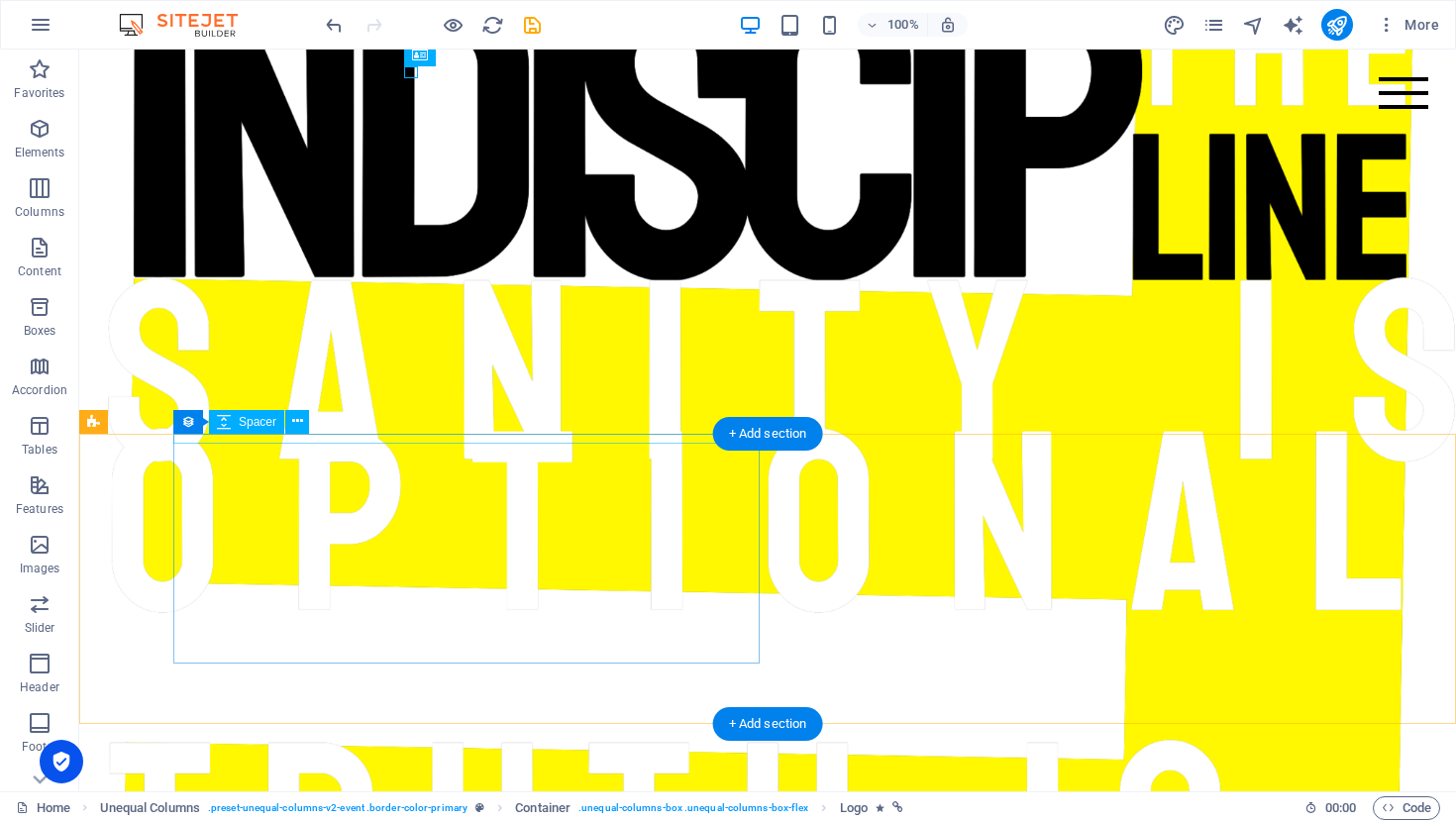 scroll, scrollTop: 0, scrollLeft: 0, axis: both 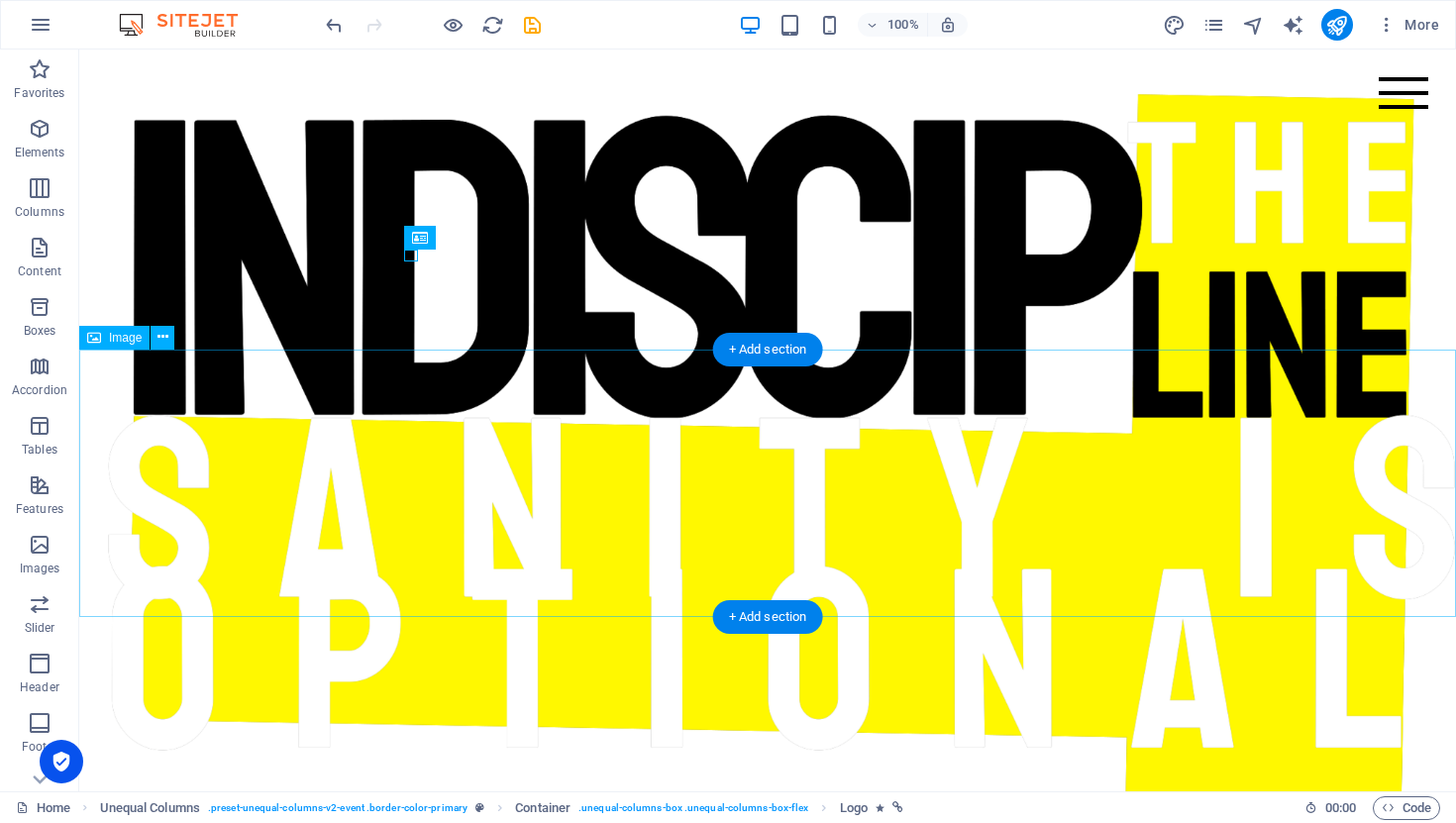 click at bounding box center (768, 3000) 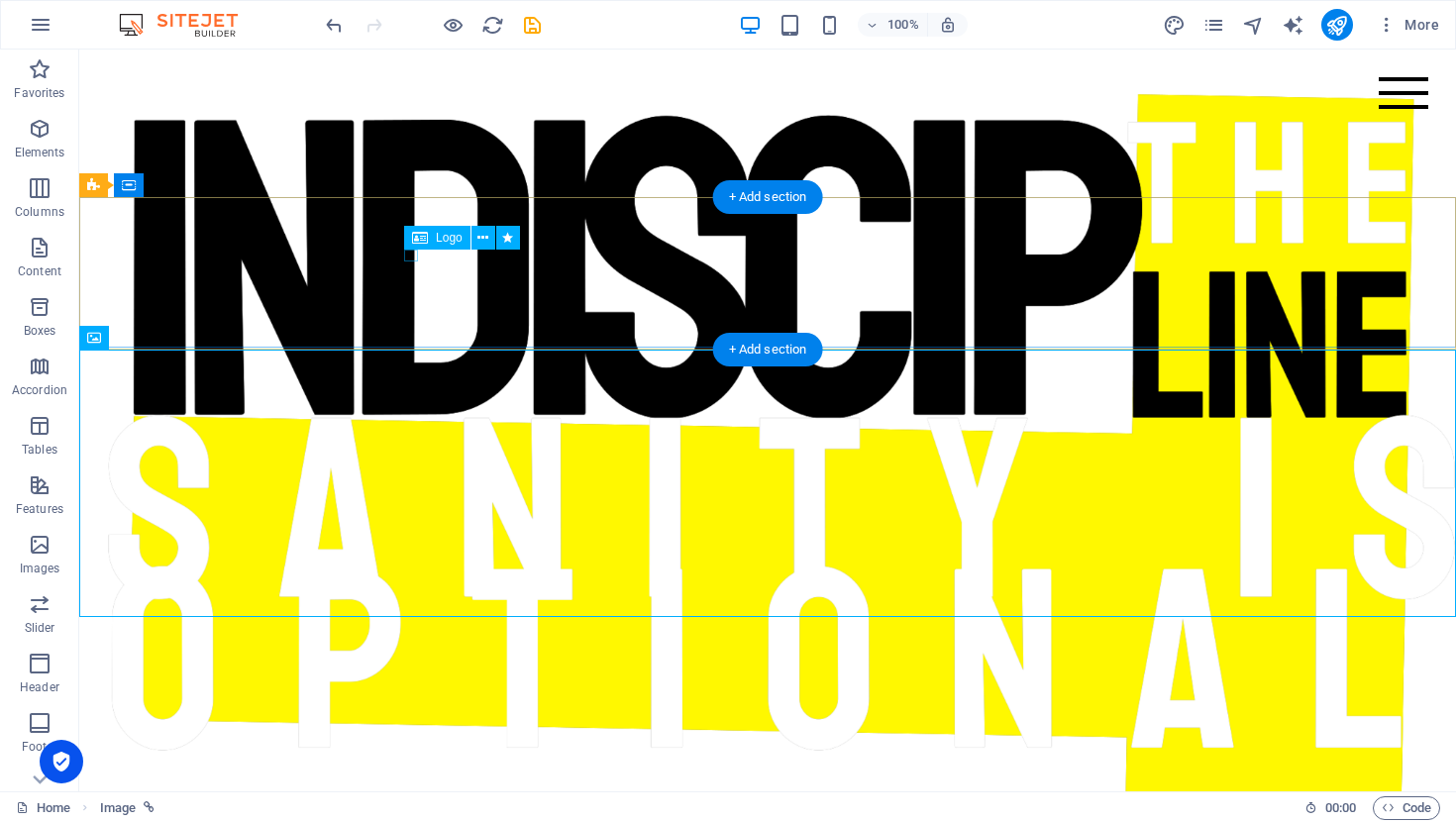 click at bounding box center (768, 2281) 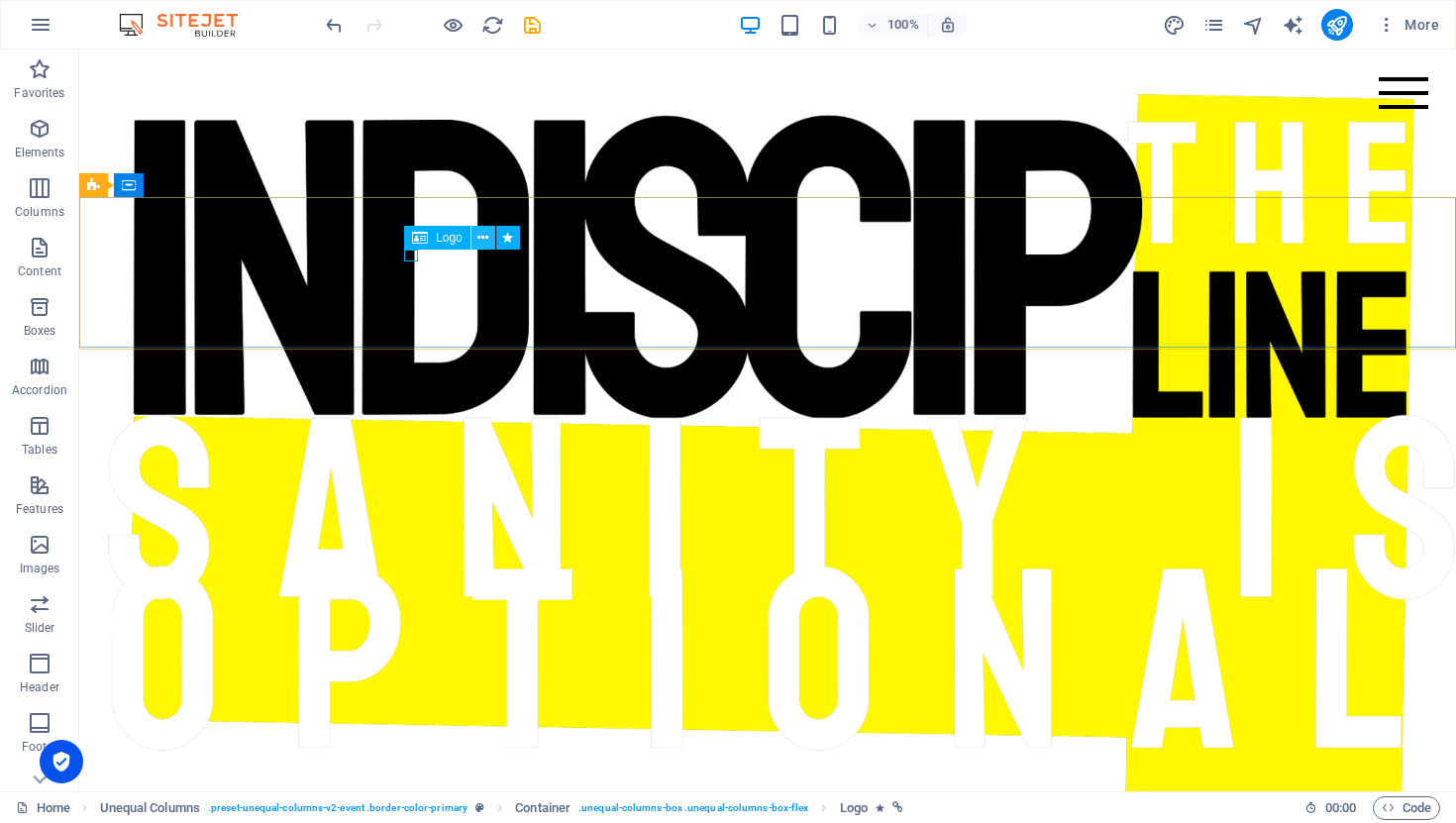 click at bounding box center [482, 238] 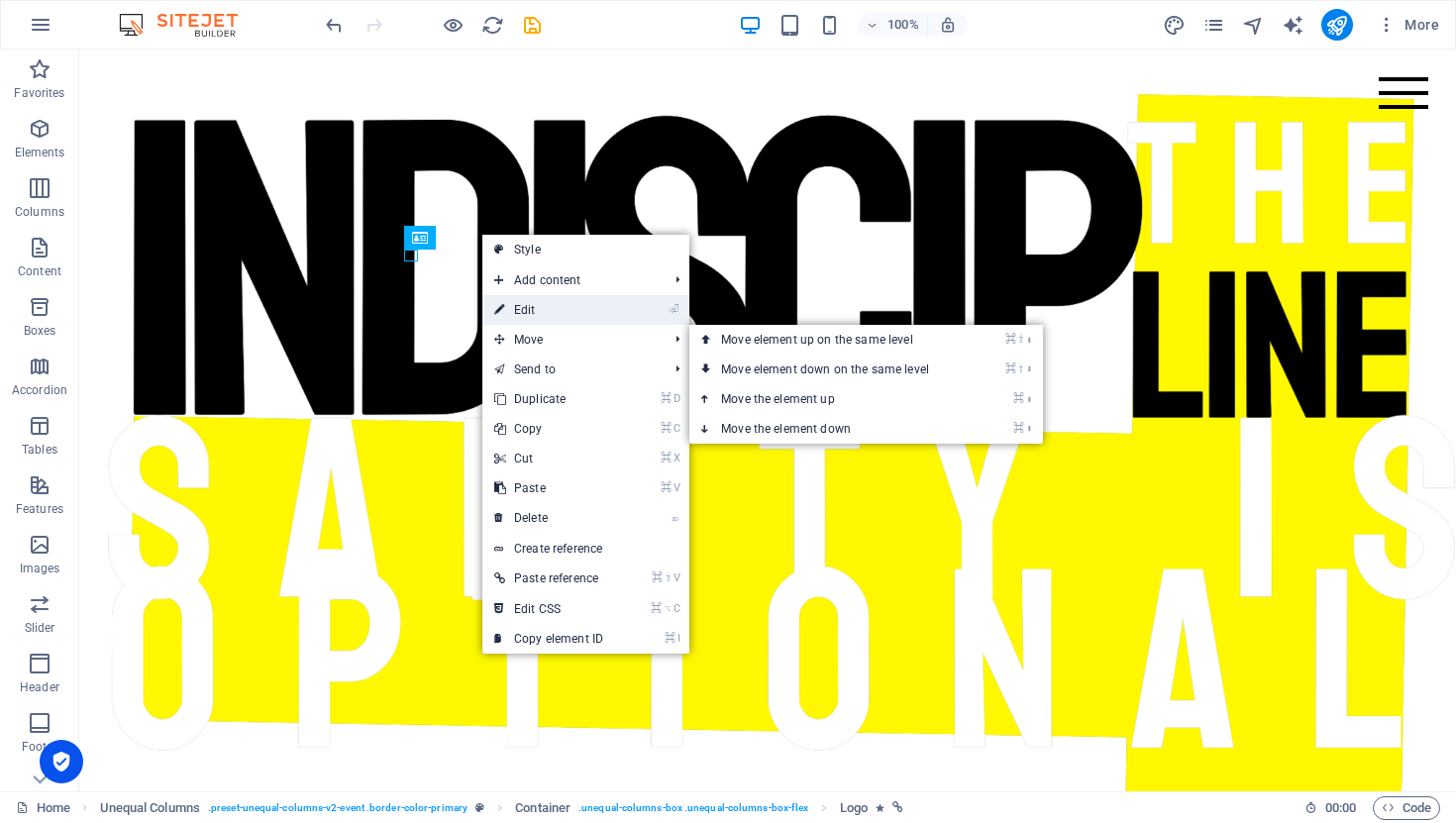 click on "⏎  Edit" at bounding box center [549, 310] 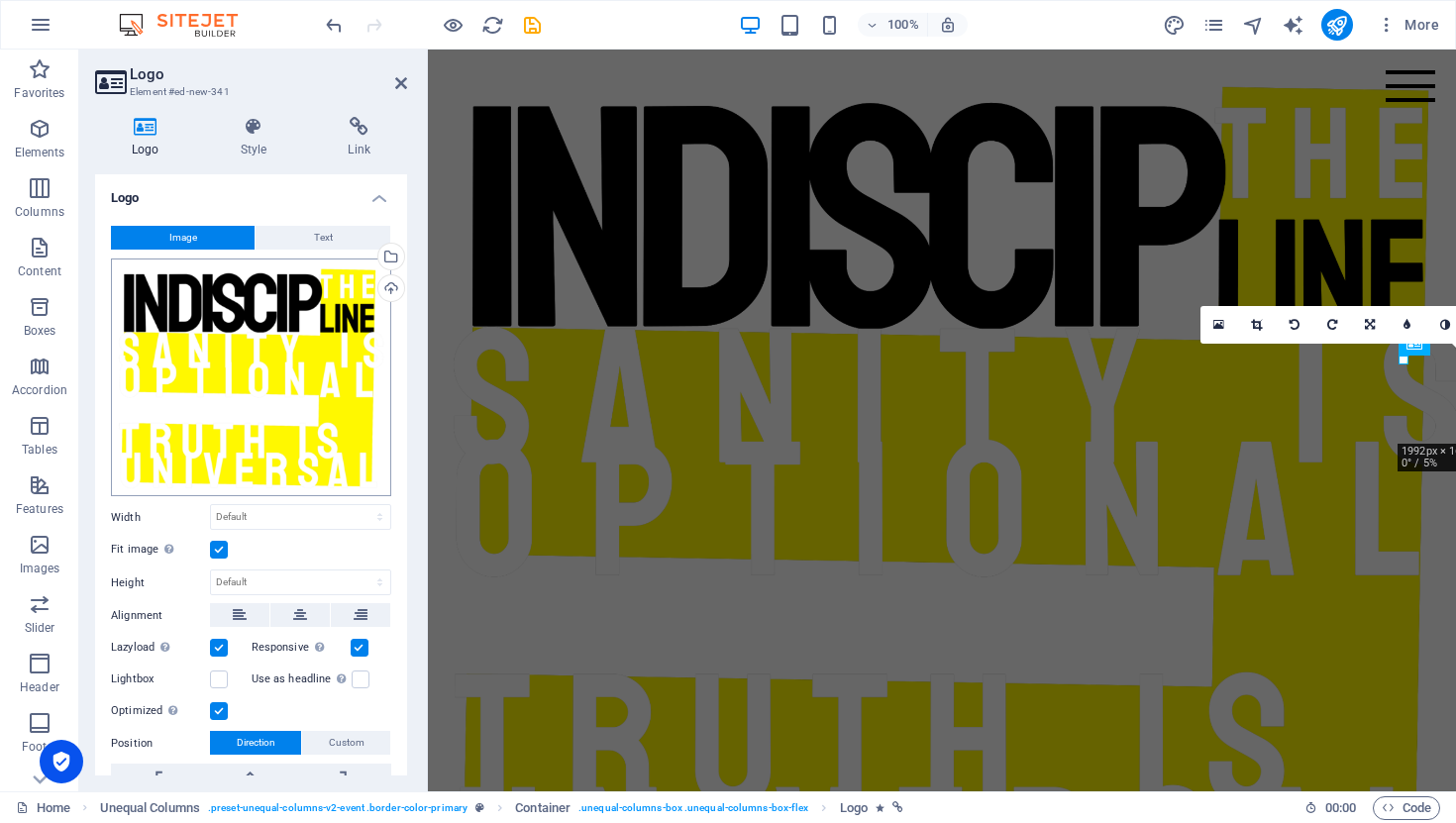 scroll, scrollTop: 112, scrollLeft: 0, axis: vertical 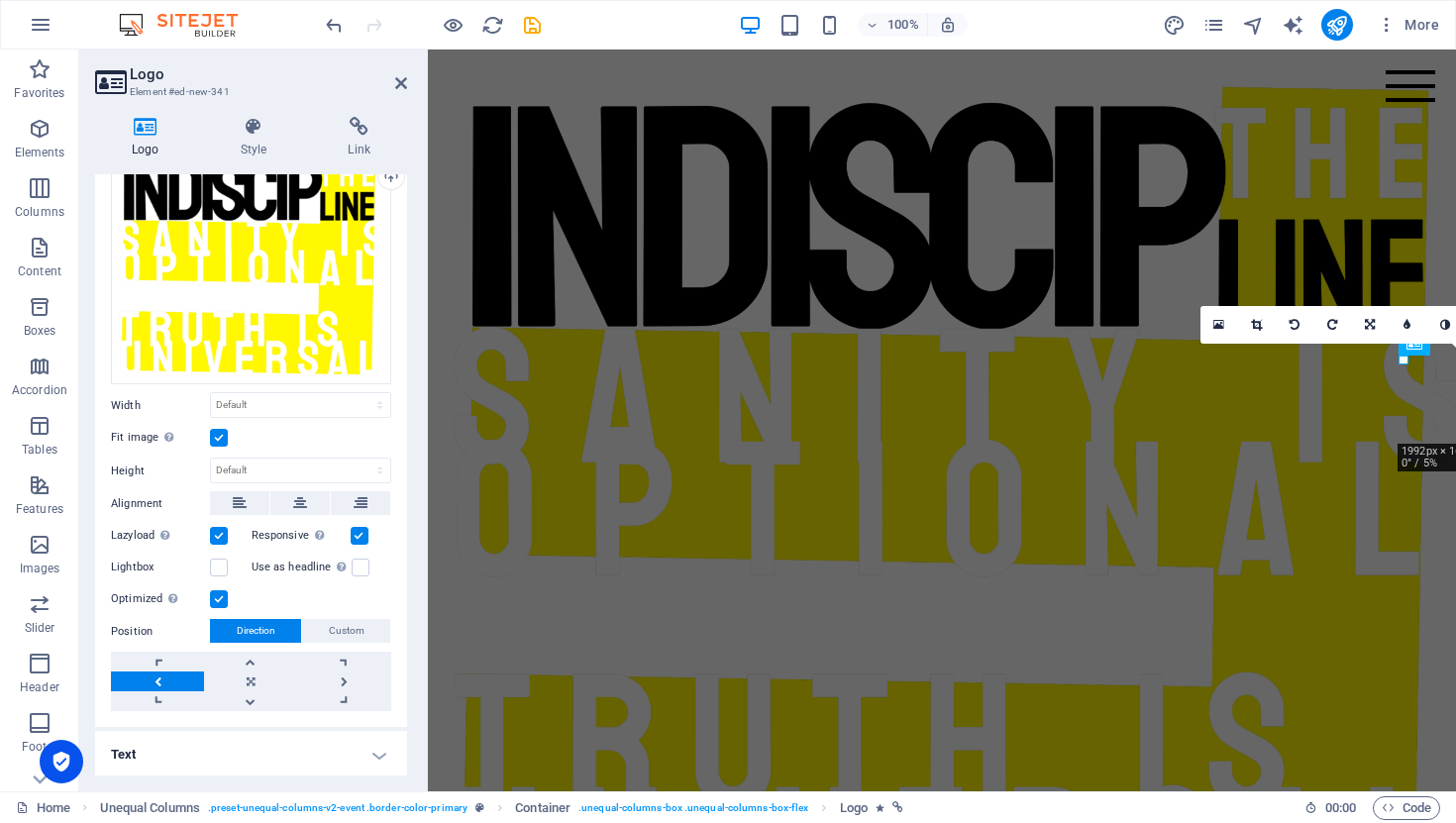 click on "Logo Style Link Logo Image Text Drag files here, click to choose files or select files from Files or our free stock photos & videos Select files from the file manager, stock photos, or upload file(s) Upload Width Default auto px rem % em vh vw Fit image Automatically fit image to a fixed width and height Height Default auto px Alignment Lazyload Loading images after the page loads improves page speed. Responsive Automatically load retina image and smartphone optimized sizes. Lightbox Use as headline The image will be wrapped in an H1 headline tag. Useful for giving alternative text the weight of an H1 headline, e.g. for the logo. Leave unchecked if uncertain. Optimized Images are compressed to improve page speed. Position Direction Custom X offset 50 px rem % vh vw Y offset 50 px rem % vh vw Edit design Text Float No float Image left Image right Determine how text should behave around the image. Text Alternative text theindiscipline.com Image caption Paragraph Format Normal Heading 1 Heading 2 Heading 3 Code" at bounding box center [251, 446] 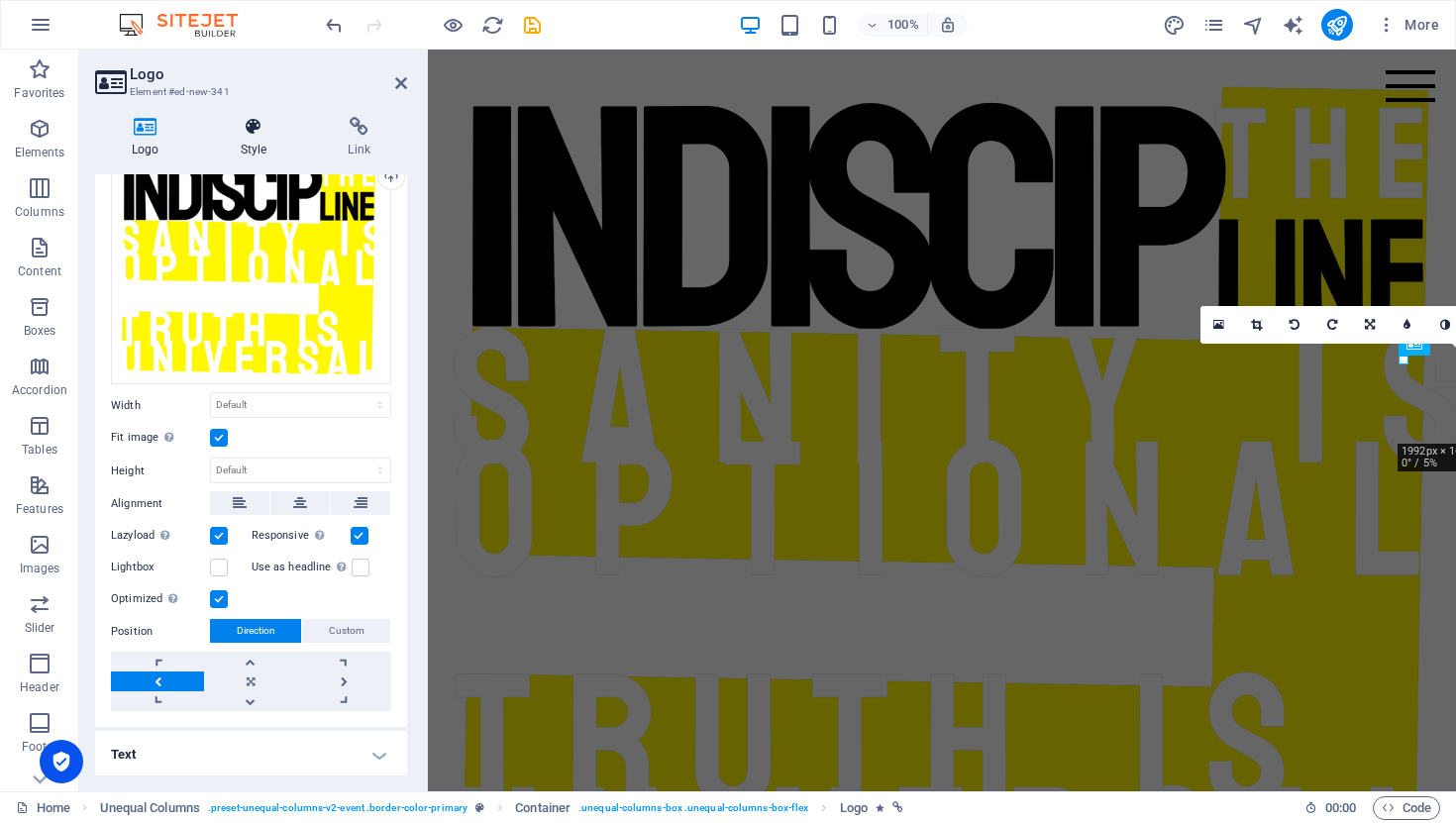 click at bounding box center (254, 127) 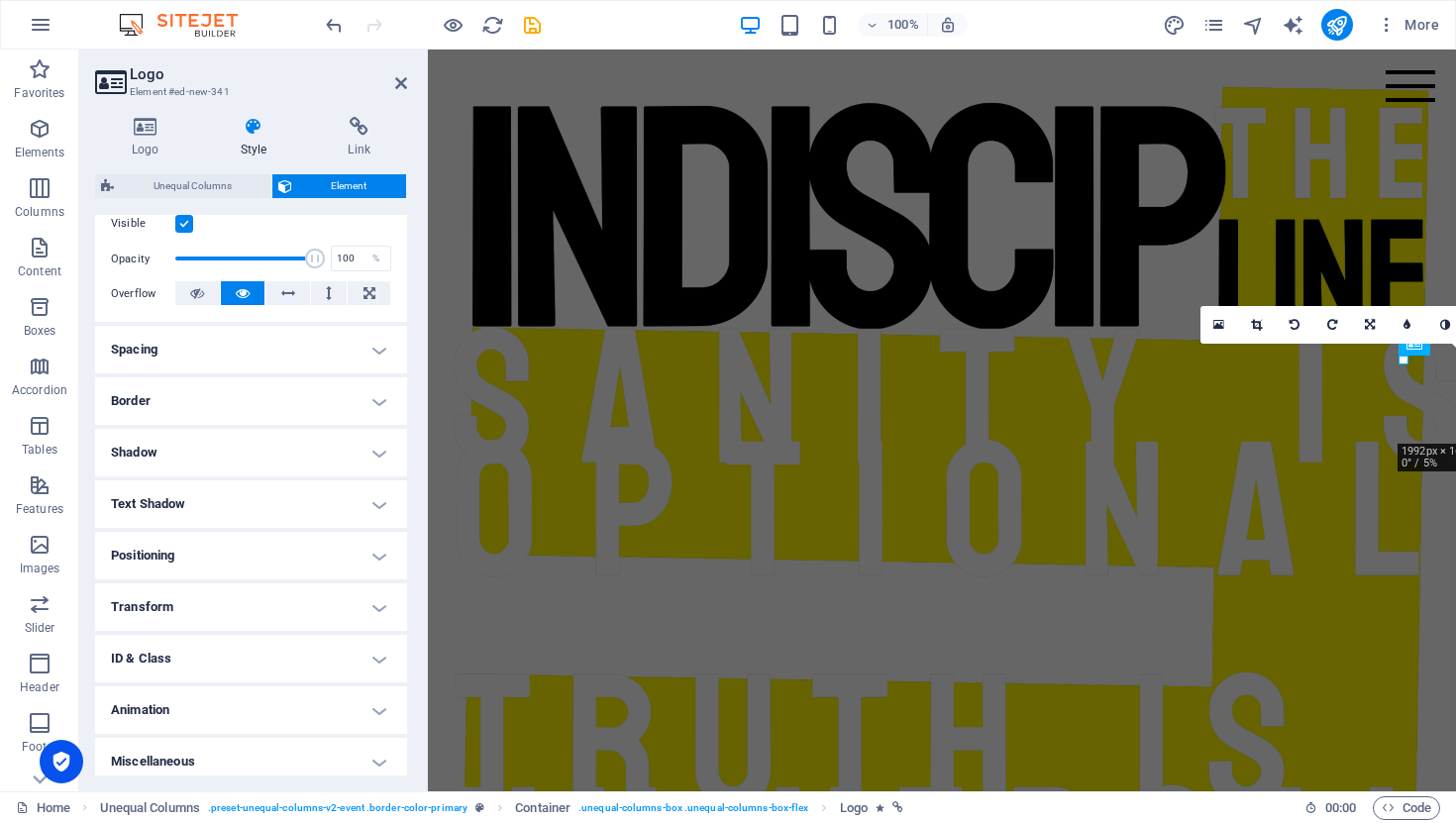 scroll, scrollTop: 276, scrollLeft: 0, axis: vertical 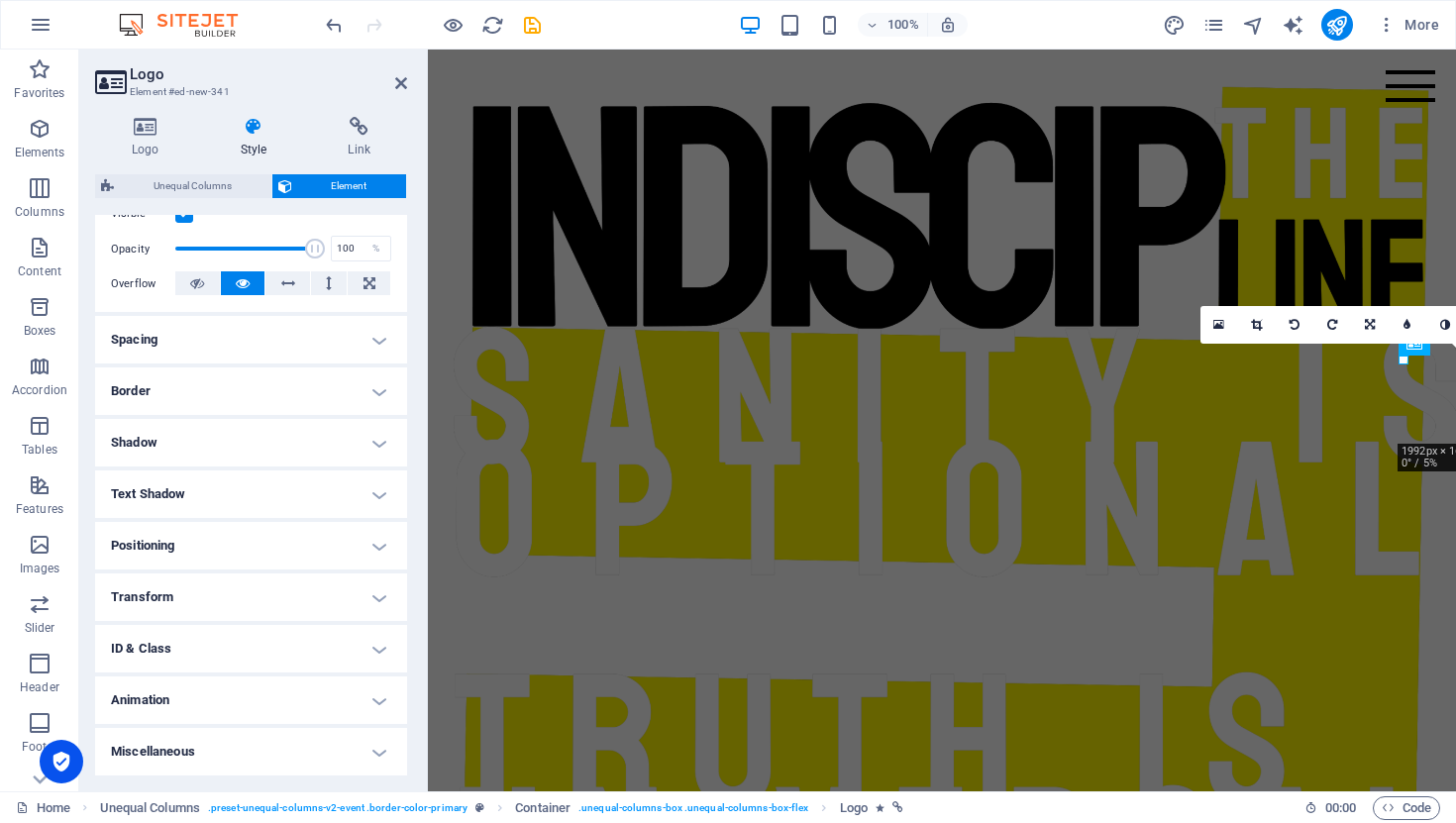 click on "Transform" at bounding box center [251, 597] 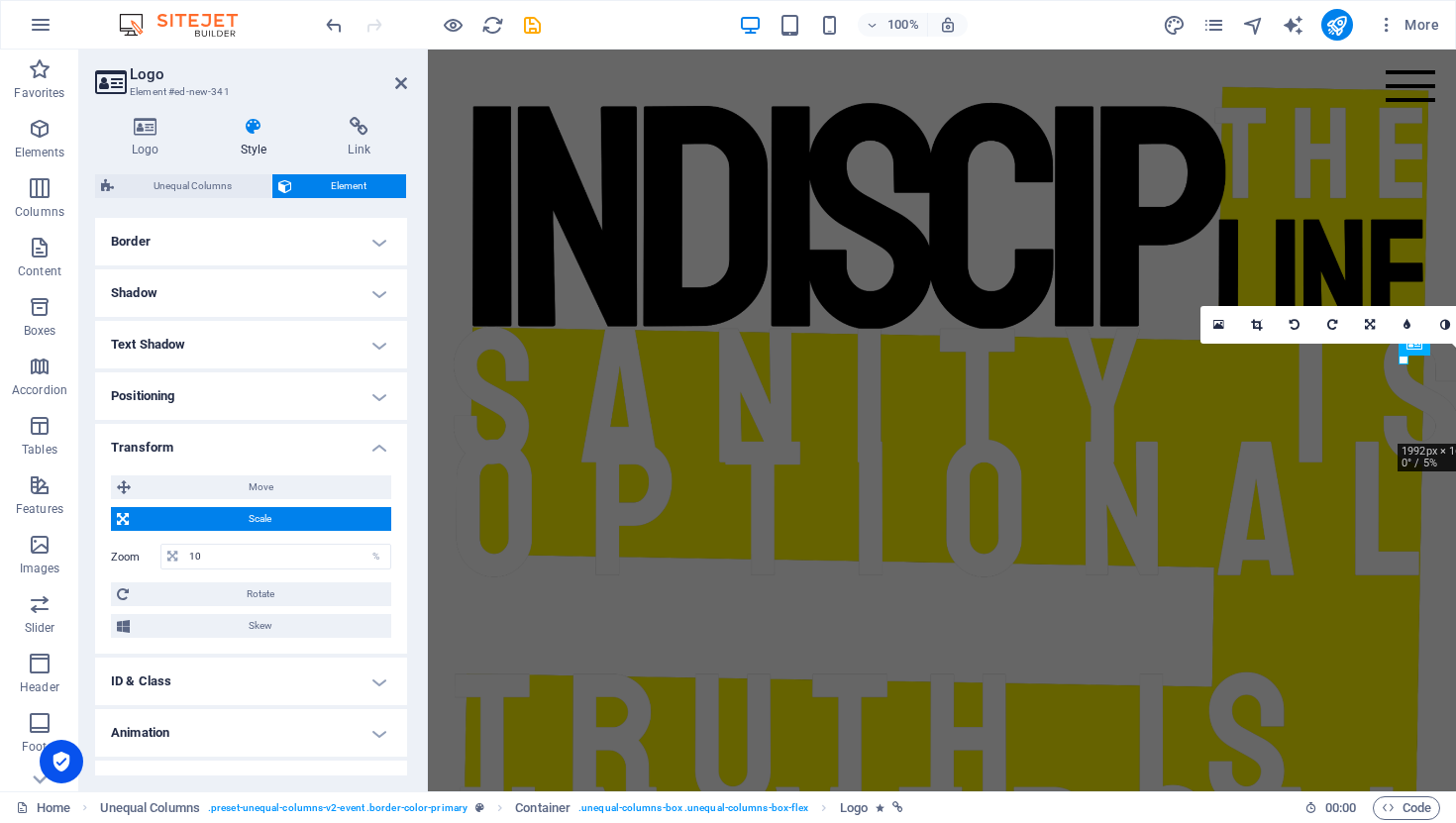 scroll, scrollTop: 431, scrollLeft: 0, axis: vertical 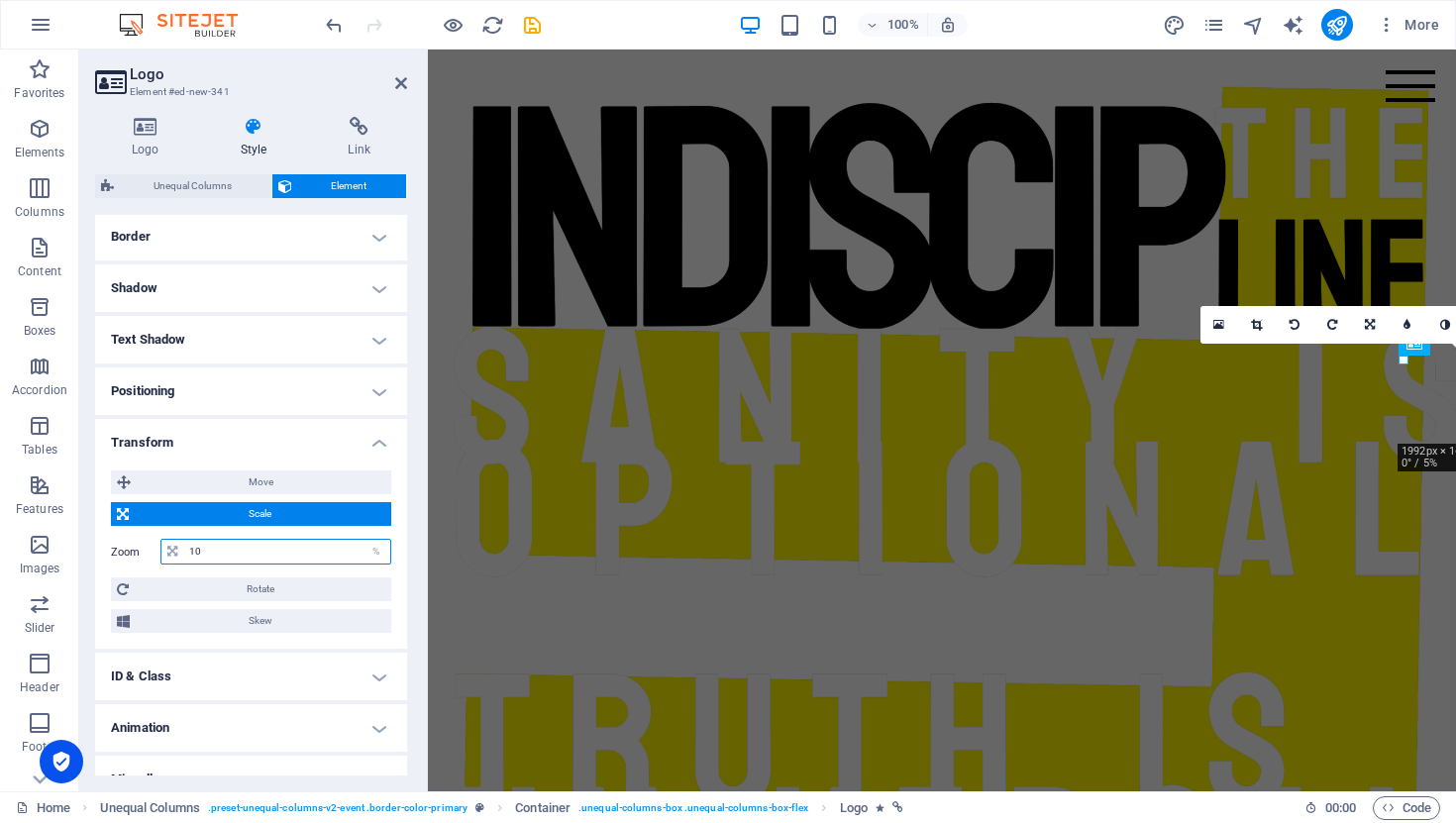 click on "10" at bounding box center [287, 552] 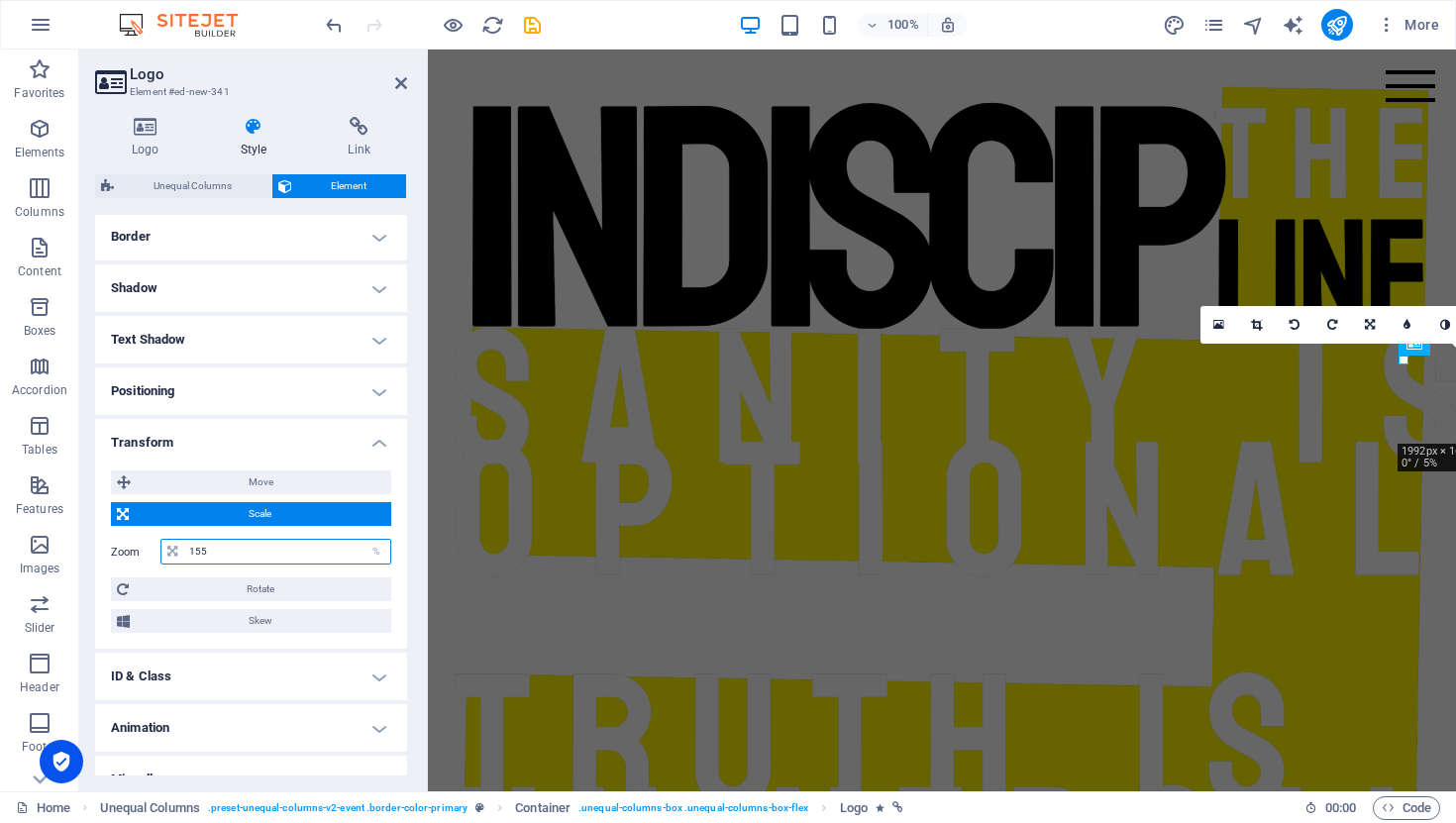 type on "155" 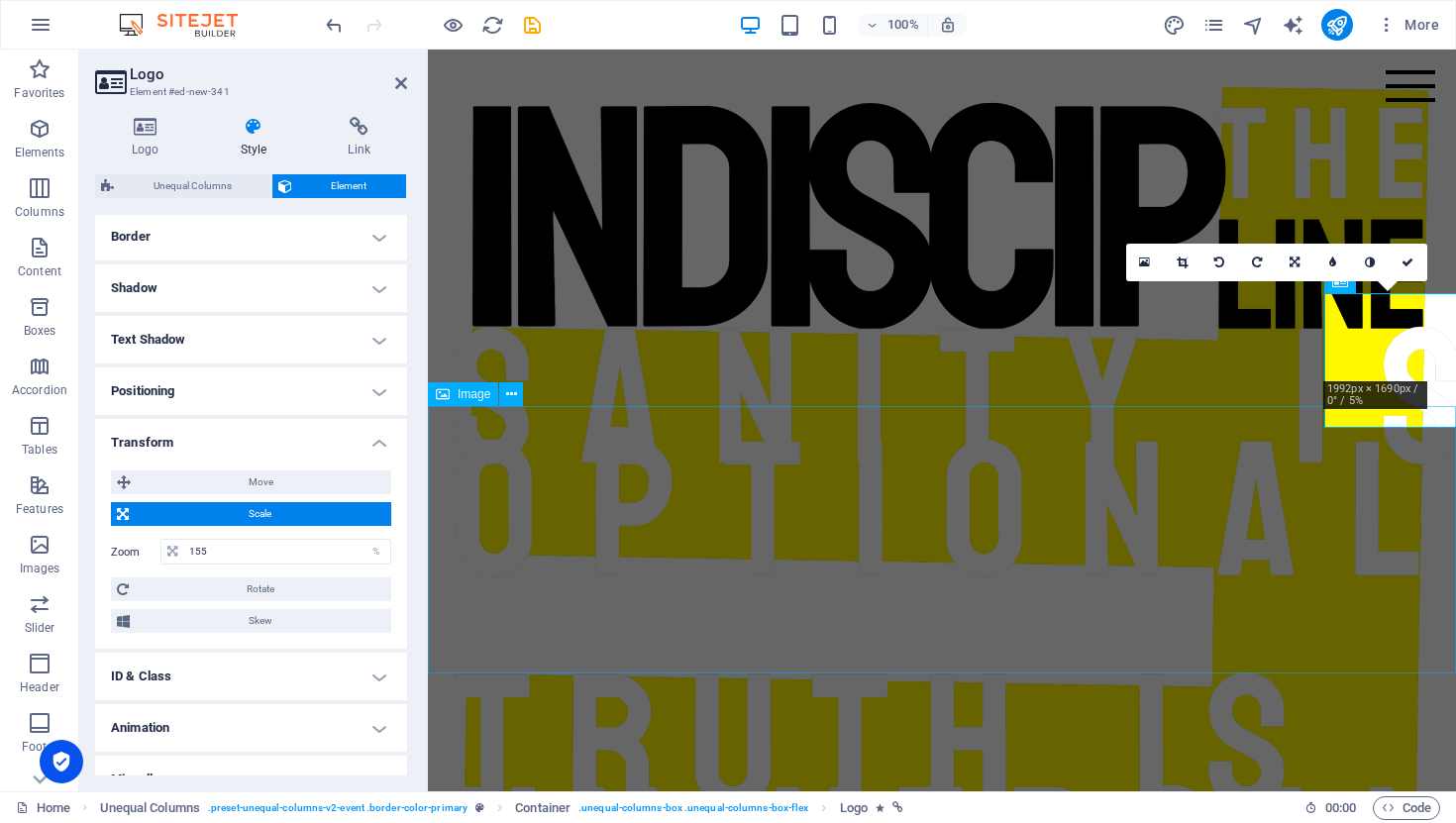 click at bounding box center (942, 2411) 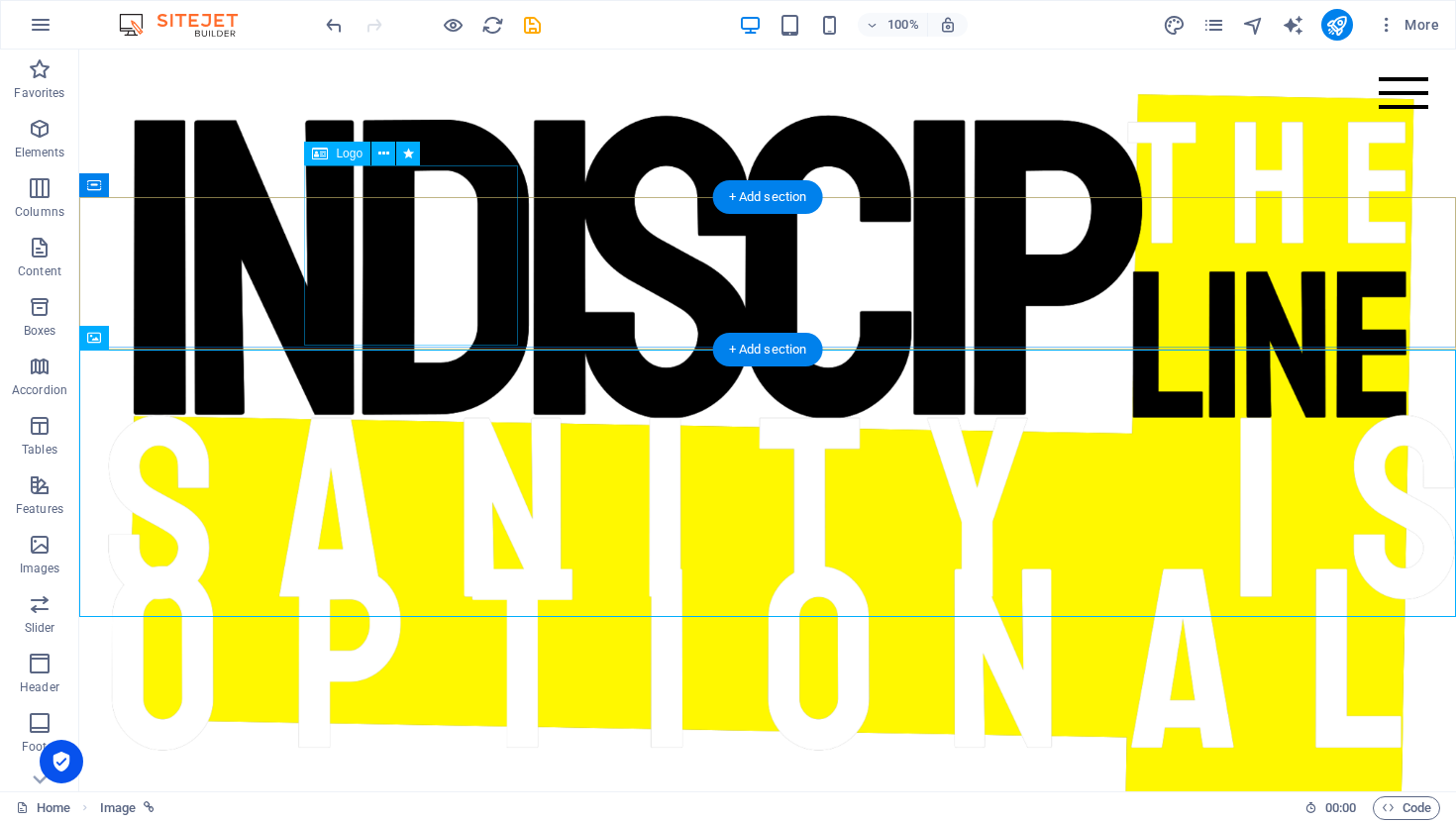 click at bounding box center (767, 2282) 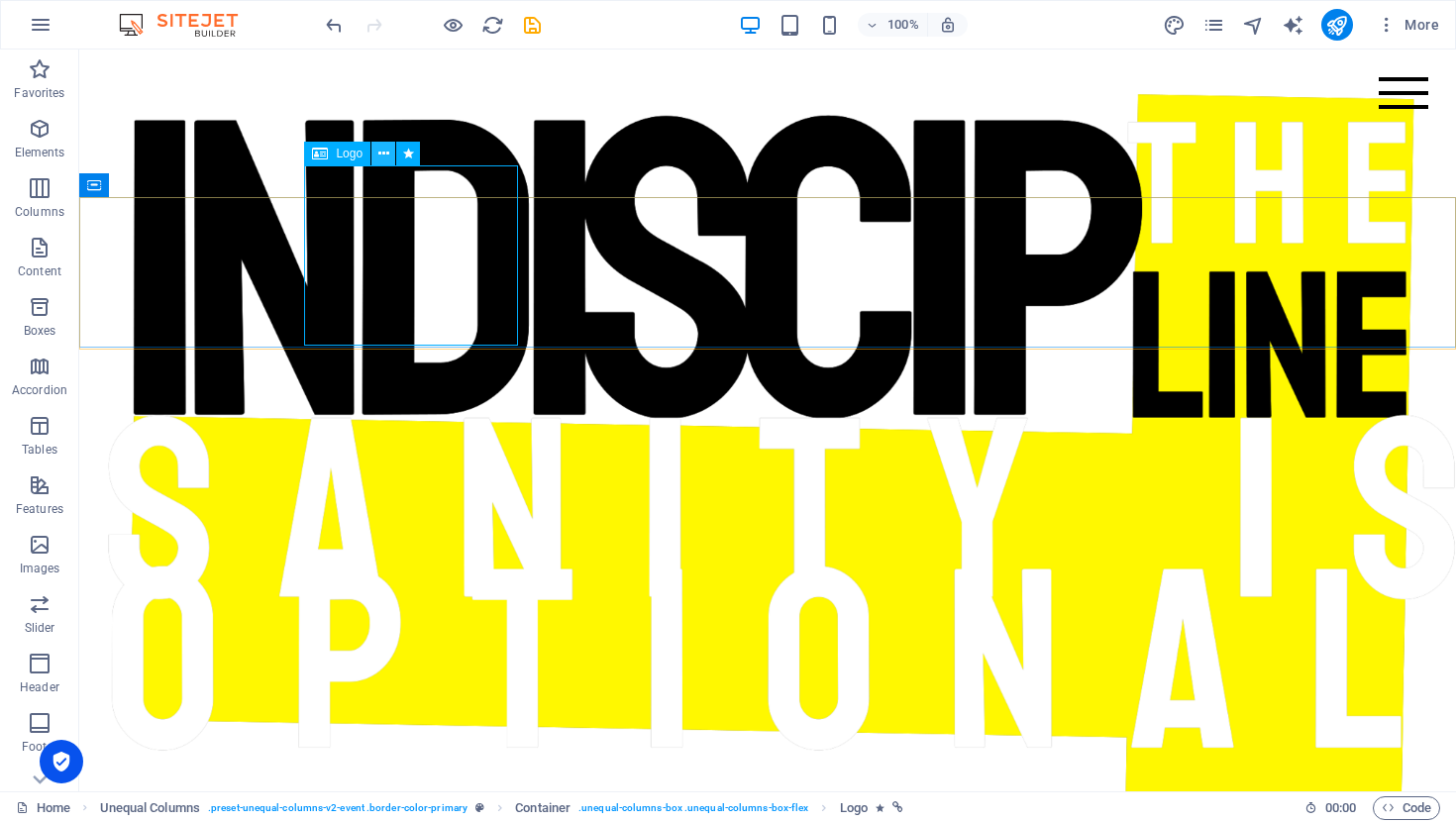 click at bounding box center (383, 154) 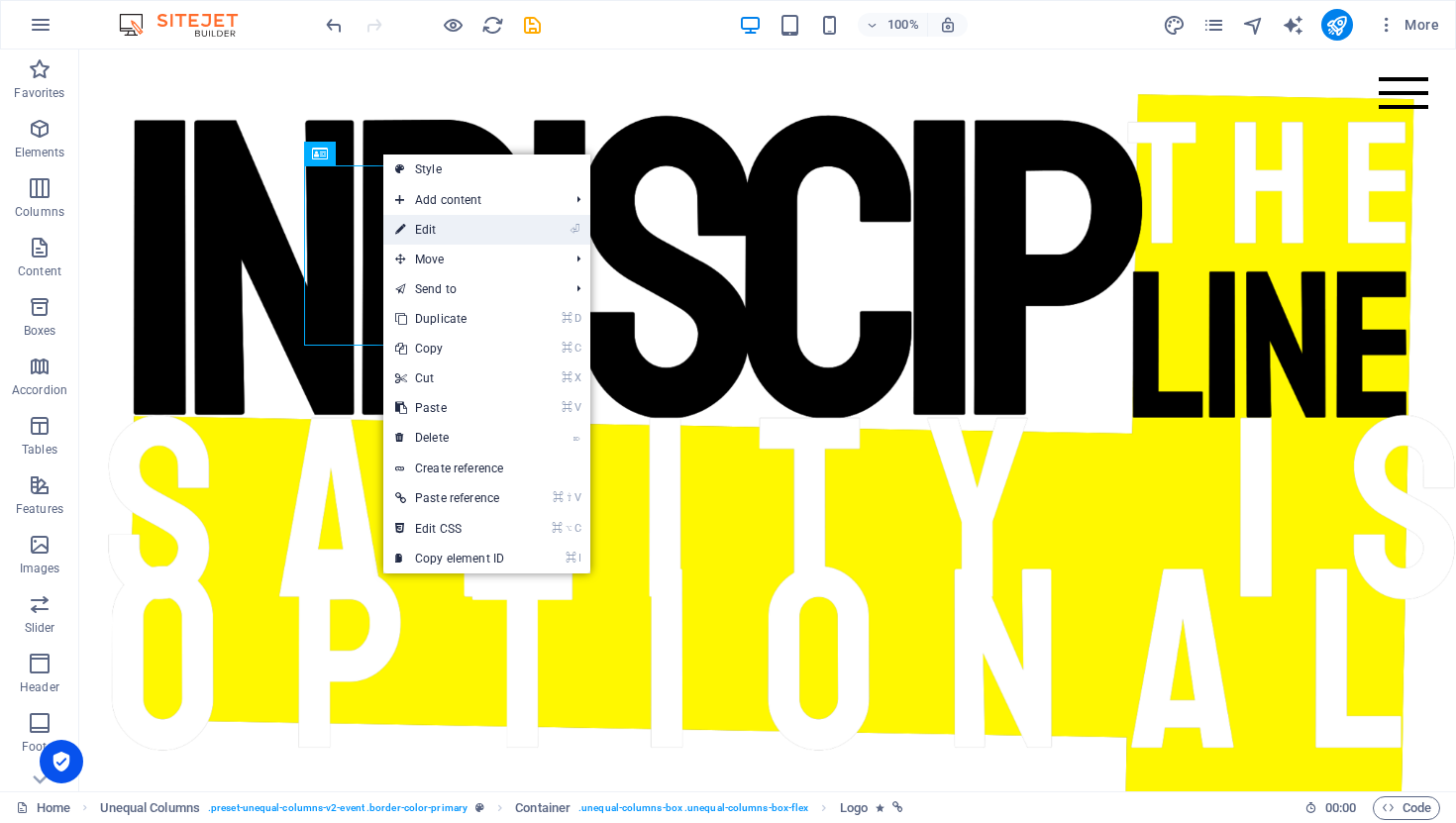 click on "⏎  Edit" at bounding box center [450, 230] 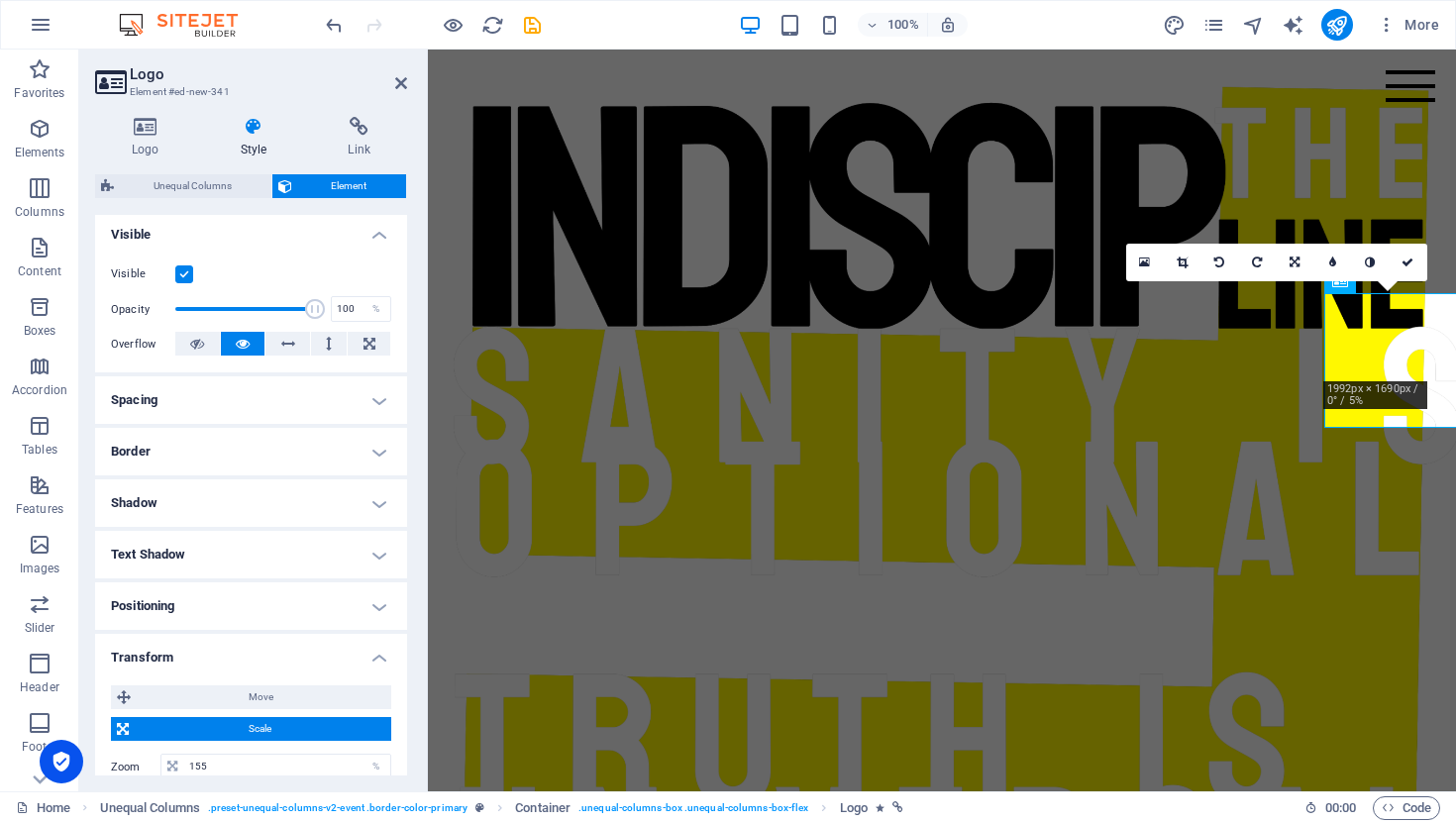 scroll, scrollTop: 459, scrollLeft: 0, axis: vertical 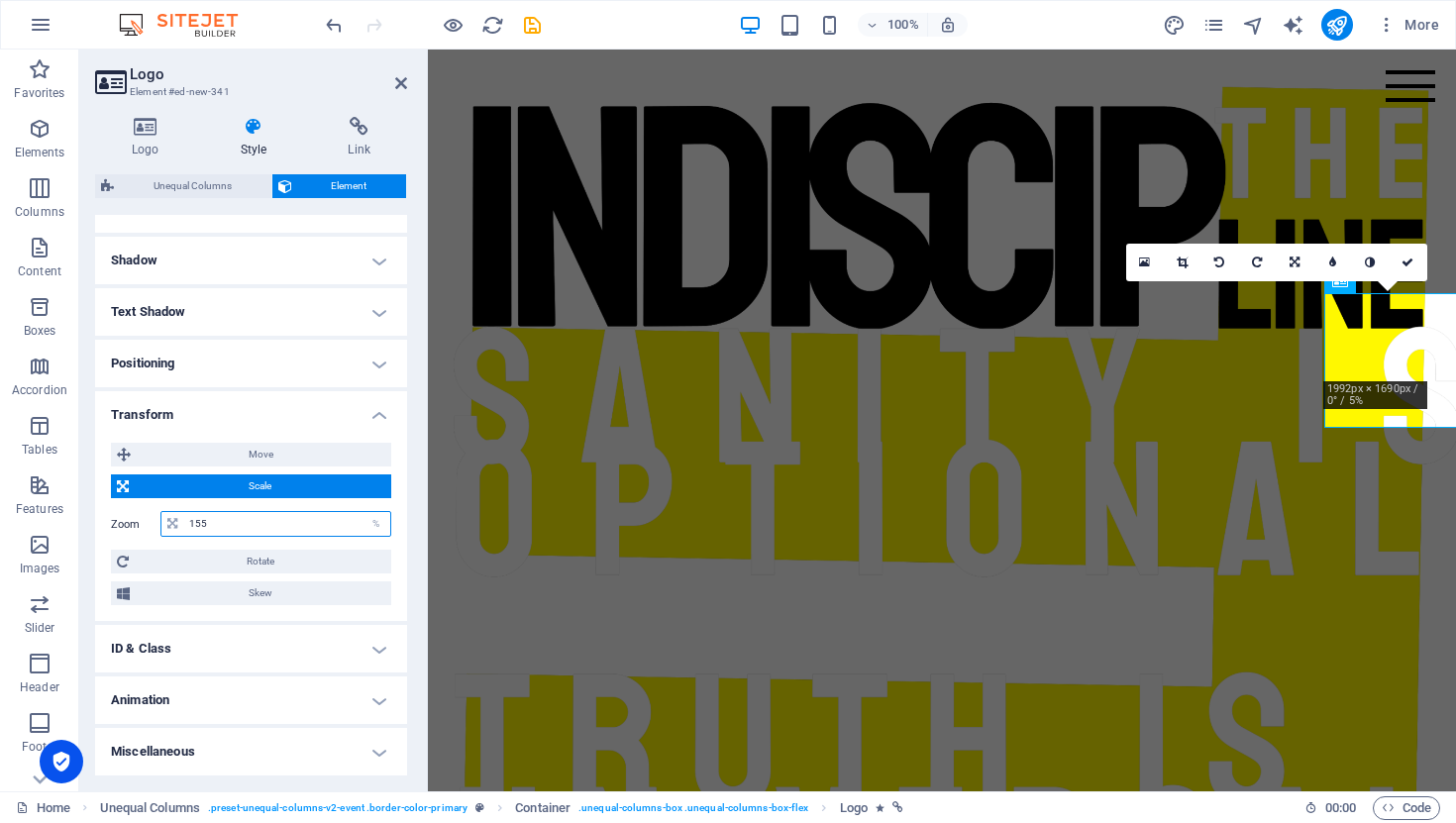 click on "155" at bounding box center [287, 524] 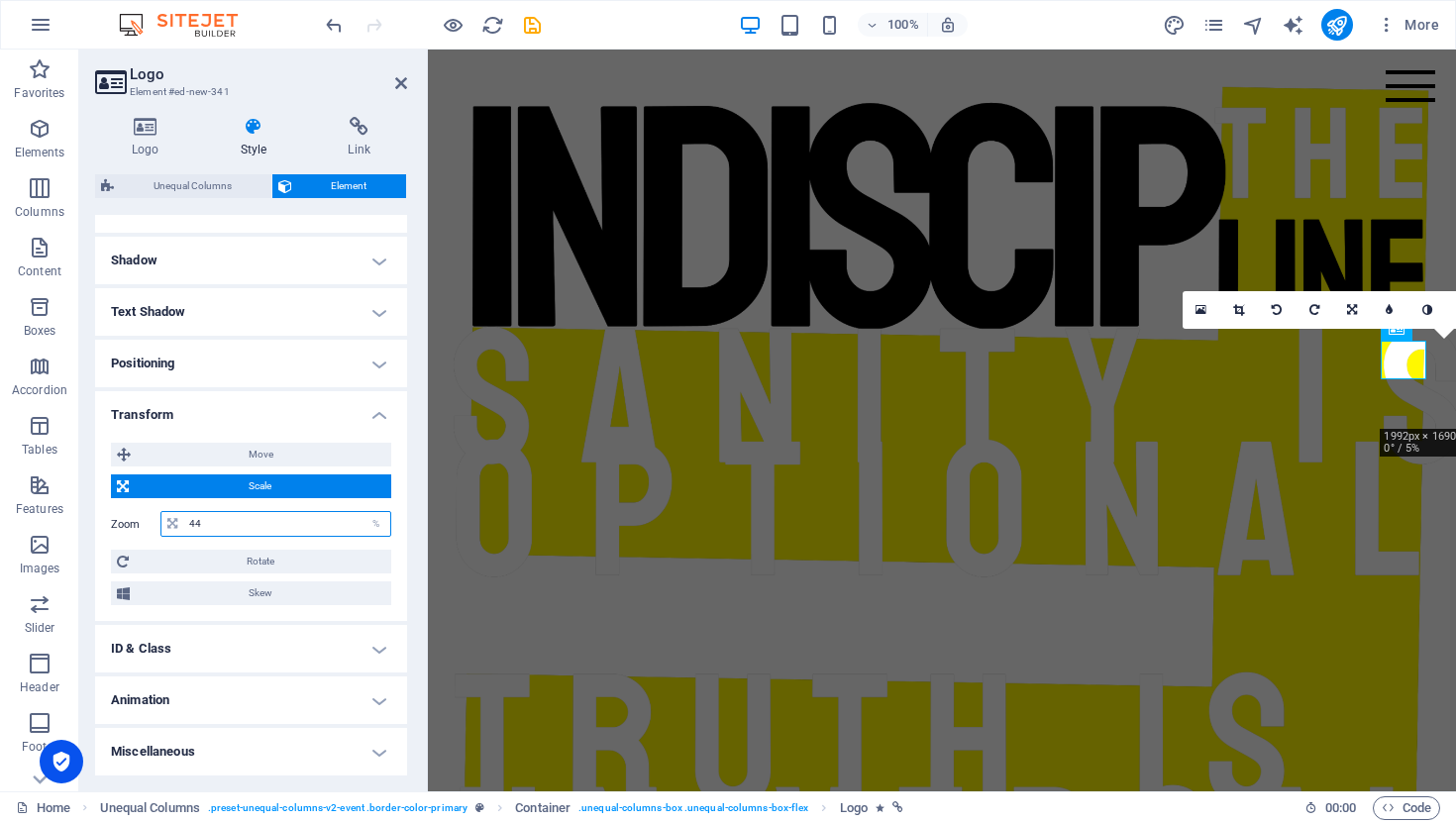 click on "44" at bounding box center [287, 524] 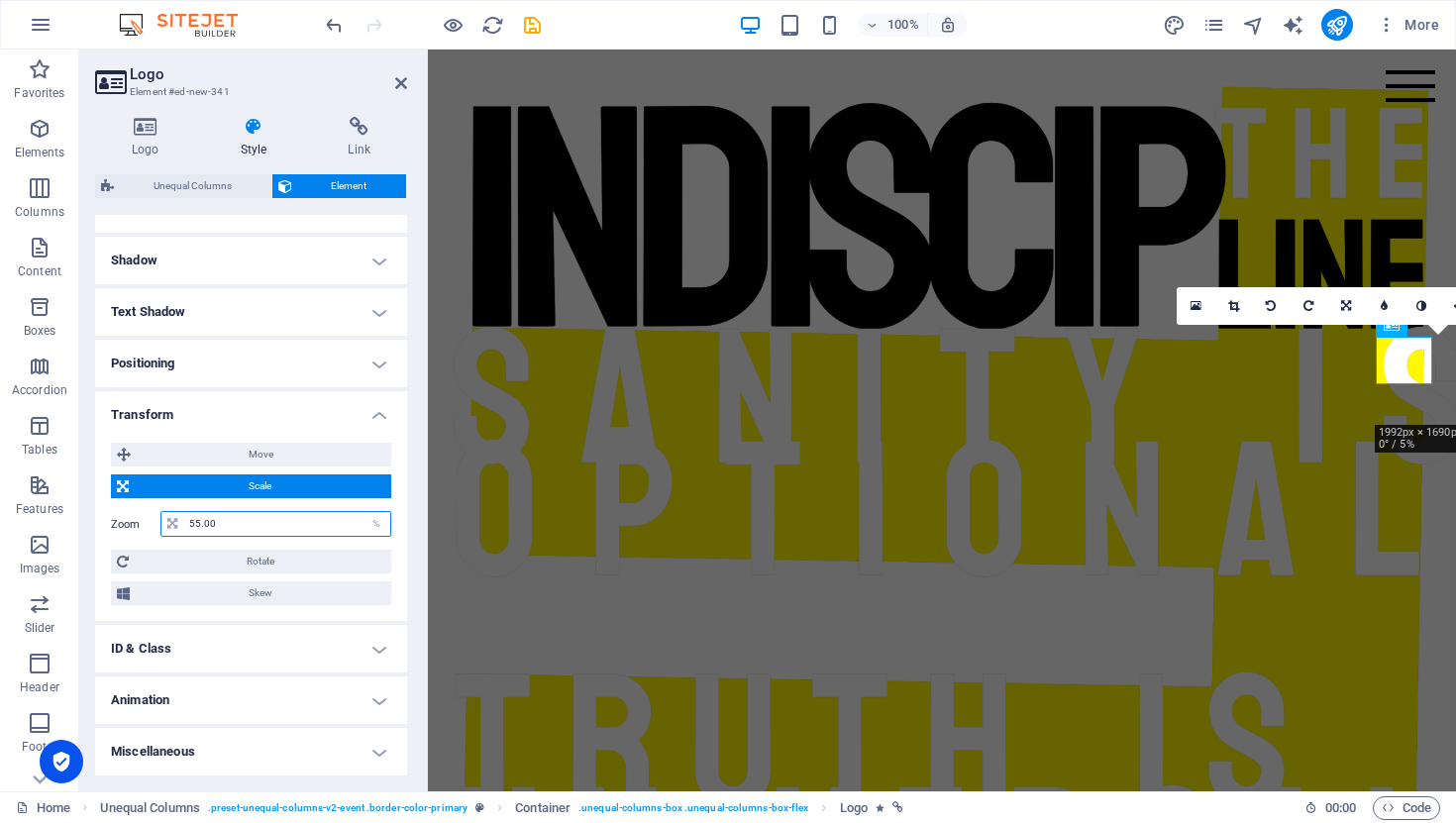 click on "55.00" at bounding box center (287, 524) 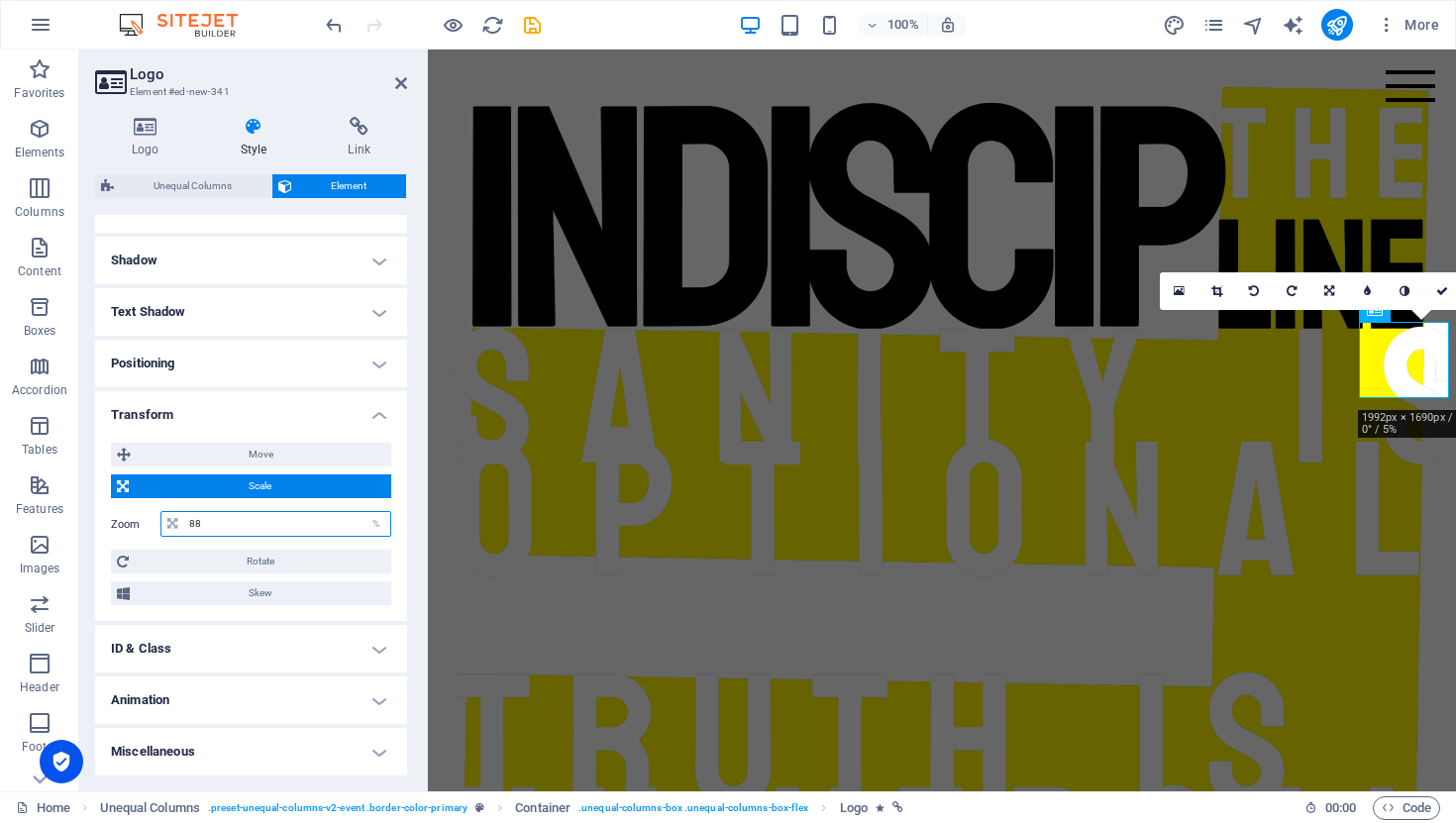 click on "88" at bounding box center (287, 524) 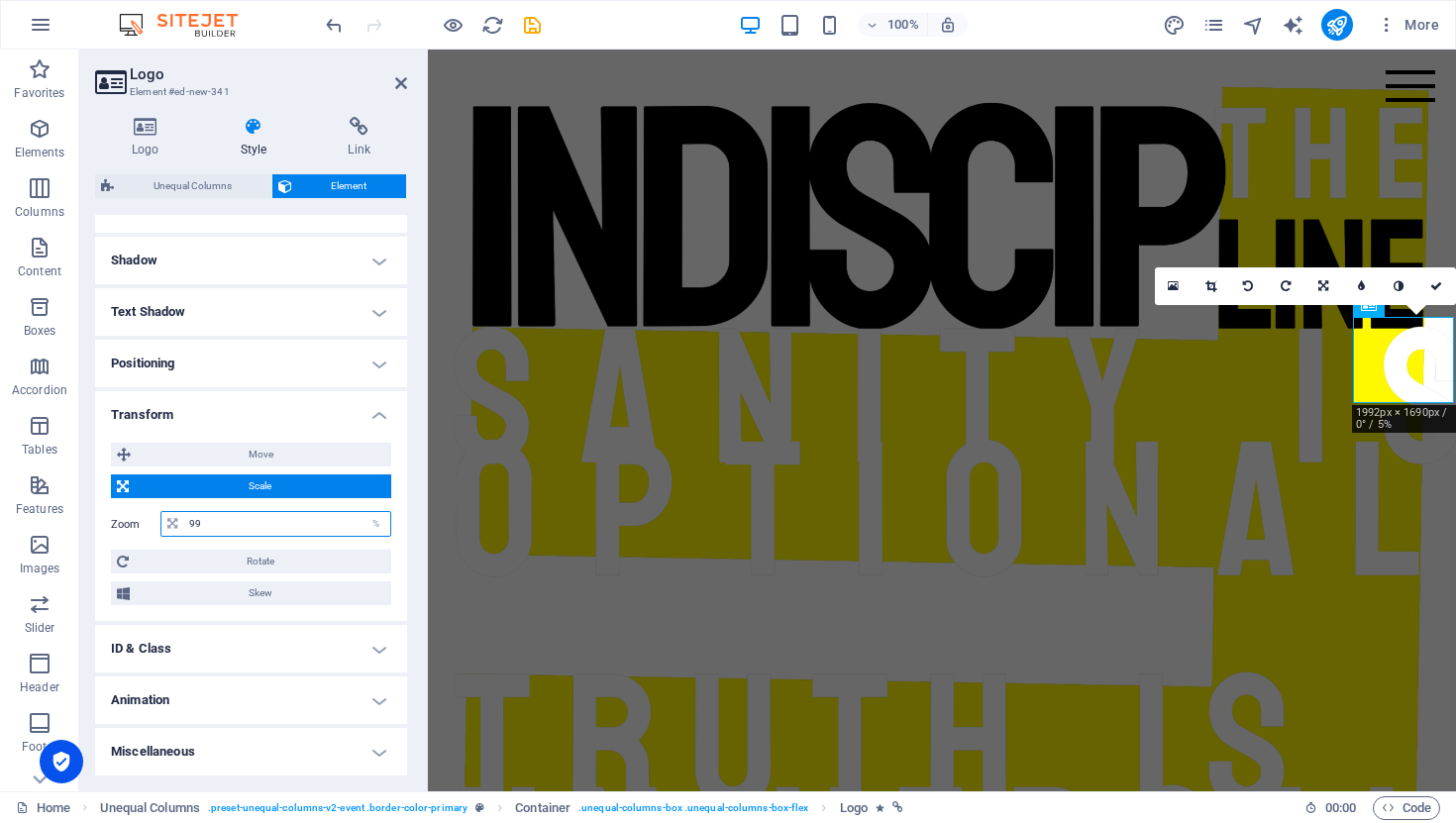 click on "99" at bounding box center [287, 524] 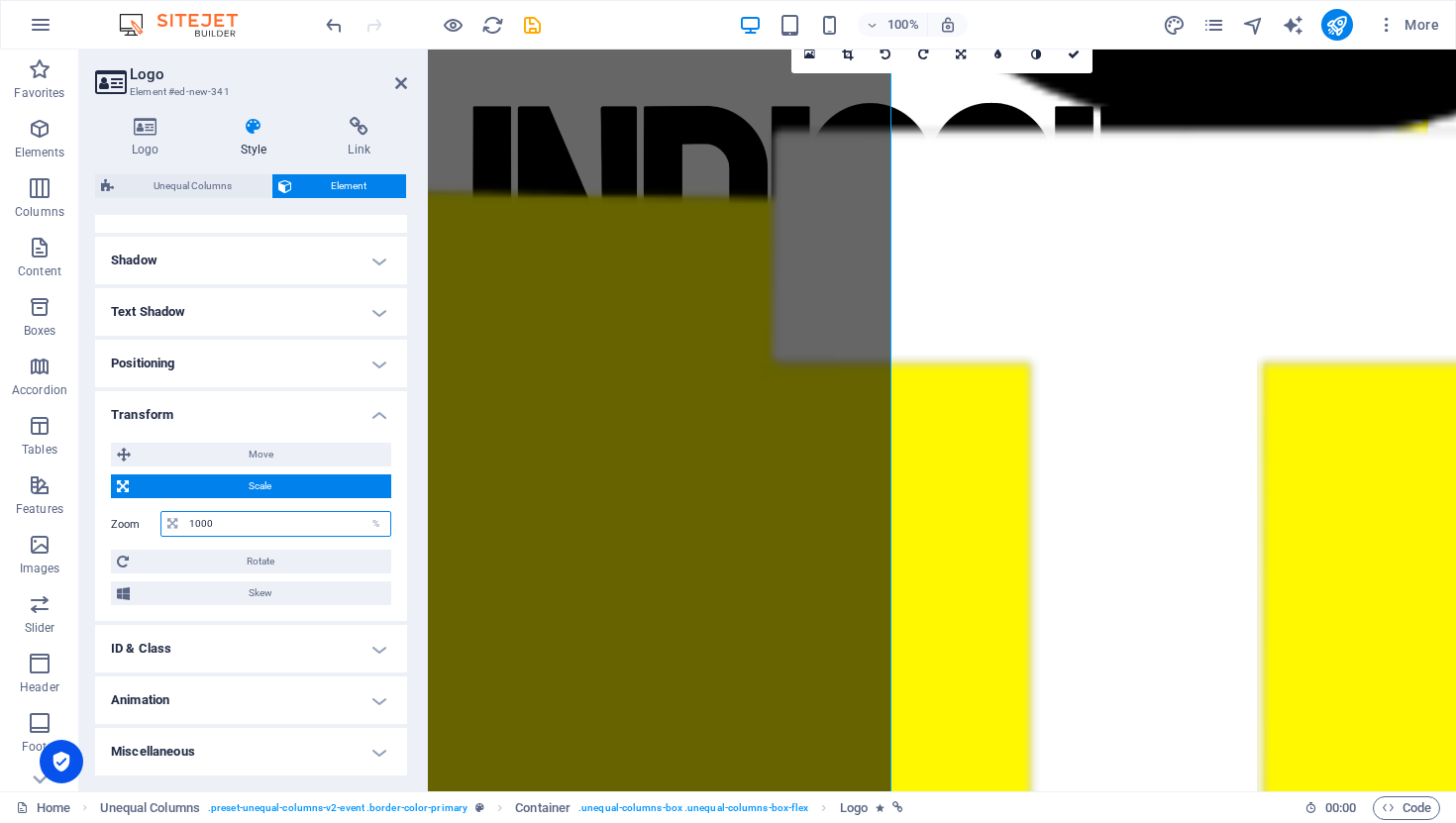 click on "1000" at bounding box center [287, 524] 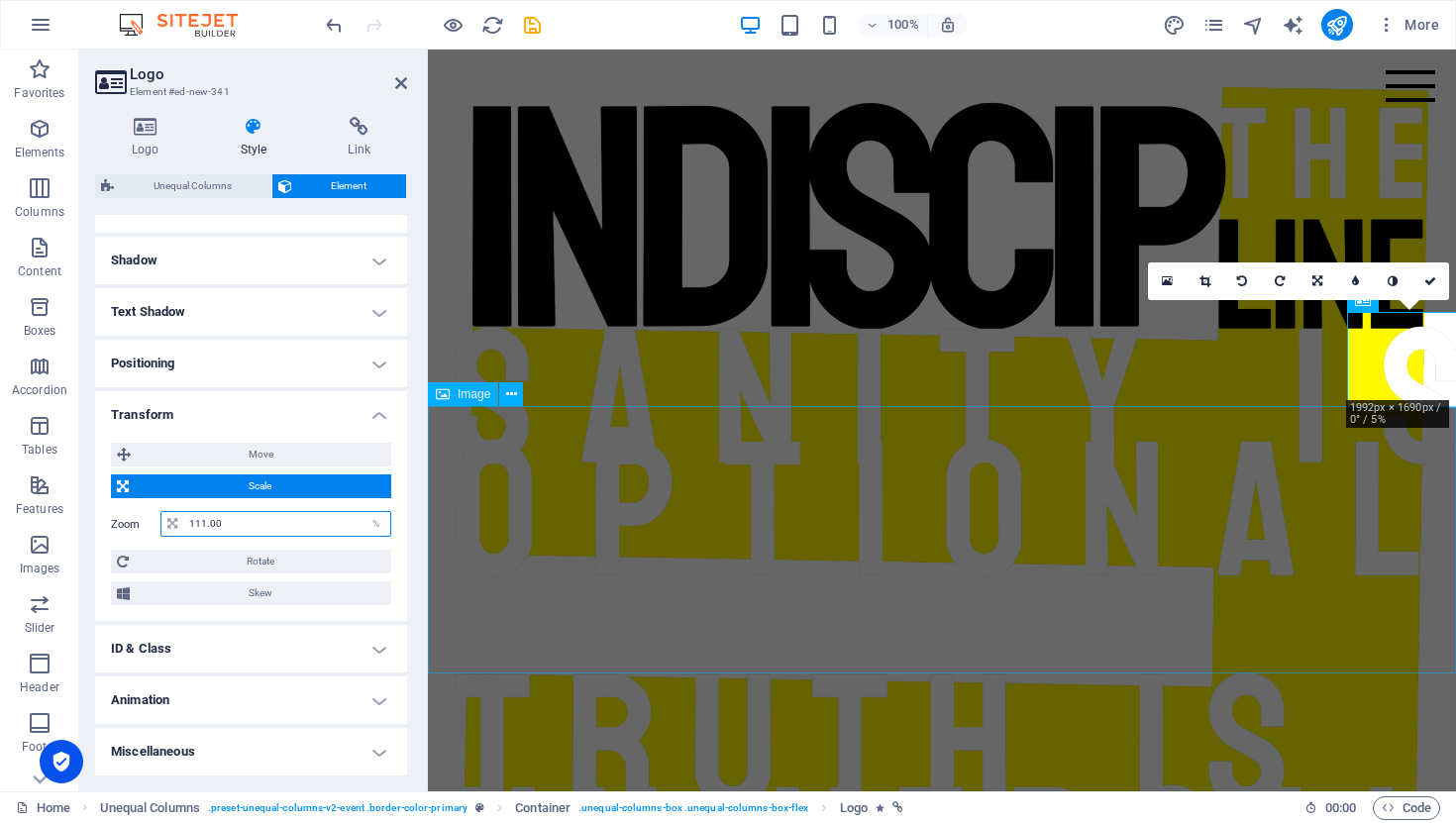 drag, startPoint x: 621, startPoint y: 574, endPoint x: 652, endPoint y: 551, distance: 38.60052 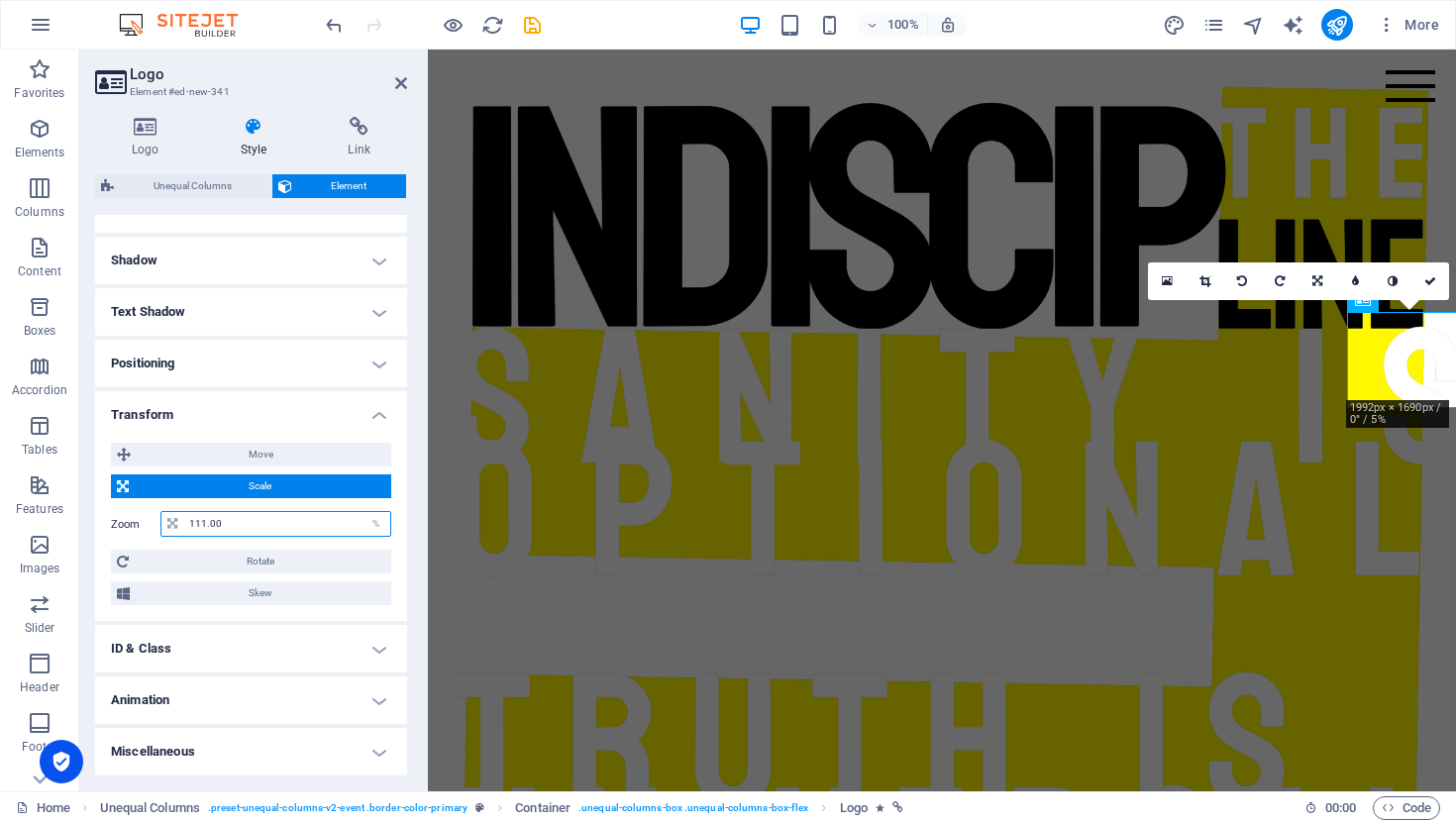 click on "111.00" at bounding box center (287, 524) 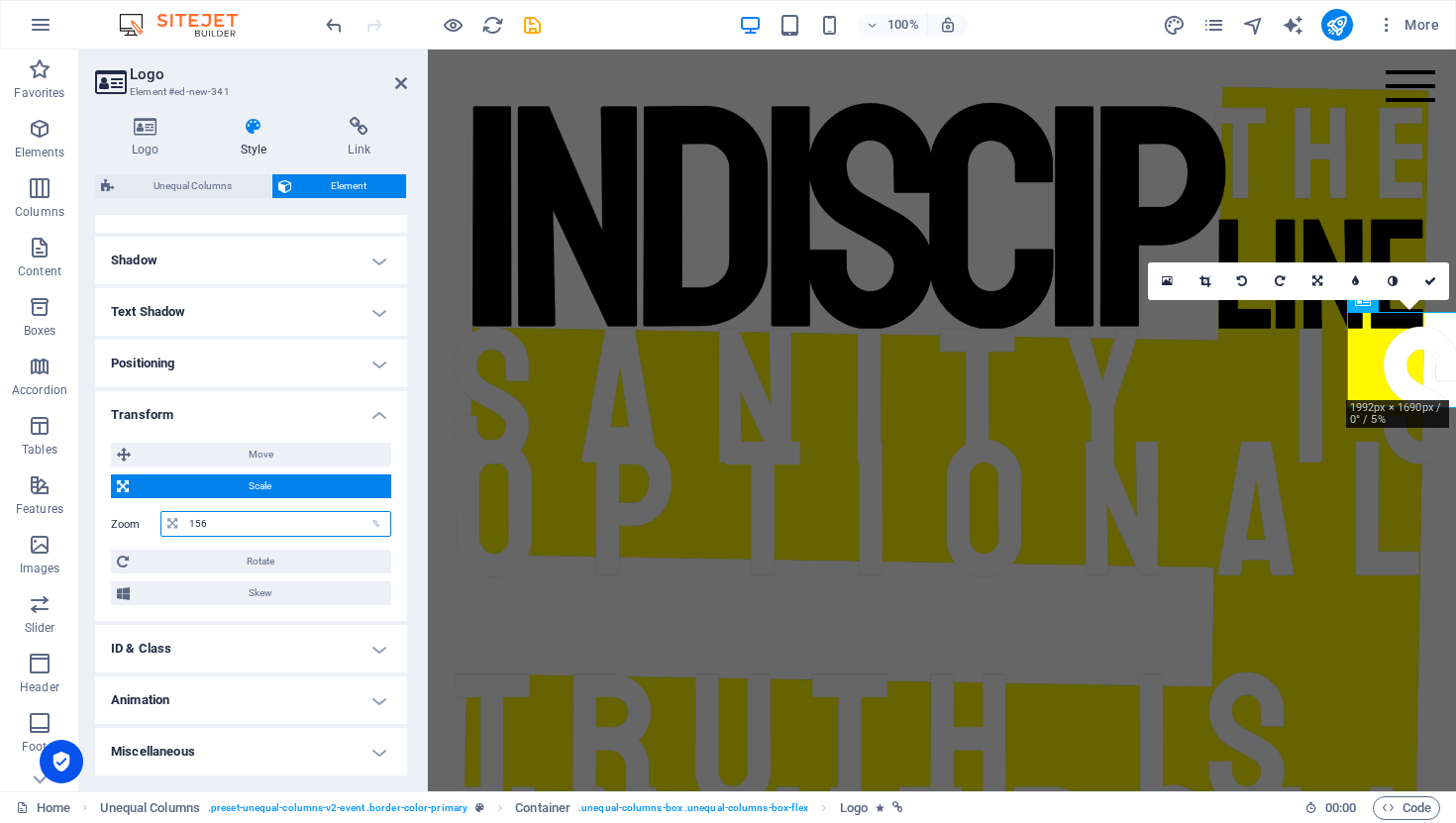 type on "156" 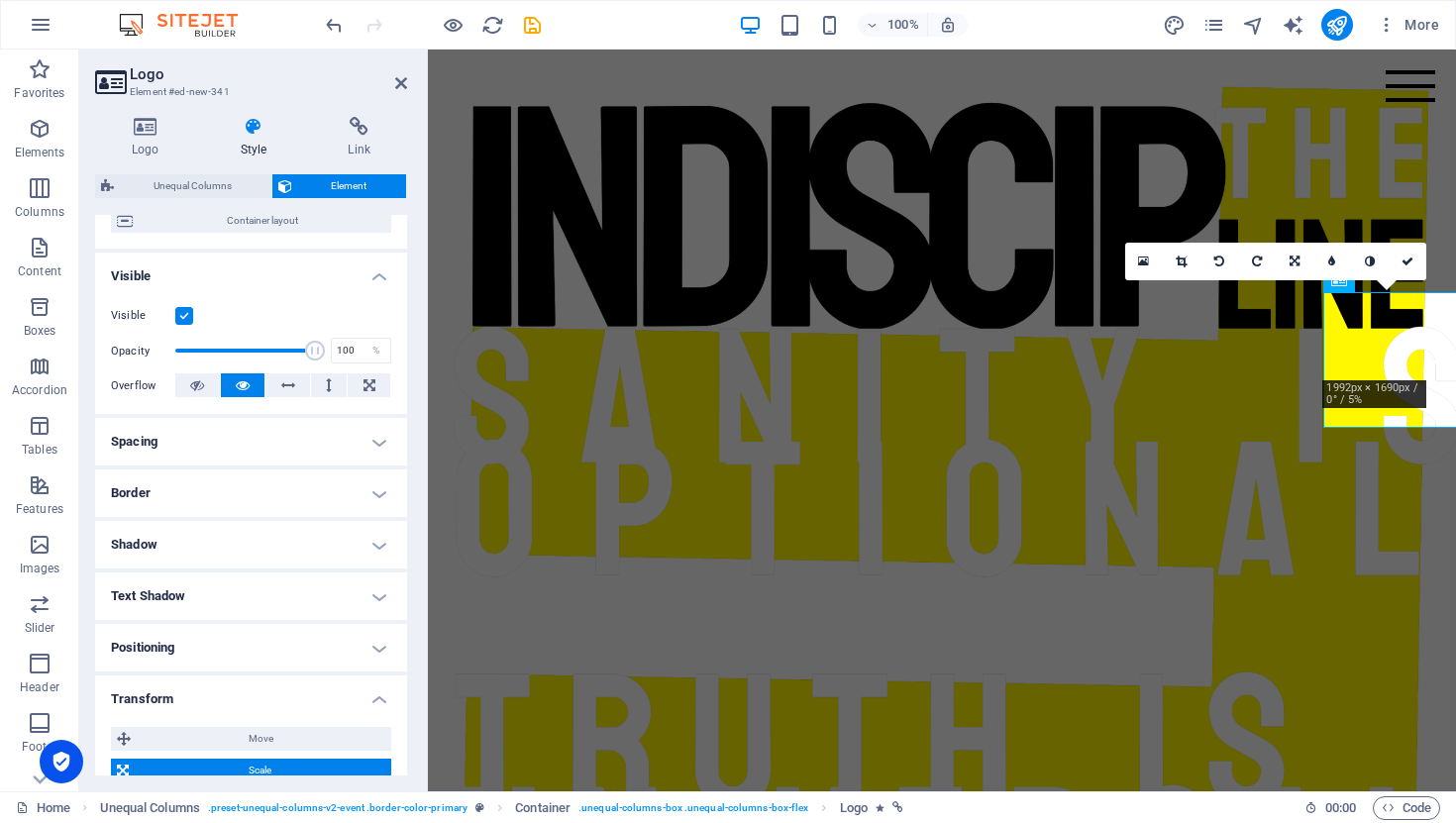 scroll, scrollTop: 0, scrollLeft: 0, axis: both 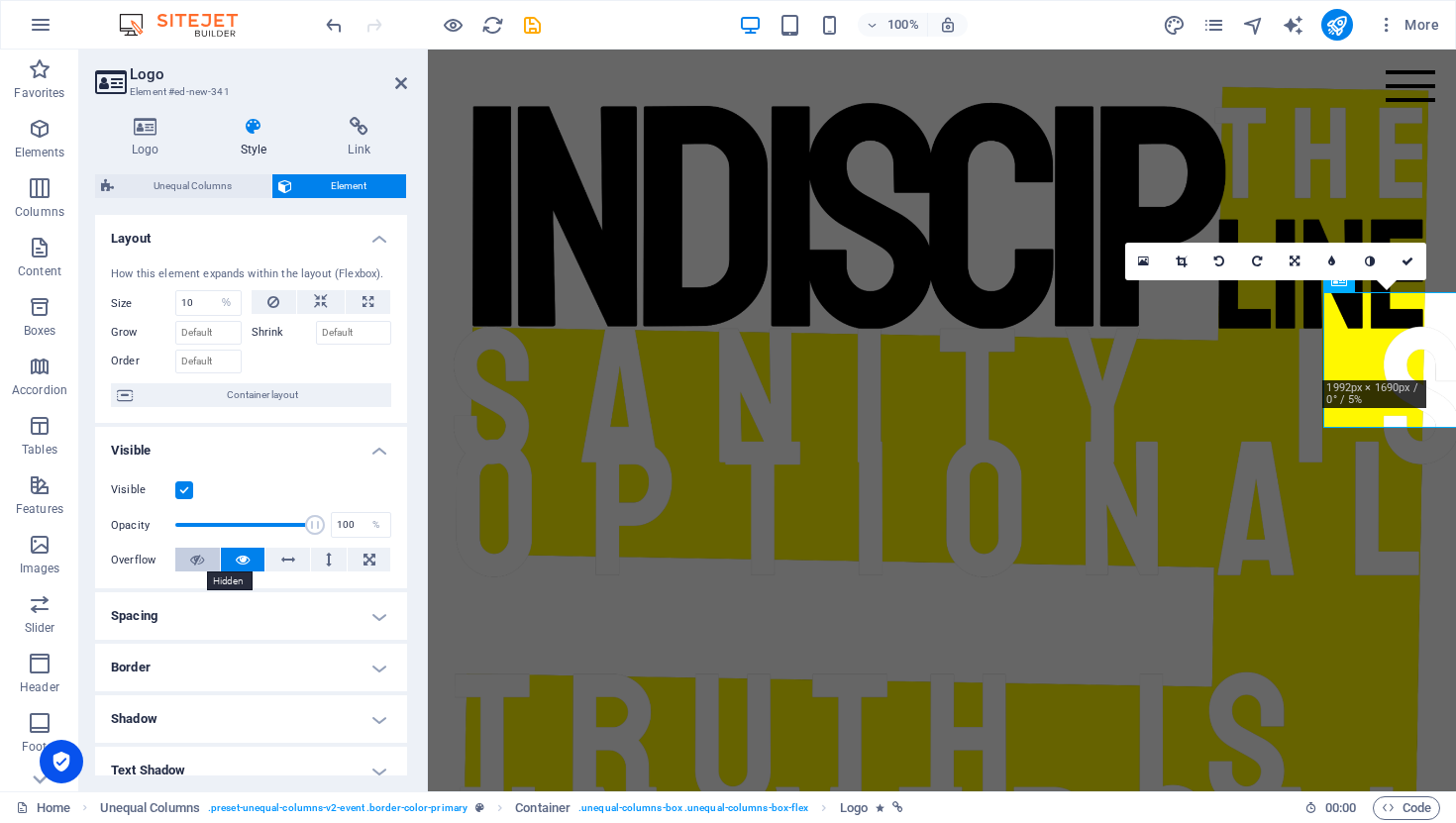 click at bounding box center (197, 560) 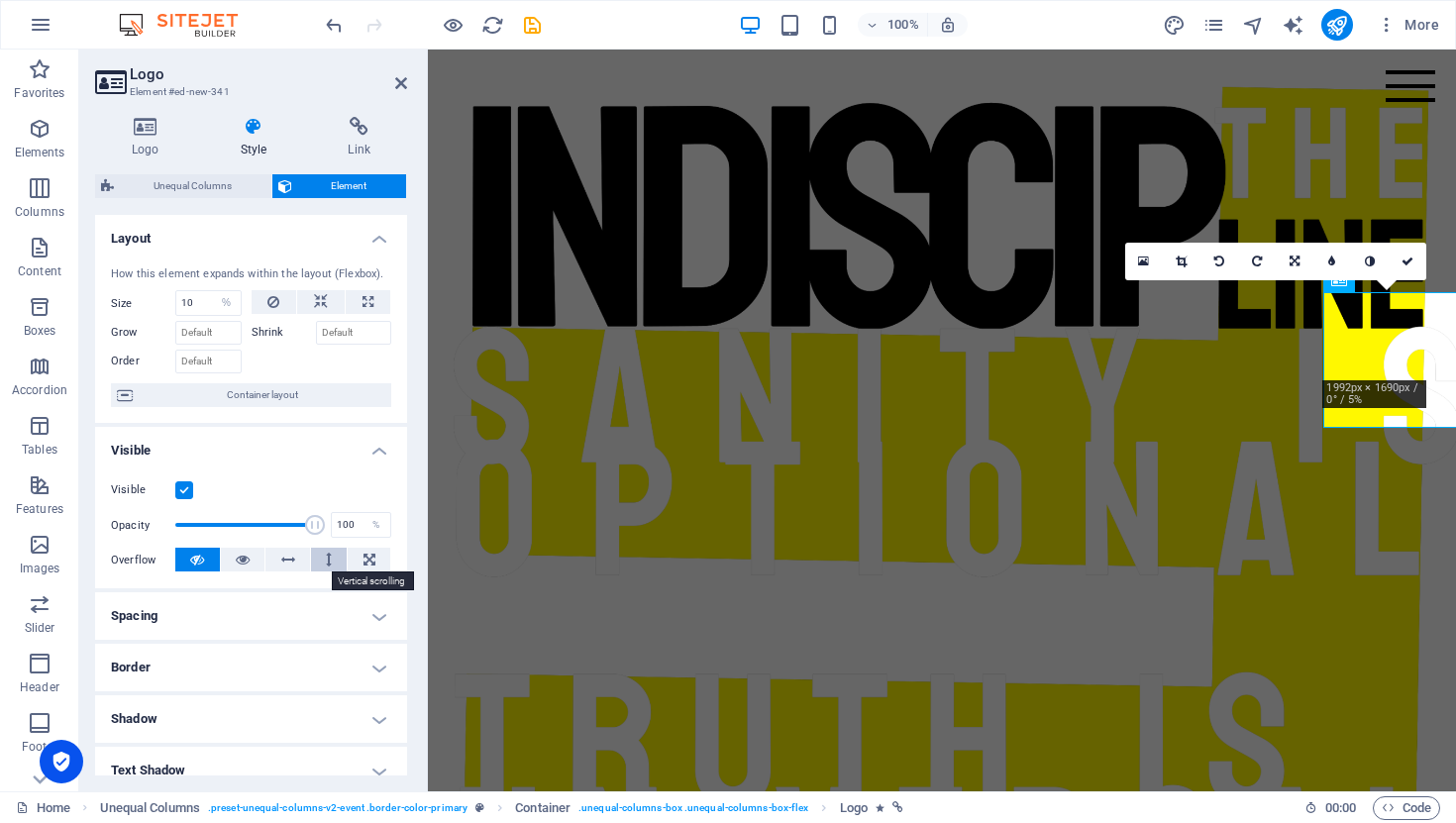 click at bounding box center (329, 560) 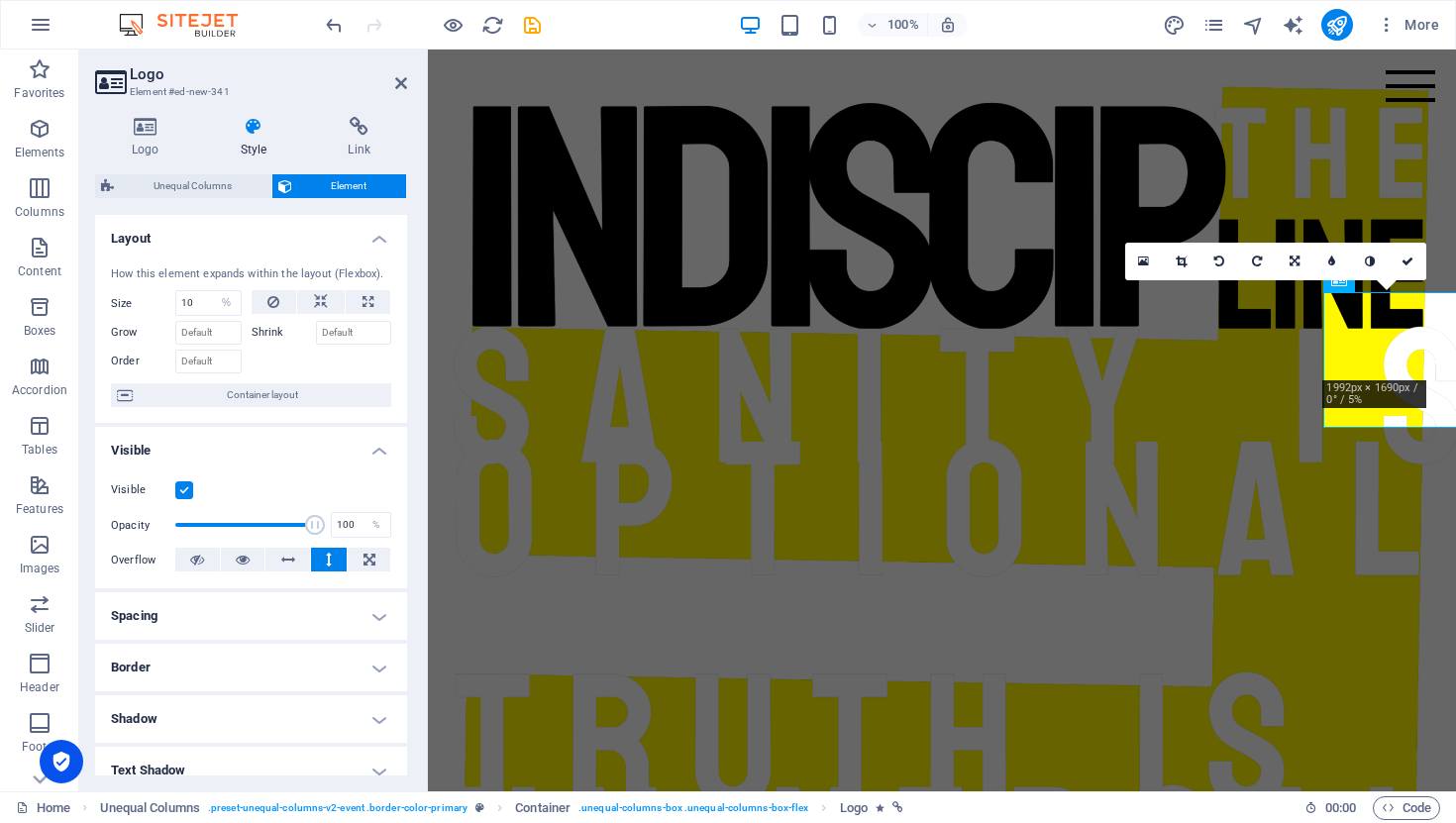 click on "Shrink" at bounding box center [283, 333] 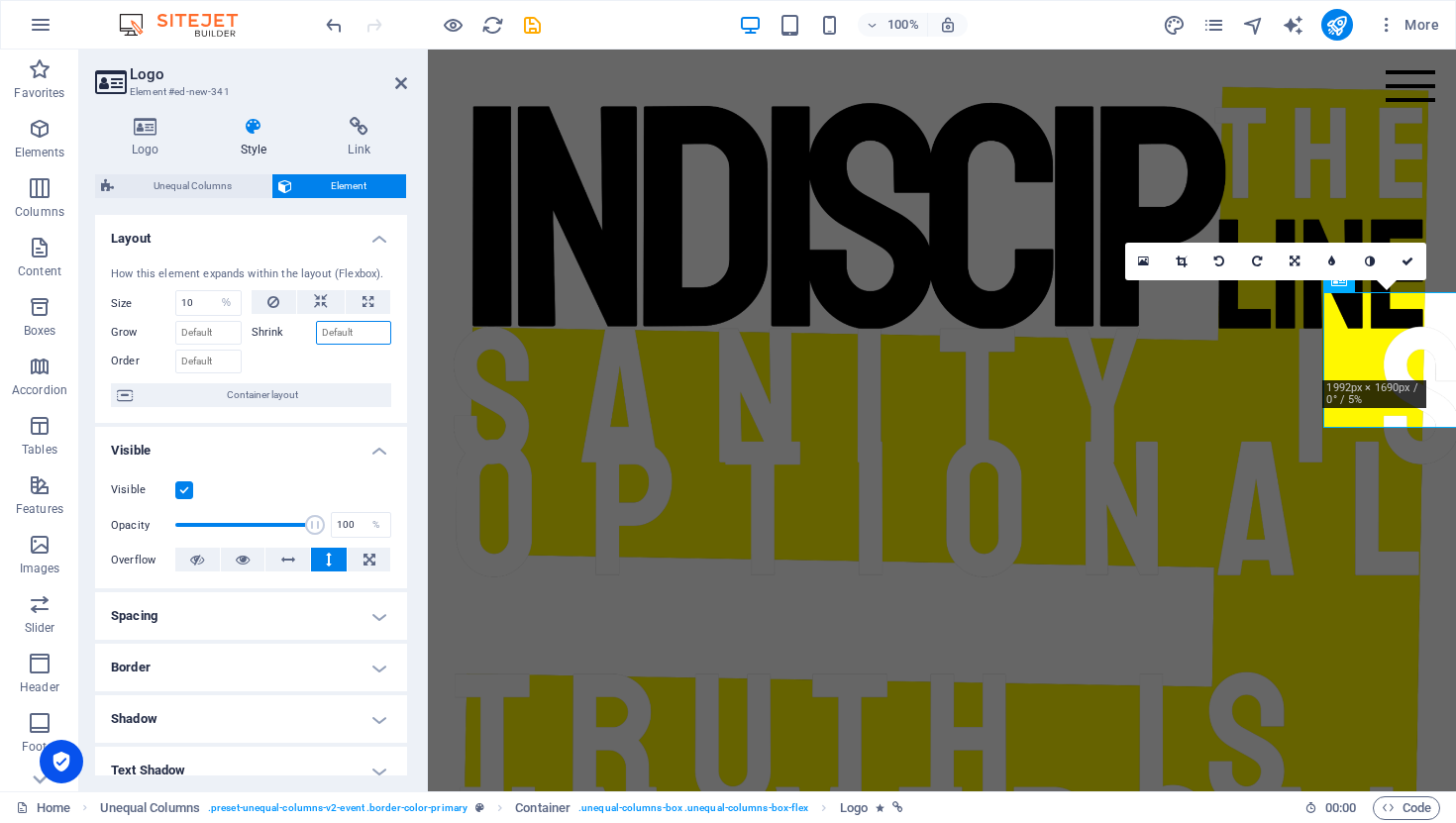 click on "Shrink" at bounding box center (354, 333) 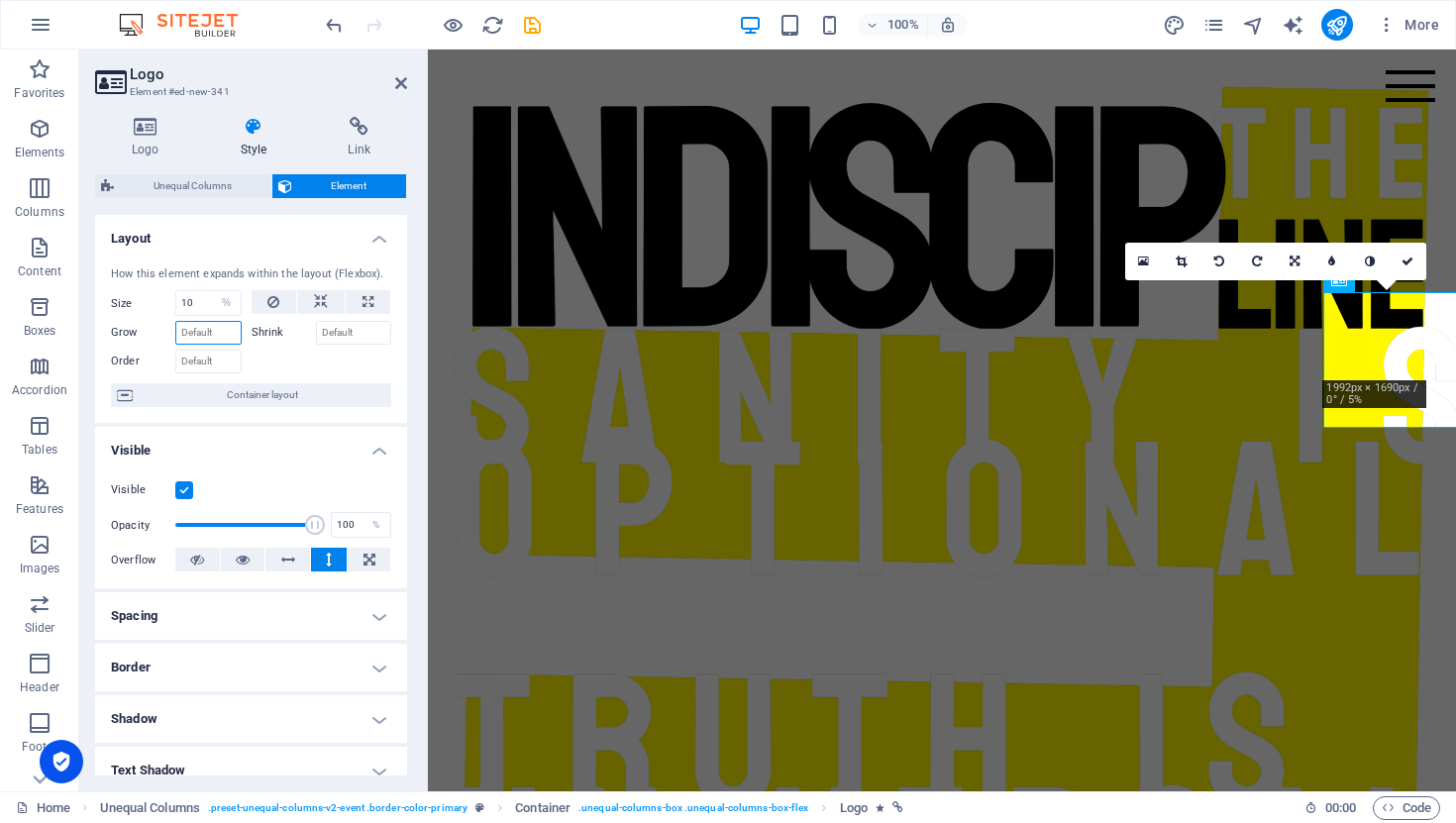 click on "Grow" at bounding box center [208, 333] 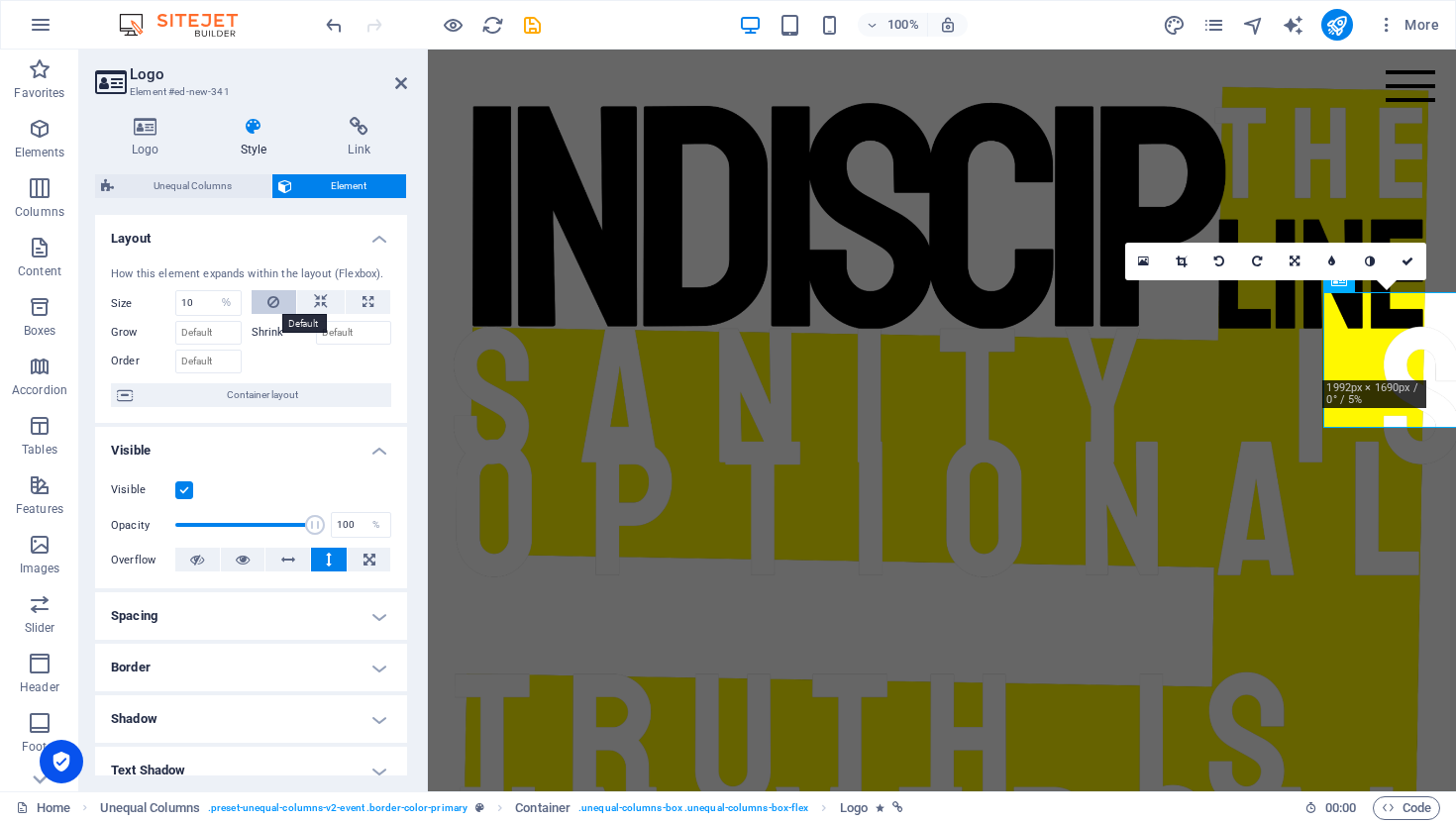 click at bounding box center [273, 302] 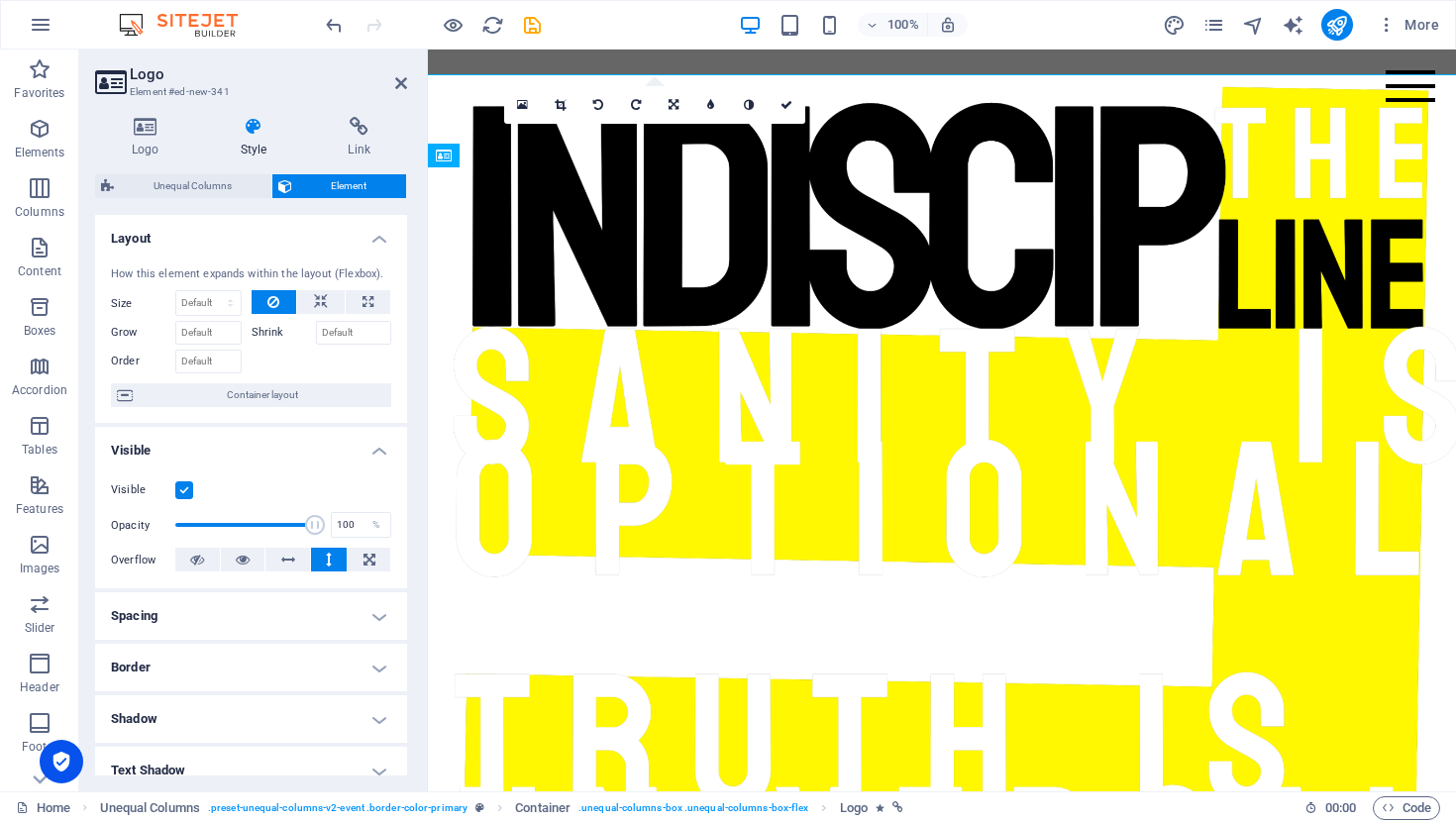 click at bounding box center [273, 302] 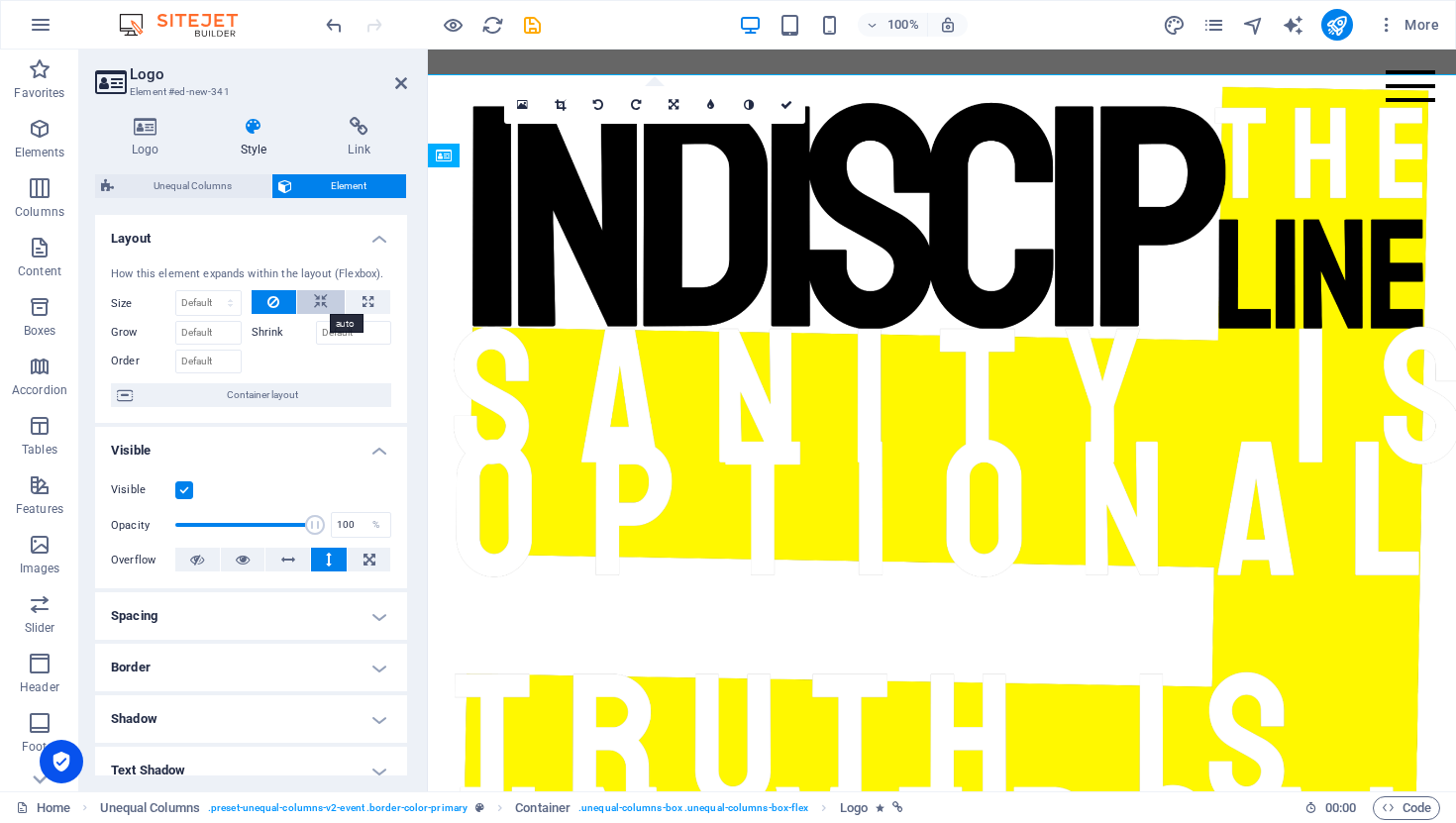 click at bounding box center [321, 302] 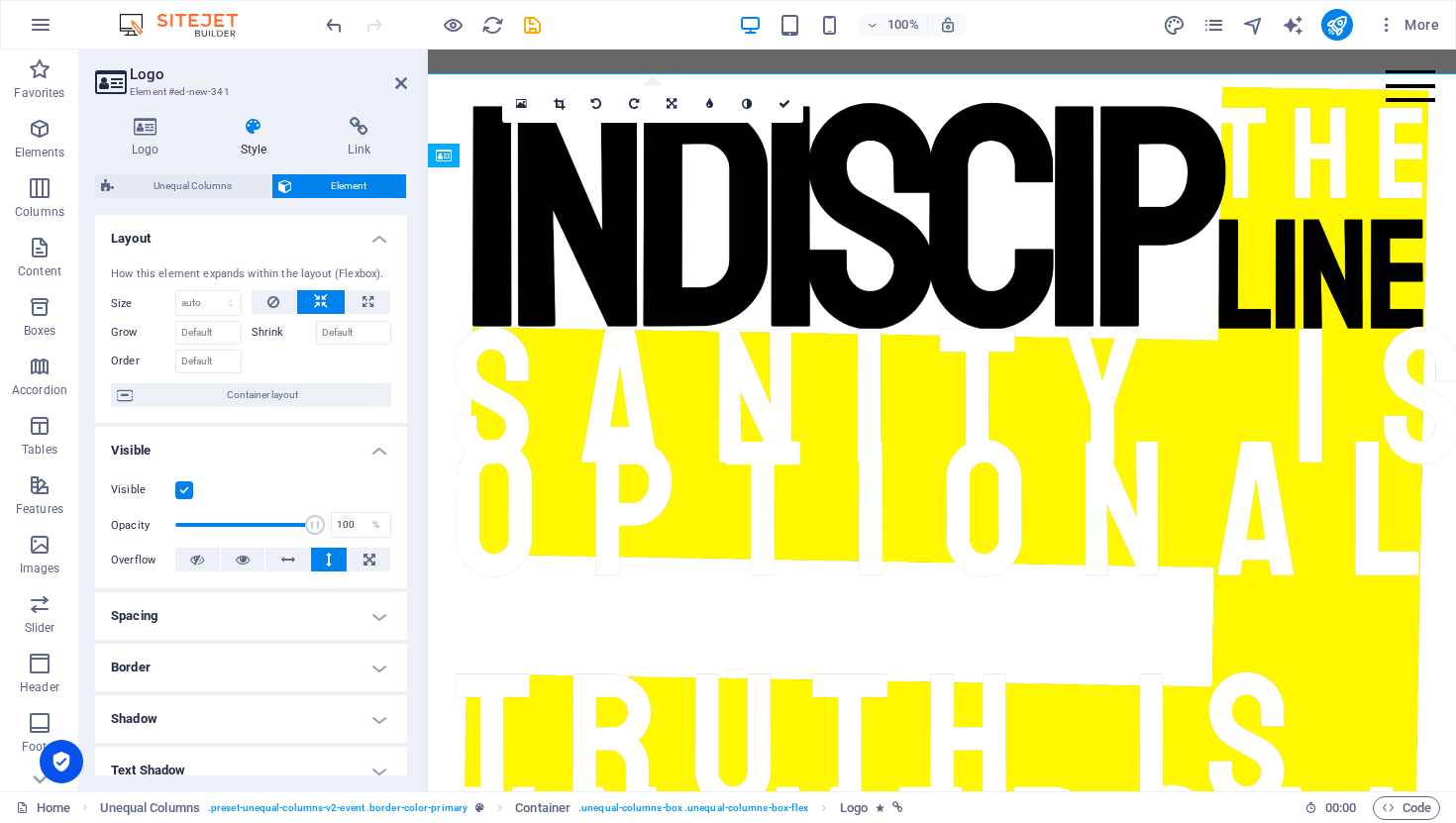 click at bounding box center (321, 302) 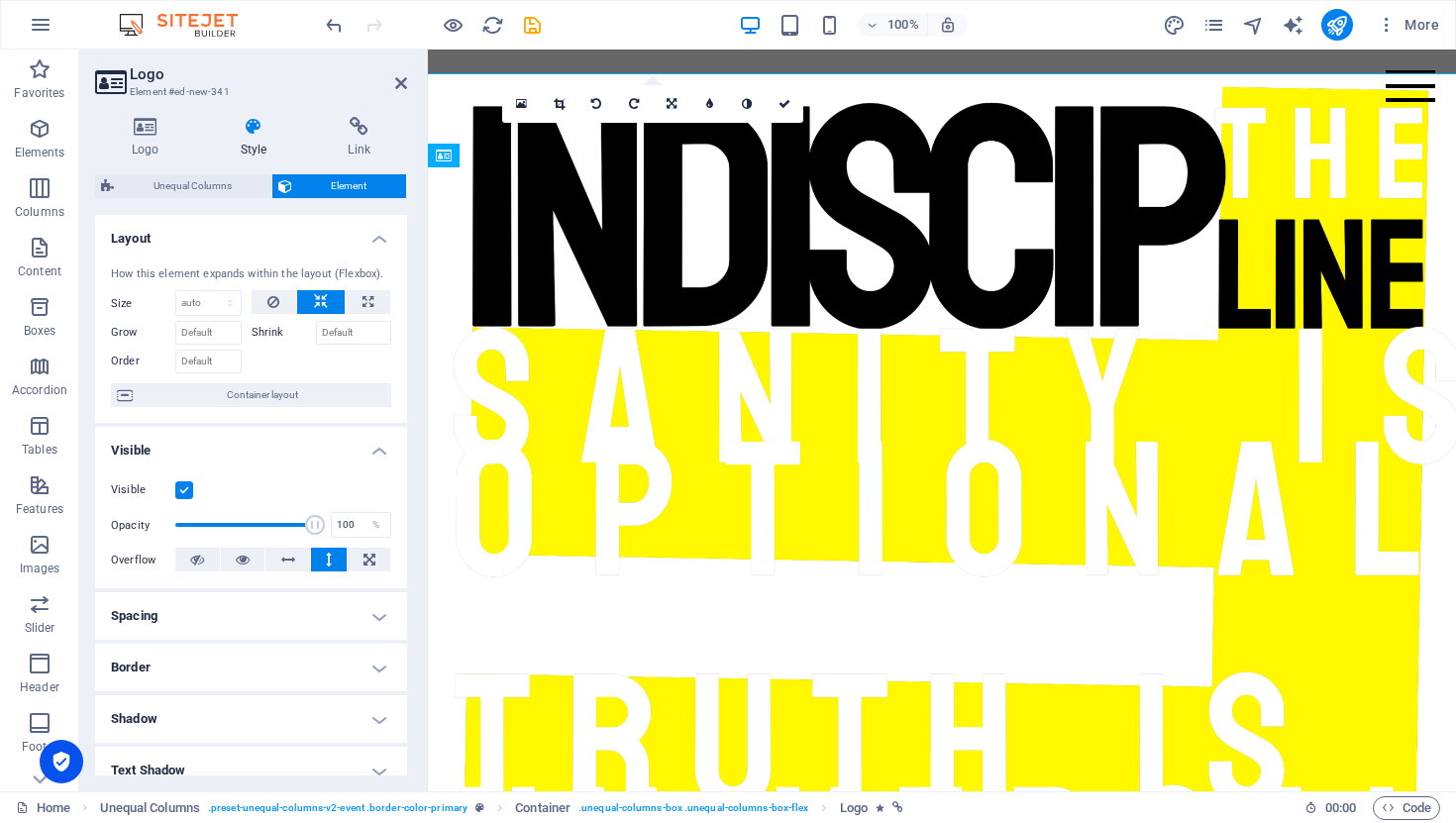 click at bounding box center (321, 302) 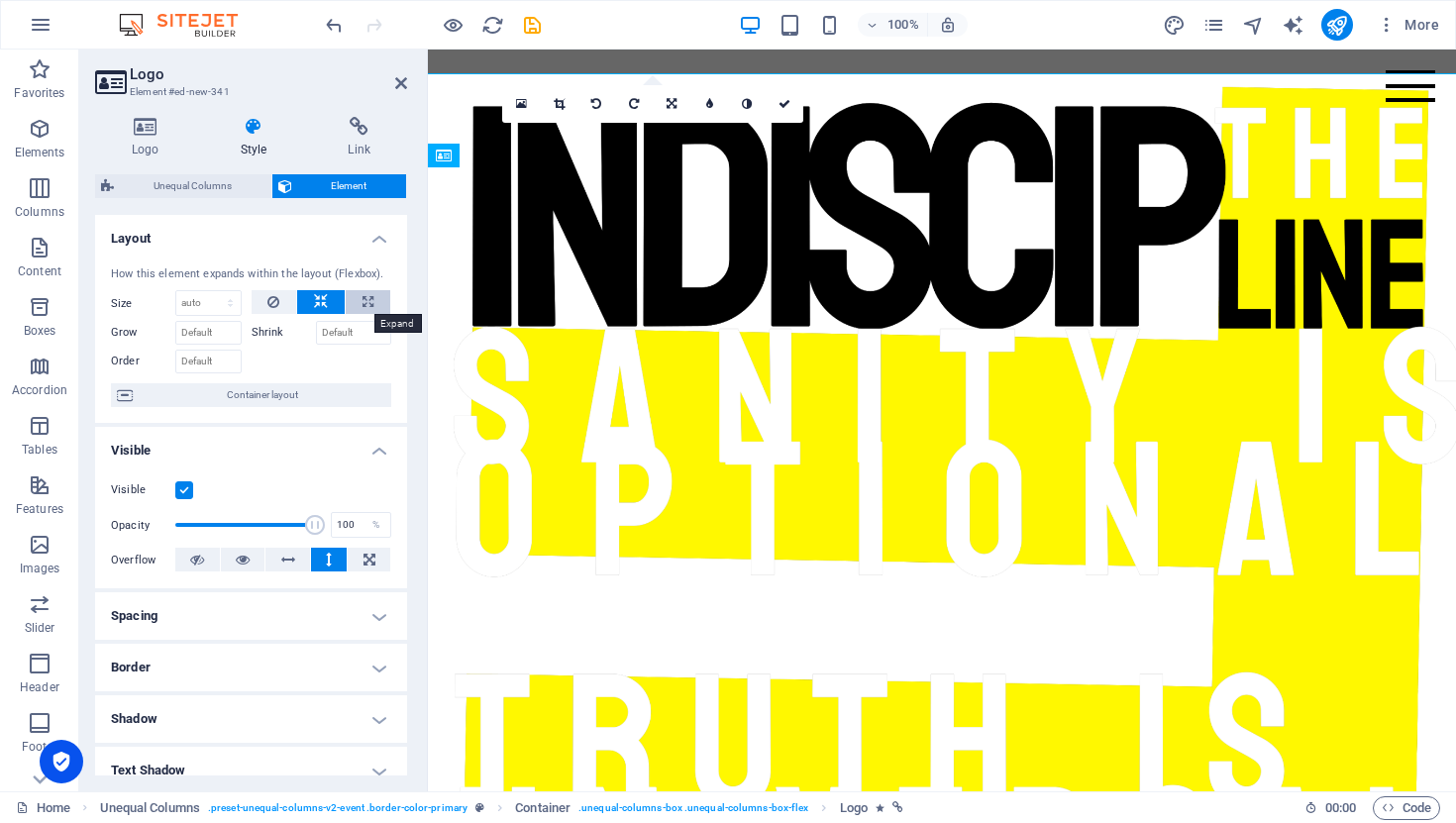 click at bounding box center (367, 302) 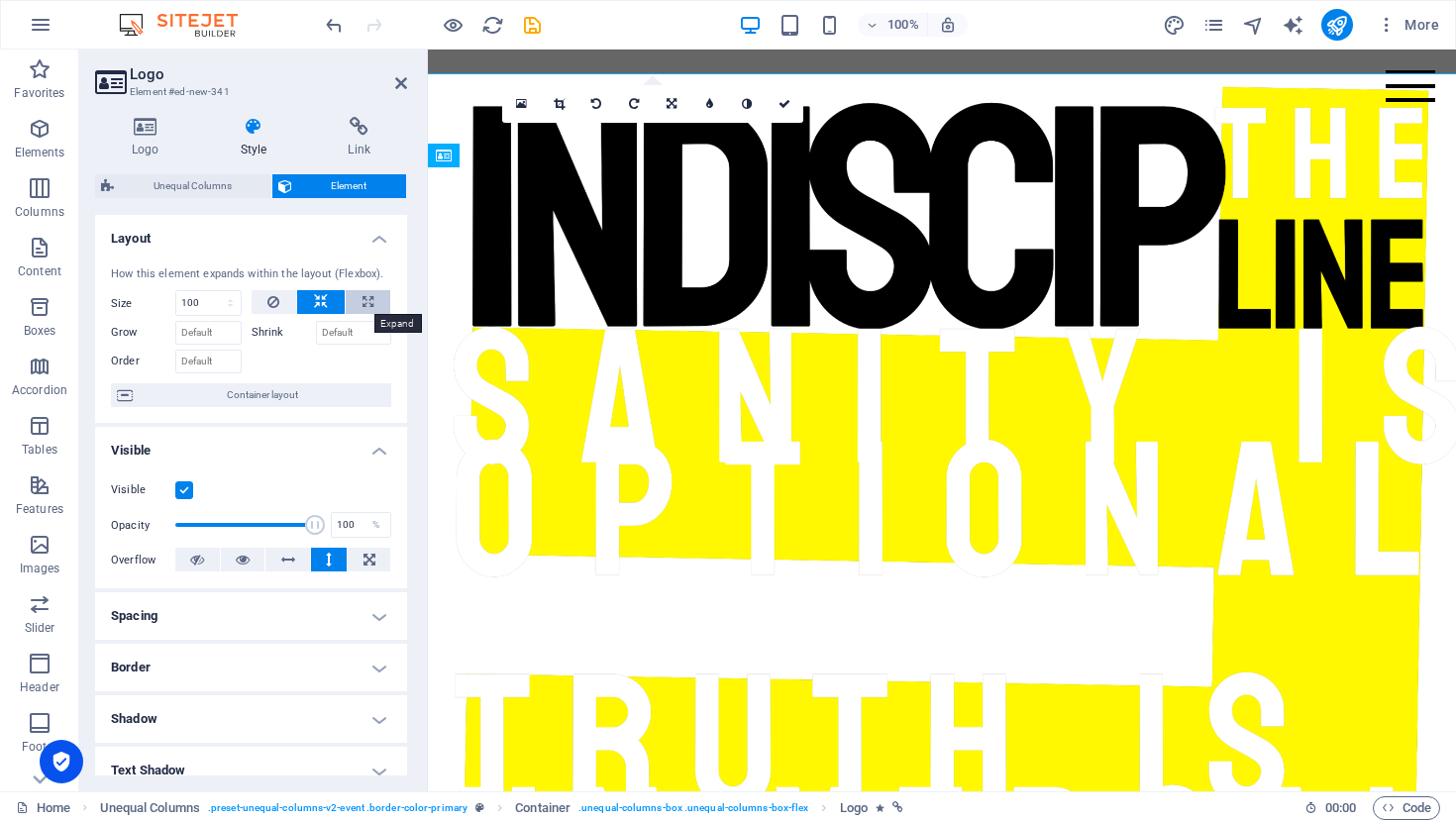 select on "%" 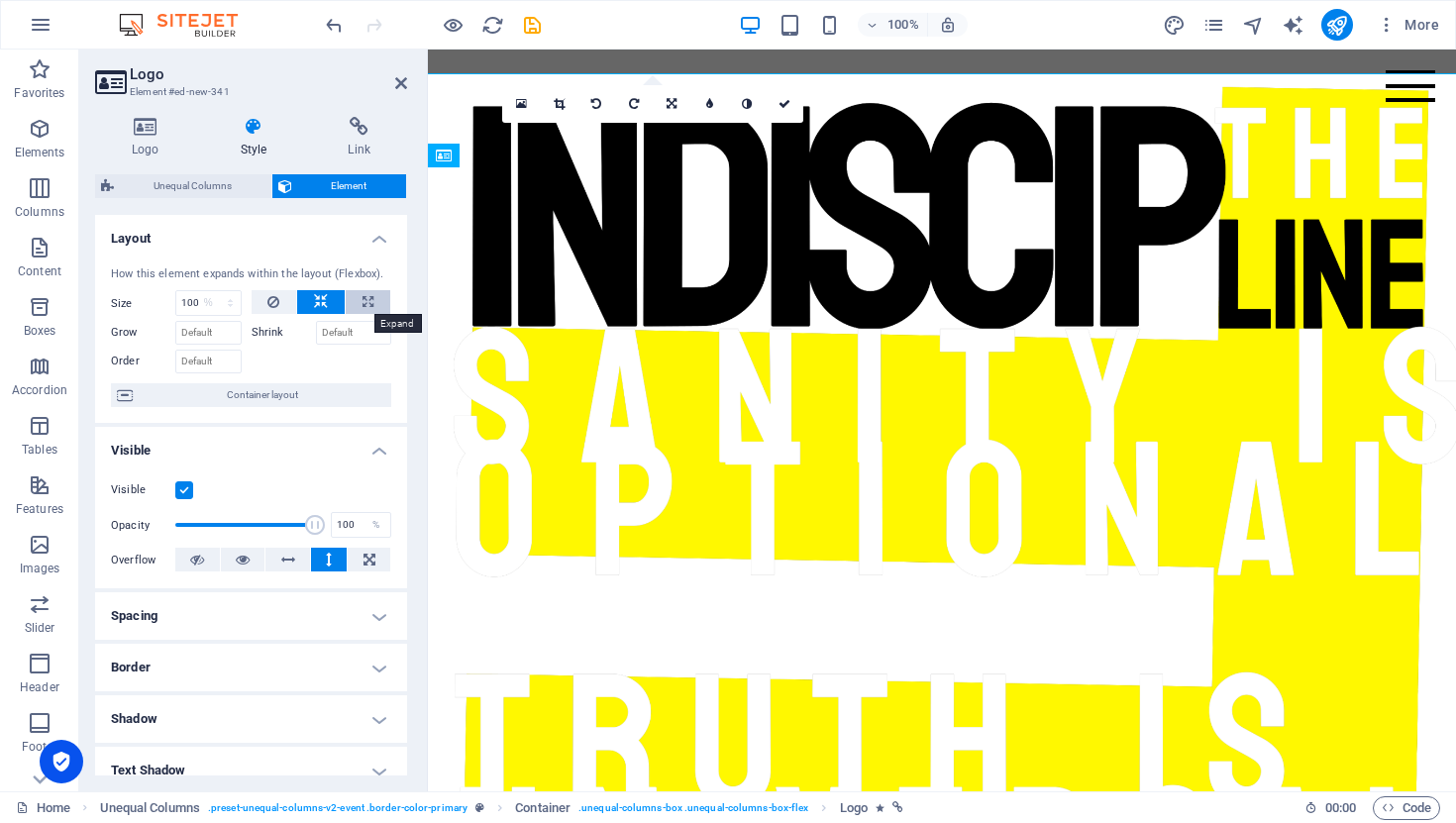 click at bounding box center (367, 302) 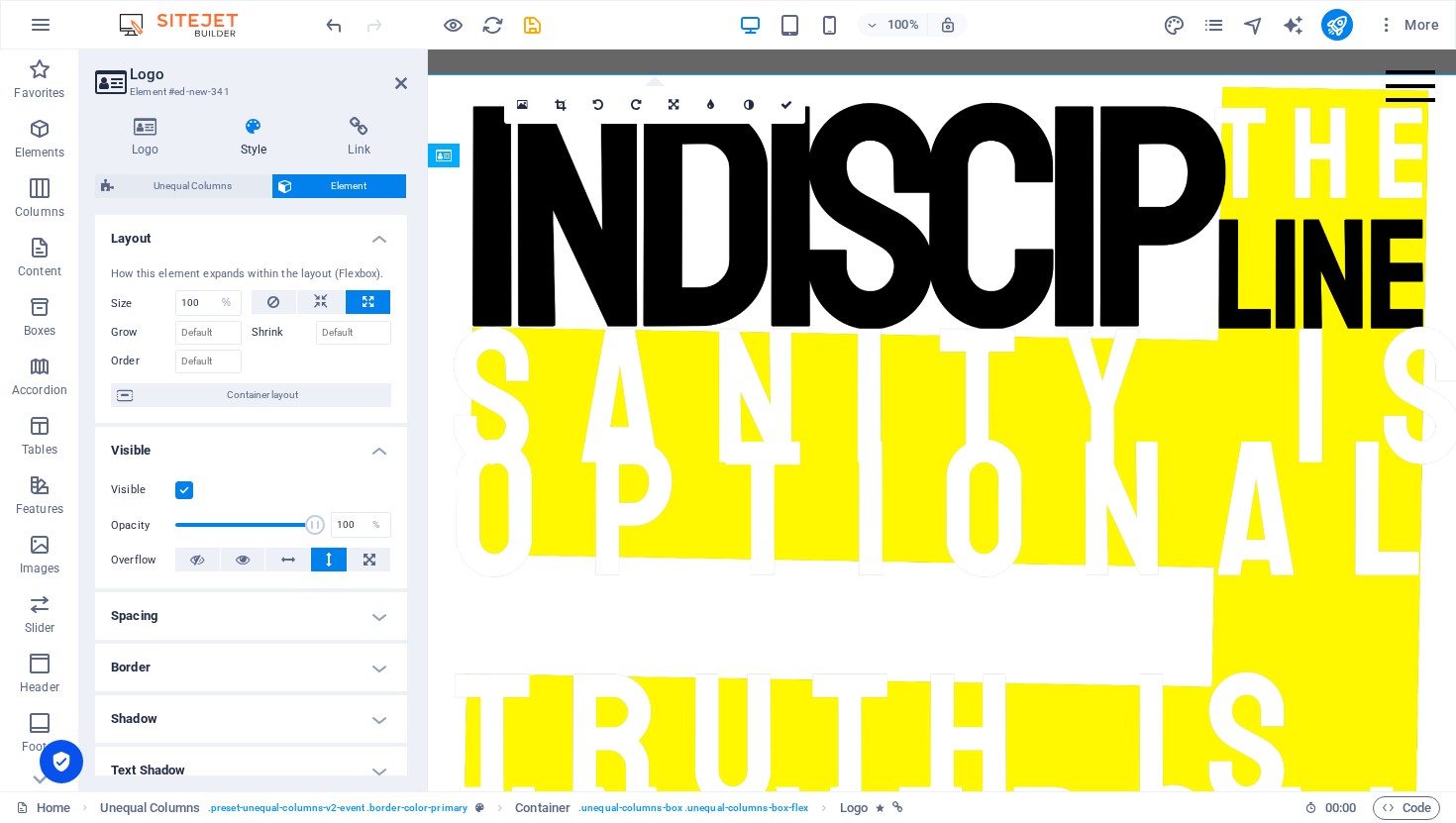 click at bounding box center [367, 302] 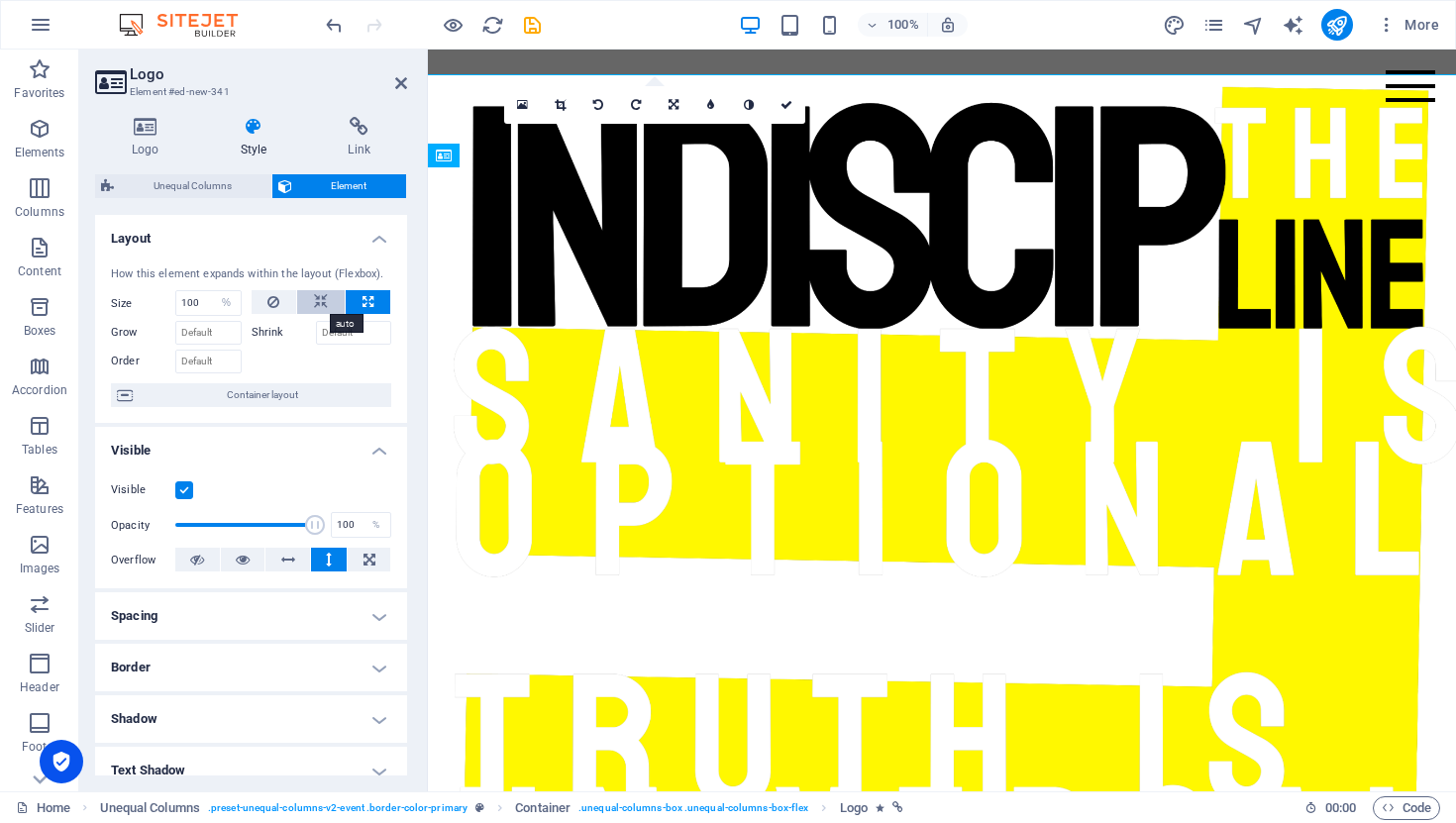 click at bounding box center (321, 302) 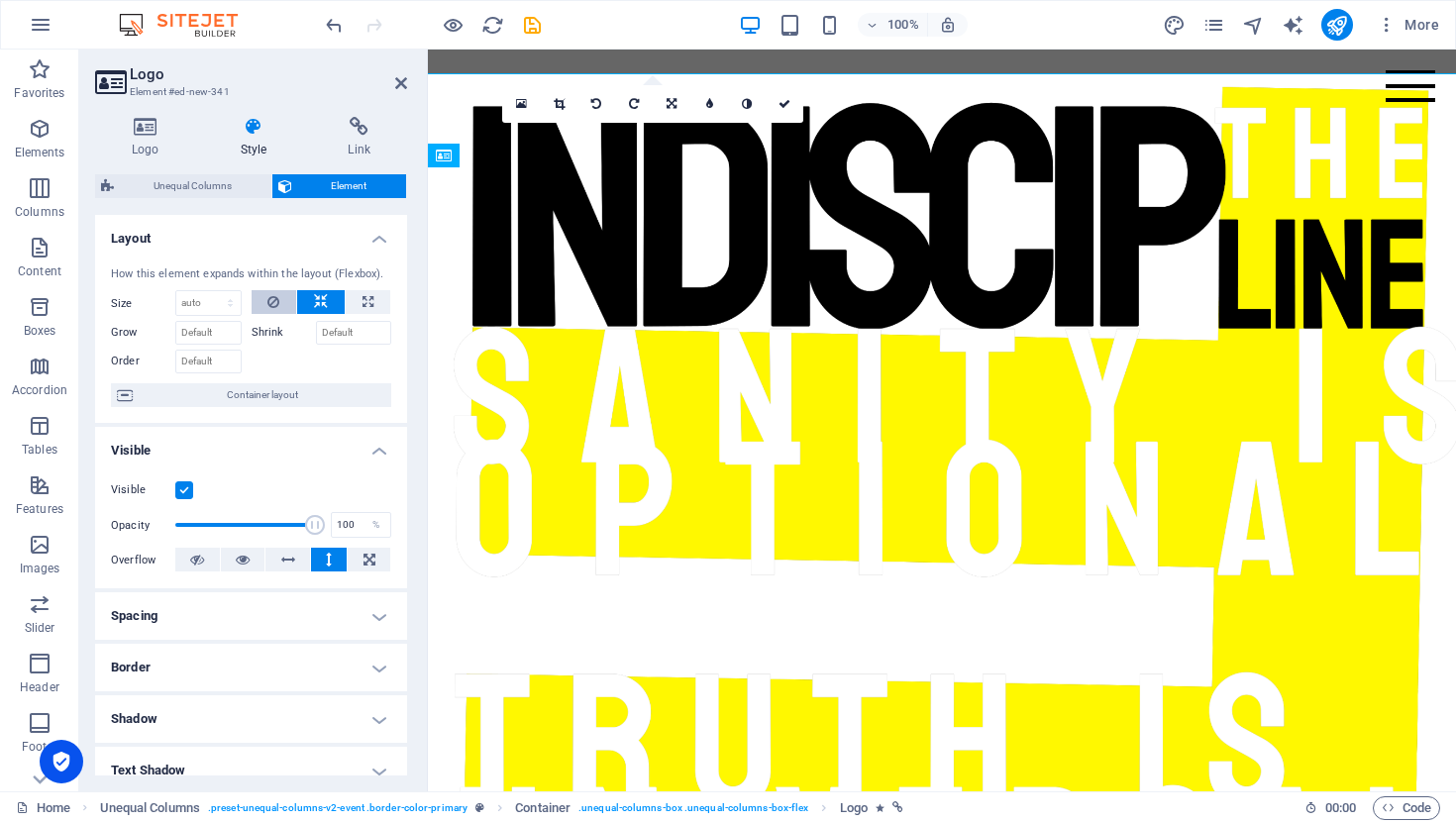 click at bounding box center [273, 302] 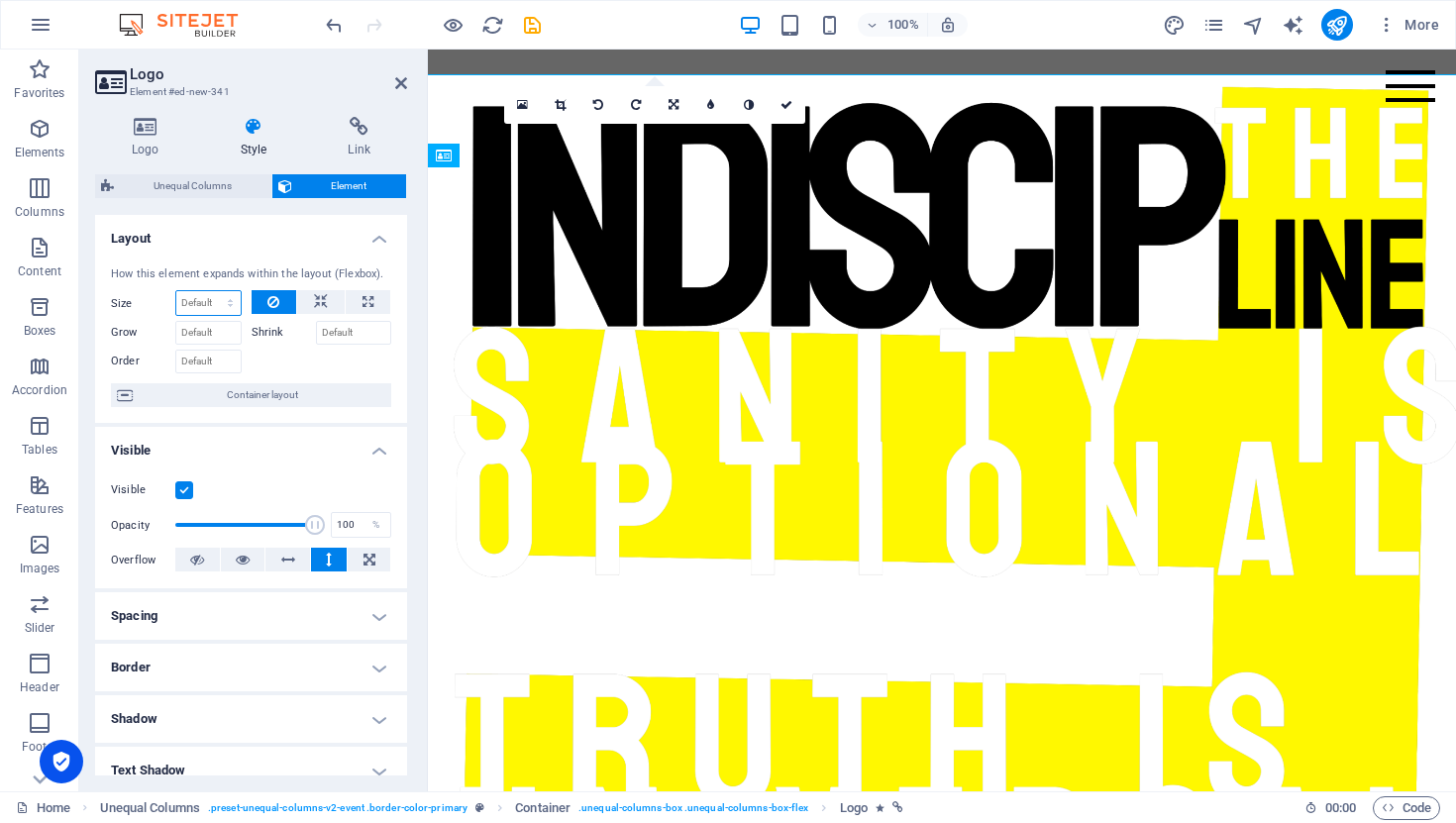 click on "Default auto px % 1/1 1/2 1/3 1/4 1/5 1/6 1/7 1/8 1/9 1/10" at bounding box center (208, 303) 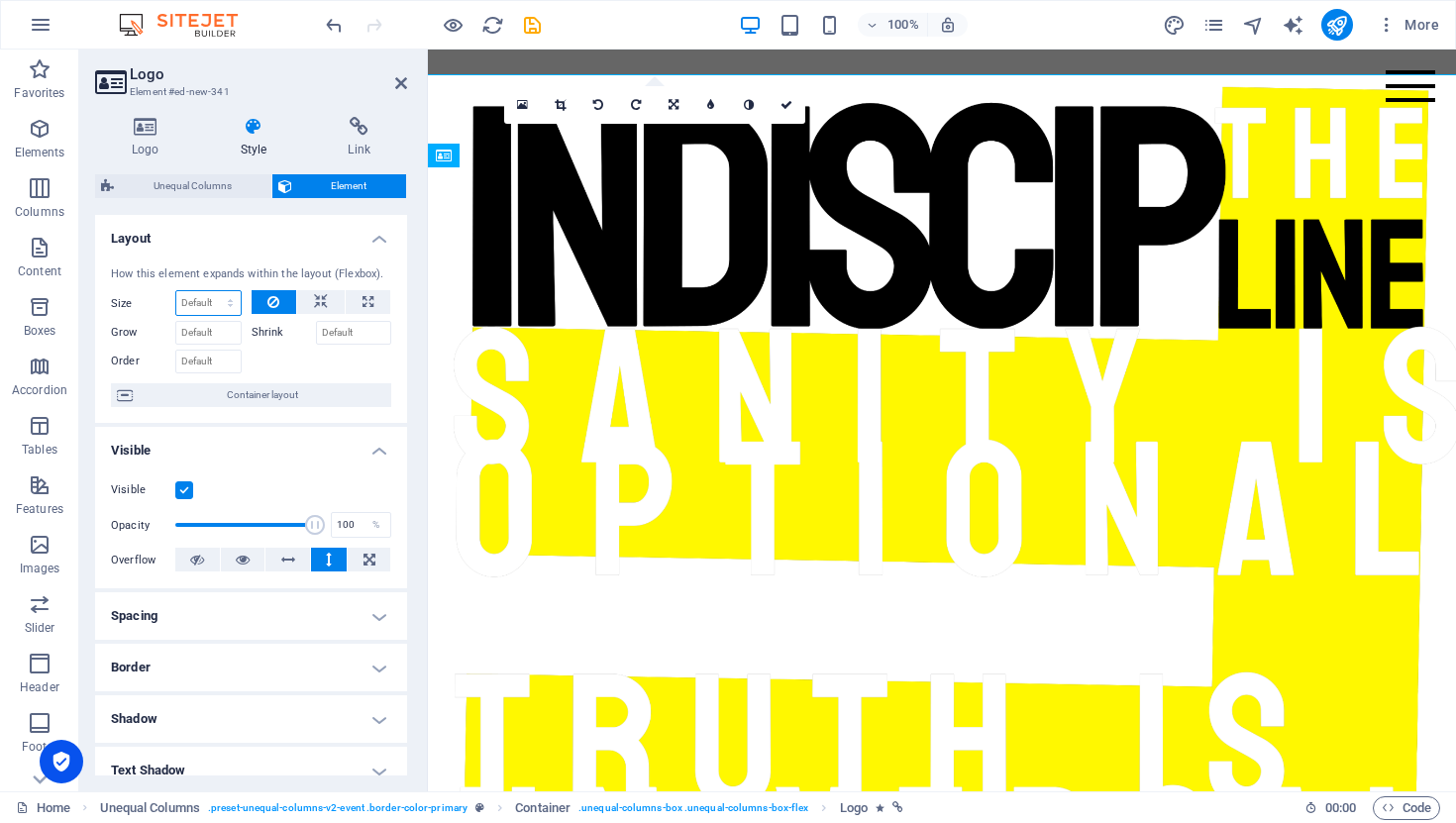 select on "px" 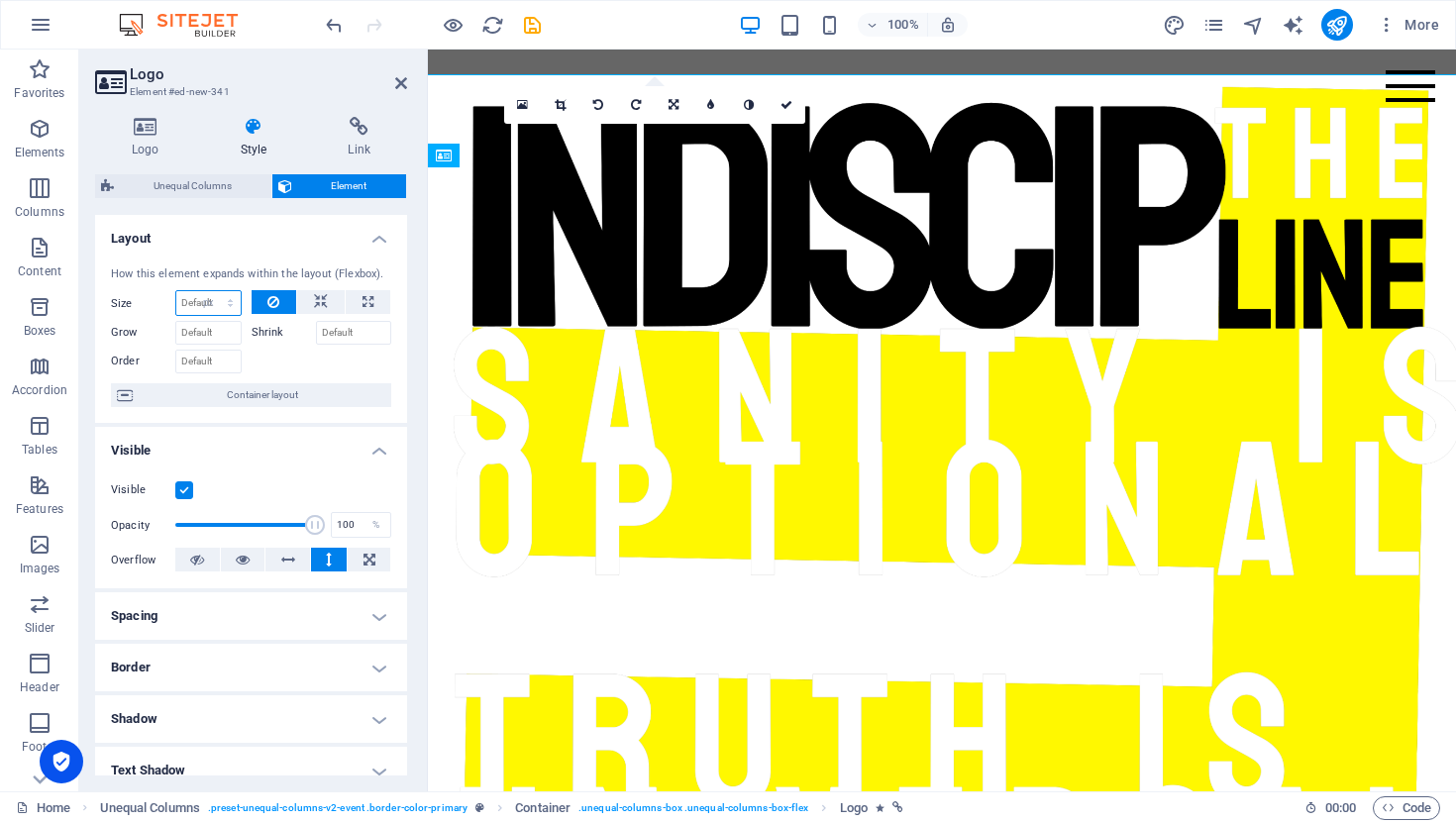 type on "0" 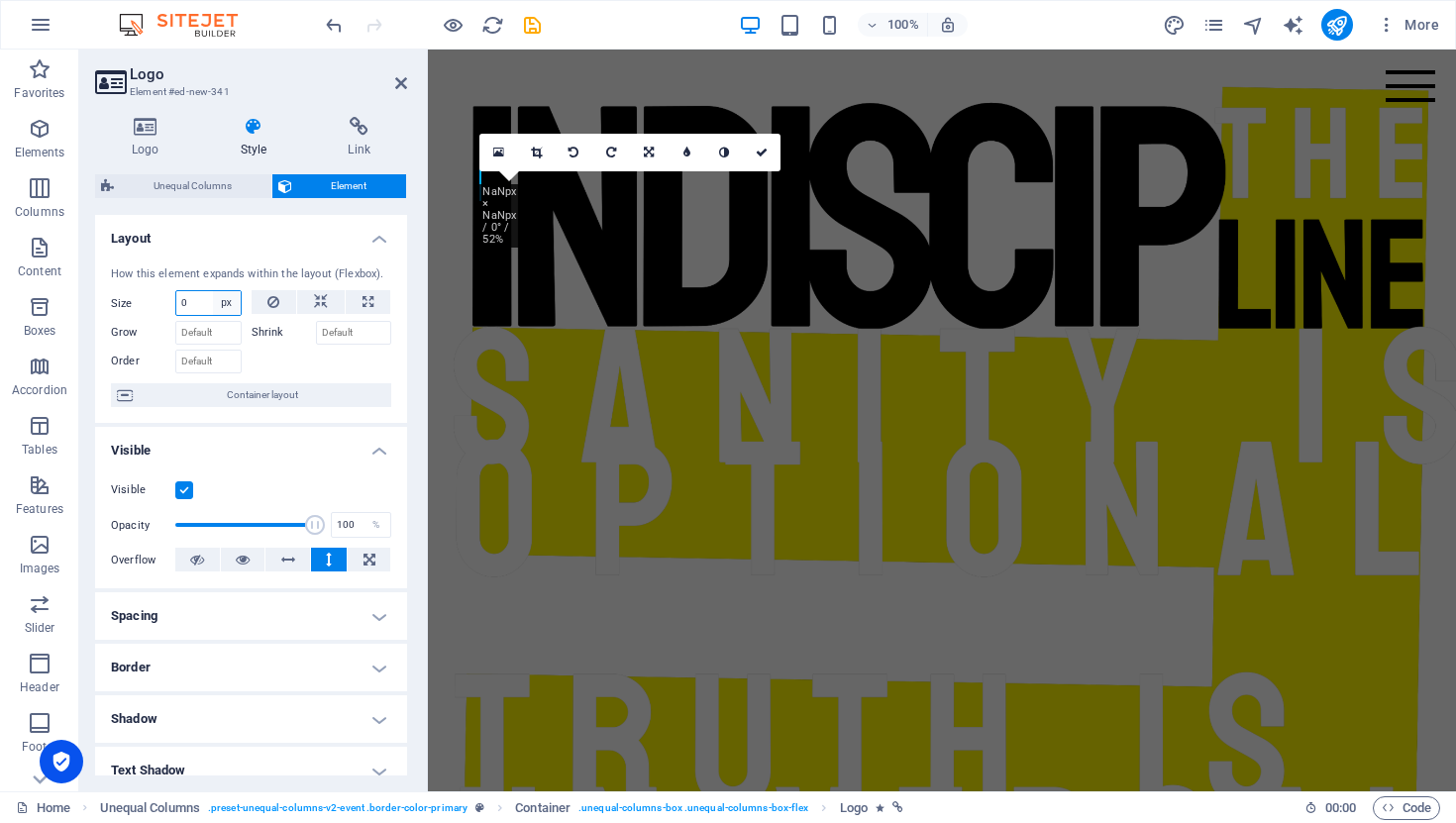 click on "Default auto px % 1/1 1/2 1/3 1/4 1/5 1/6 1/7 1/8 1/9 1/10" at bounding box center [227, 303] 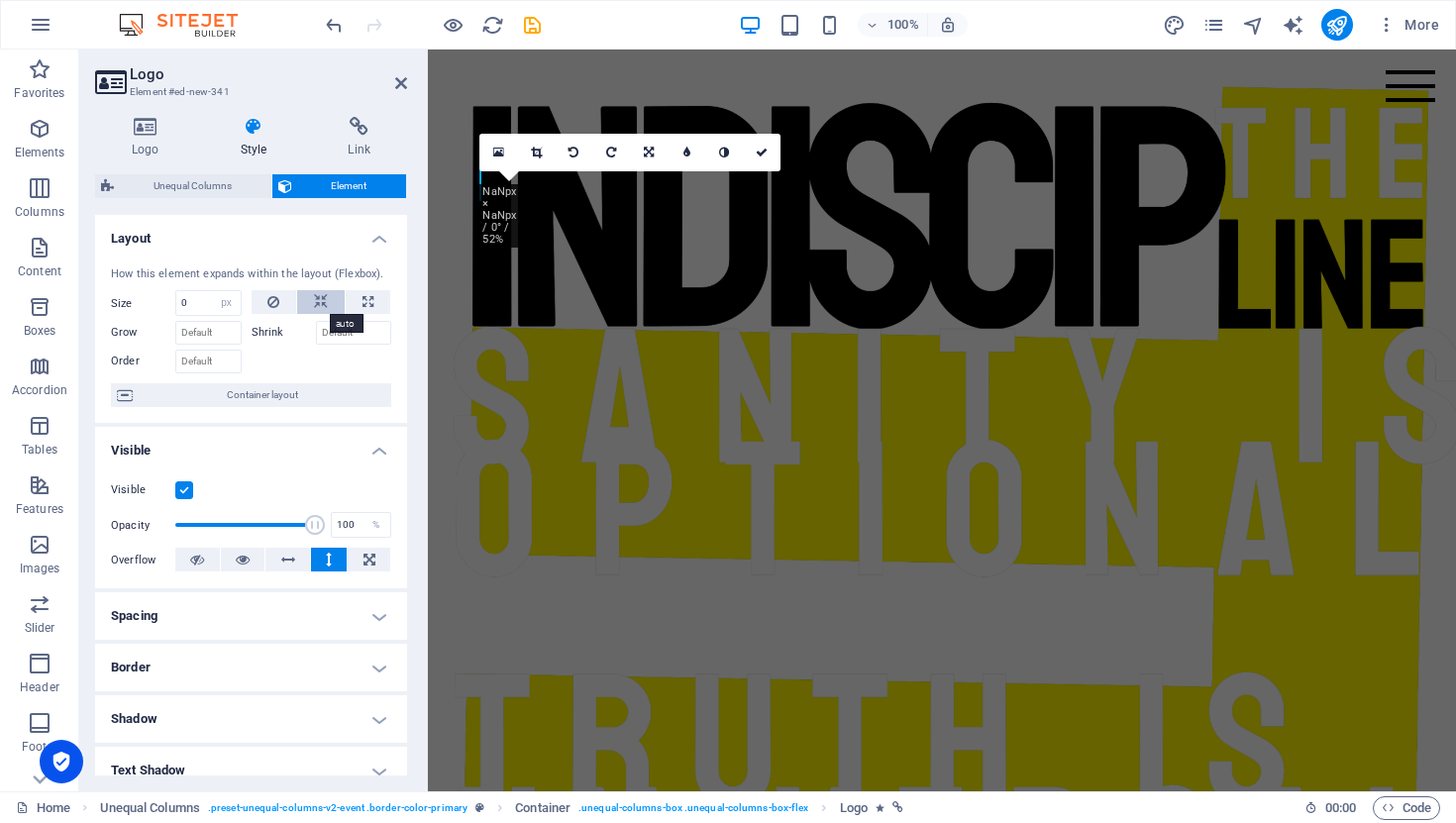 click at bounding box center (321, 302) 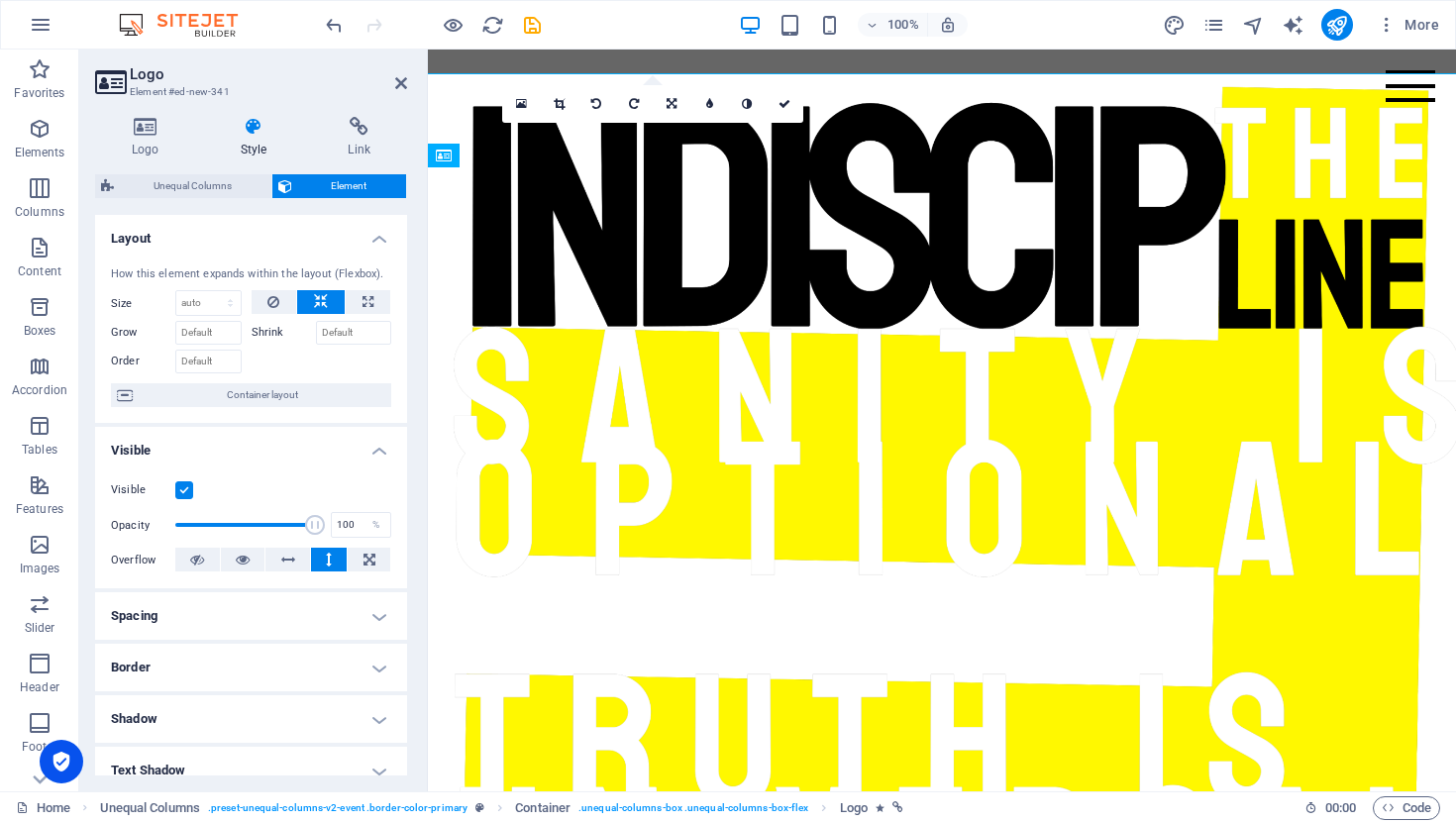 click at bounding box center [321, 302] 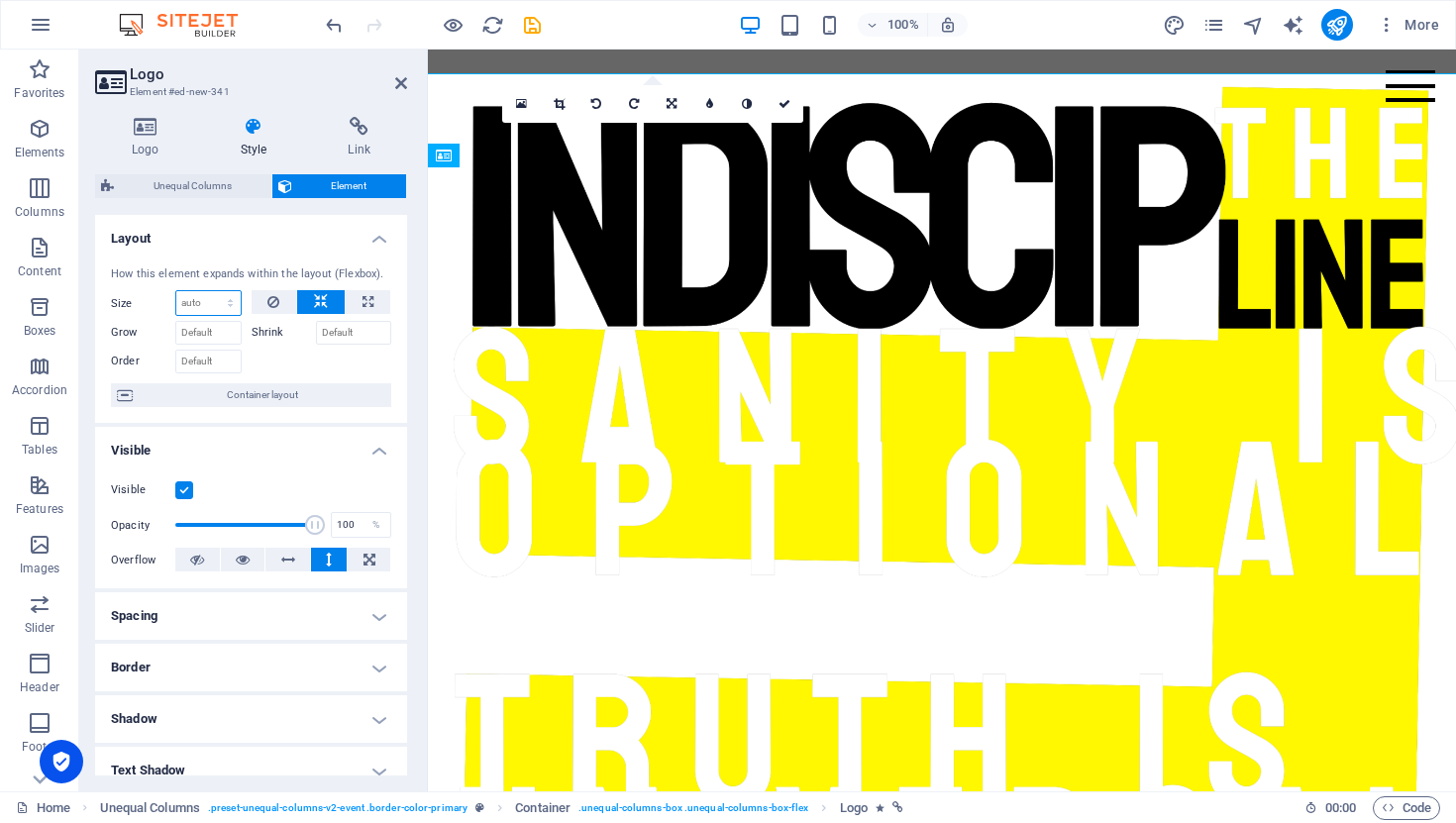 click on "Default auto px % 1/1 1/2 1/3 1/4 1/5 1/6 1/7 1/8 1/9 1/10" at bounding box center (208, 303) 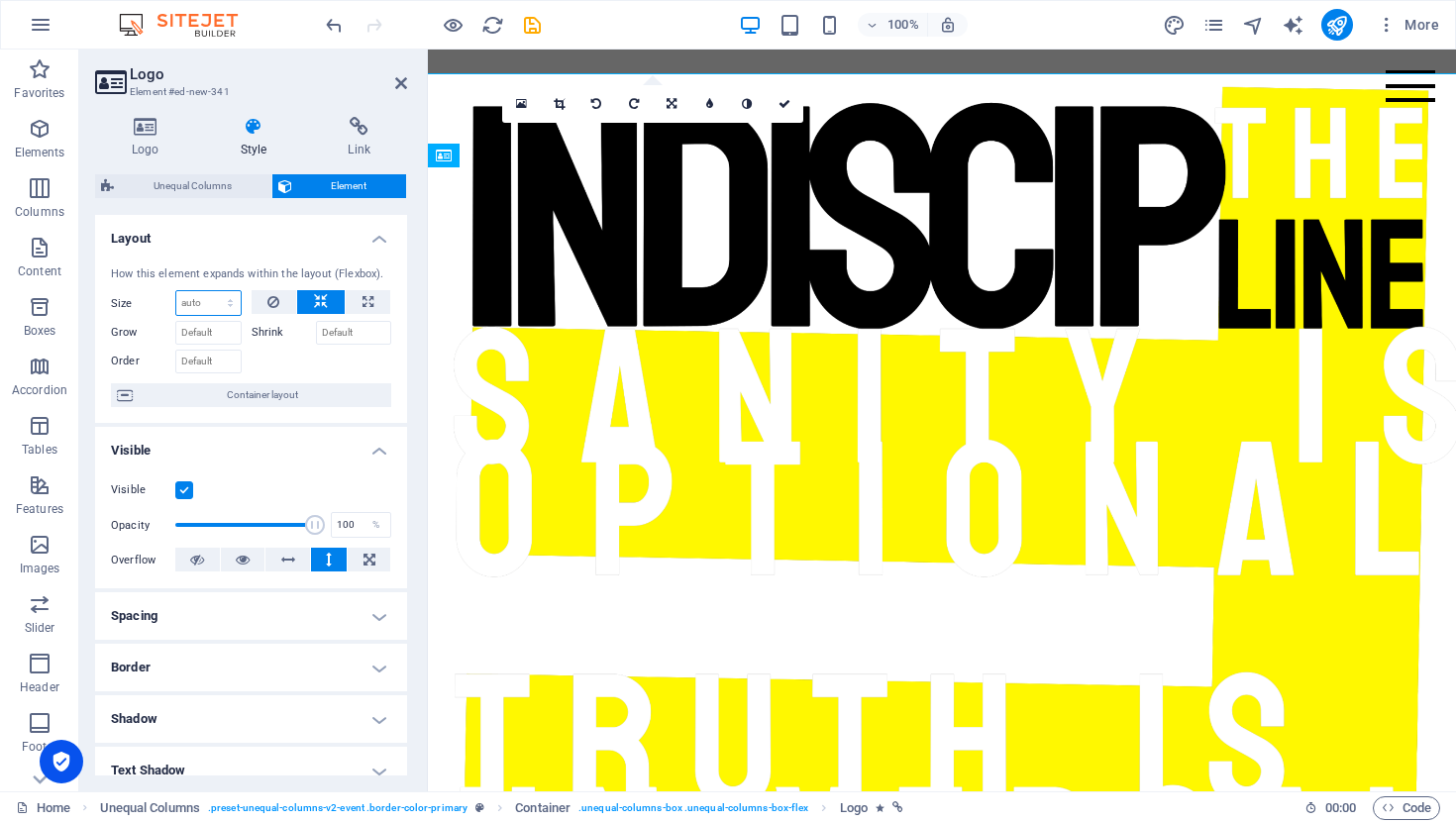 select on "1/8" 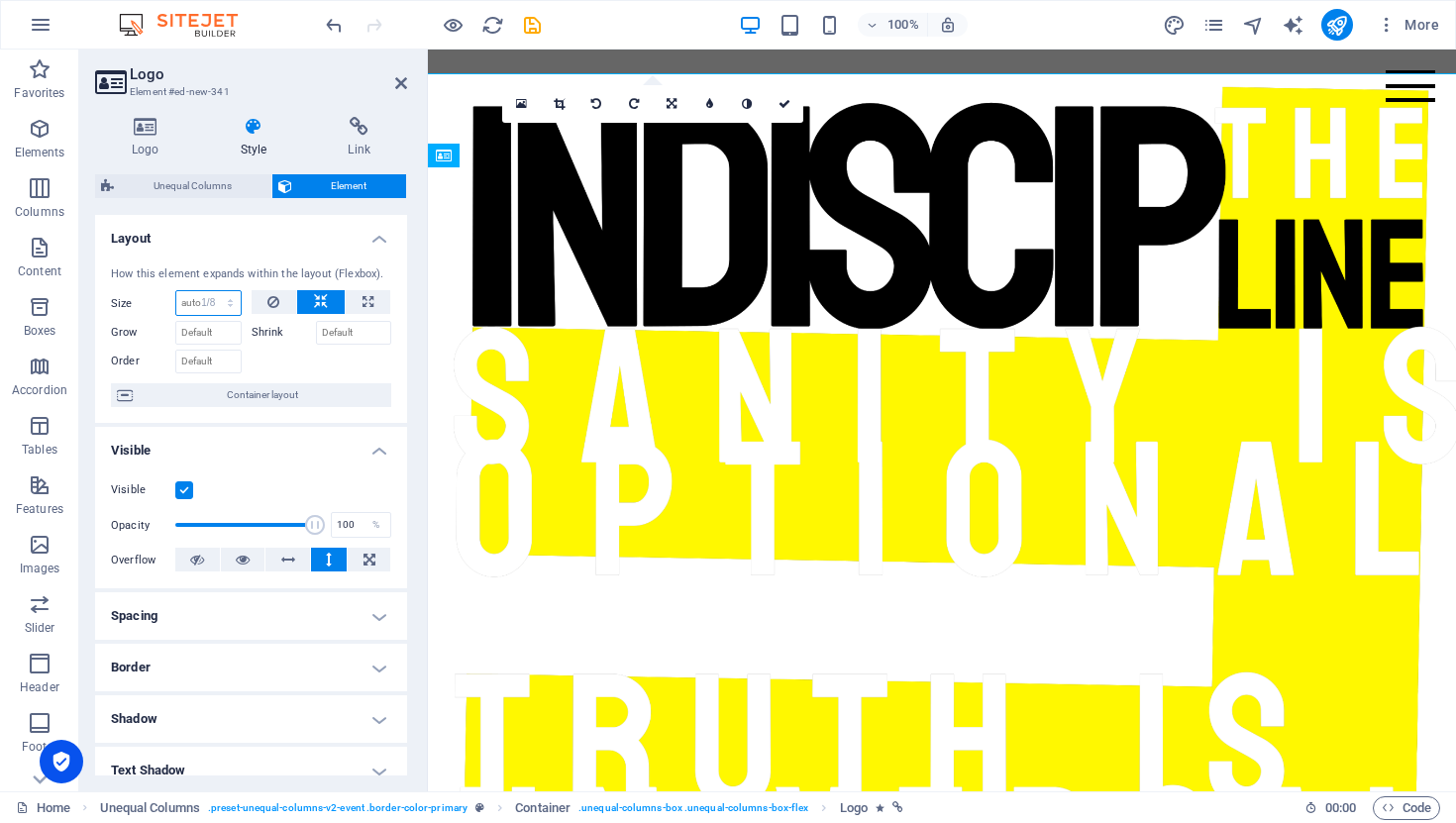 type on "12.5" 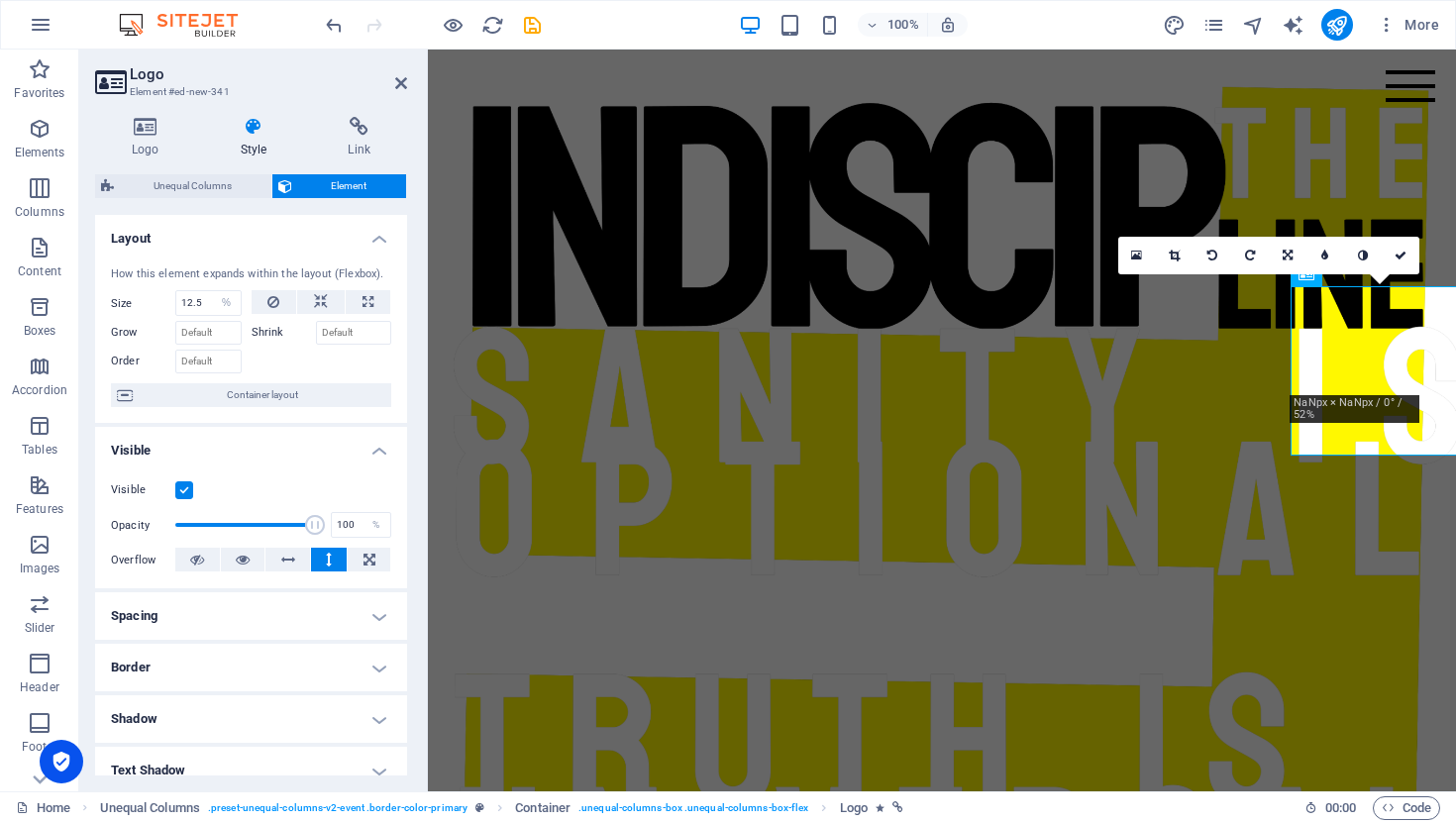 click at bounding box center (184, 490) 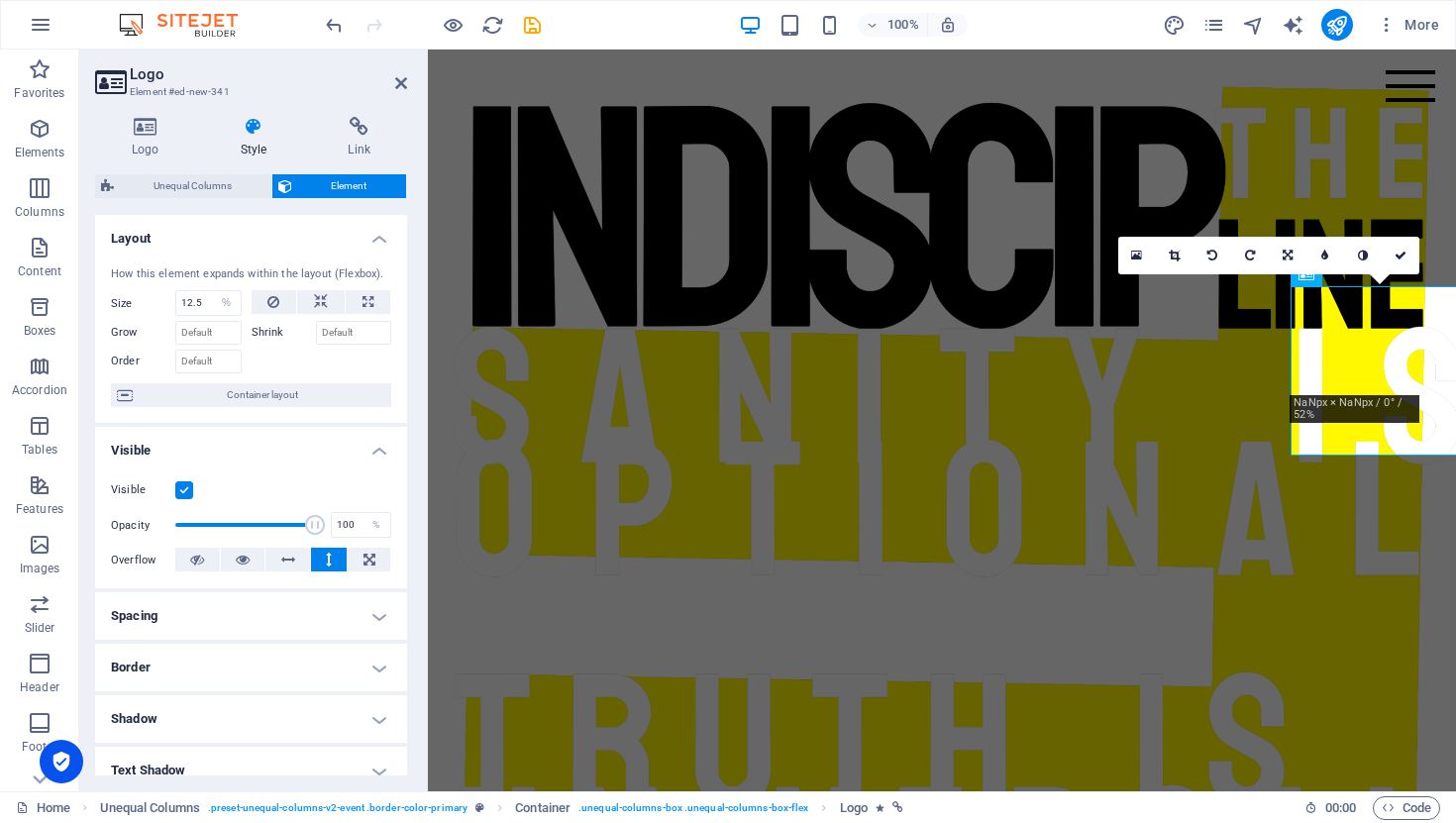 click on "Visible" at bounding box center [0, 0] 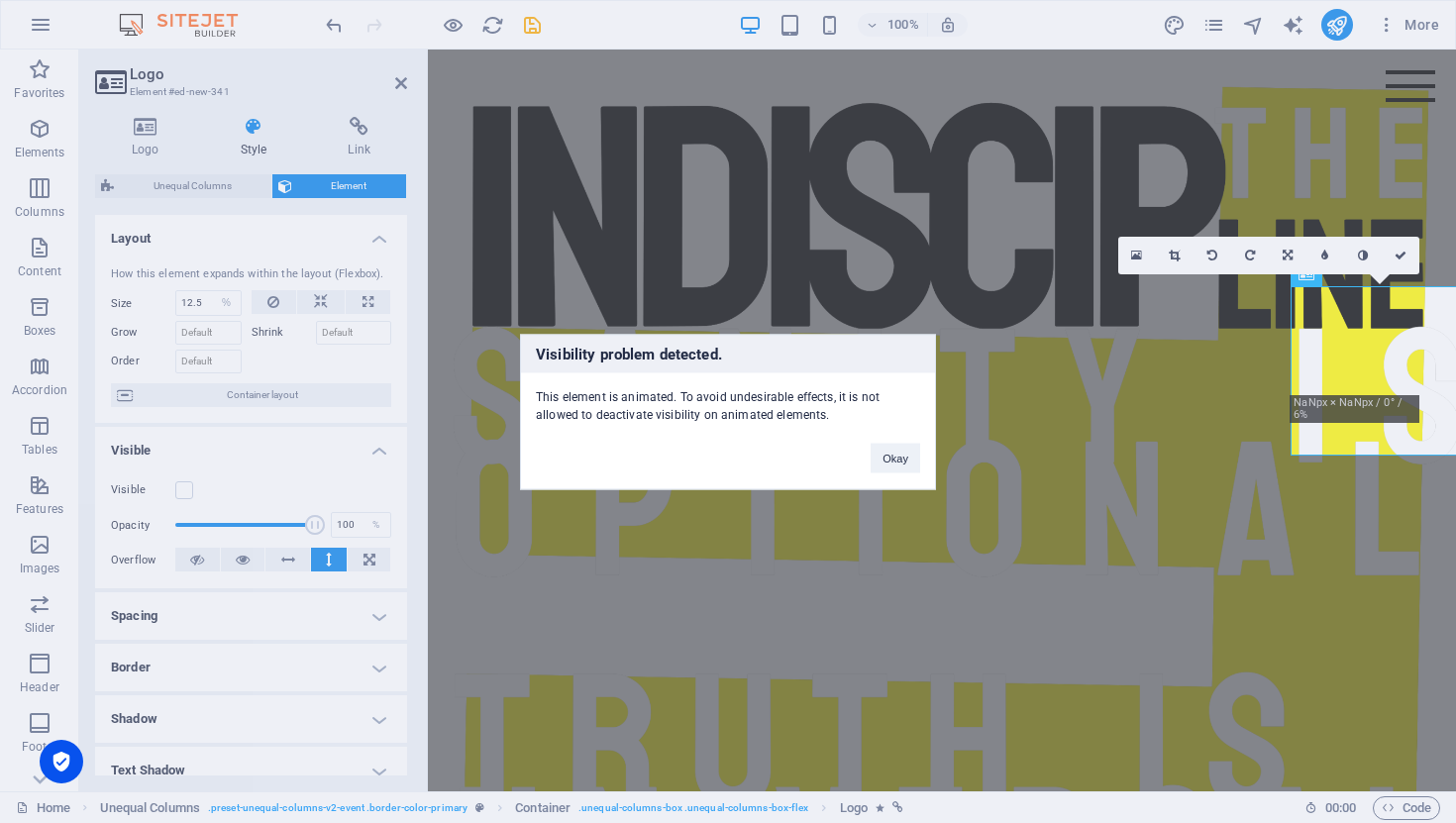 click on "Okay" at bounding box center [895, 448] 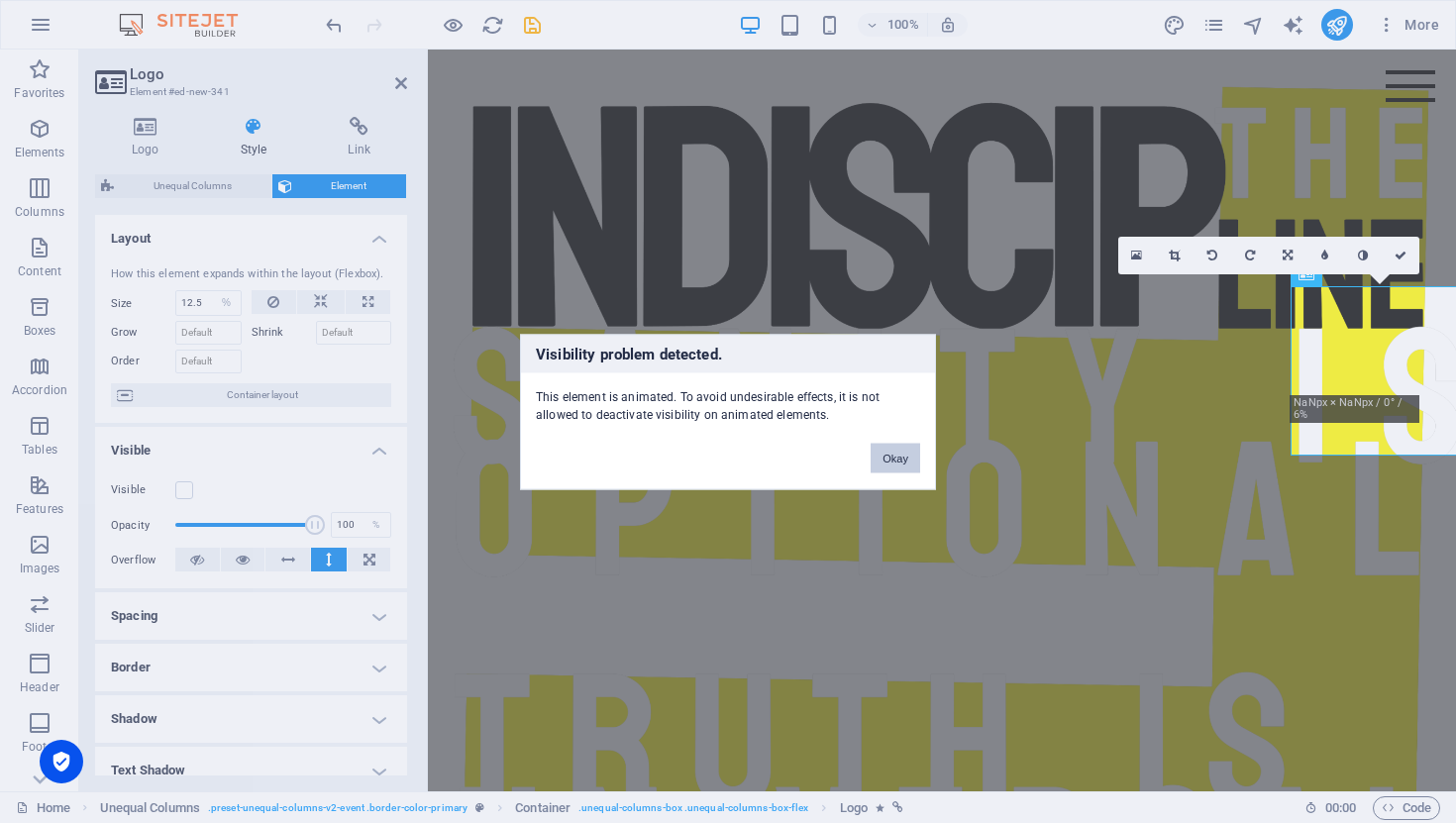 click on "Okay" at bounding box center [895, 458] 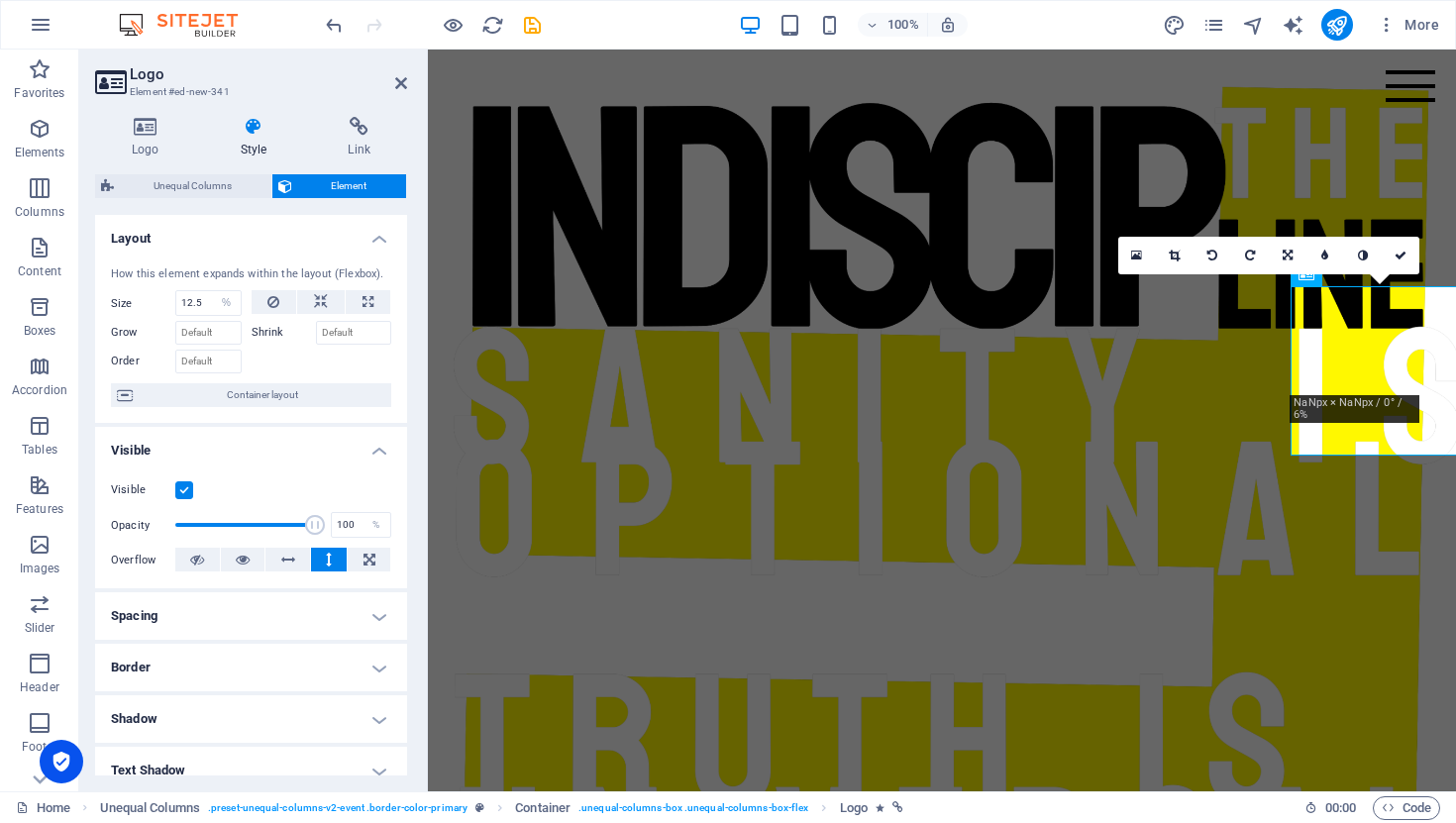 click at bounding box center [184, 490] 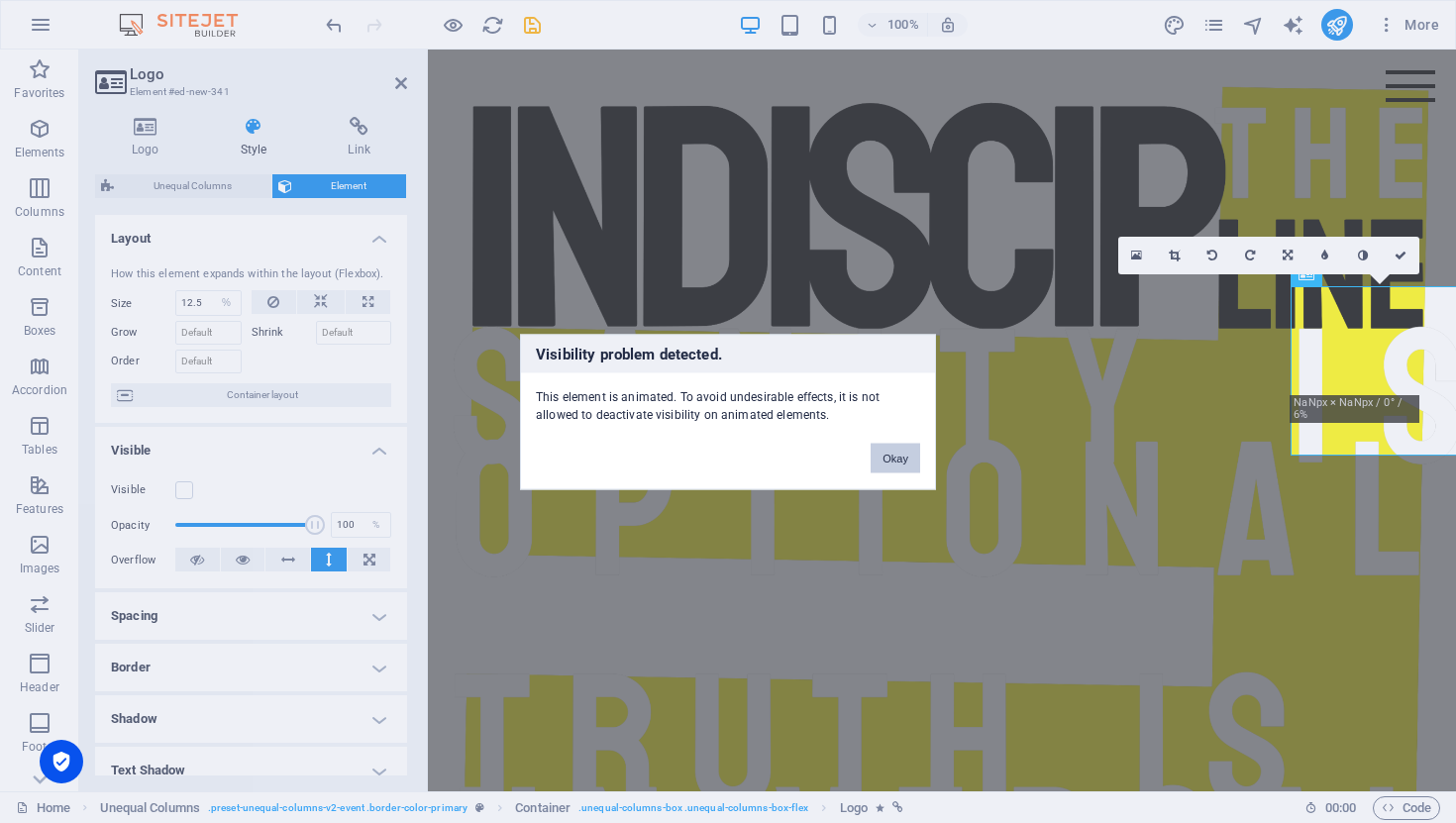 click on "Okay" at bounding box center [895, 458] 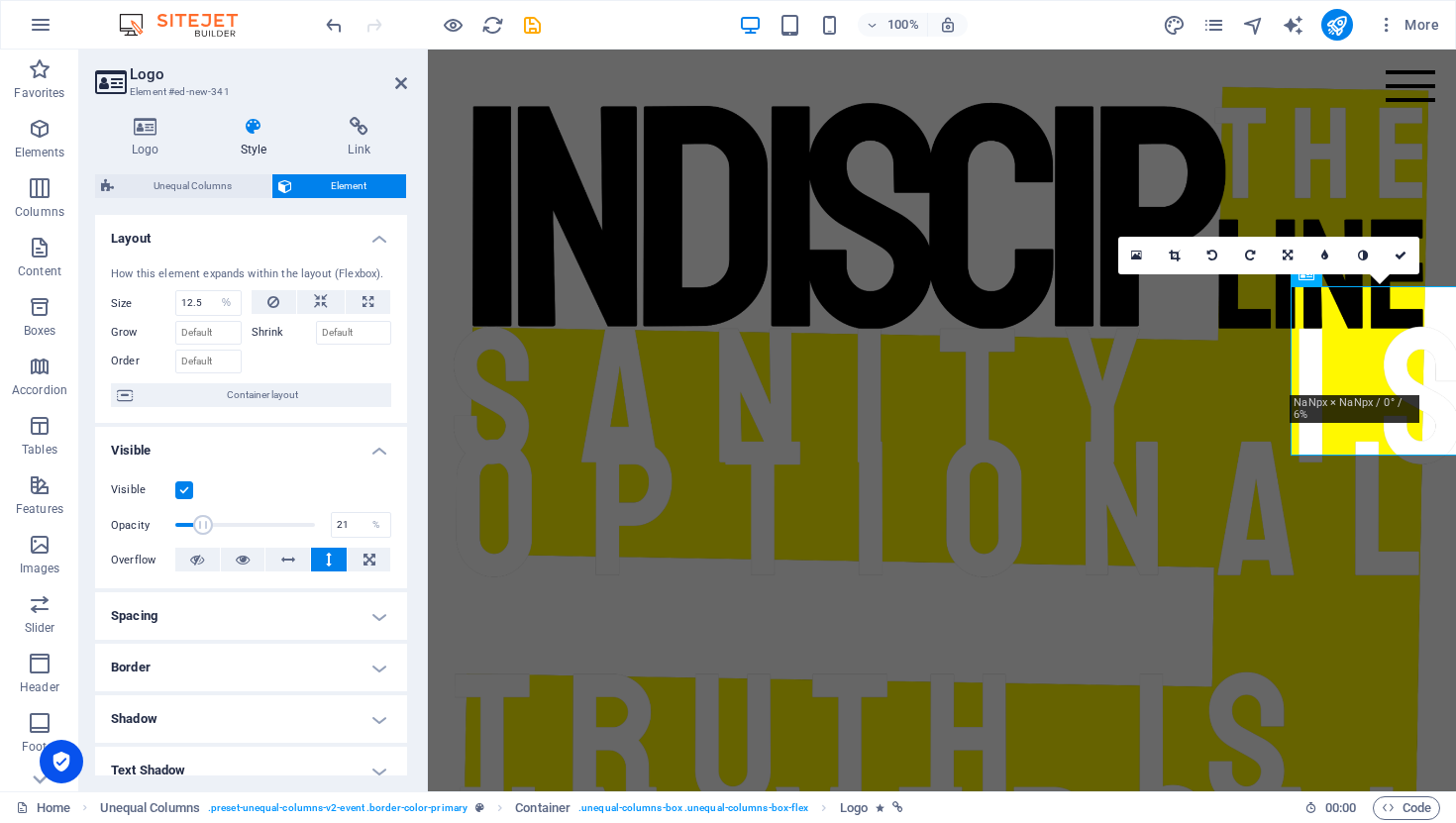 drag, startPoint x: 313, startPoint y: 524, endPoint x: 202, endPoint y: 530, distance: 111.162 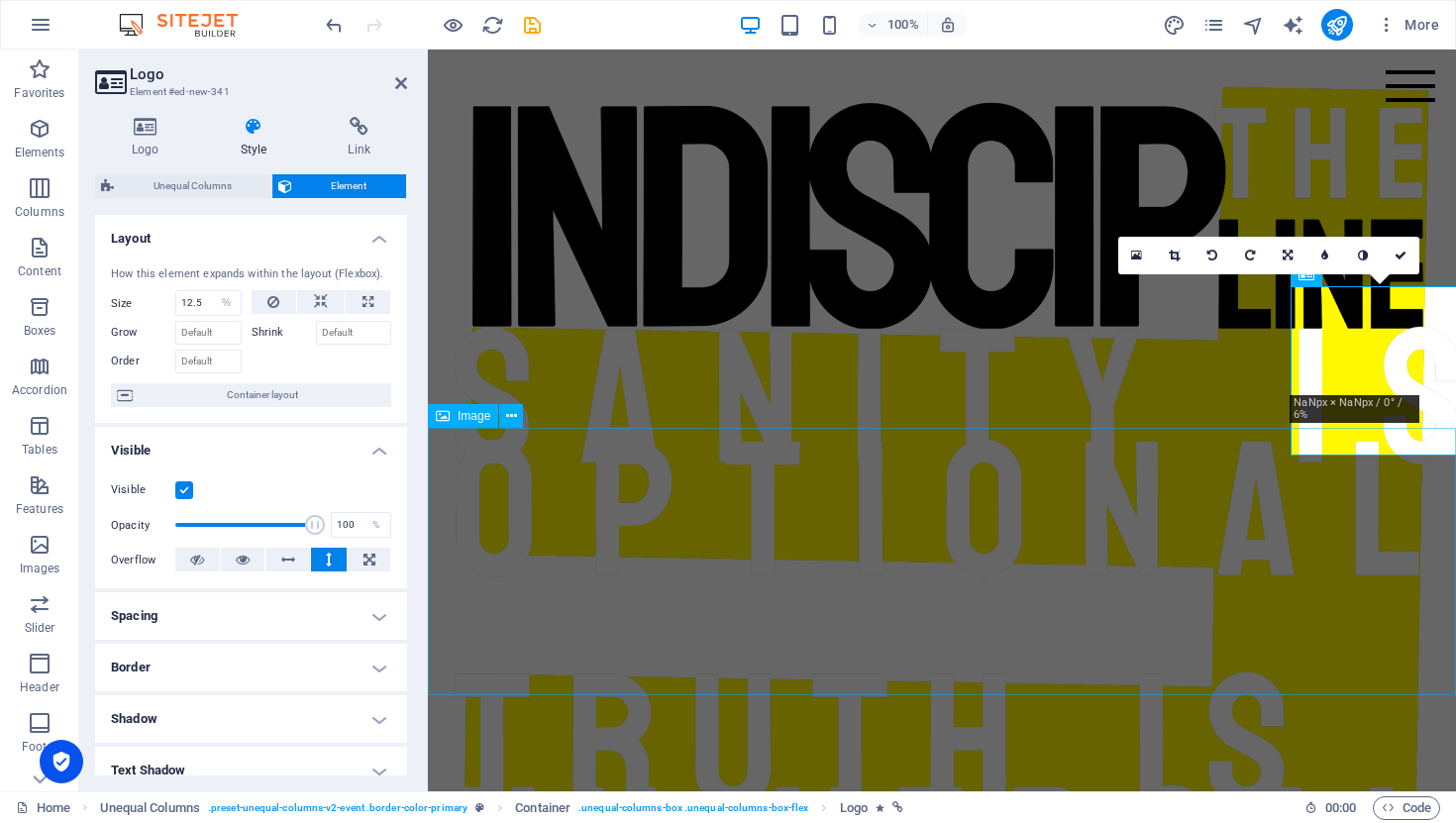 drag, startPoint x: 629, startPoint y: 572, endPoint x: 790, endPoint y: 514, distance: 171.12861 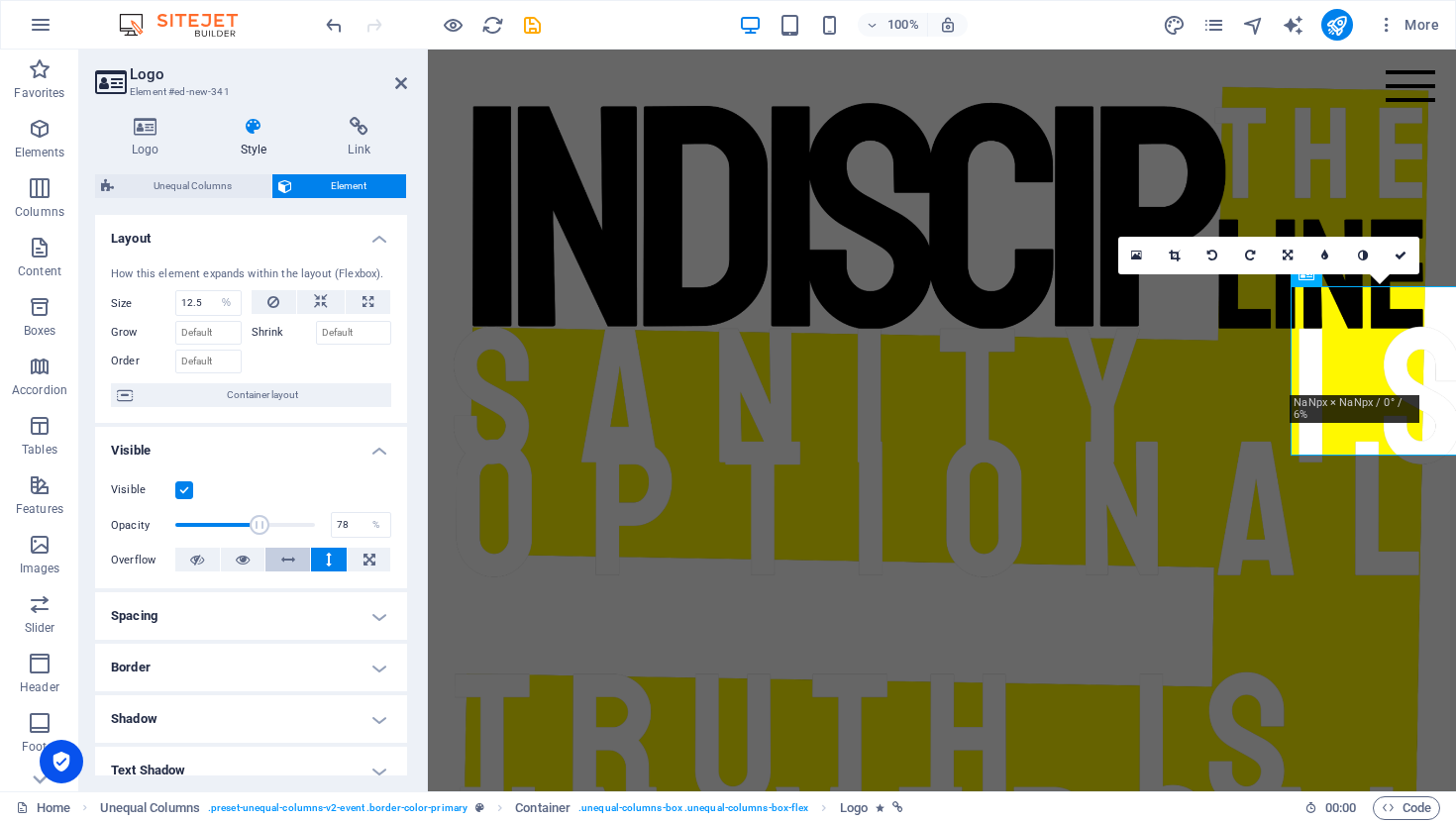 type on "79" 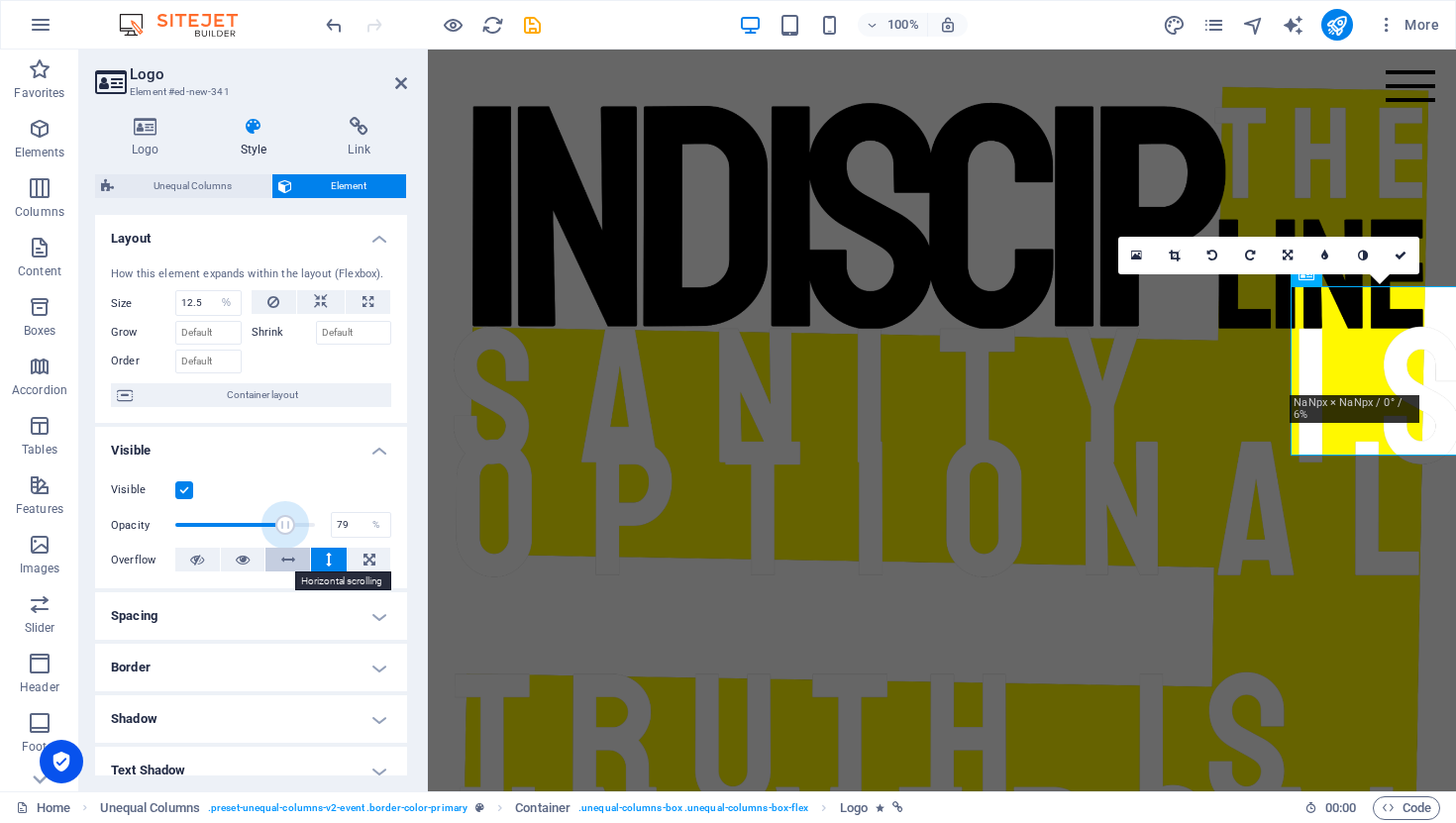 click at bounding box center (288, 560) 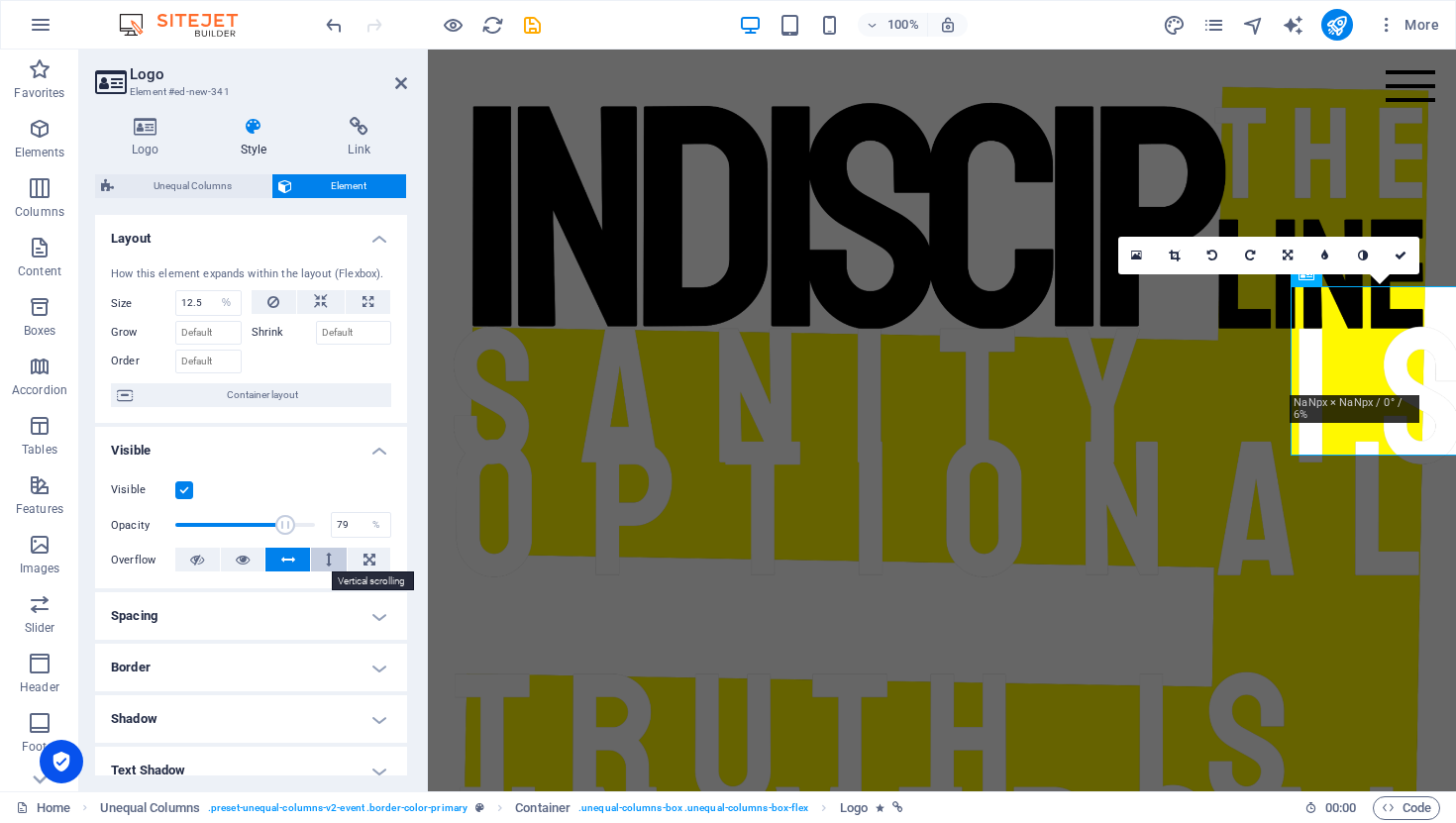 click at bounding box center [329, 560] 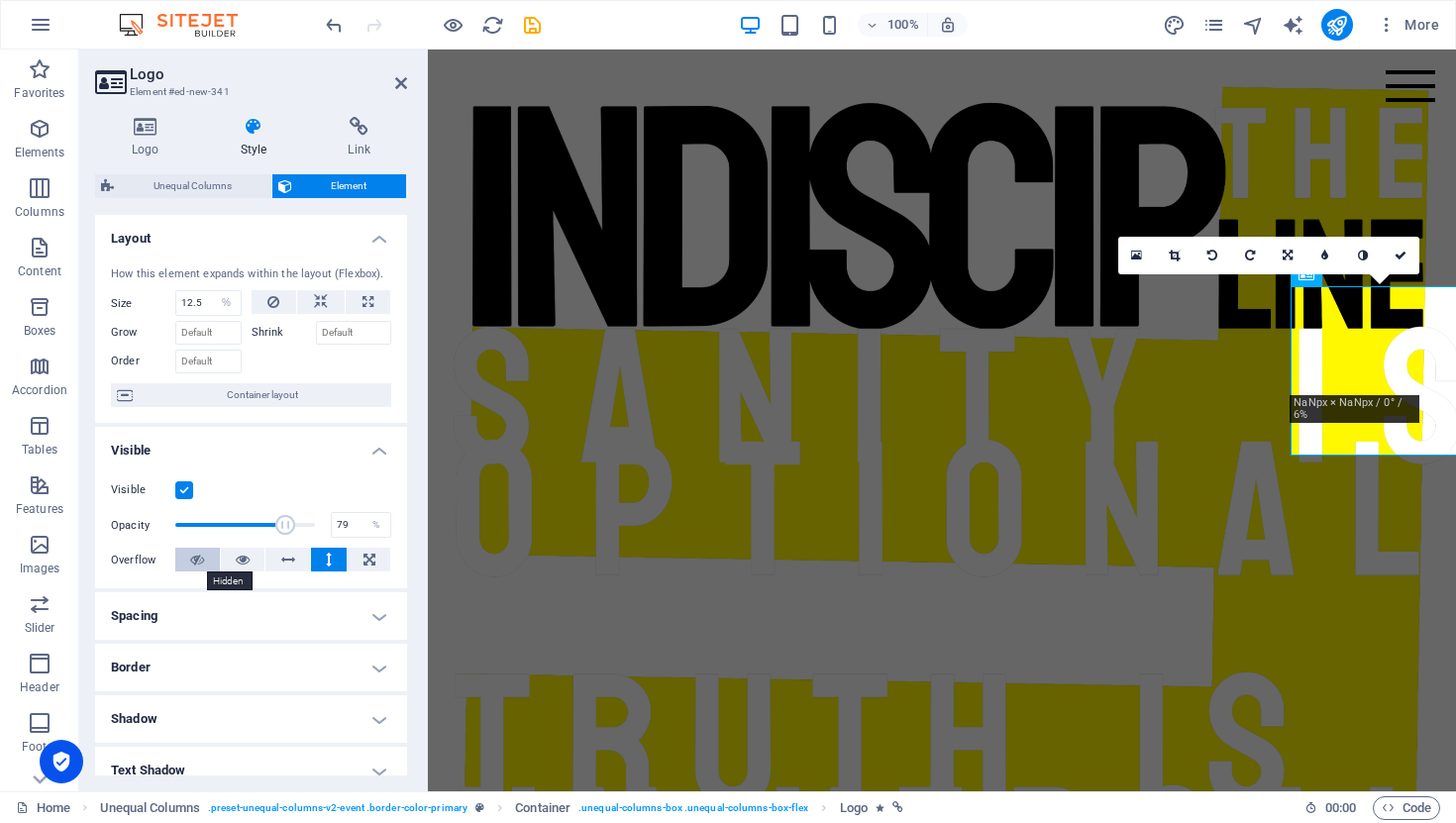 click at bounding box center (197, 560) 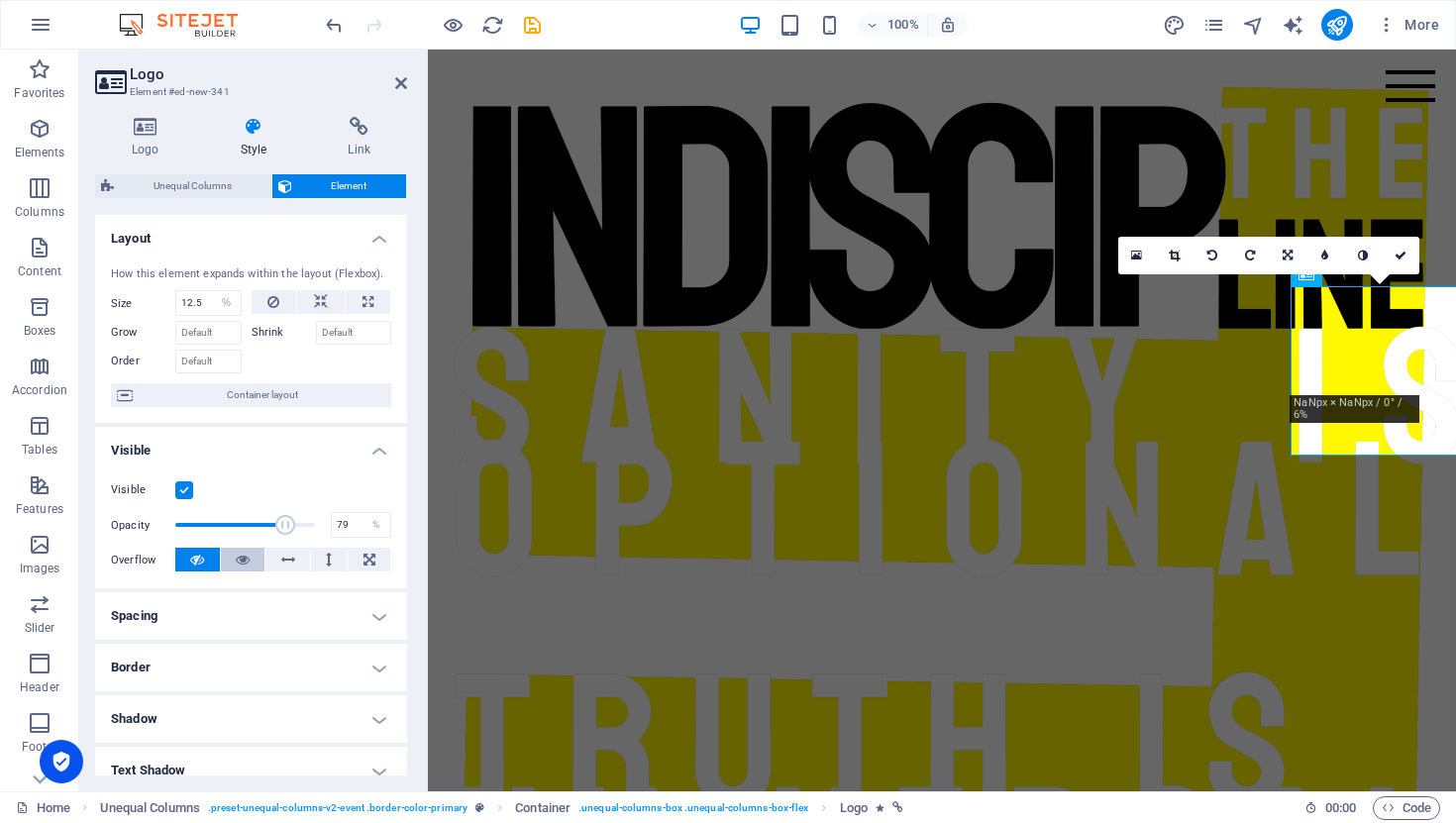 click at bounding box center [243, 560] 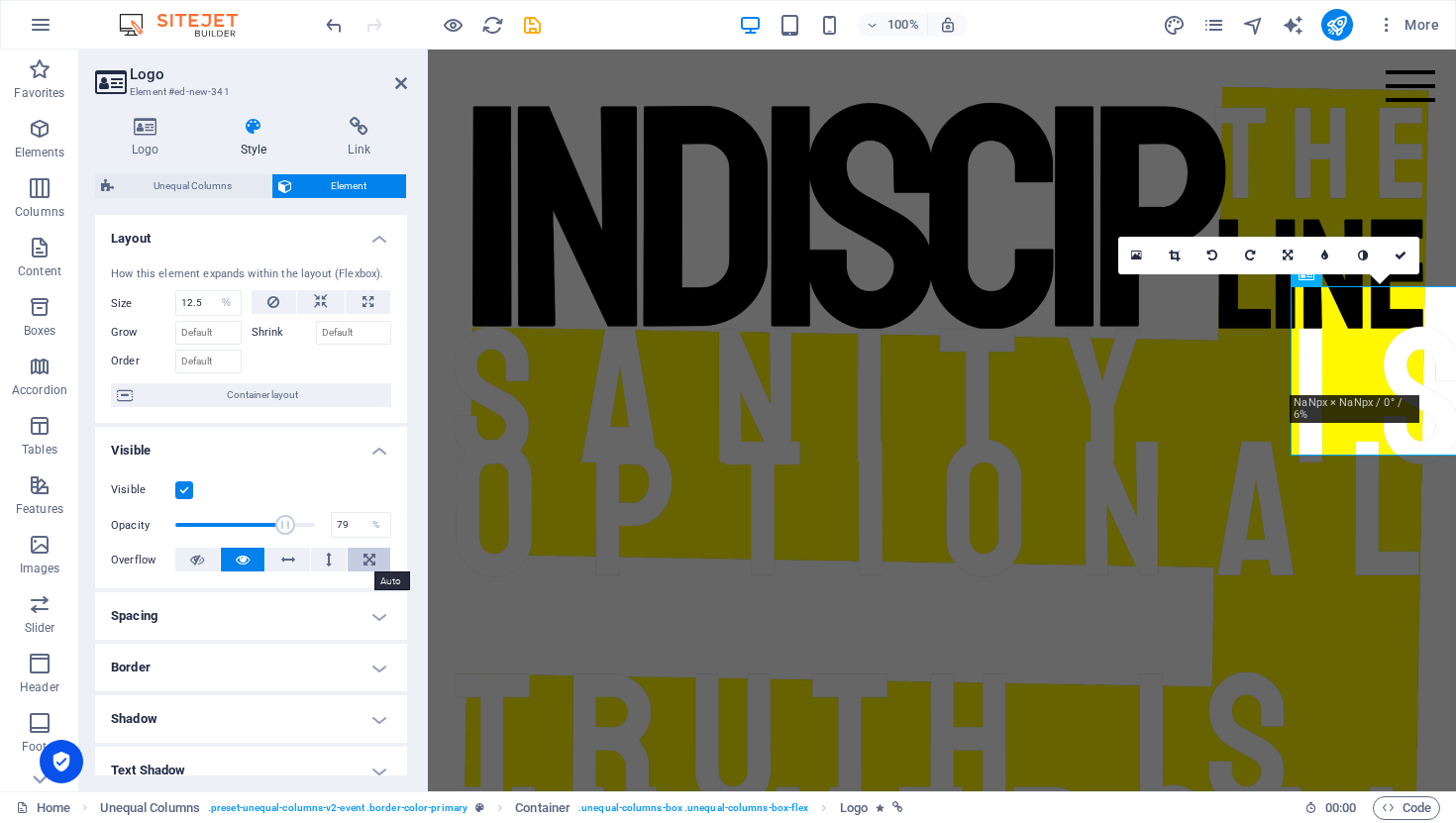 click at bounding box center (368, 560) 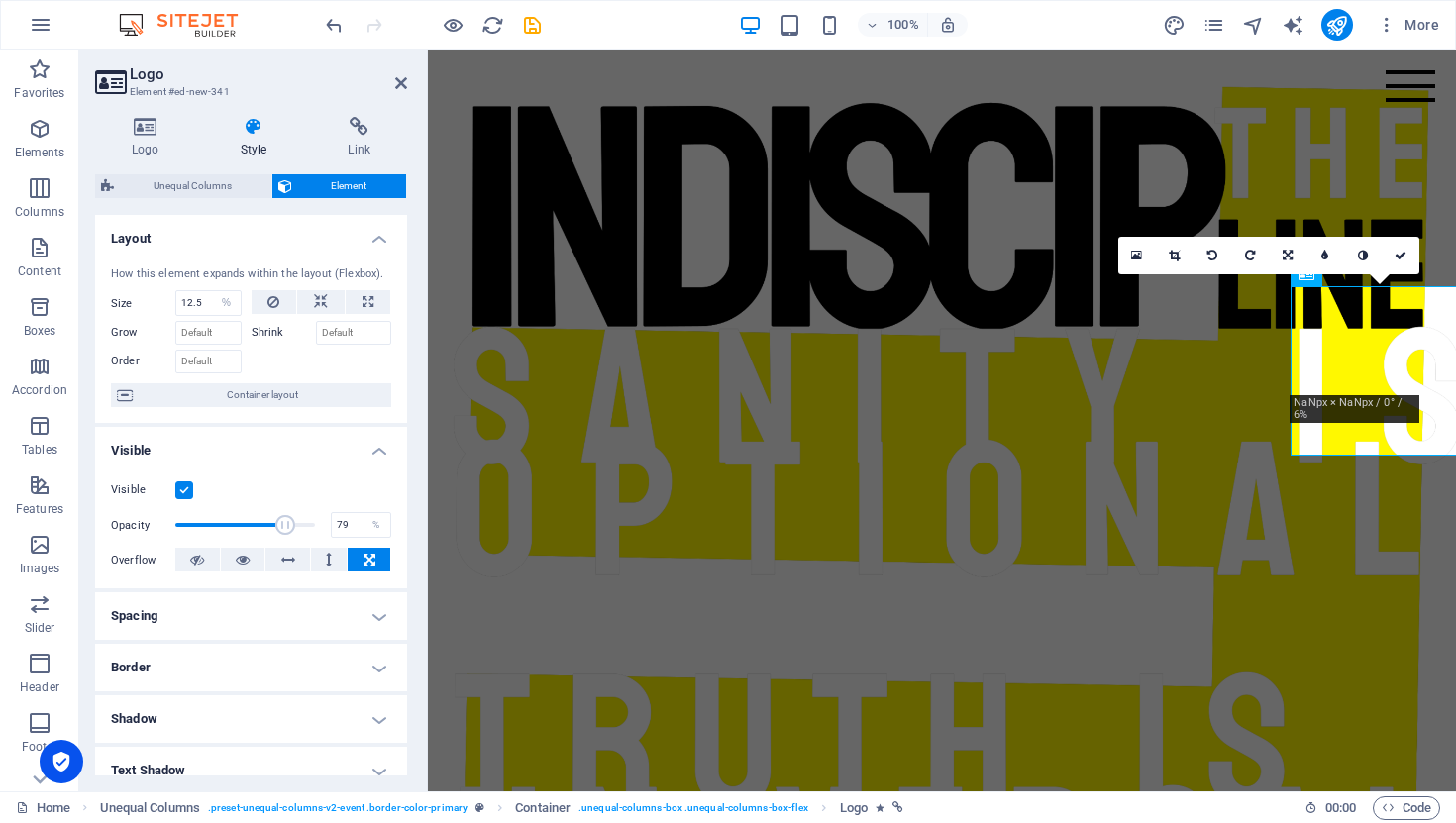 click on "Spacing" at bounding box center (251, 616) 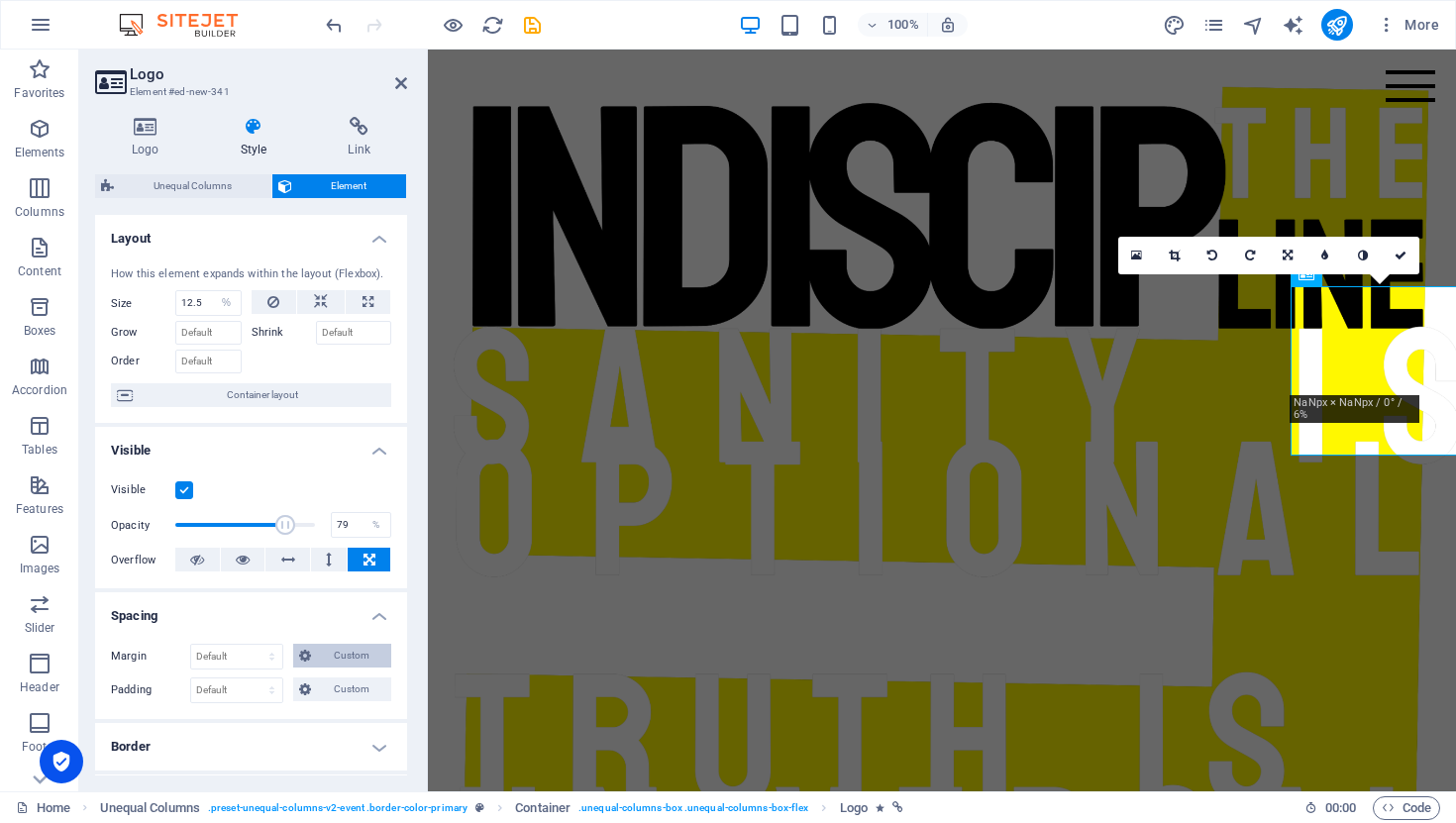 click on "Custom" at bounding box center (351, 656) 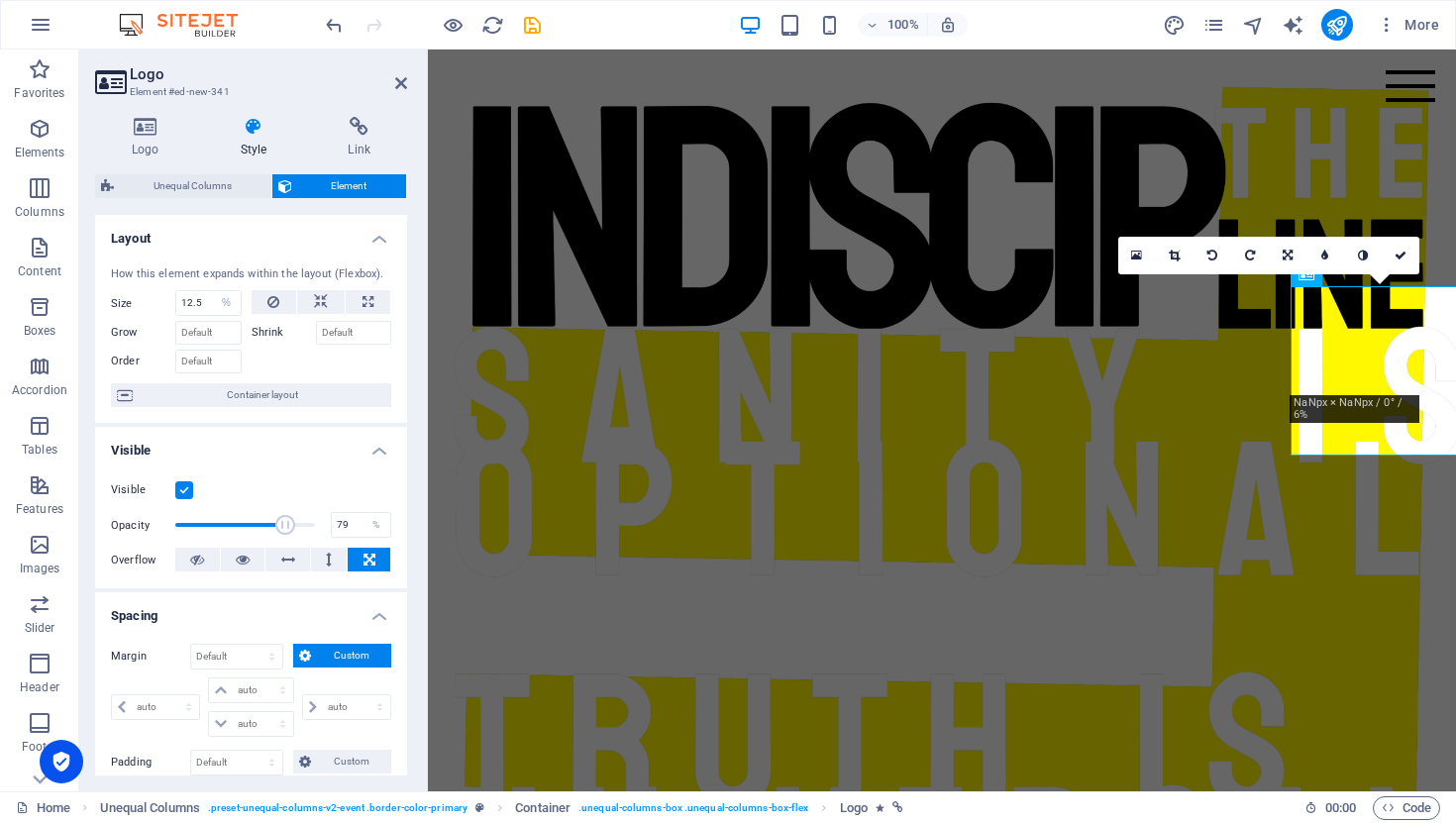 click on "Custom" at bounding box center (351, 656) 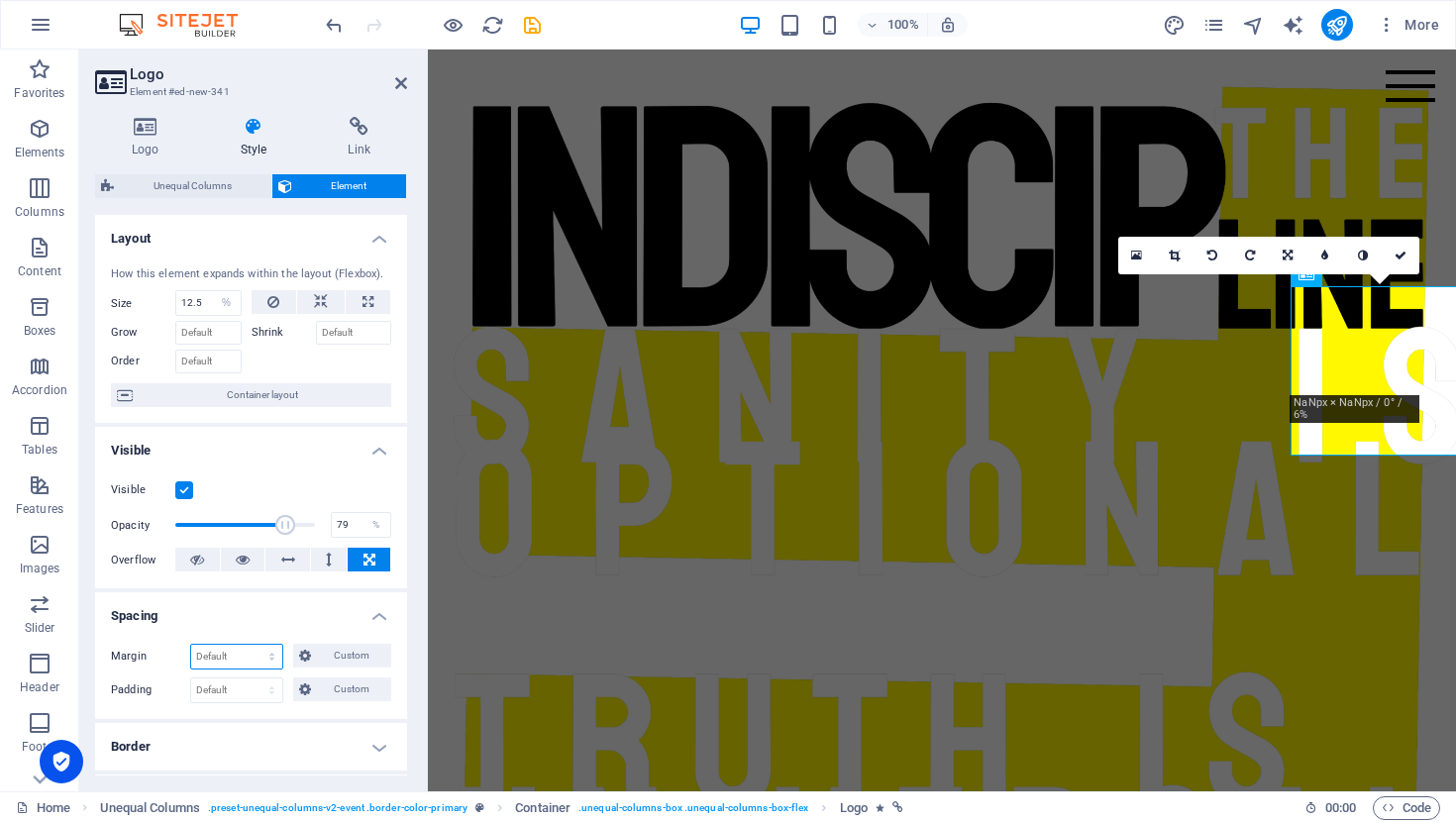 click on "Default auto px % rem vw vh Custom" at bounding box center (237, 657) 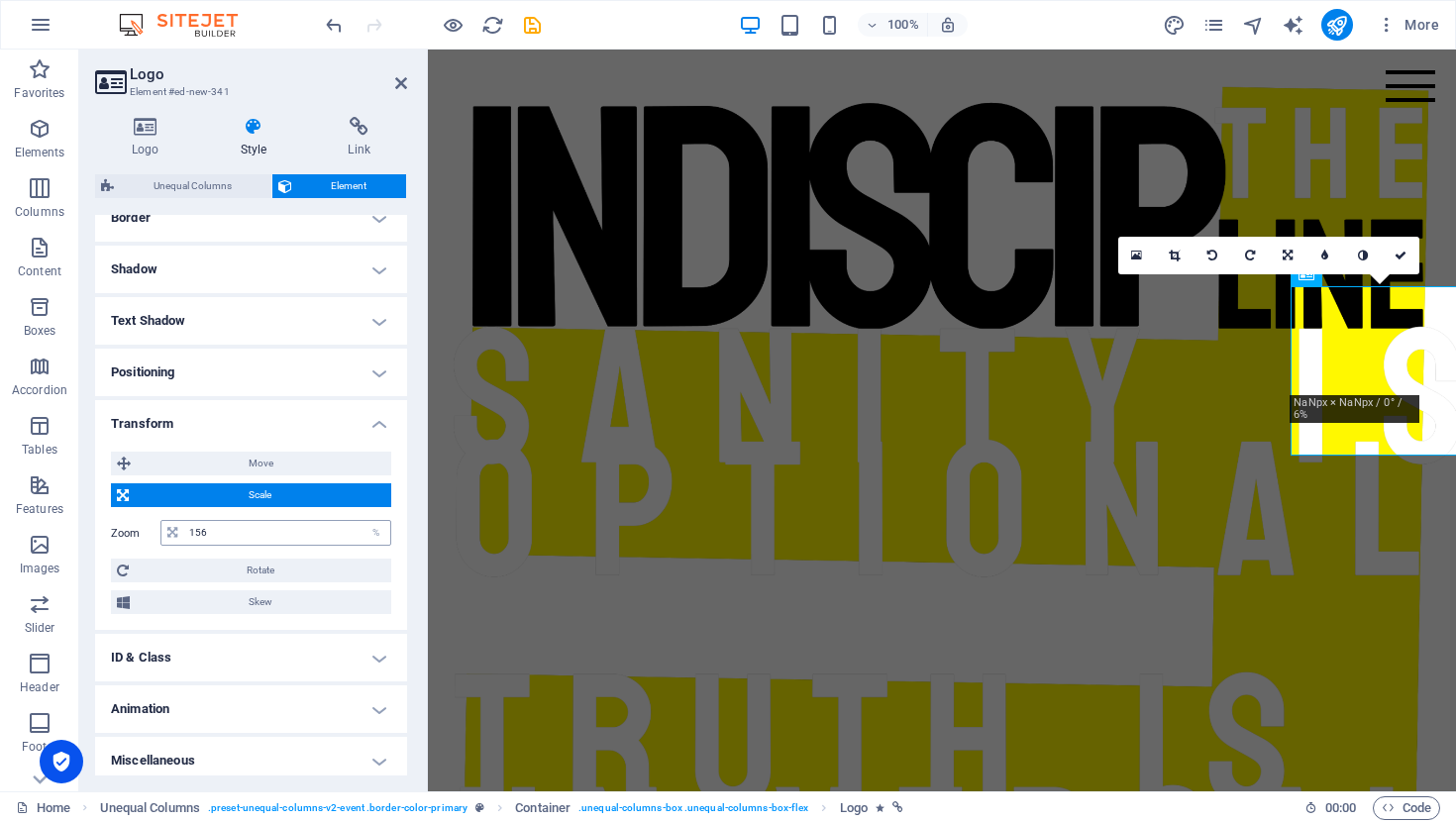 scroll, scrollTop: 538, scrollLeft: 0, axis: vertical 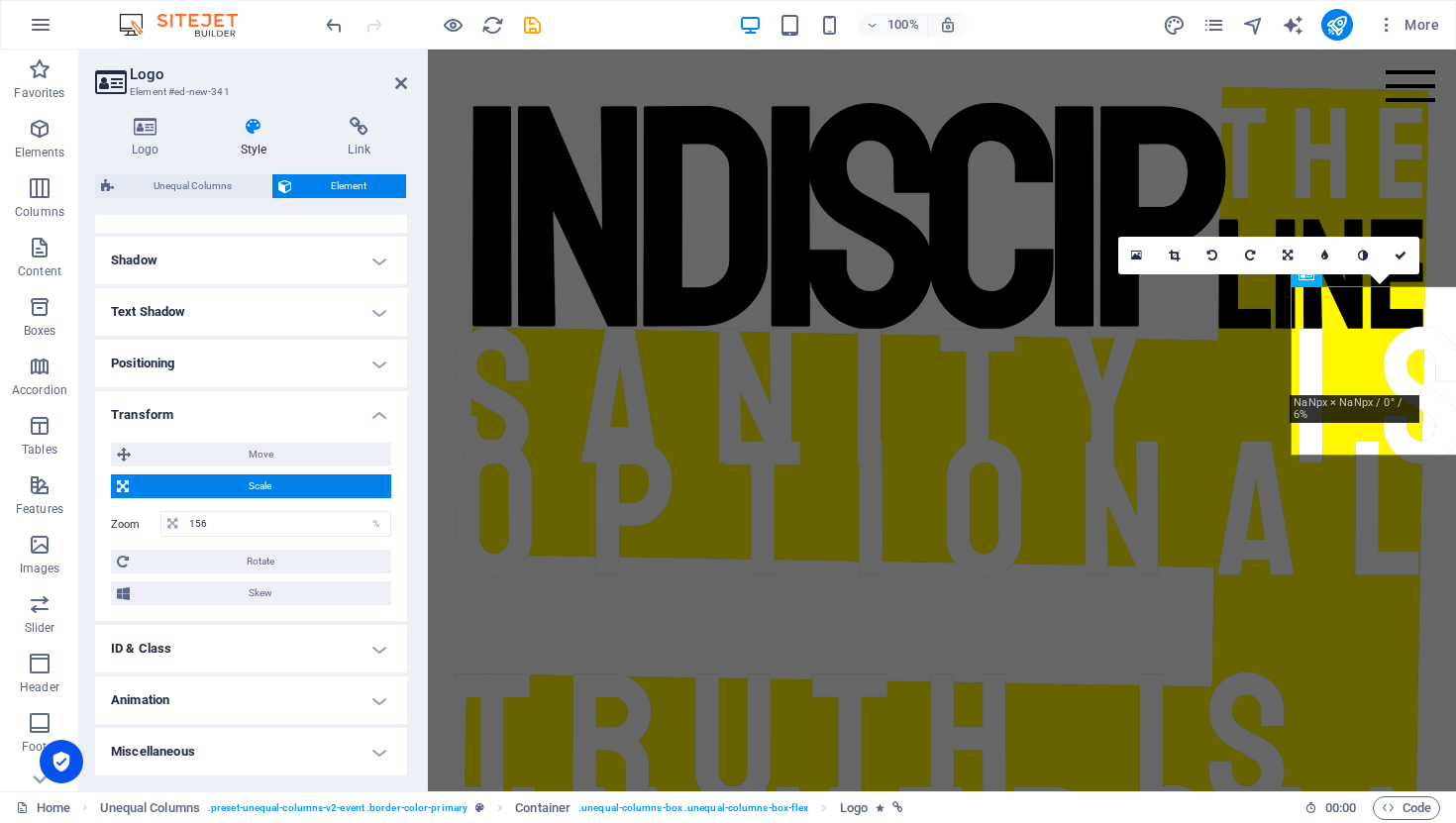 click on "Positioning" at bounding box center (251, 363) 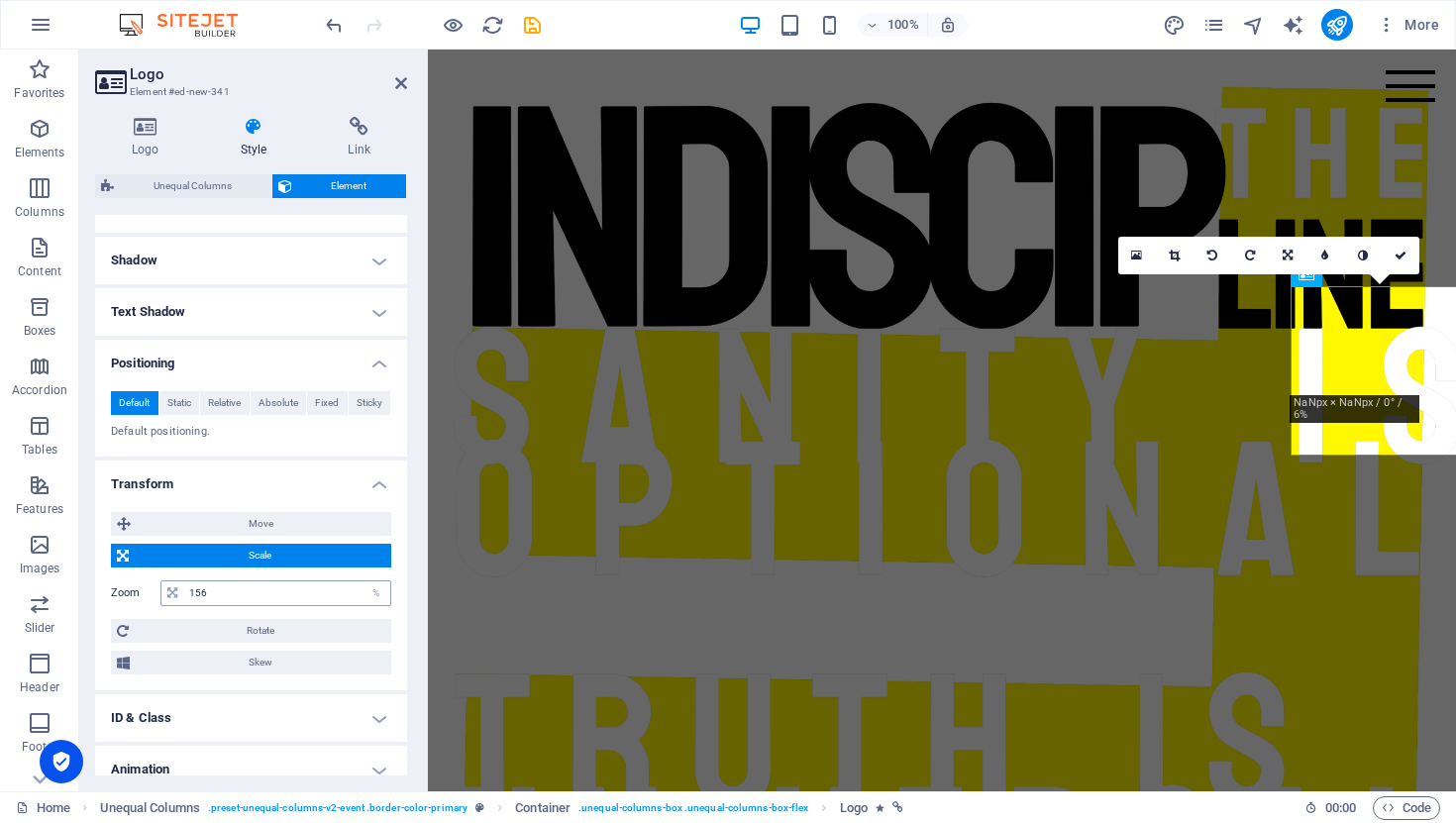 click at bounding box center (172, 593) 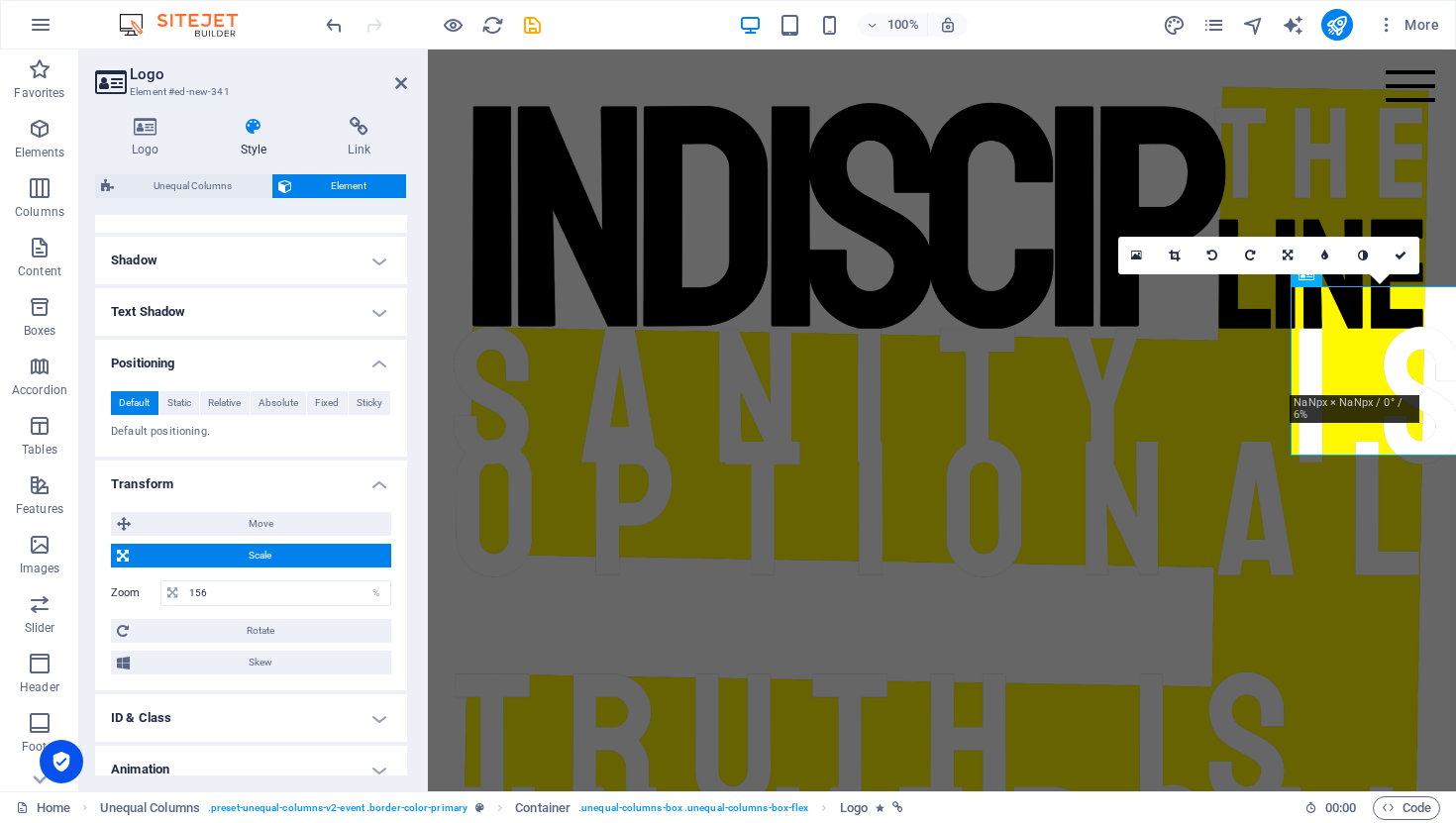 click on "Zoom" at bounding box center [136, 592] 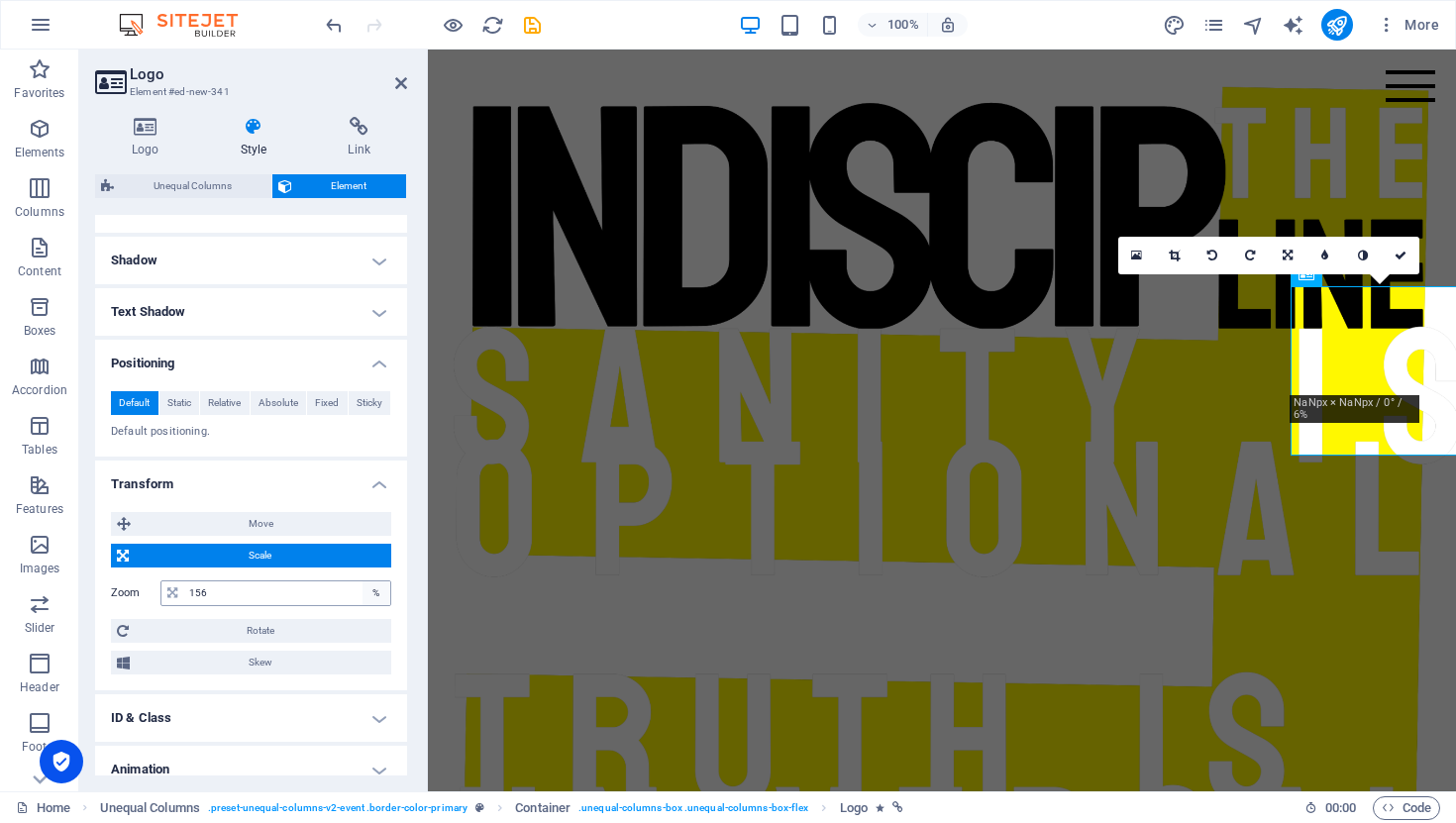 click on "%" at bounding box center (376, 593) 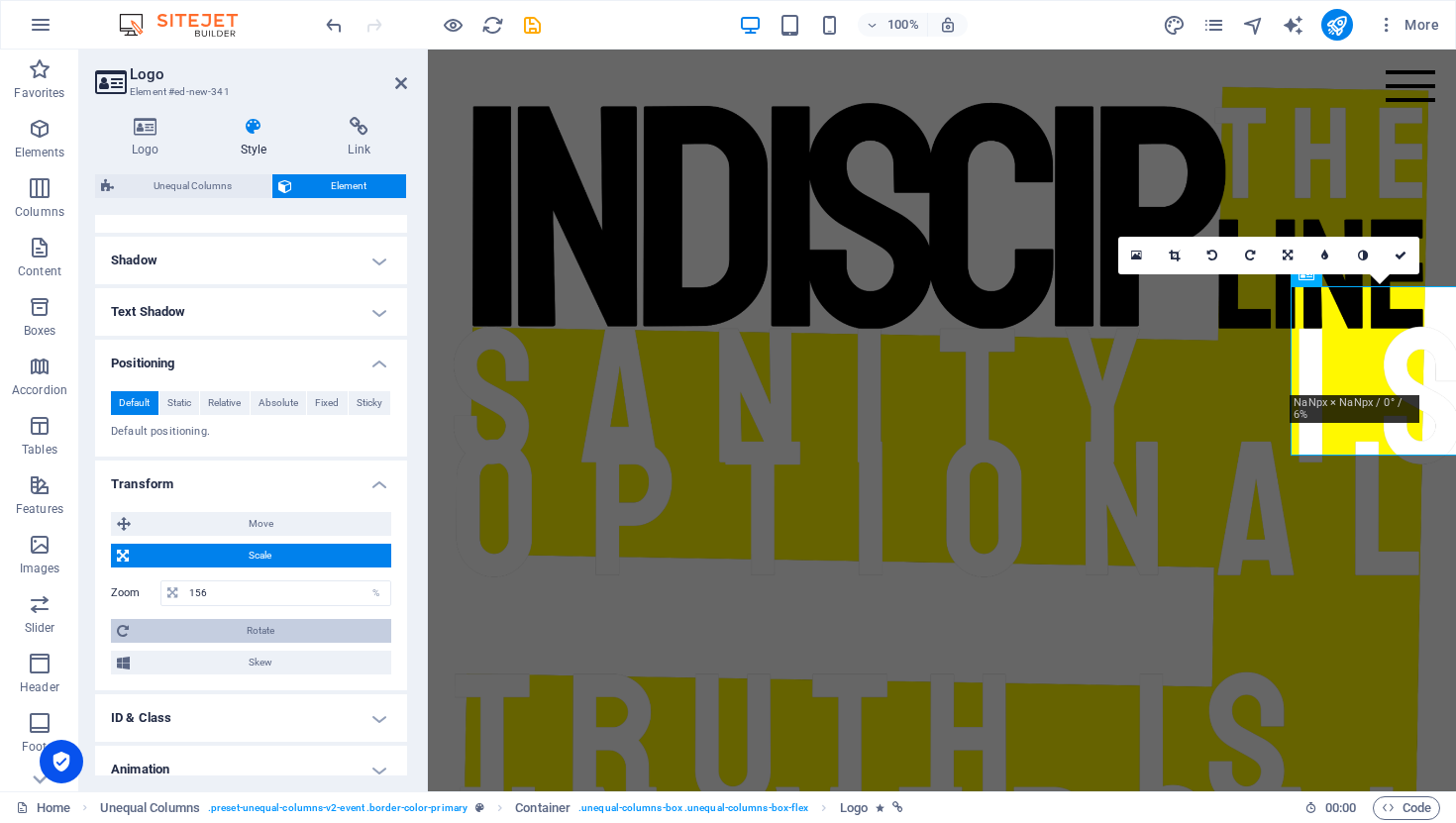 click on "Rotate" at bounding box center (260, 631) 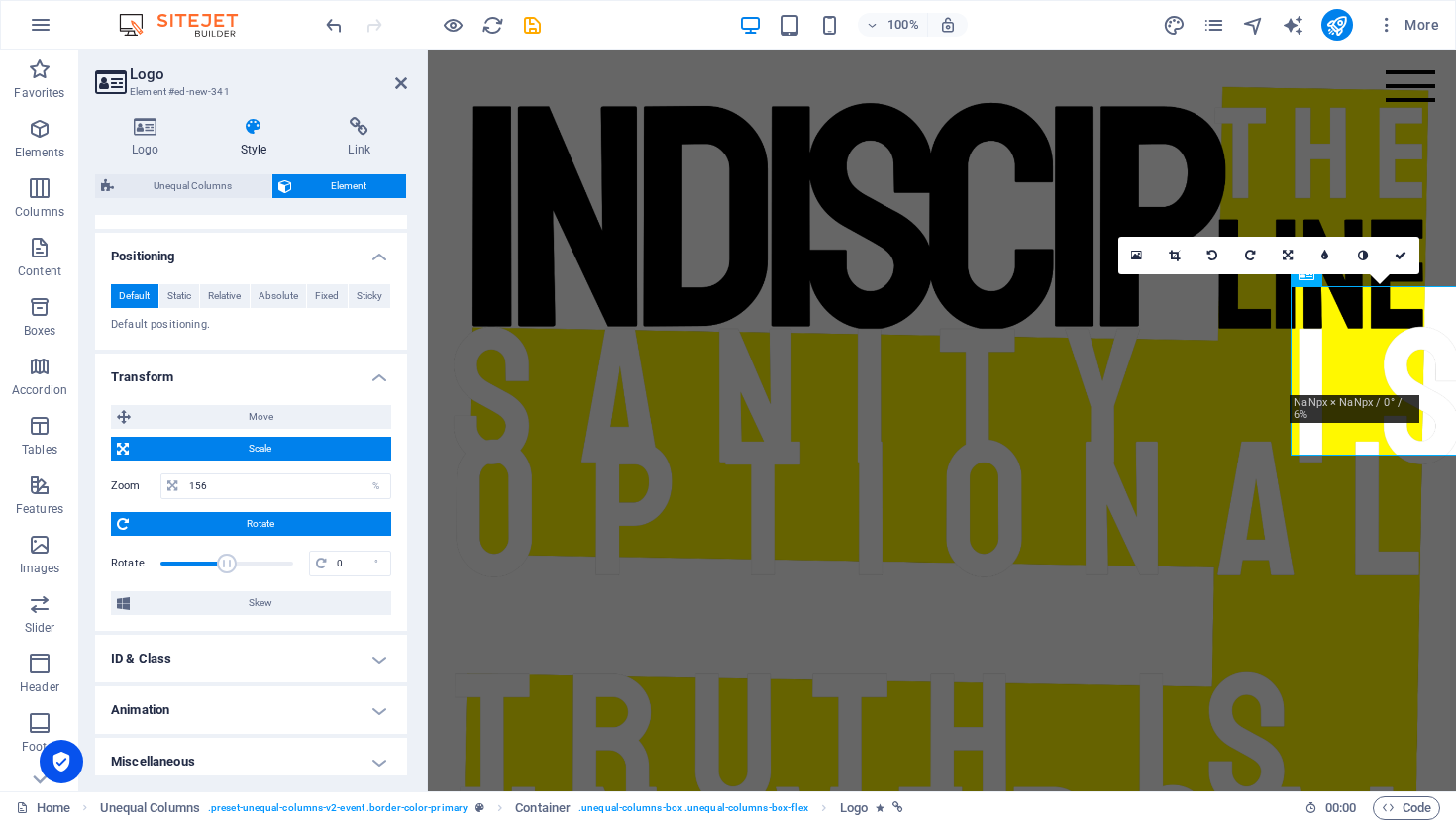 scroll, scrollTop: 654, scrollLeft: 0, axis: vertical 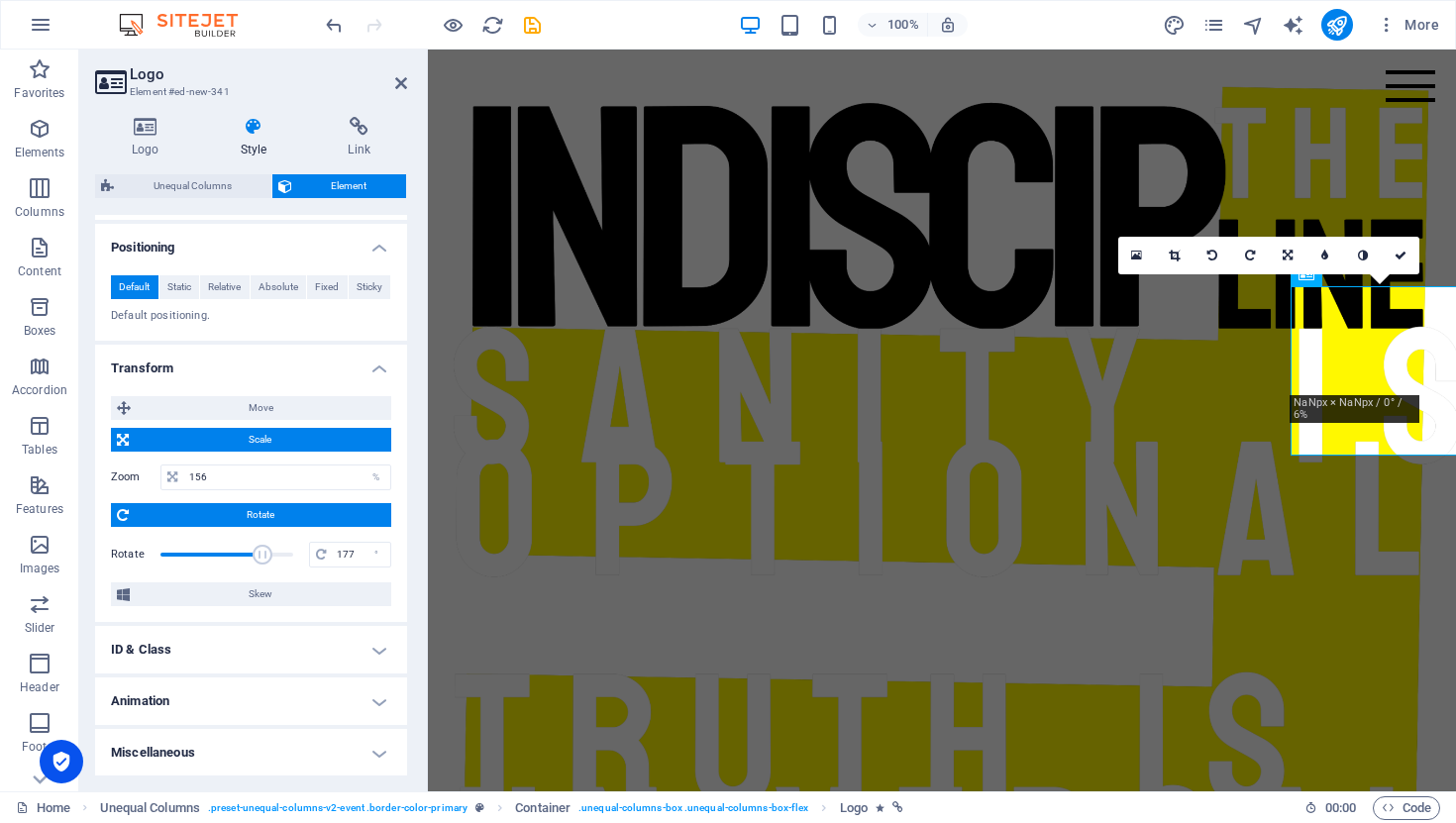 drag, startPoint x: 227, startPoint y: 551, endPoint x: 257, endPoint y: 553, distance: 30.066593 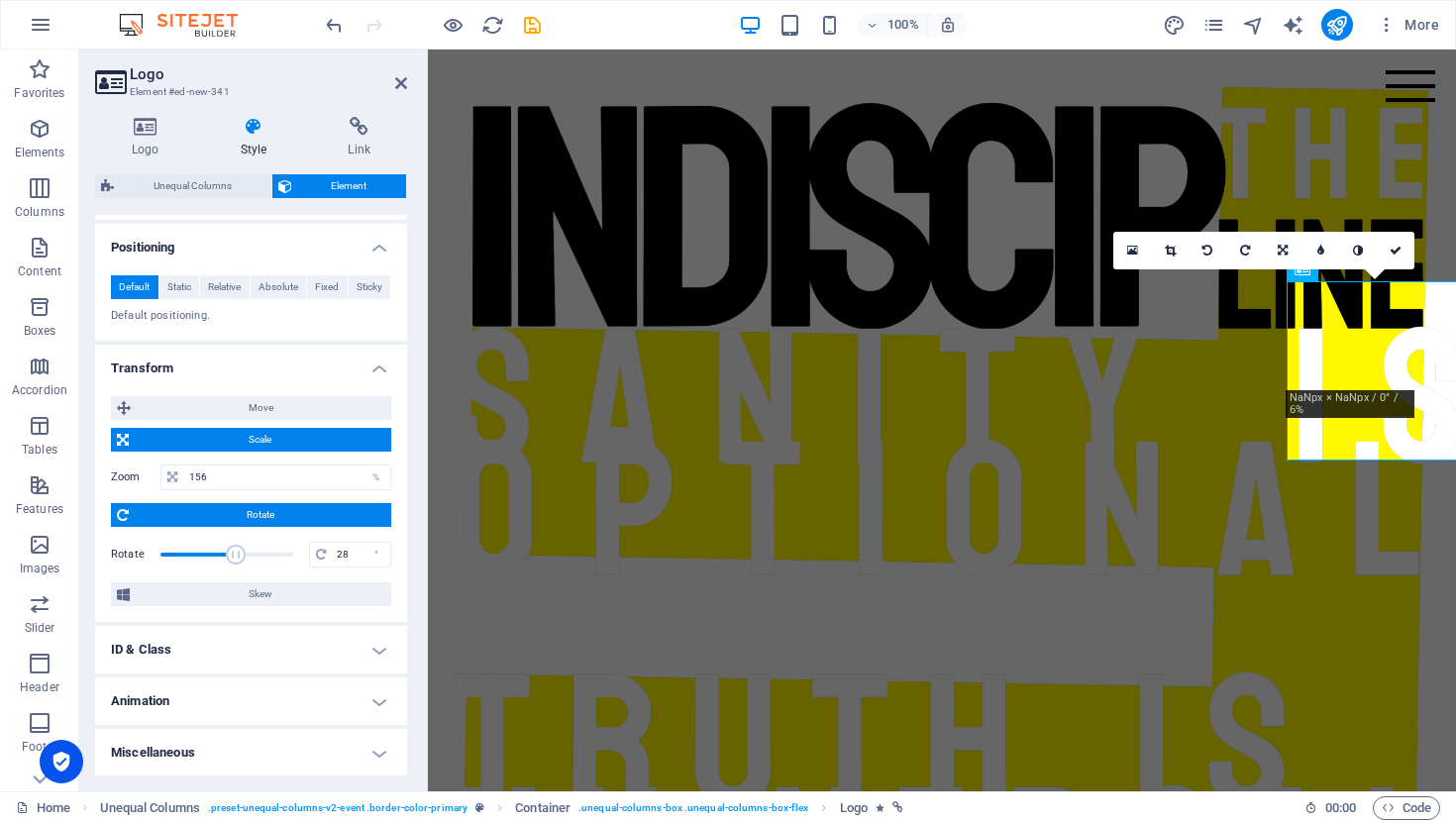 drag, startPoint x: 257, startPoint y: 553, endPoint x: 230, endPoint y: 553, distance: 27 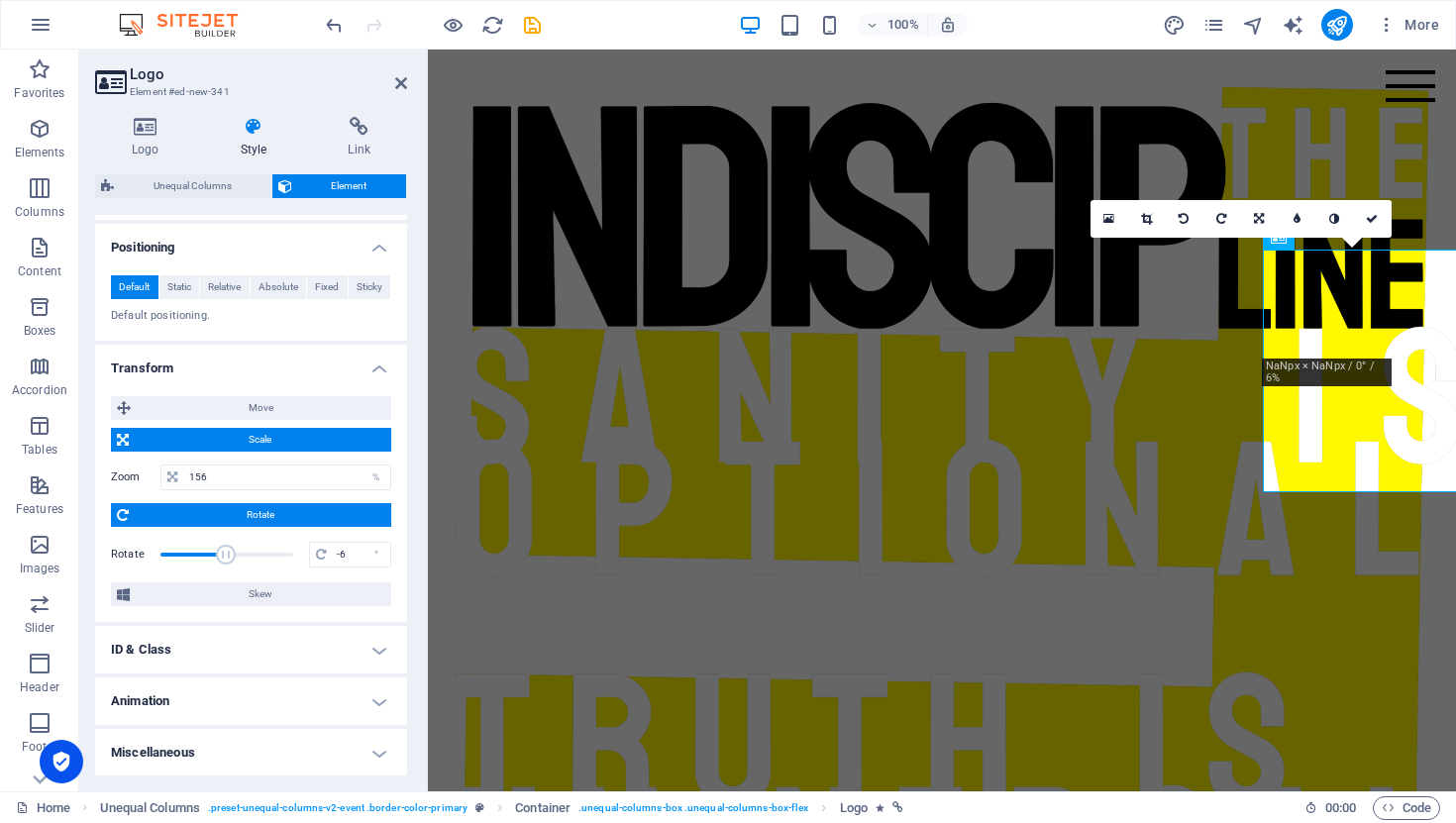 type on "-11" 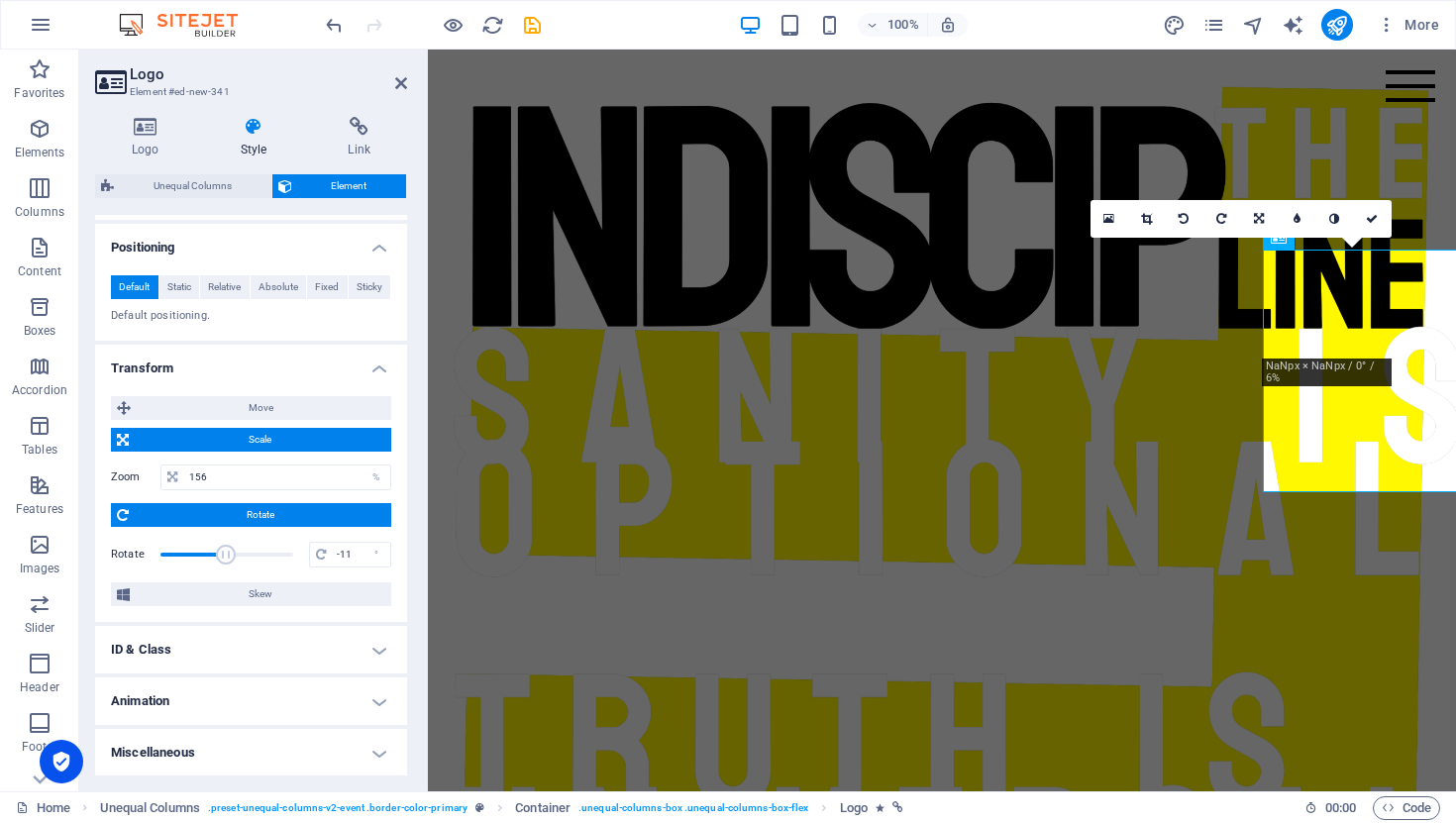 click at bounding box center (226, 555) 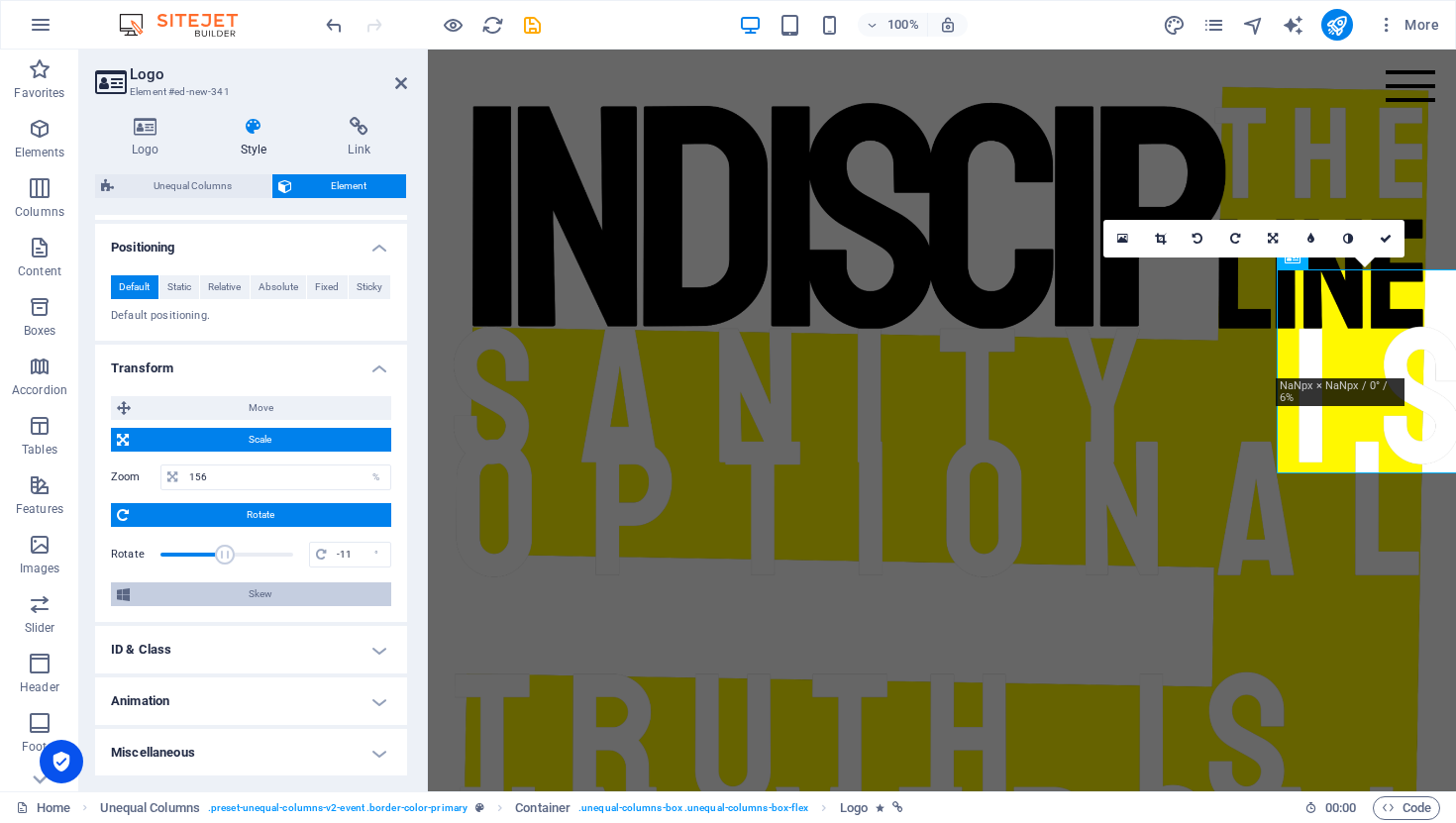 click on "Skew" at bounding box center [260, 594] 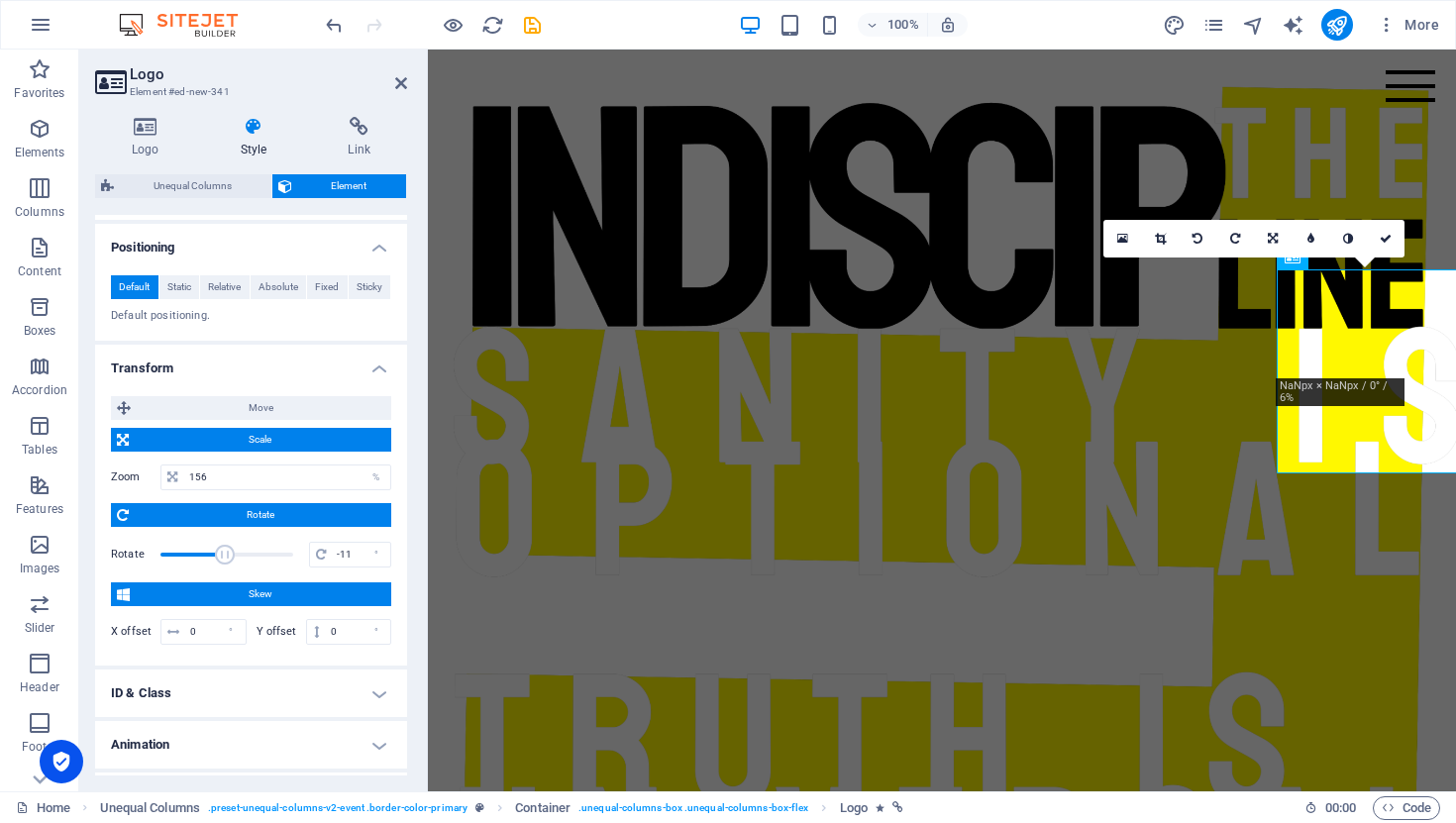 click on "ID & Class" at bounding box center (251, 693) 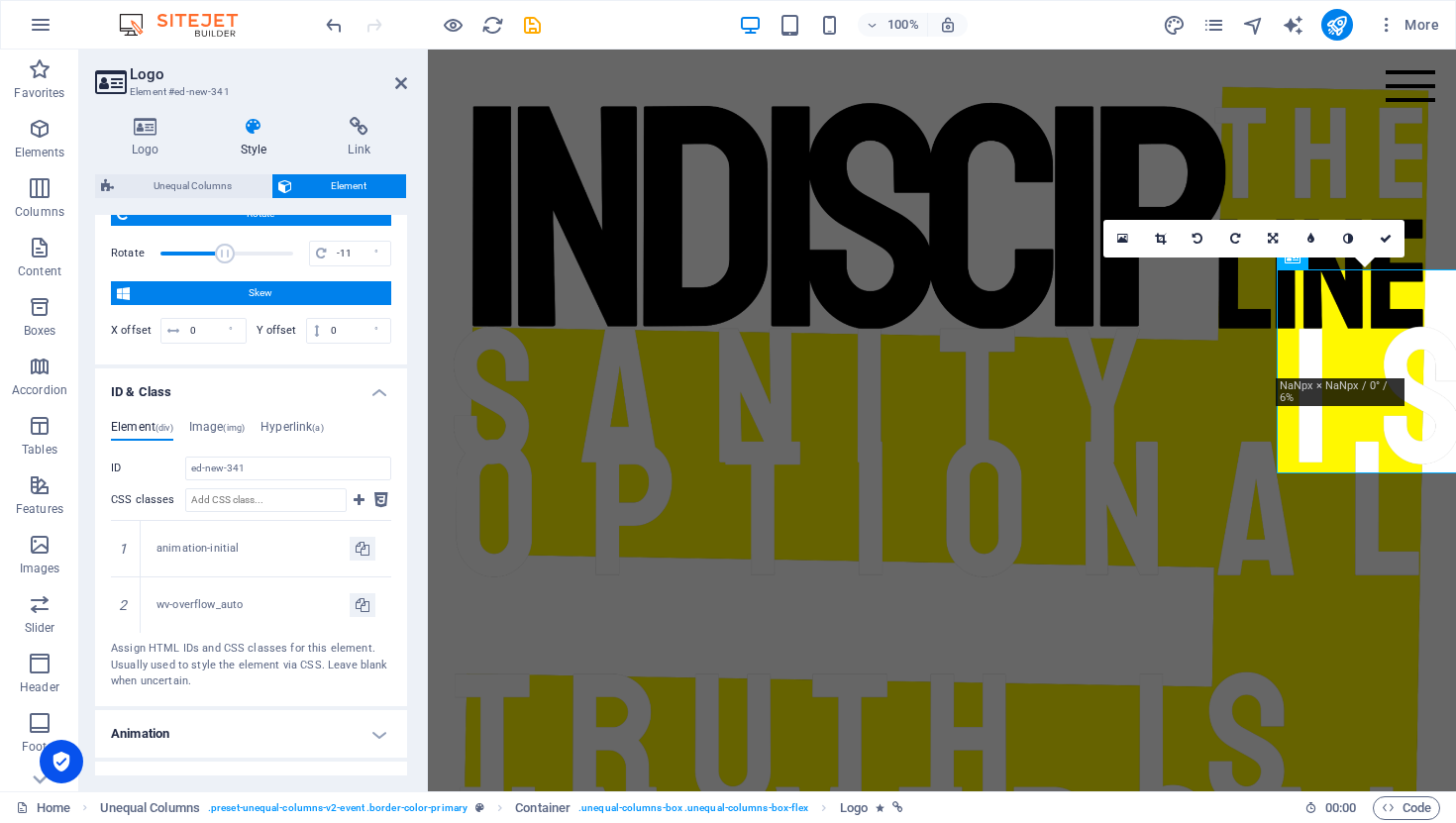 scroll, scrollTop: 987, scrollLeft: 0, axis: vertical 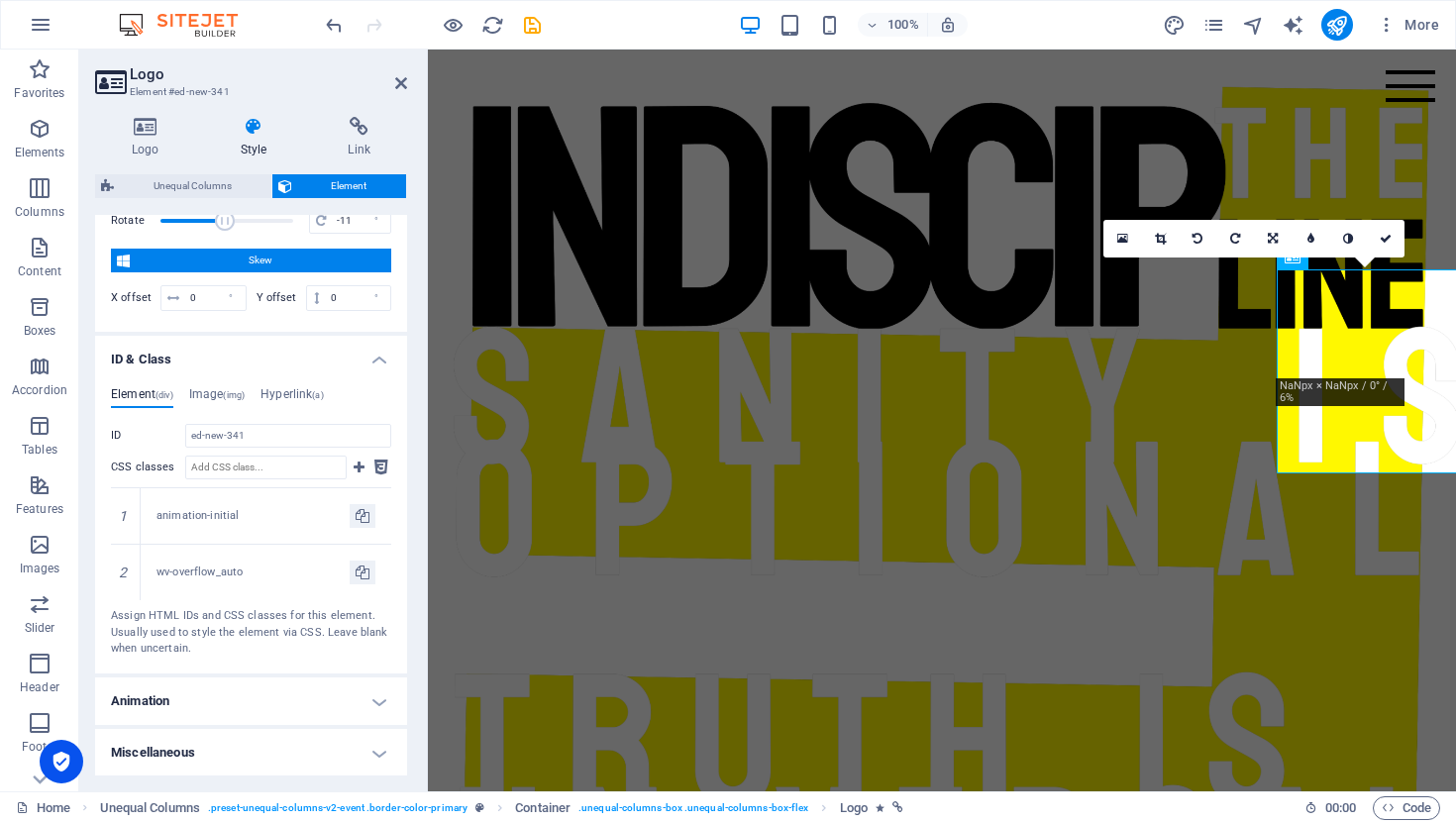 click on "Animation" at bounding box center [251, 701] 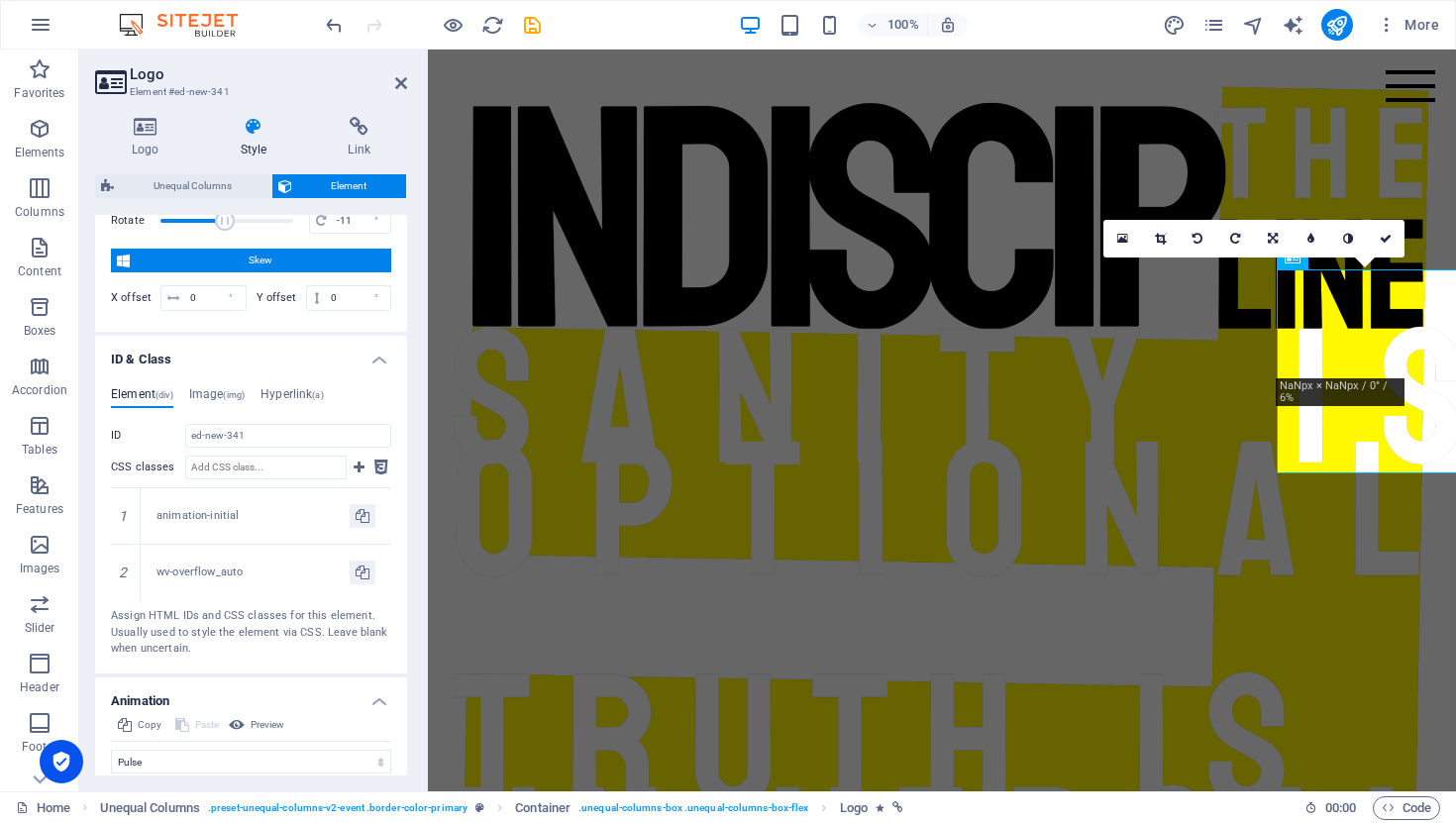 scroll, scrollTop: 1168, scrollLeft: 0, axis: vertical 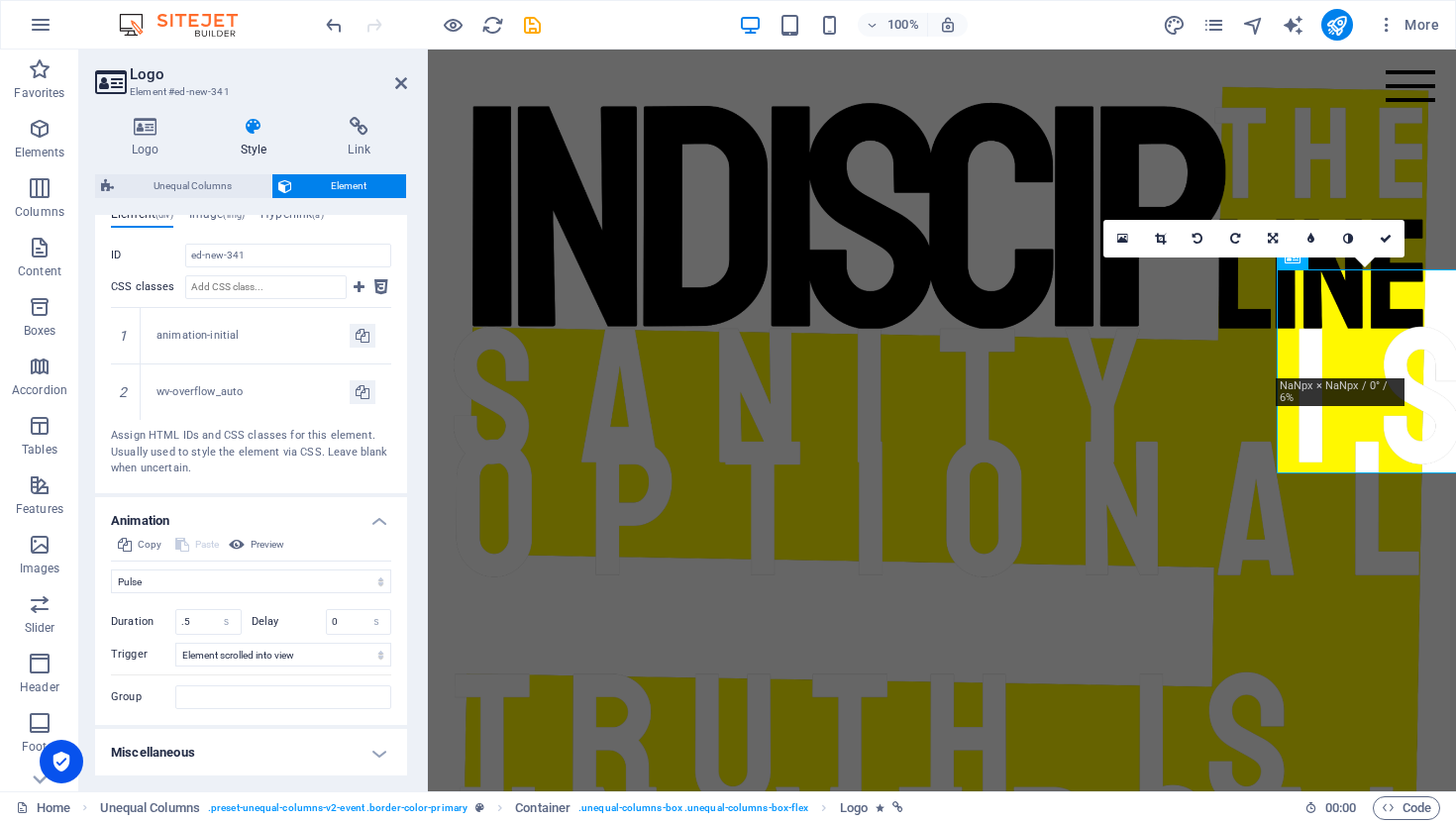 click on "Miscellaneous" at bounding box center [251, 753] 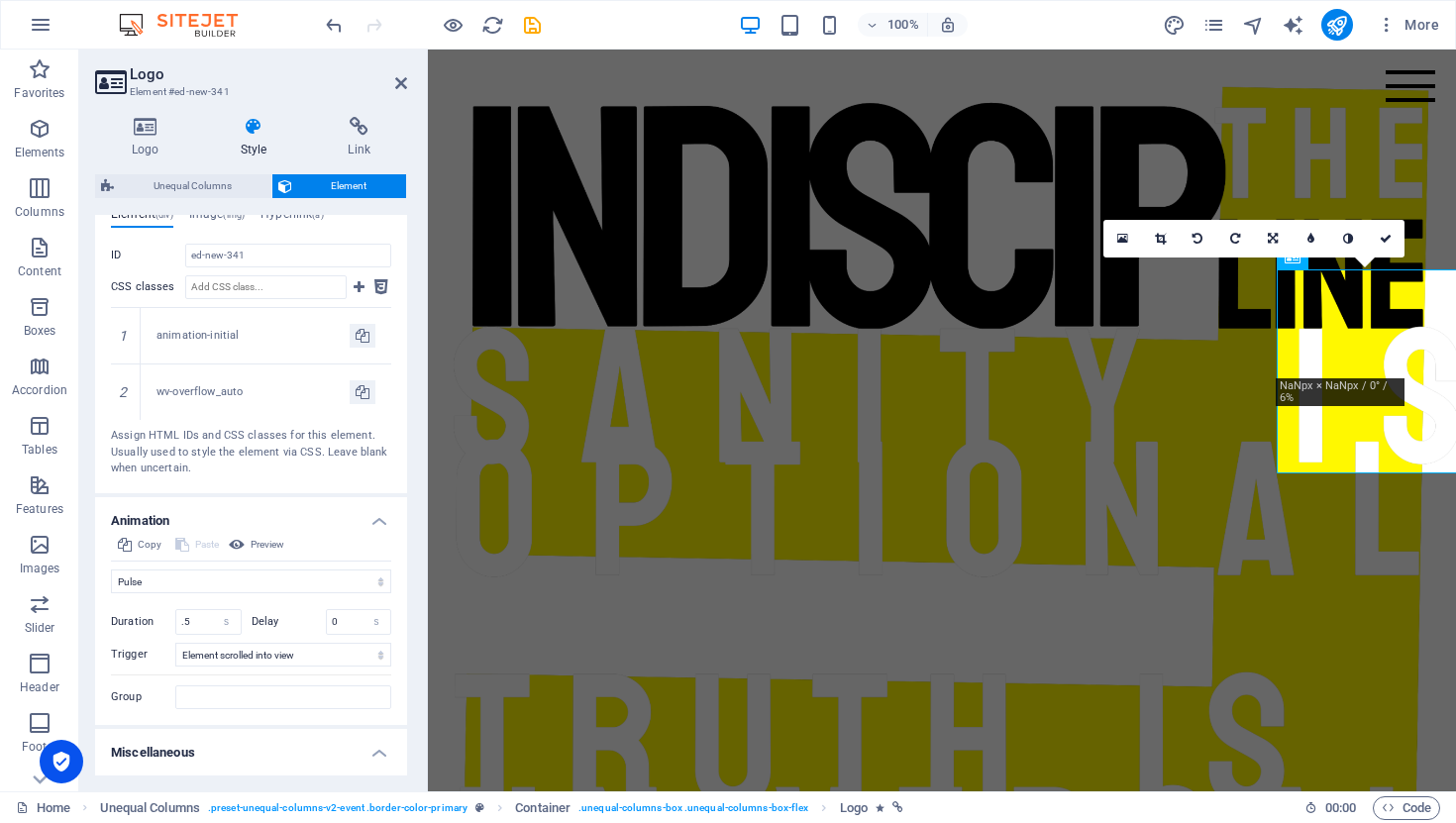 scroll, scrollTop: 1290, scrollLeft: 0, axis: vertical 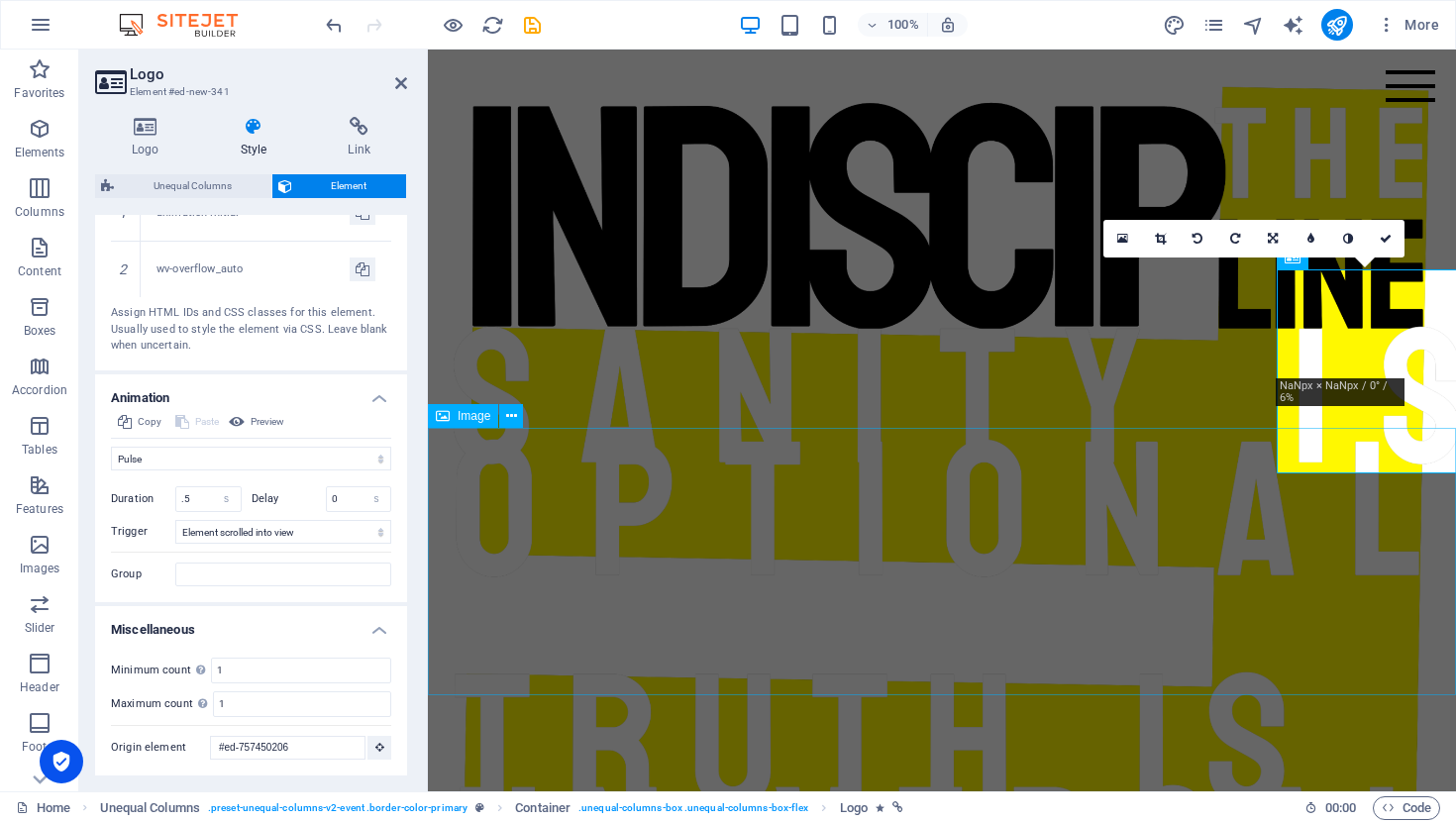 click at bounding box center (942, 2411) 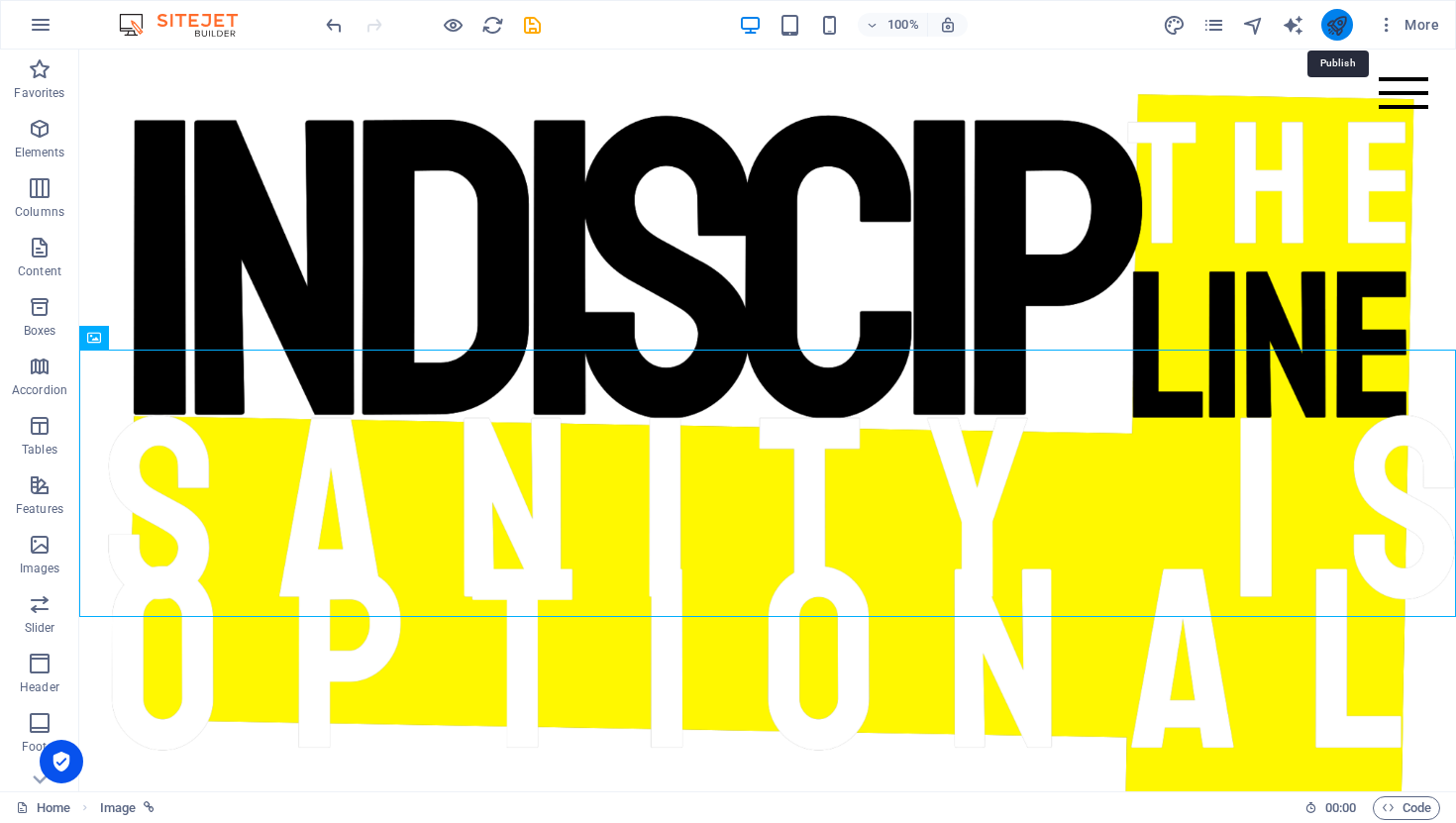 click at bounding box center [1336, 25] 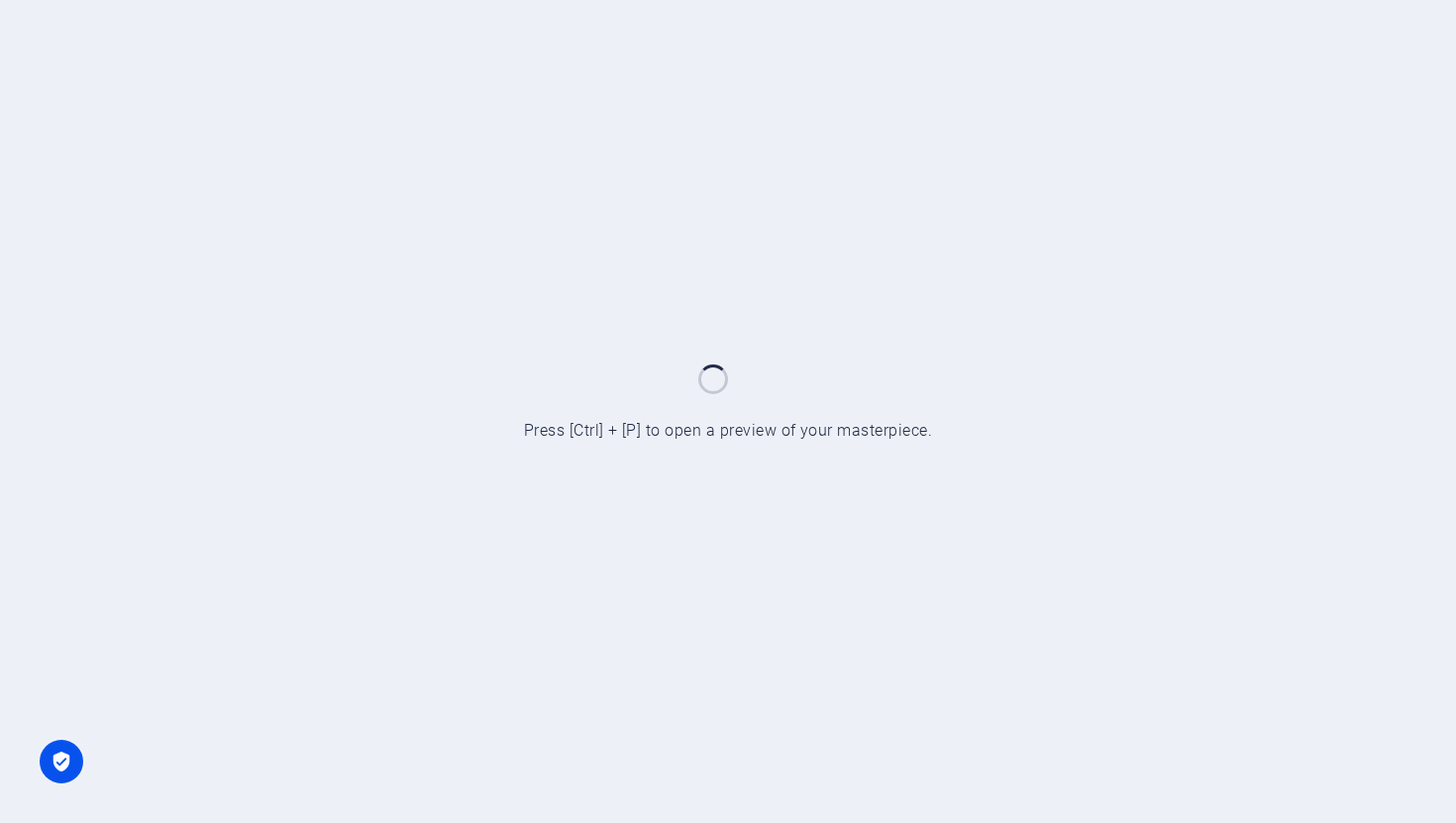 scroll, scrollTop: 0, scrollLeft: 0, axis: both 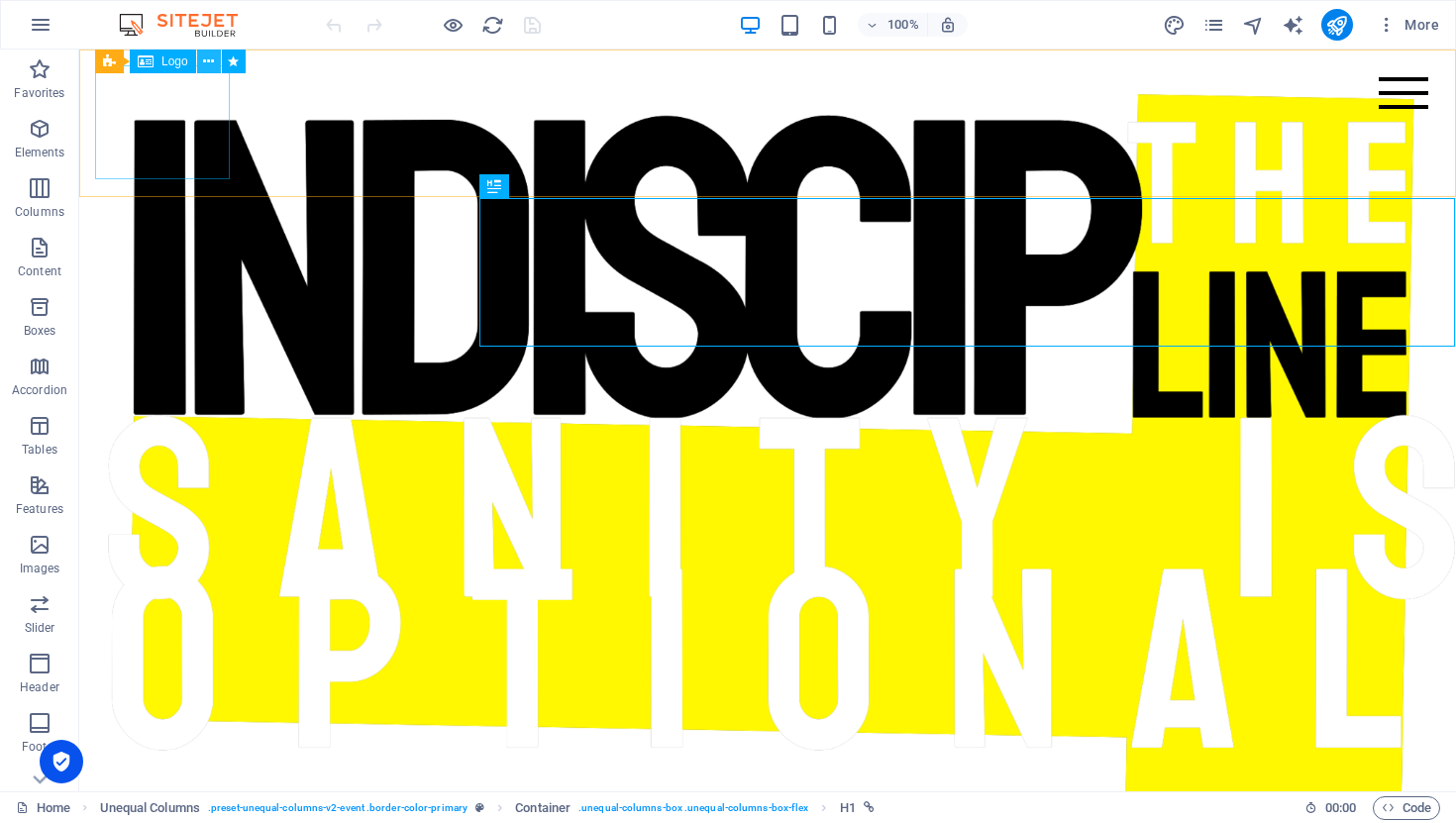 click at bounding box center (208, 61) 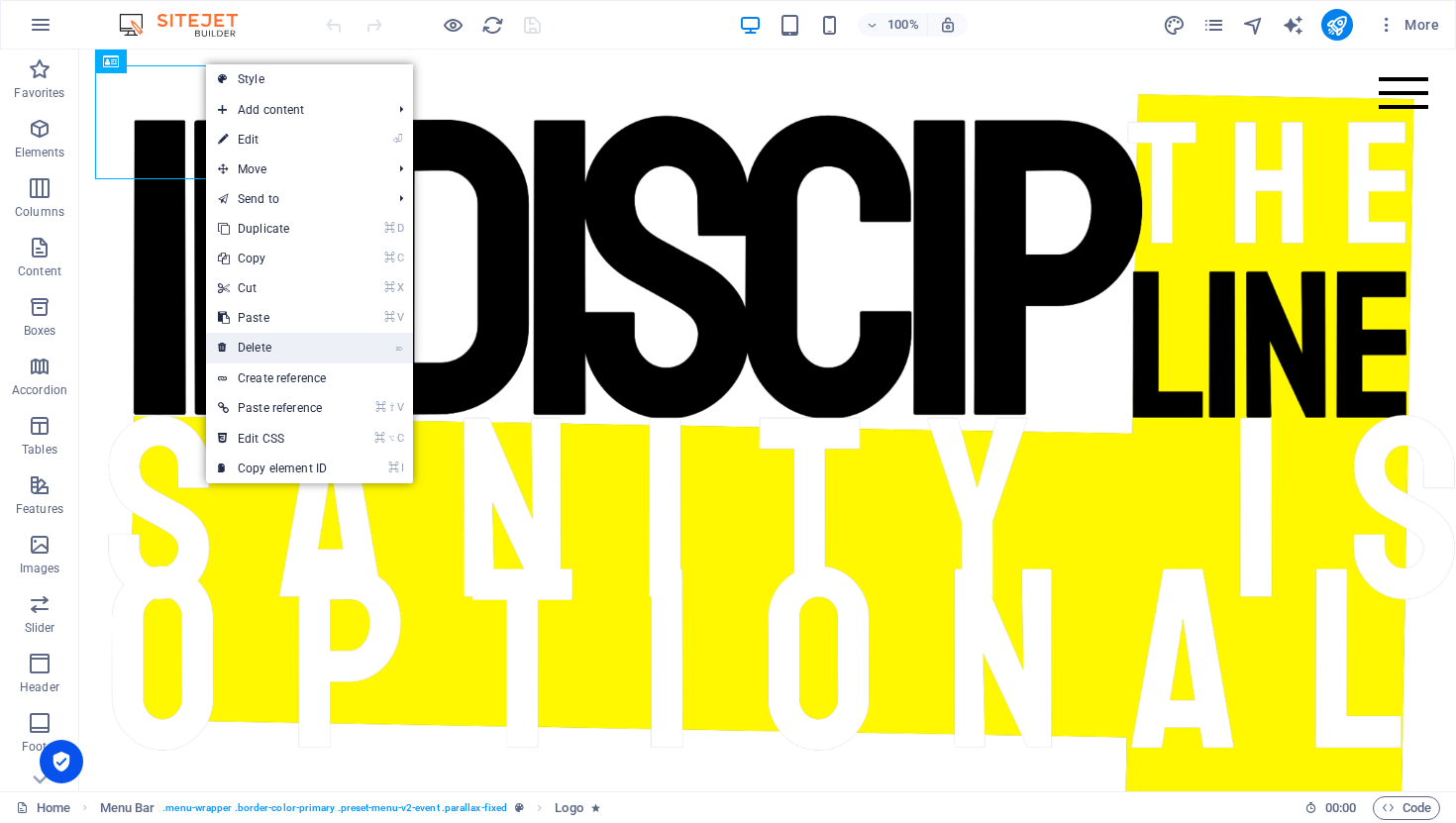 click on "⌦  Delete" at bounding box center [272, 348] 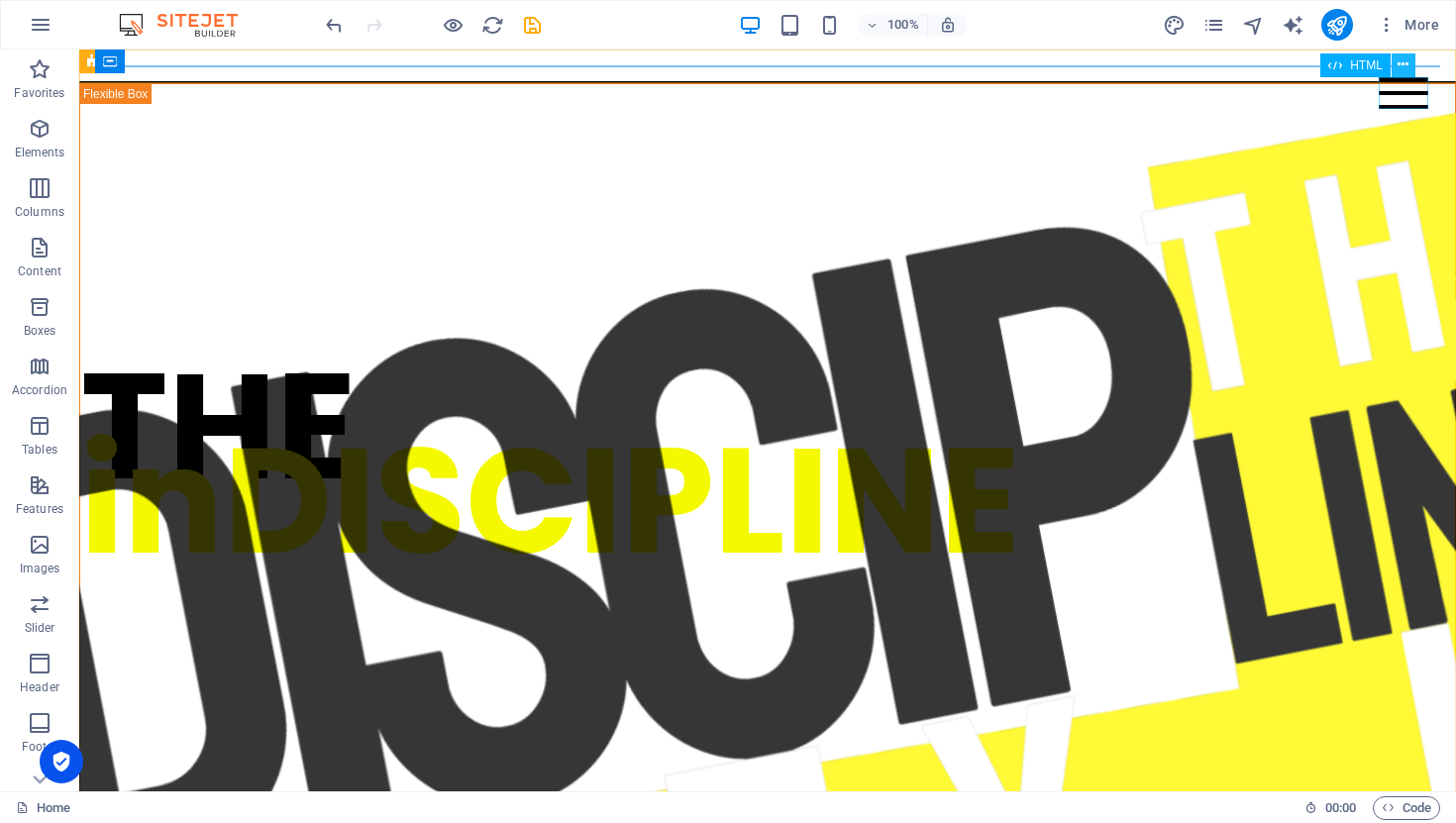 click at bounding box center (1403, 64) 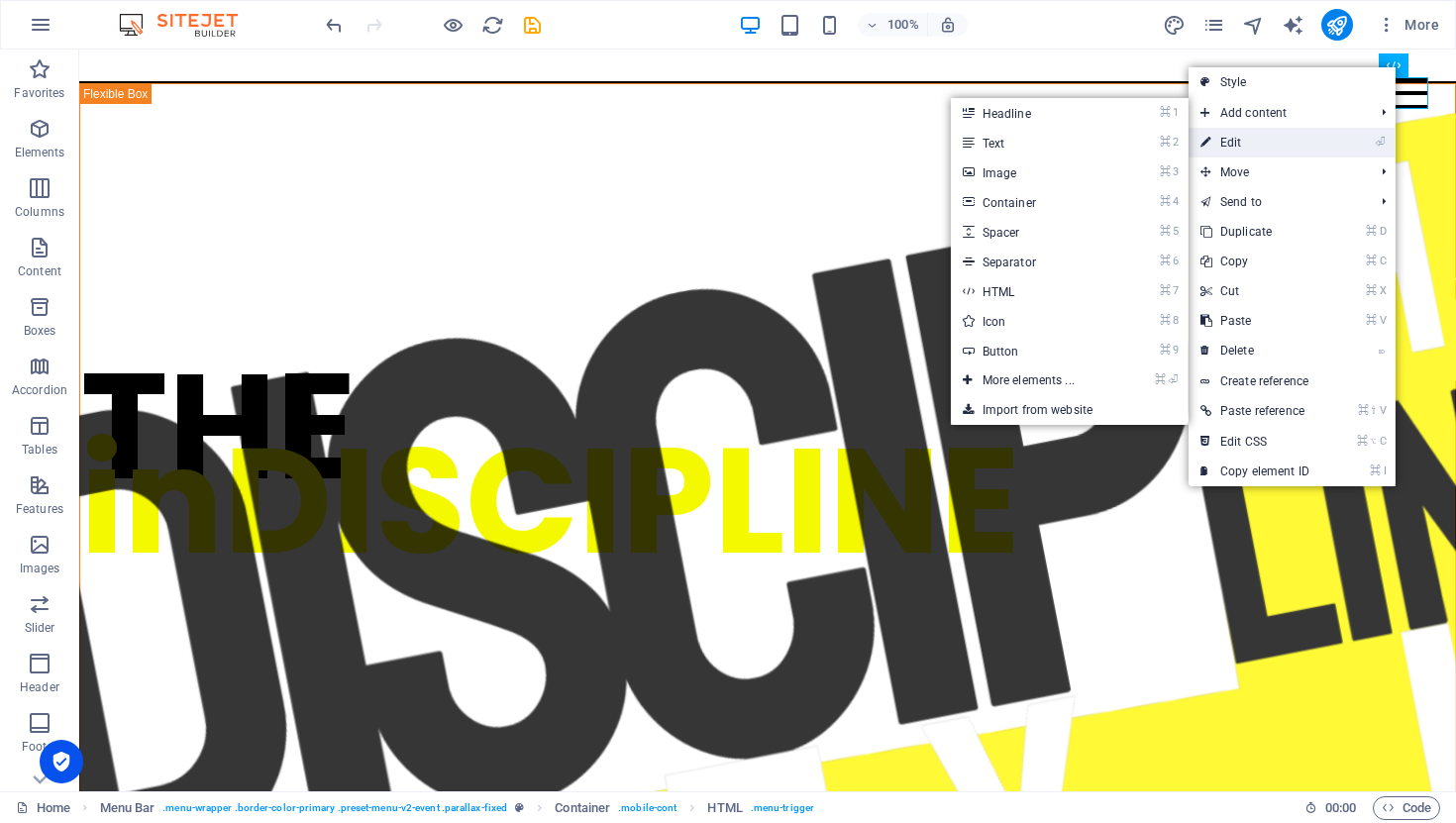 click on "⏎  Edit" at bounding box center [1255, 143] 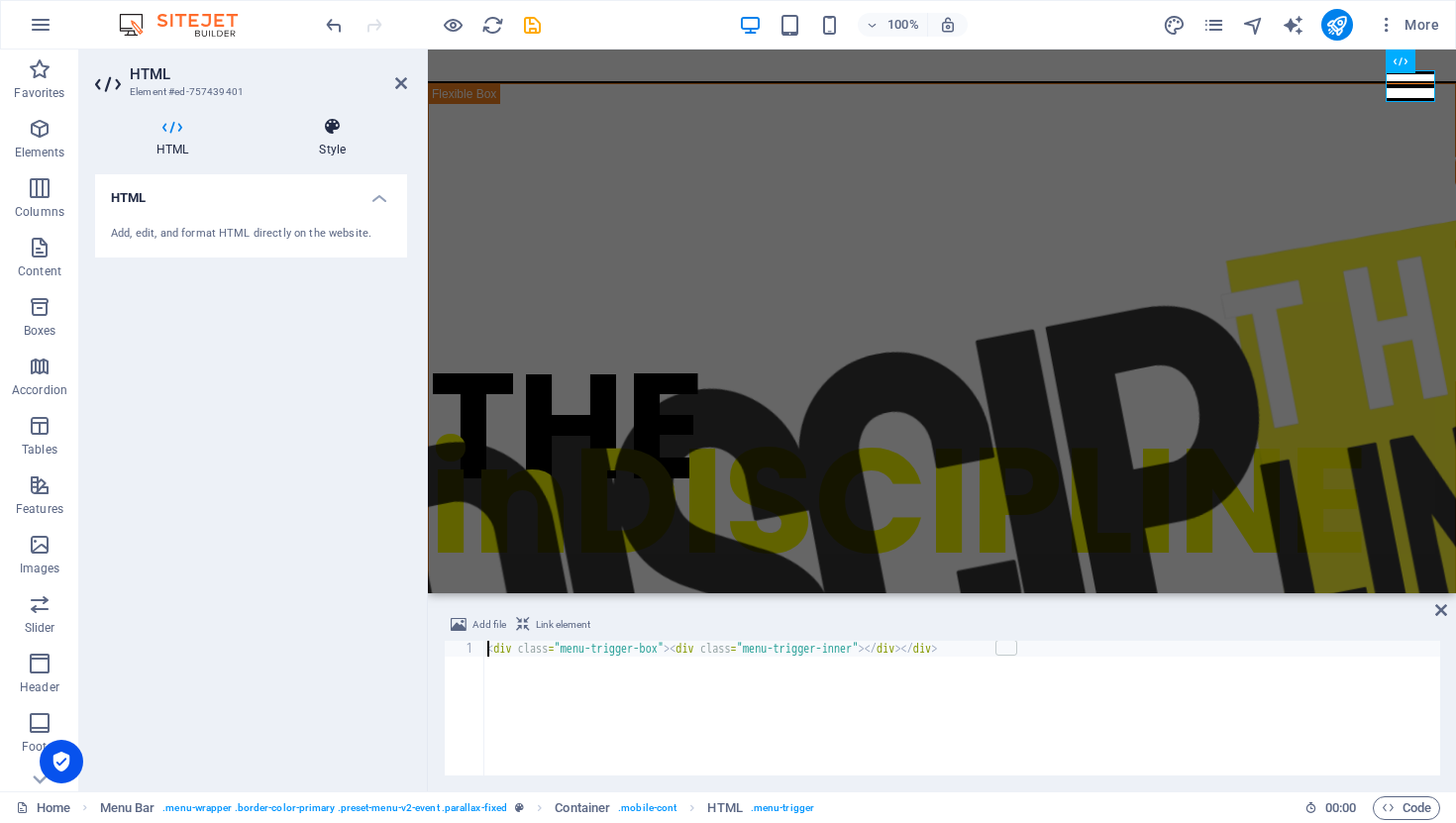 click at bounding box center [332, 127] 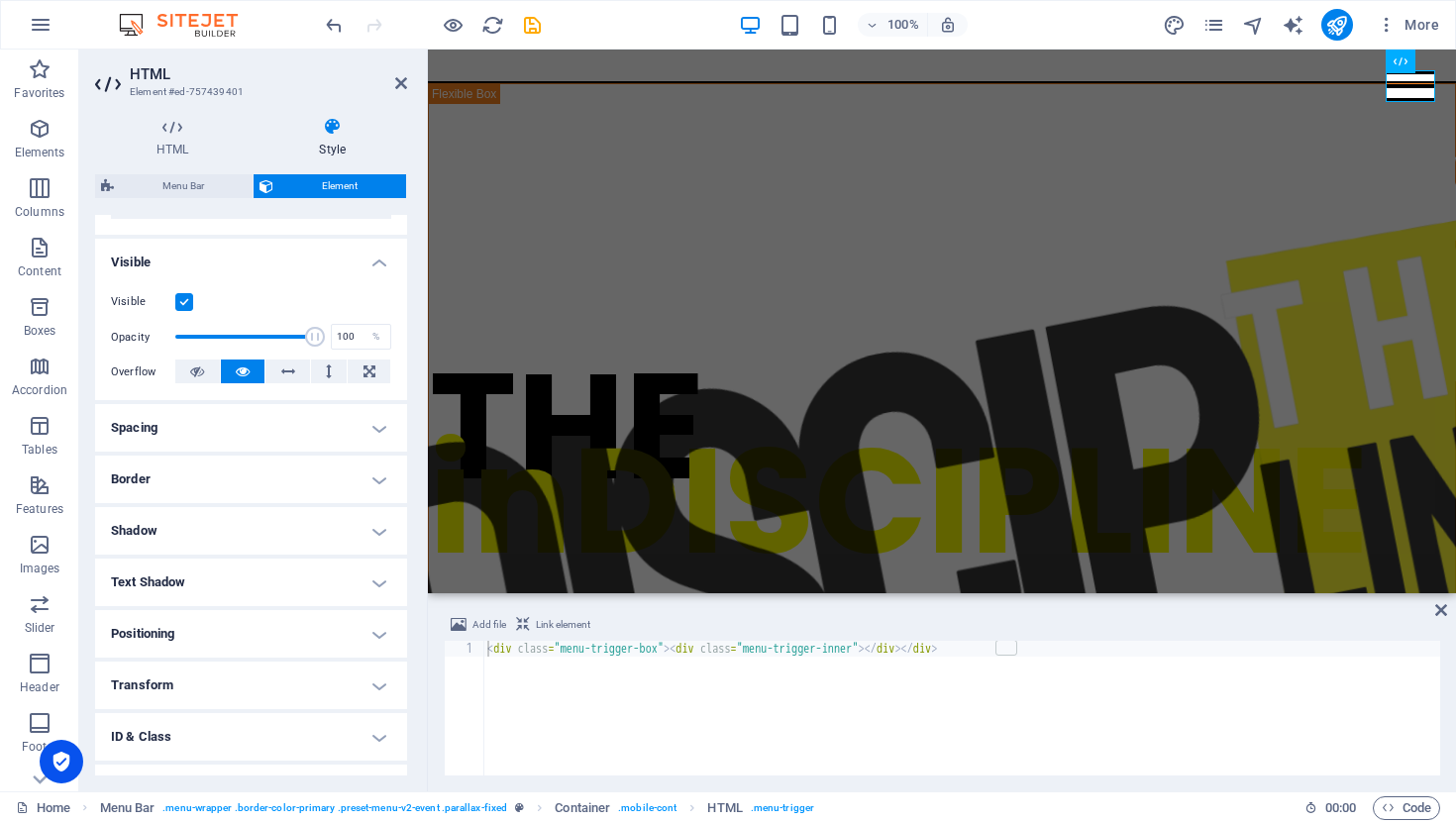 scroll, scrollTop: 195, scrollLeft: 0, axis: vertical 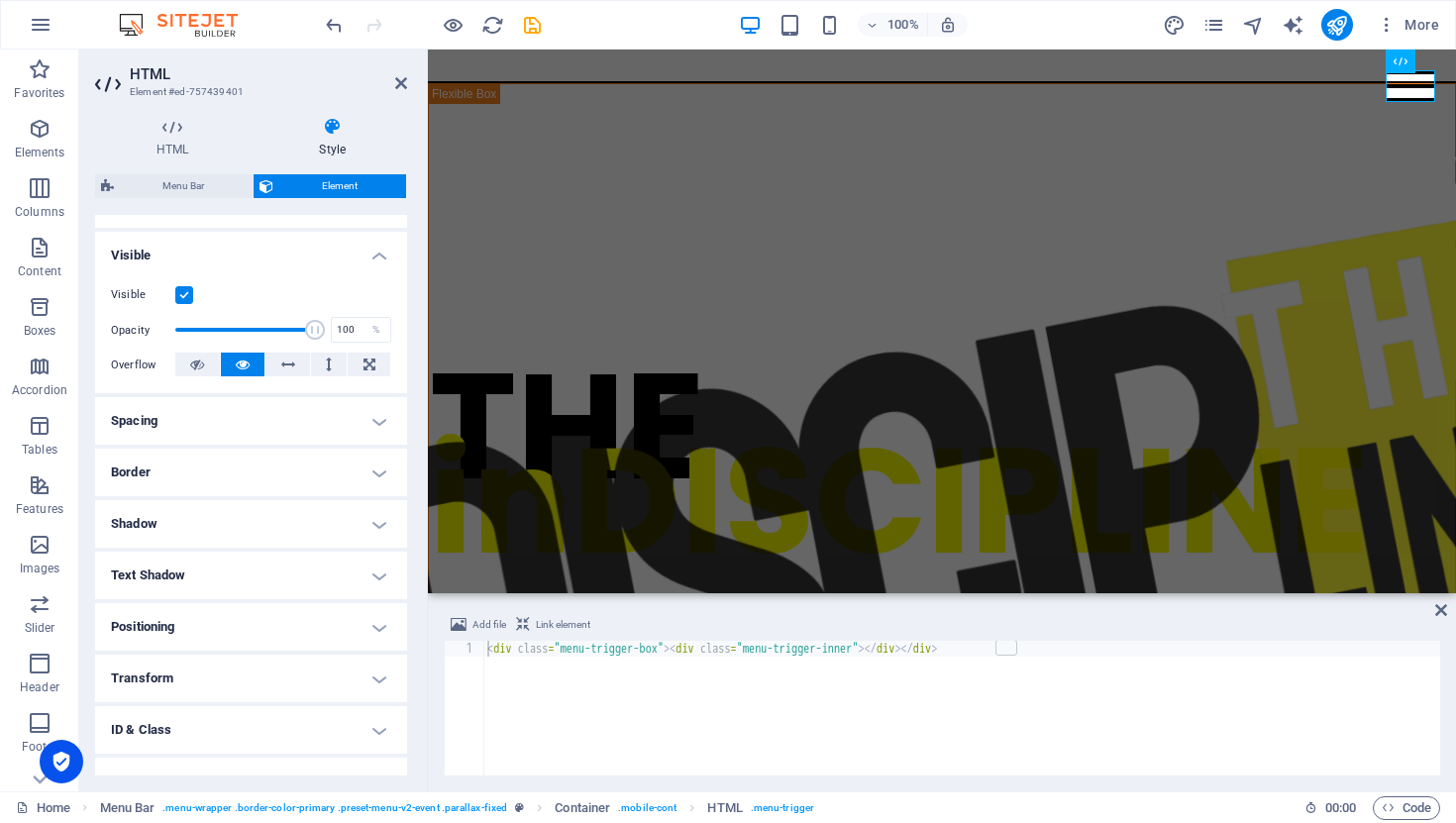 click on "Spacing" at bounding box center [251, 421] 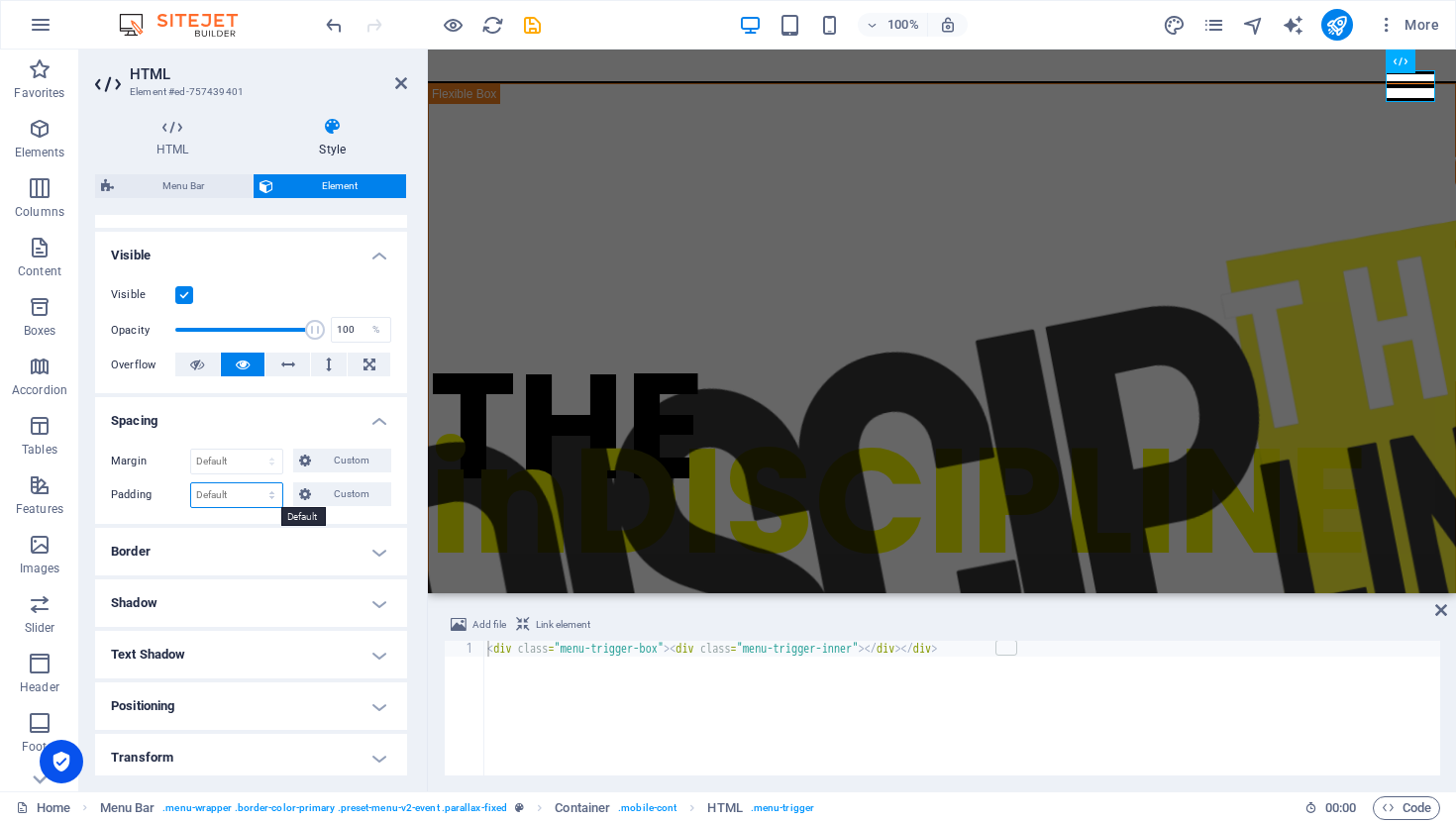 click on "Default px rem % vh vw Custom" at bounding box center [237, 495] 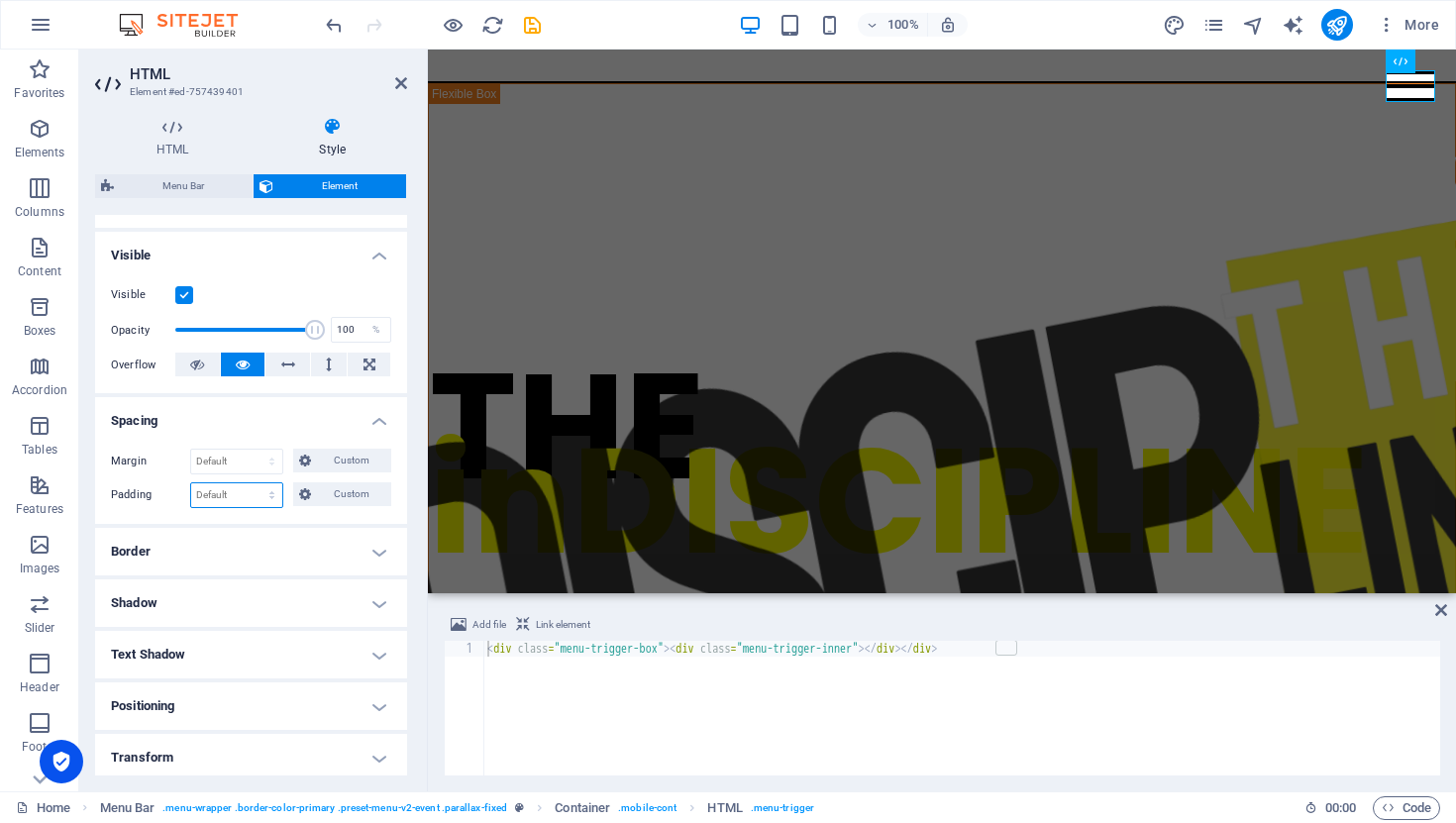 select on "px" 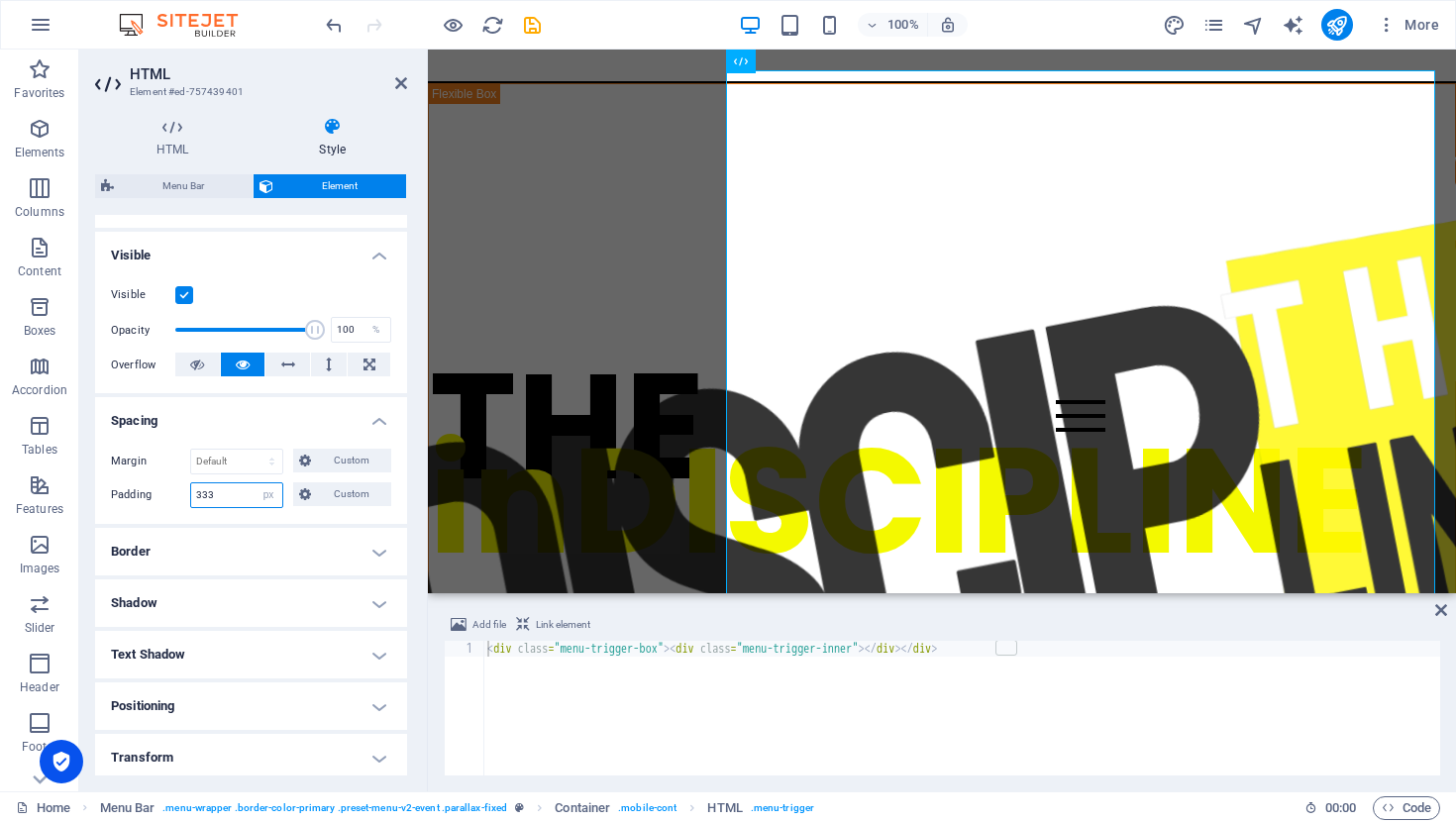 click on "333" at bounding box center (237, 495) 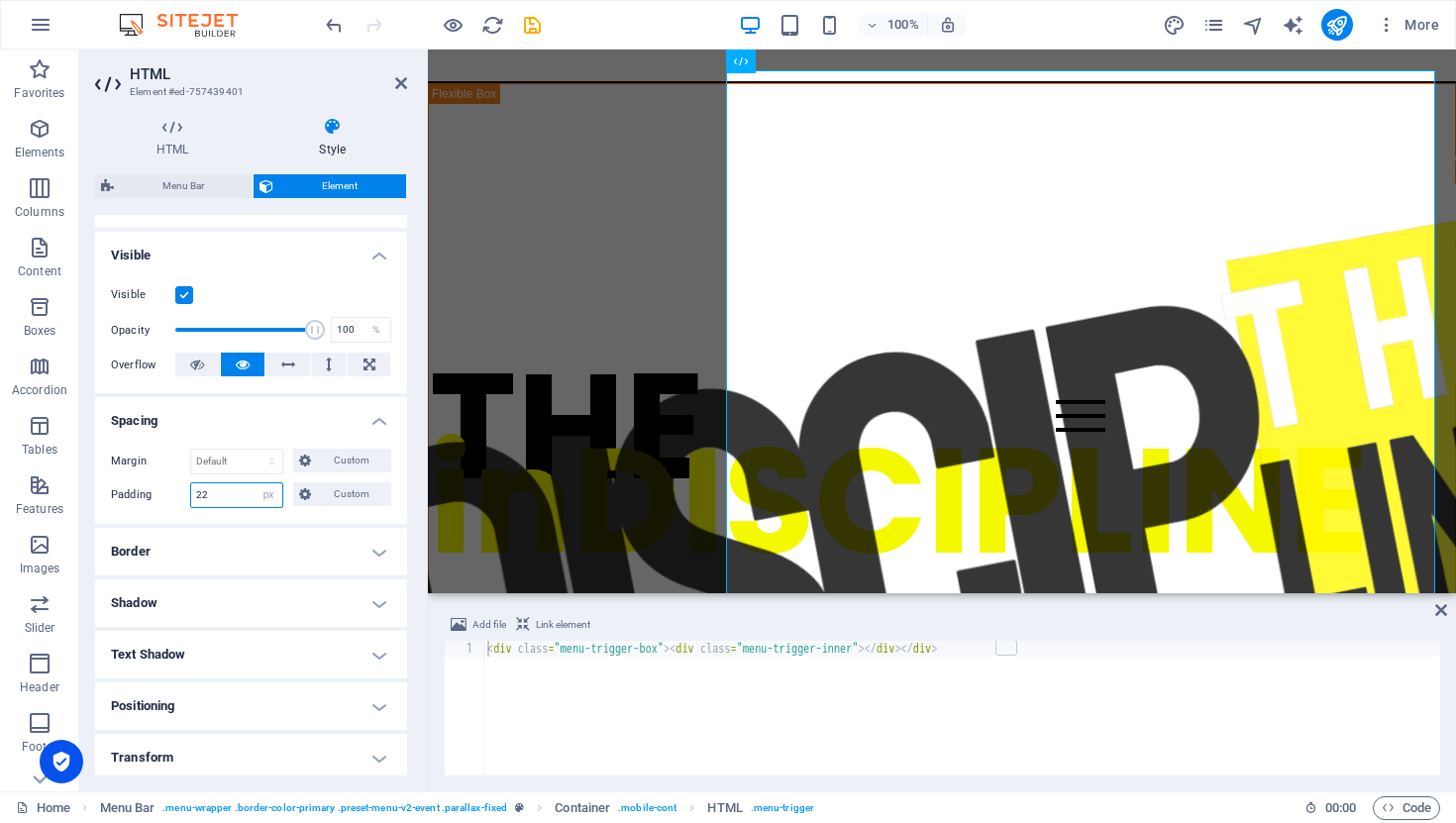 type on "22" 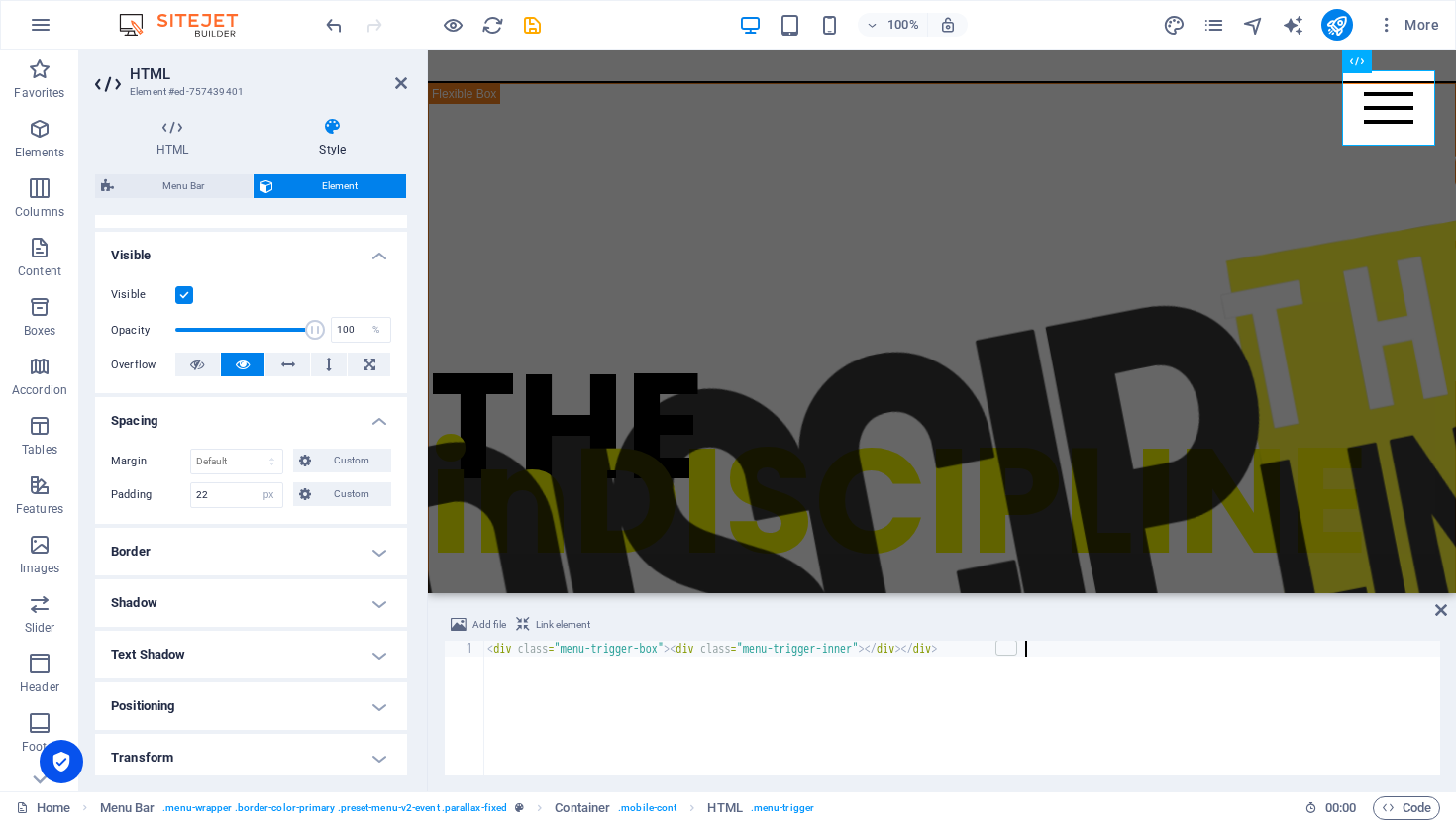 click on "< div   class = "menu-trigger-box" > < div   class = "menu-trigger-inner" > </ div > </ div >" at bounding box center [962, 724] 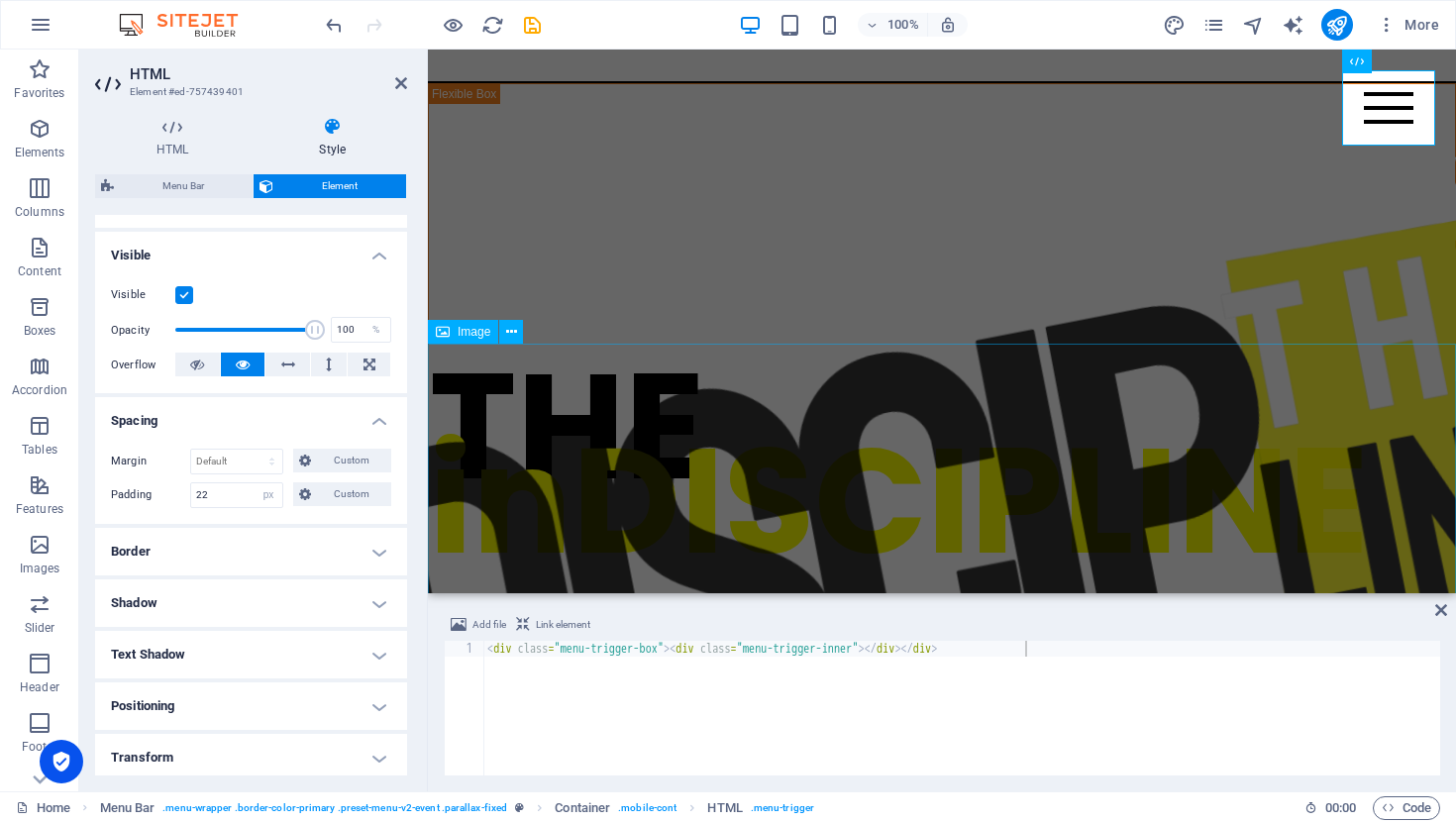 click at bounding box center (942, 1542) 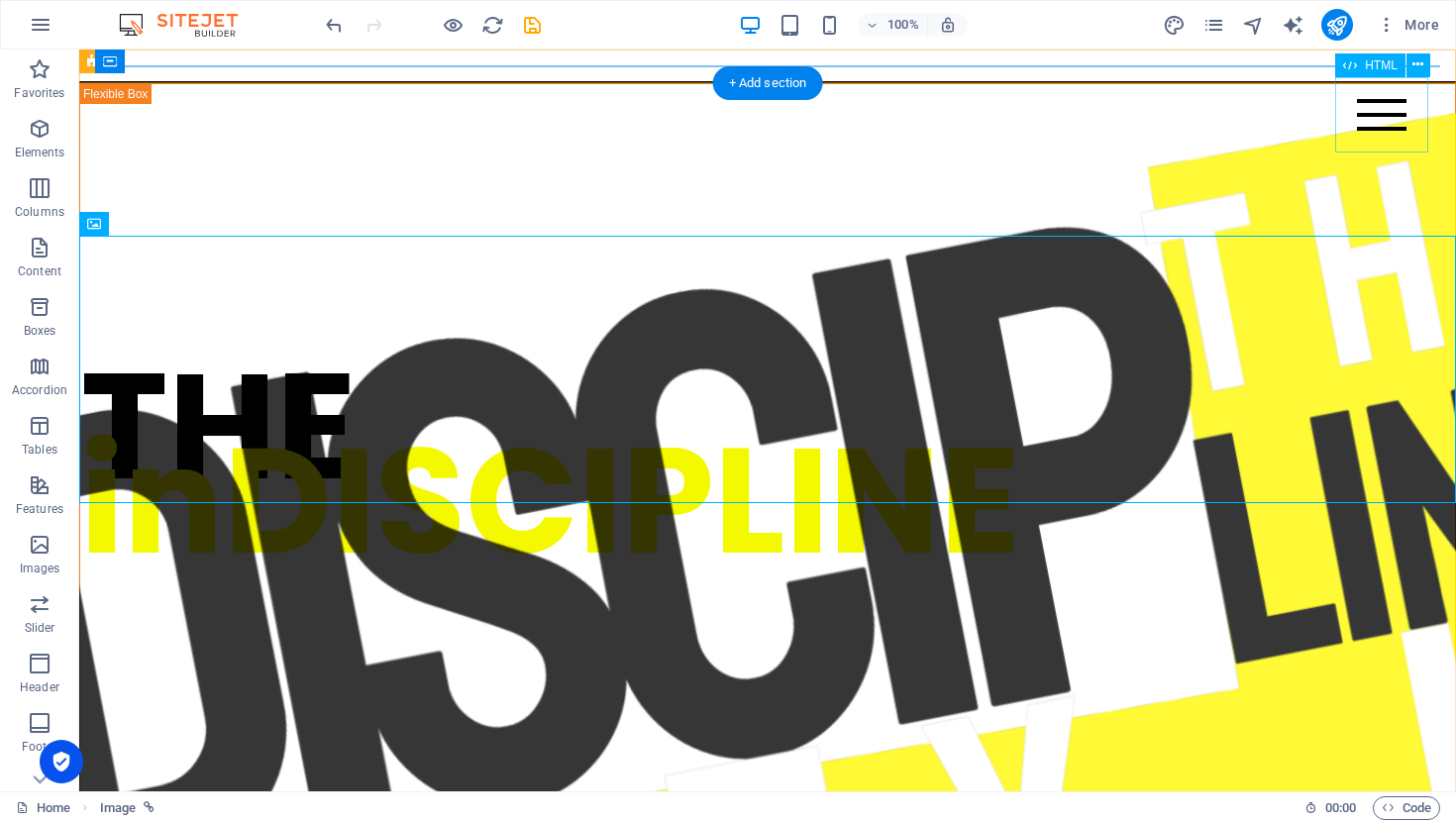 click at bounding box center [1382, 115] 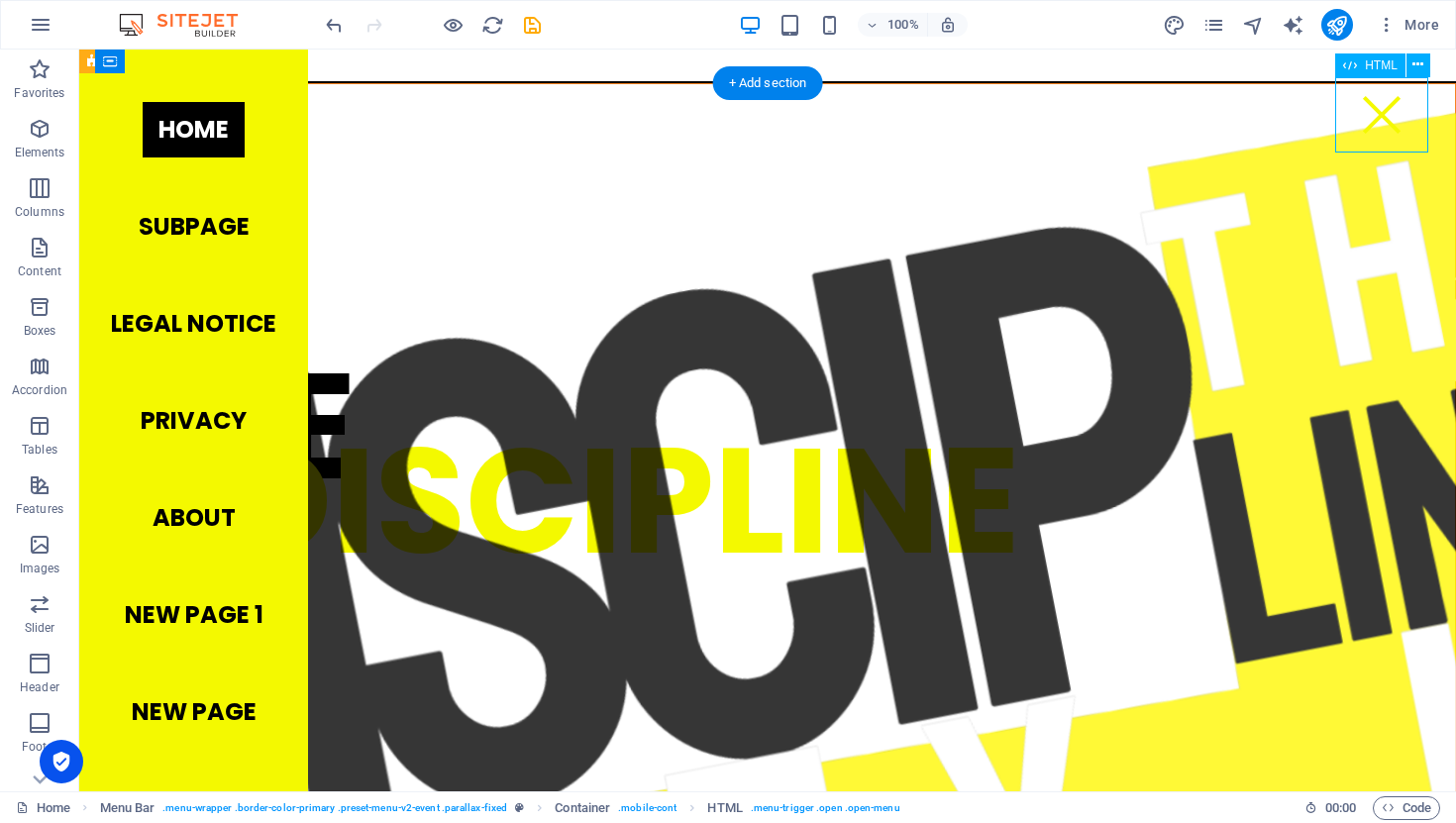 click at bounding box center (1382, 115) 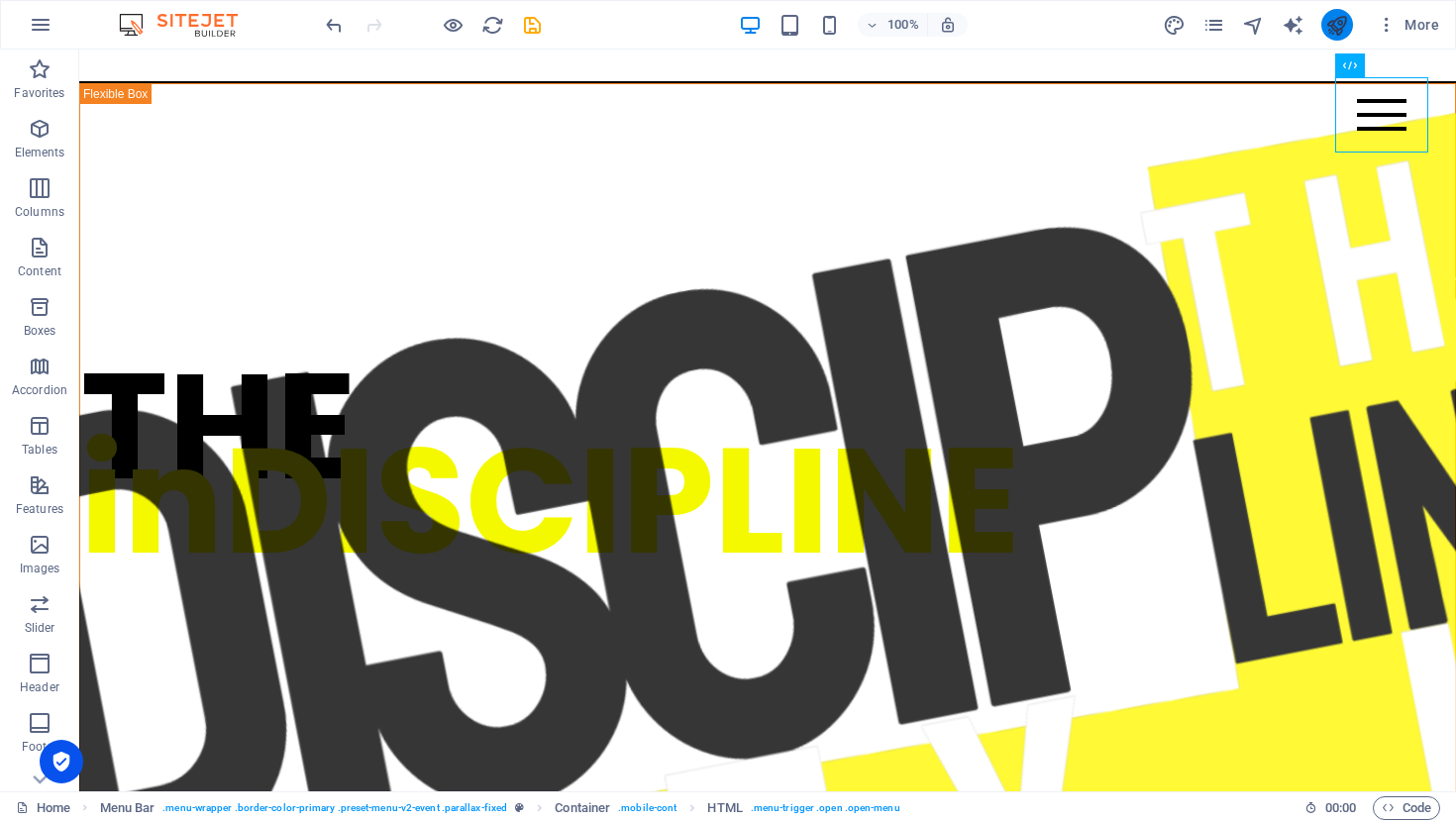 click at bounding box center [1336, 25] 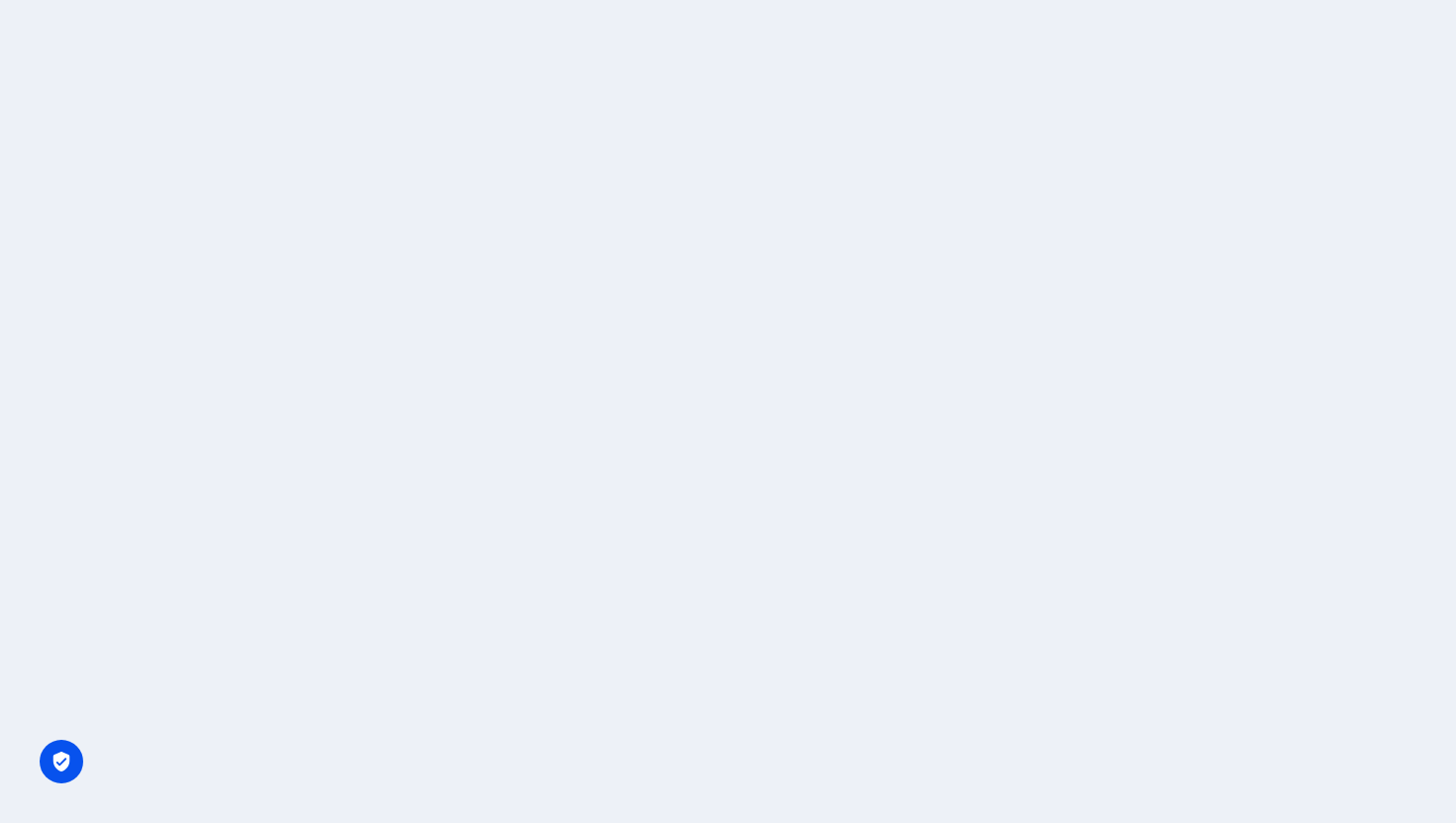 scroll, scrollTop: 0, scrollLeft: 0, axis: both 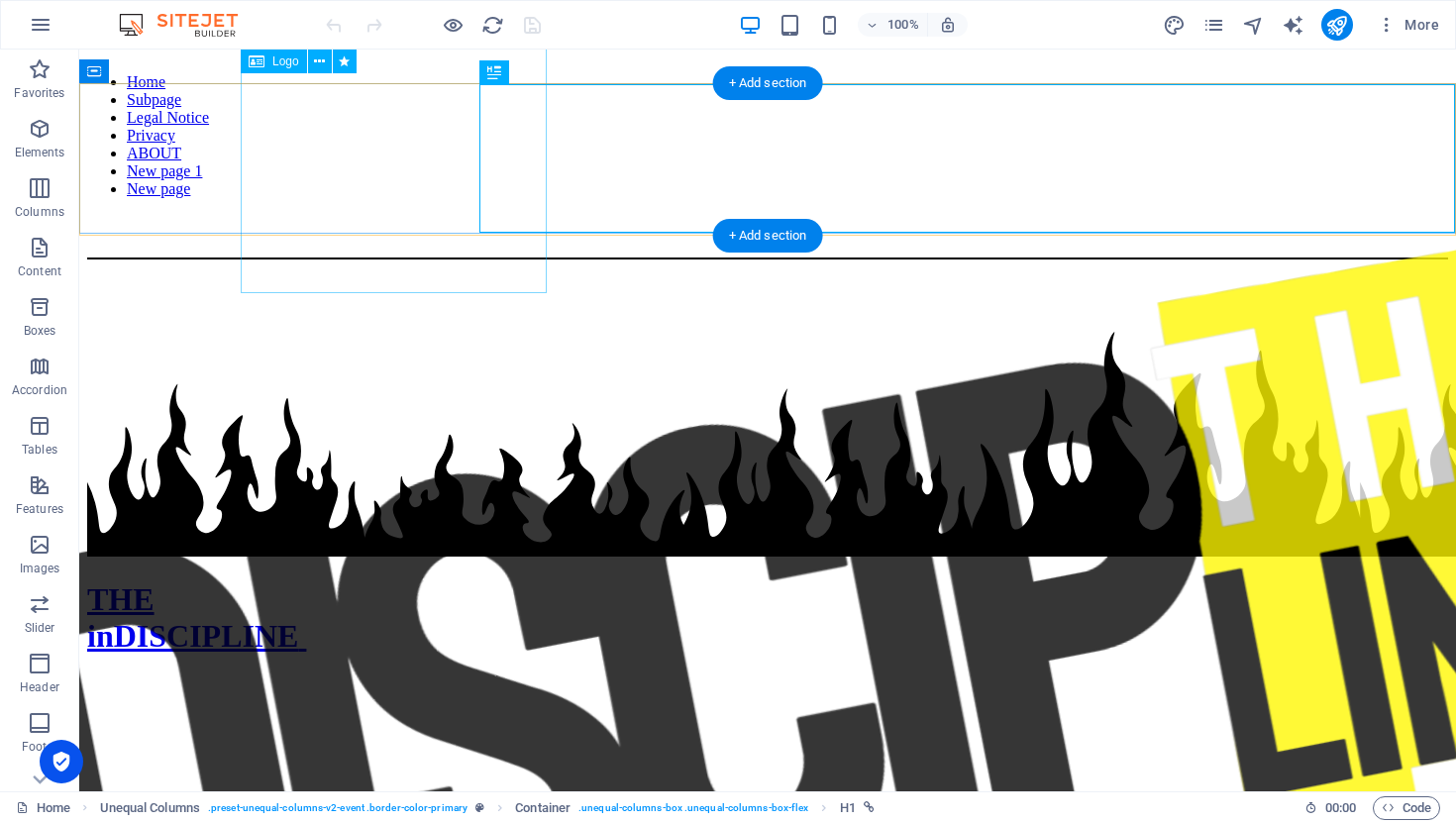 click at bounding box center (768, 1259) 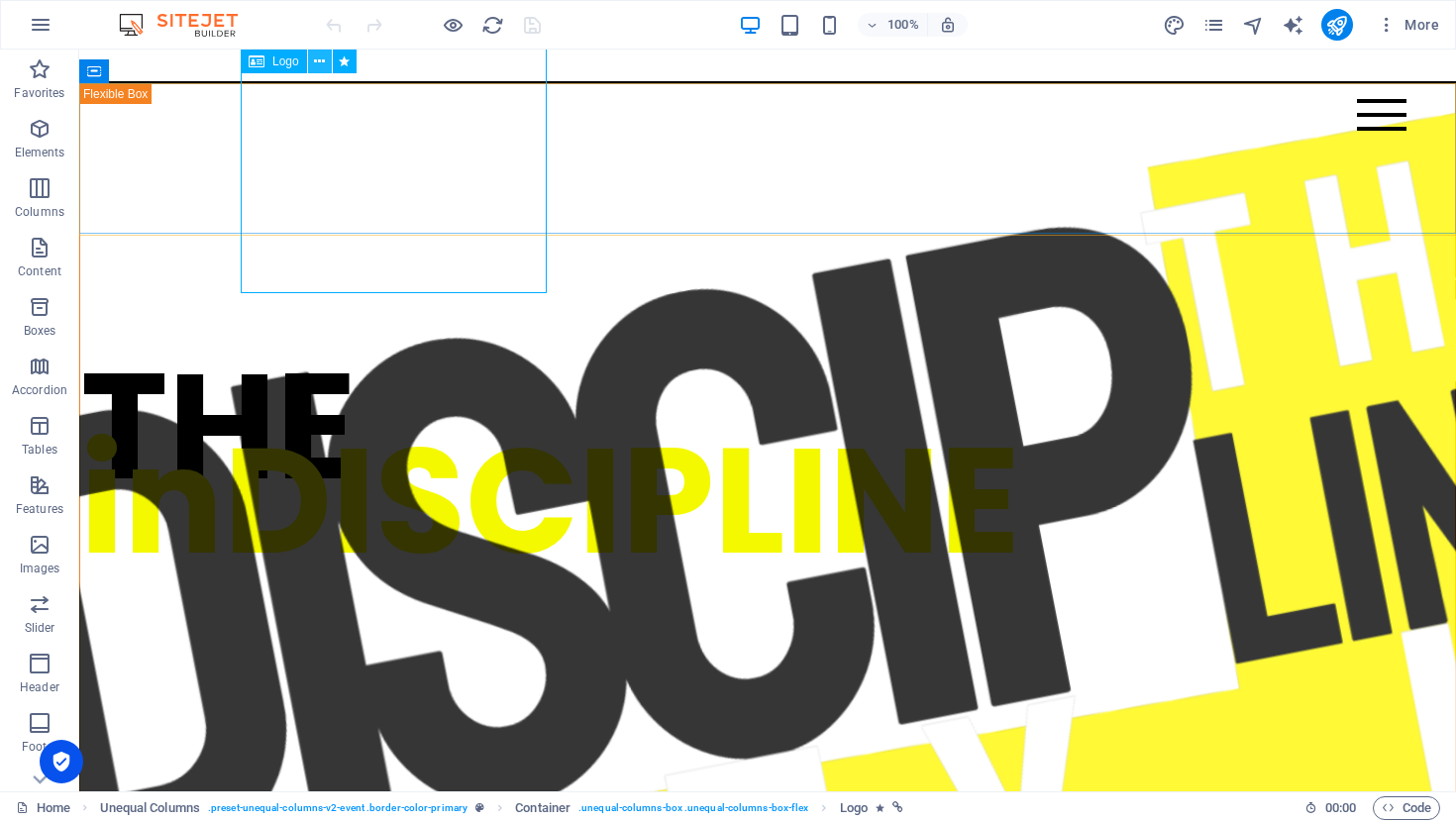 click at bounding box center (319, 61) 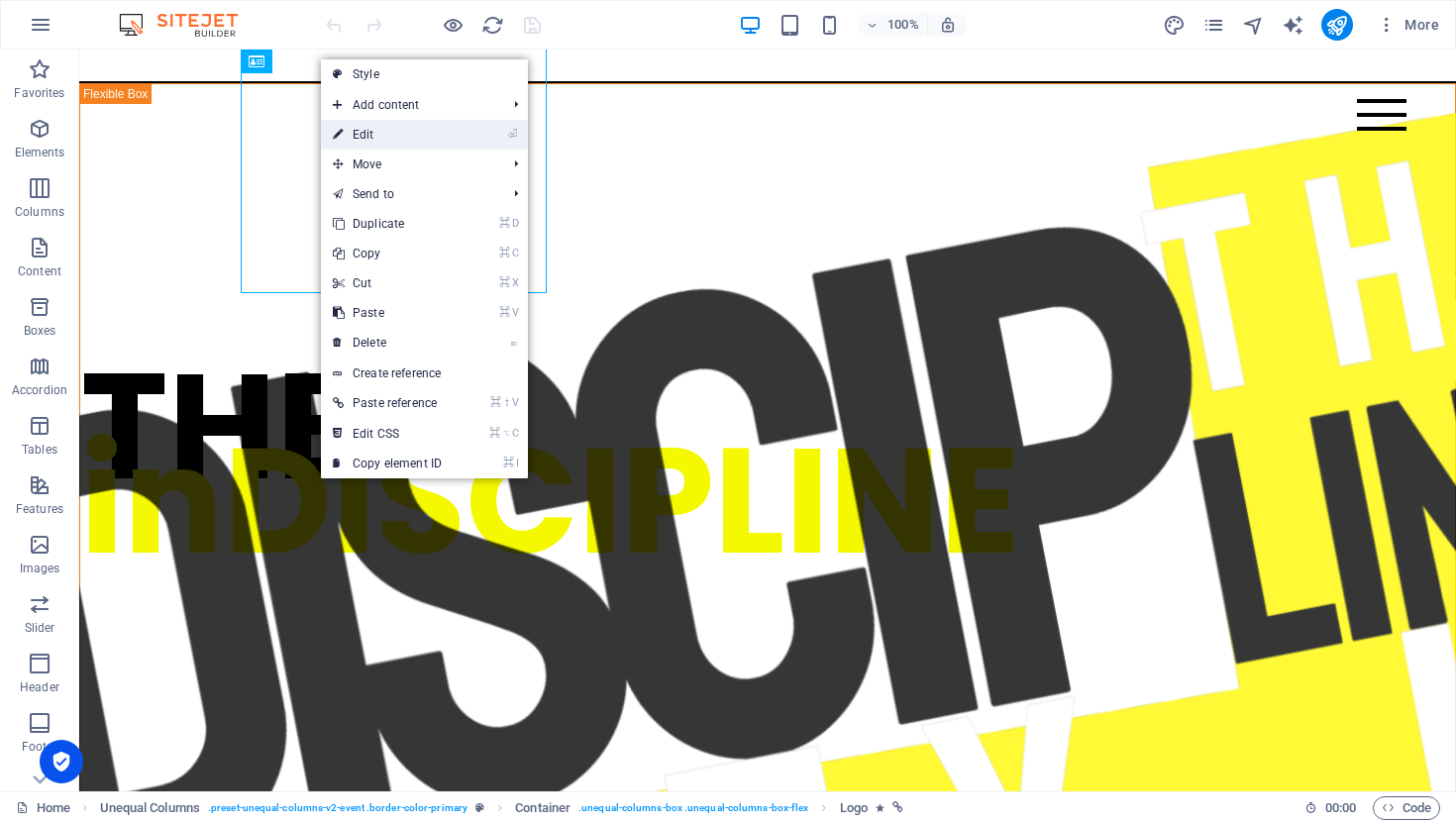 click on "⏎  Edit" at bounding box center (387, 135) 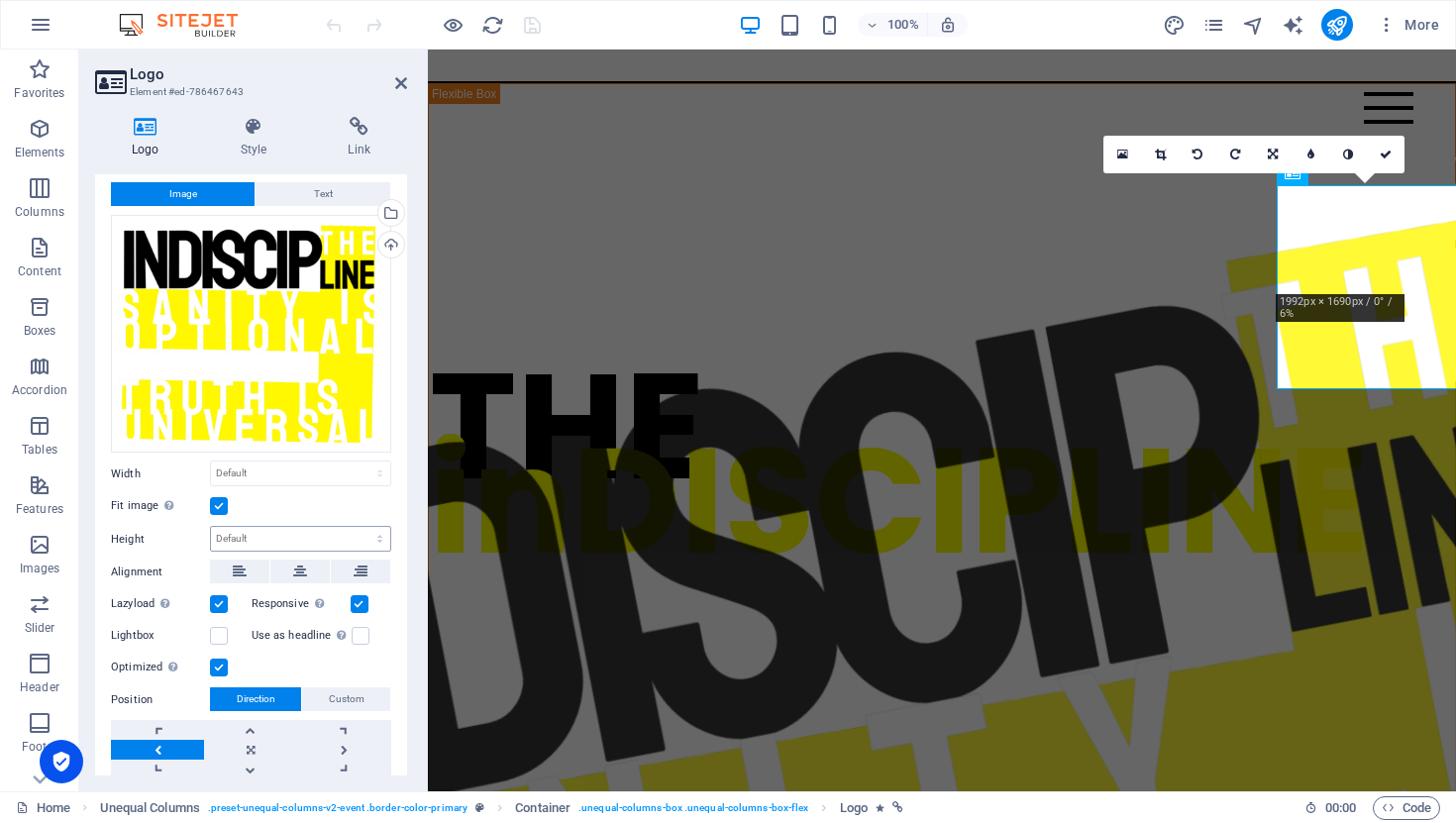 scroll, scrollTop: 0, scrollLeft: 0, axis: both 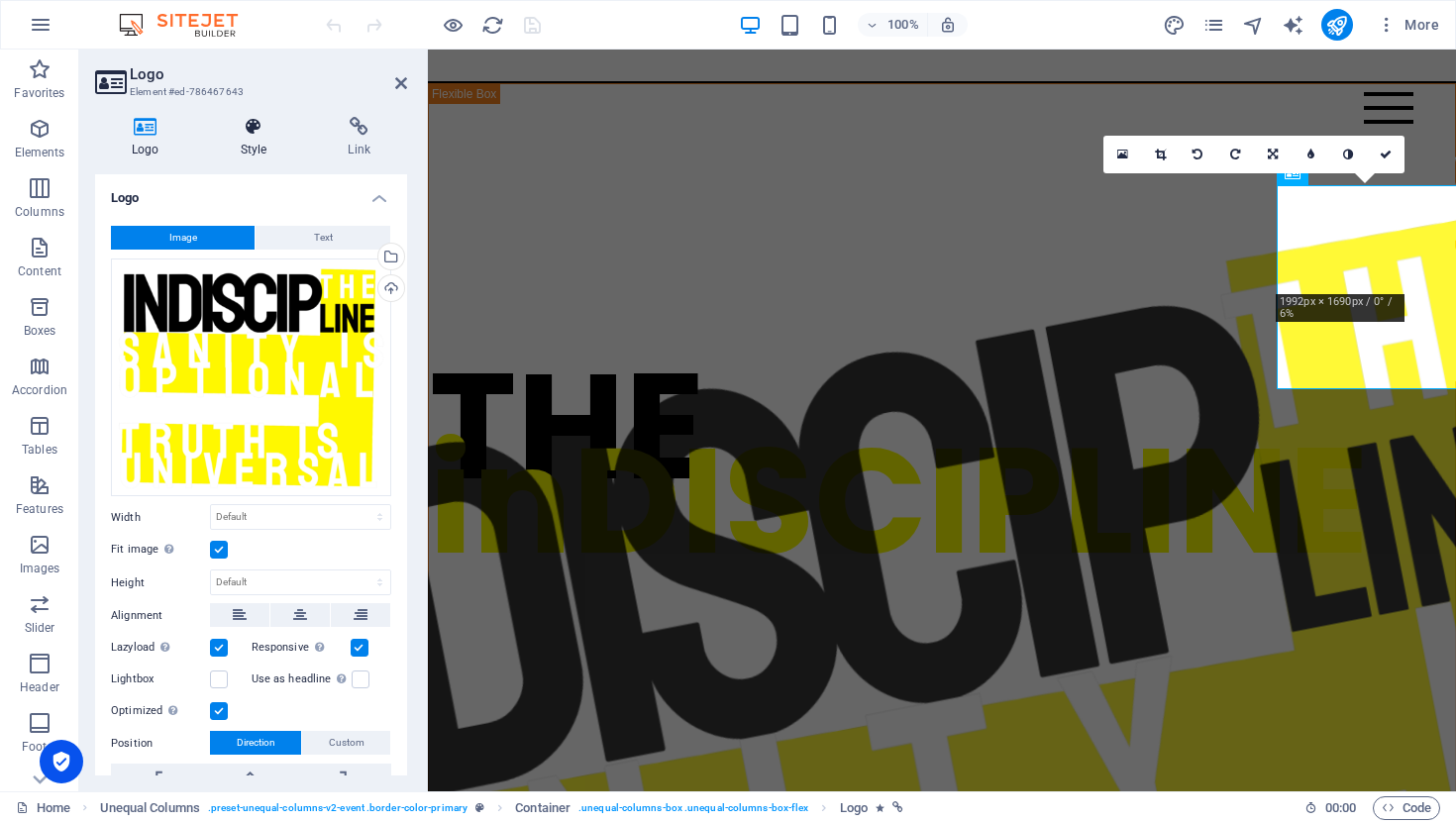 click on "Style" at bounding box center (258, 138) 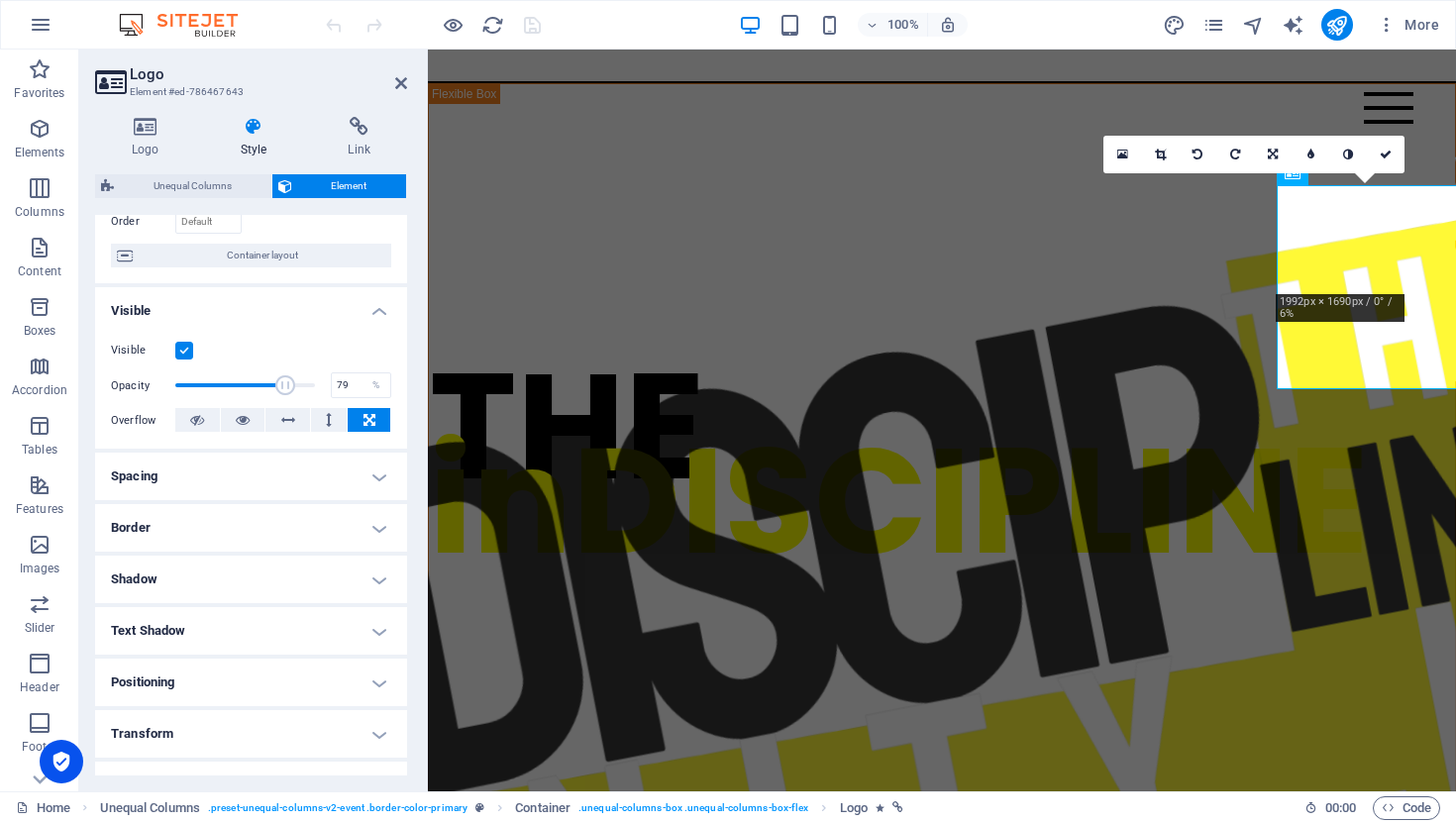 scroll, scrollTop: 139, scrollLeft: 0, axis: vertical 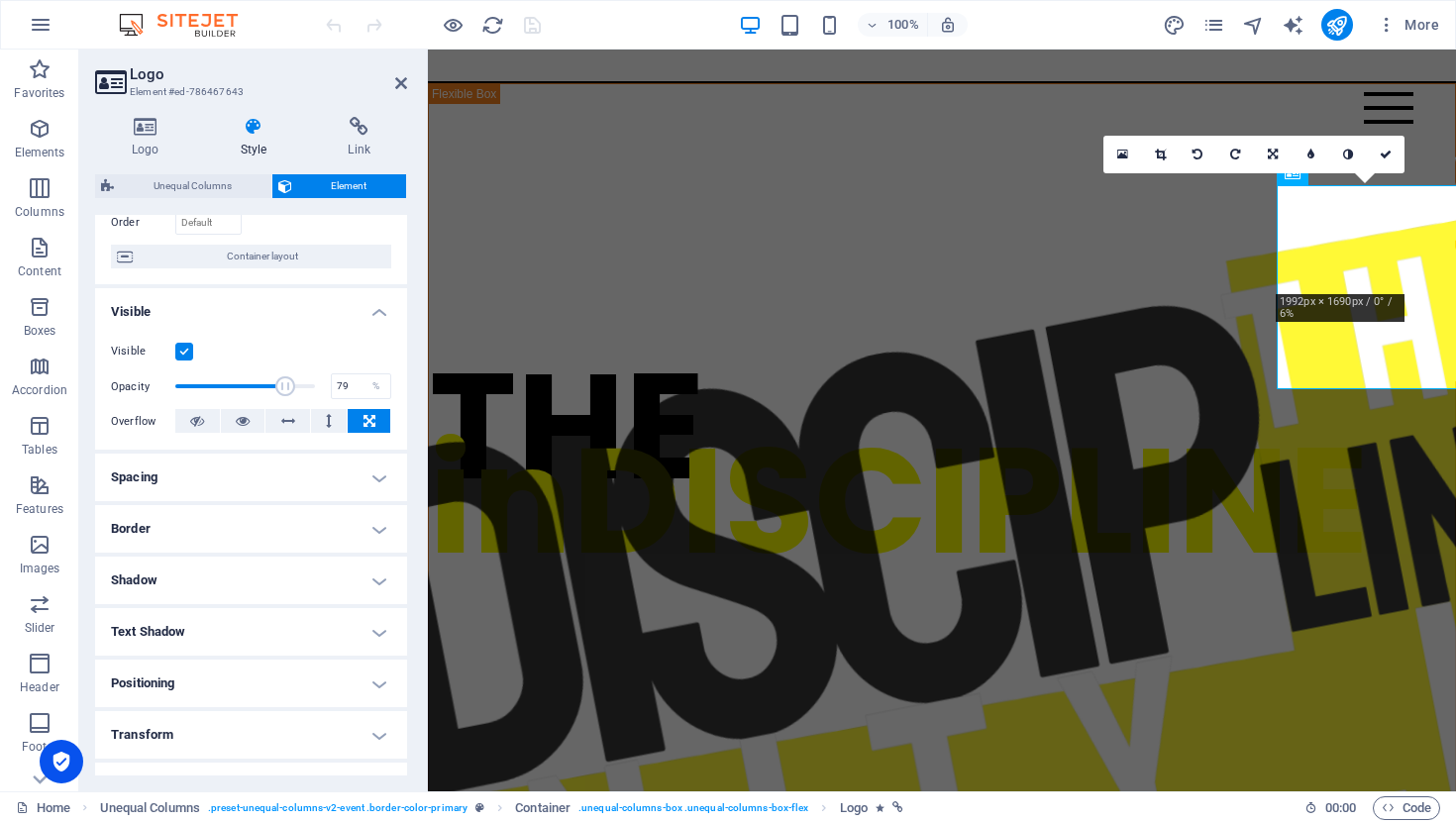 click on "Spacing" at bounding box center (251, 477) 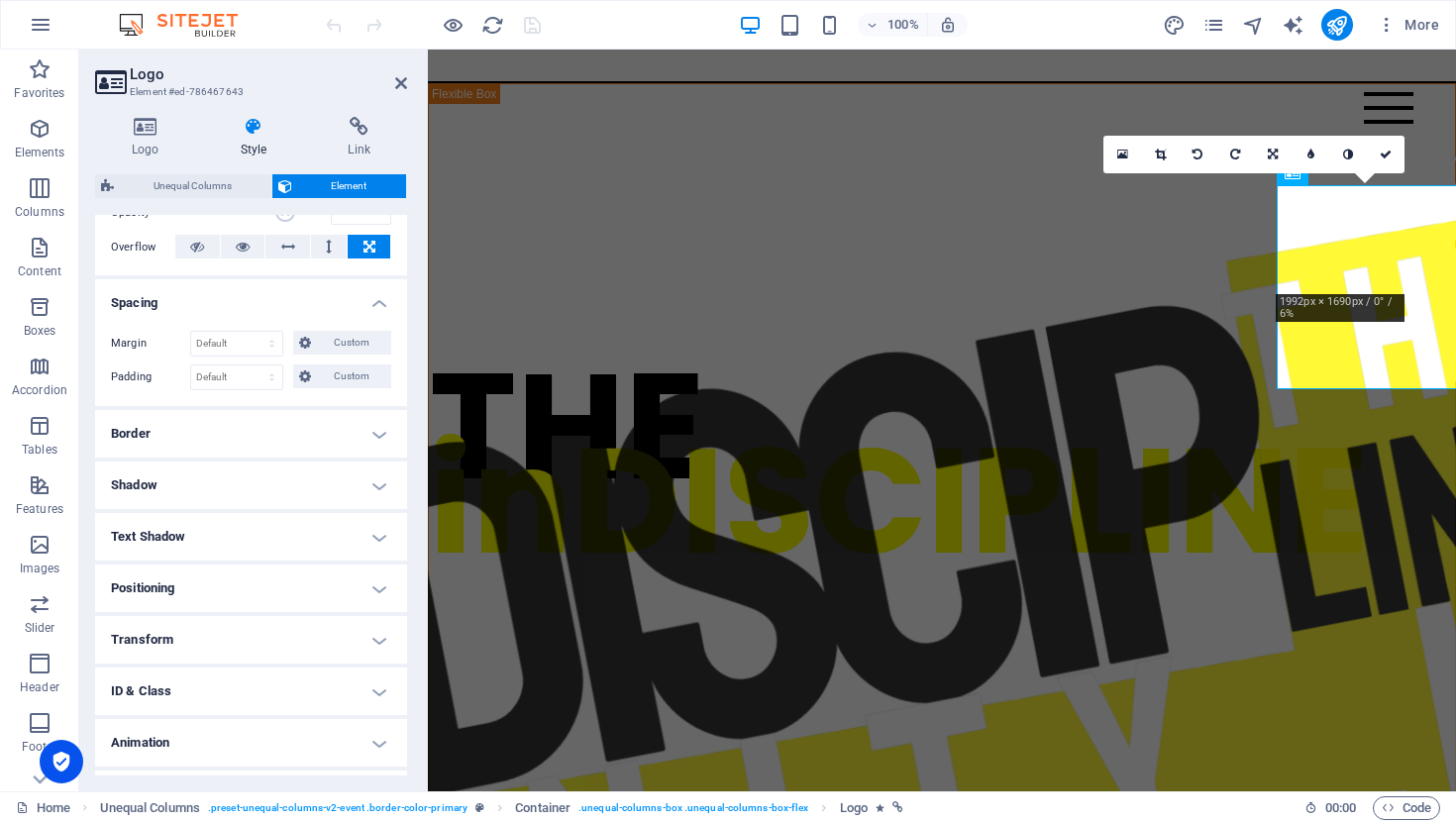 scroll, scrollTop: 356, scrollLeft: 0, axis: vertical 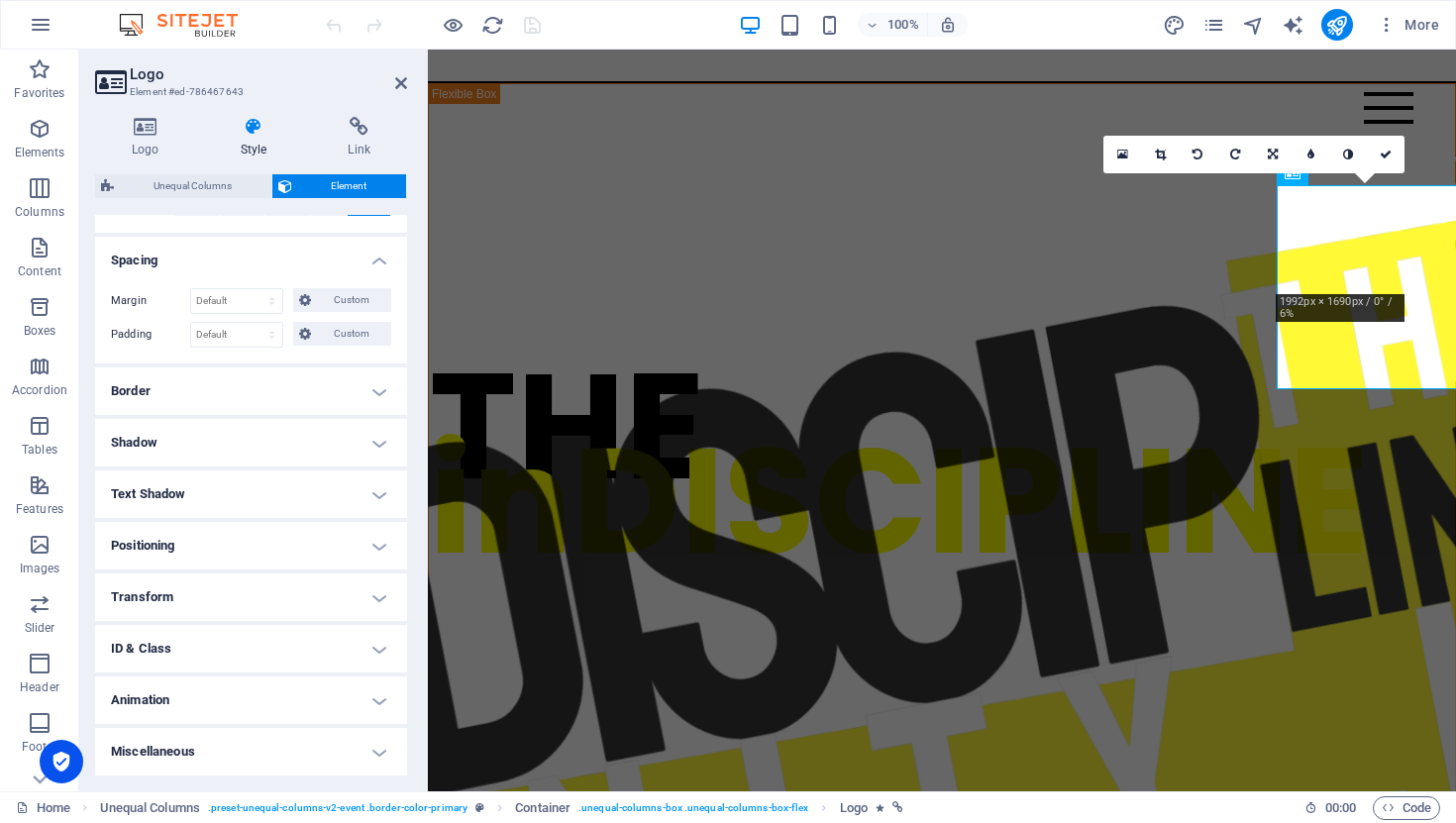click on "Positioning" at bounding box center [251, 546] 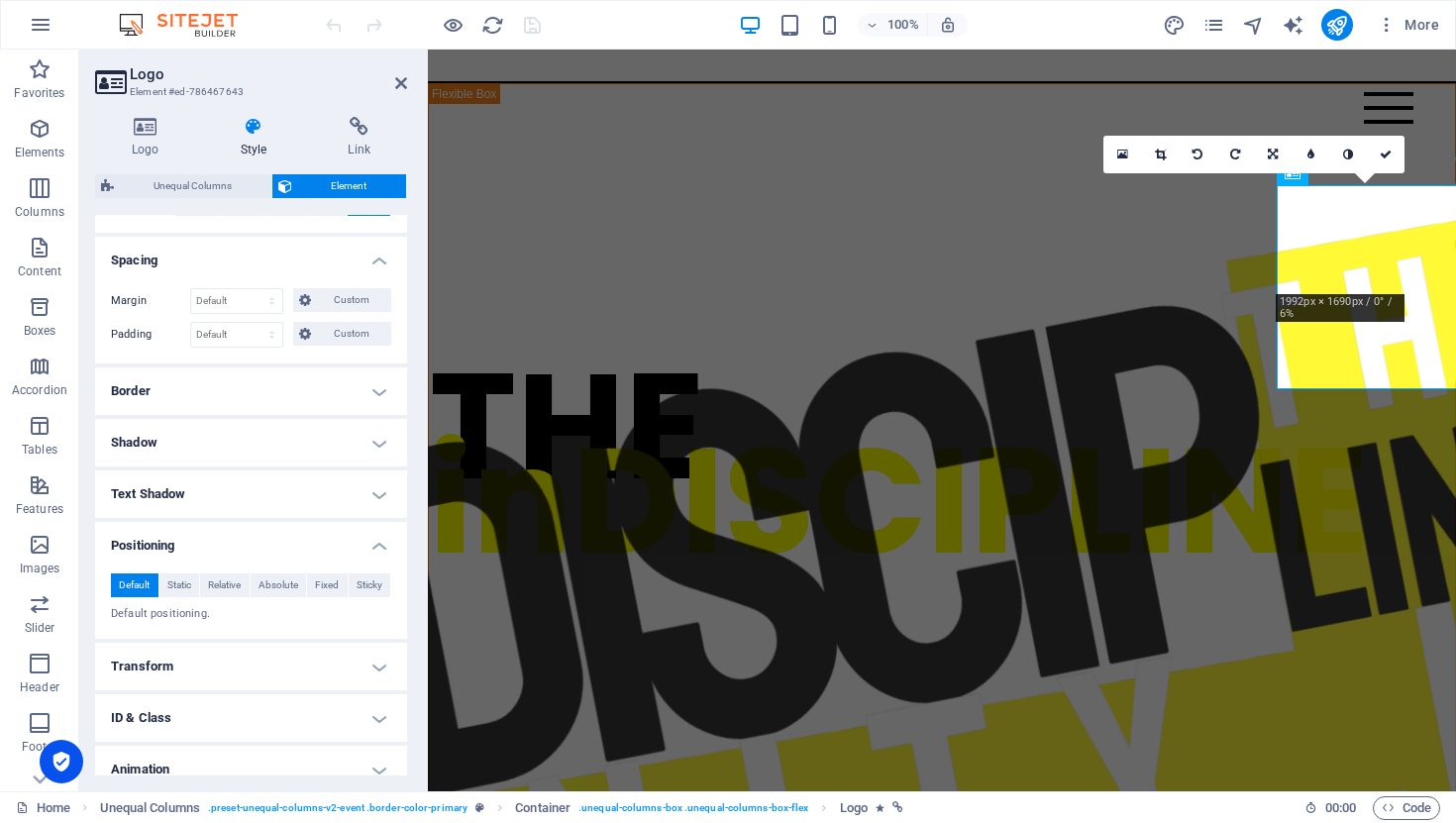 scroll, scrollTop: 424, scrollLeft: 0, axis: vertical 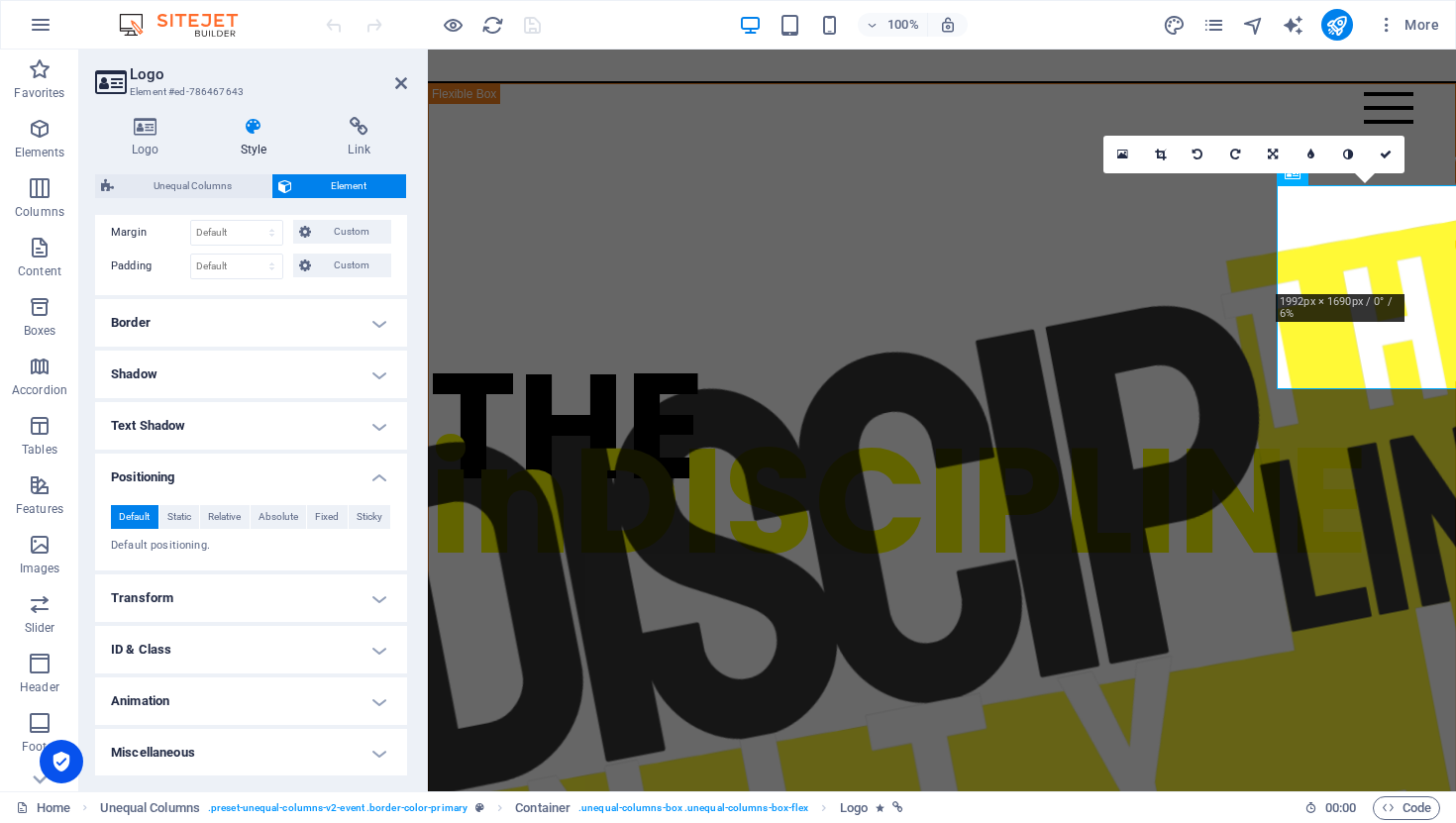 click on "Transform" at bounding box center (251, 598) 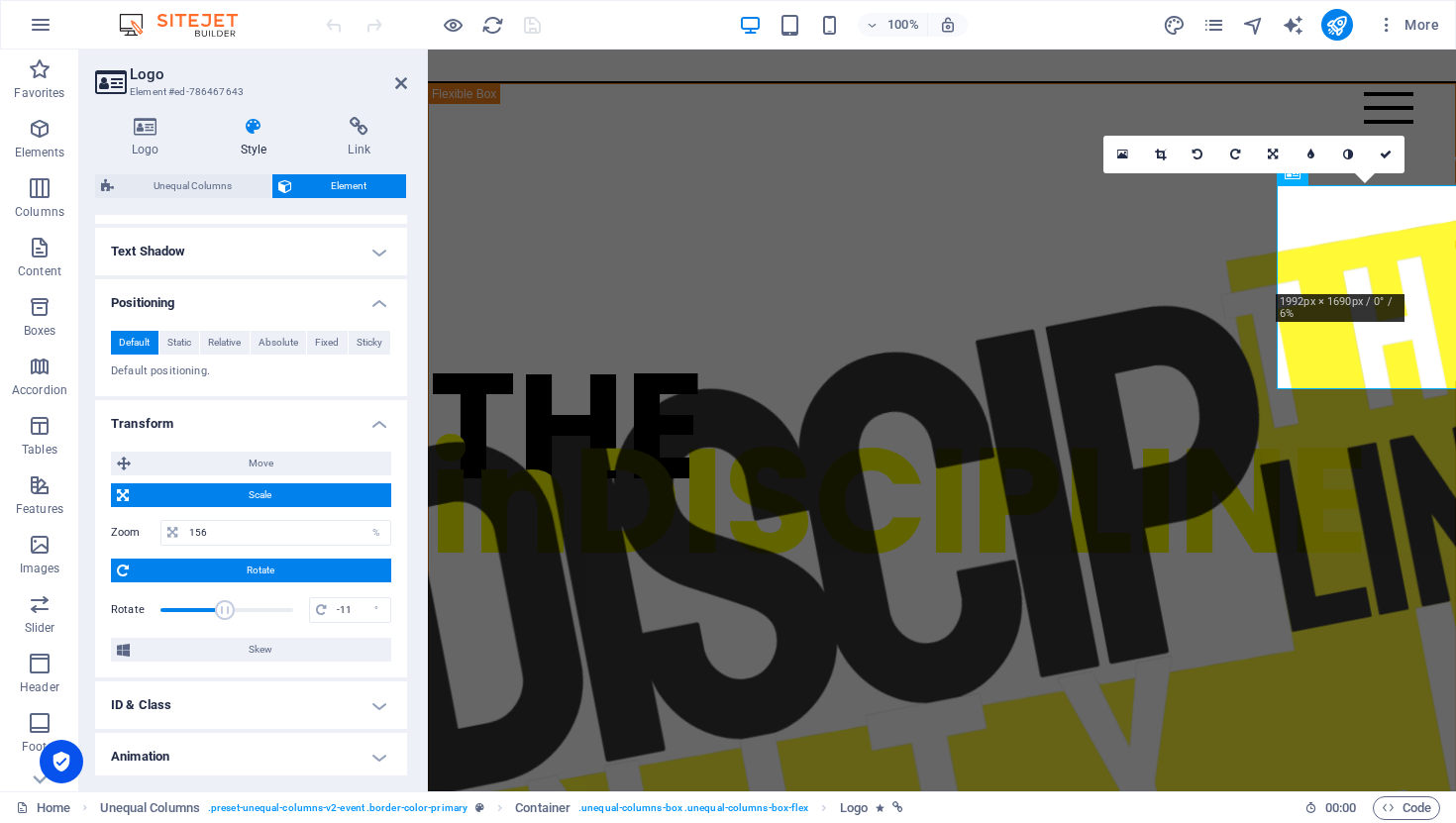 scroll, scrollTop: 596, scrollLeft: 0, axis: vertical 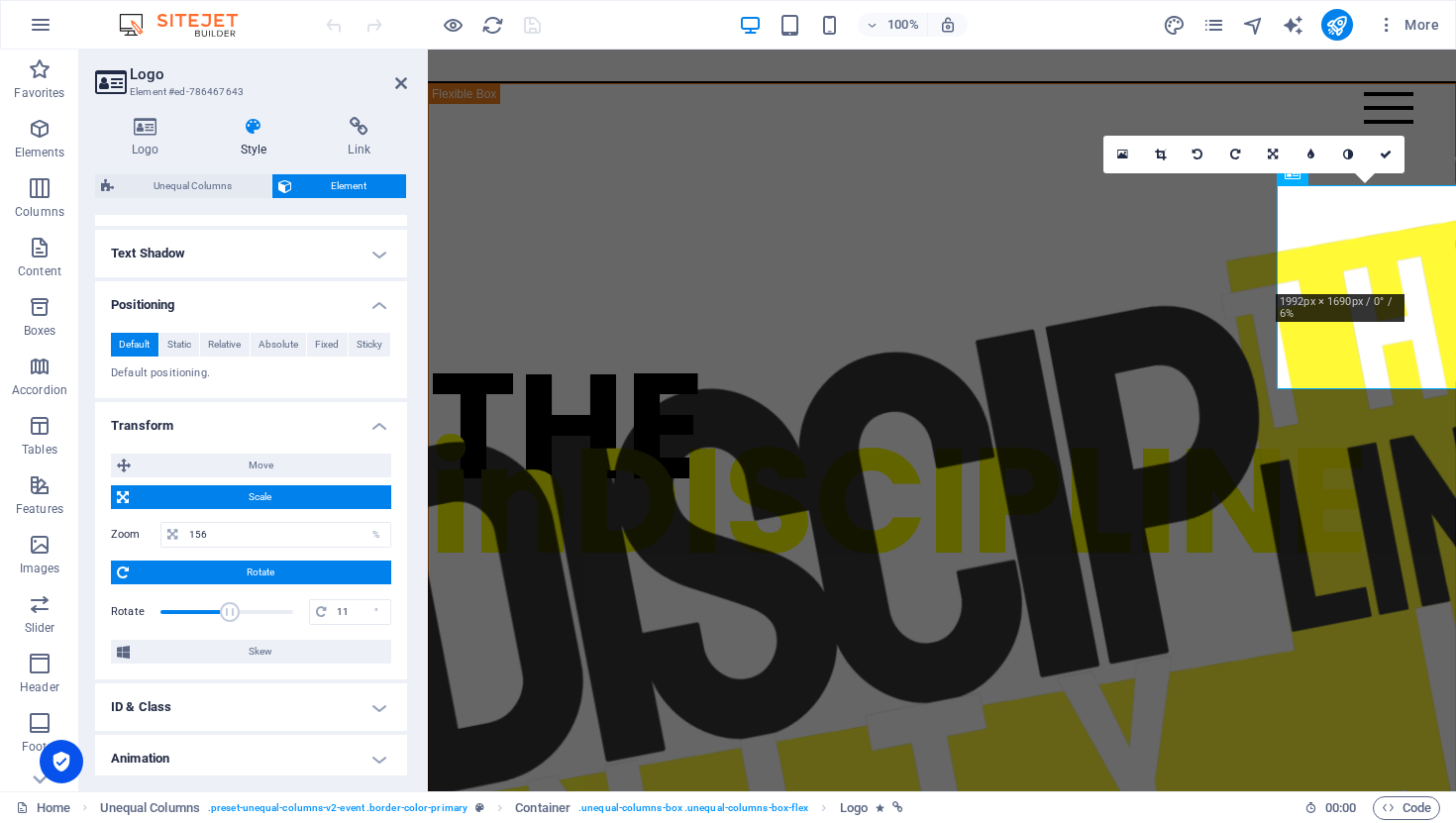 type on "6" 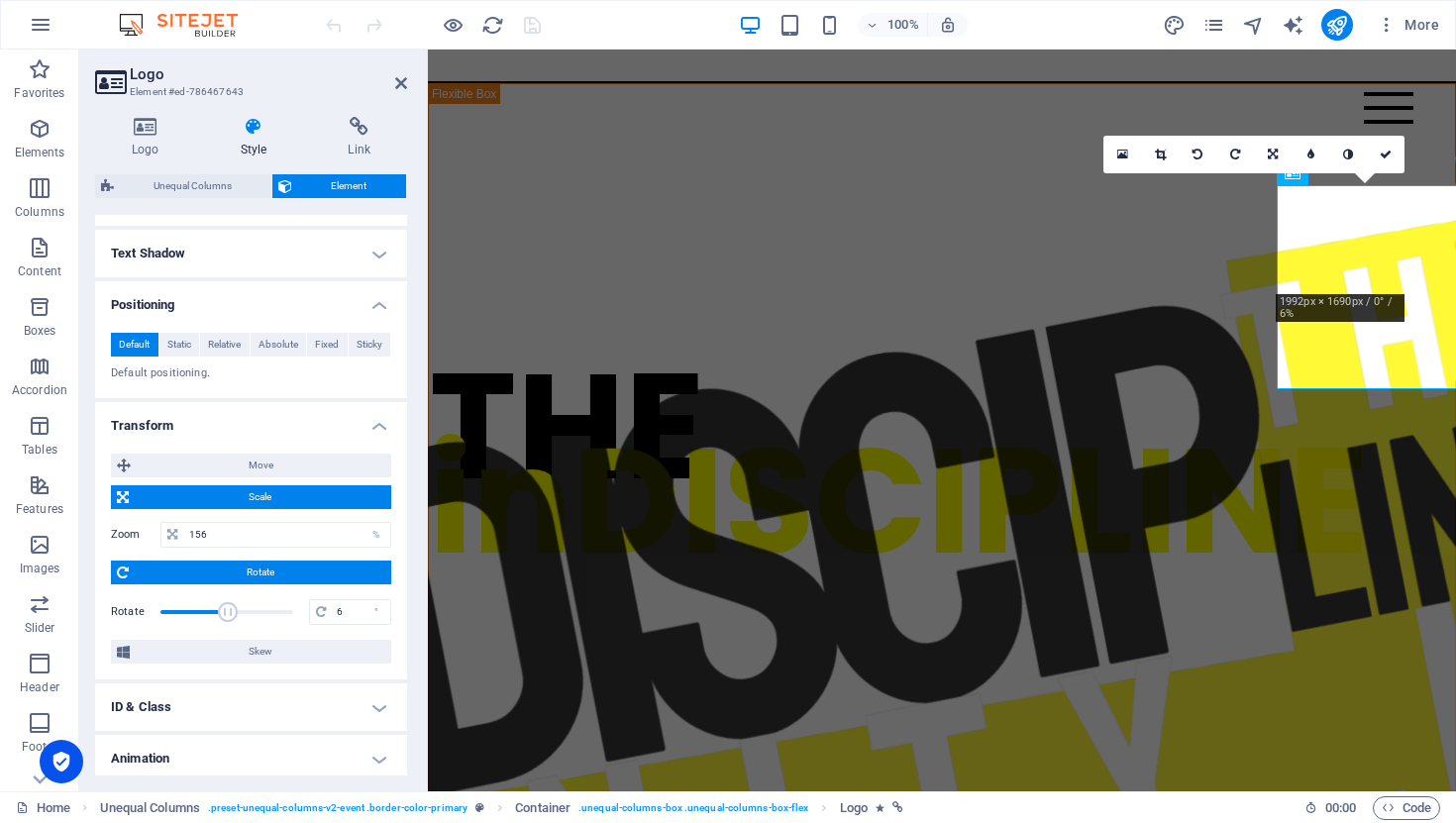 click at bounding box center [228, 612] 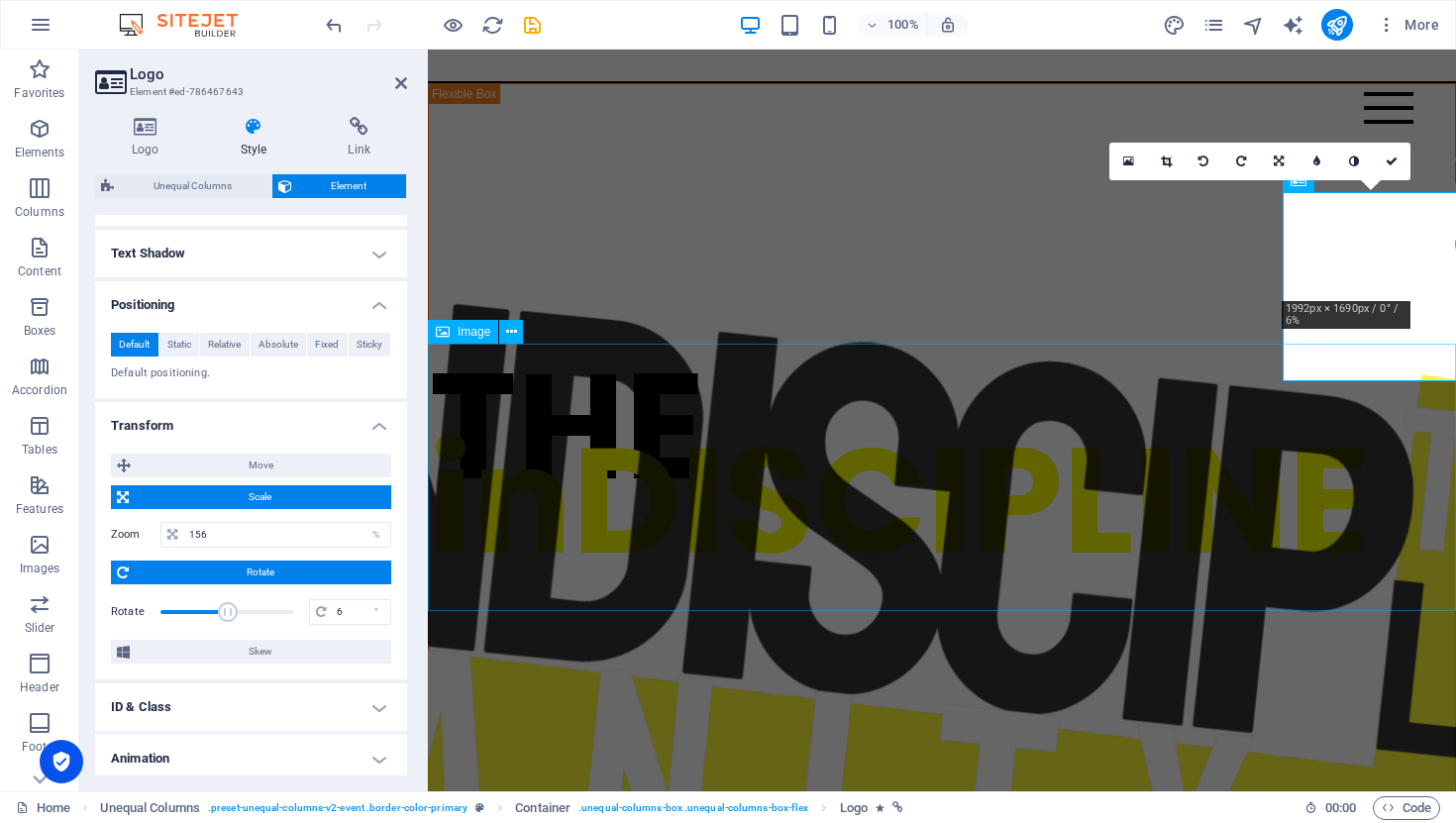click at bounding box center [942, 1542] 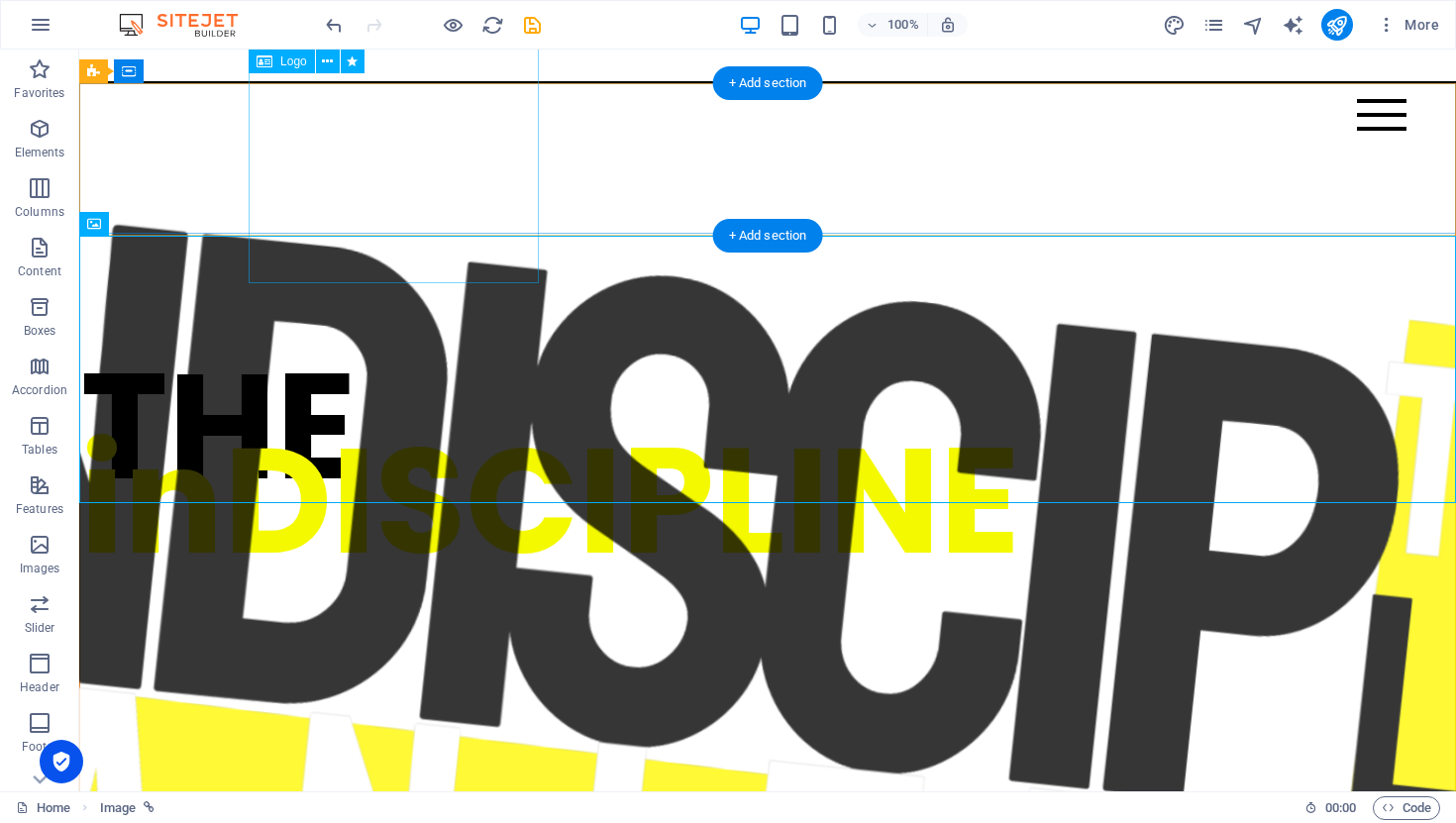 click at bounding box center (768, 1119) 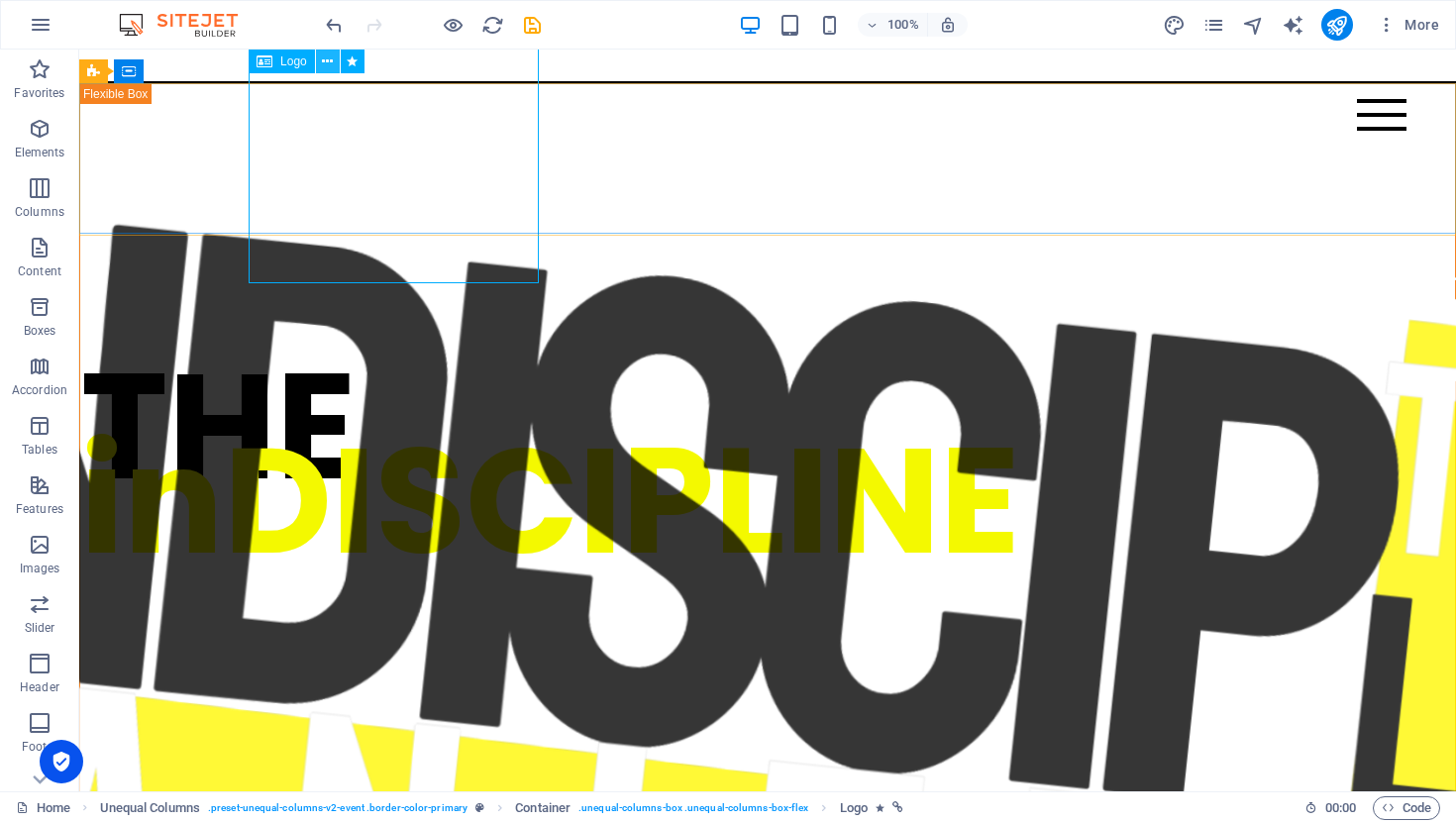 click at bounding box center [328, 61] 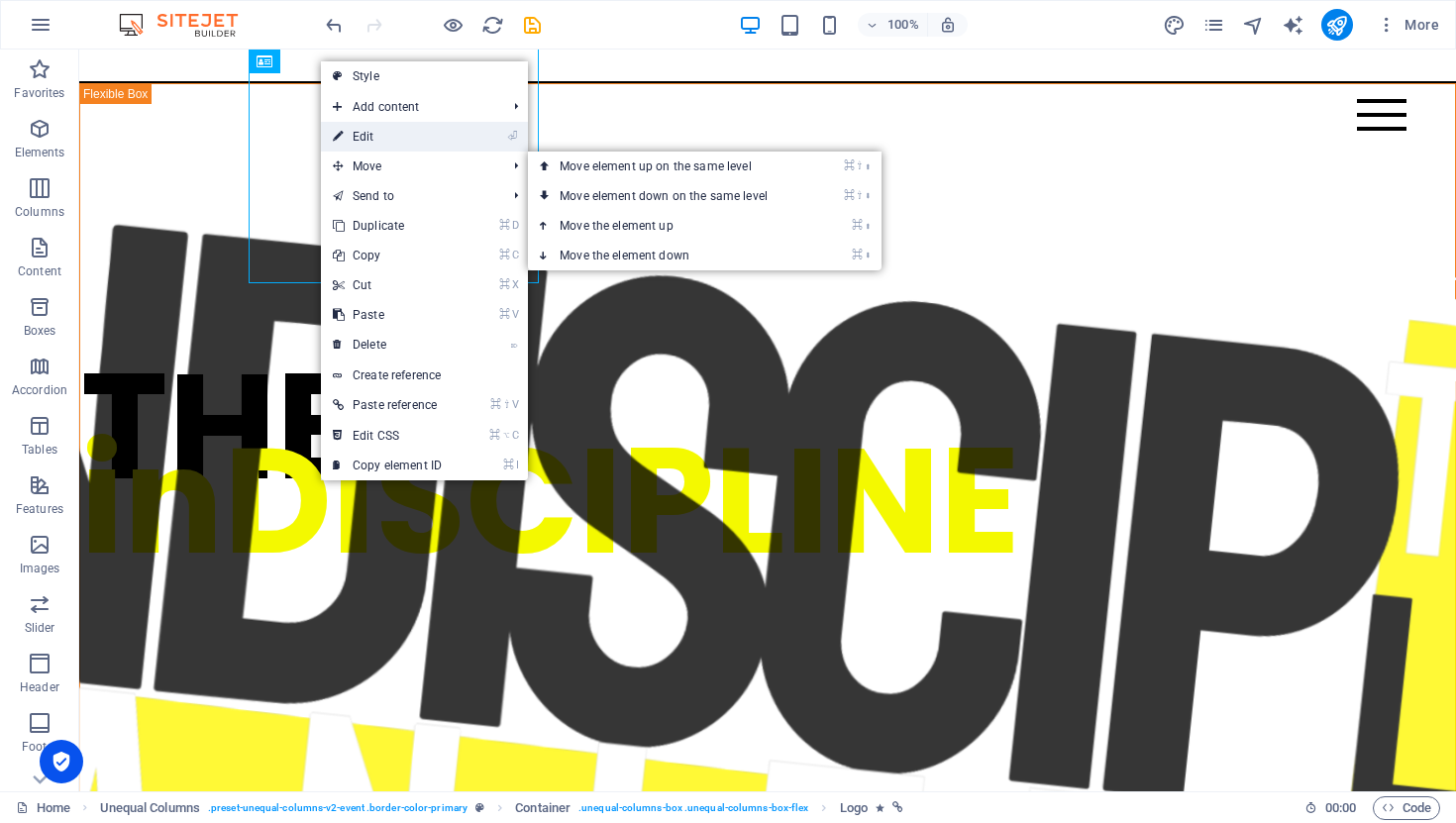 click on "⏎  Edit" at bounding box center [387, 137] 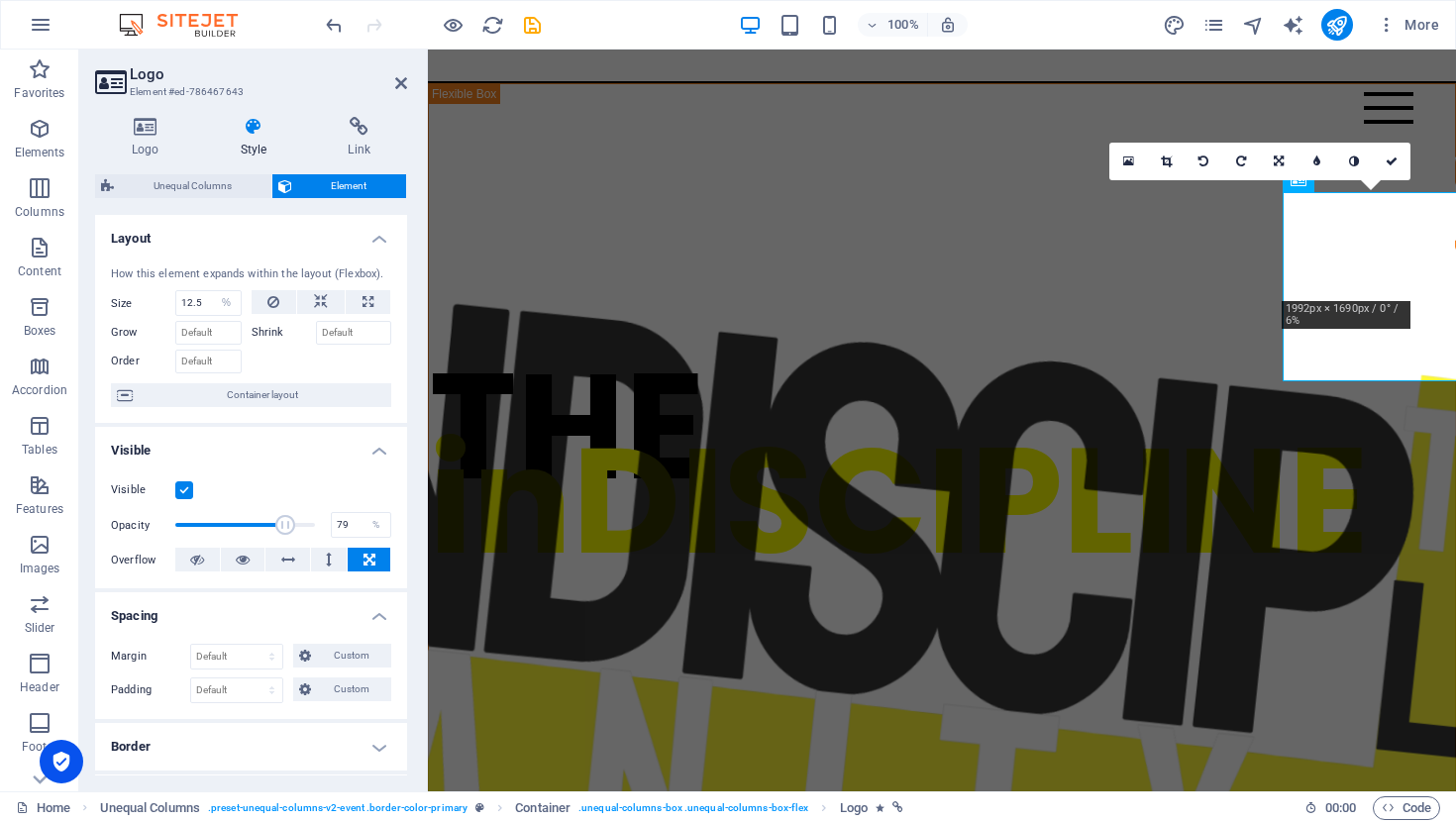 click at bounding box center [254, 127] 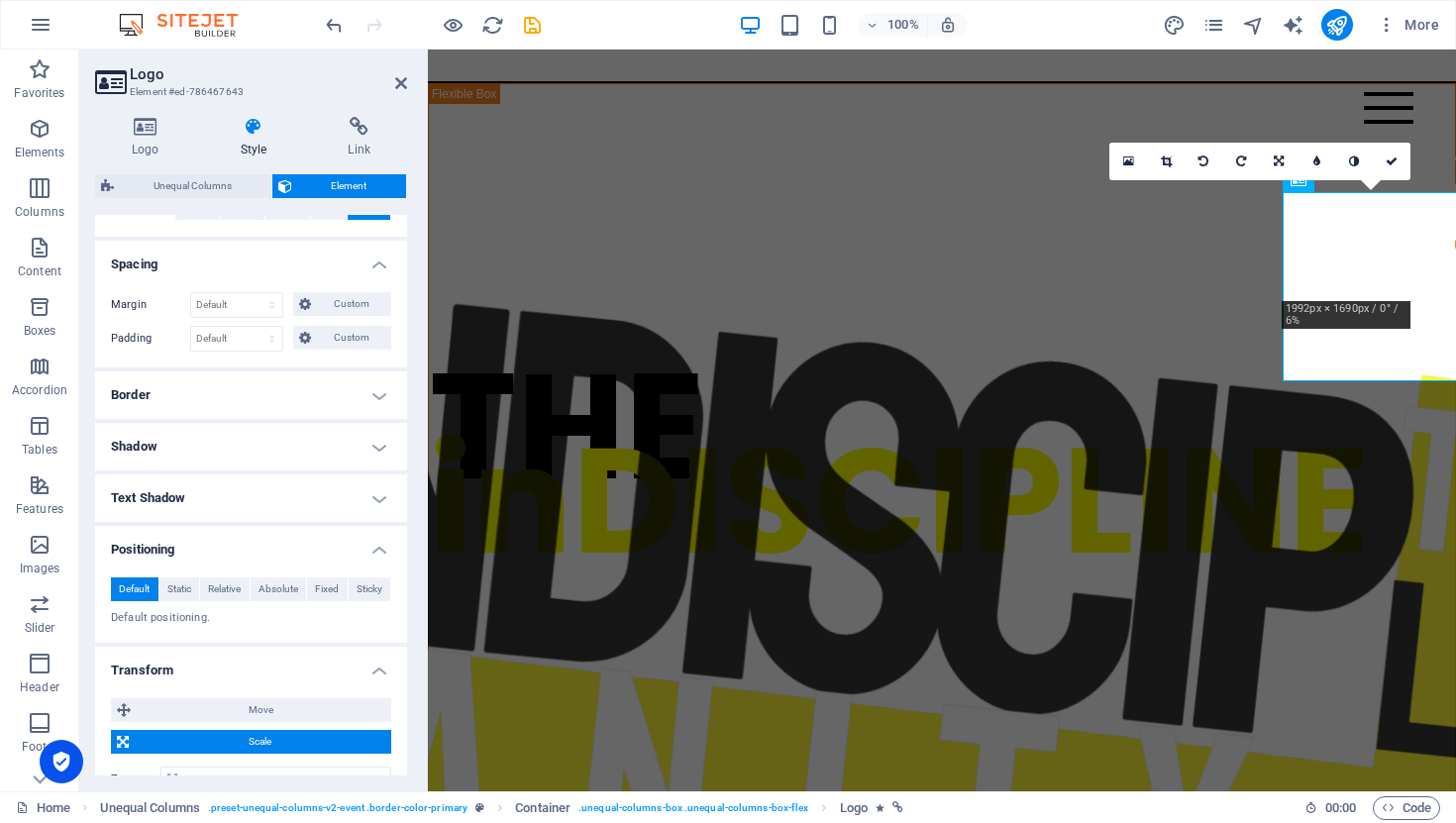 scroll, scrollTop: 654, scrollLeft: 0, axis: vertical 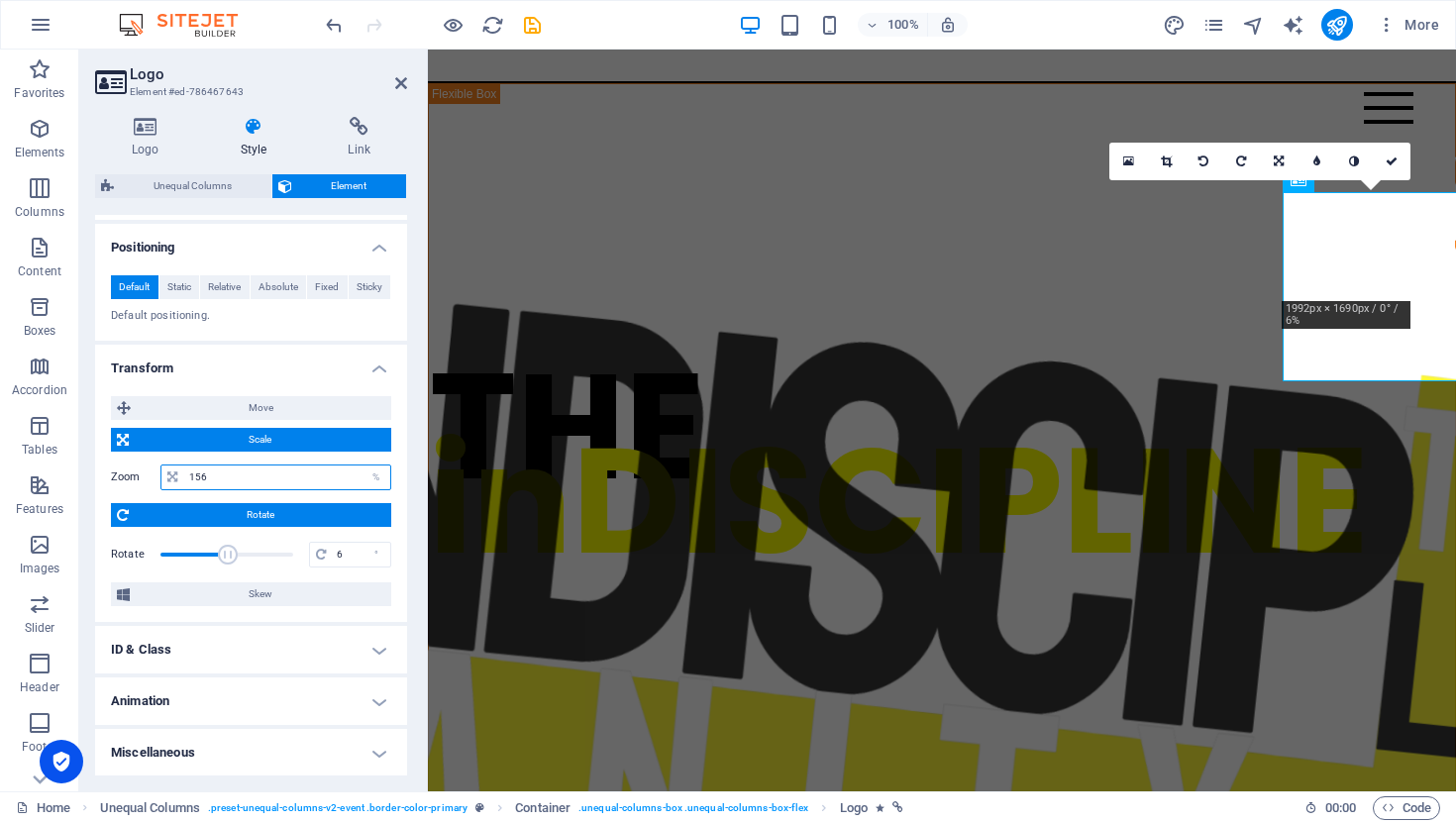 click on "156" at bounding box center (287, 477) 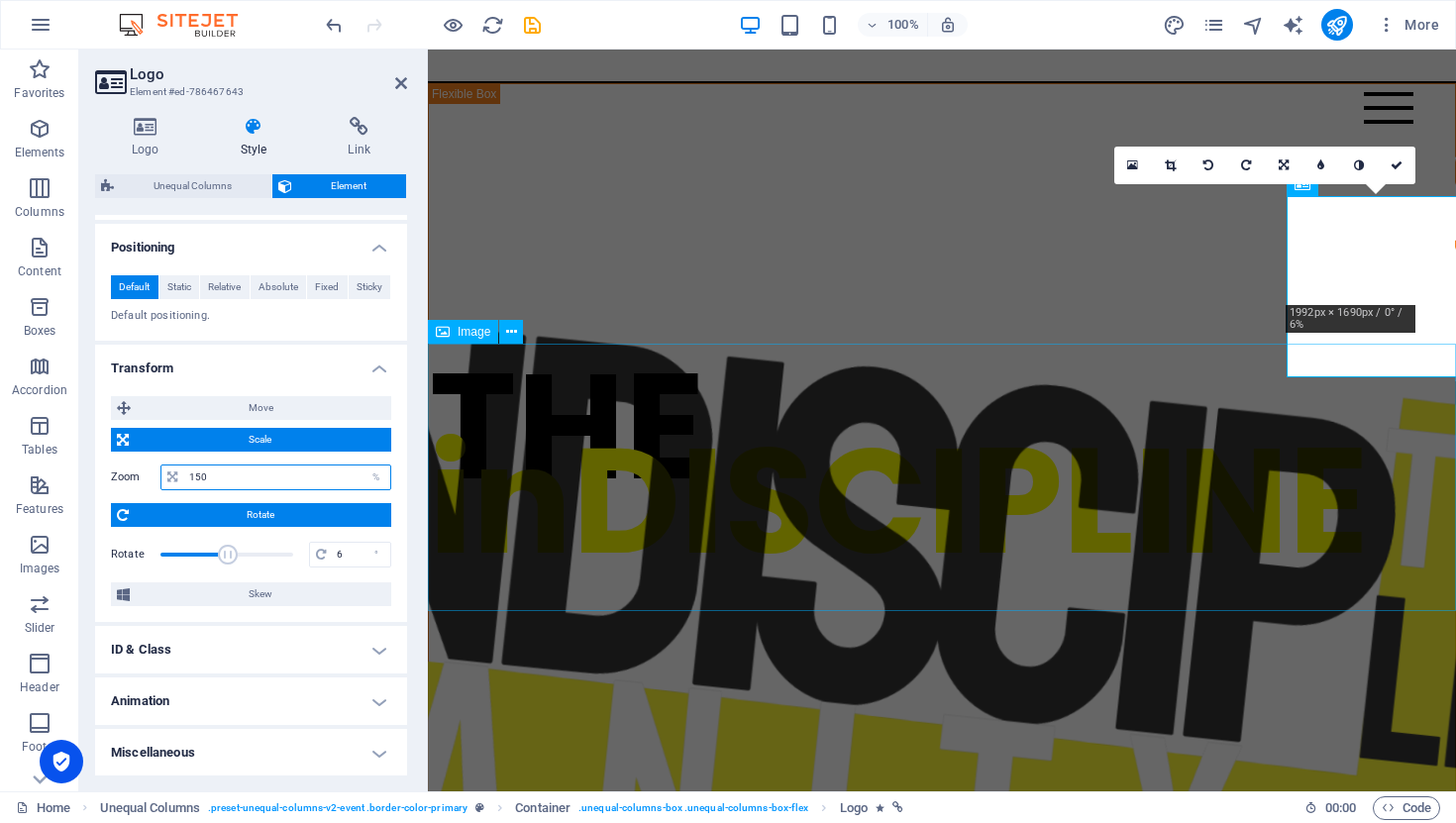 type on "150" 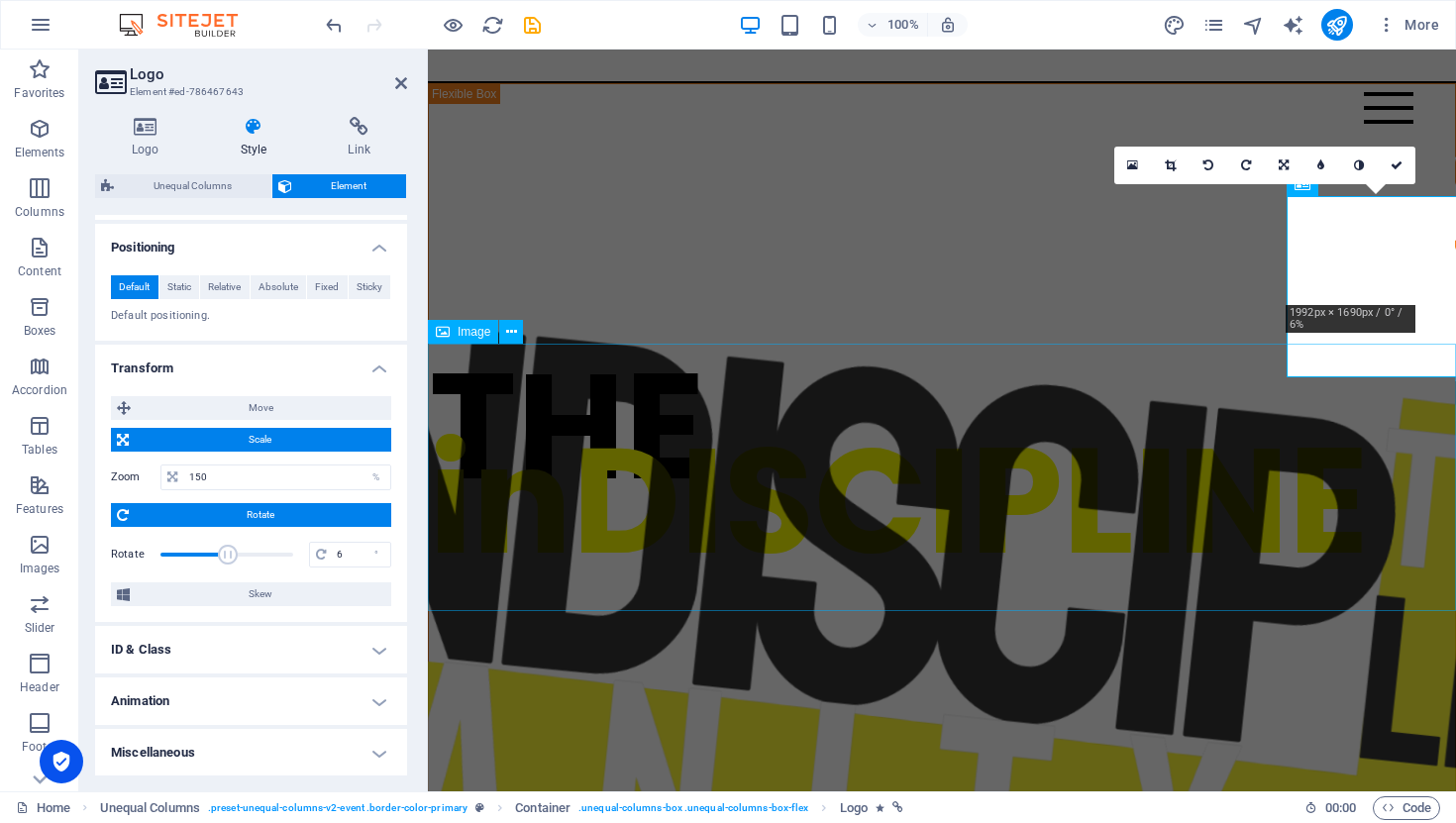 click at bounding box center [942, 1542] 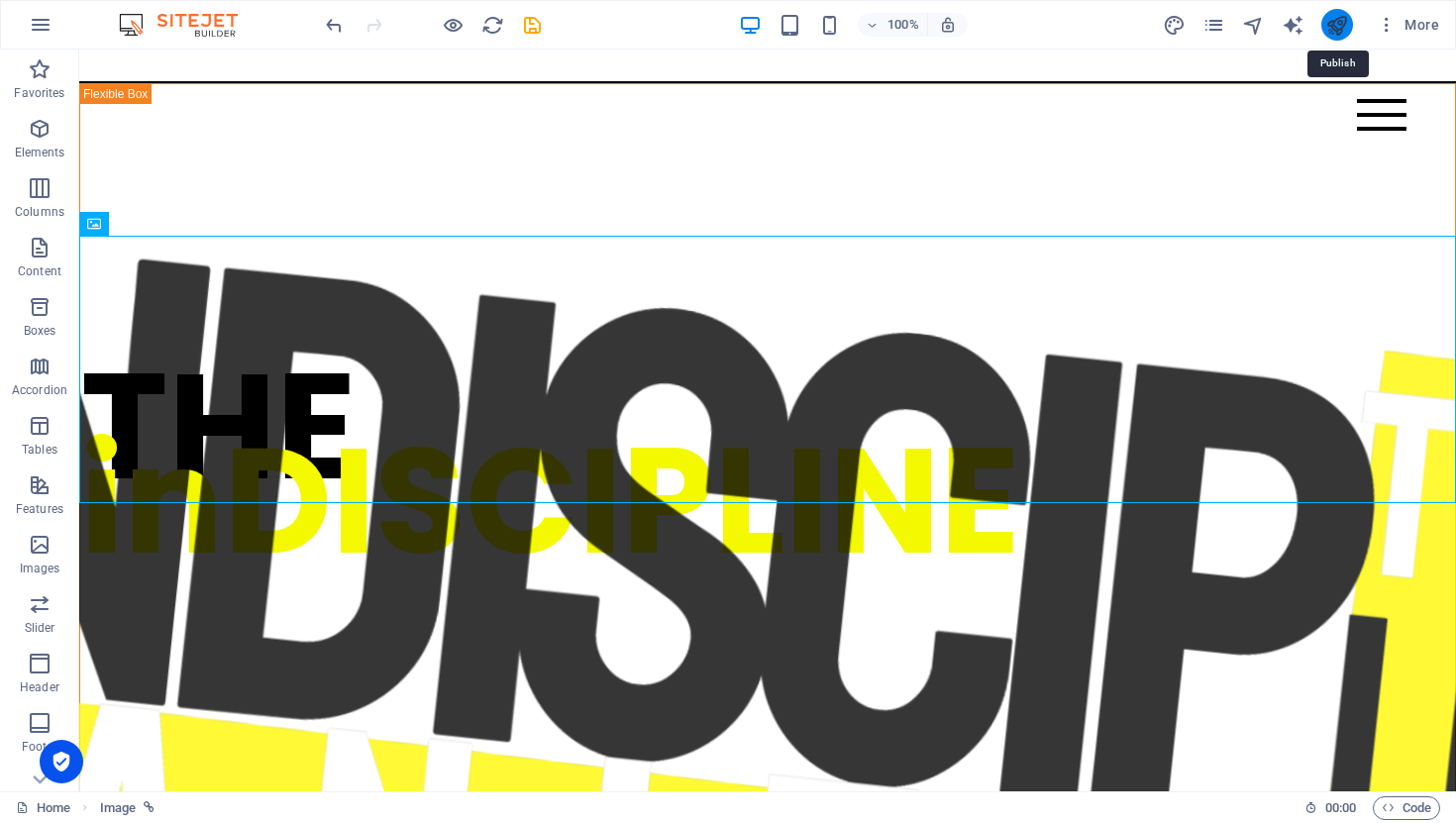 click at bounding box center [1336, 25] 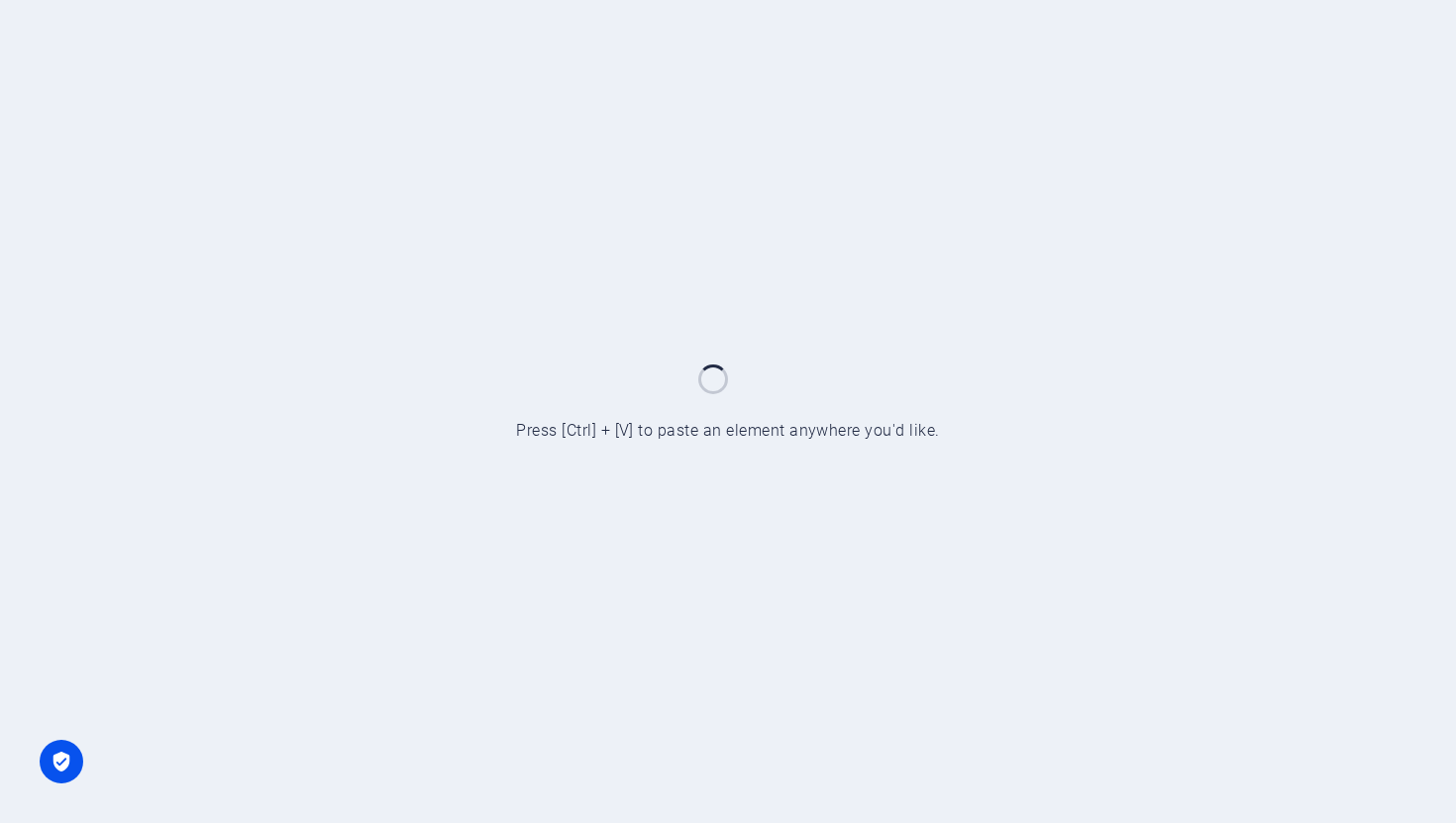 scroll, scrollTop: 0, scrollLeft: 0, axis: both 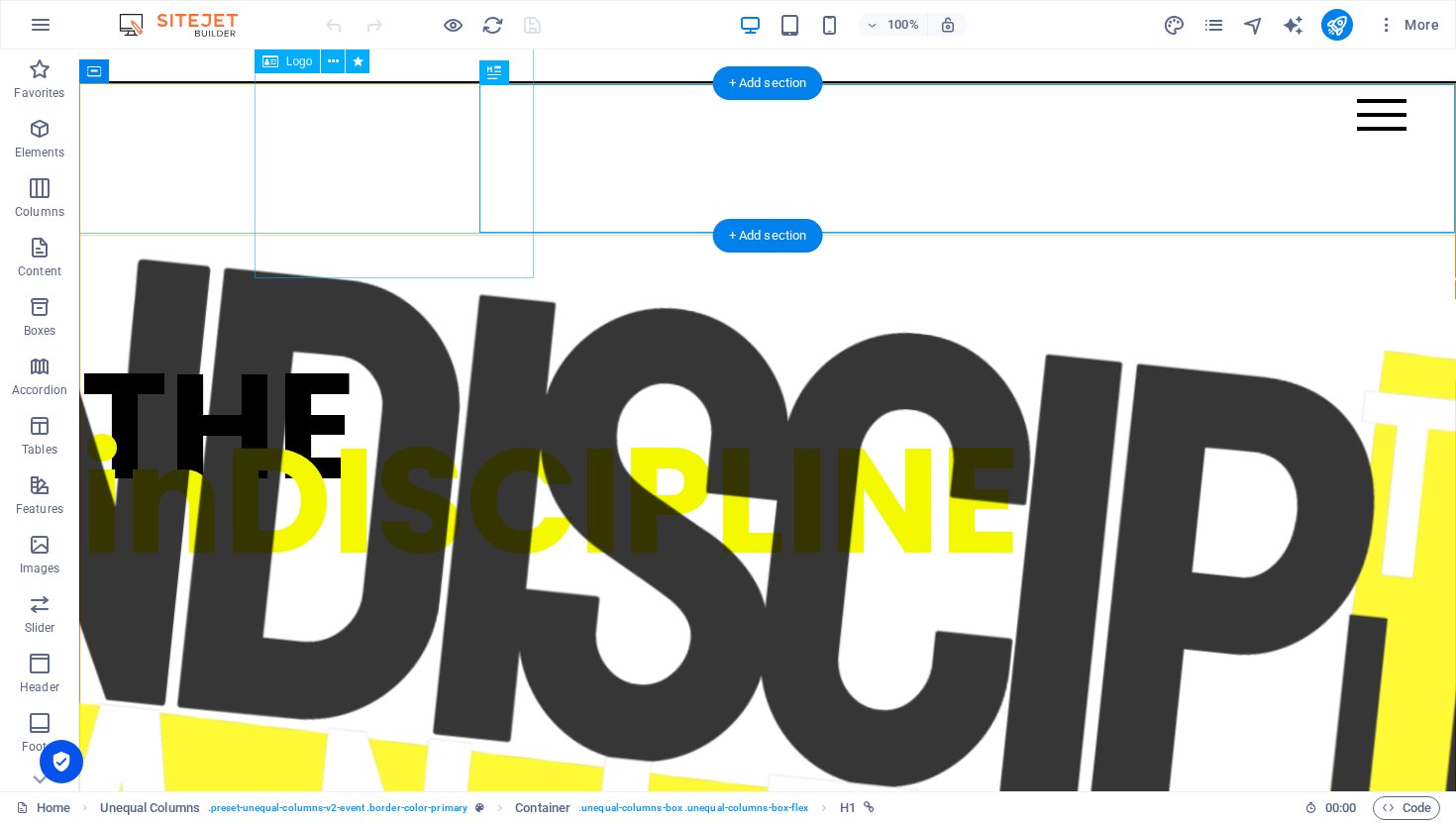 click at bounding box center (768, 1118) 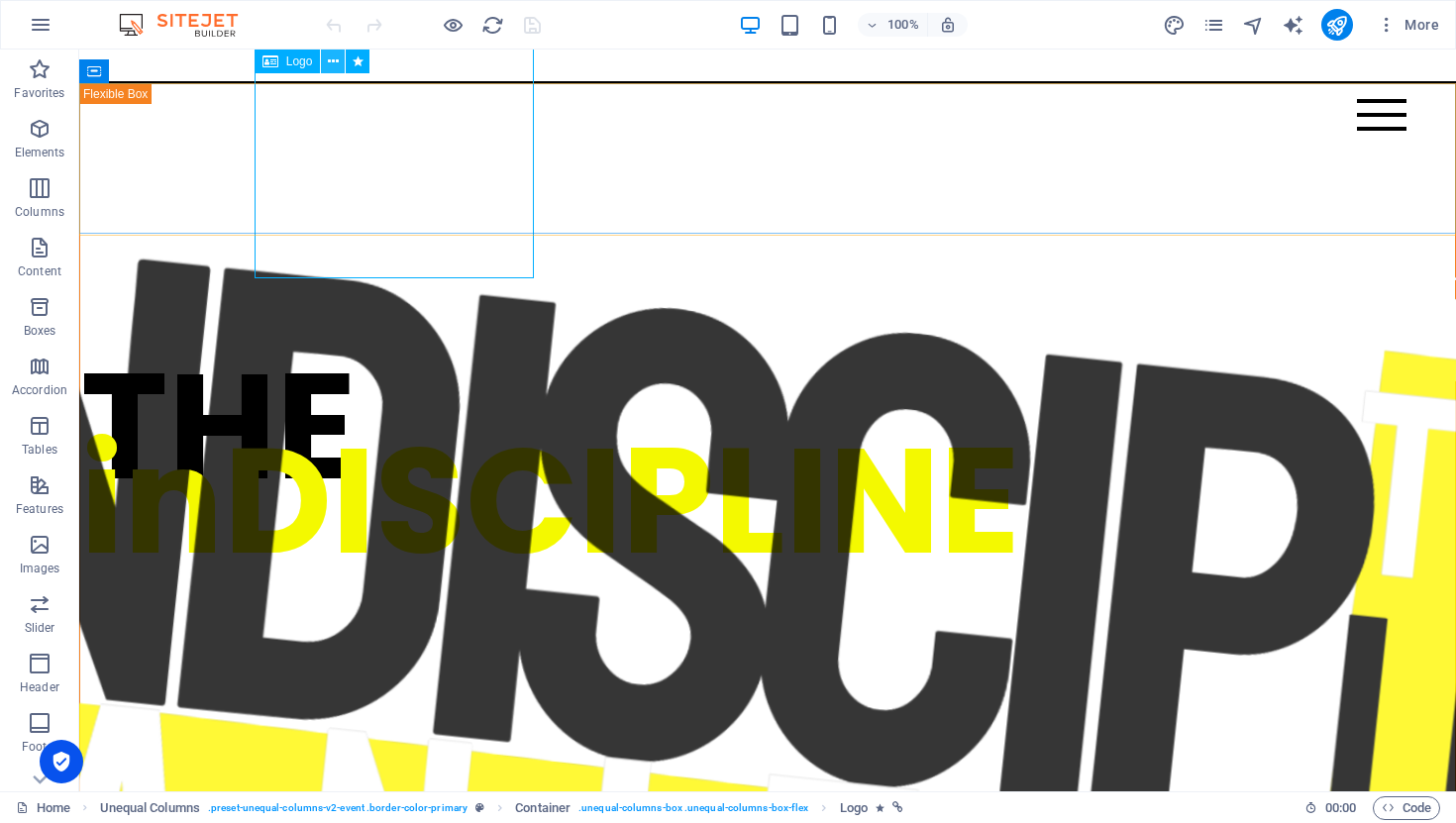 click at bounding box center (333, 61) 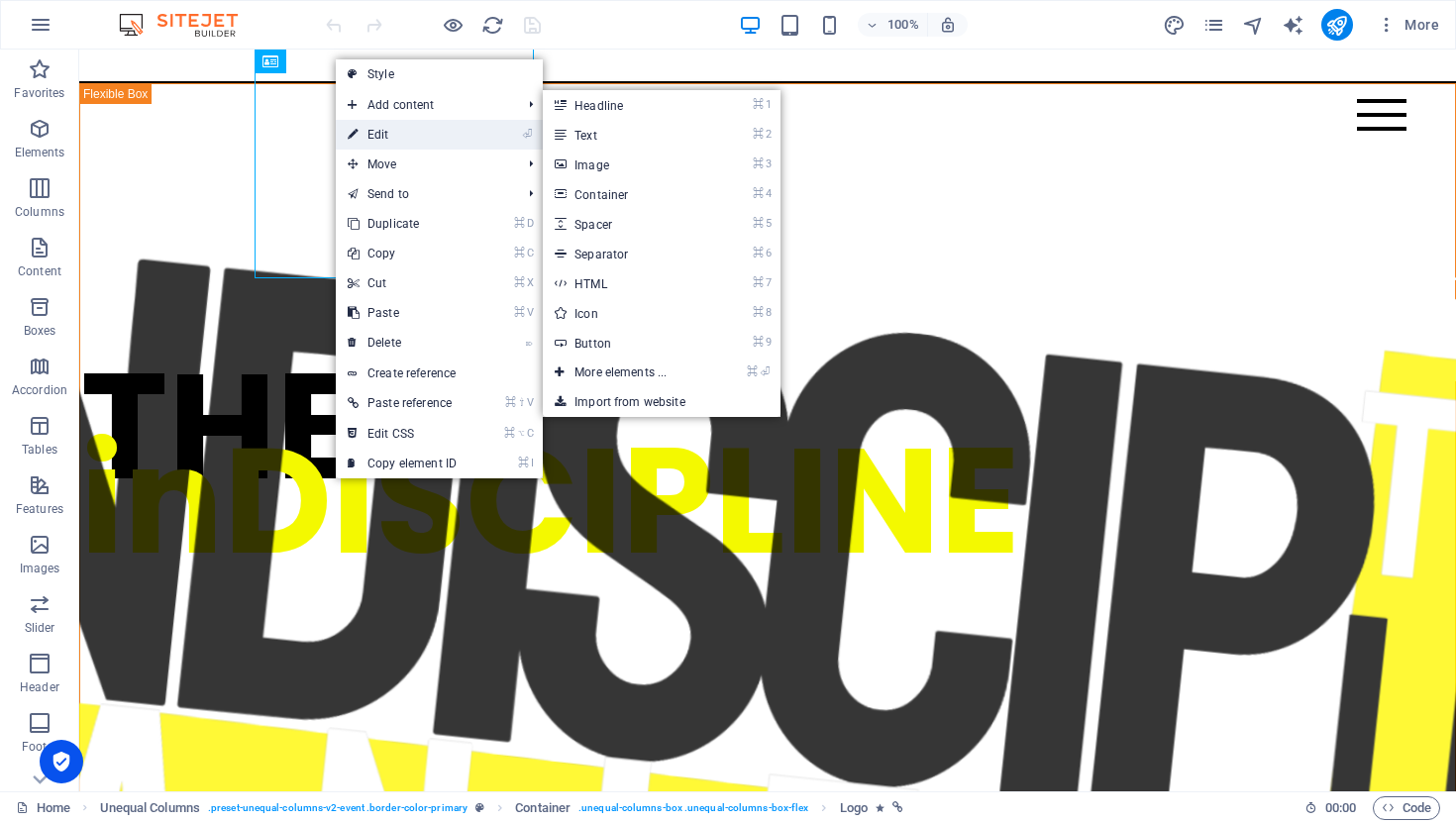 click on "⏎  Edit" at bounding box center (402, 135) 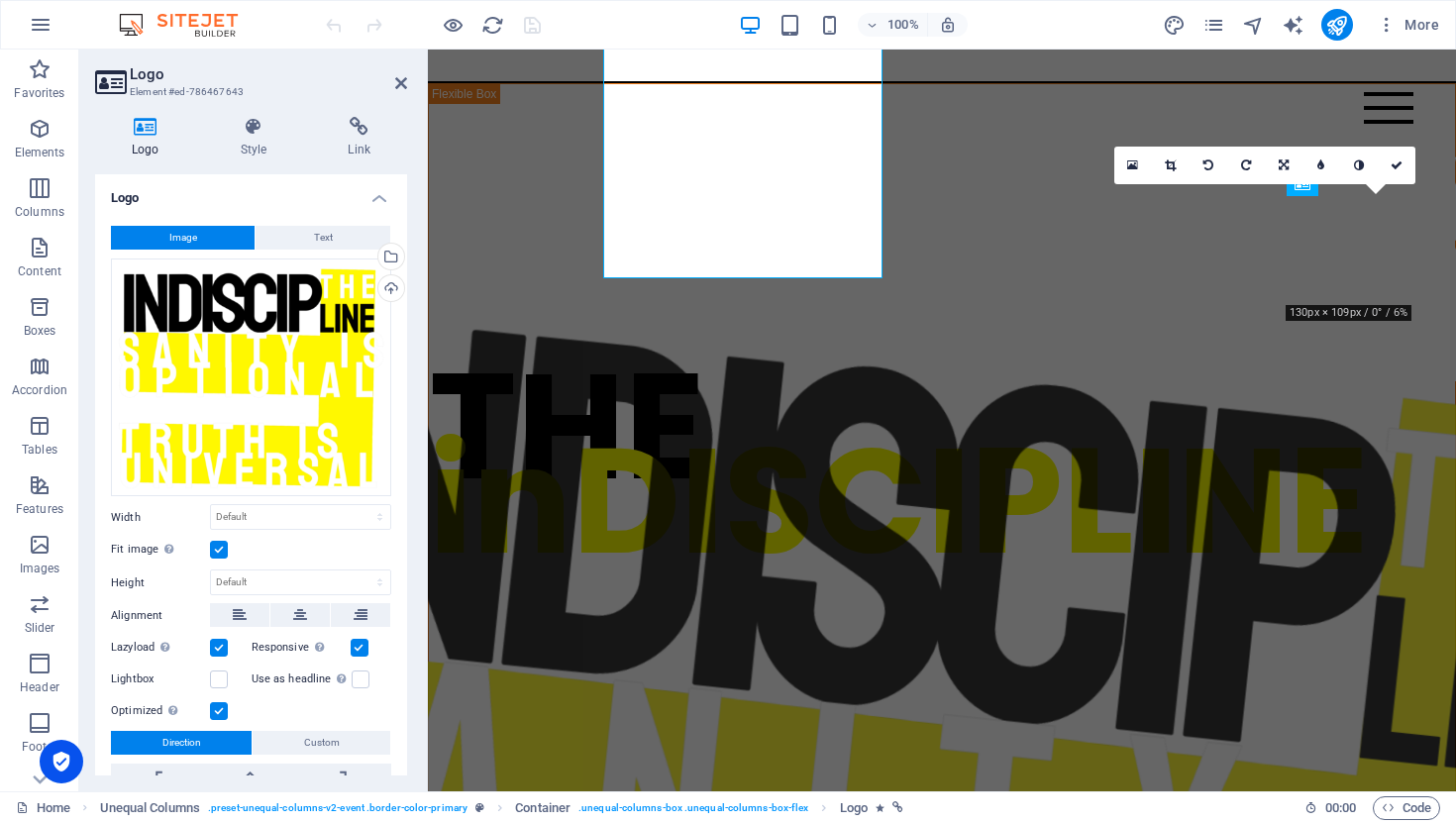 select on "%" 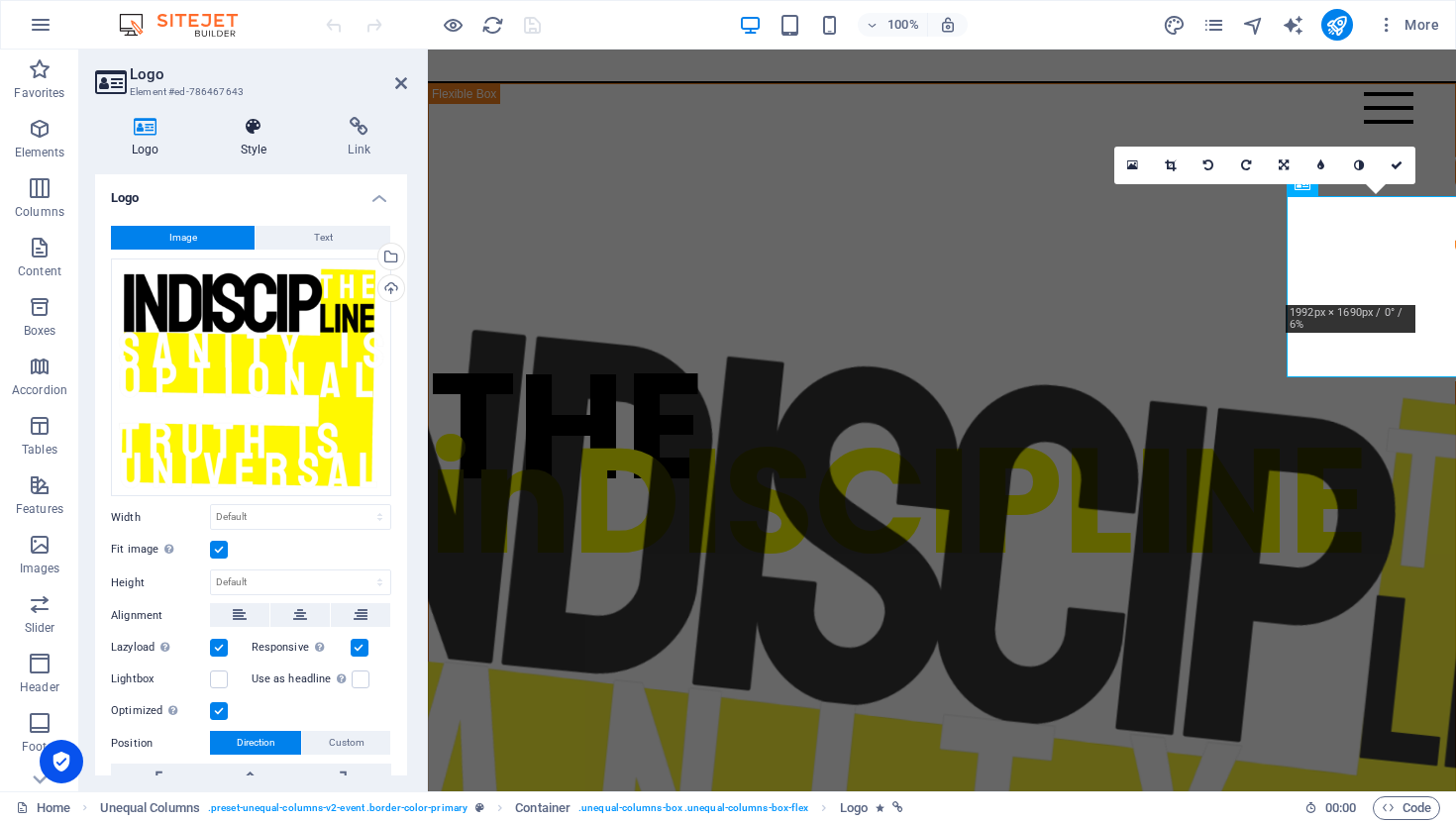 click at bounding box center (254, 127) 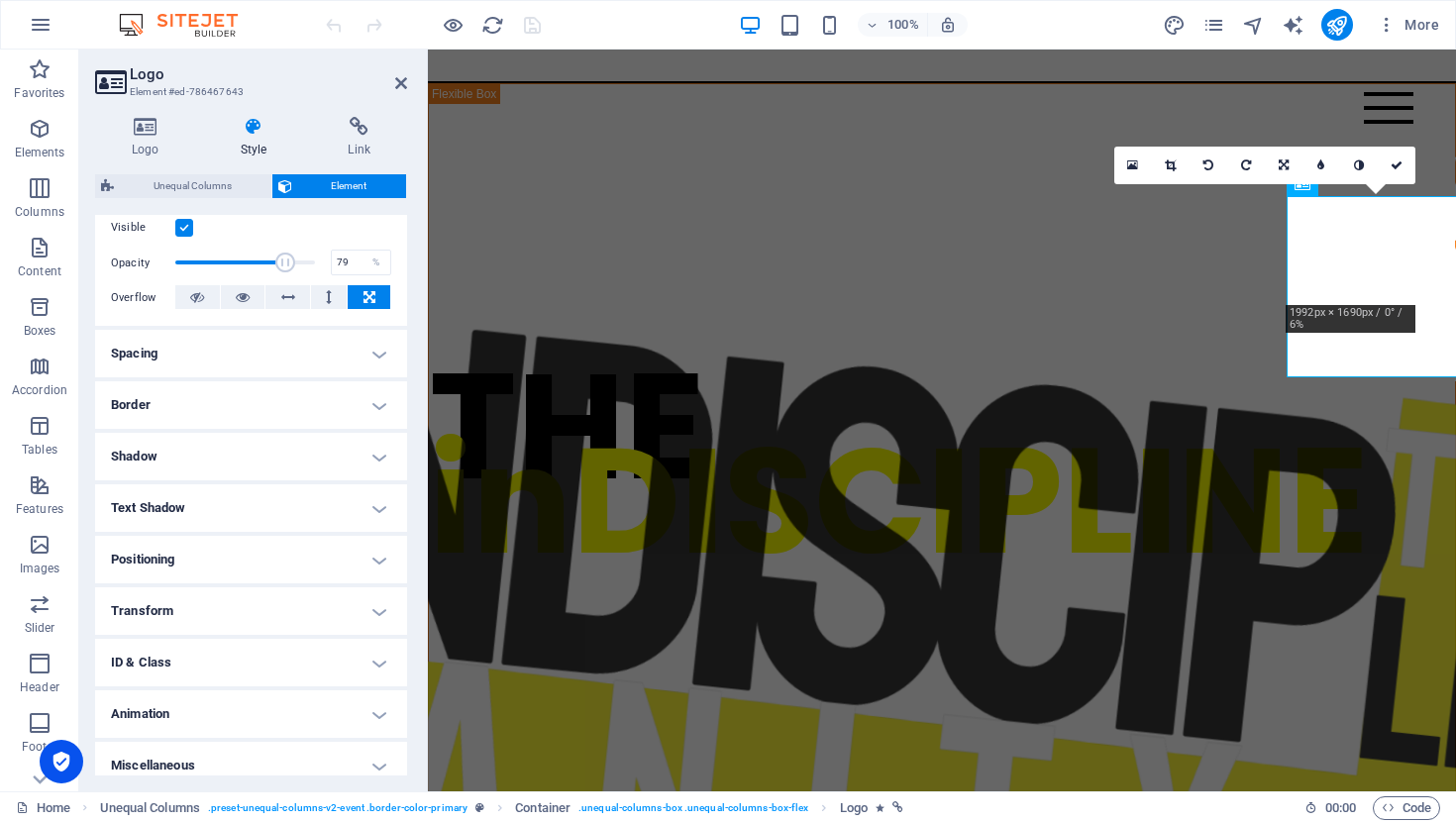 scroll, scrollTop: 276, scrollLeft: 0, axis: vertical 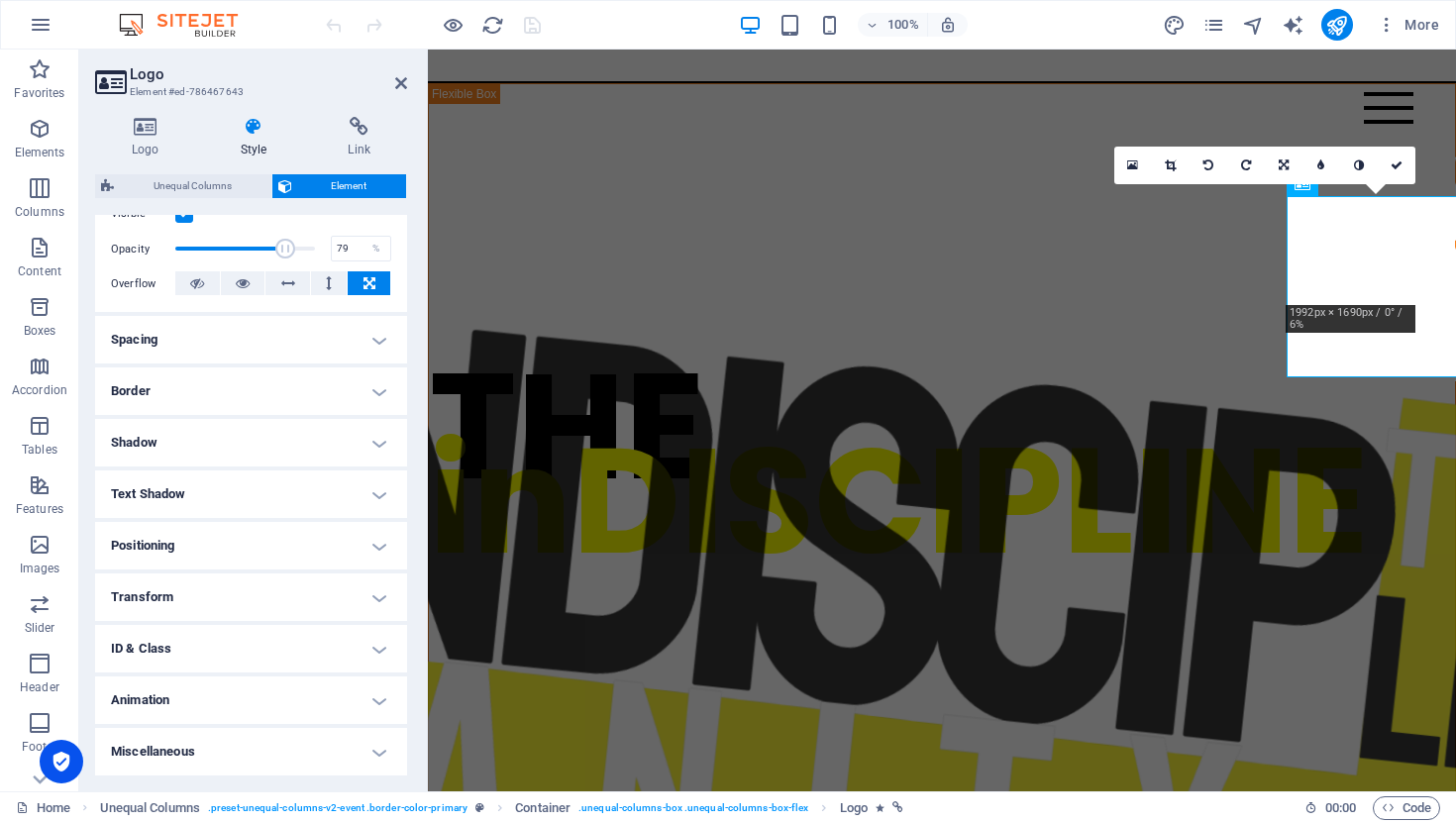 click on "Positioning" at bounding box center (251, 546) 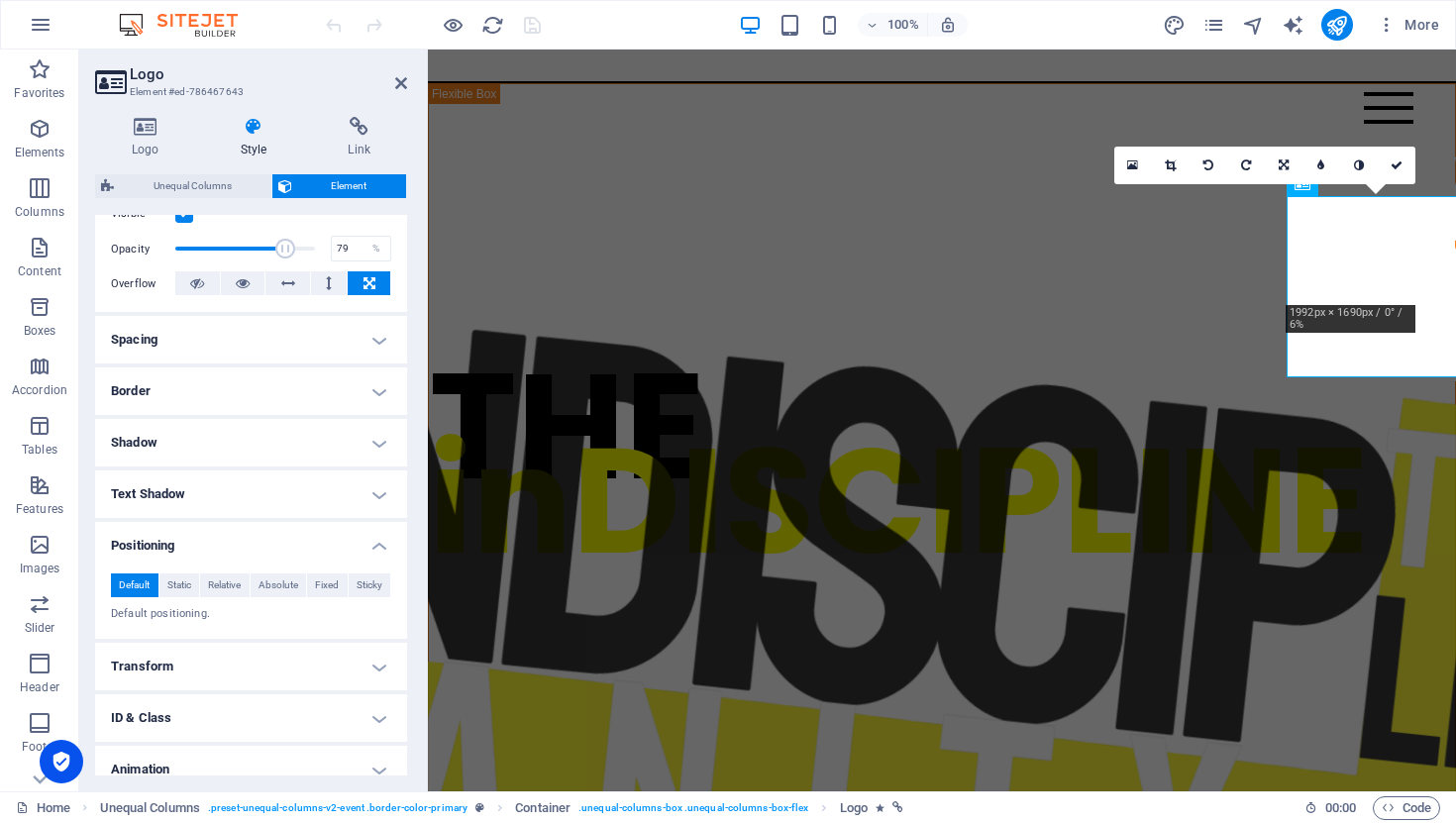 click on "Transform" at bounding box center [251, 667] 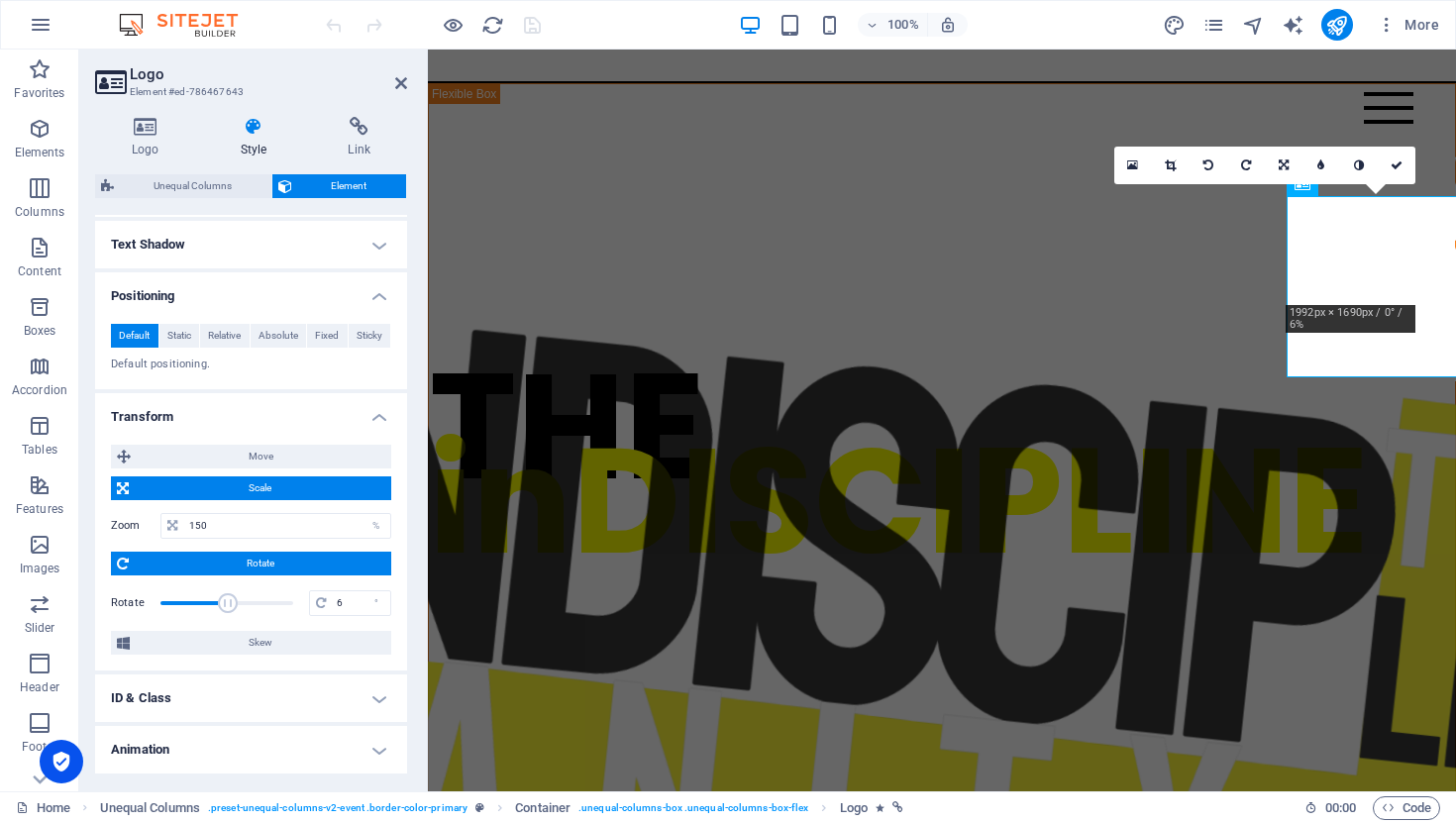 scroll, scrollTop: 526, scrollLeft: 0, axis: vertical 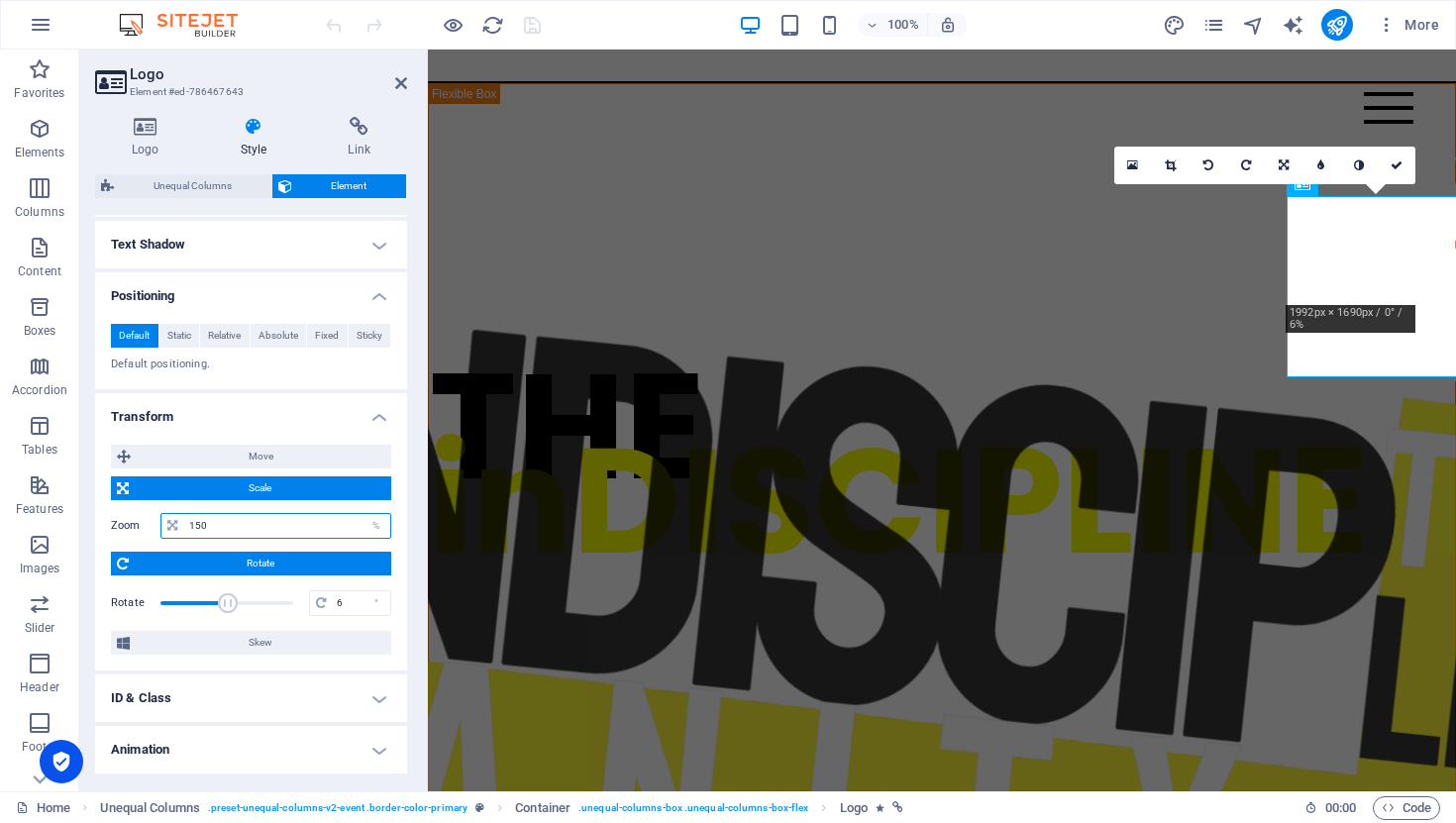 click on "150" at bounding box center [287, 526] 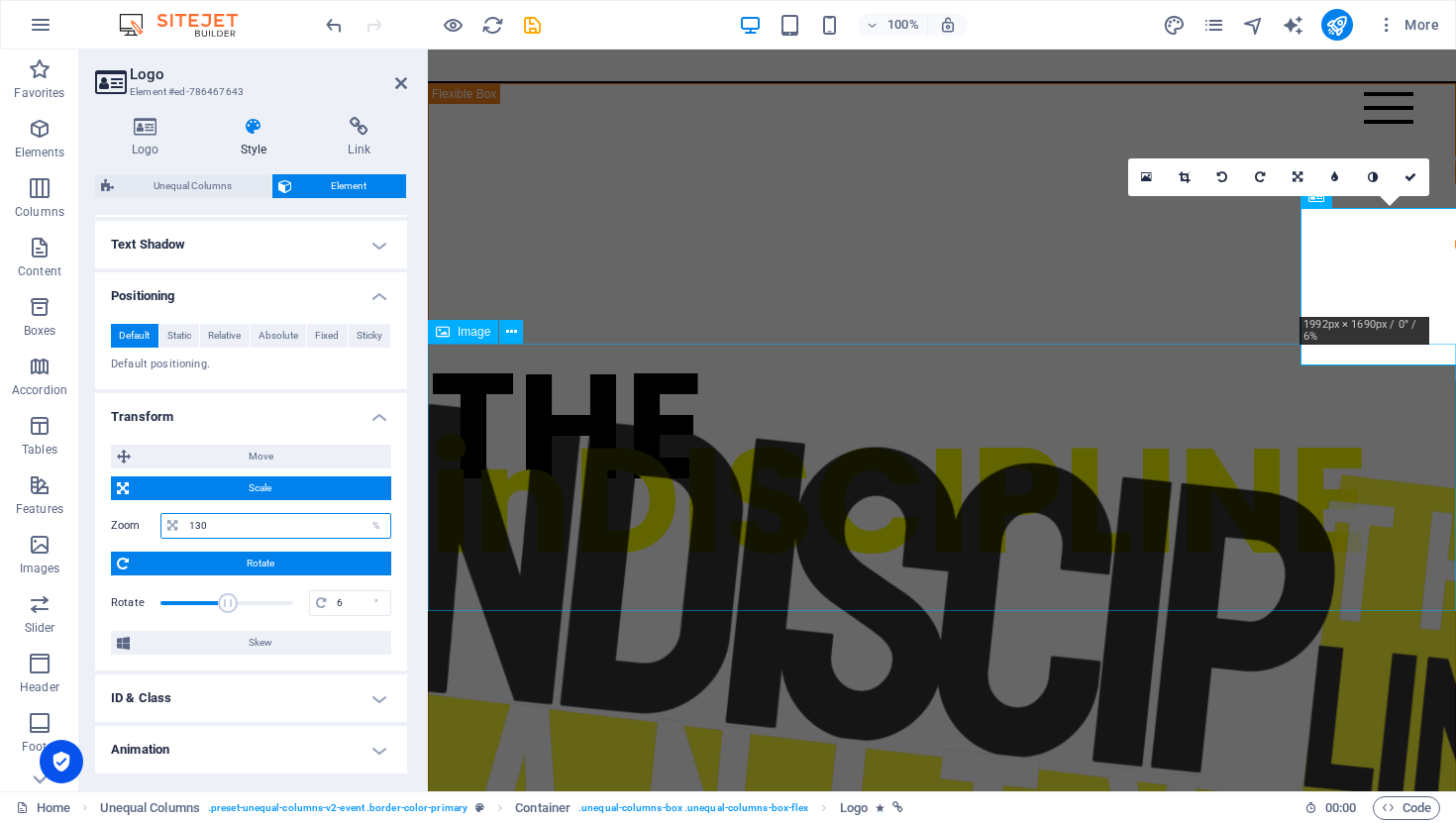type on "130" 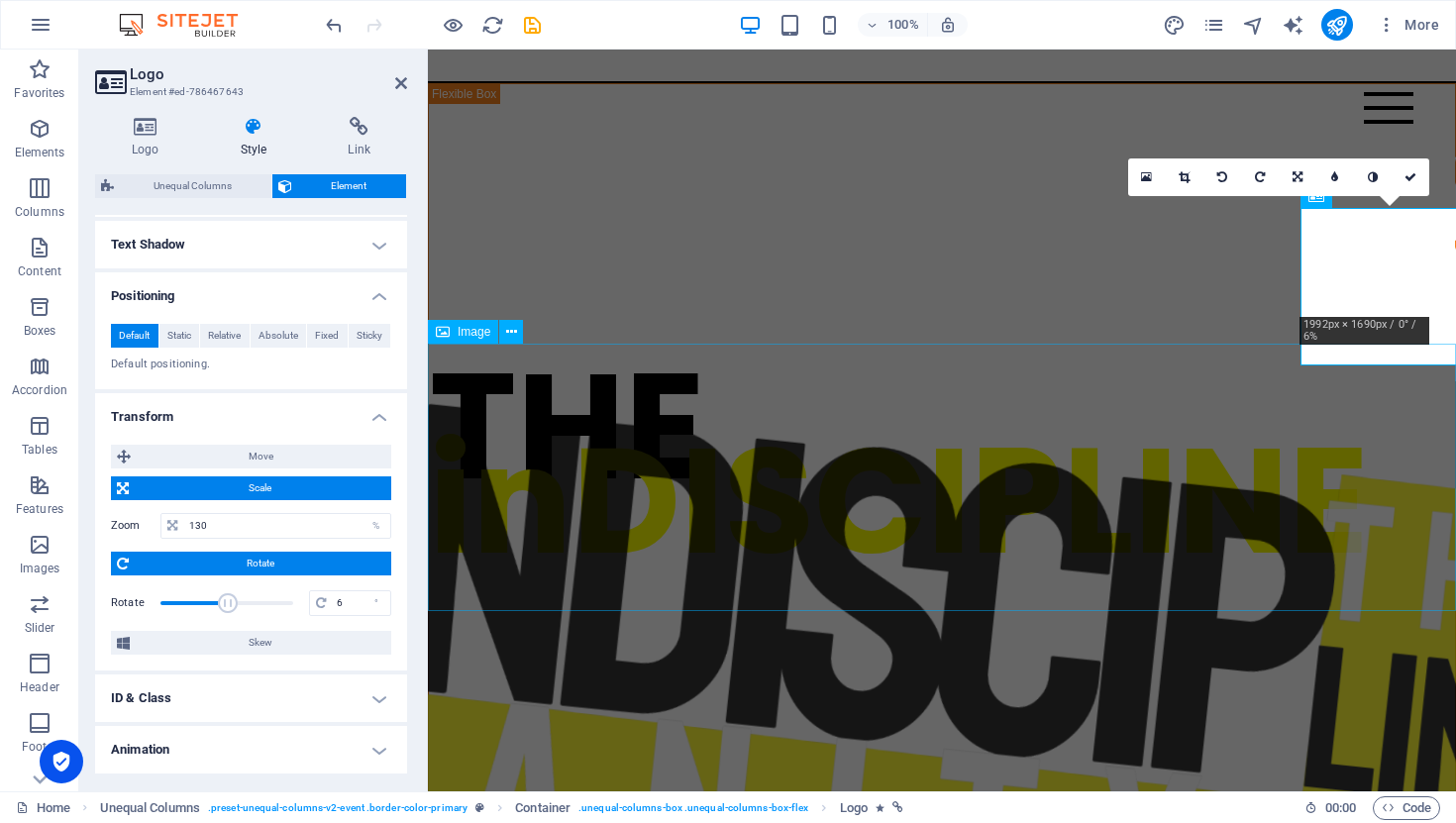 click at bounding box center [942, 1542] 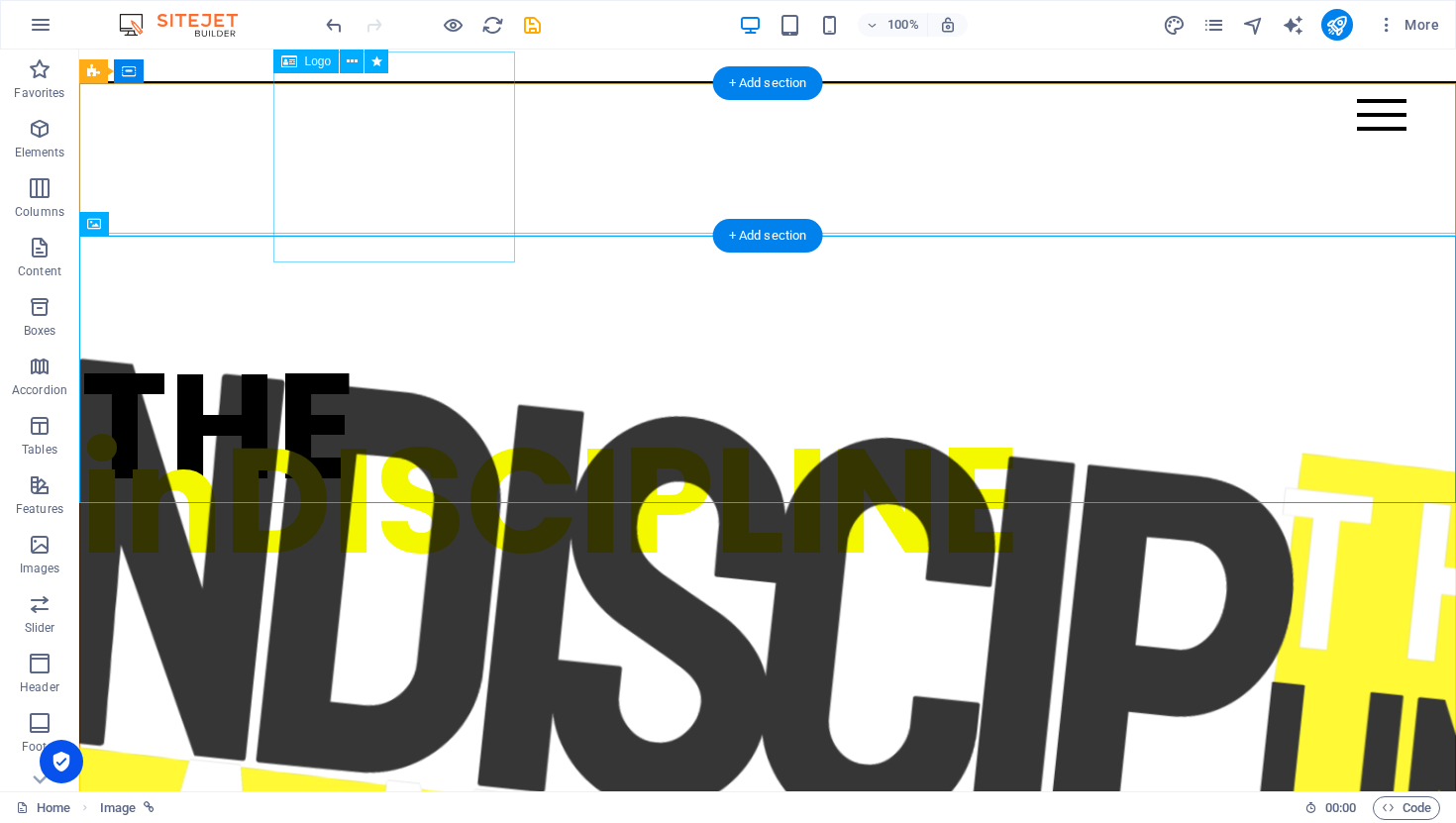 click at bounding box center [768, 1118] 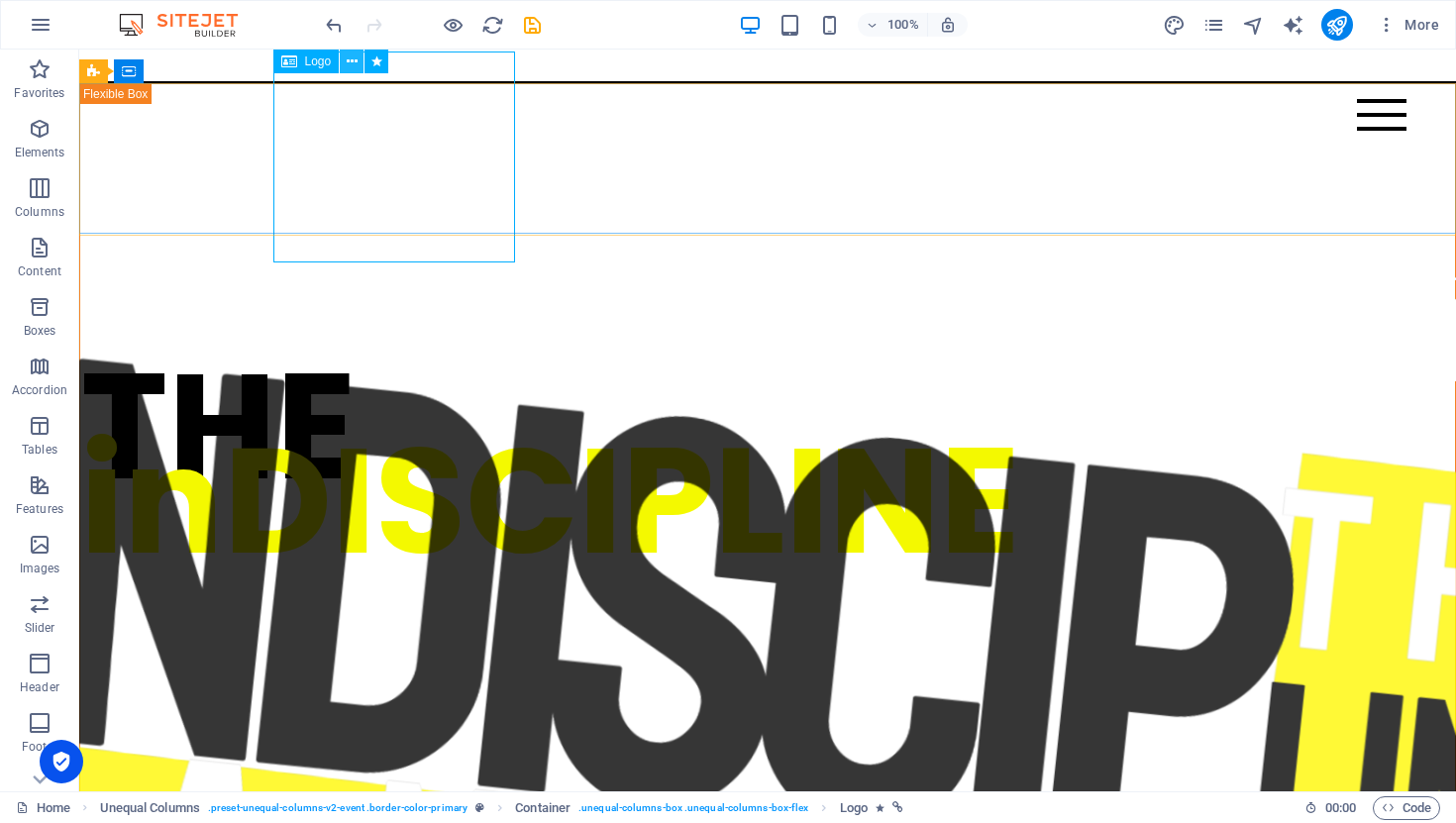 click at bounding box center [352, 61] 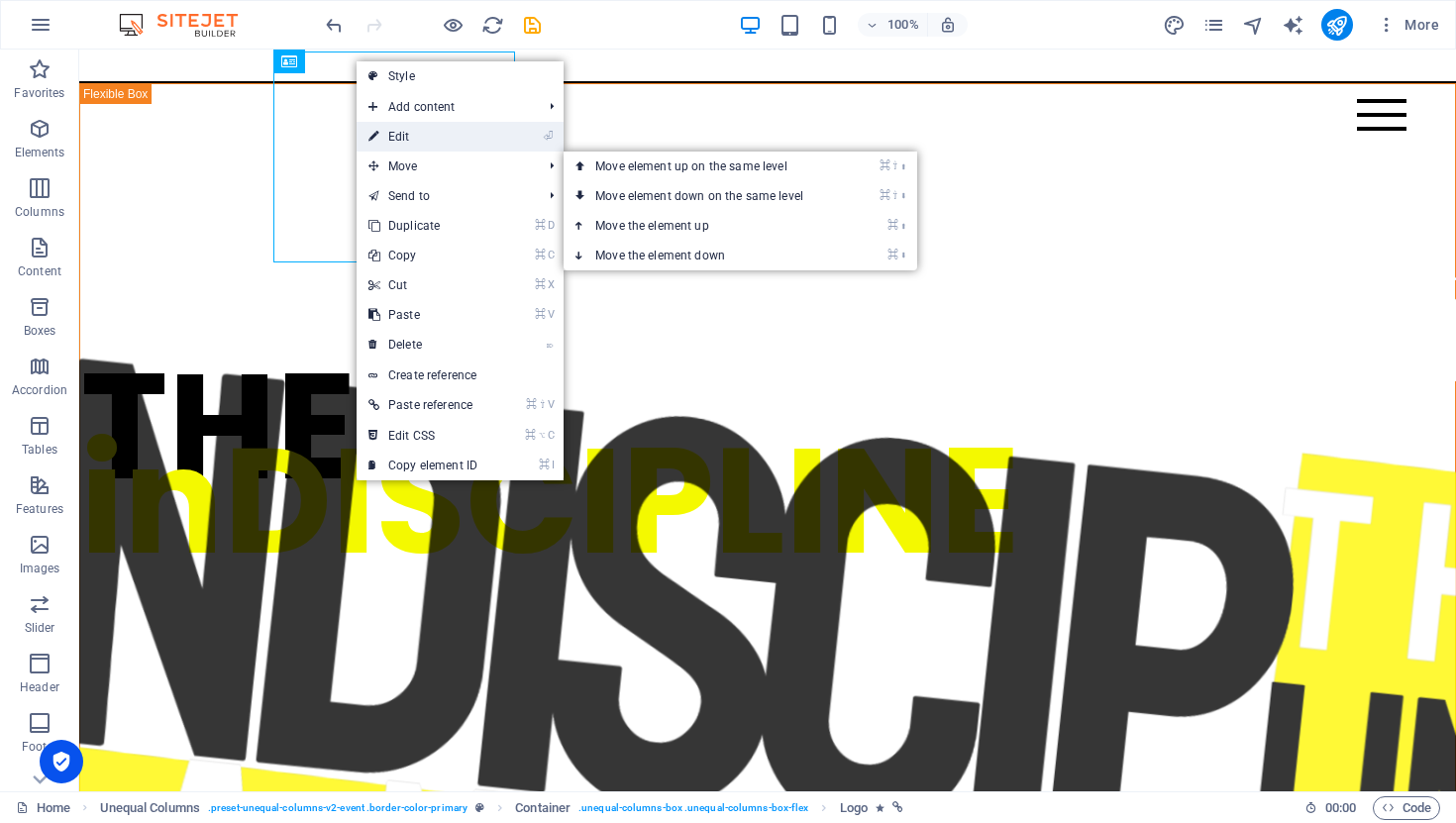 click on "⏎  Edit" at bounding box center (423, 137) 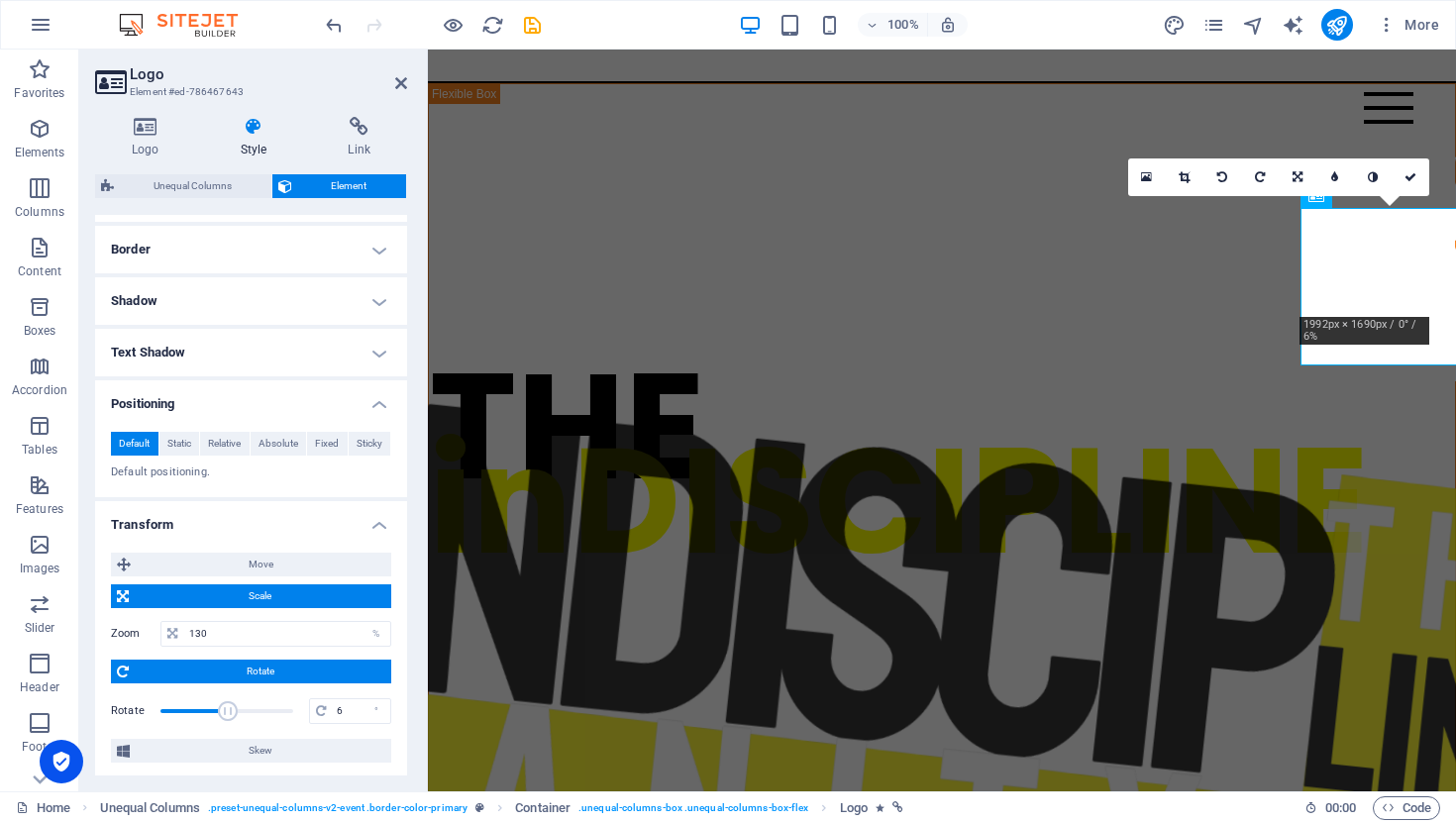 scroll, scrollTop: 574, scrollLeft: 0, axis: vertical 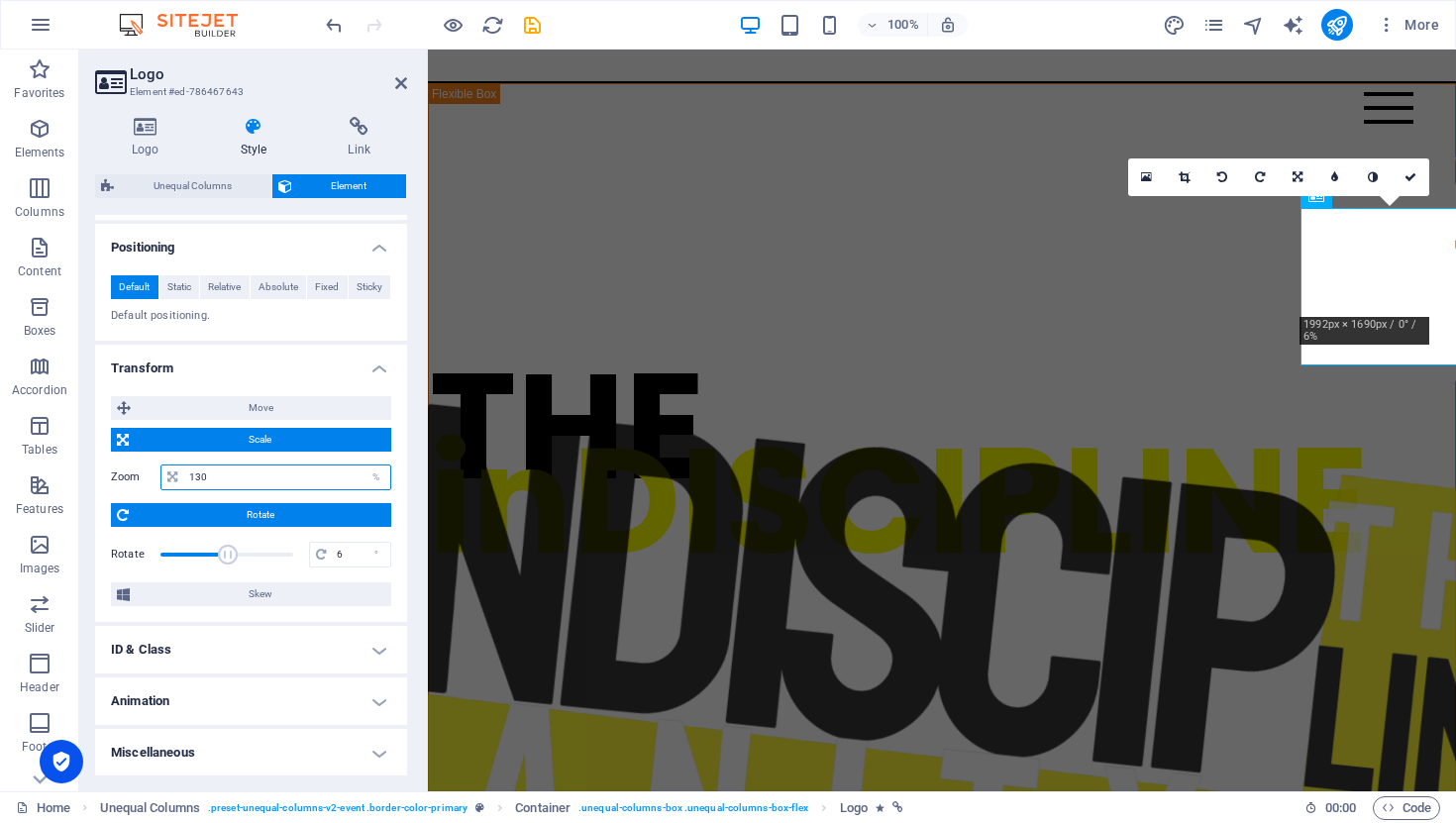 click on "130" at bounding box center (287, 477) 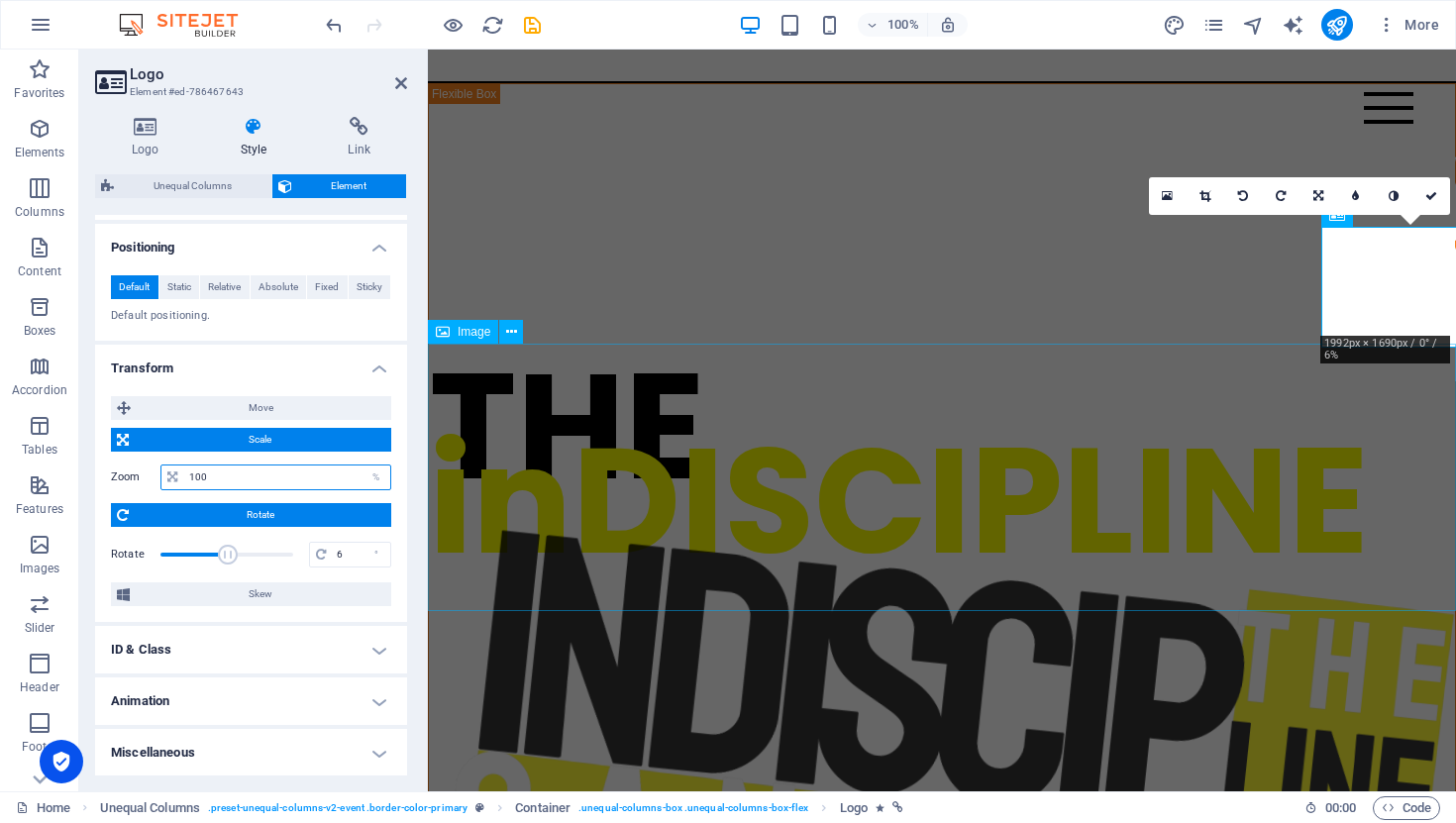 type on "100" 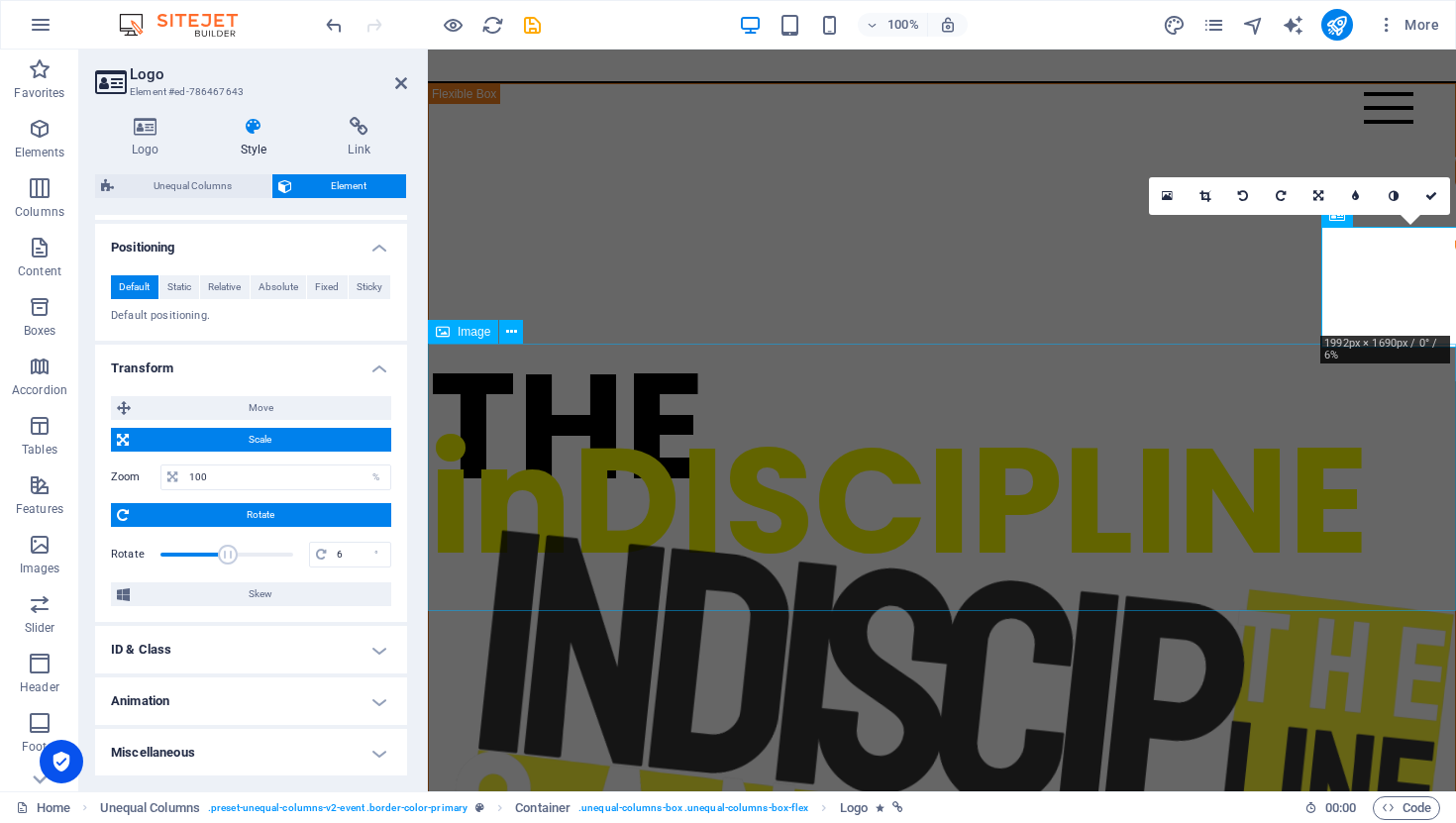 click at bounding box center (942, 1542) 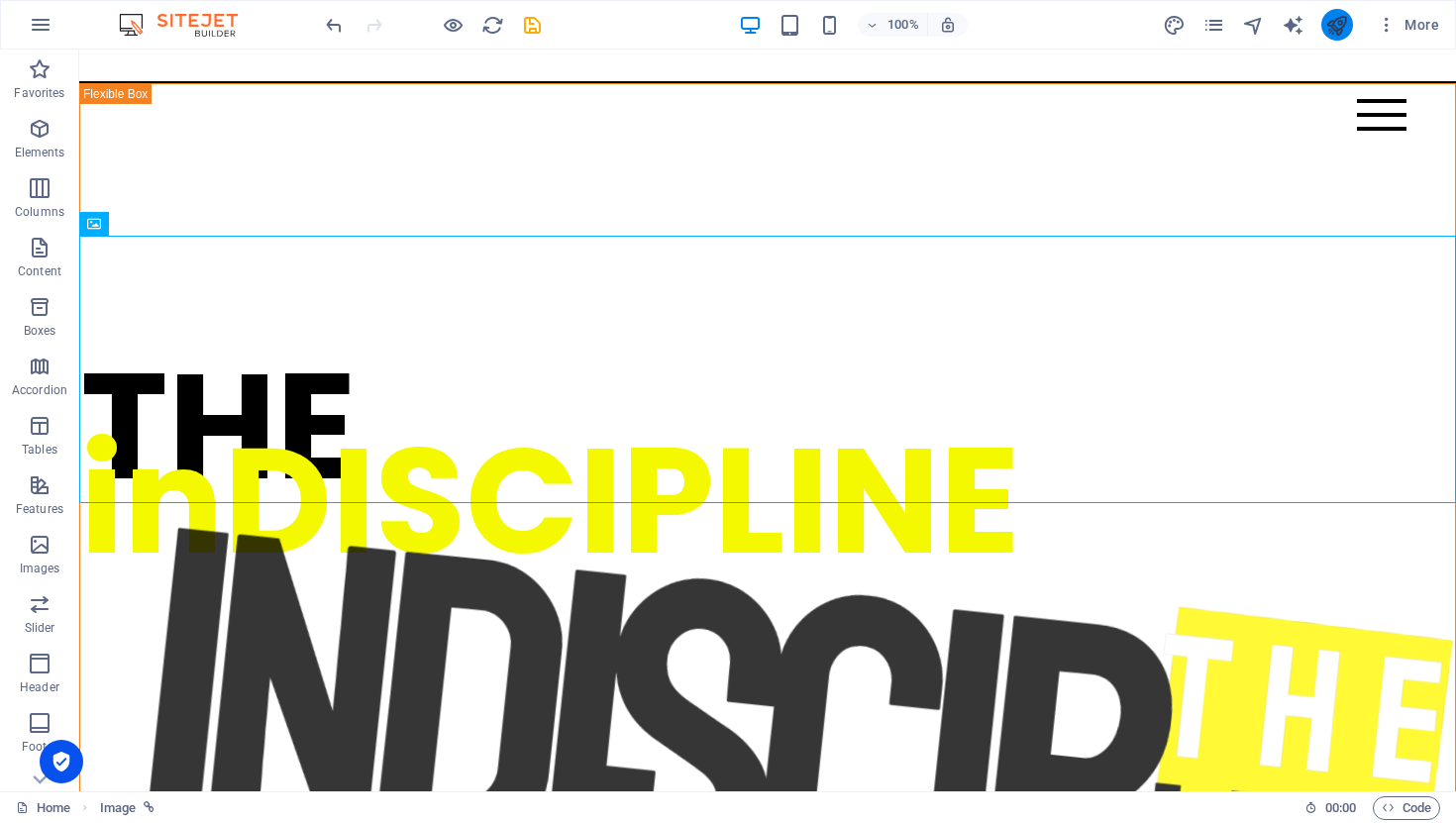 click at bounding box center (1336, 25) 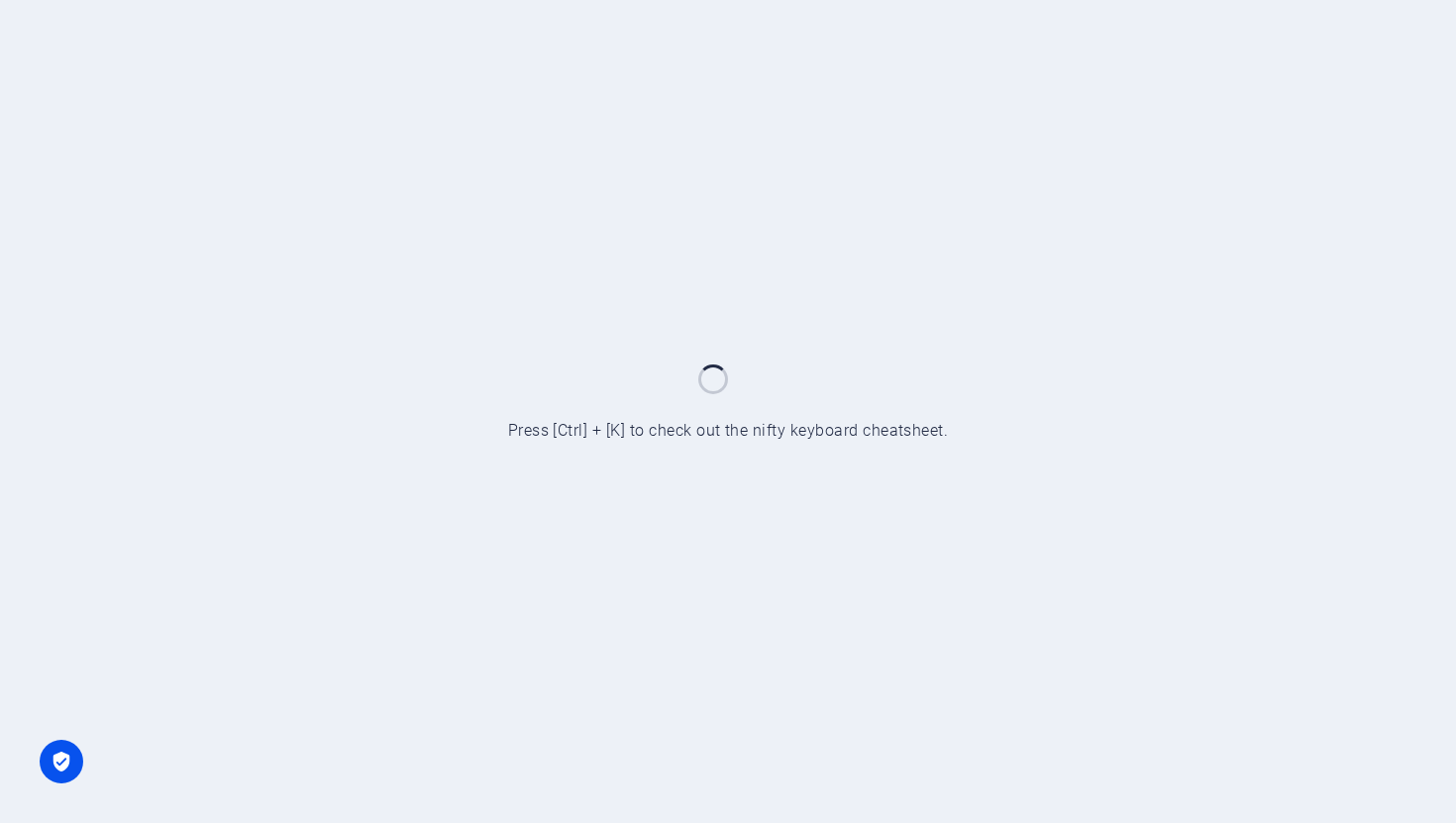scroll, scrollTop: 0, scrollLeft: 0, axis: both 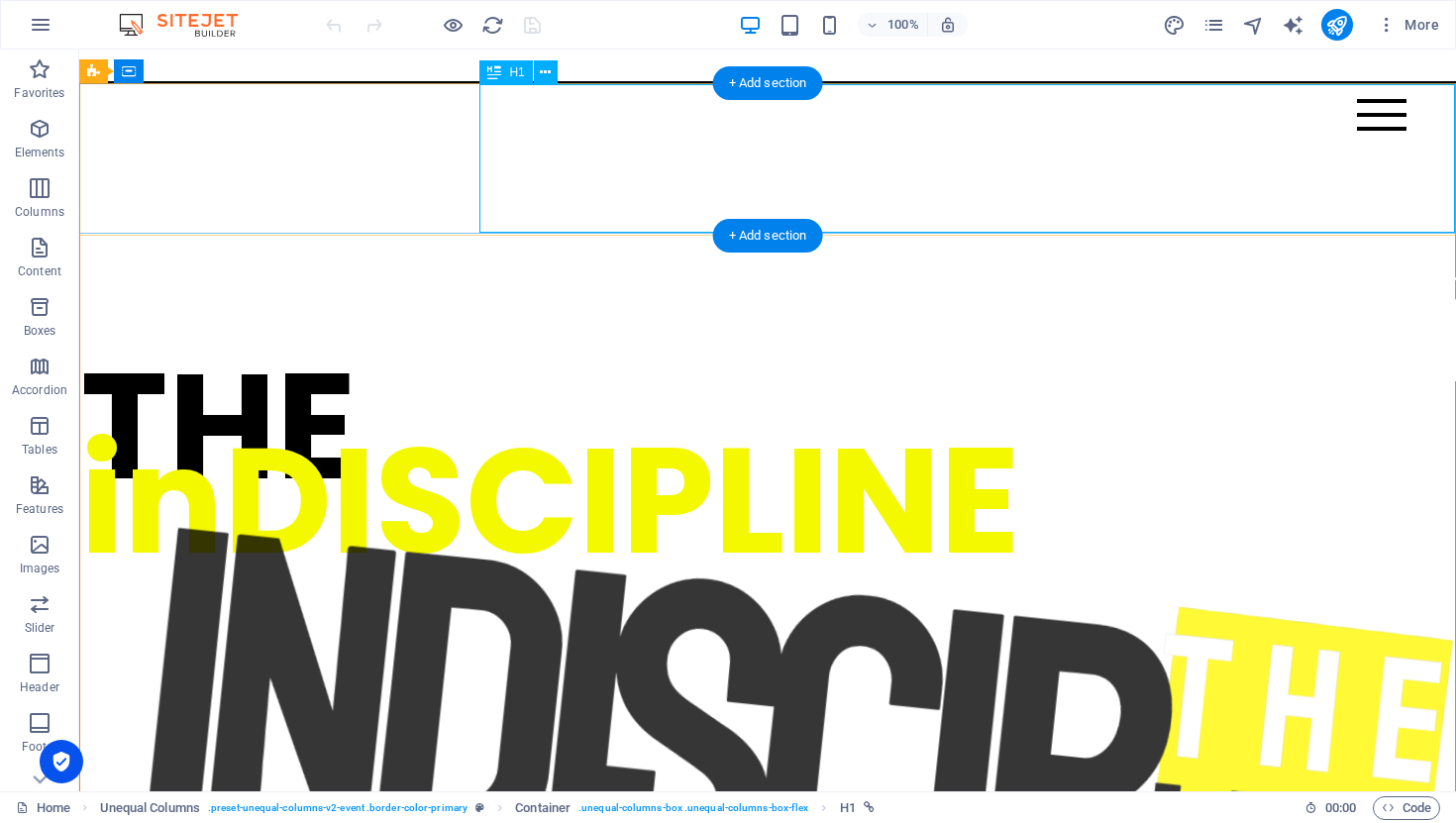 click on "THE inDISCIPLINE" at bounding box center [768, 463] 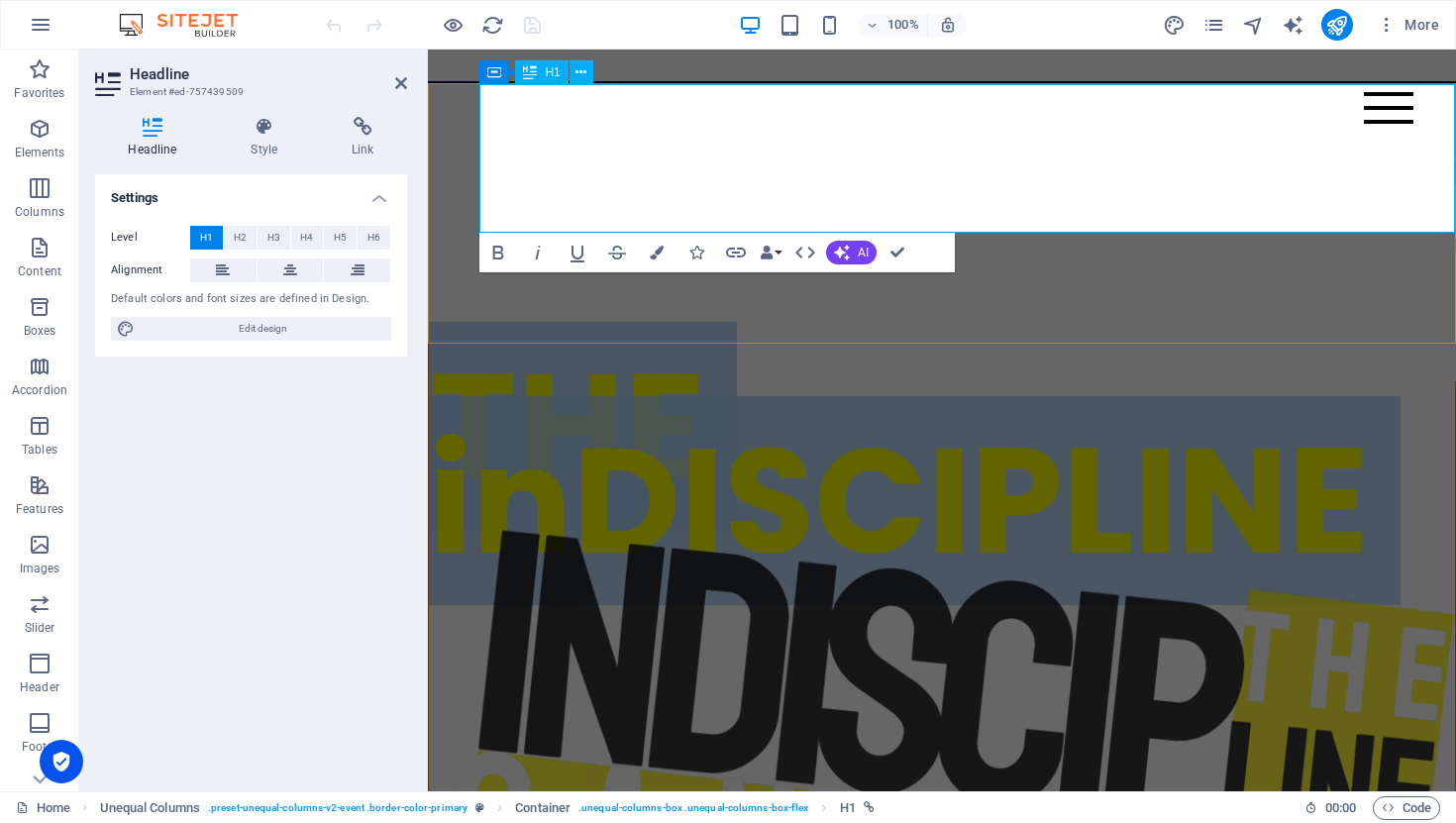 click on "inDISCIPLINE" at bounding box center (898, 500) 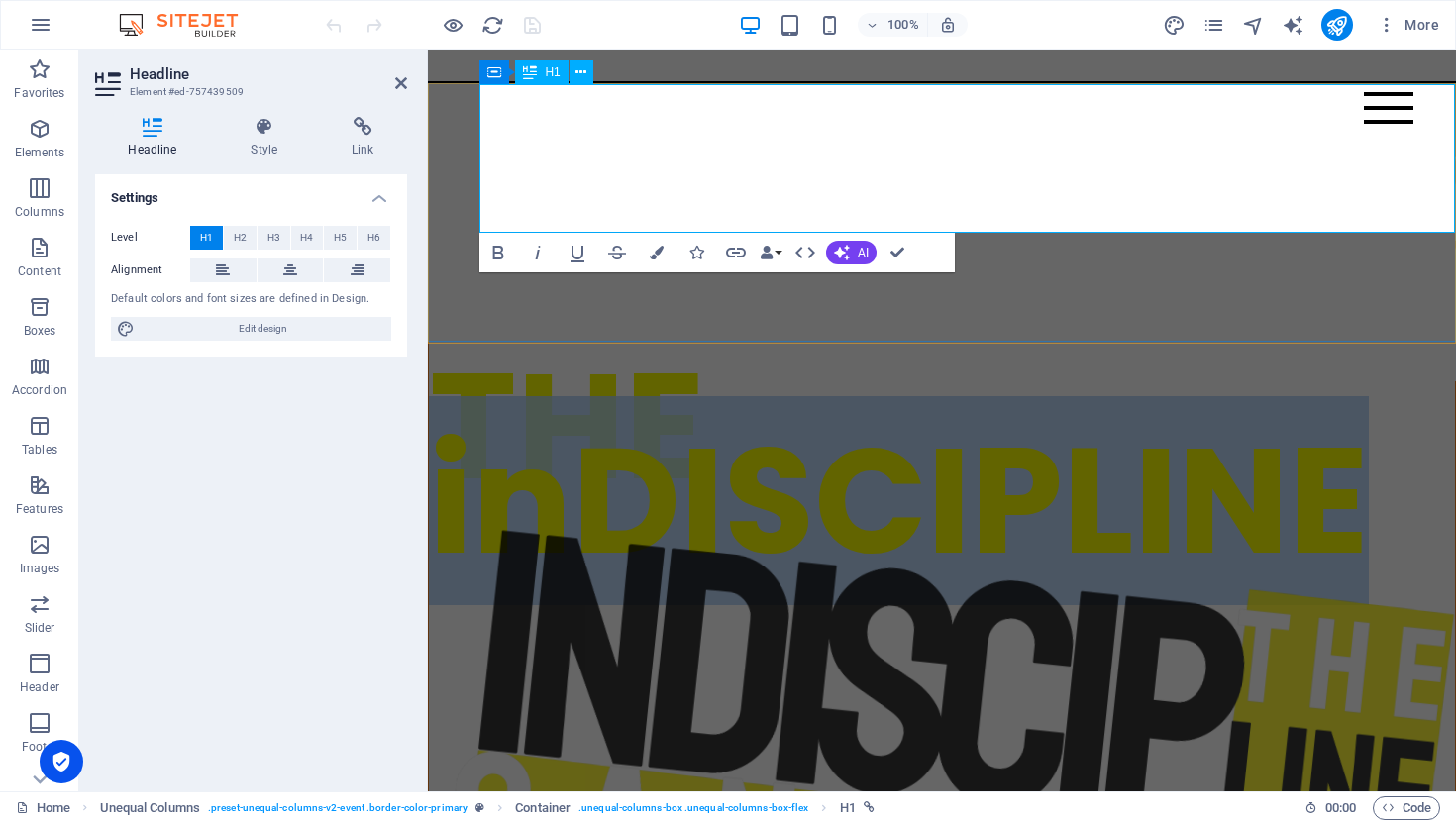 click on "inDISCIPLINE" at bounding box center [898, 500] 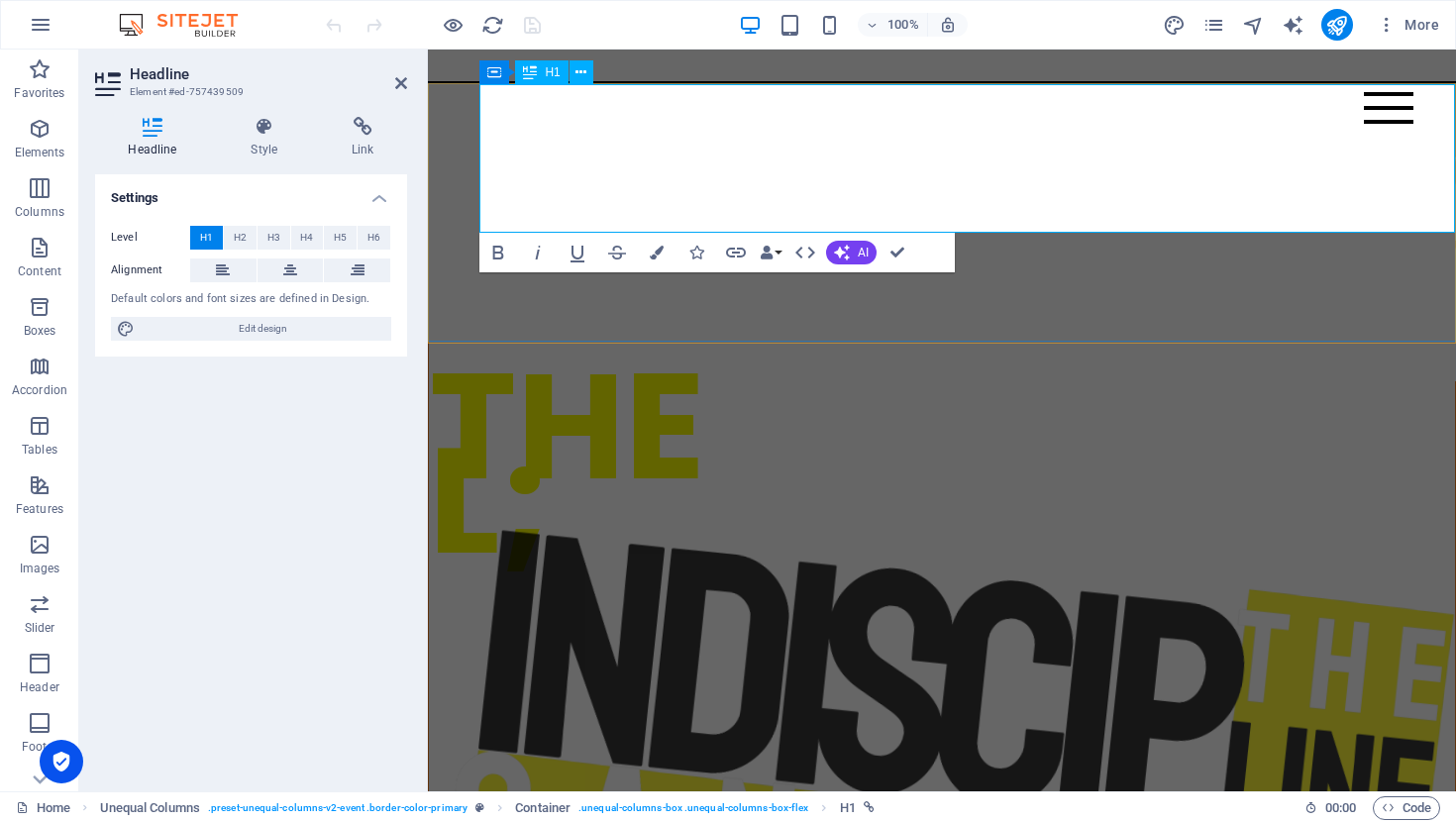 scroll, scrollTop: 8, scrollLeft: 0, axis: vertical 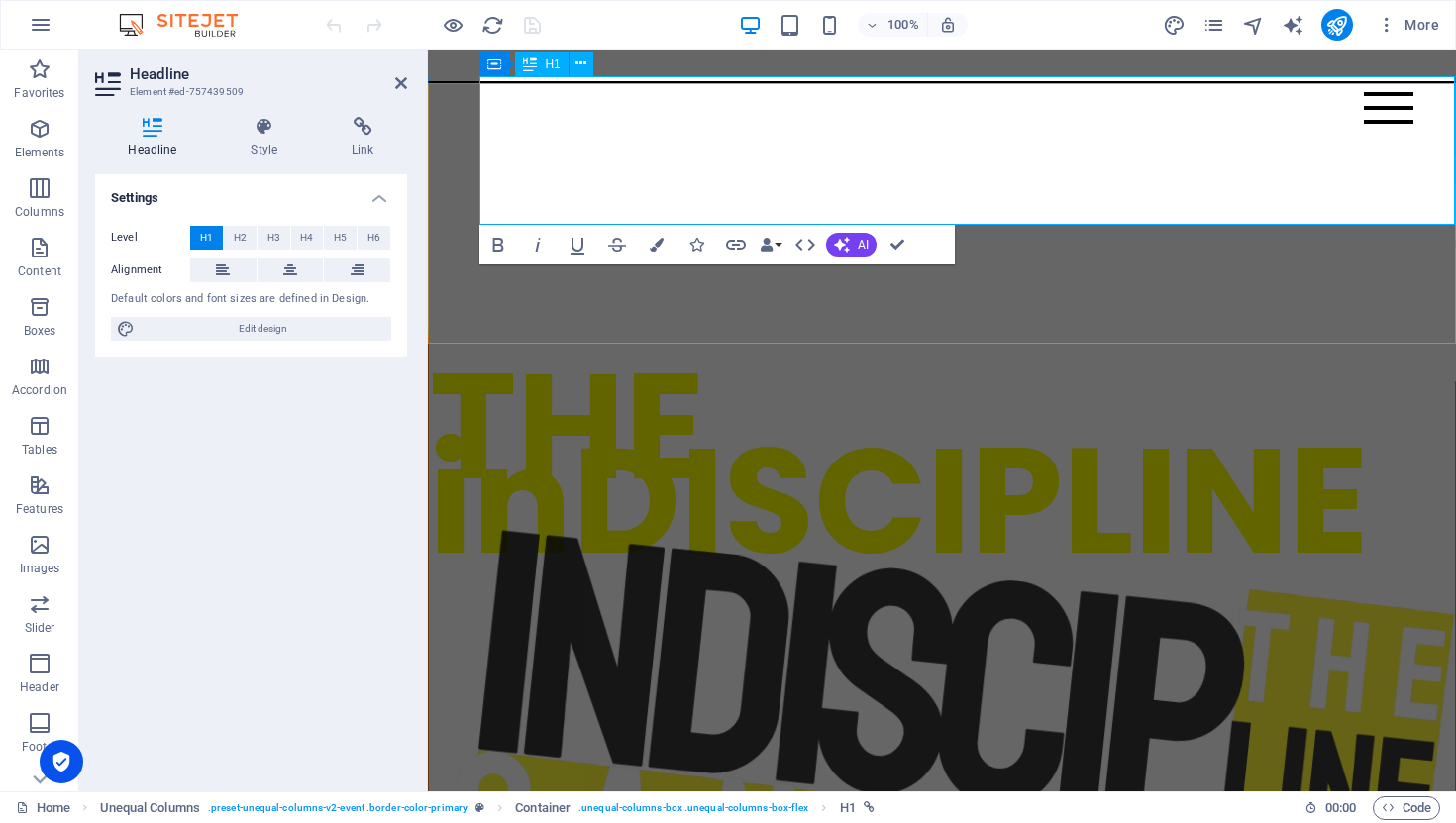 click on "inDISCIPLINE" at bounding box center [898, 500] 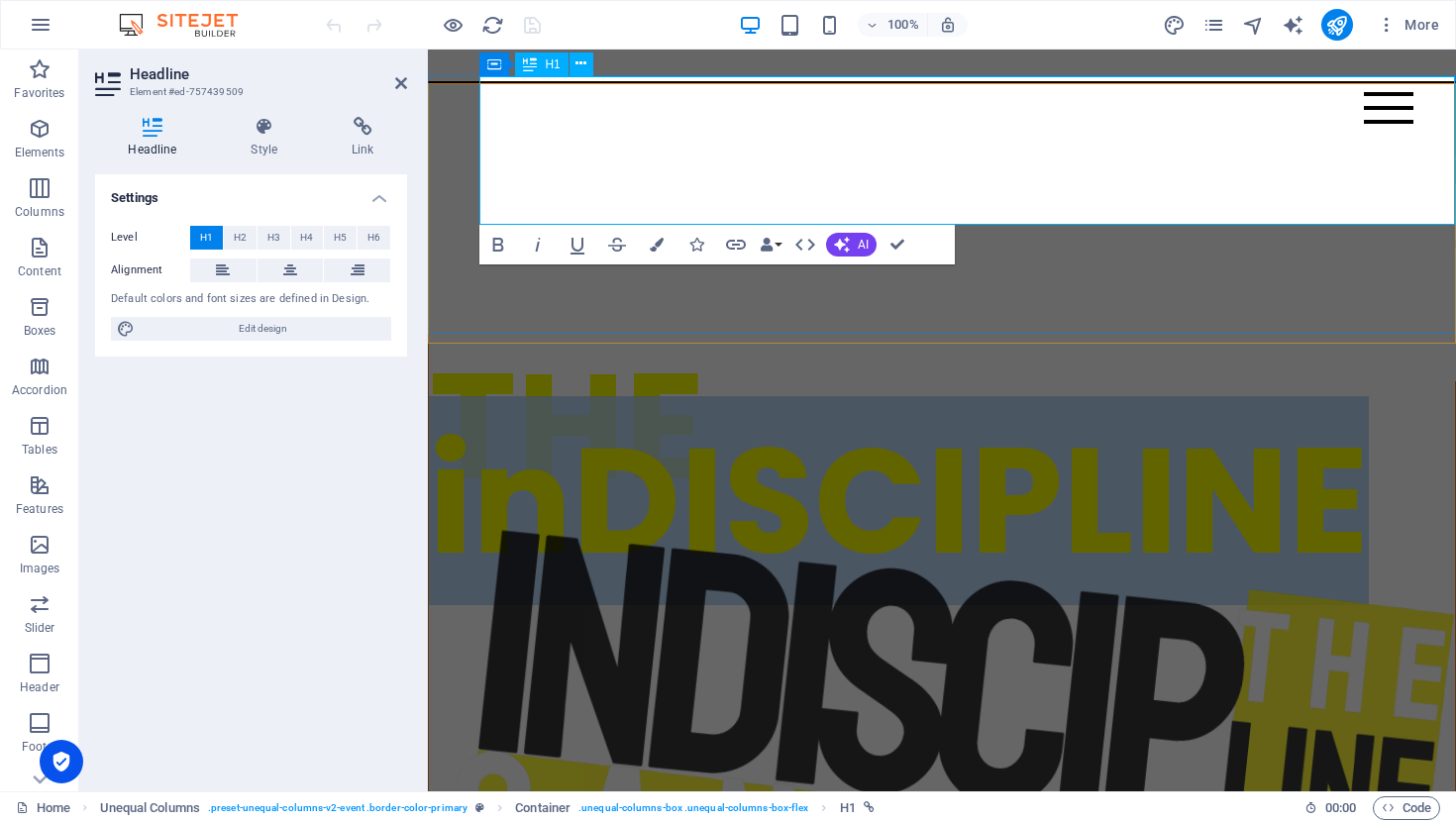 click on "inDISCIPLINE" at bounding box center [898, 500] 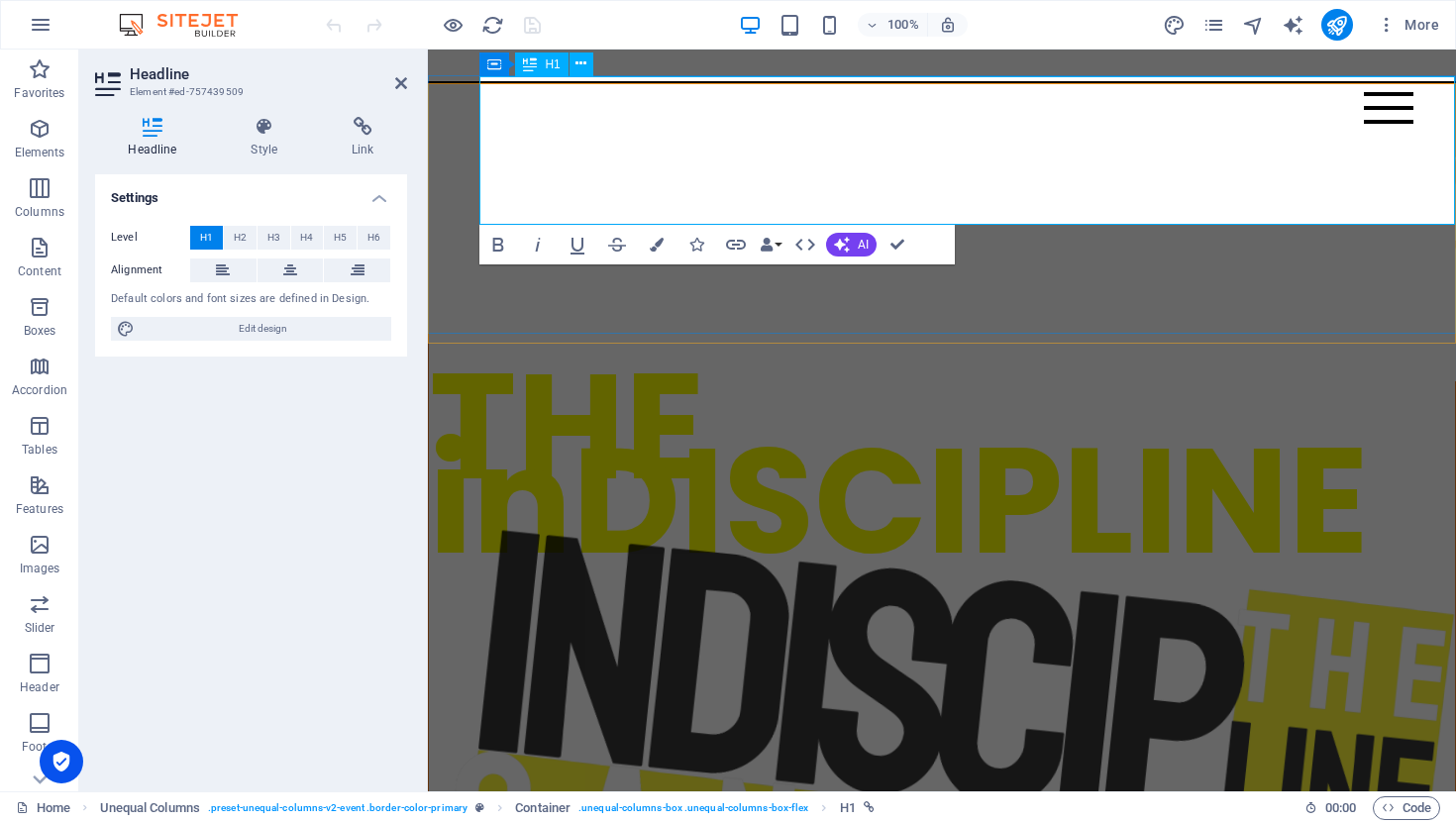 click on "inDISCIPLINE" at bounding box center [898, 500] 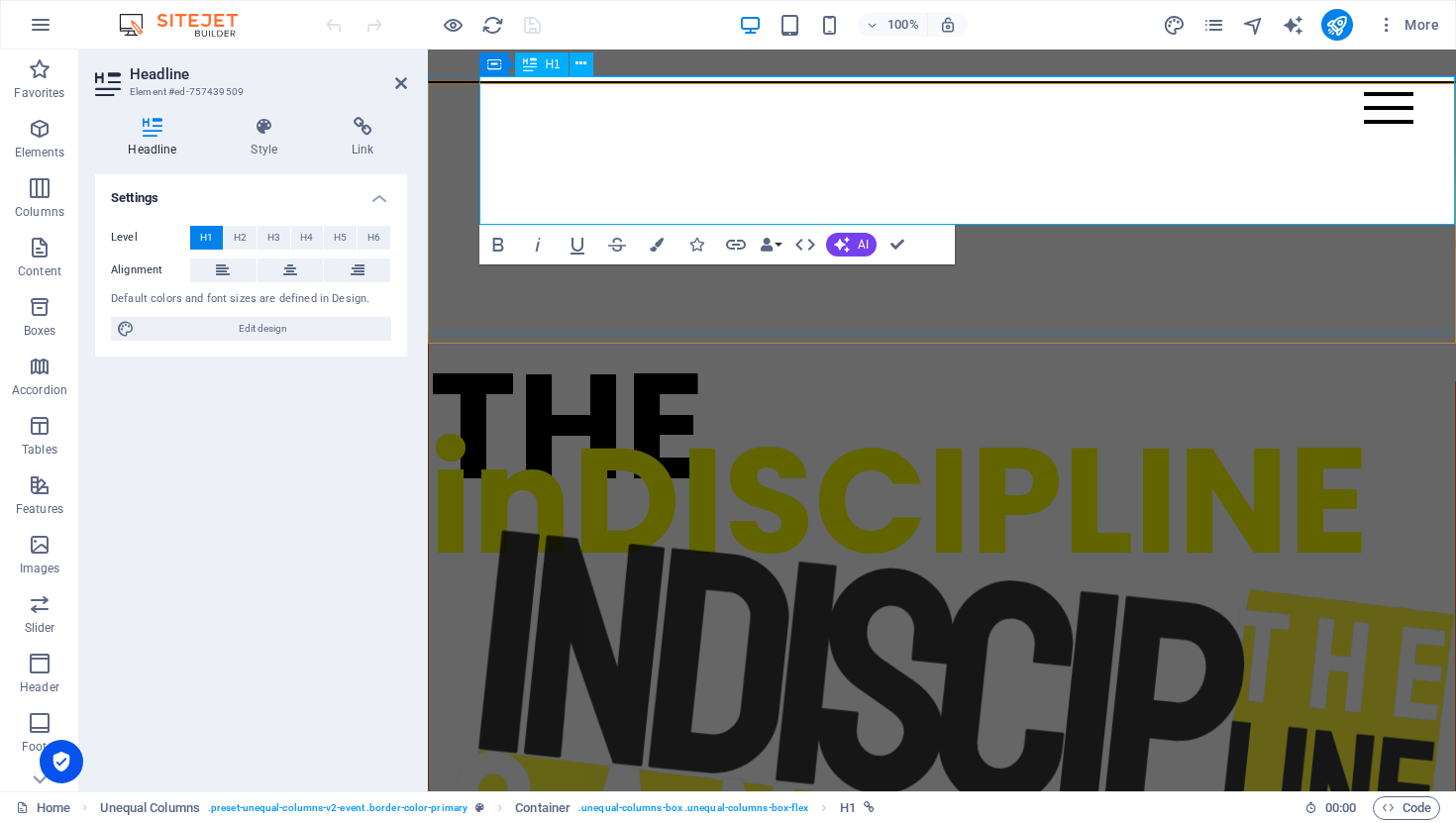 scroll, scrollTop: 0, scrollLeft: 0, axis: both 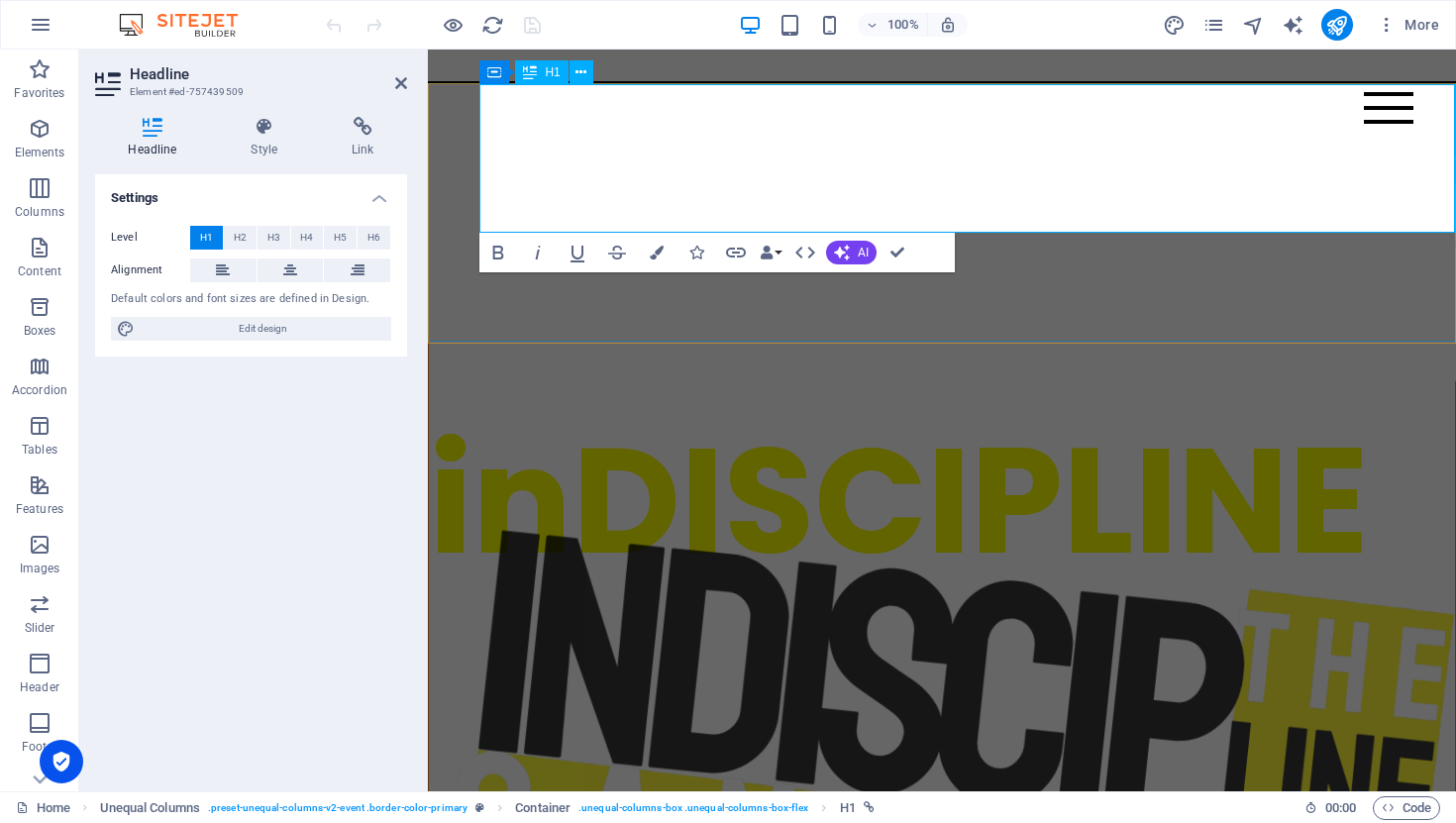 type 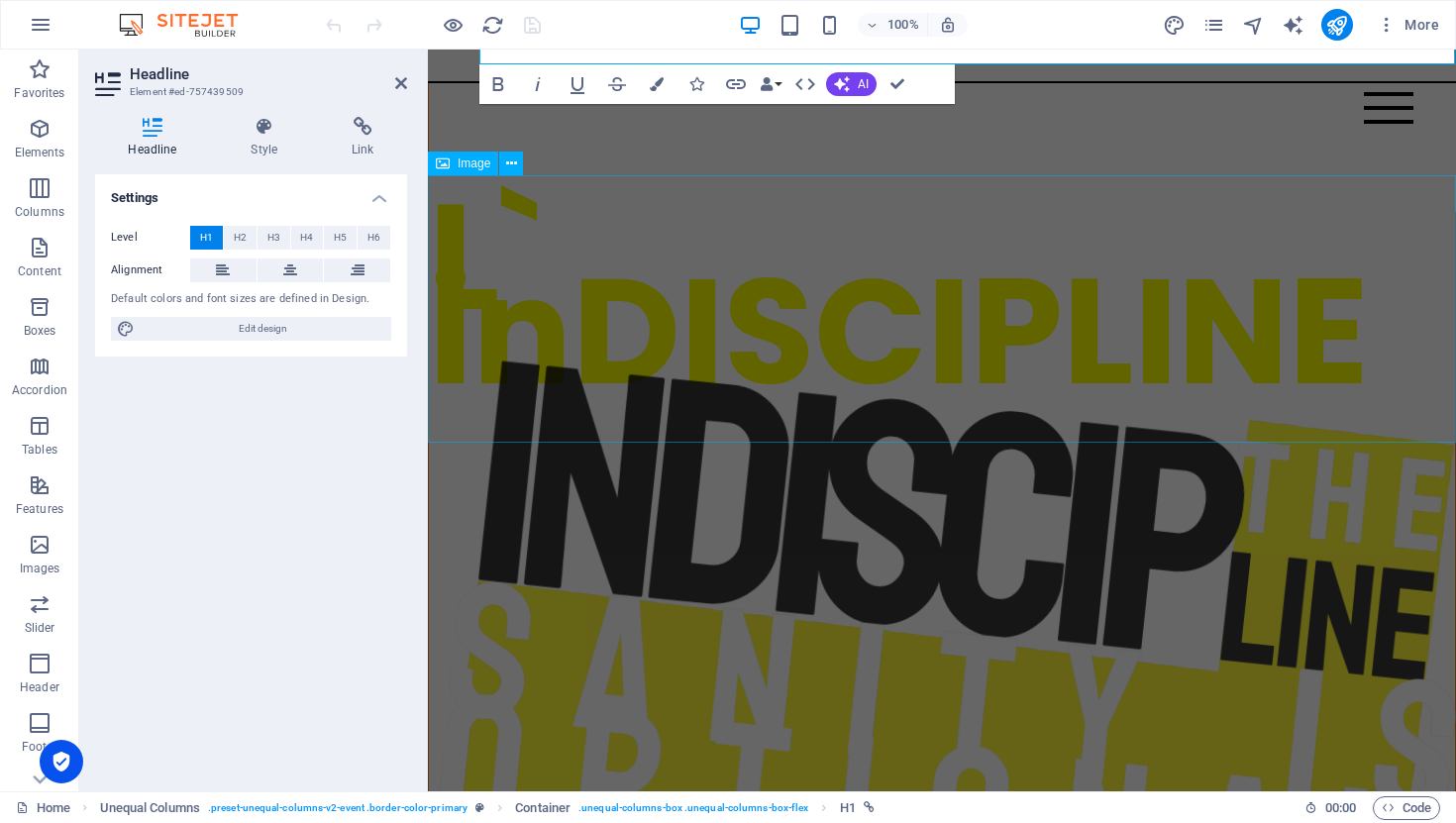 scroll, scrollTop: 0, scrollLeft: 0, axis: both 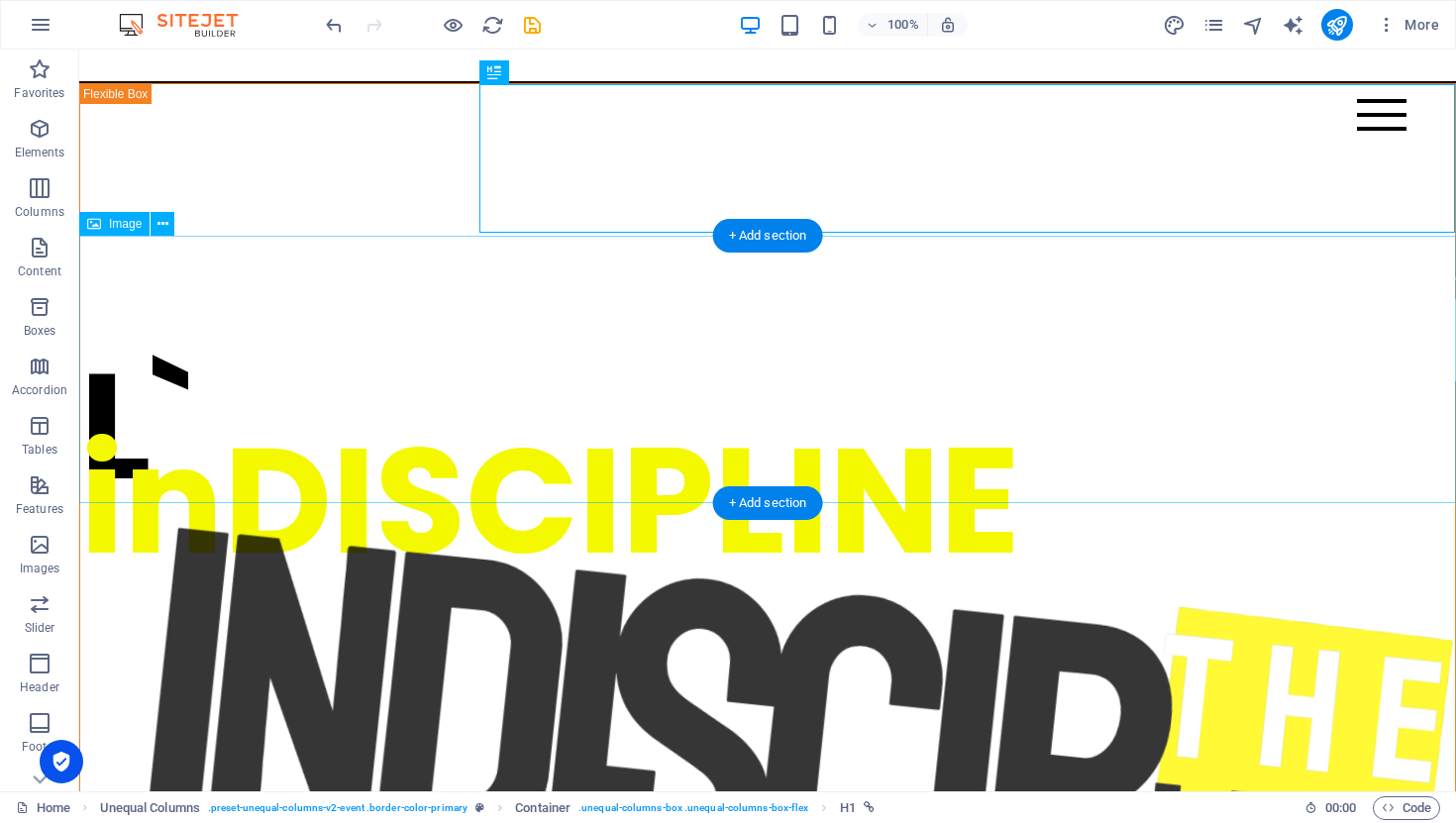 click at bounding box center (768, 1837) 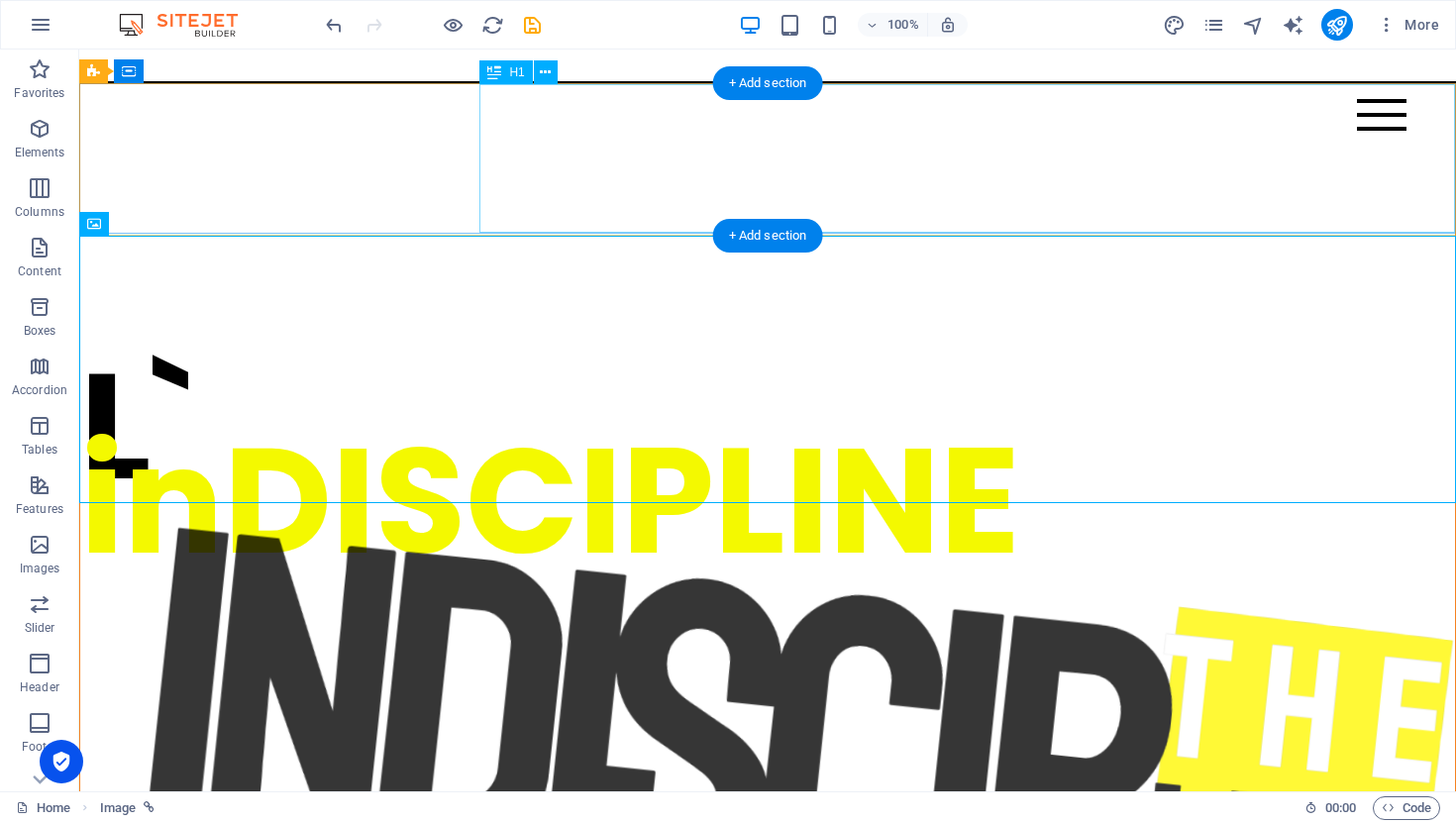 click on "L` inDISCIPLINE" at bounding box center (768, 463) 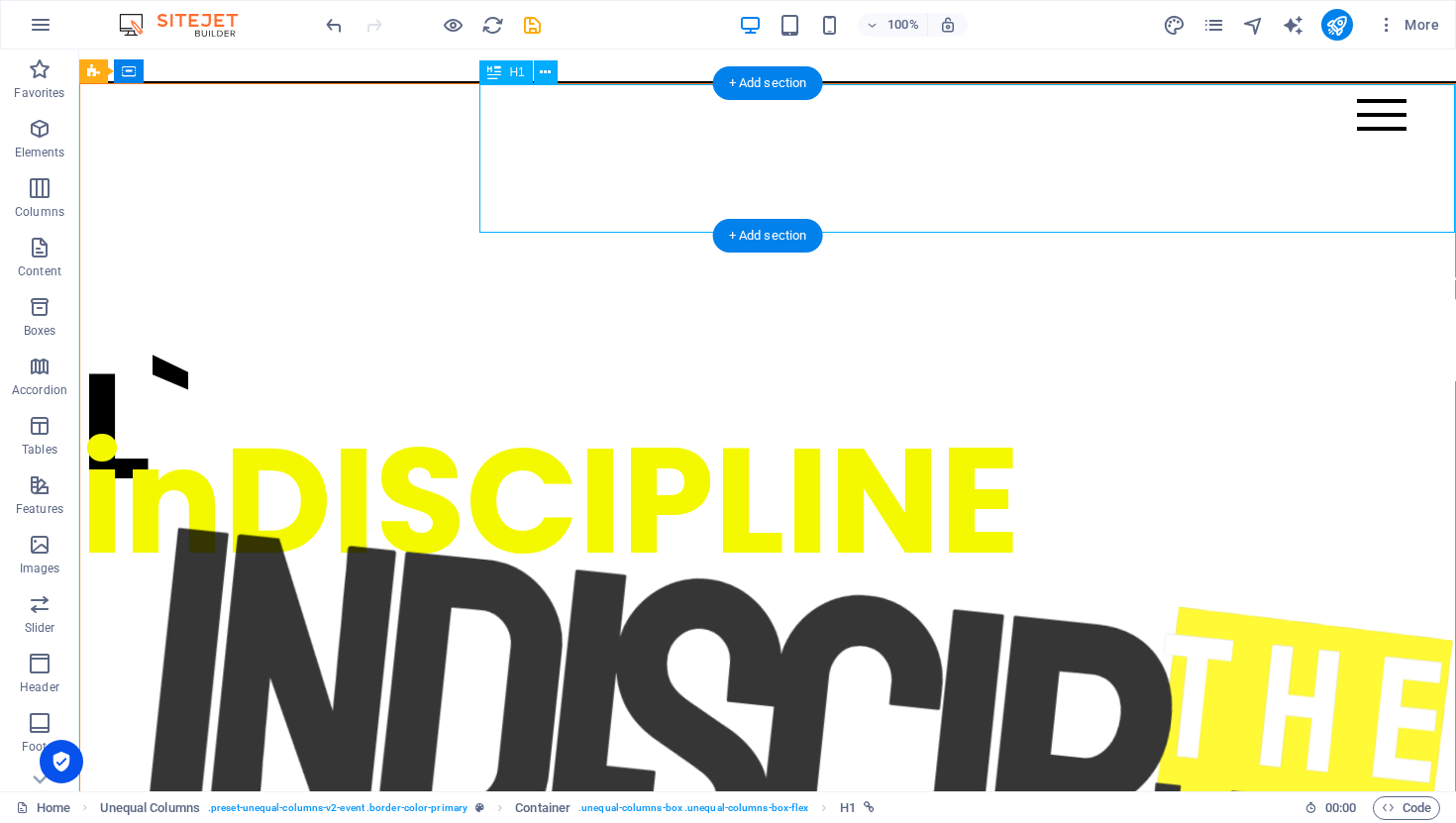 click on "L` inDISCIPLINE" at bounding box center [768, 463] 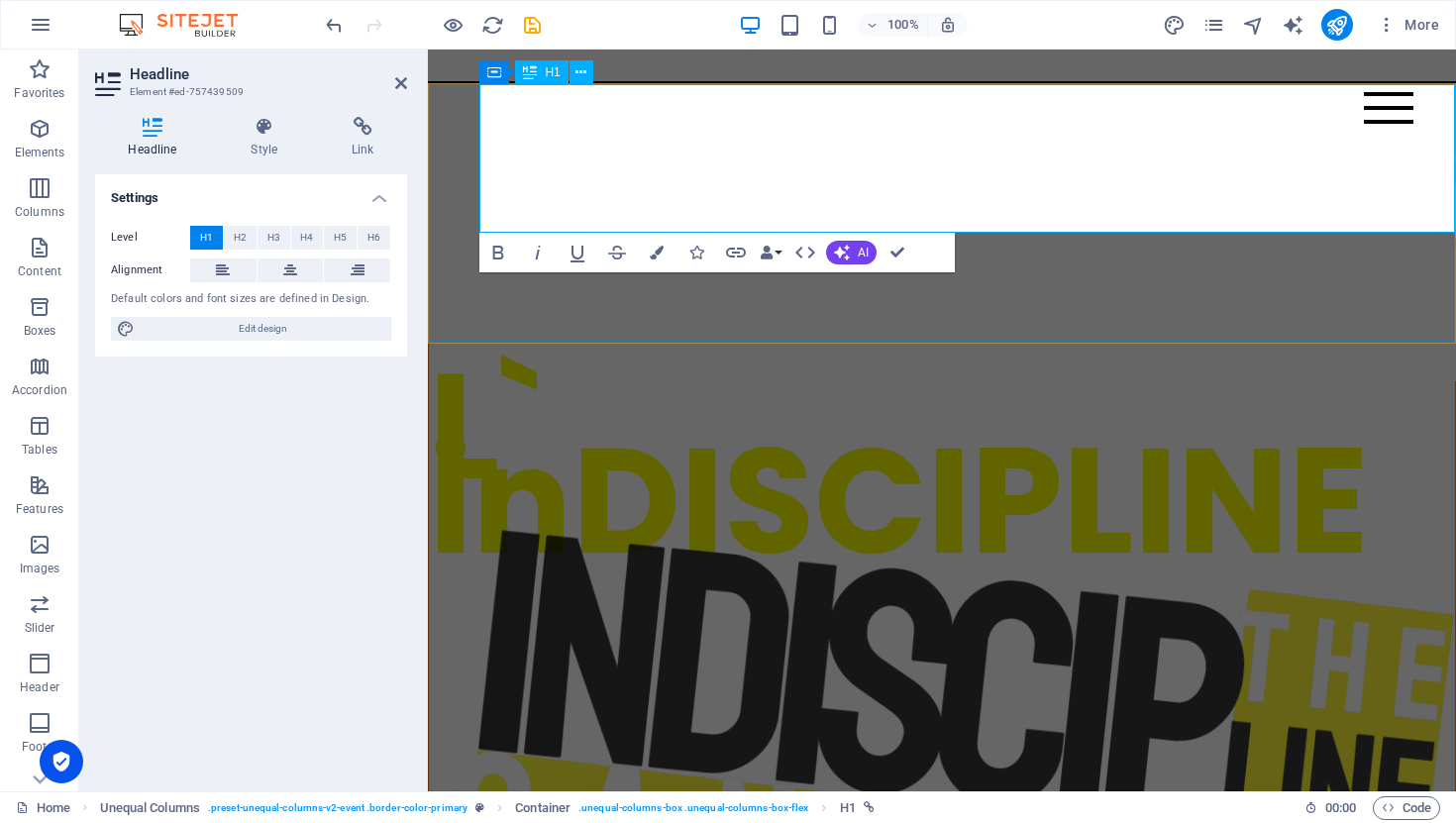 click on "inDISCIPLINE" at bounding box center [898, 500] 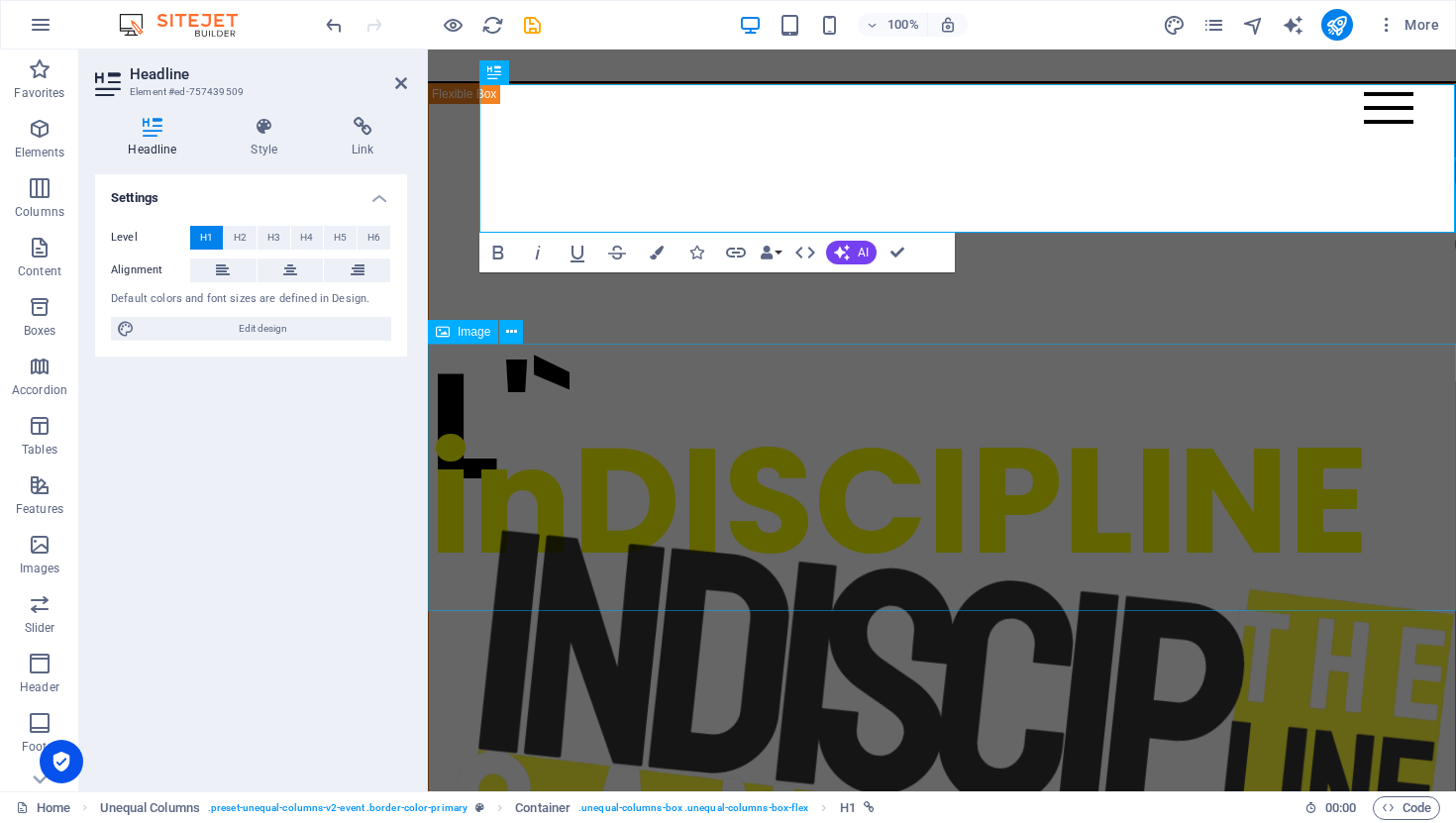 click at bounding box center [942, 1542] 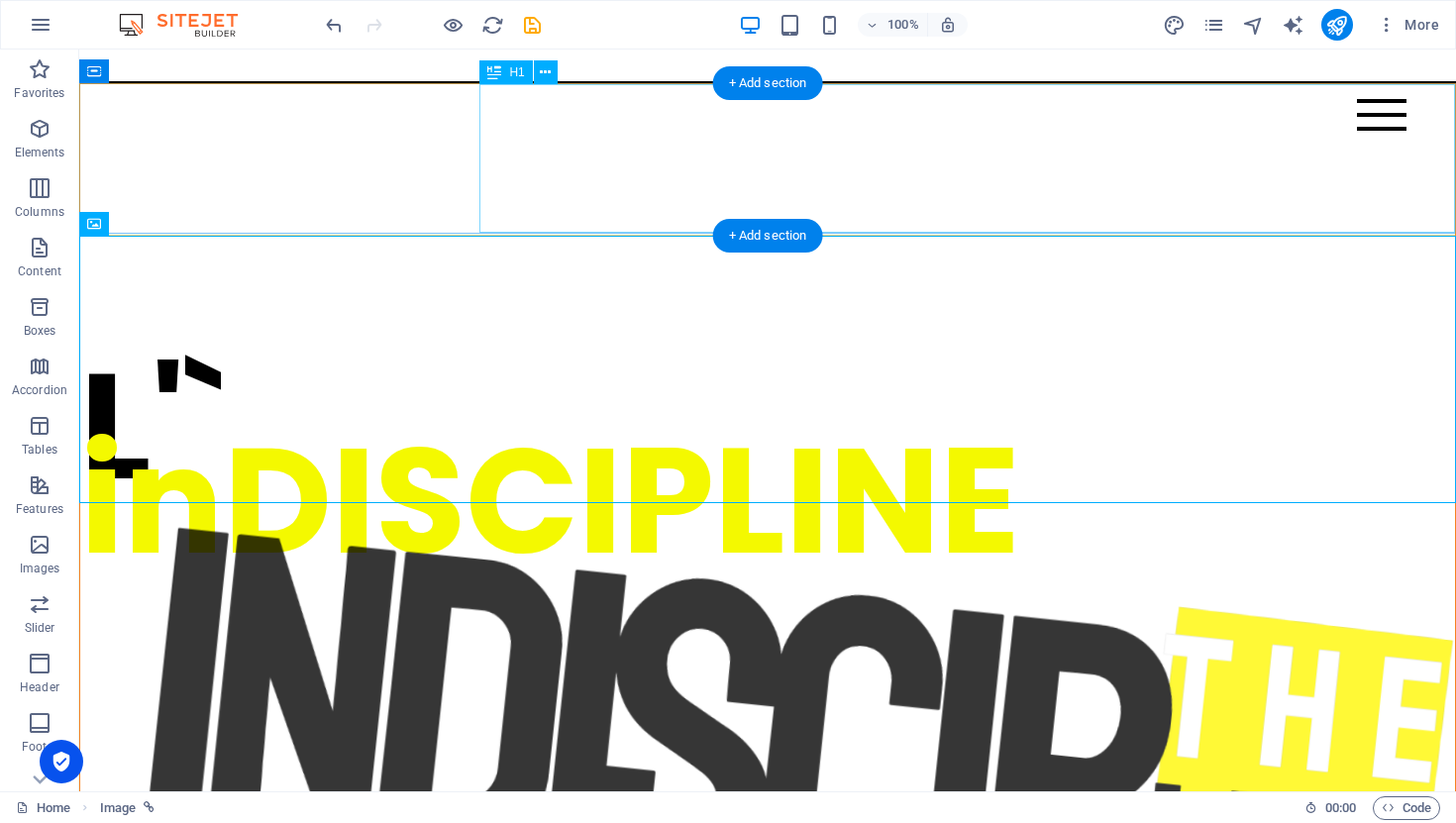 click on "L'` inDISCIPLINE" at bounding box center (768, 463) 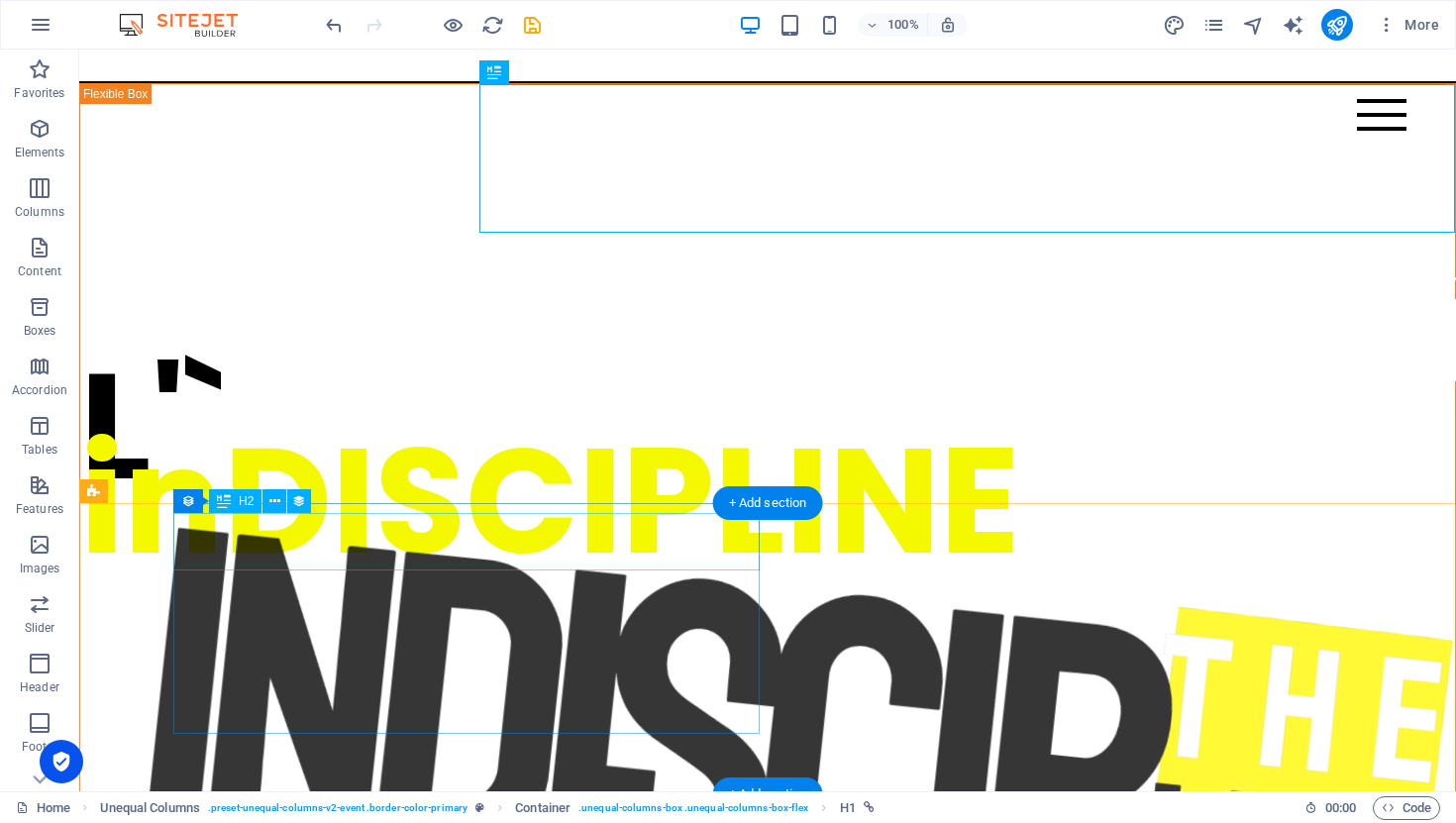 click on "Outrage." at bounding box center [674, 2009] 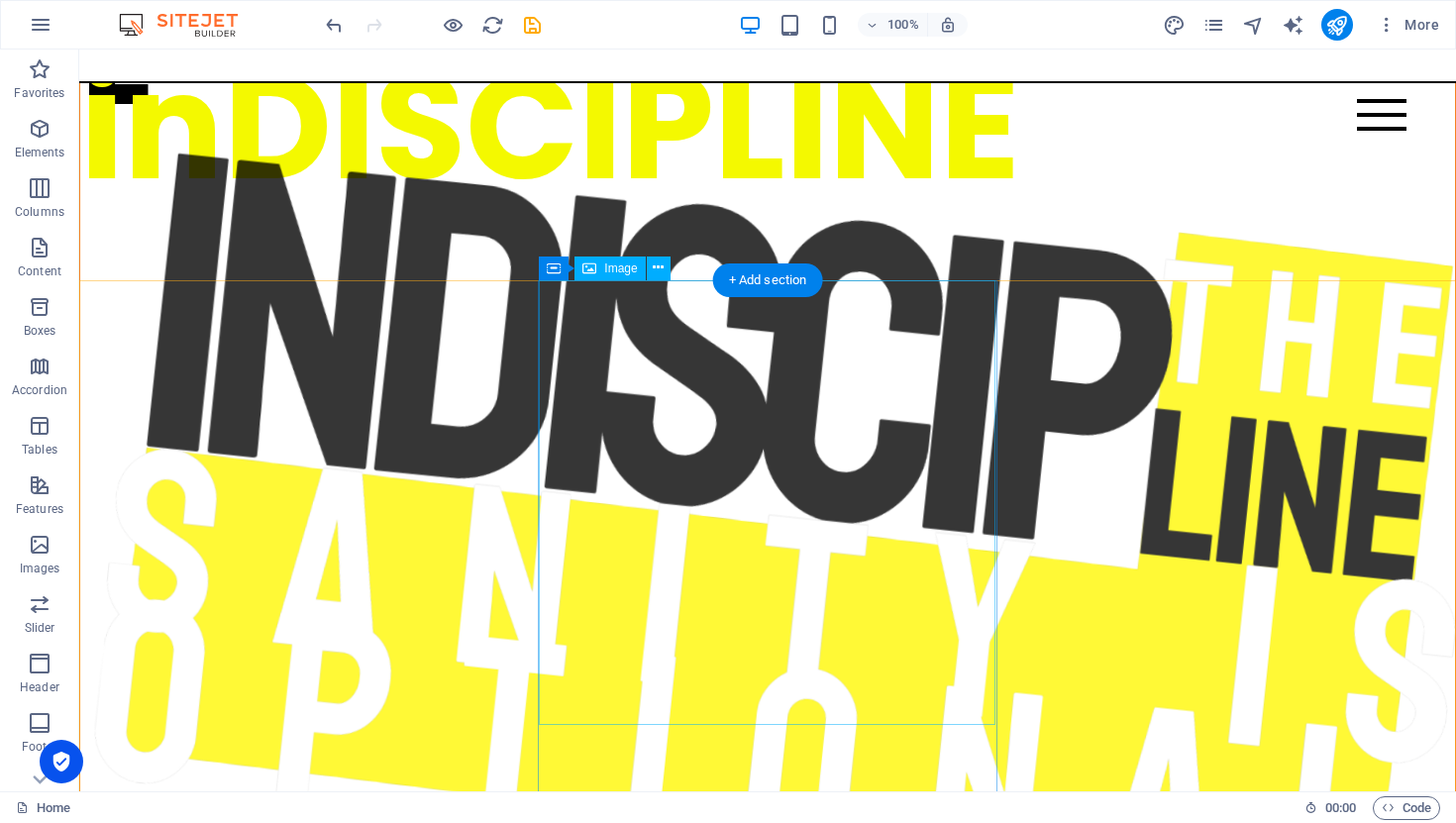 scroll, scrollTop: 0, scrollLeft: 0, axis: both 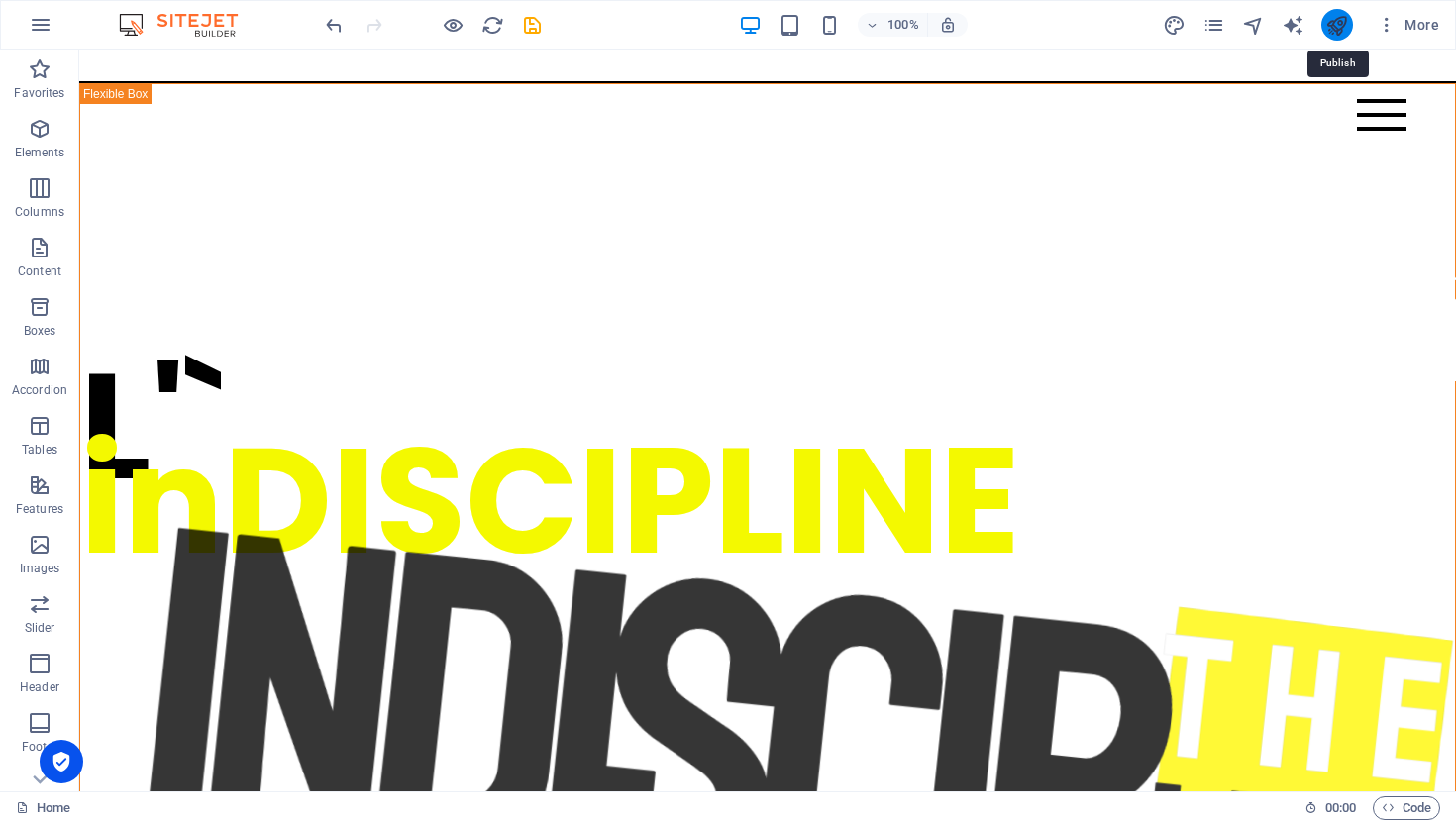 click at bounding box center (1336, 25) 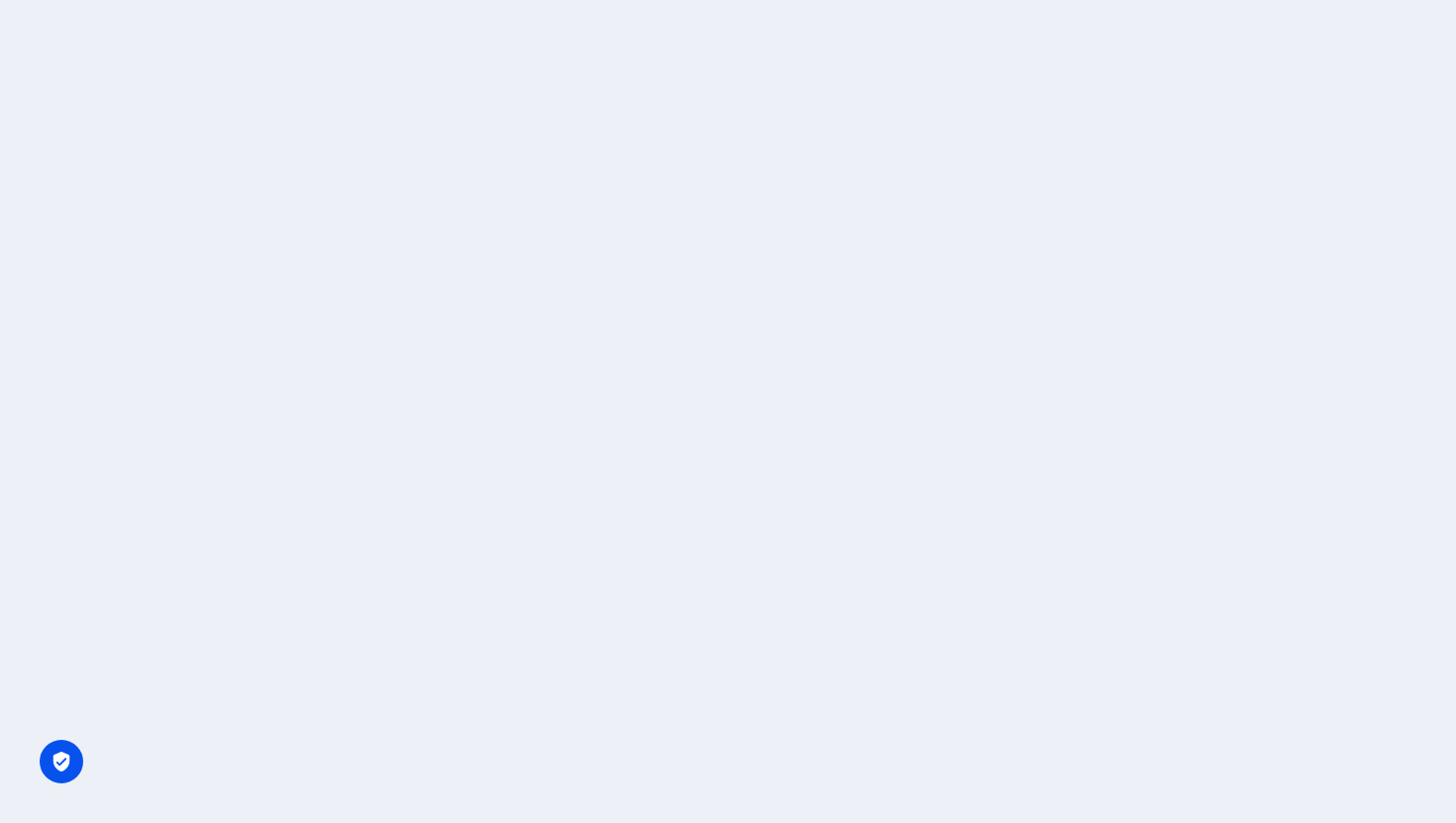 scroll, scrollTop: 0, scrollLeft: 0, axis: both 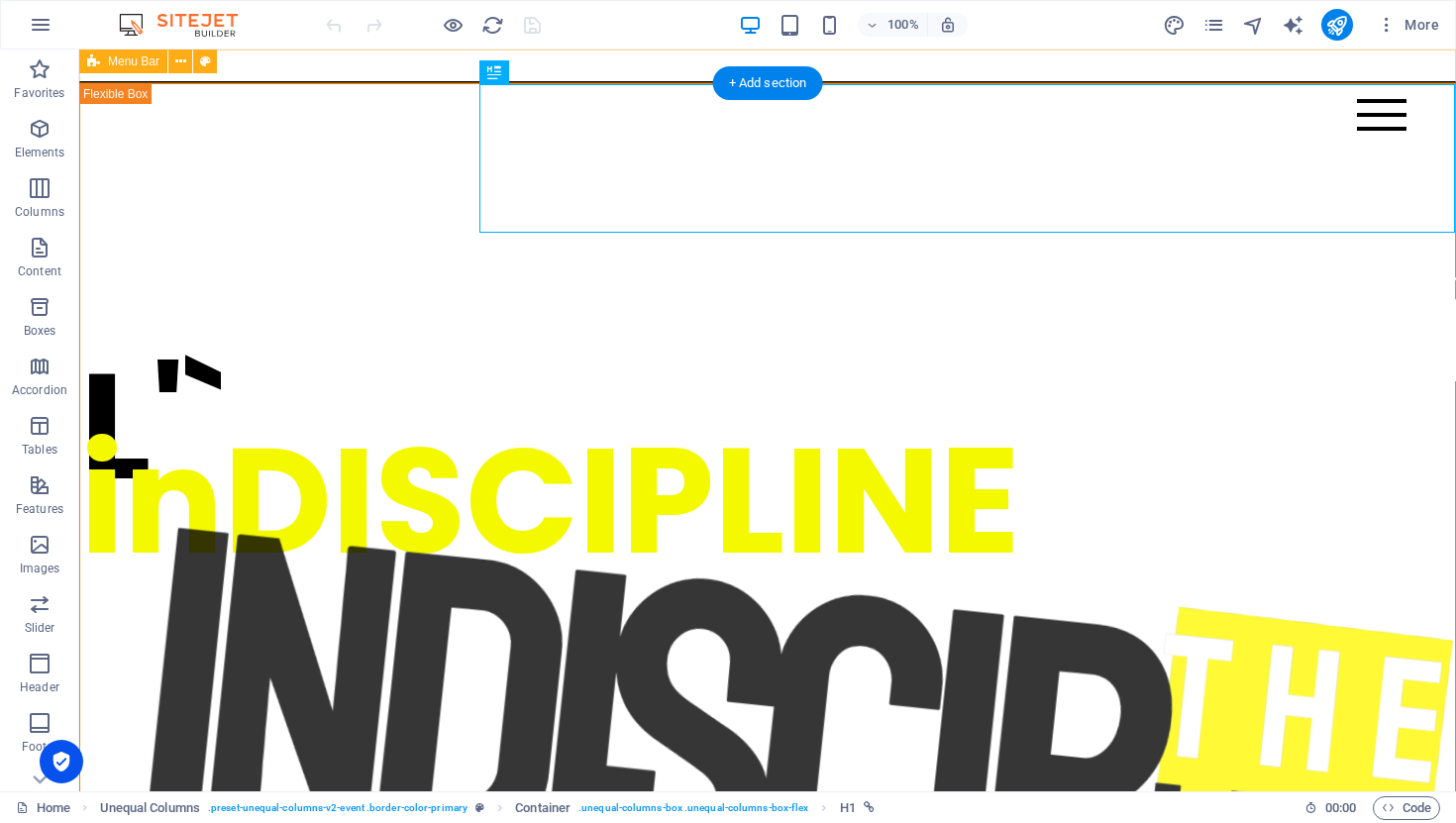 click on "Home Subpage Legal Notice Privacy ABOUT New page 1 New page" at bounding box center [768, 66] 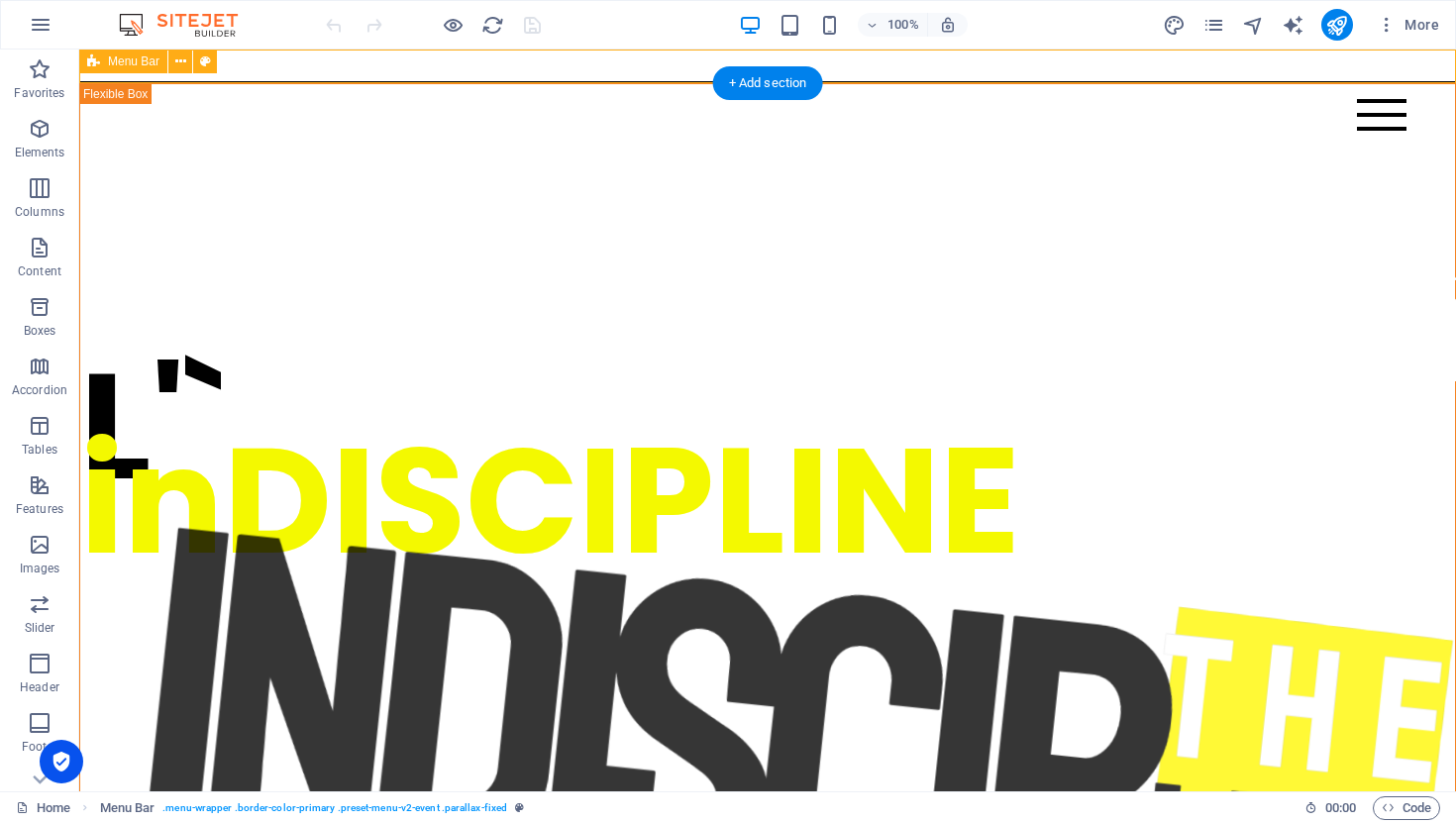 click on "Home Subpage Legal Notice Privacy ABOUT New page 1 New page" at bounding box center (768, 66) 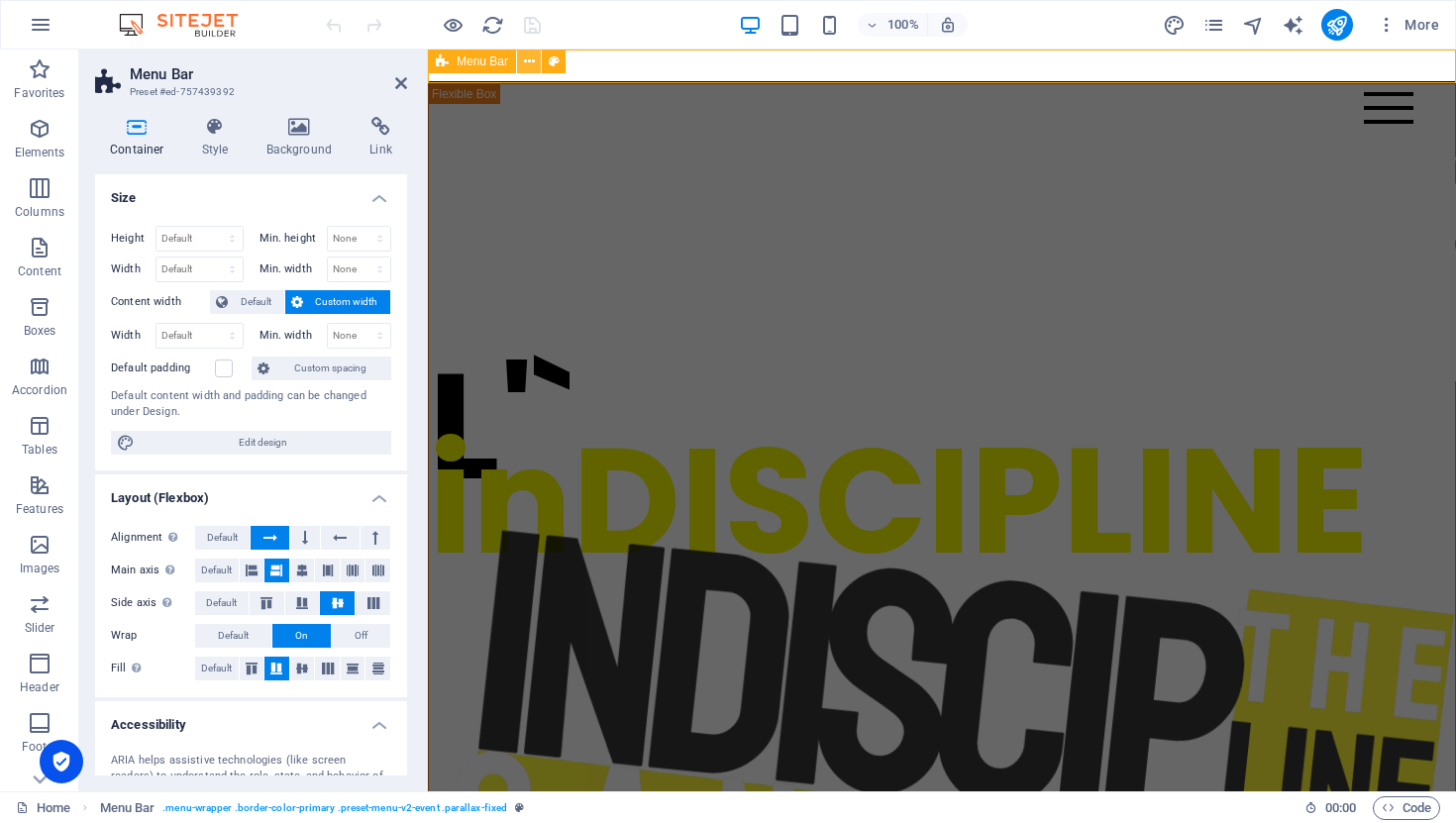 click at bounding box center (529, 61) 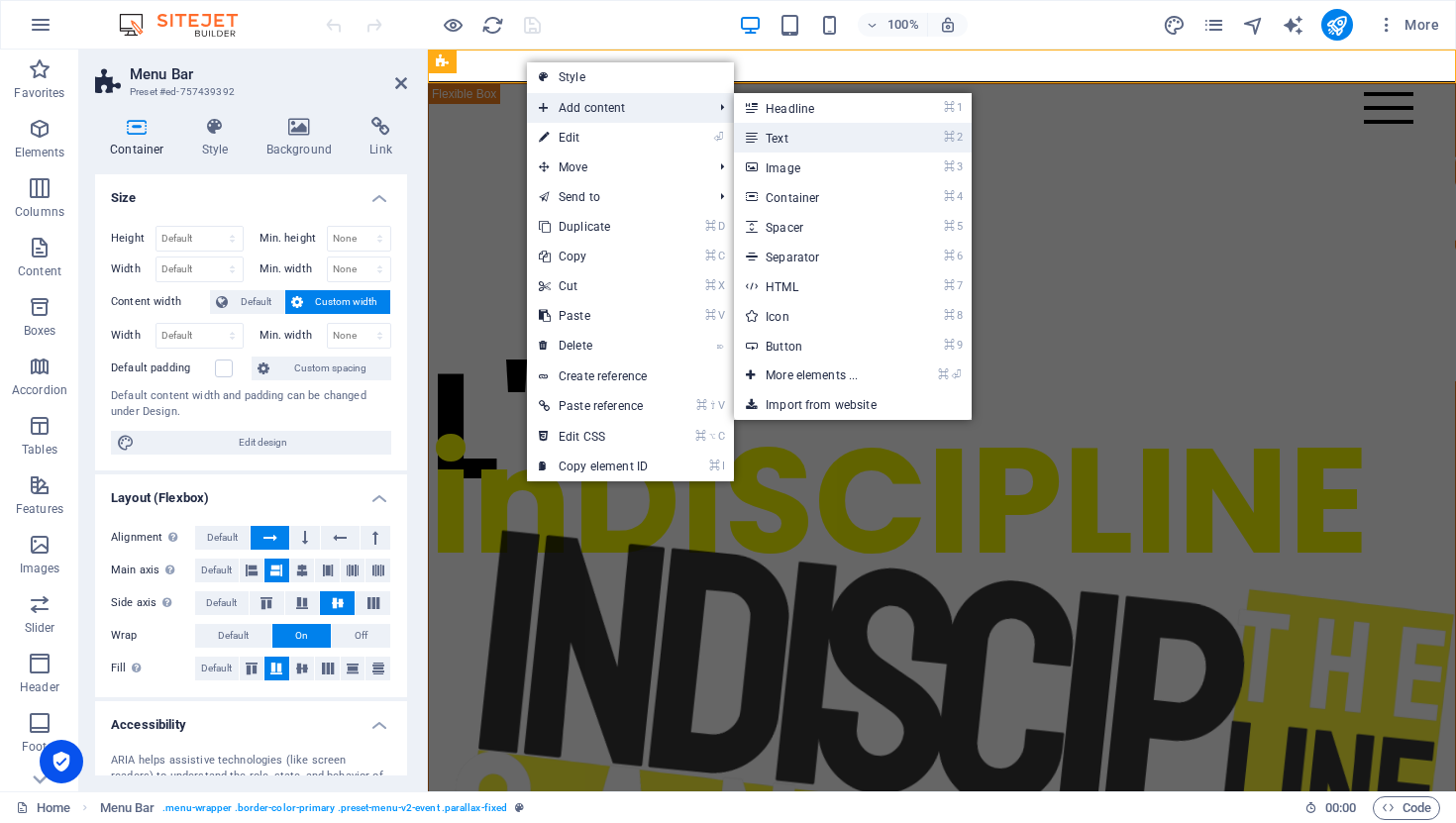 click on "⌘ 2  Text" at bounding box center [815, 138] 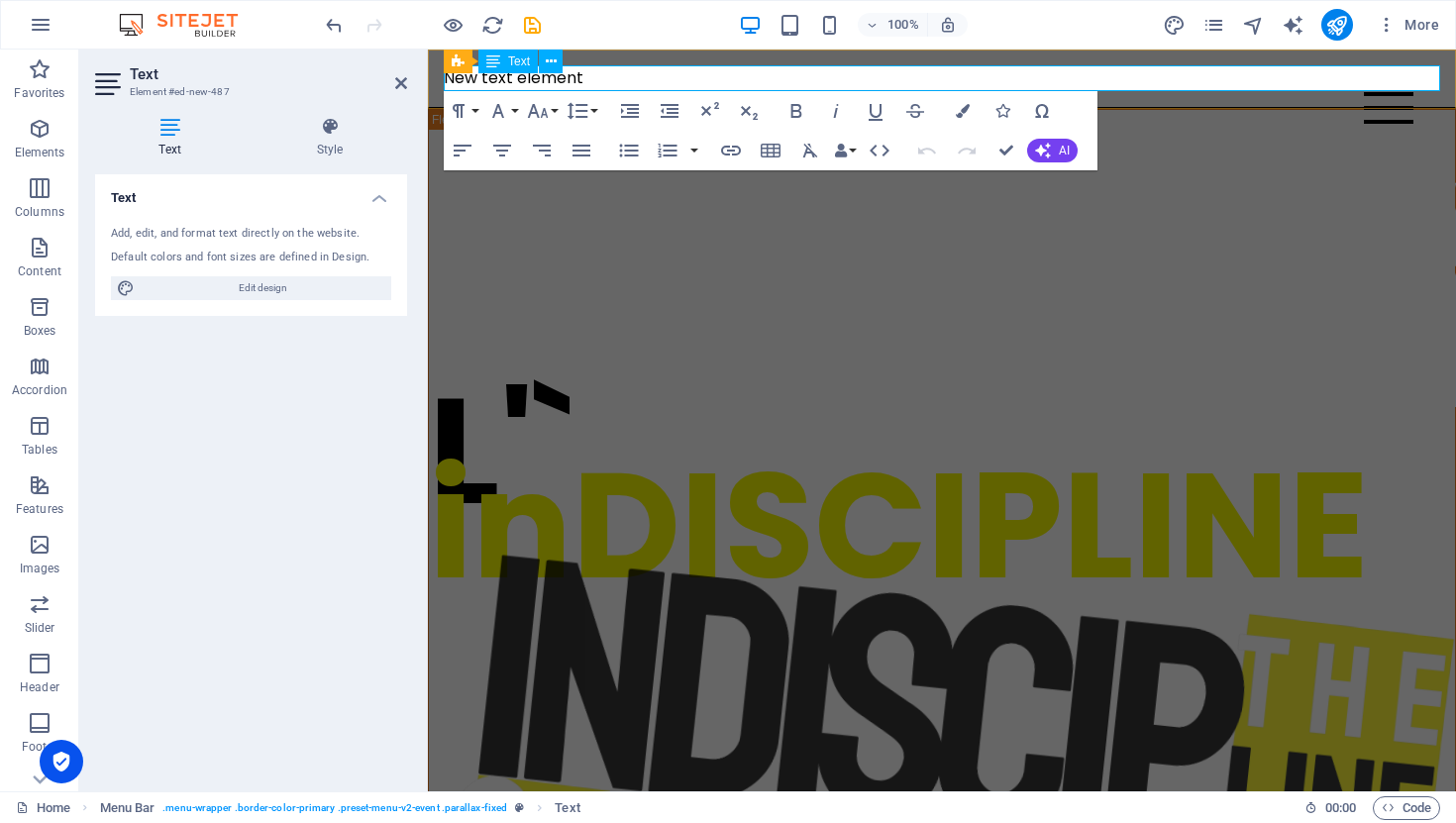 click on "New text element" at bounding box center (942, 78) 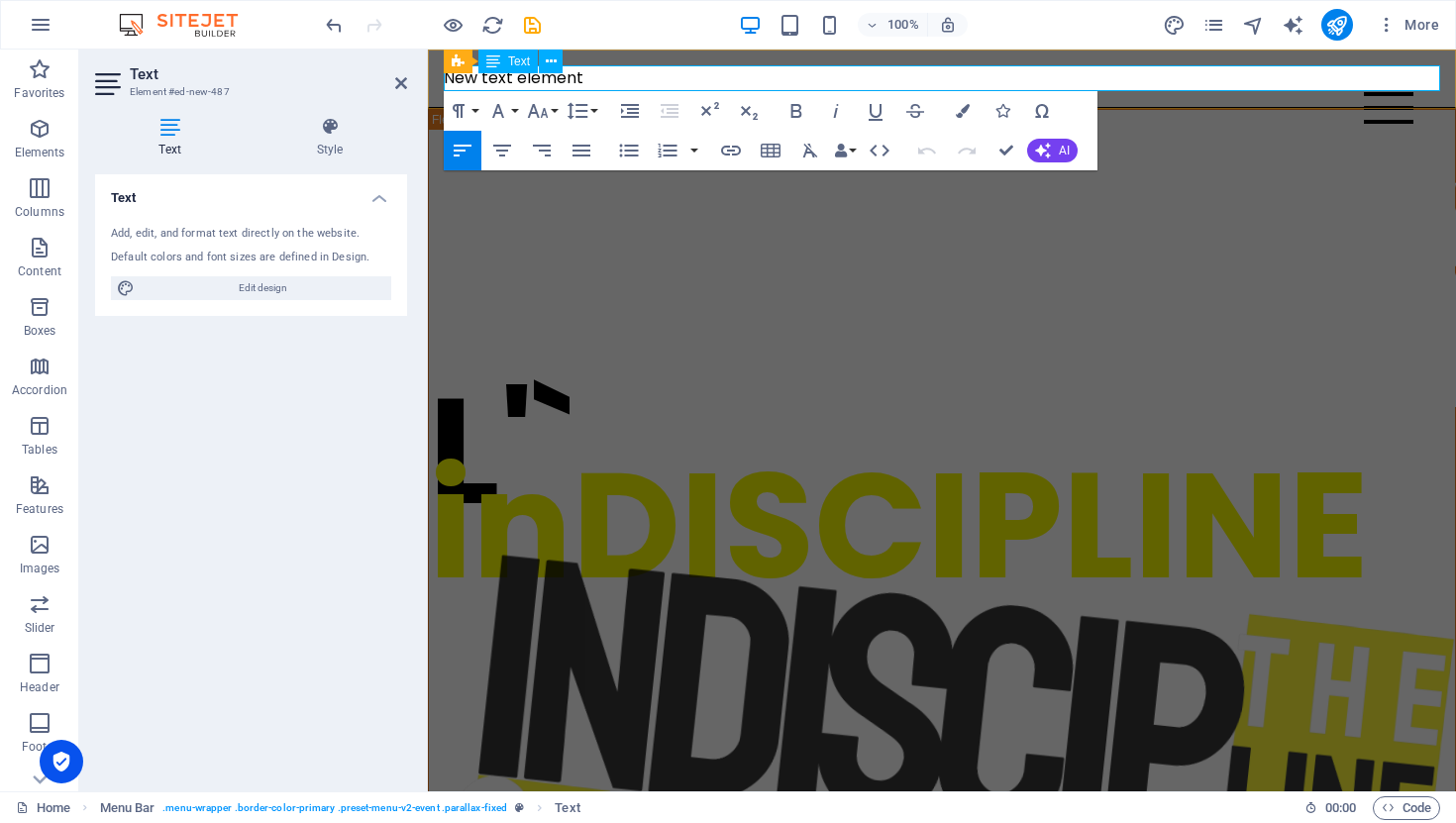 click on "New text element" at bounding box center [942, 78] 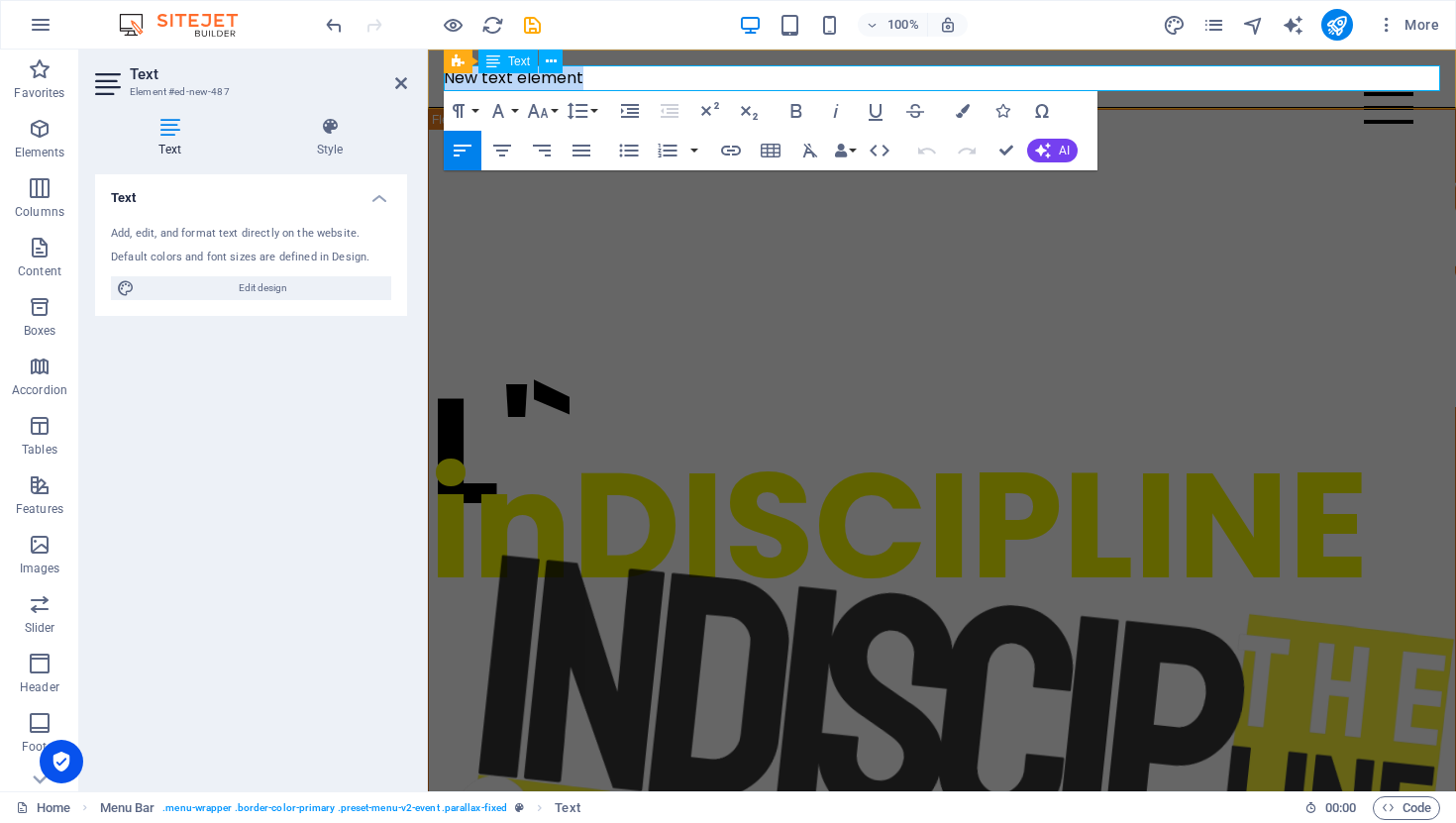 click on "New text element" at bounding box center [942, 78] 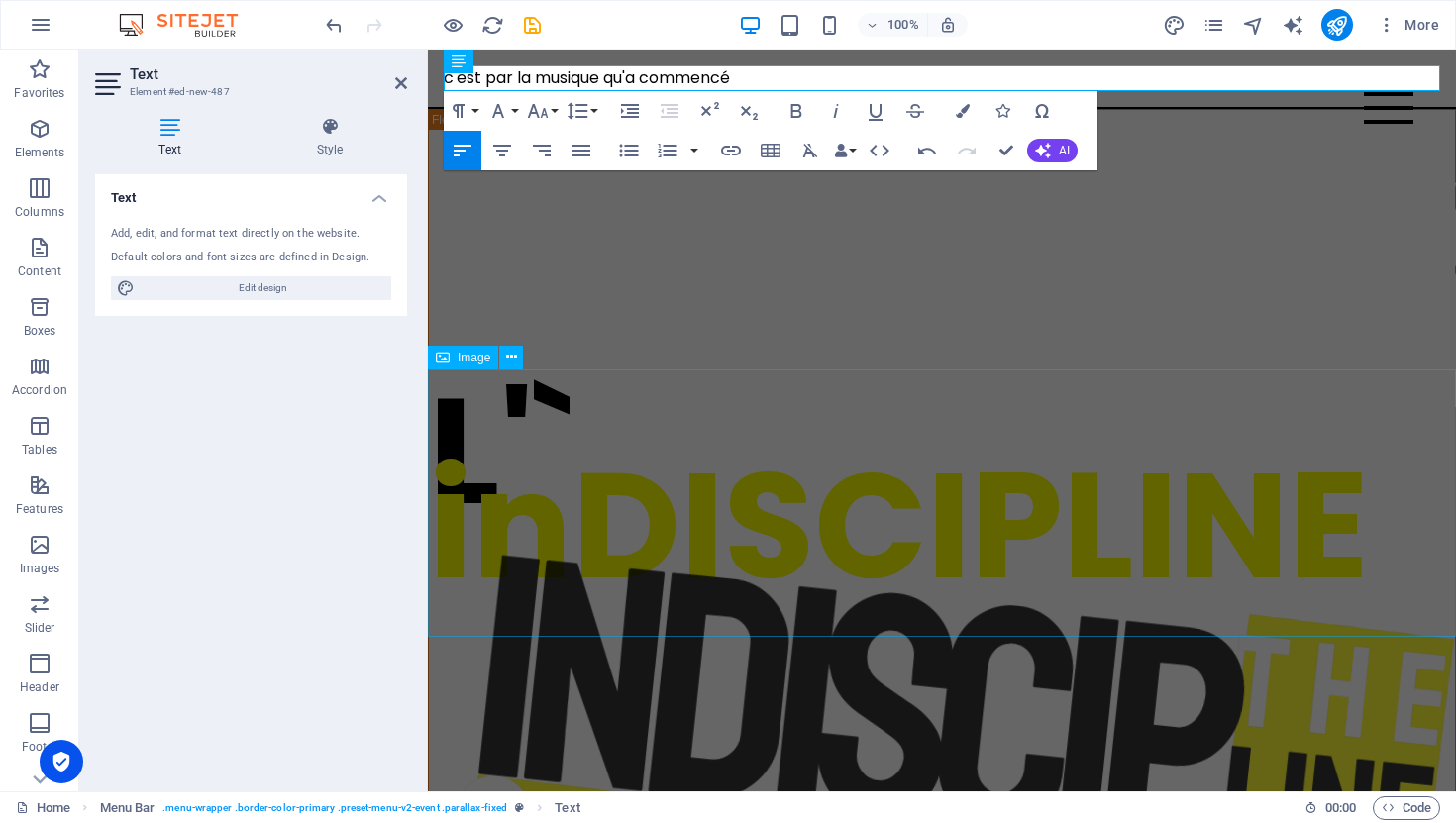 click at bounding box center (942, 1568) 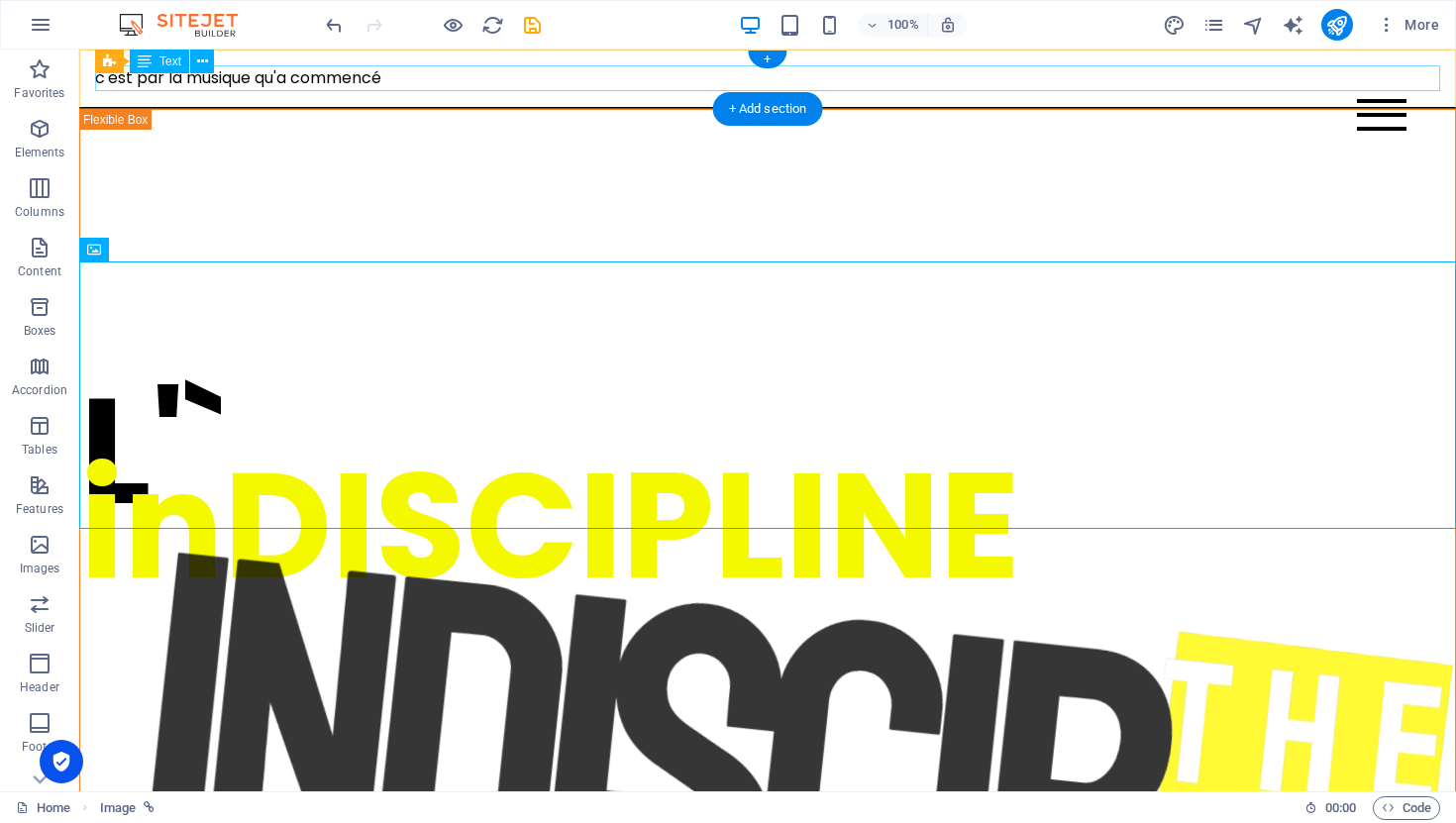 click on "c'est par la musique qu'a commencé" at bounding box center [768, 78] 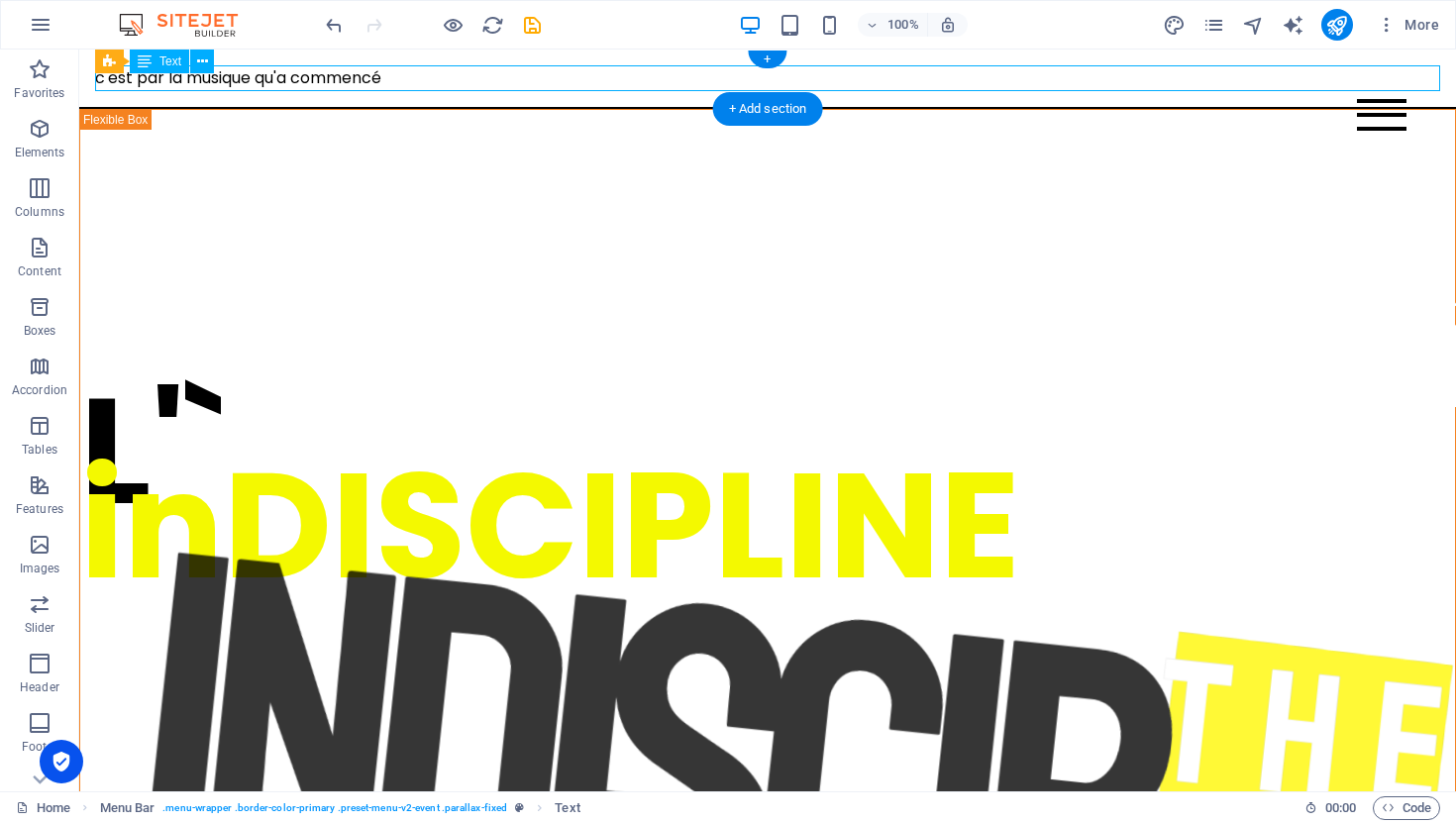 click on "c'est par la musique qu'a commencé" at bounding box center (768, 78) 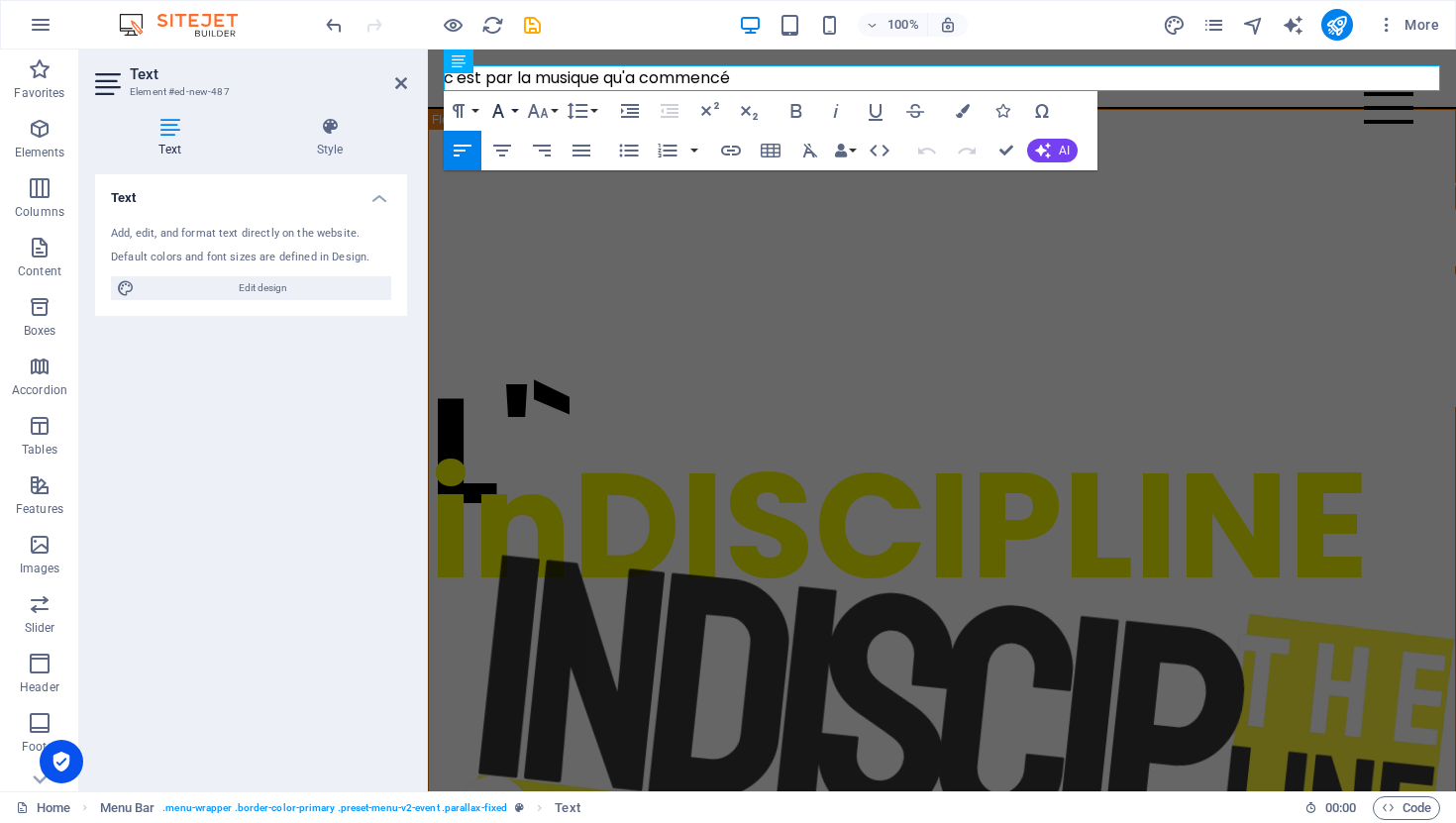 click on "Font Family" at bounding box center [502, 111] 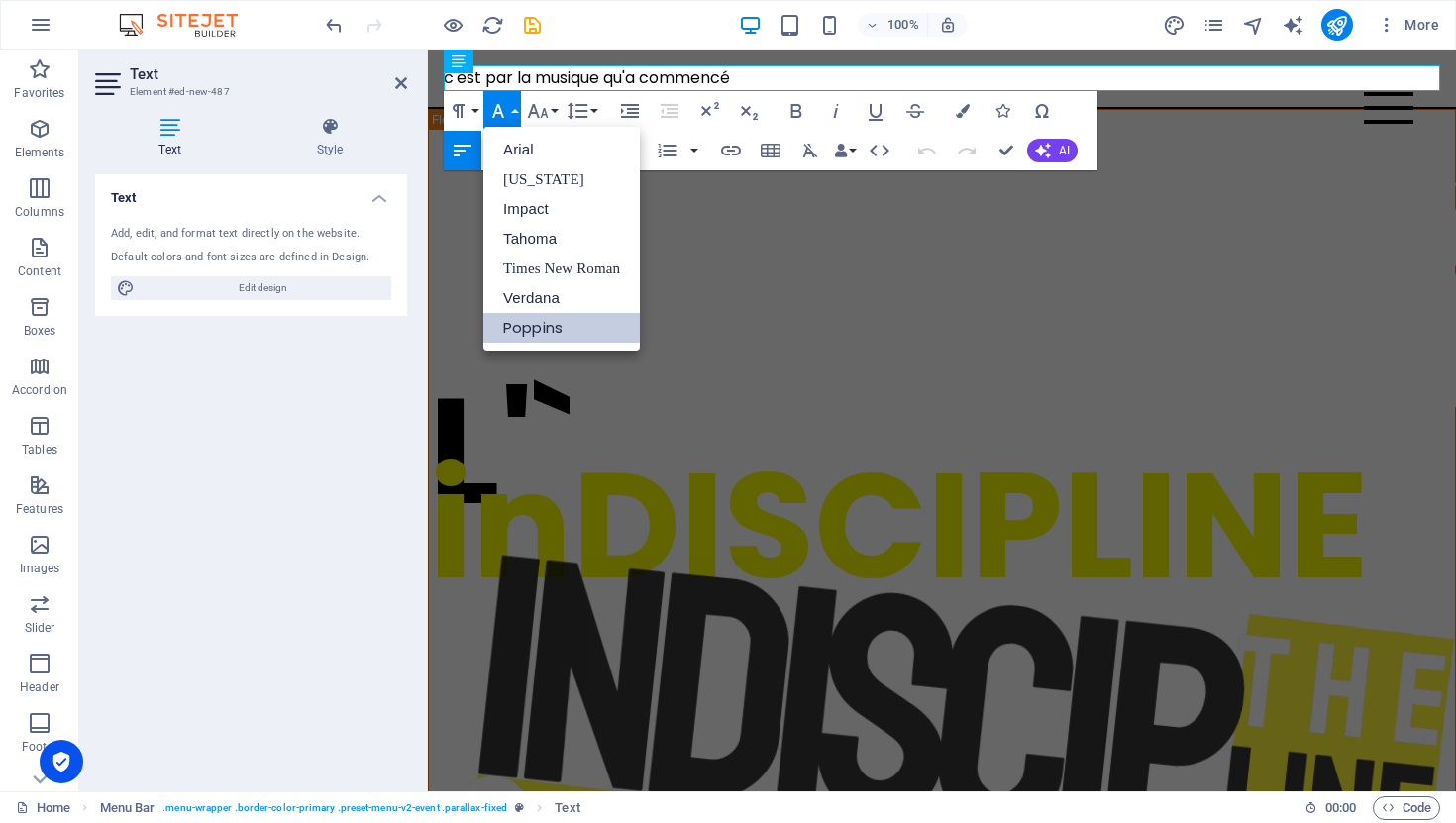 scroll, scrollTop: 0, scrollLeft: 0, axis: both 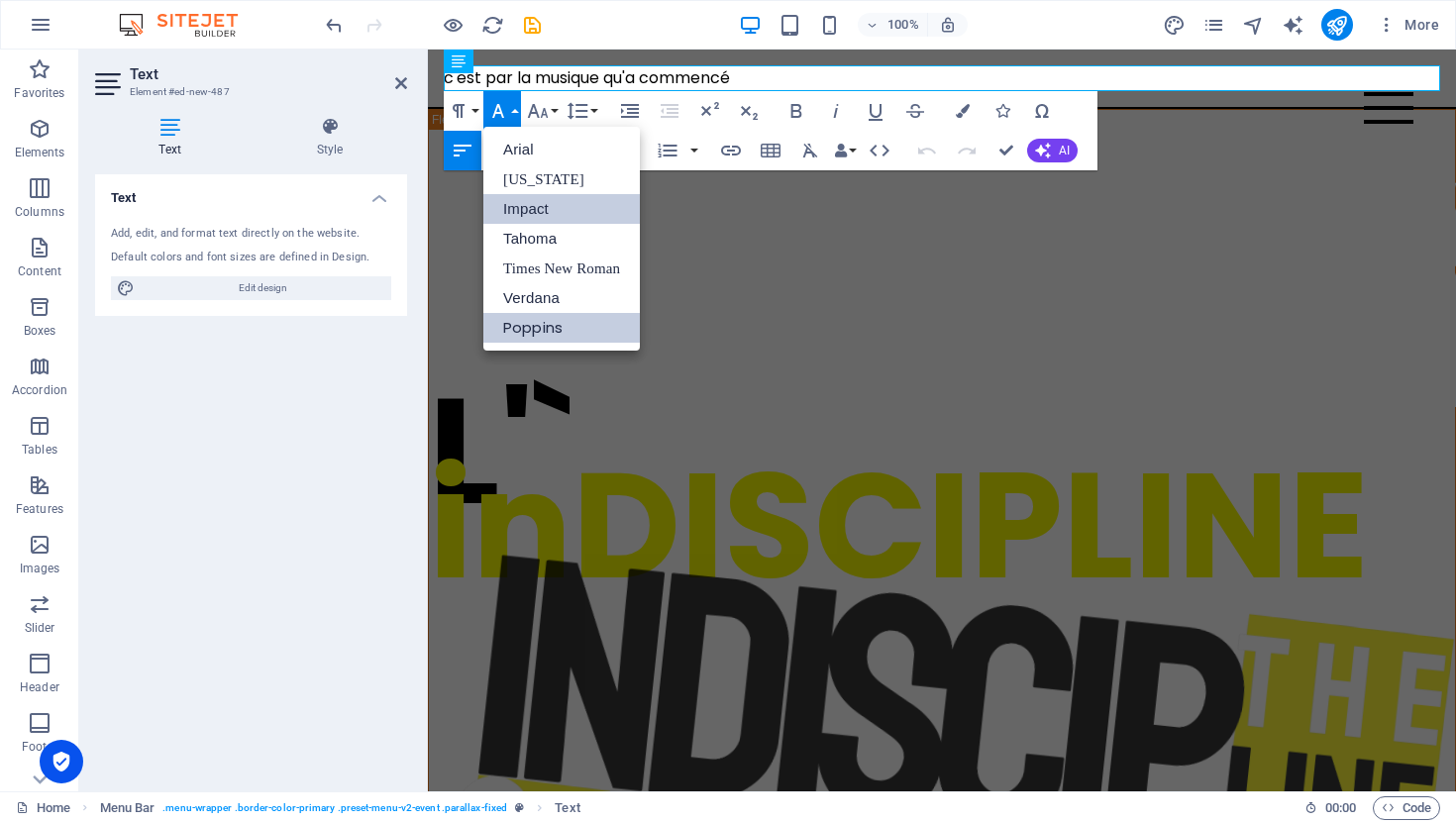 click on "Impact" at bounding box center [562, 209] 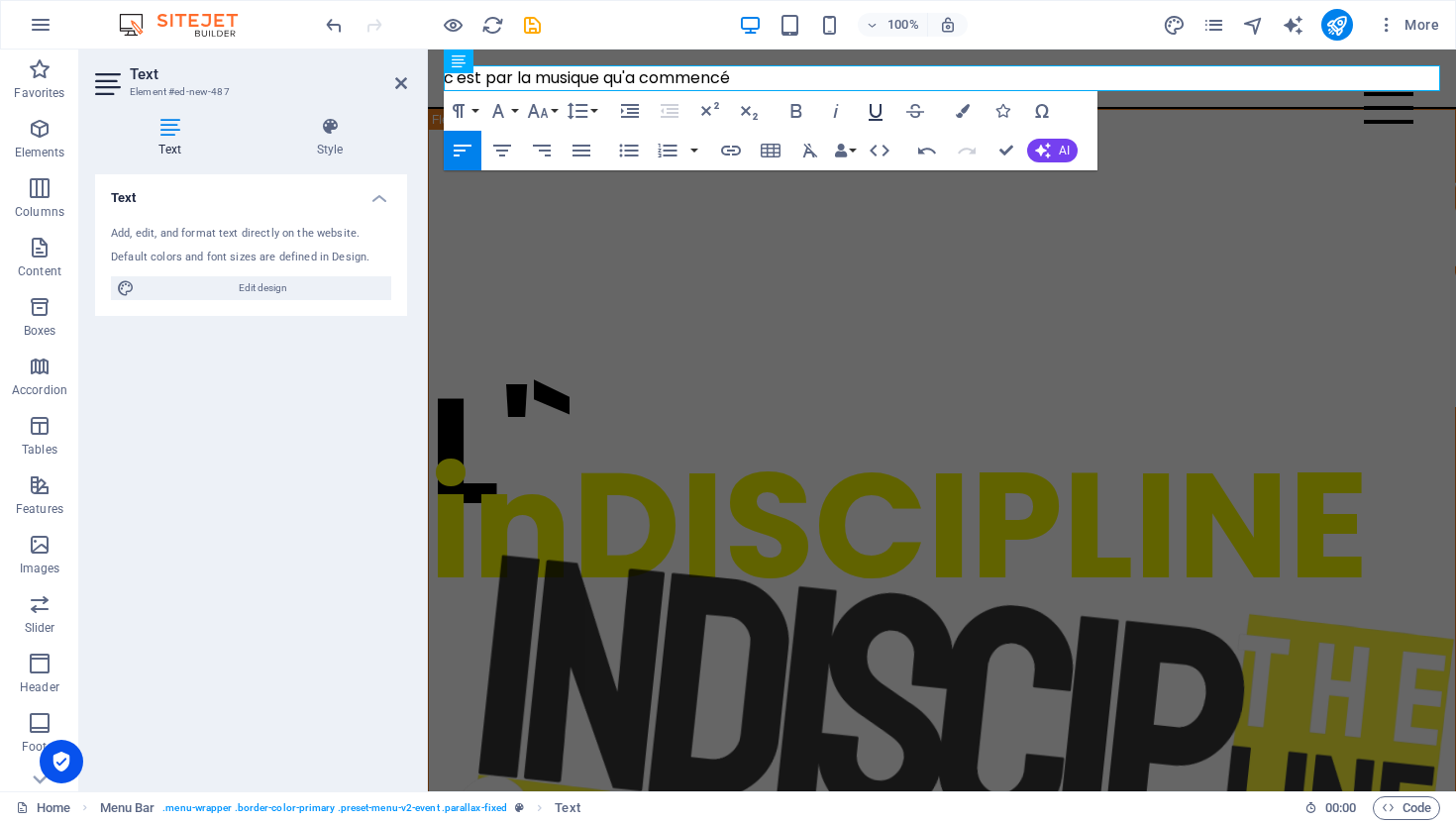 click 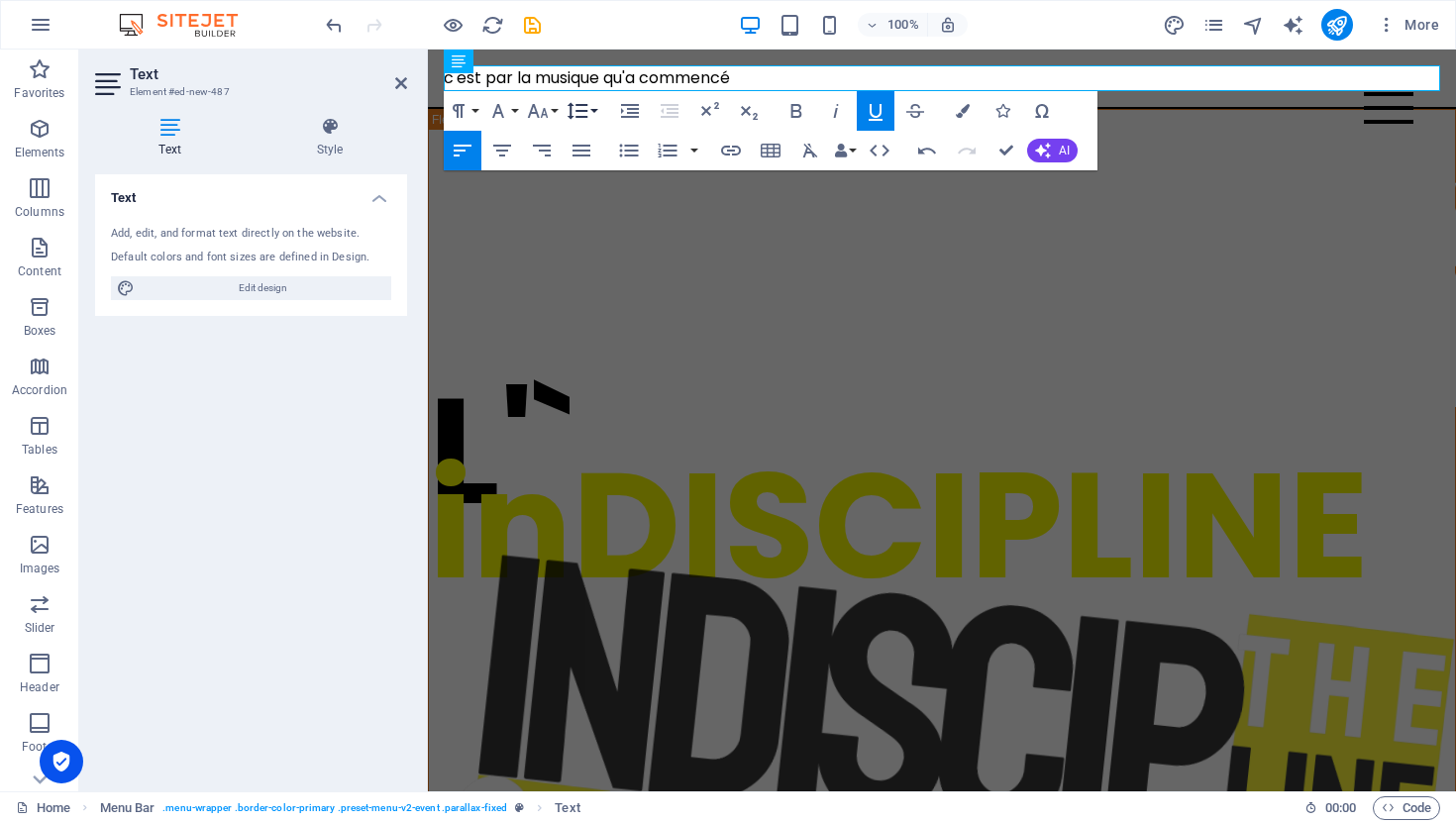 click on "Line Height" at bounding box center (581, 111) 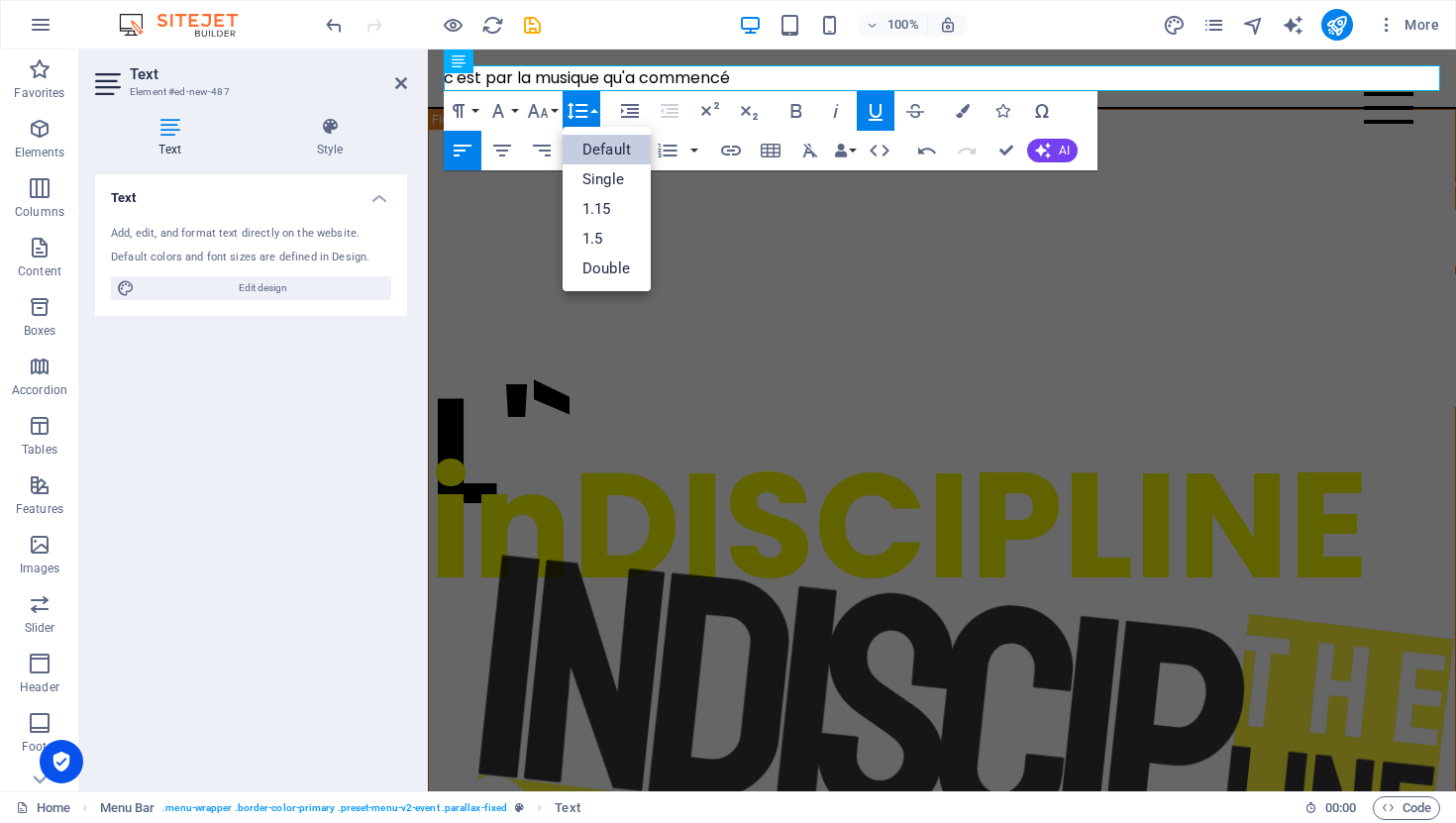 scroll, scrollTop: 0, scrollLeft: 0, axis: both 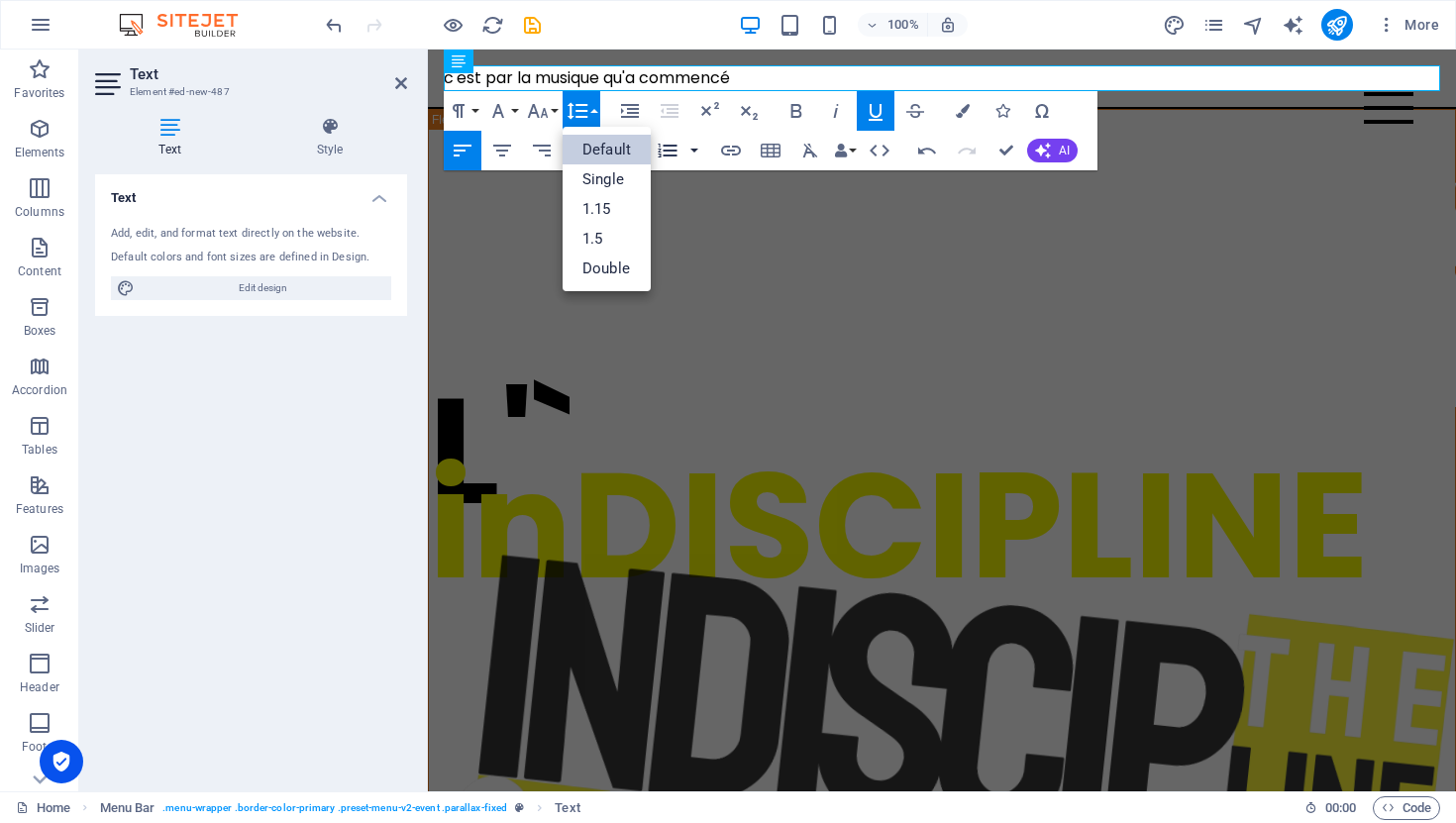 click at bounding box center (694, 151) 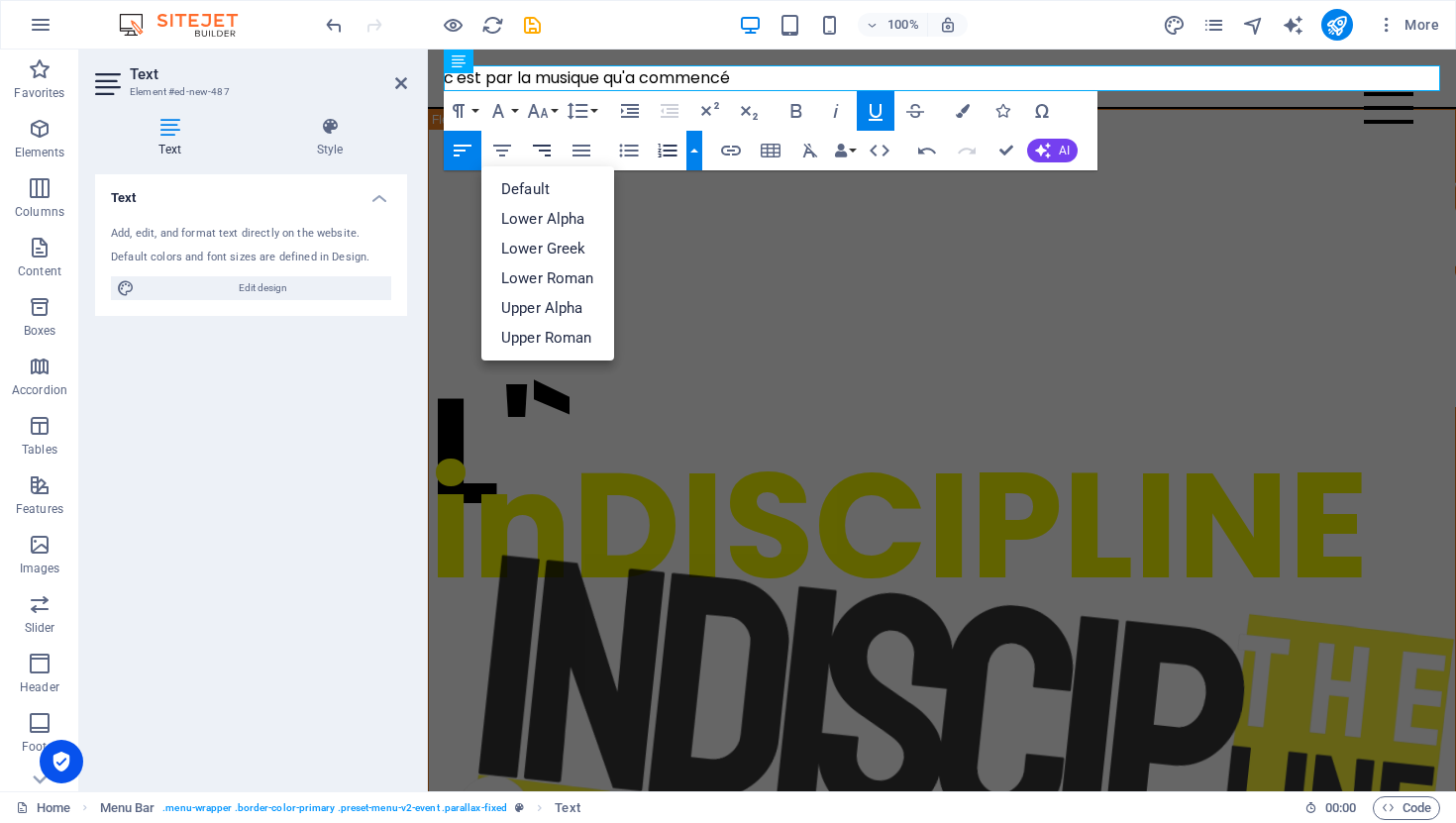 click 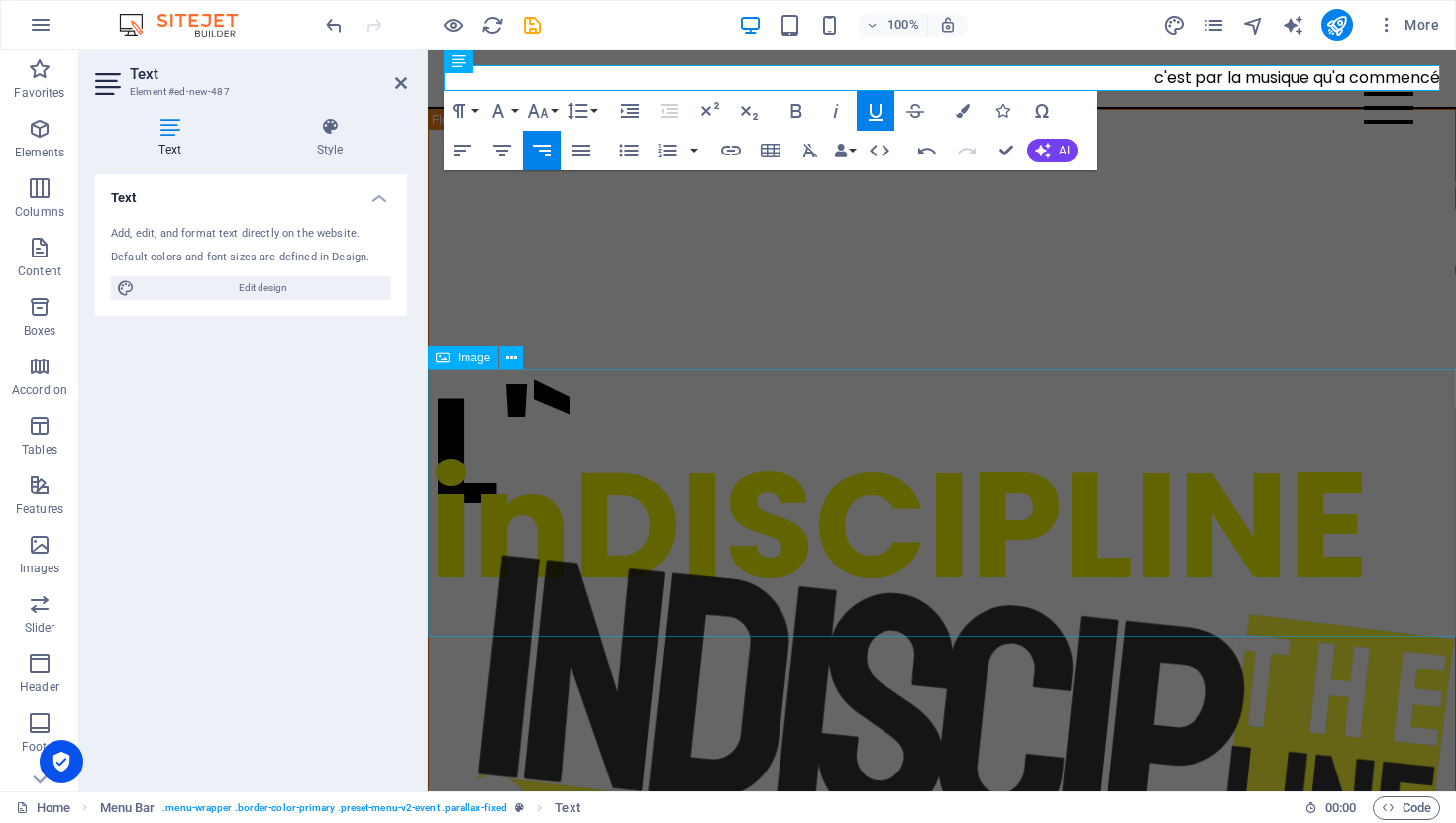 click at bounding box center (942, 1568) 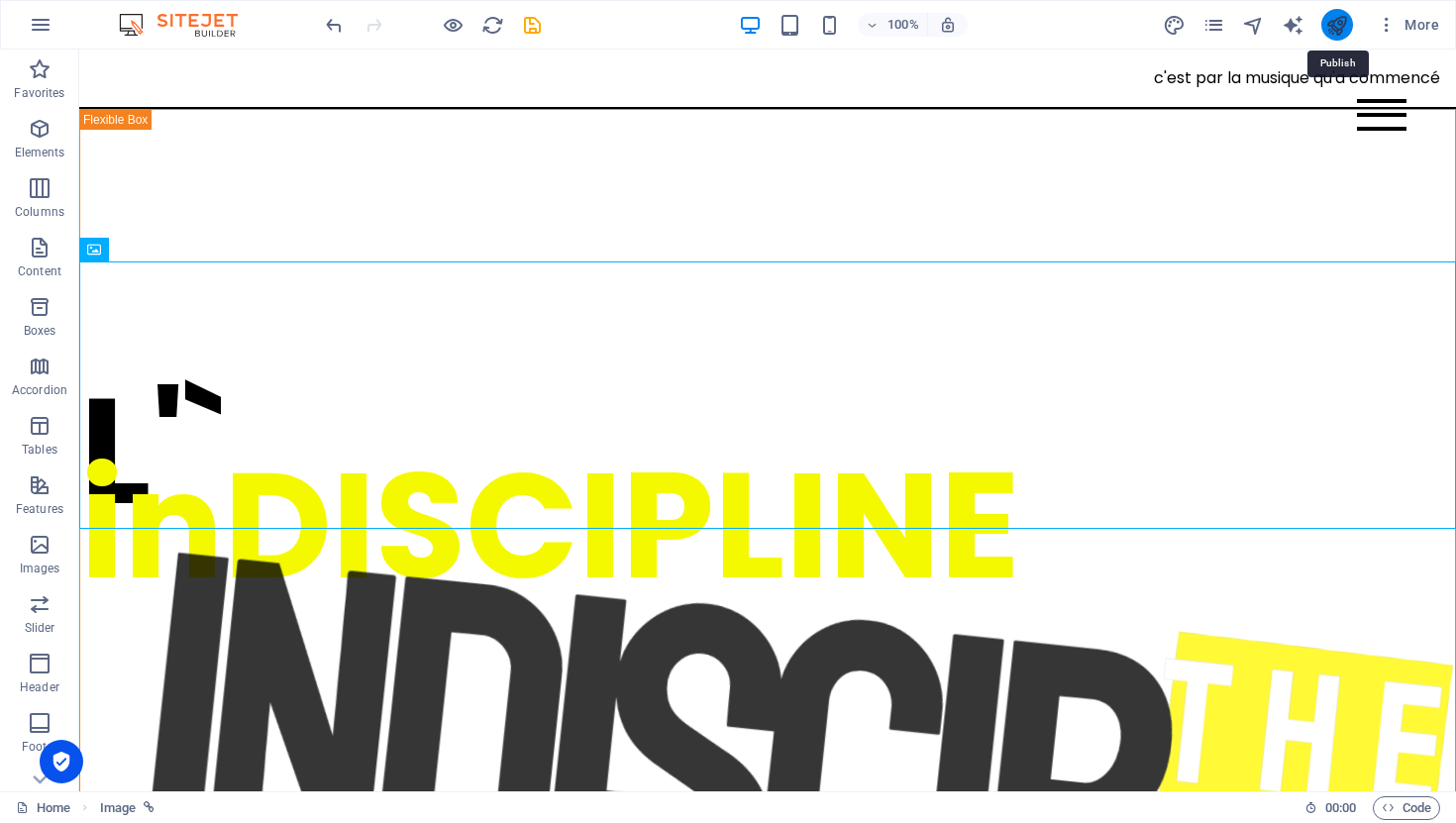 click at bounding box center (1336, 25) 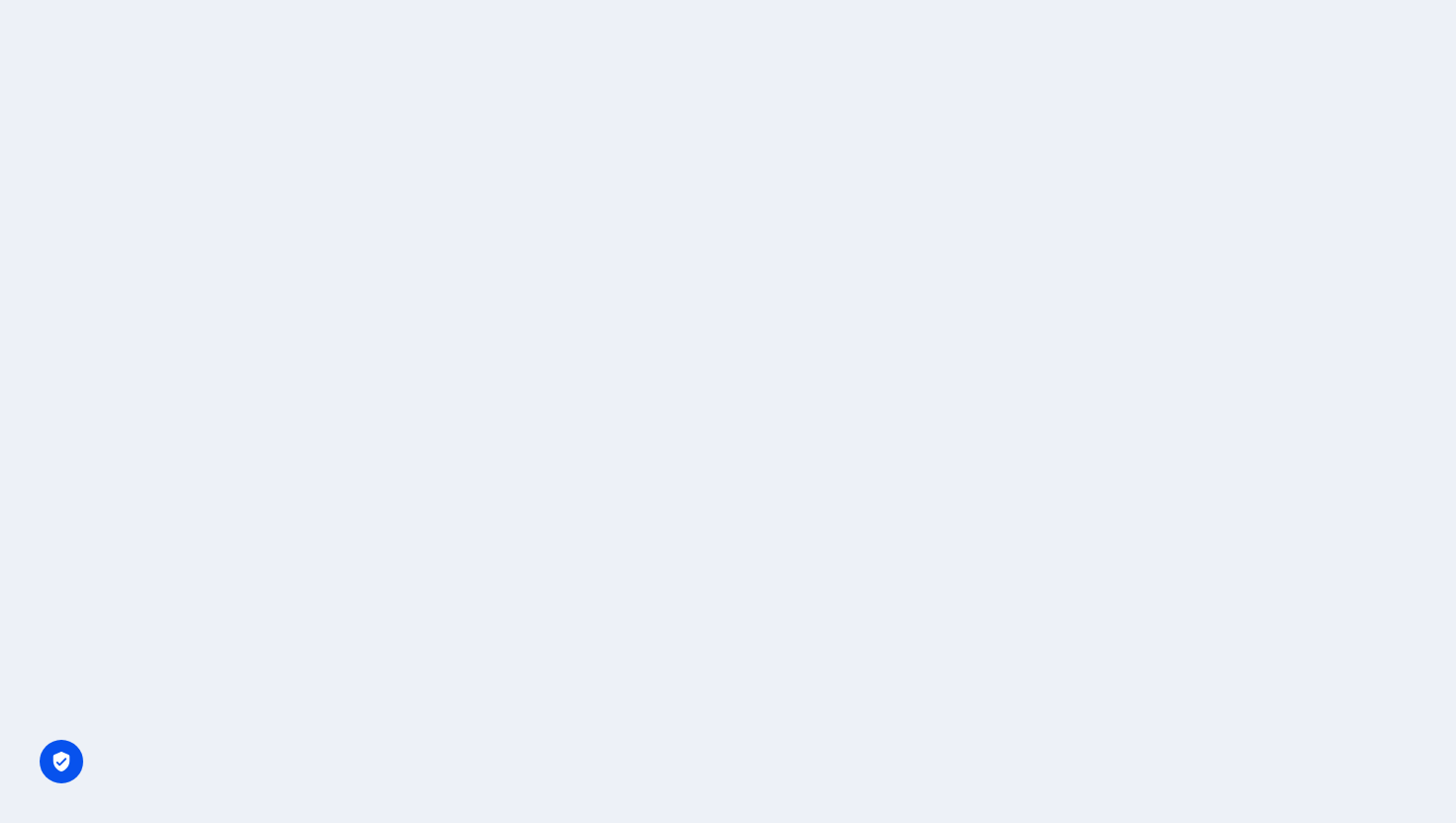 scroll, scrollTop: 0, scrollLeft: 0, axis: both 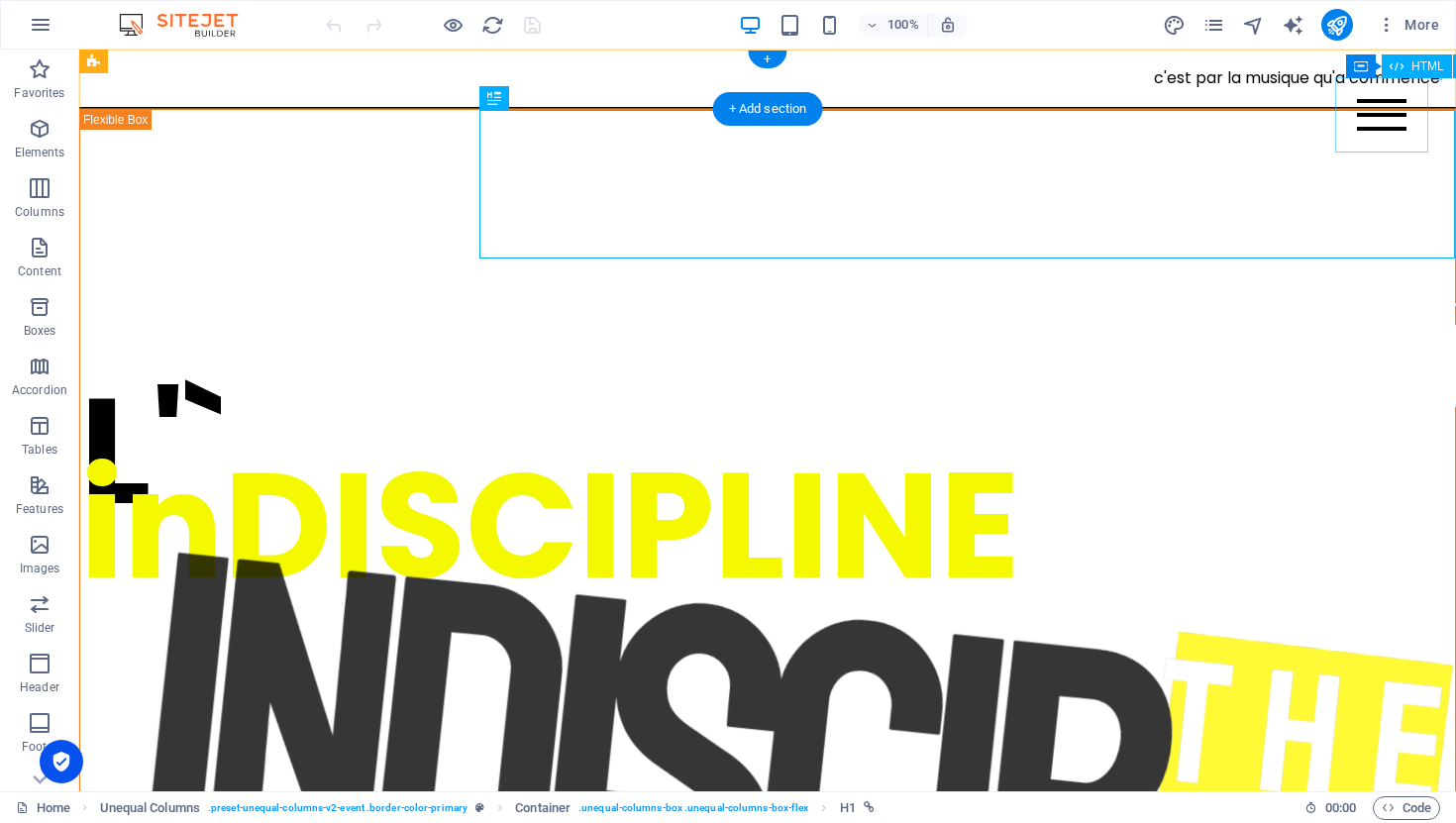 click at bounding box center (1382, 115) 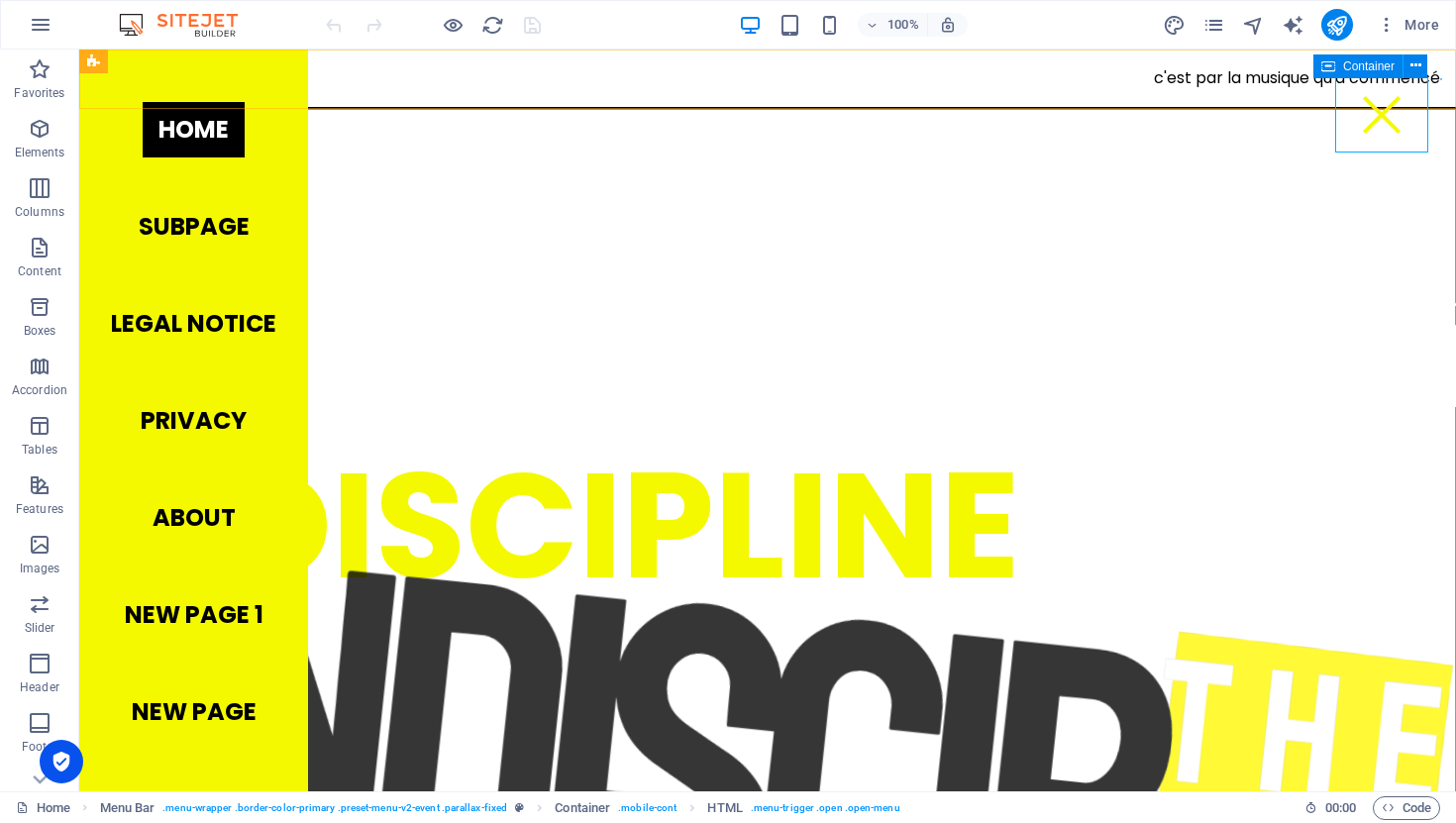 click on "Container" at bounding box center [1369, 66] 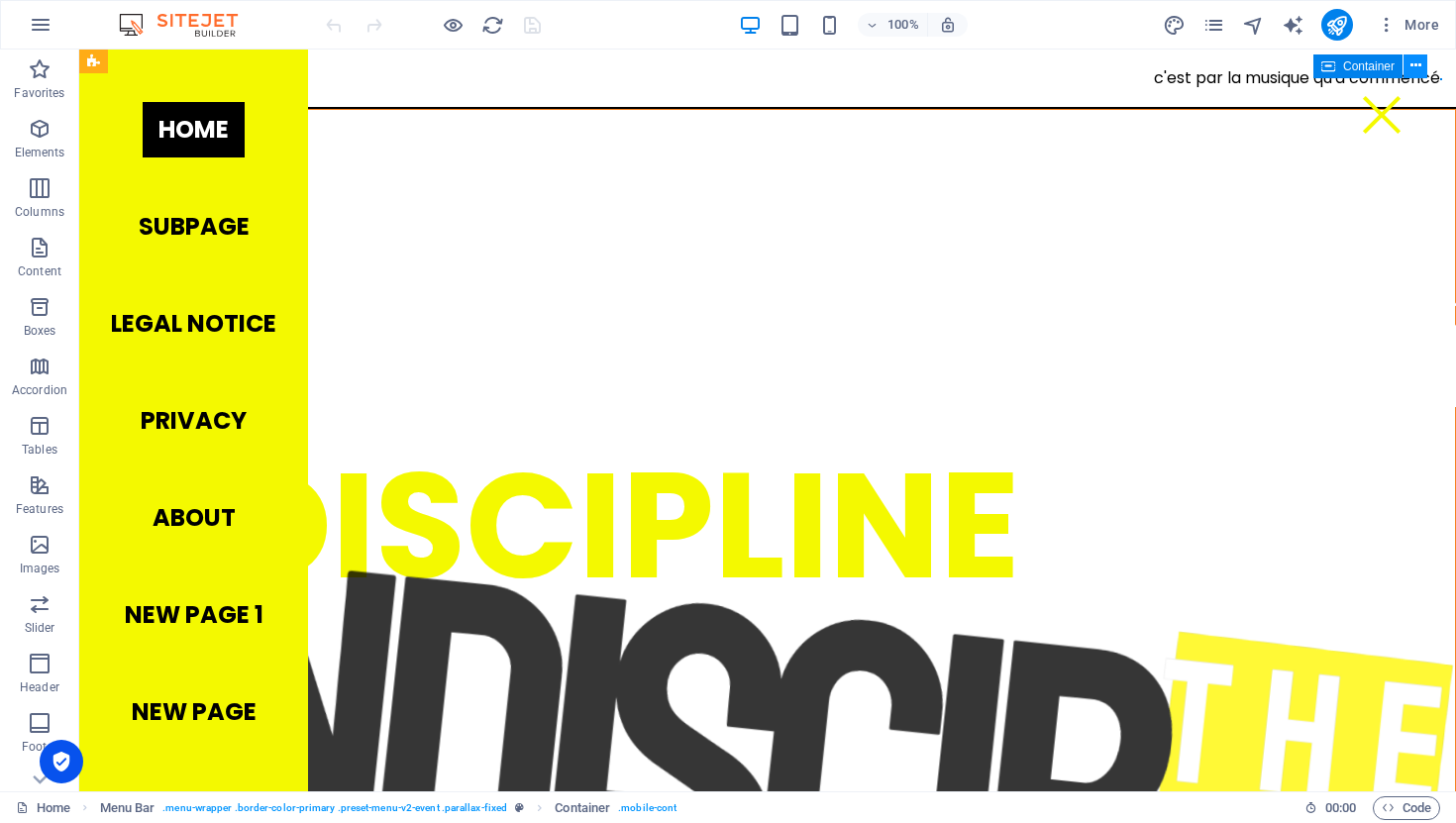 click at bounding box center (1415, 65) 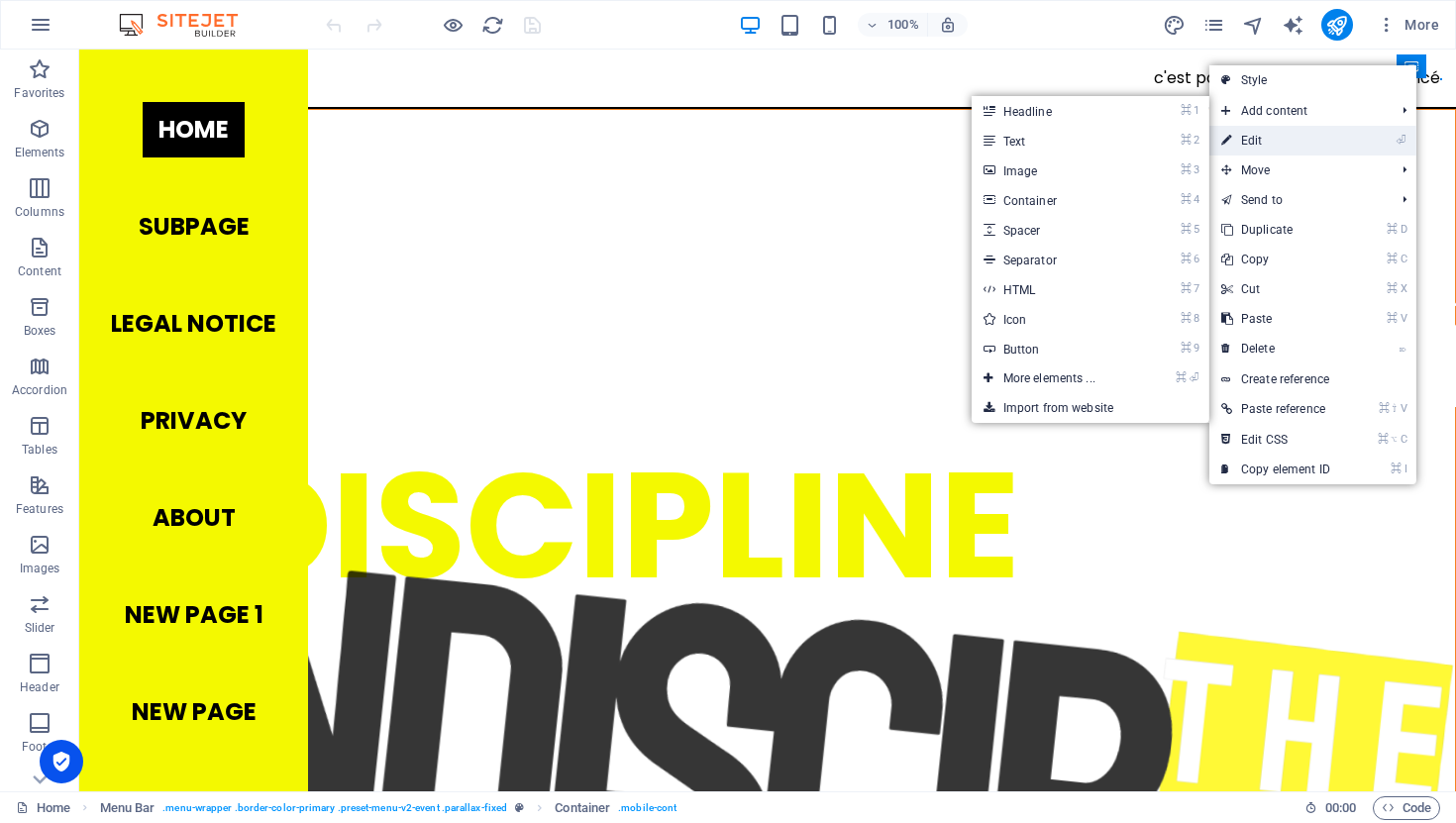 click on "⏎  Edit" at bounding box center [1276, 141] 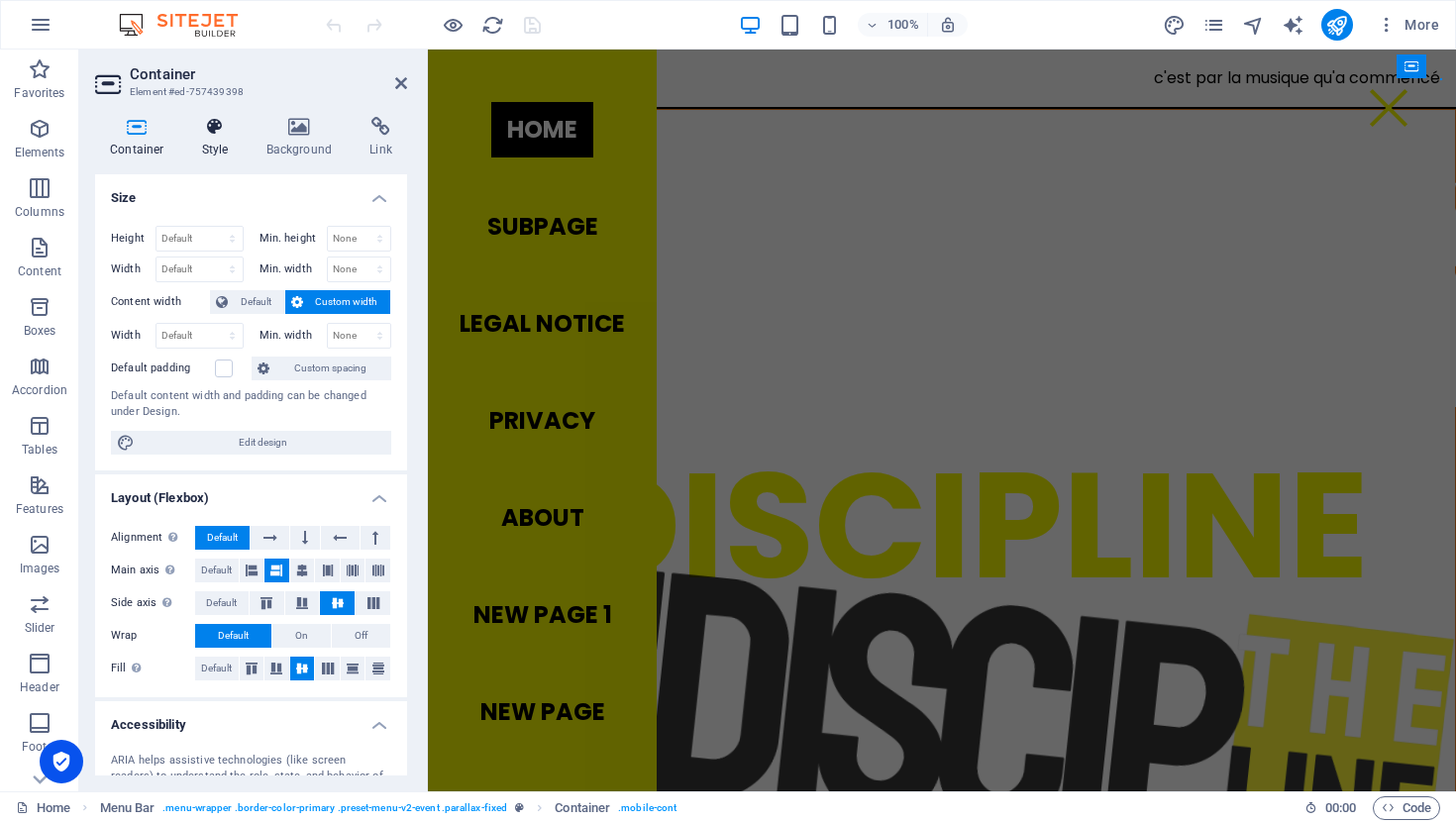 click at bounding box center [215, 127] 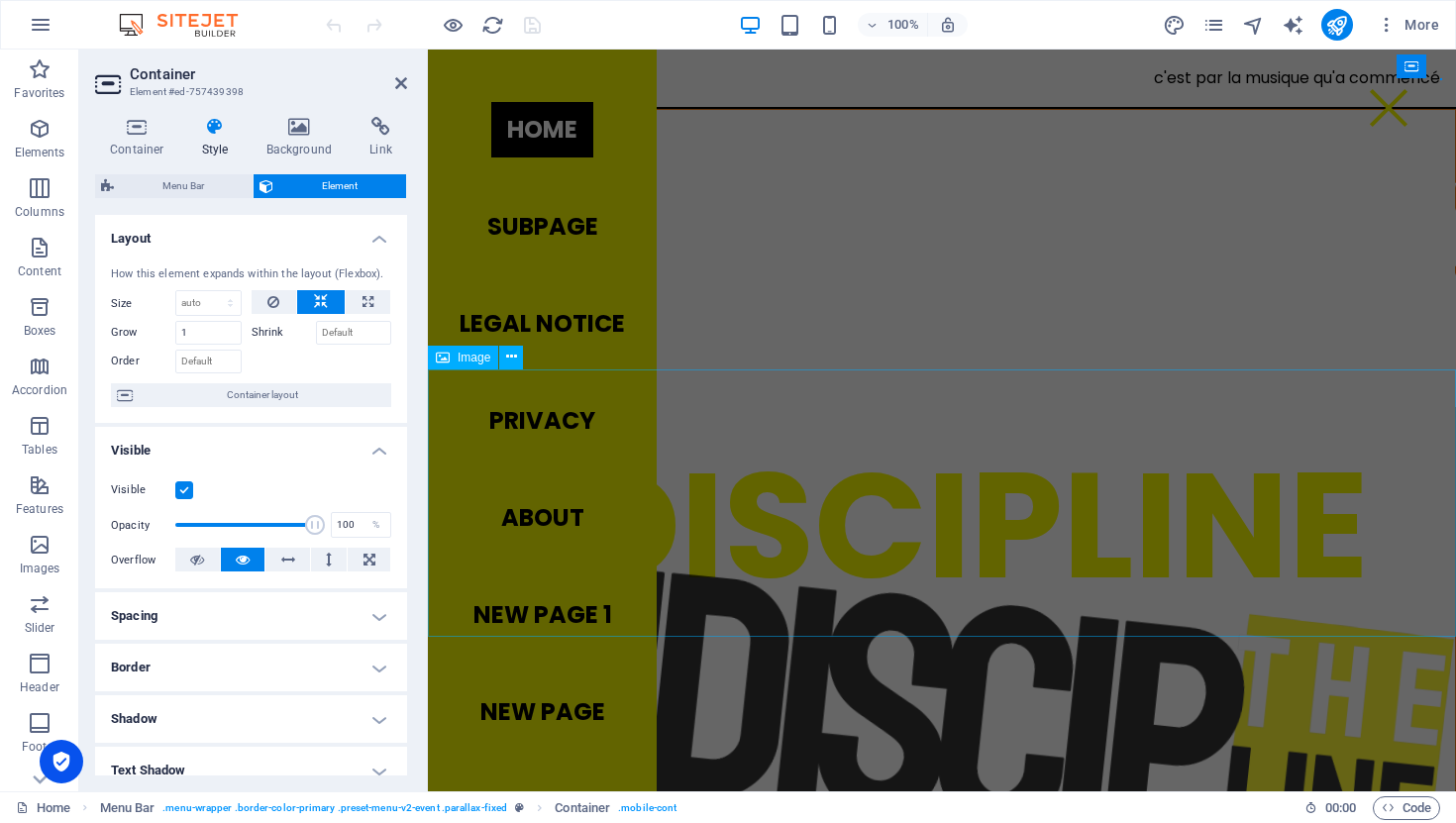 click at bounding box center (942, 1568) 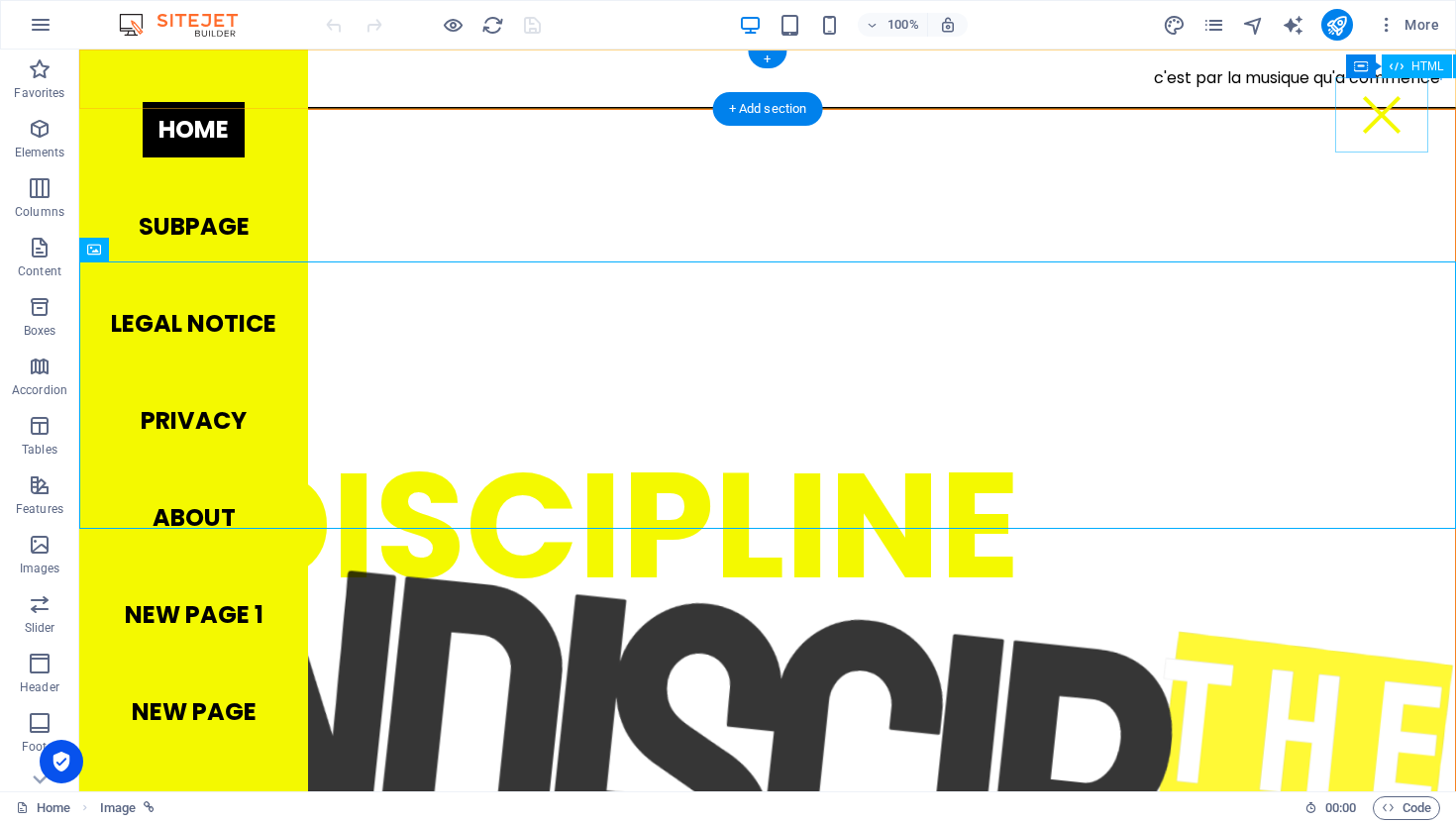 click at bounding box center [1382, 115] 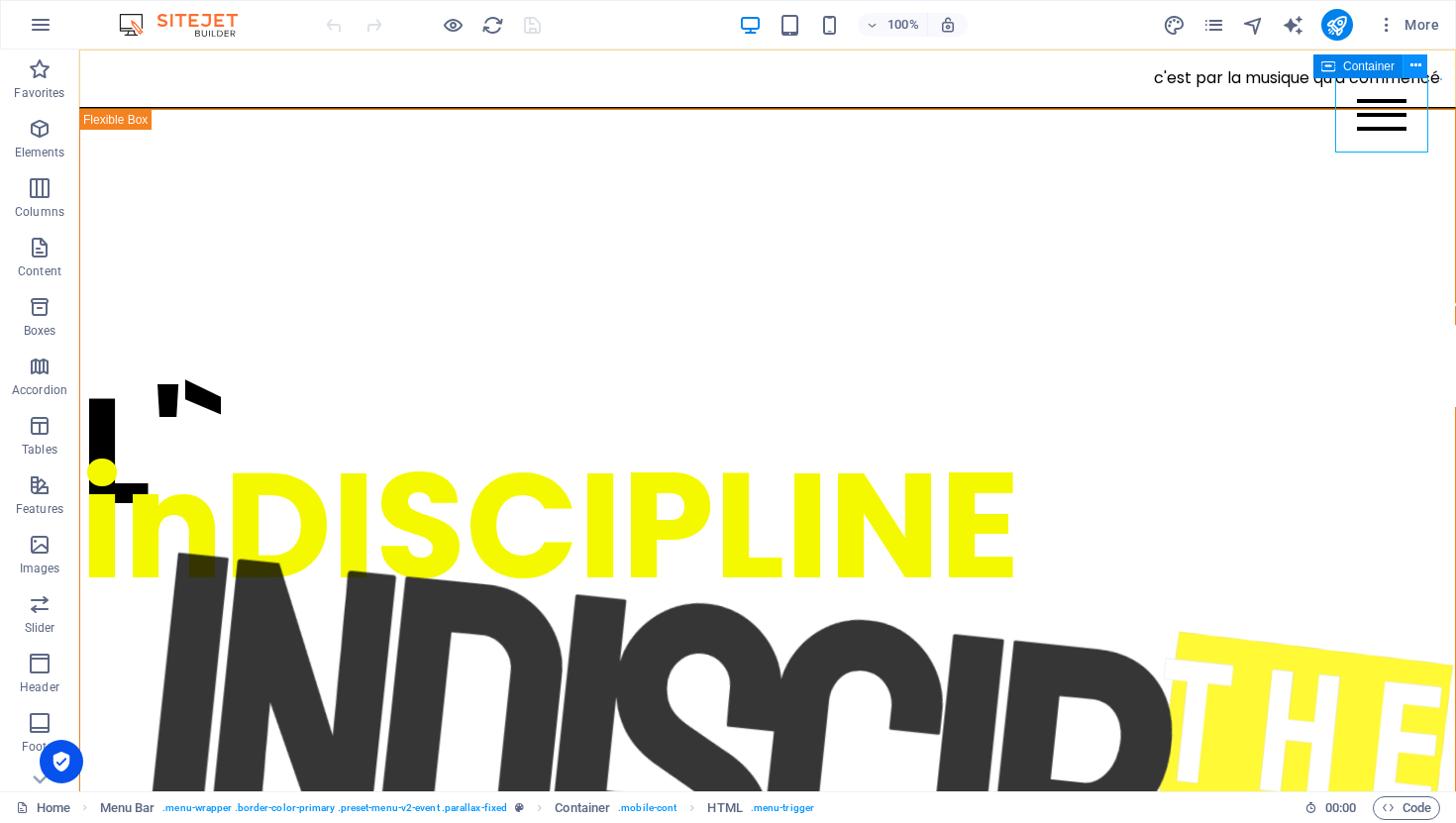 click at bounding box center (1415, 65) 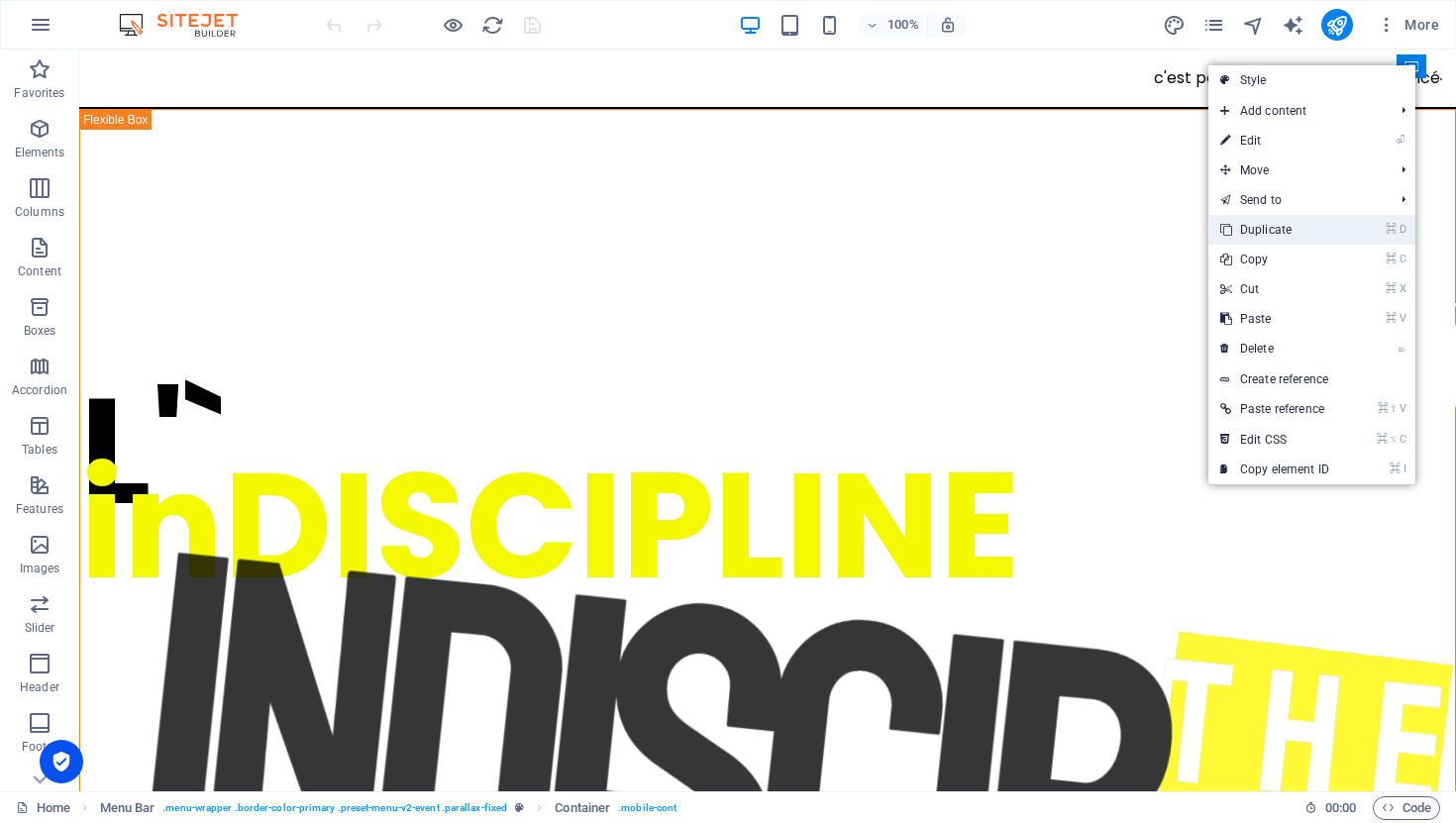 click on "⌘ D  Duplicate" at bounding box center [1275, 230] 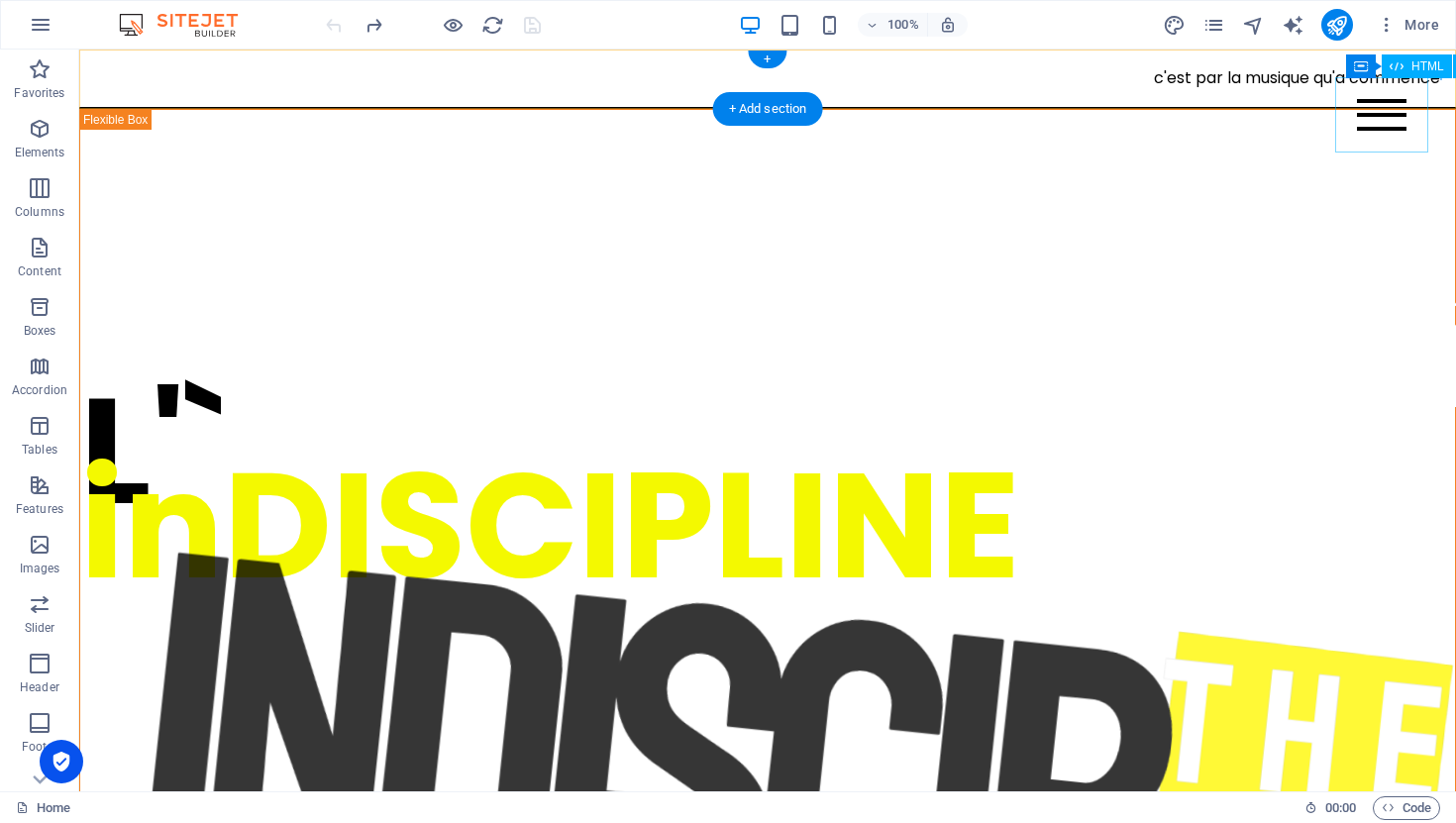click at bounding box center [1382, 115] 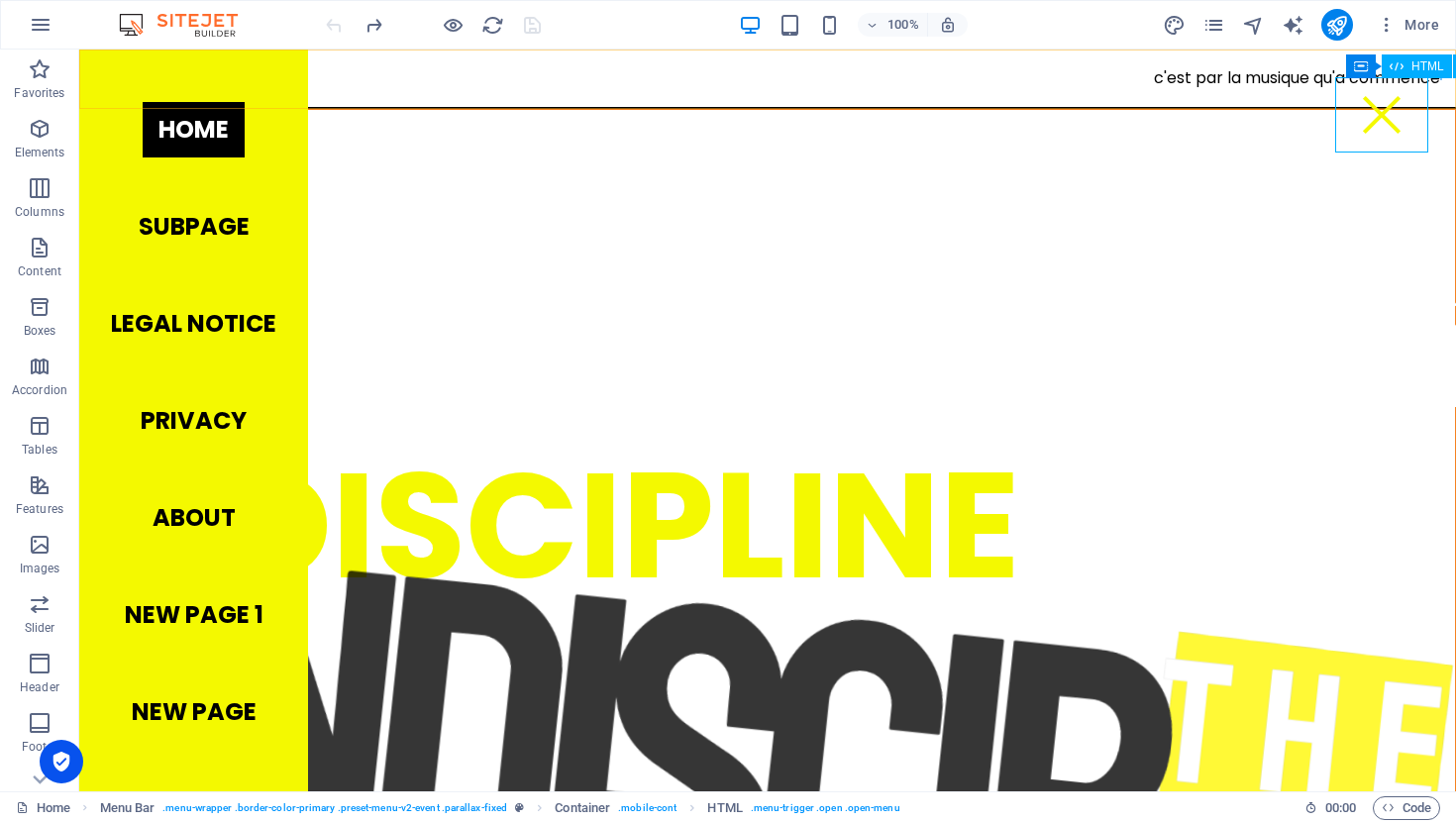click at bounding box center [1397, 66] 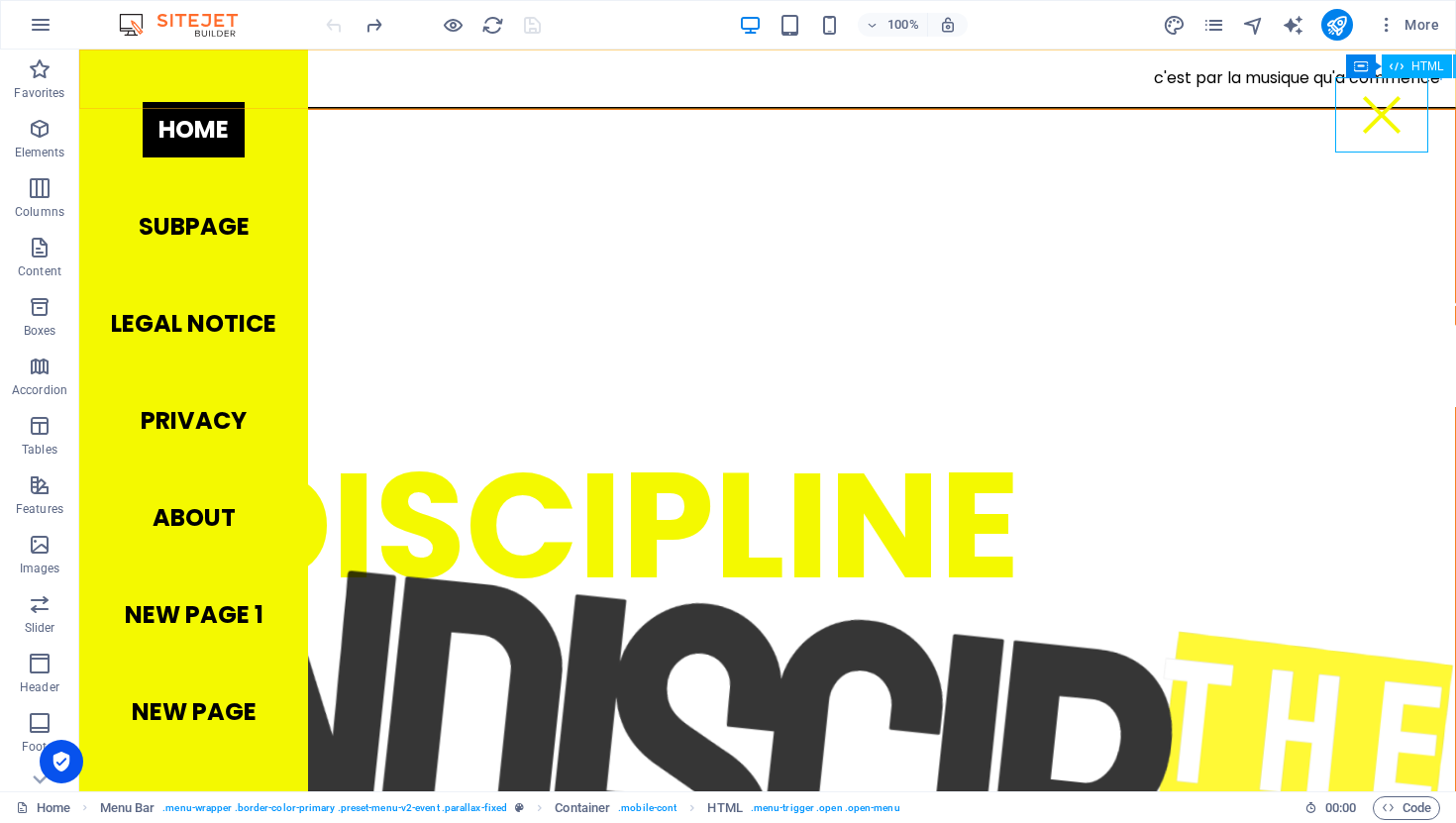 click at bounding box center [1465, 66] 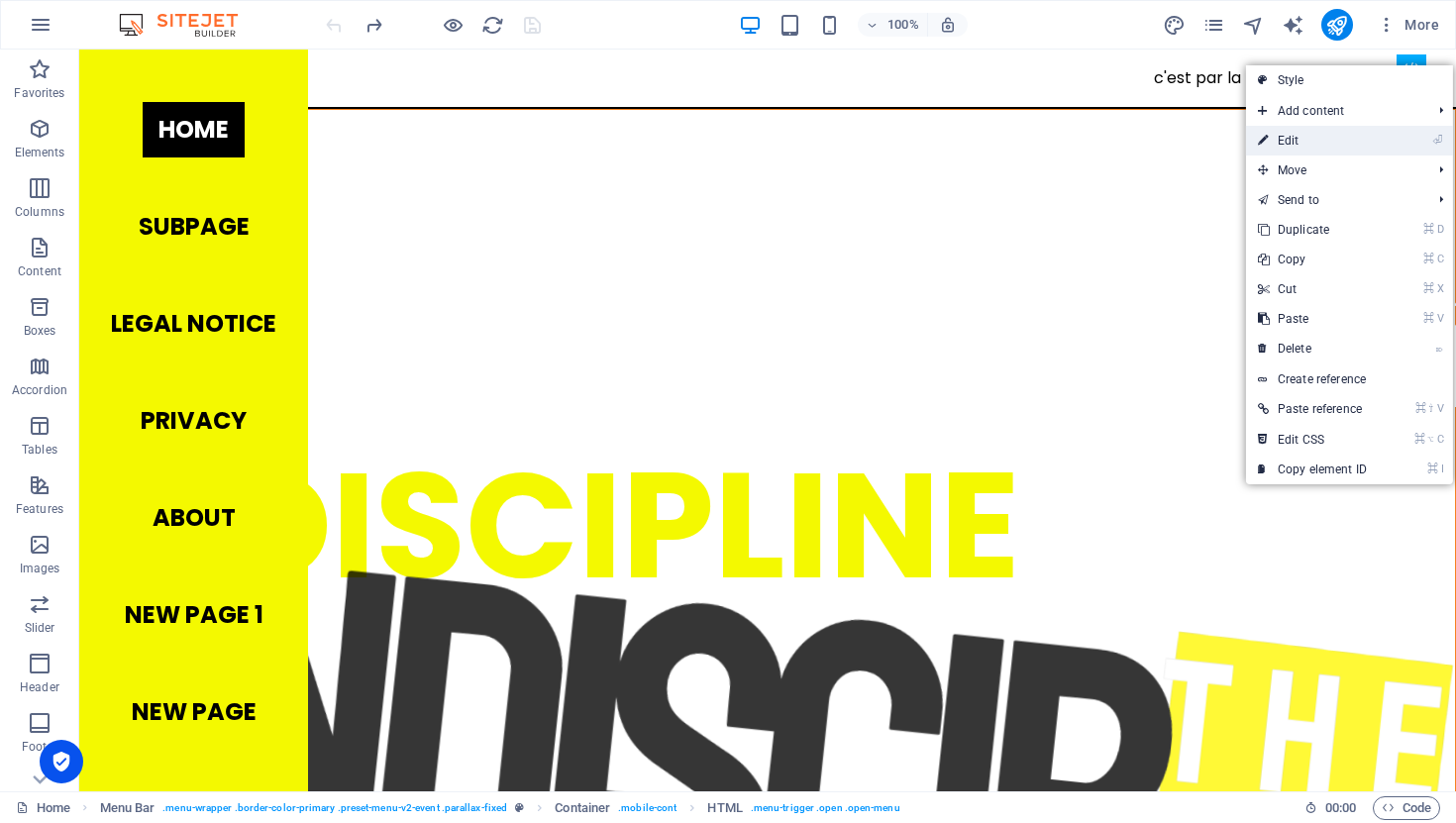 click on "⏎  Edit" at bounding box center (1312, 141) 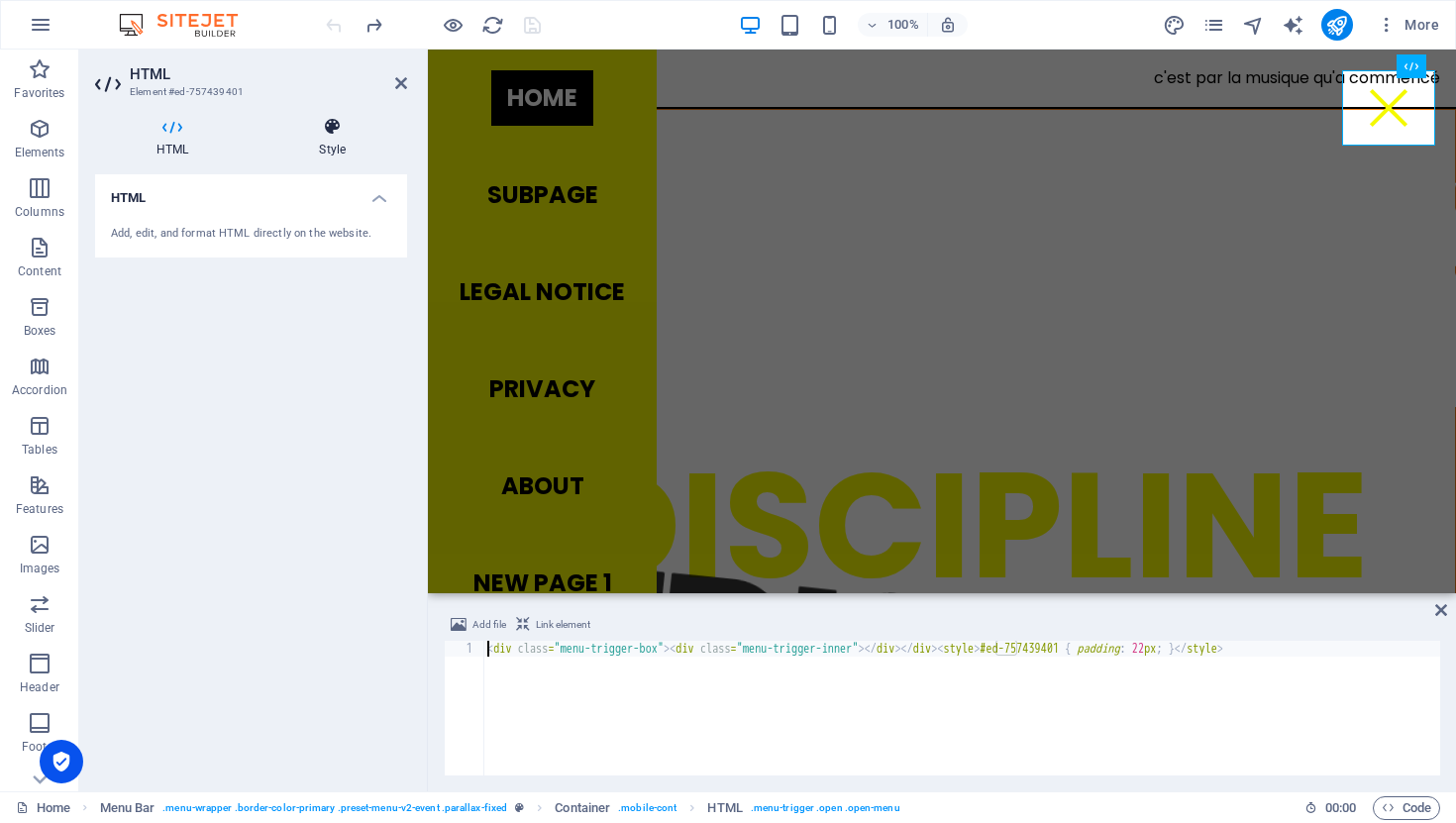 click at bounding box center (332, 127) 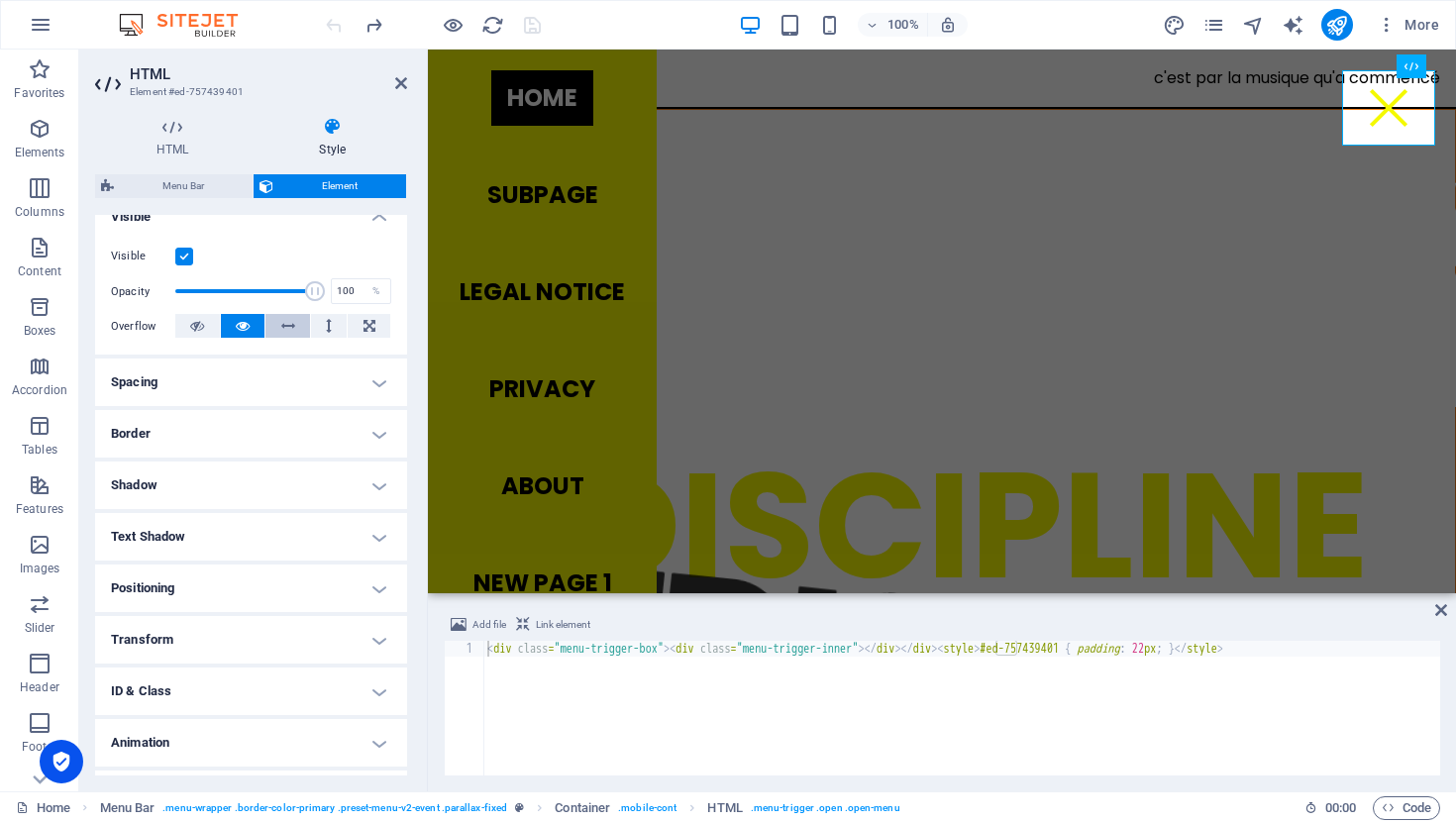 scroll, scrollTop: 235, scrollLeft: 0, axis: vertical 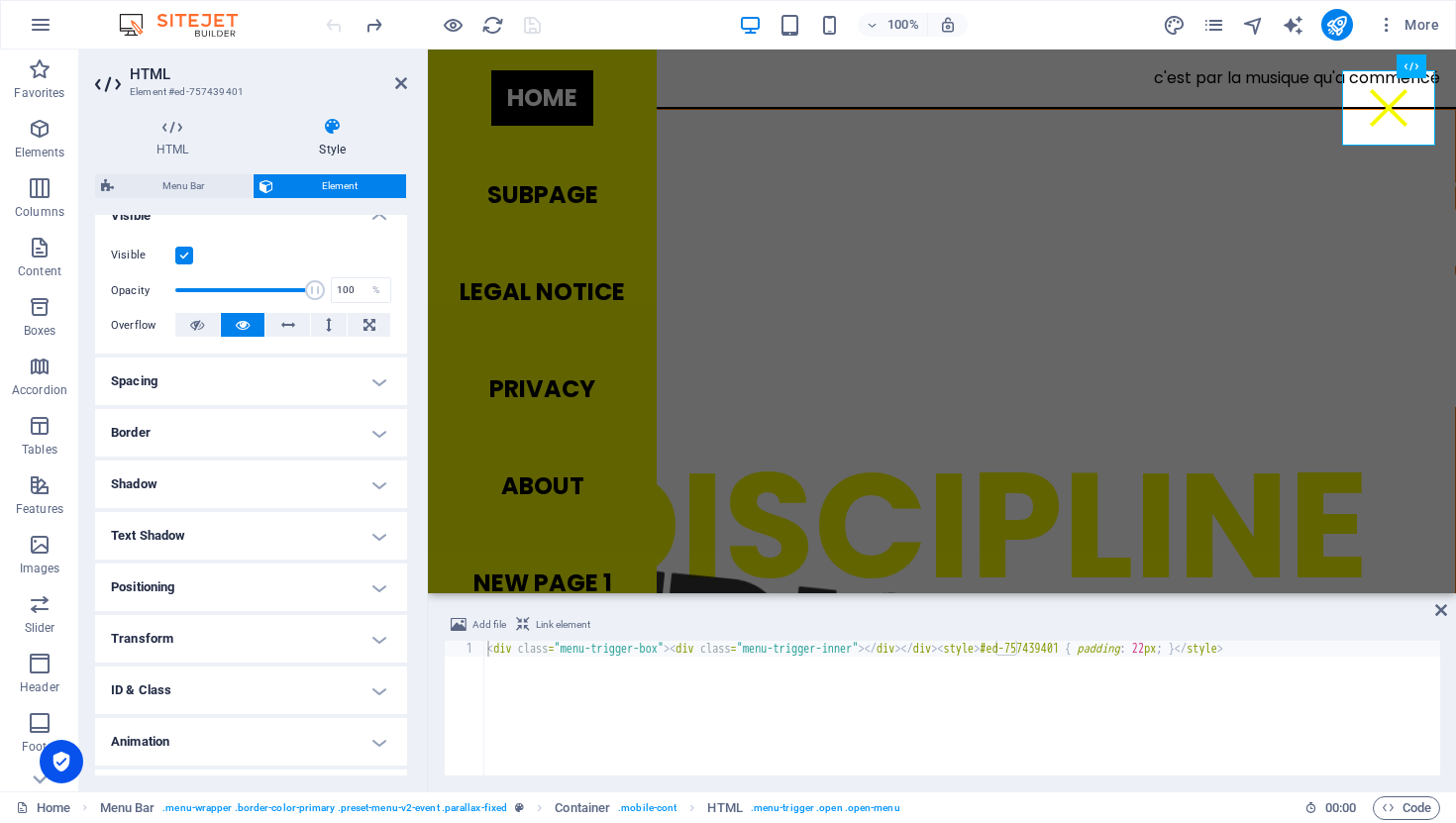 click on "Positioning" at bounding box center (251, 587) 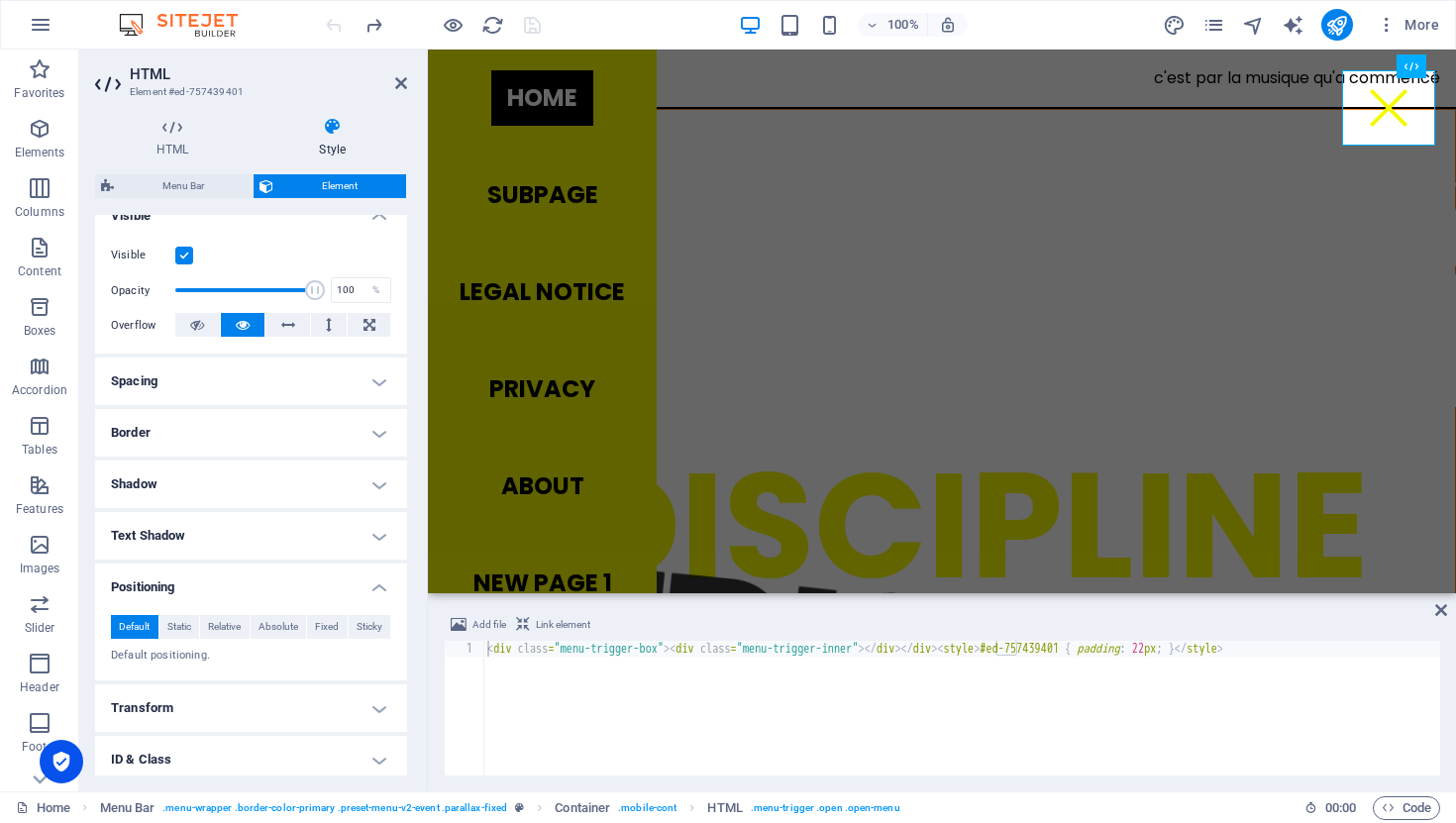 scroll, scrollTop: 345, scrollLeft: 0, axis: vertical 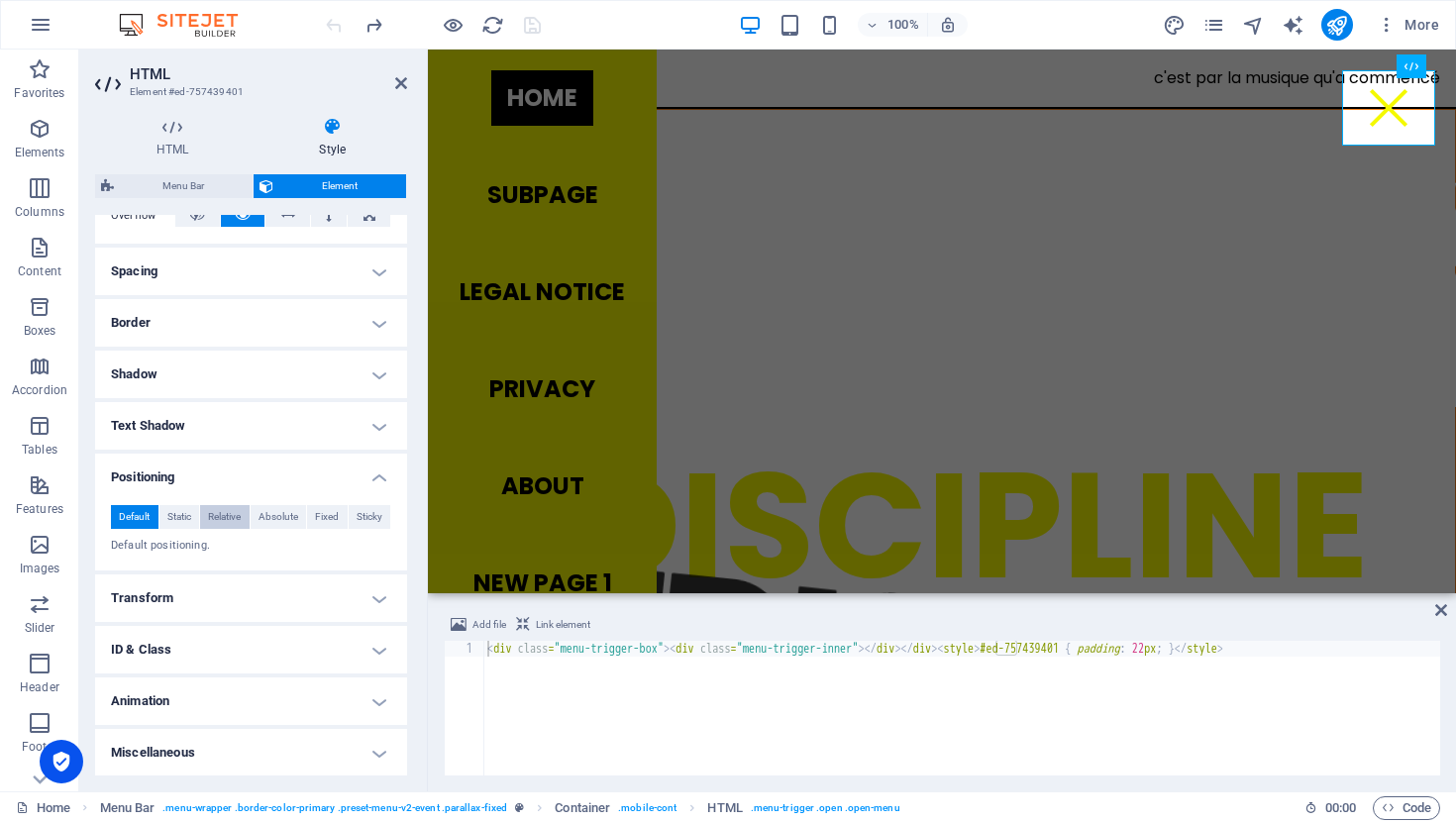 click on "Relative" at bounding box center (224, 517) 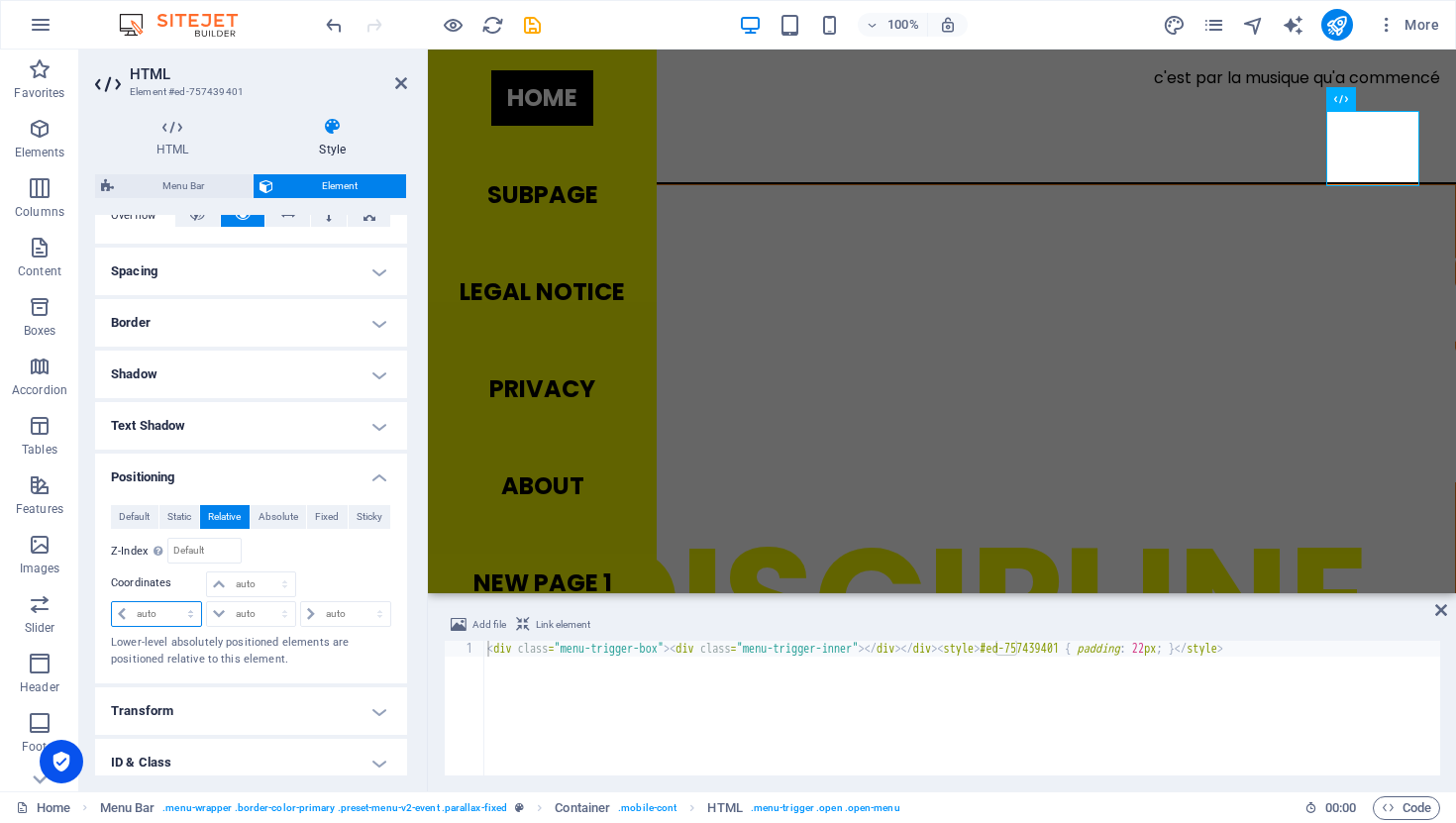 click on "auto px rem % em" at bounding box center [156, 614] 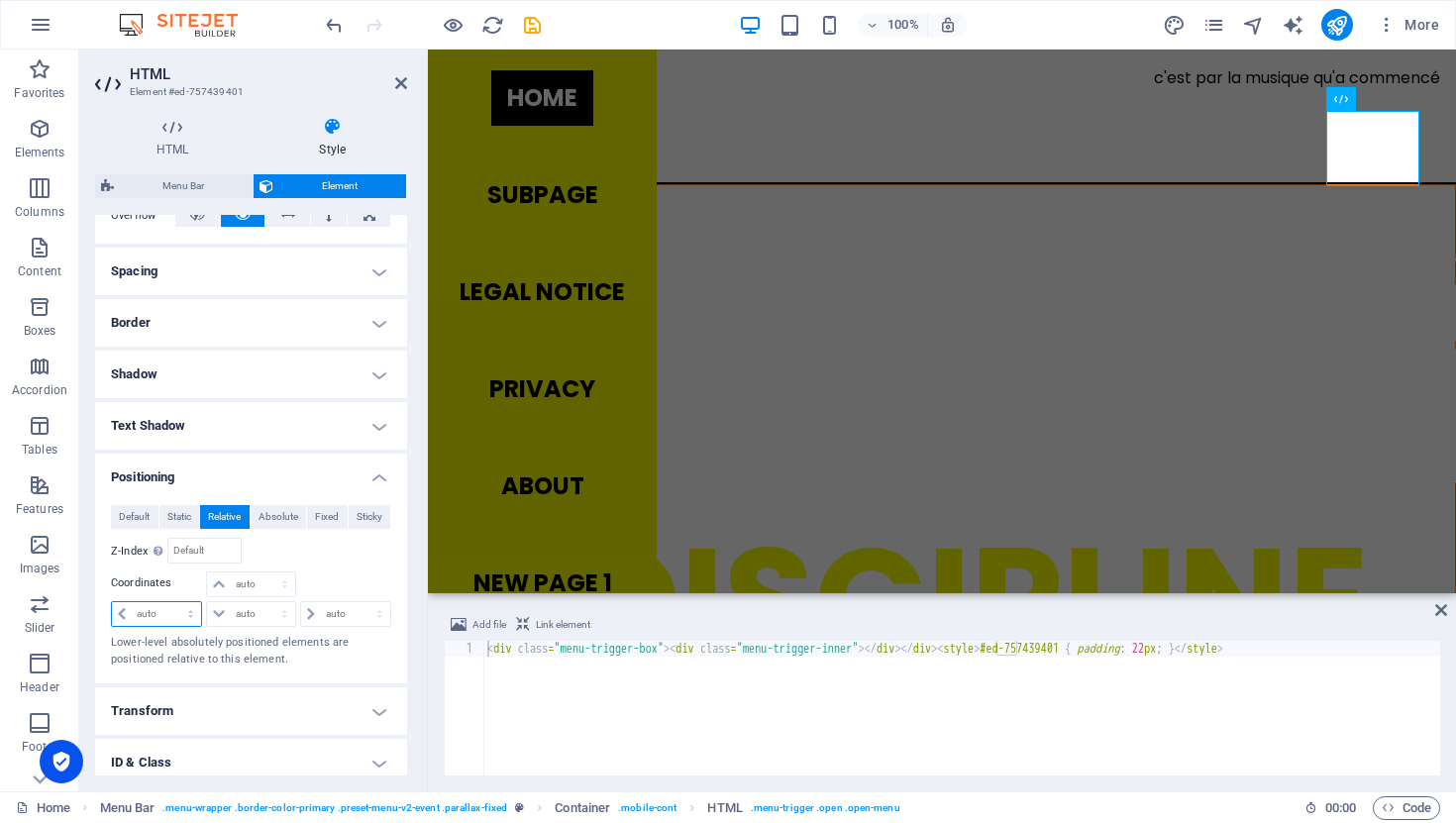 select on "%" 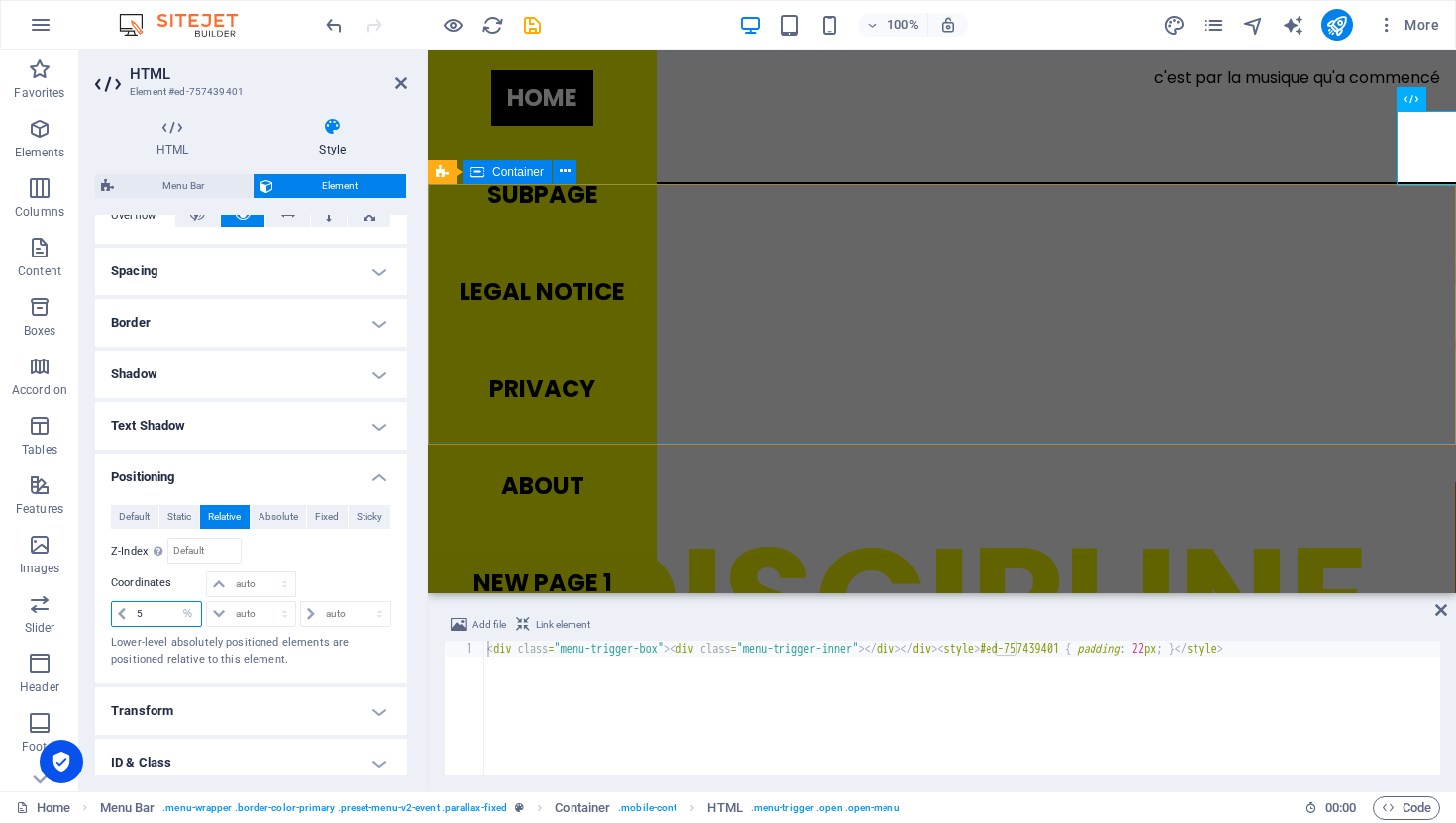type on "5" 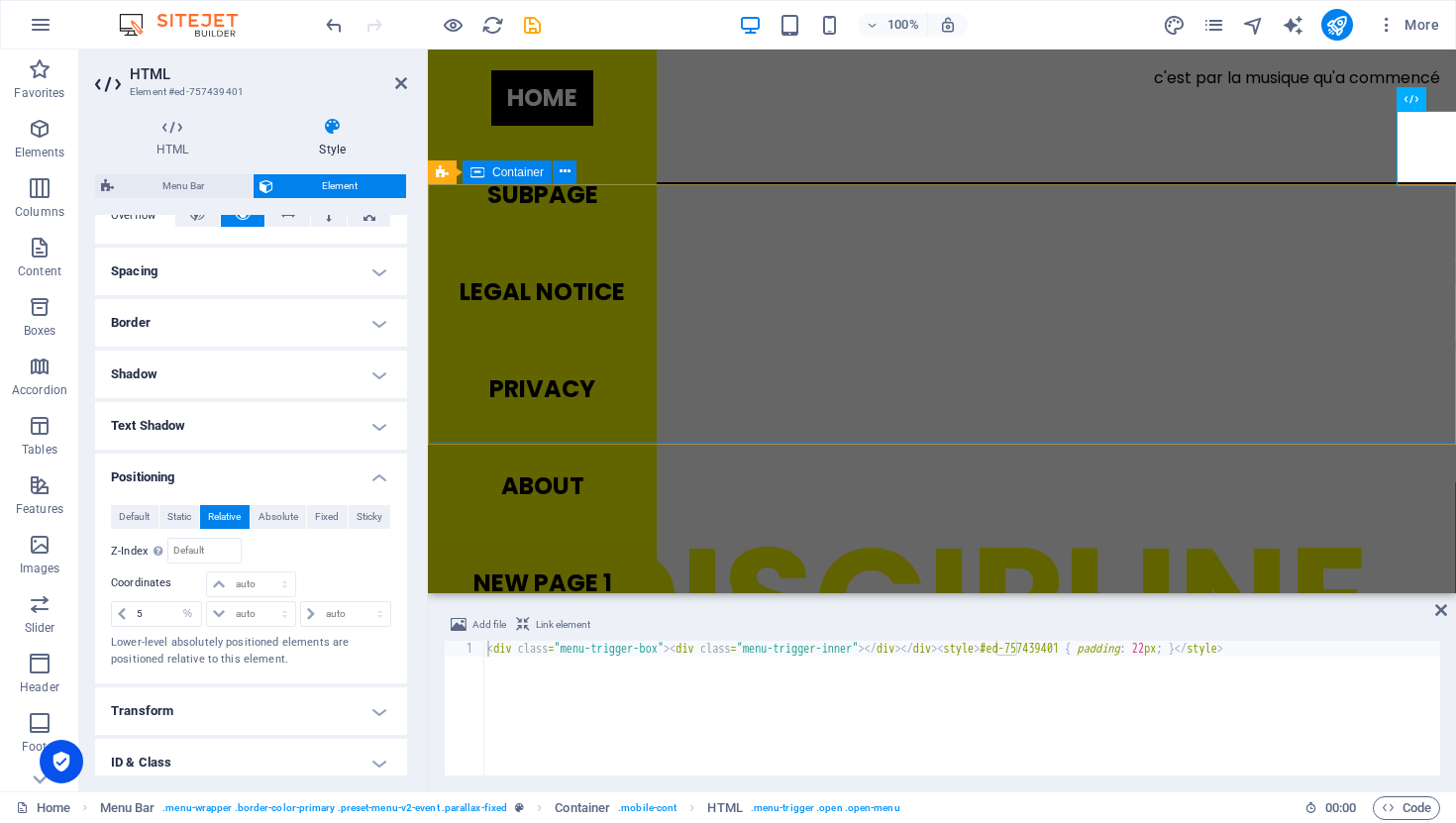 click on "L'` inDISCIPLINE" at bounding box center (942, 846) 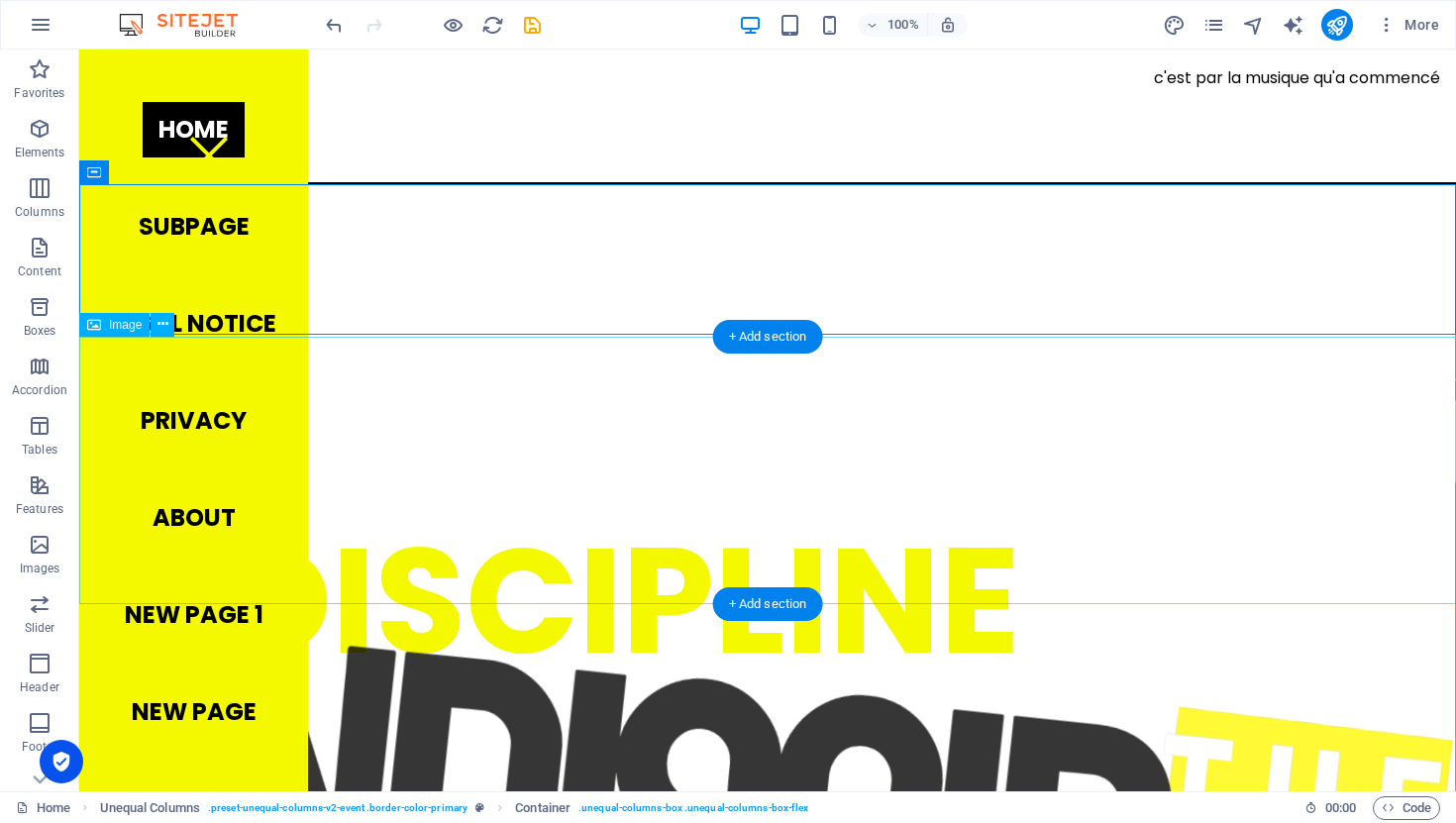 click at bounding box center [768, 1937] 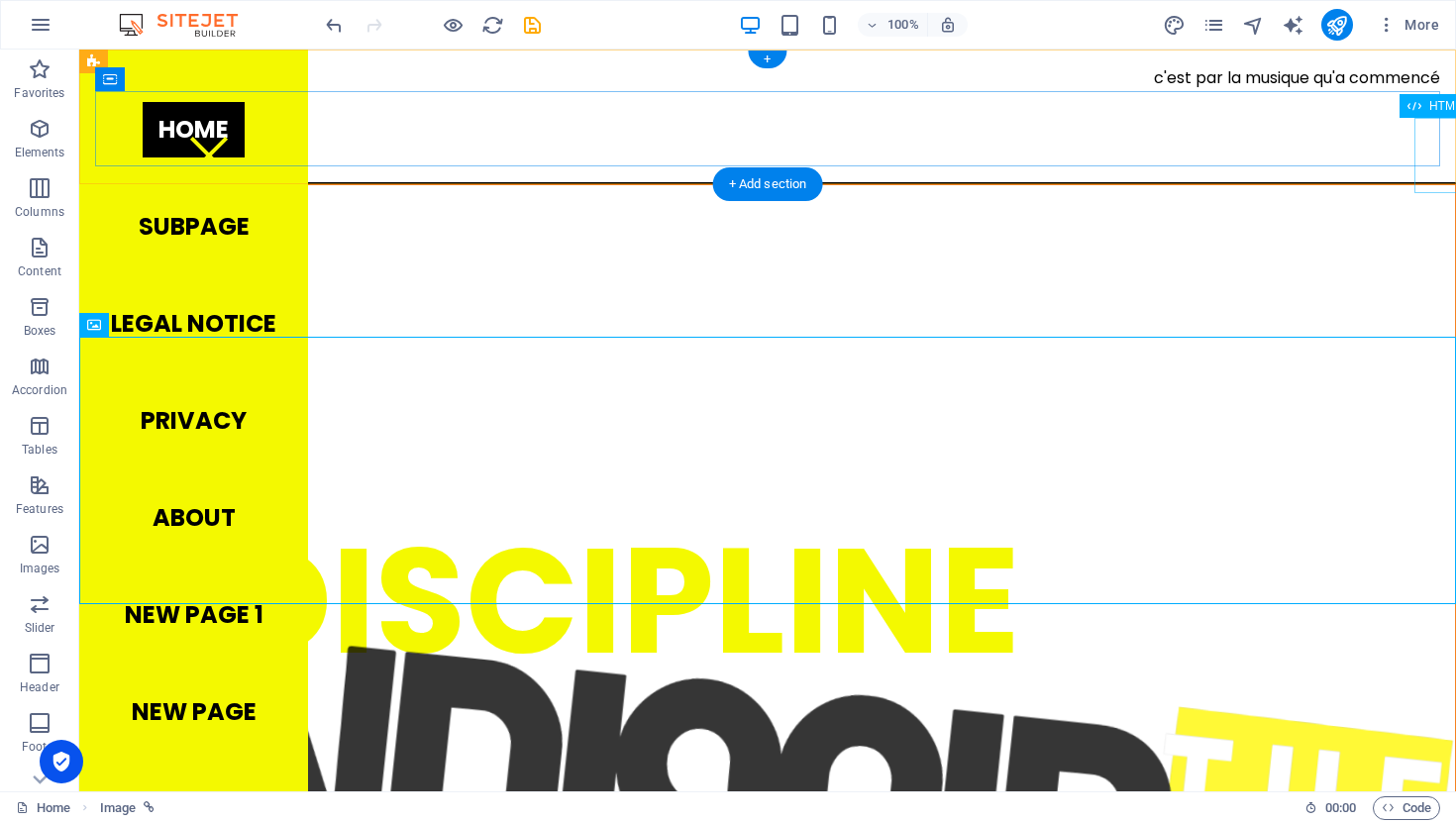 click at bounding box center (835, 155) 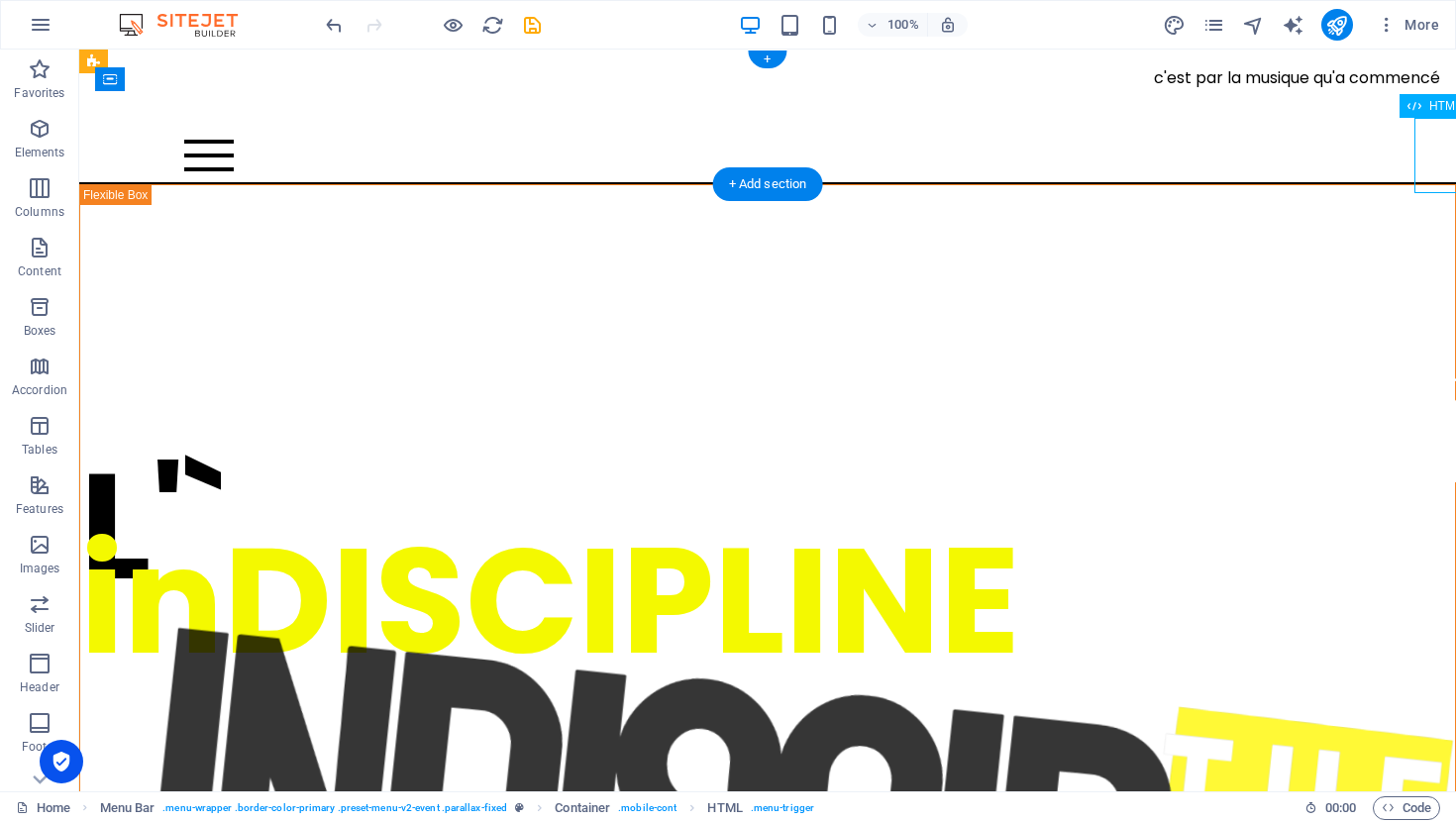 click at bounding box center [835, 155] 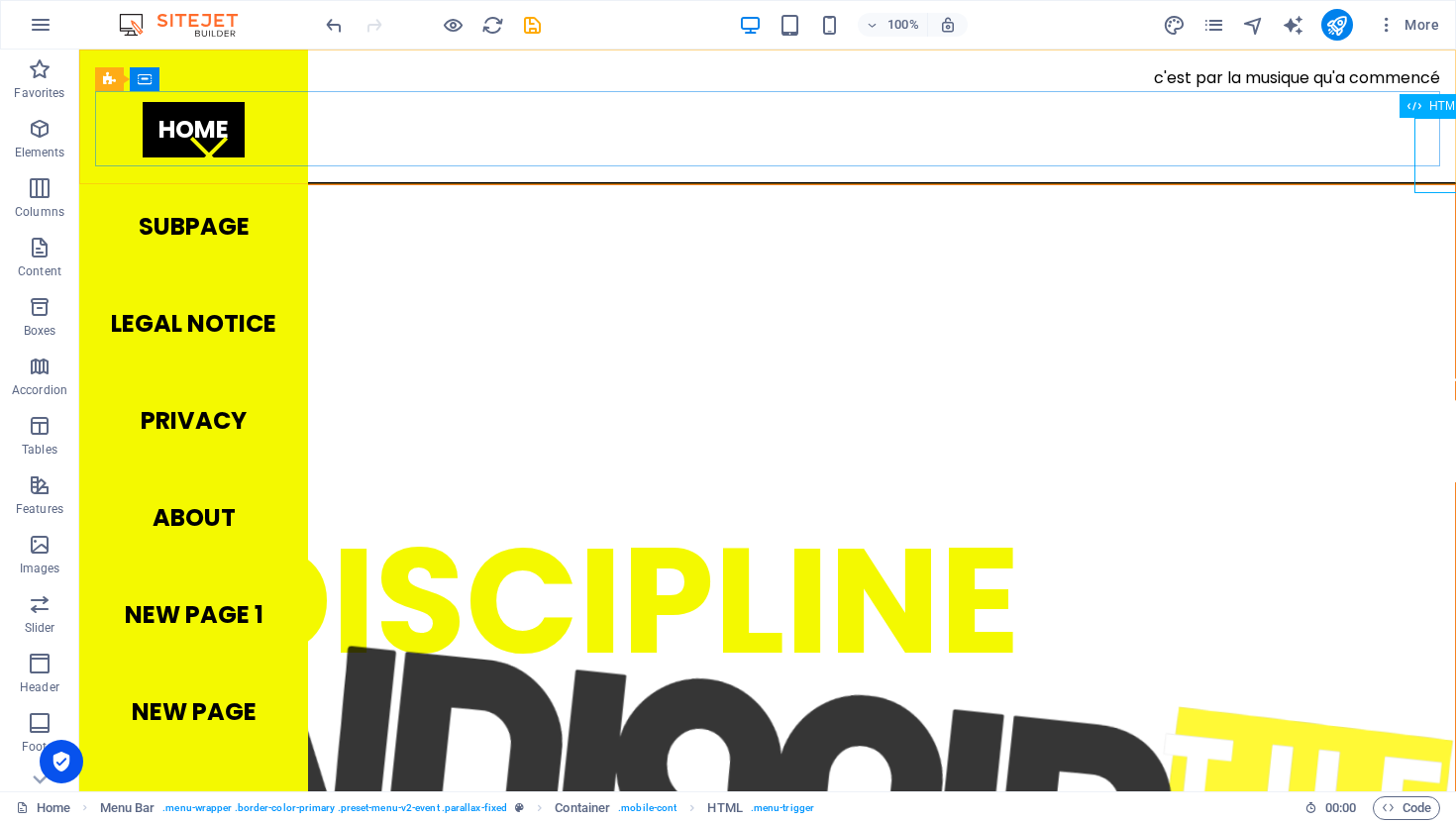 click on "HTML" at bounding box center (1445, 106) 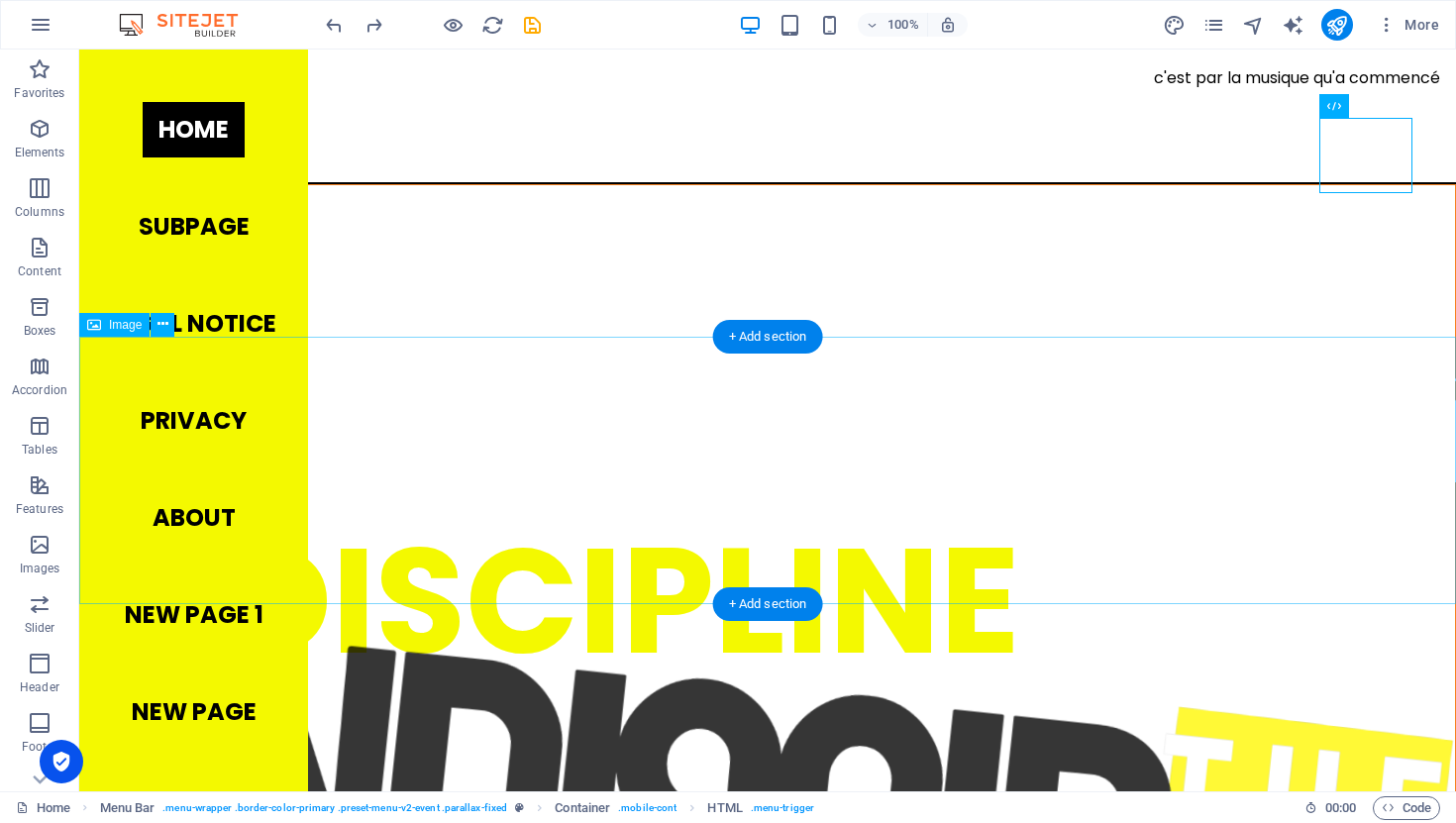 click at bounding box center (768, 1937) 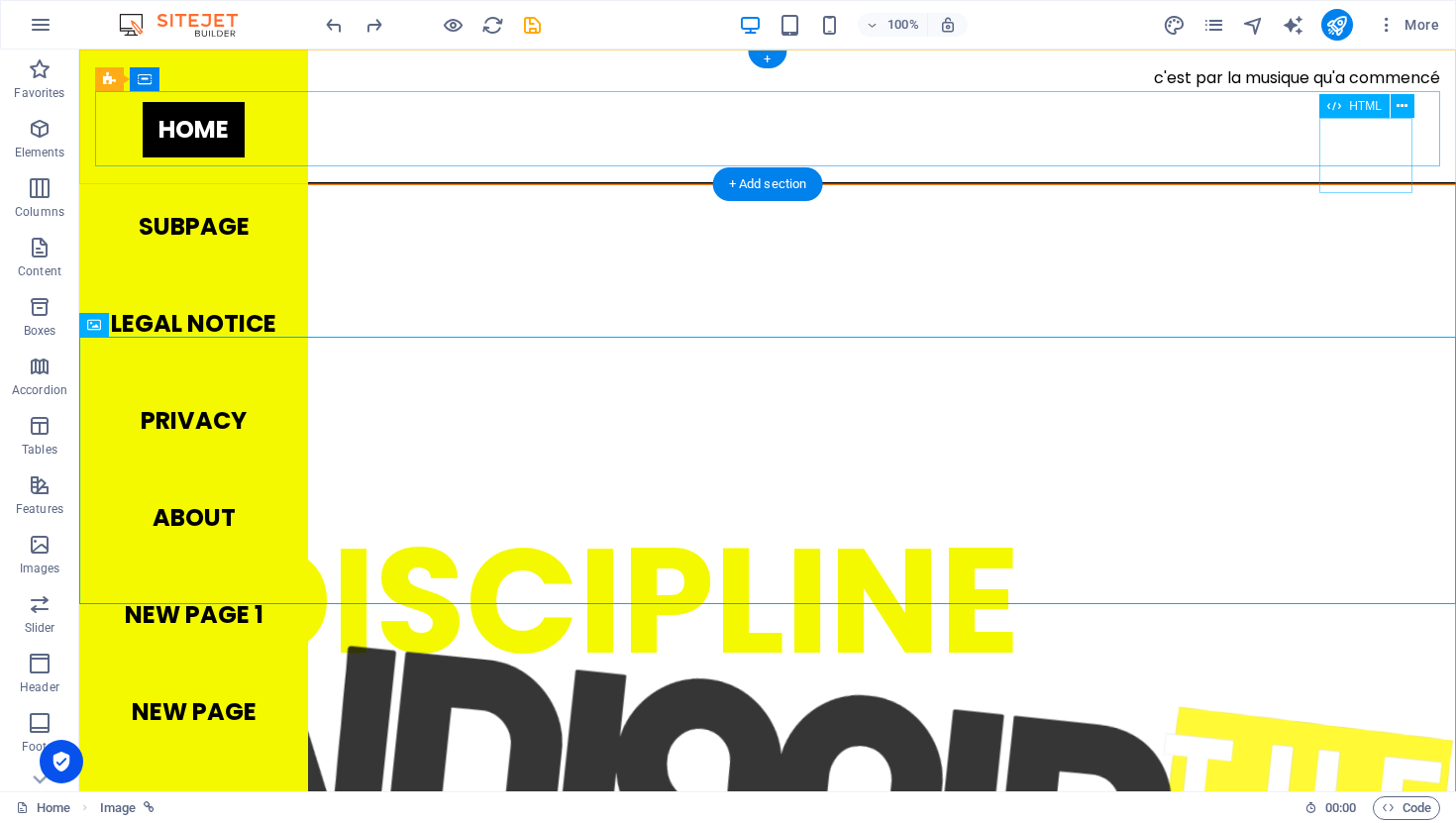 click at bounding box center (740, 155) 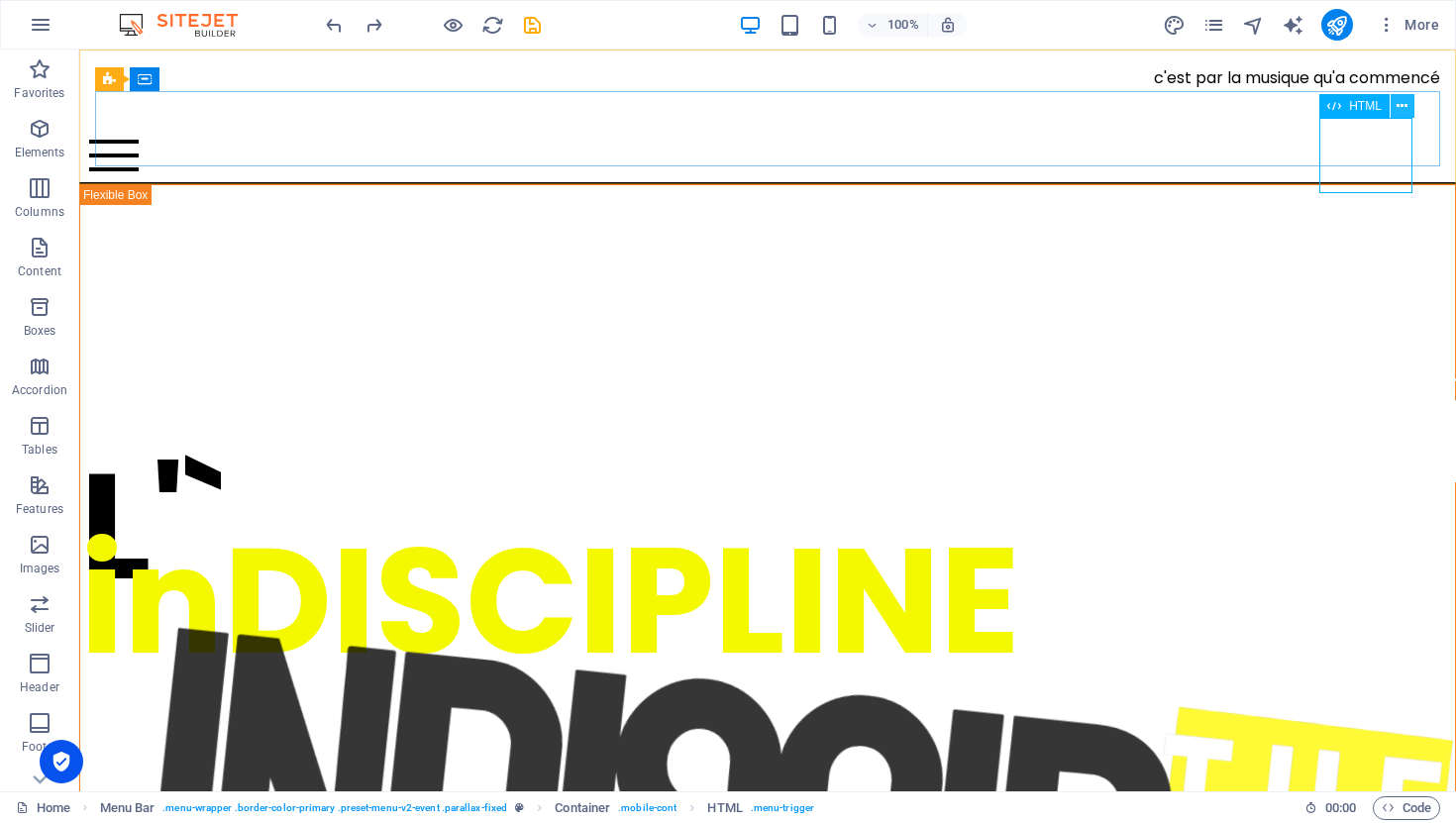click at bounding box center [1402, 106] 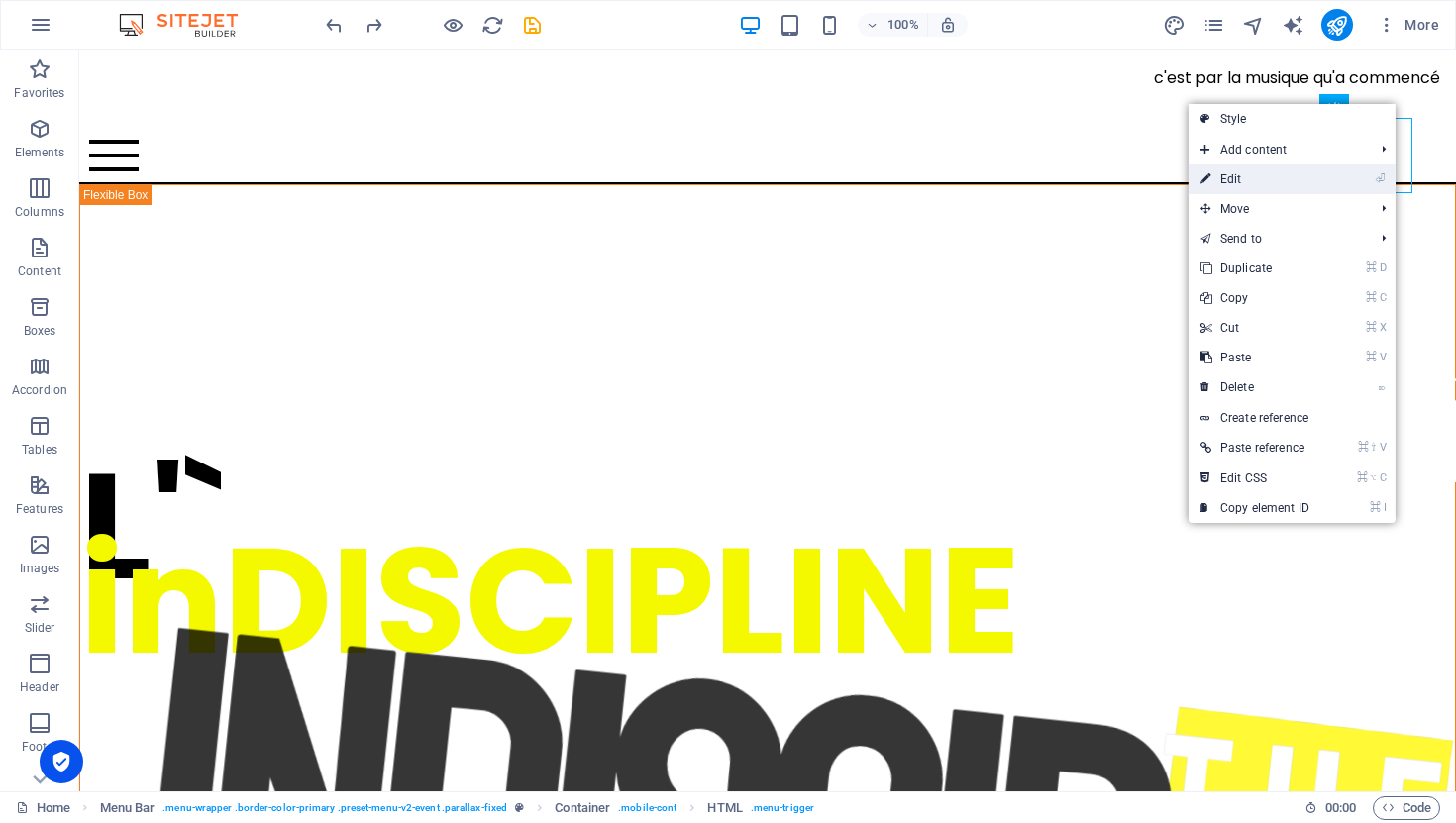 click on "⏎  Edit" at bounding box center (1255, 179) 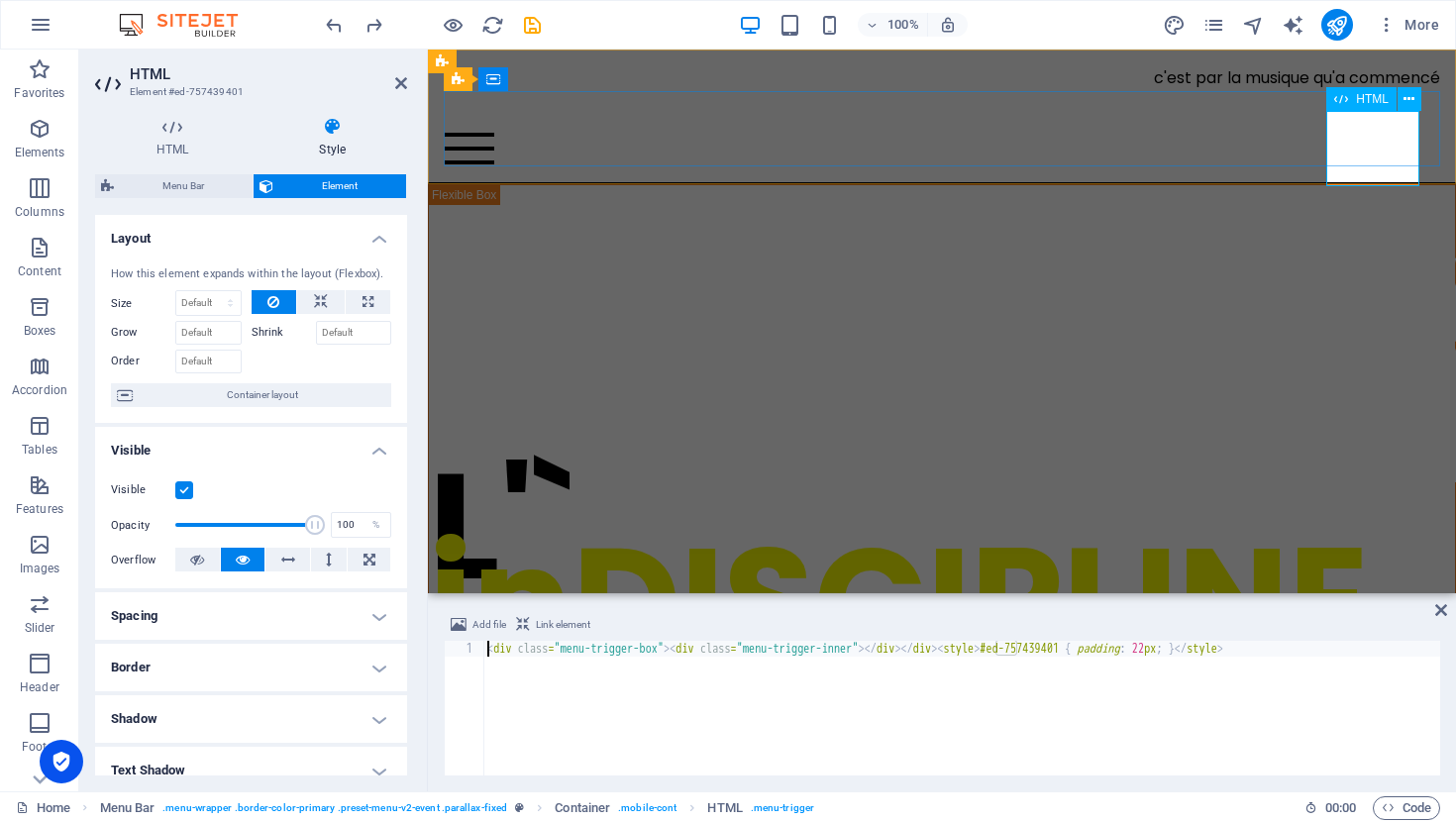 click on "HTML" at bounding box center (1372, 99) 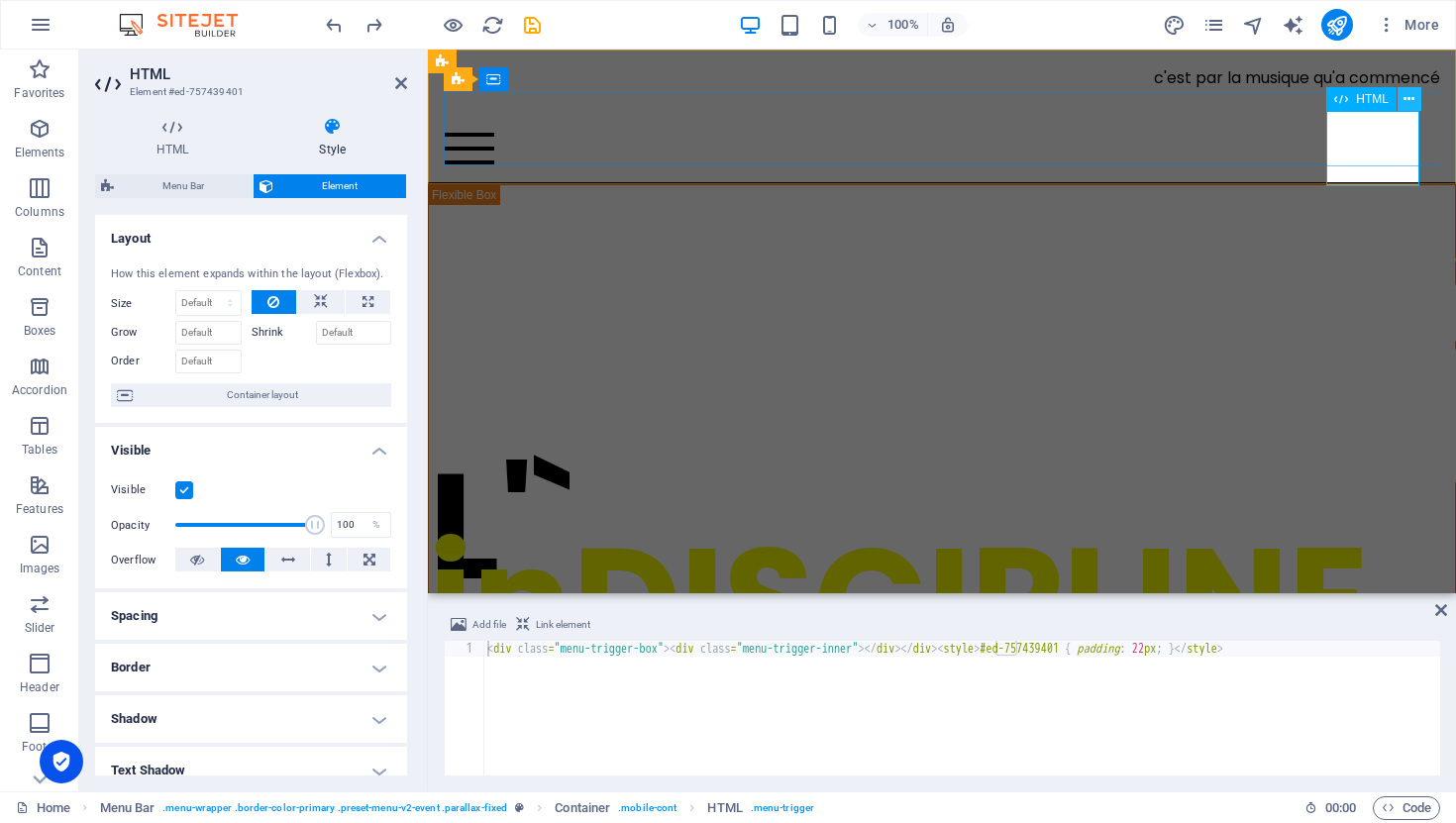 click at bounding box center [1408, 99] 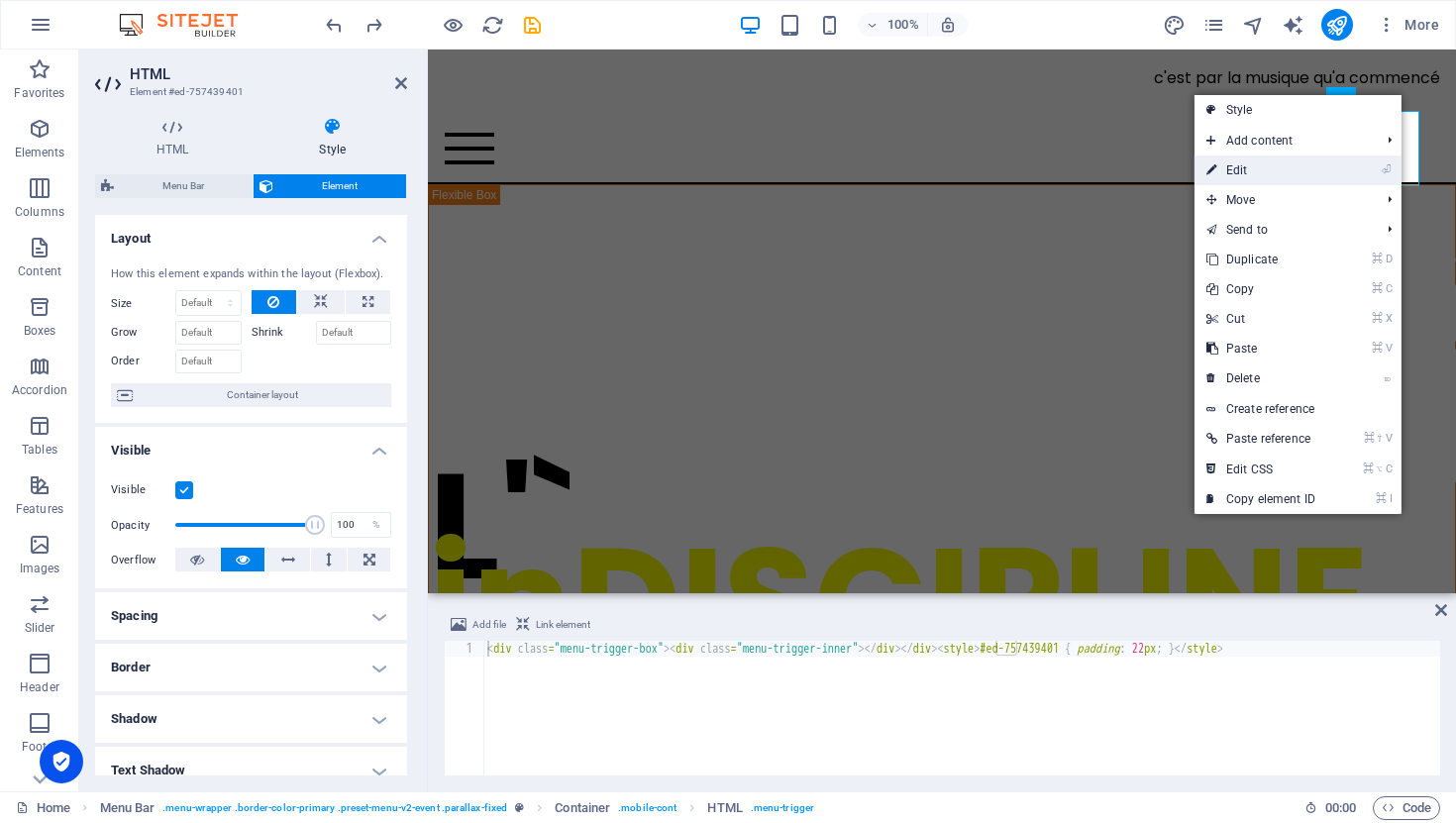 click on "⏎  Edit" at bounding box center (1261, 170) 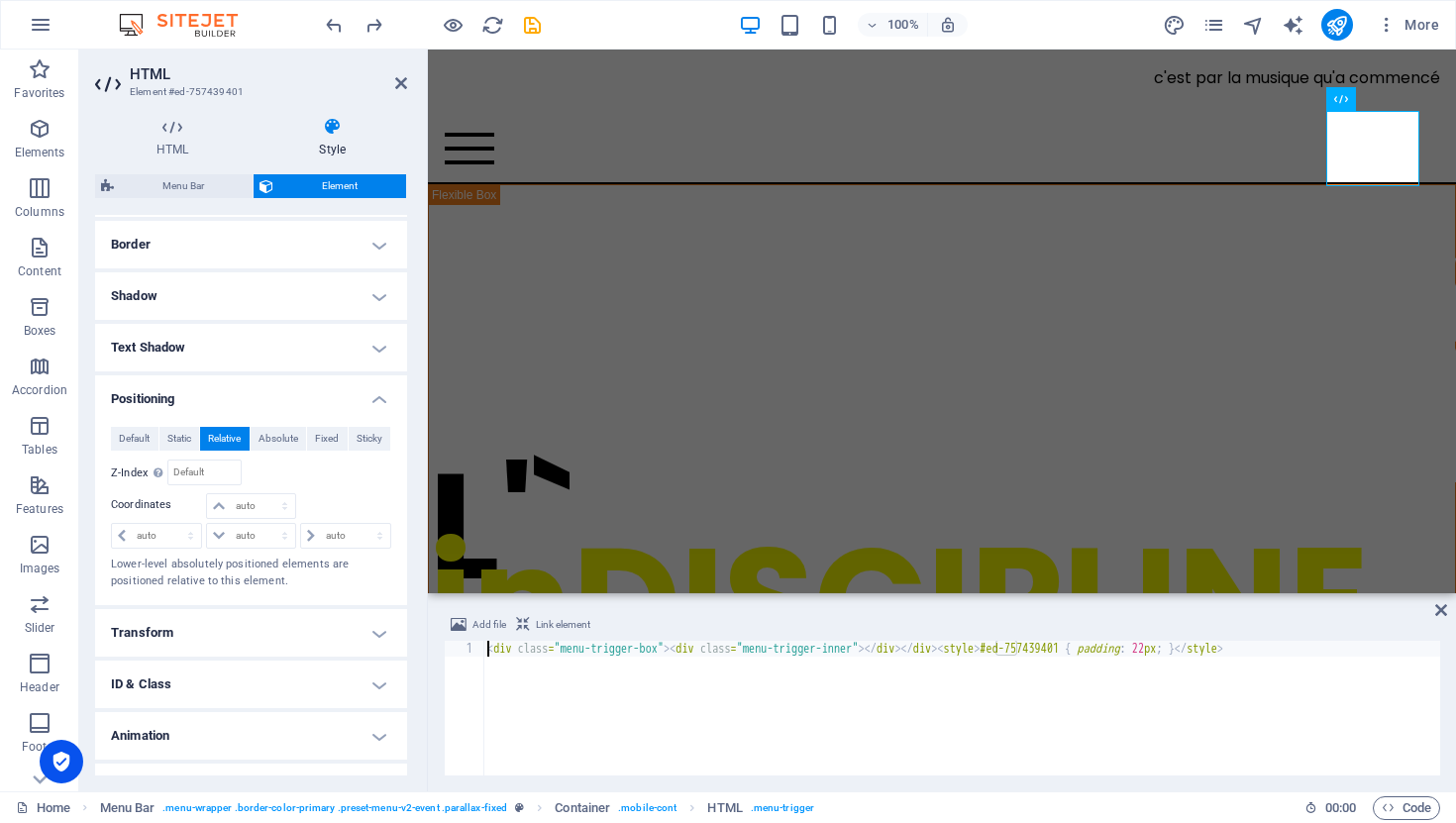 scroll, scrollTop: 459, scrollLeft: 0, axis: vertical 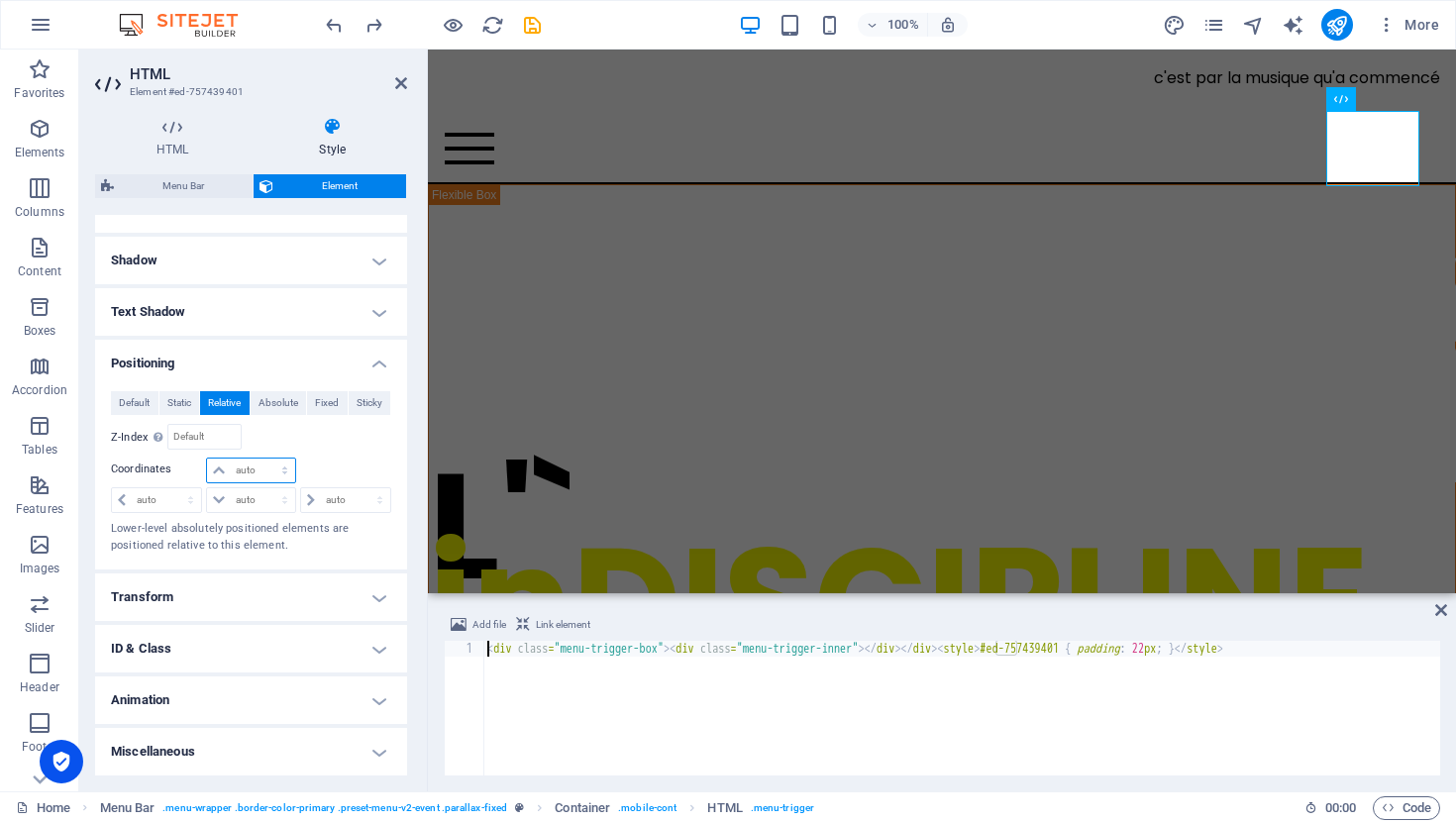 click on "auto px rem % em" at bounding box center [251, 470] 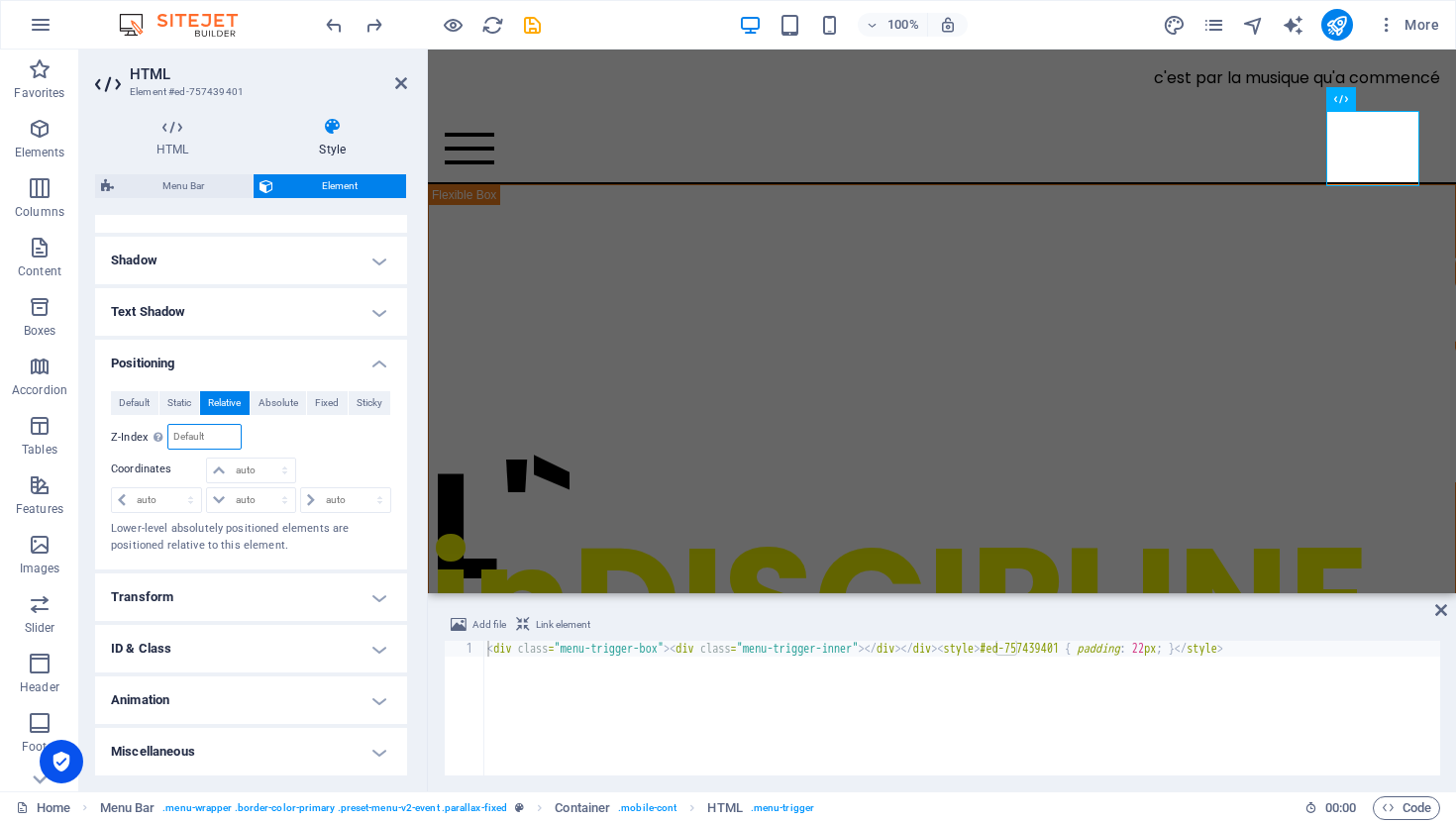 click at bounding box center [204, 437] 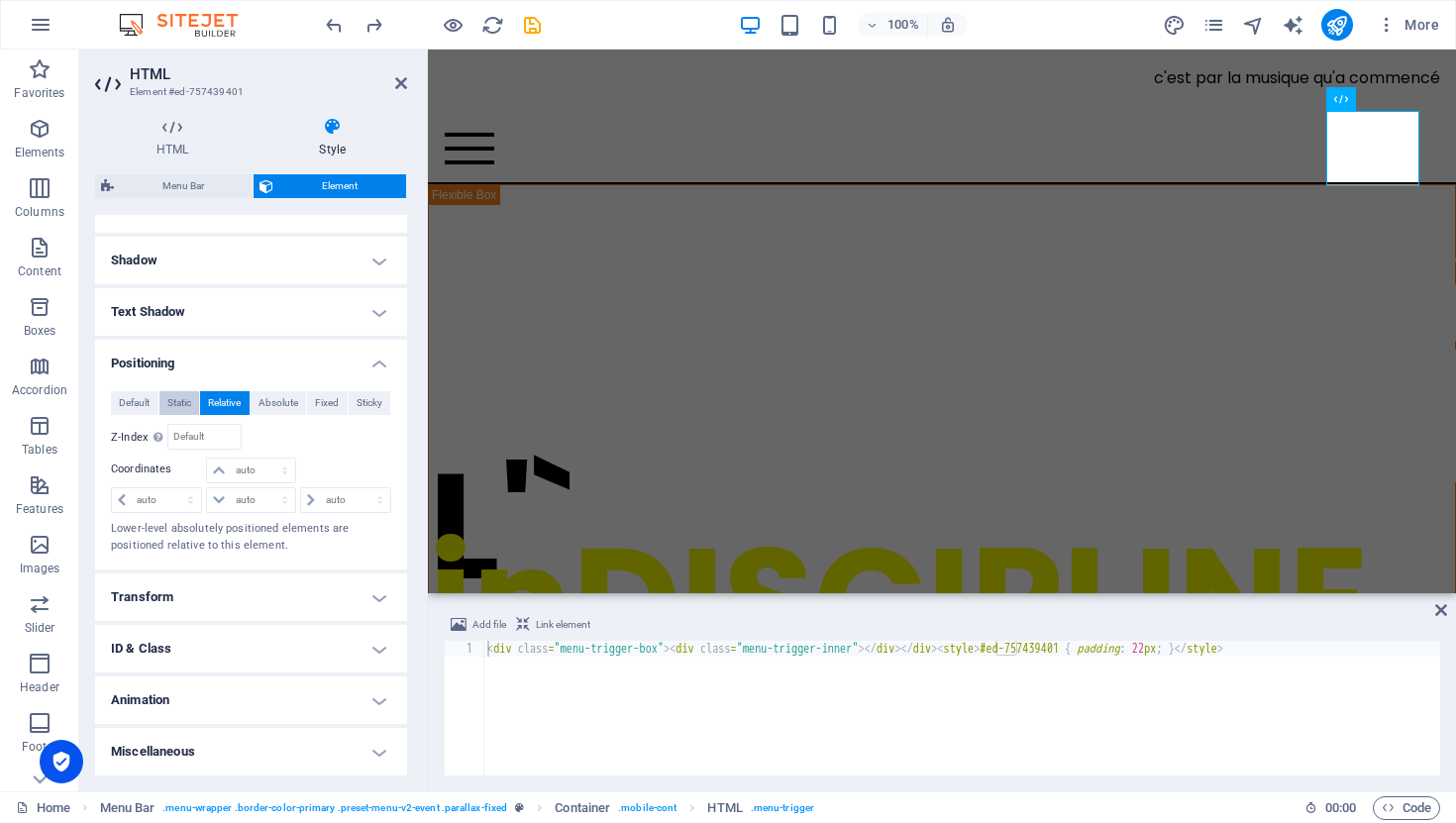 click on "Static" at bounding box center [179, 403] 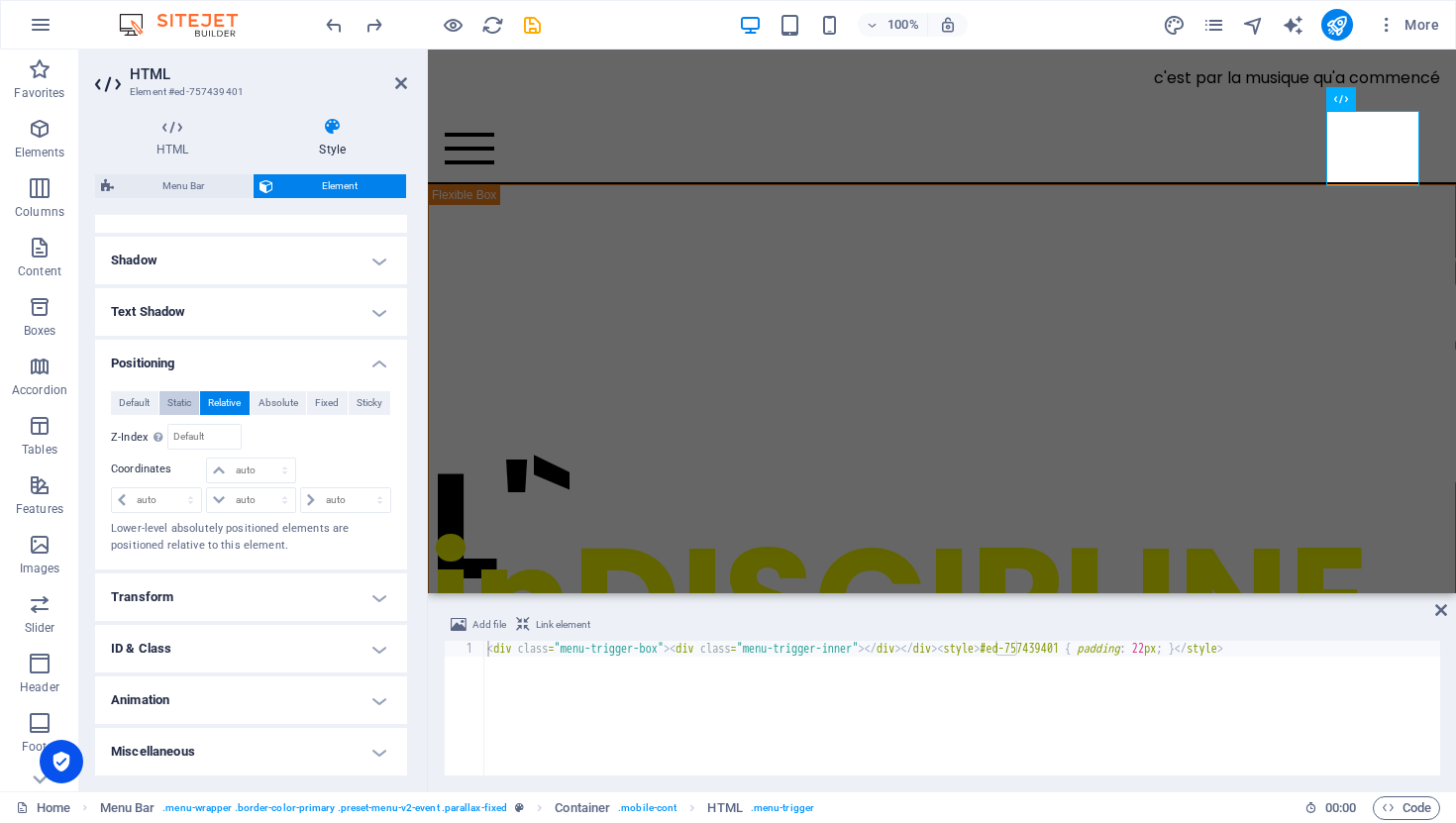 scroll, scrollTop: 345, scrollLeft: 0, axis: vertical 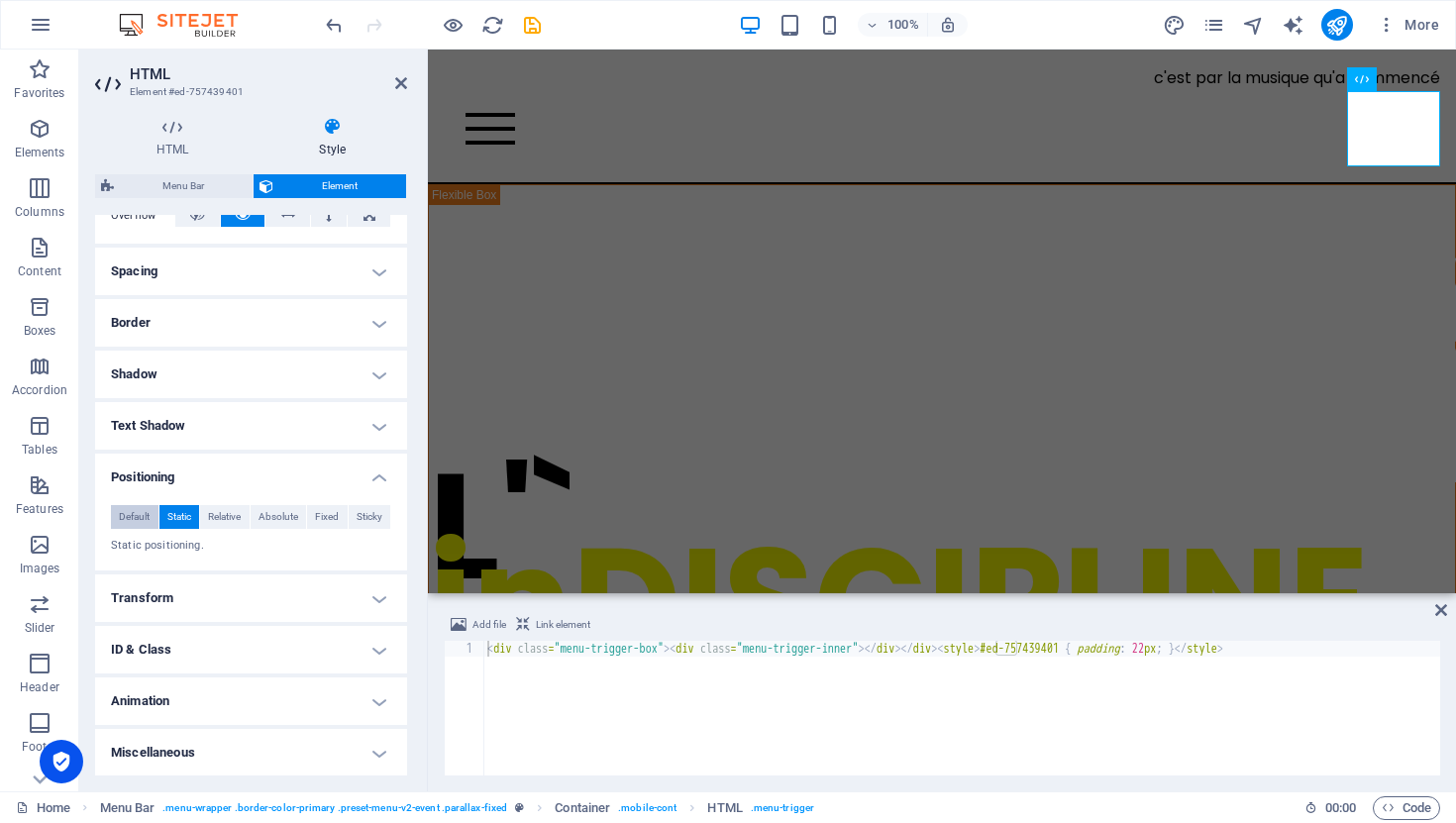 click on "Default" at bounding box center [134, 517] 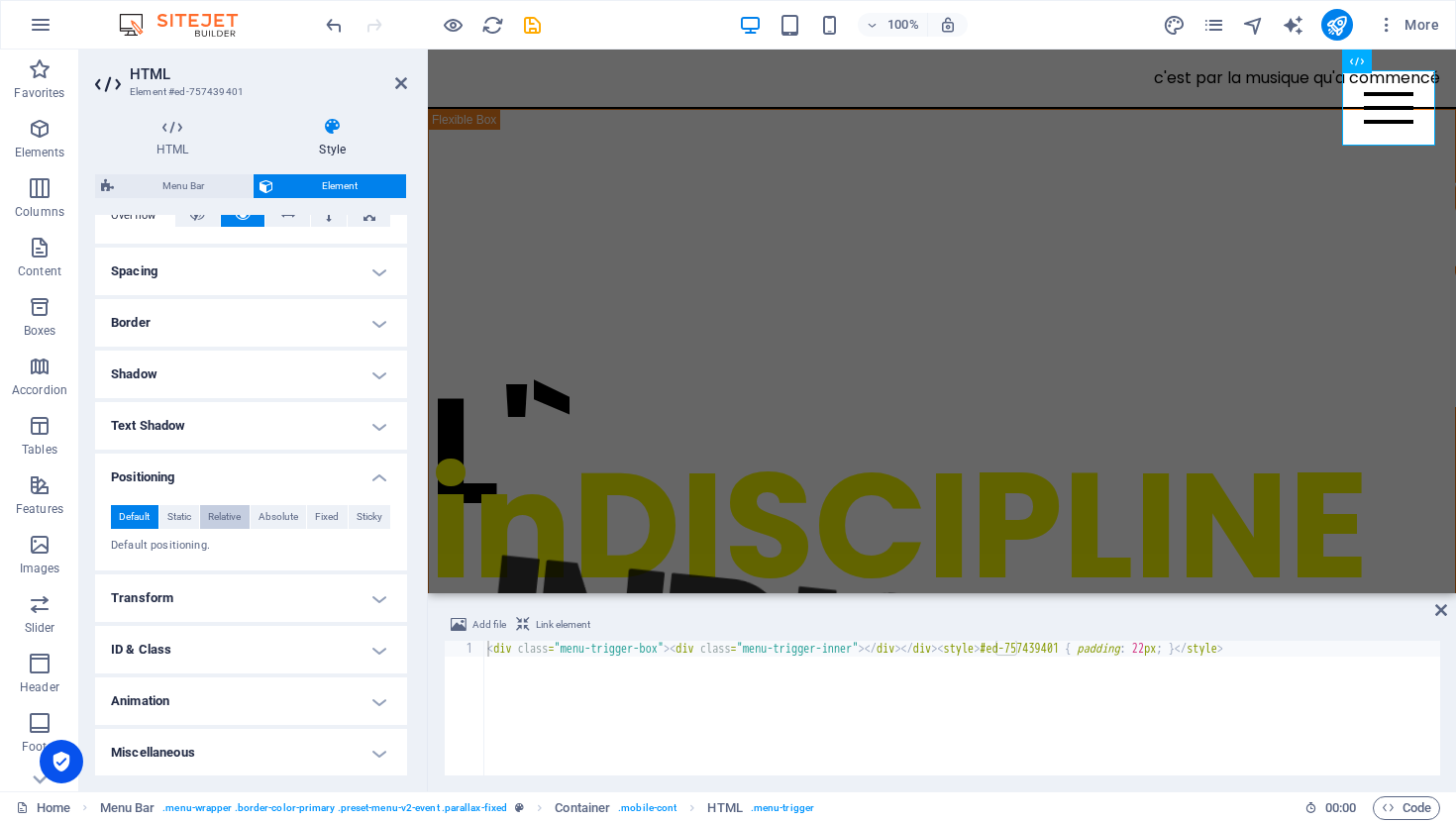 click on "Relative" at bounding box center (224, 517) 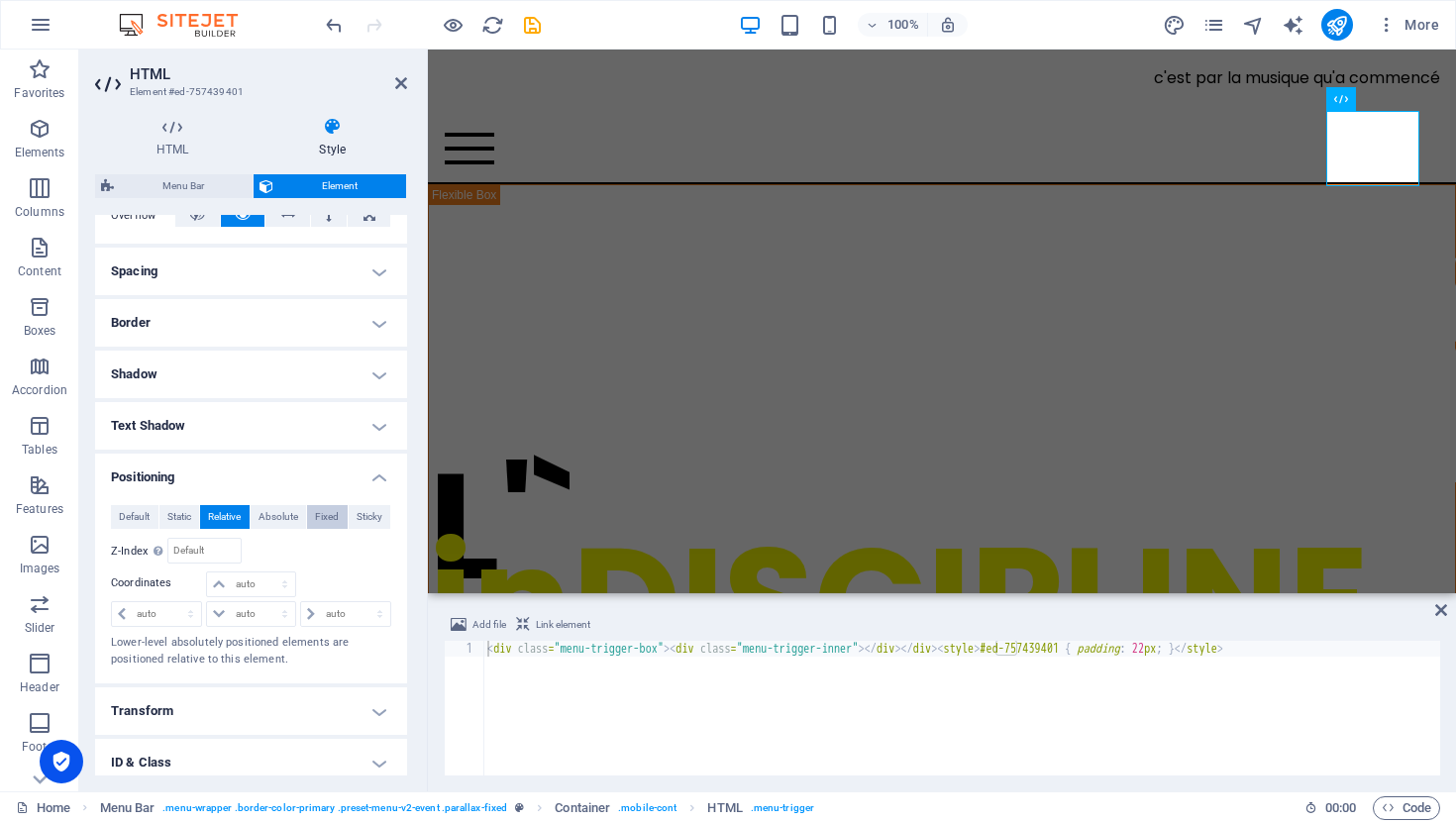 click on "Fixed" at bounding box center (327, 517) 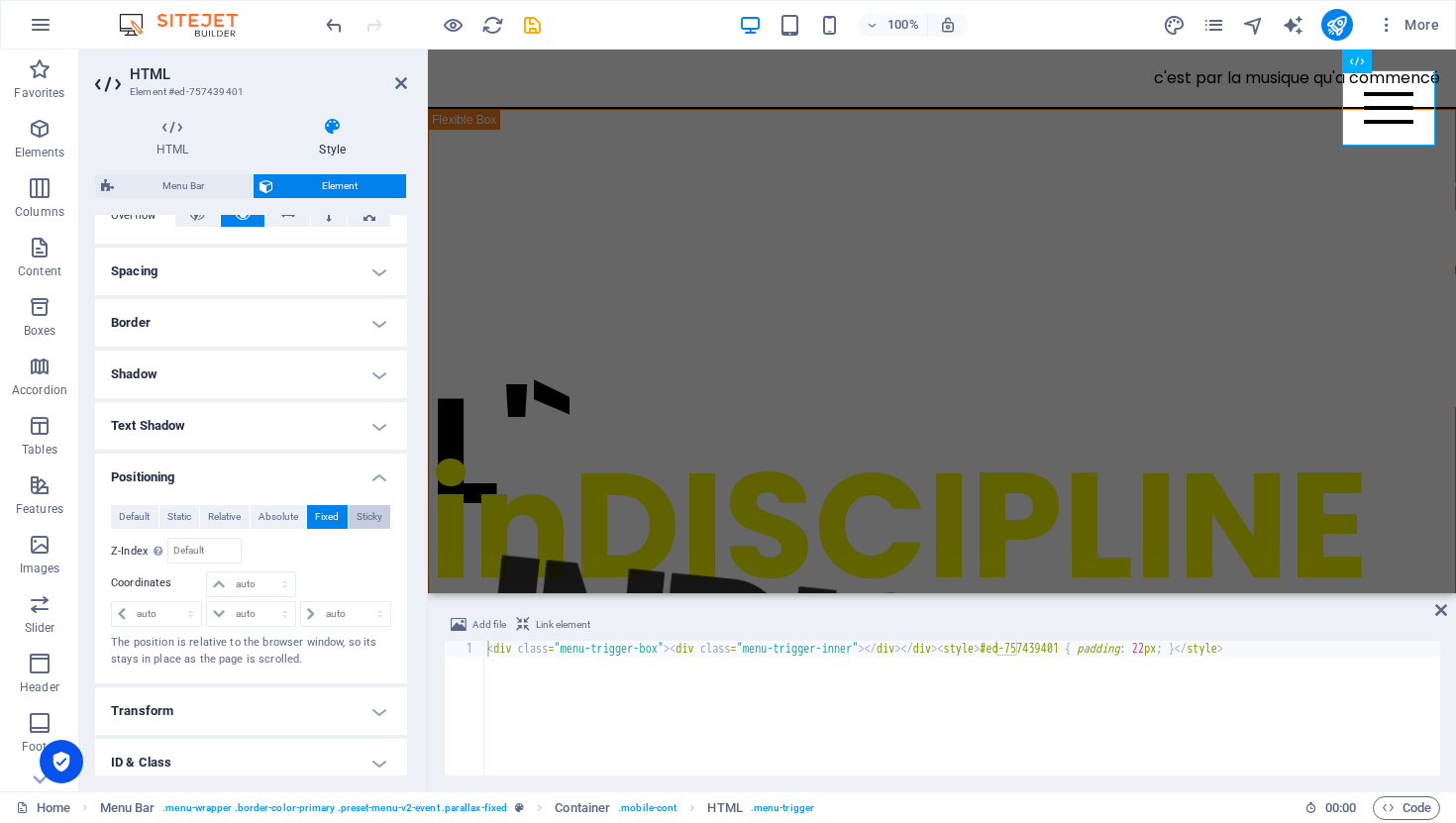 click on "Sticky" at bounding box center [369, 517] 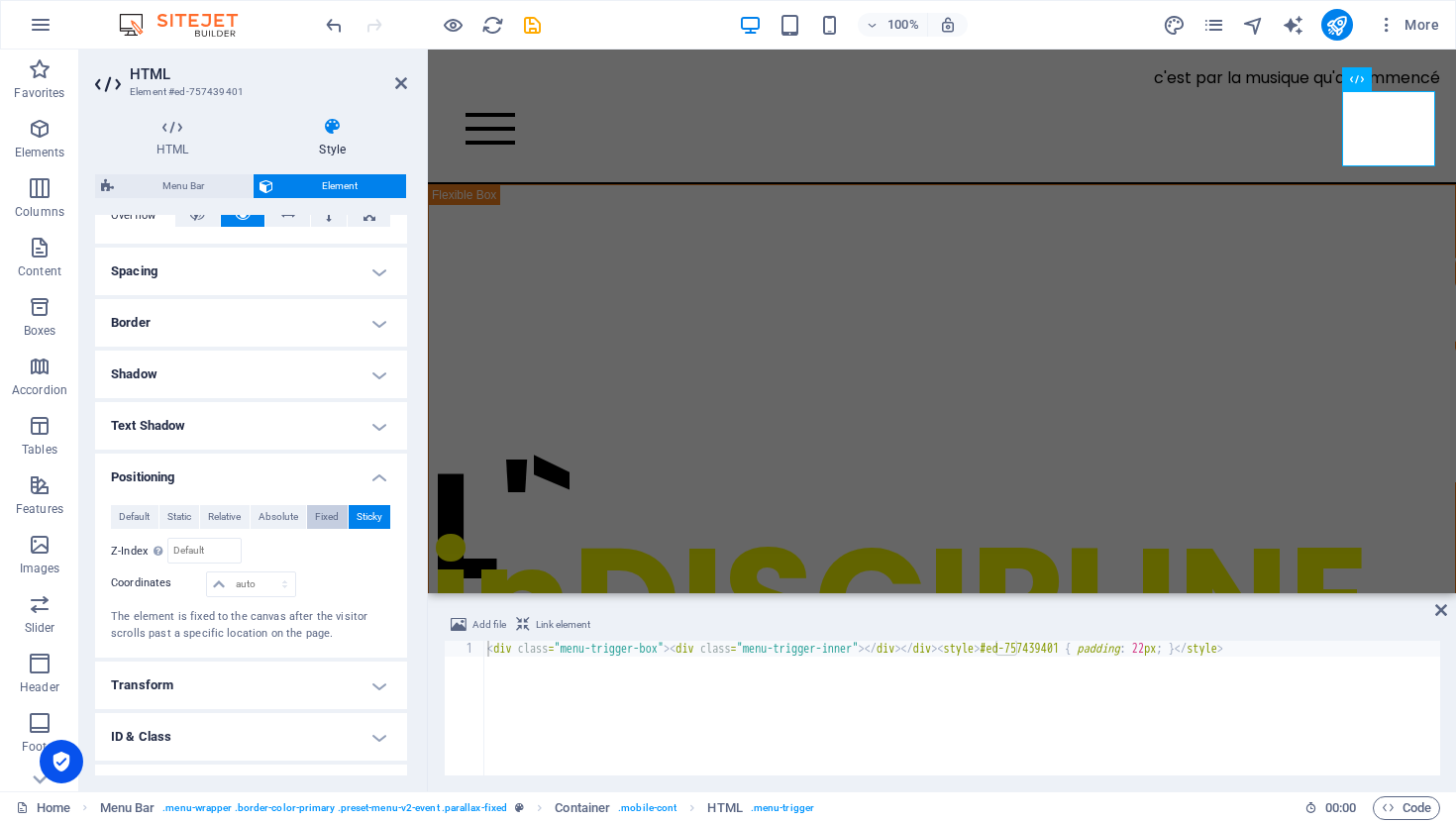 click on "Fixed" at bounding box center (327, 517) 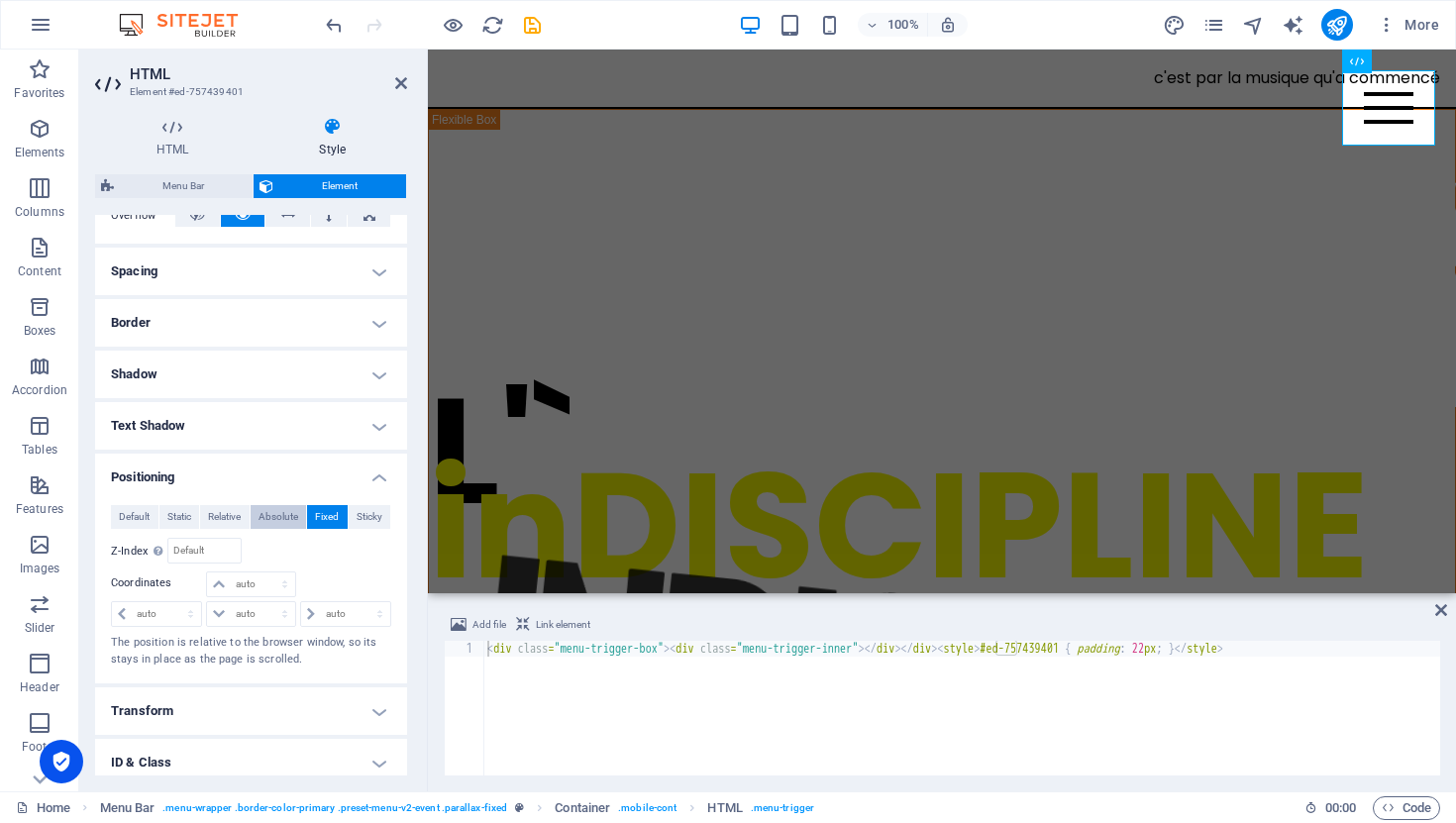 click on "Absolute" at bounding box center (278, 517) 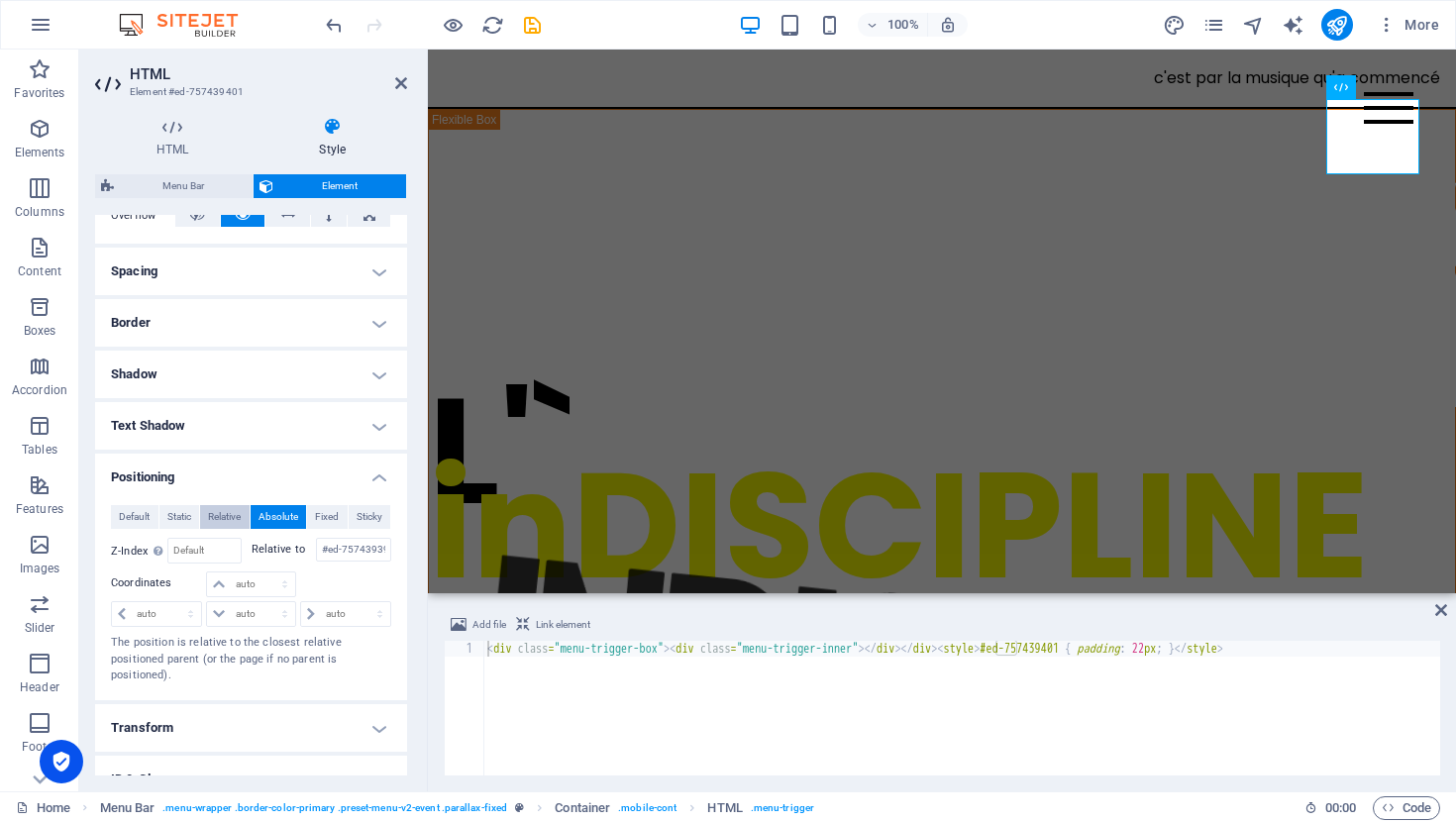 click on "Relative" at bounding box center (224, 517) 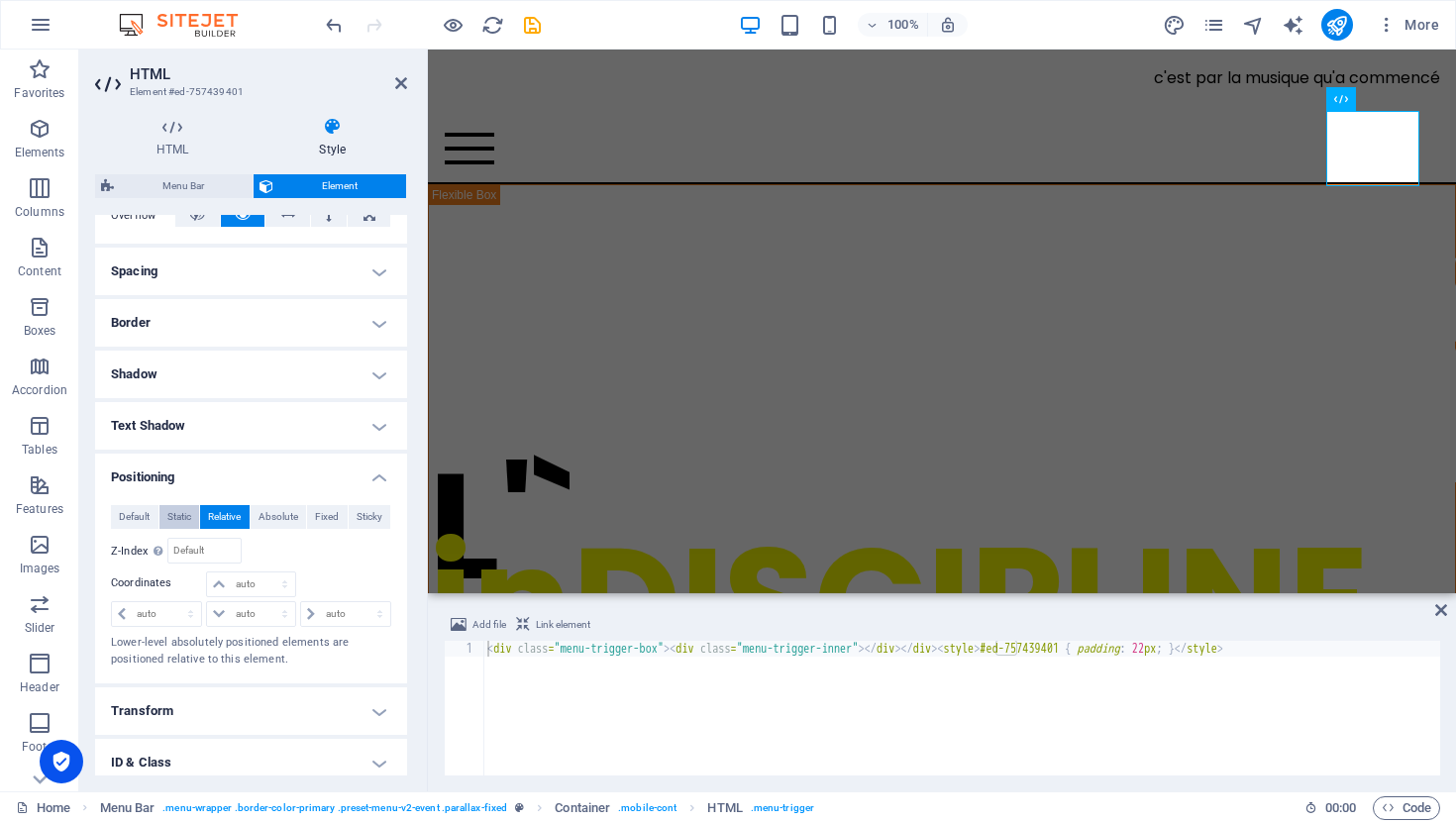 click on "Static" at bounding box center [179, 517] 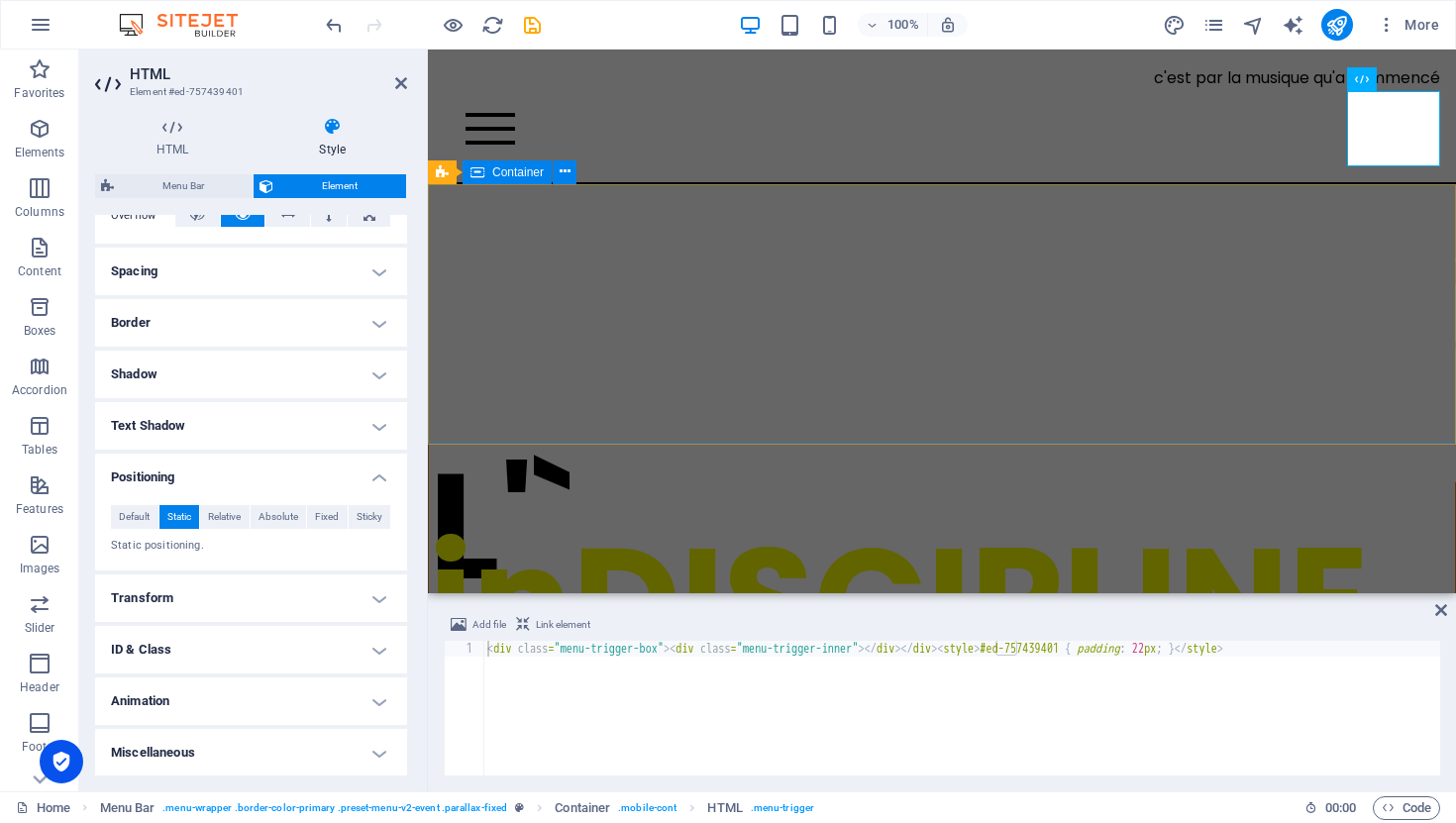 drag, startPoint x: 597, startPoint y: 558, endPoint x: 650, endPoint y: 368, distance: 197.25364 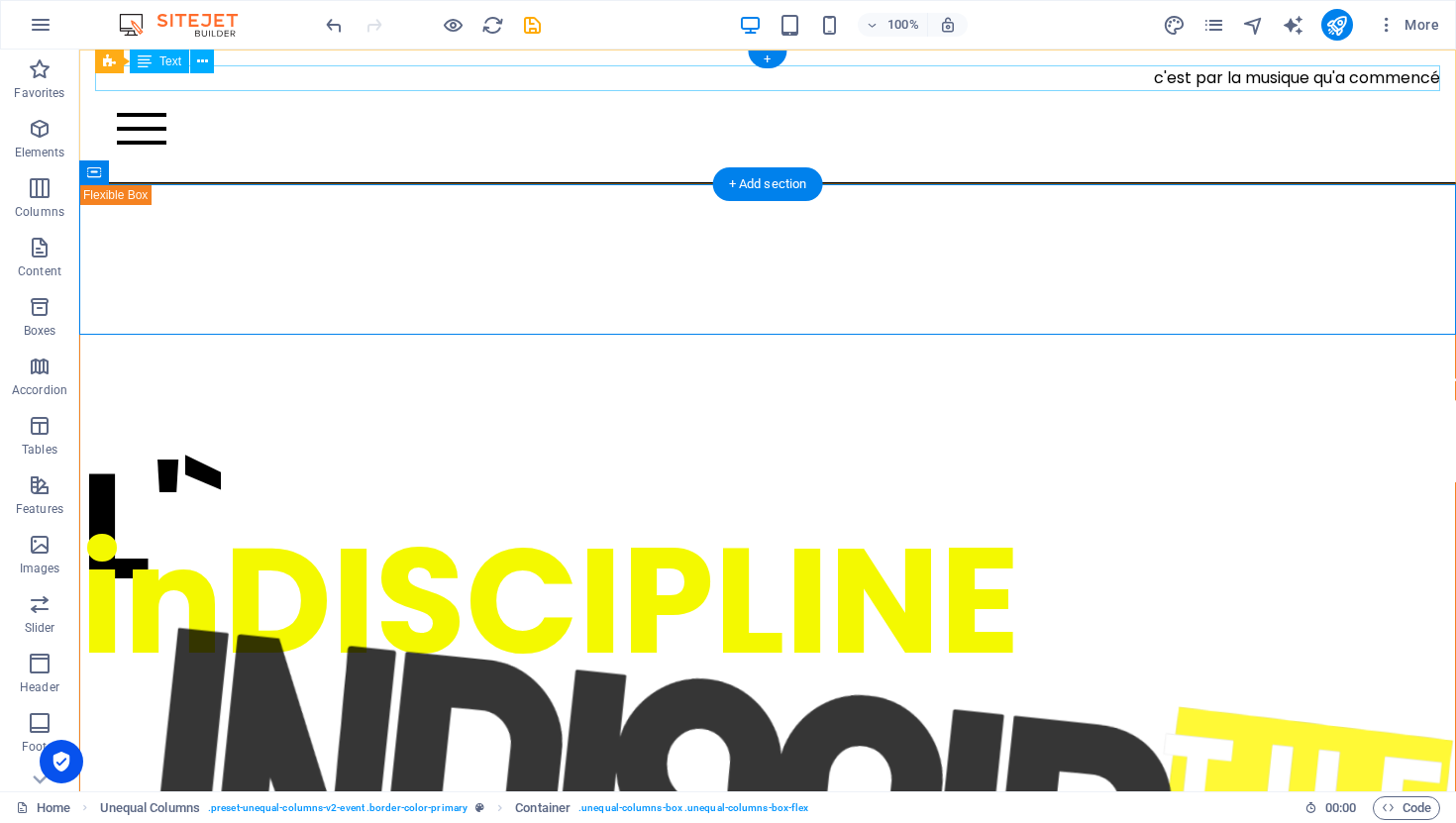 click on "c'est par la musique qu'a commencé" at bounding box center [768, 78] 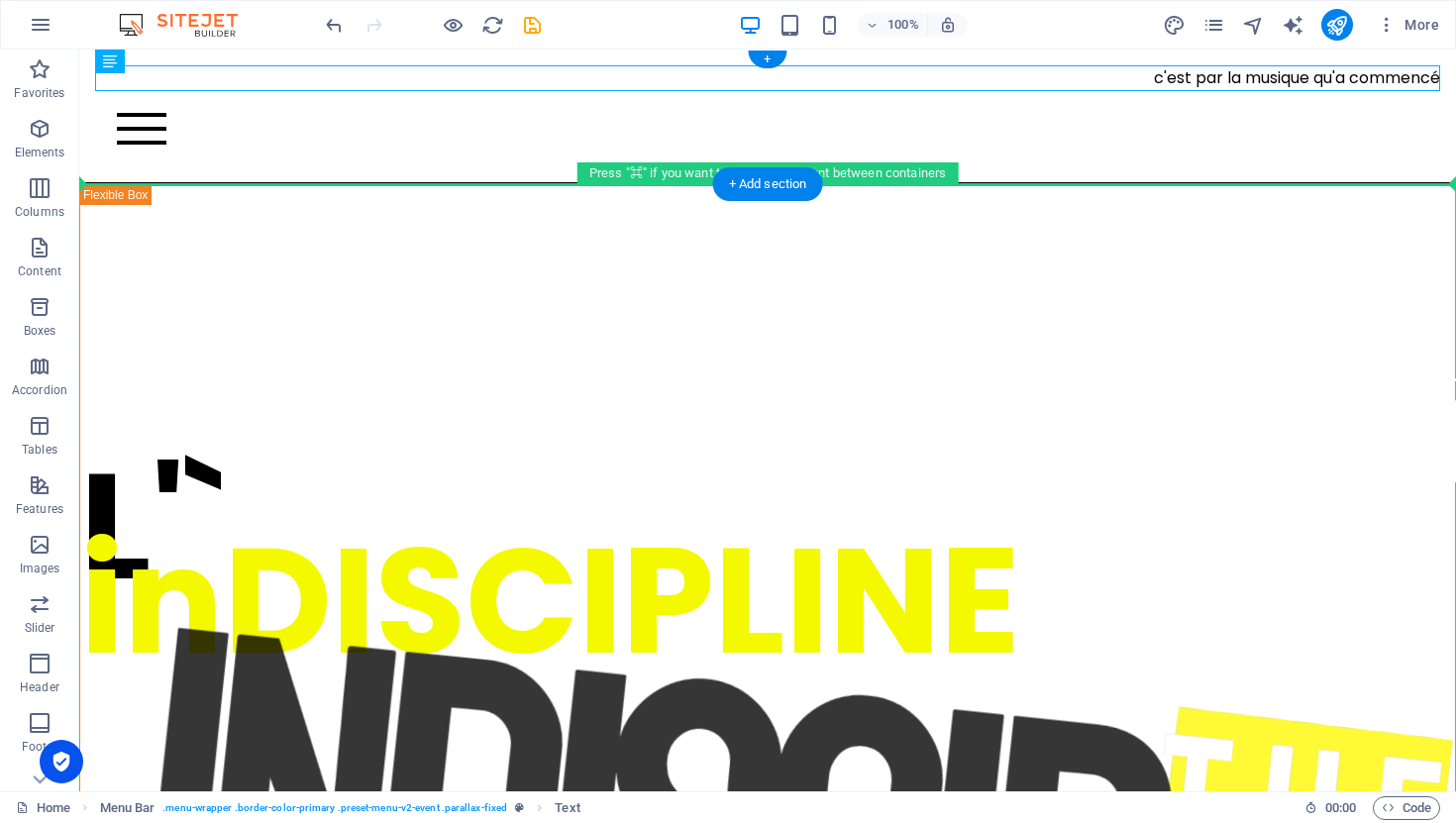 drag, startPoint x: 1311, startPoint y: 76, endPoint x: 1117, endPoint y: 178, distance: 219.1803 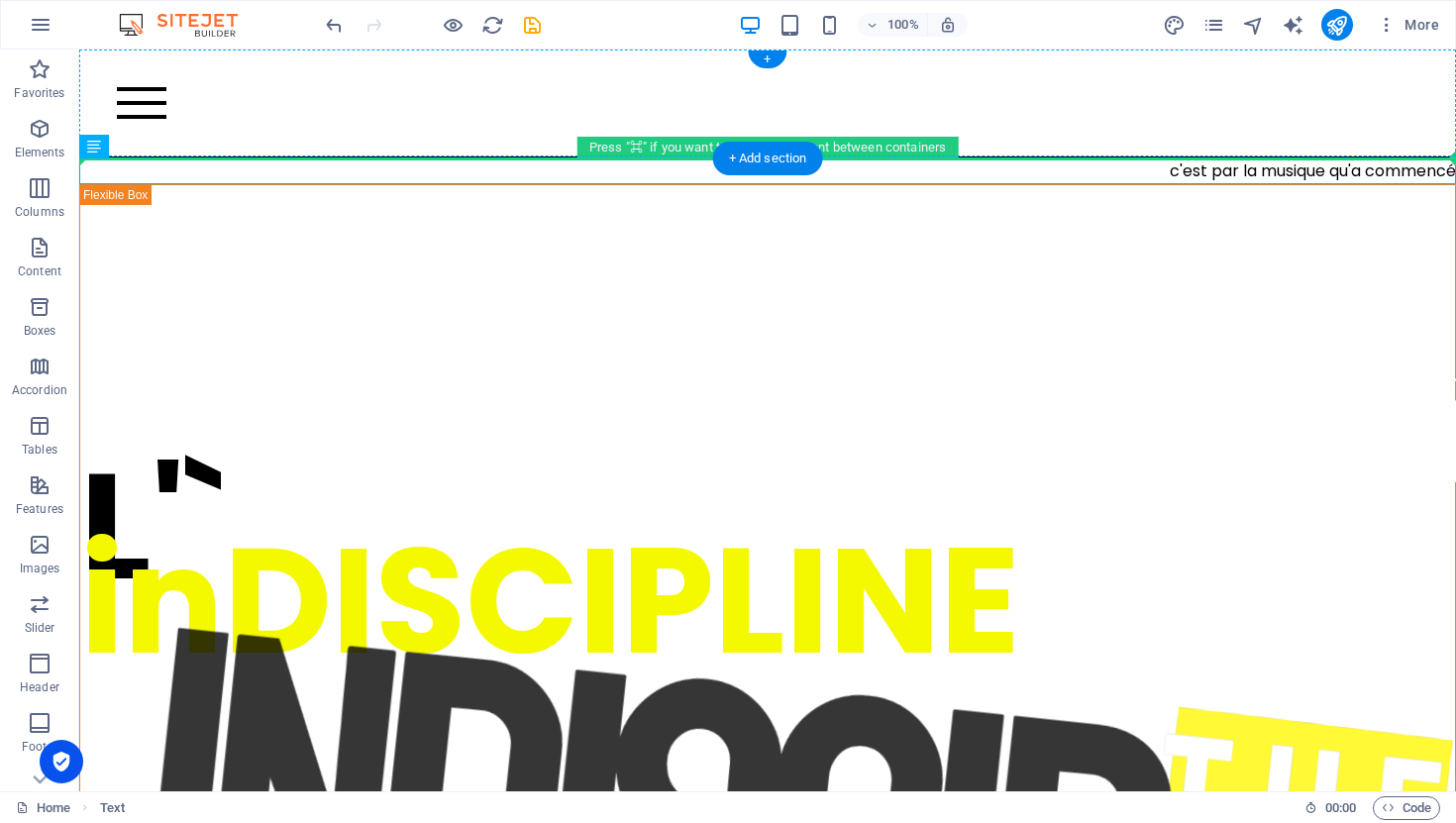 drag, startPoint x: 1206, startPoint y: 173, endPoint x: 1202, endPoint y: 138, distance: 35.22783 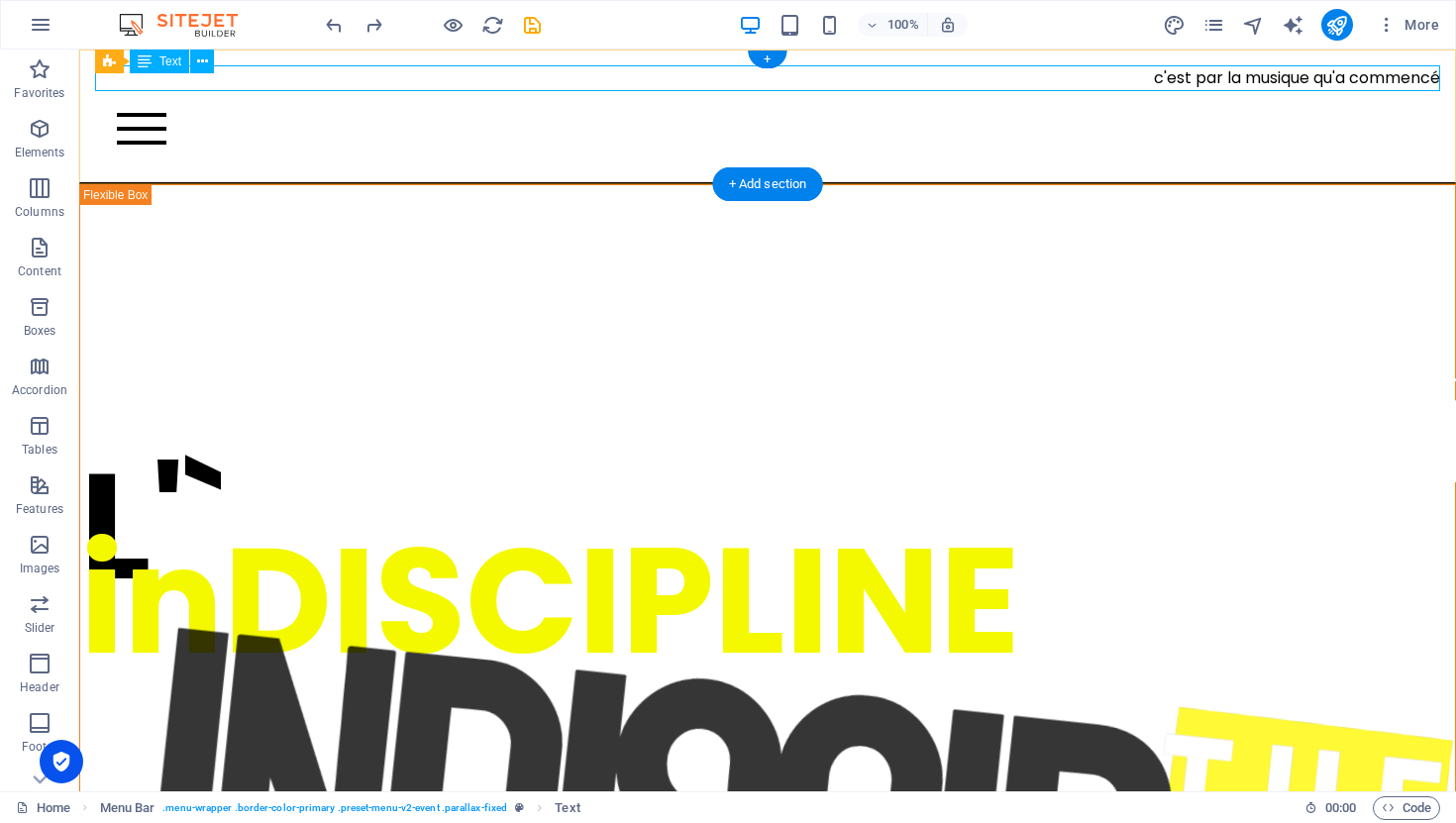 click on "c'est par la musique qu'a commencé" at bounding box center [768, 78] 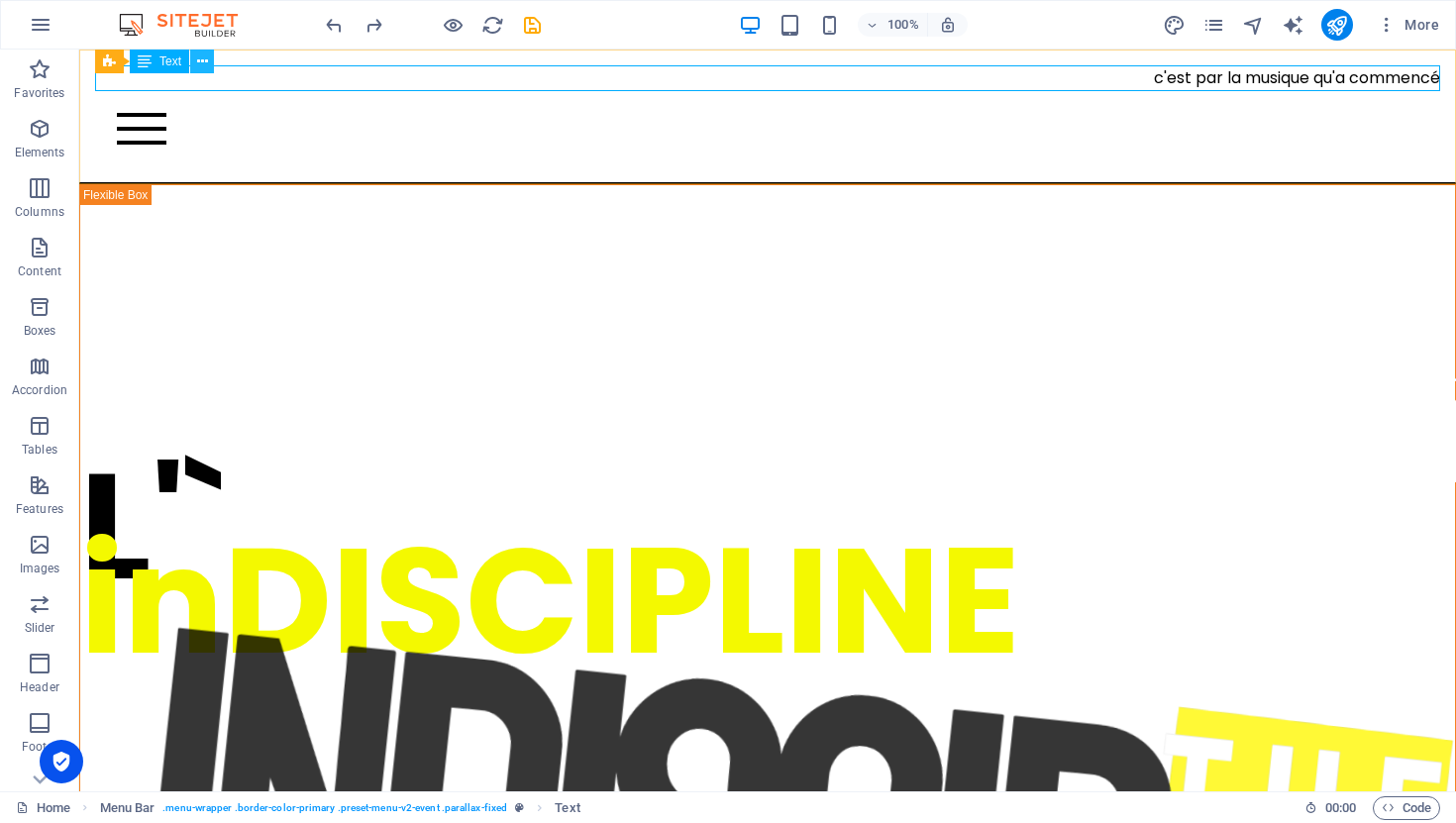 click at bounding box center (202, 61) 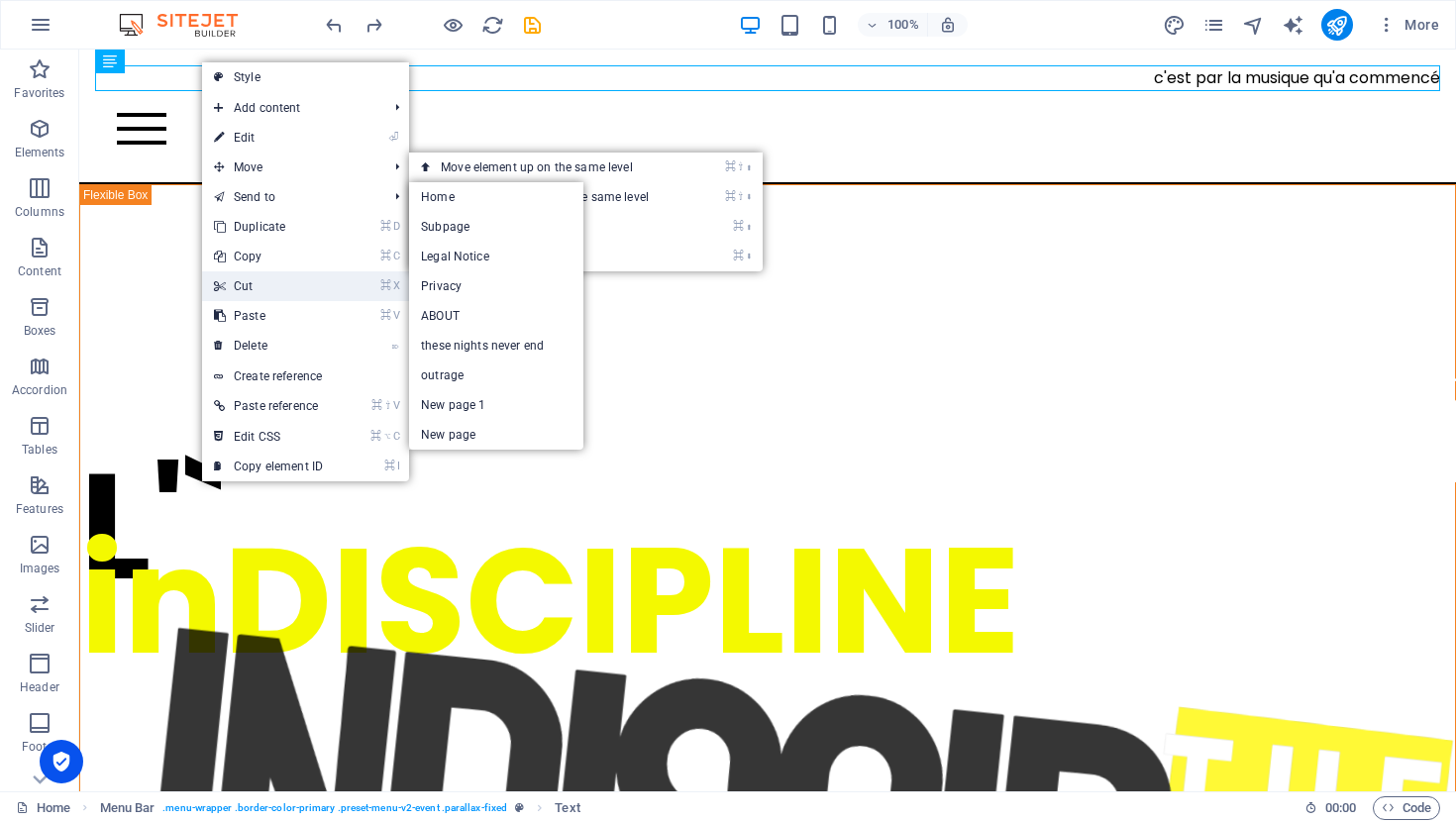 click on "⌘ X  Cut" at bounding box center (268, 286) 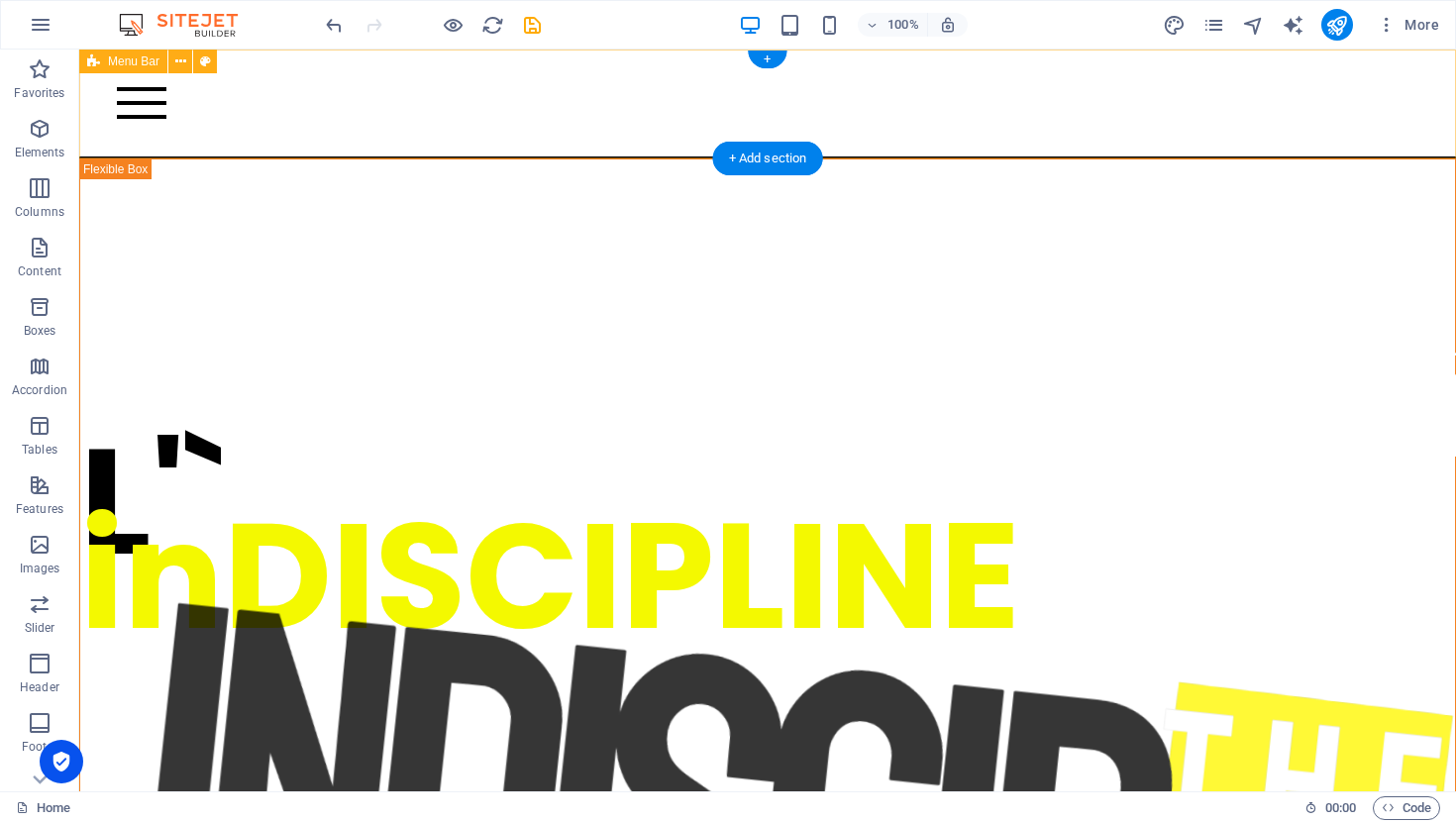 click on "Home Subpage Legal Notice Privacy ABOUT New page 1 New page" at bounding box center [768, 104] 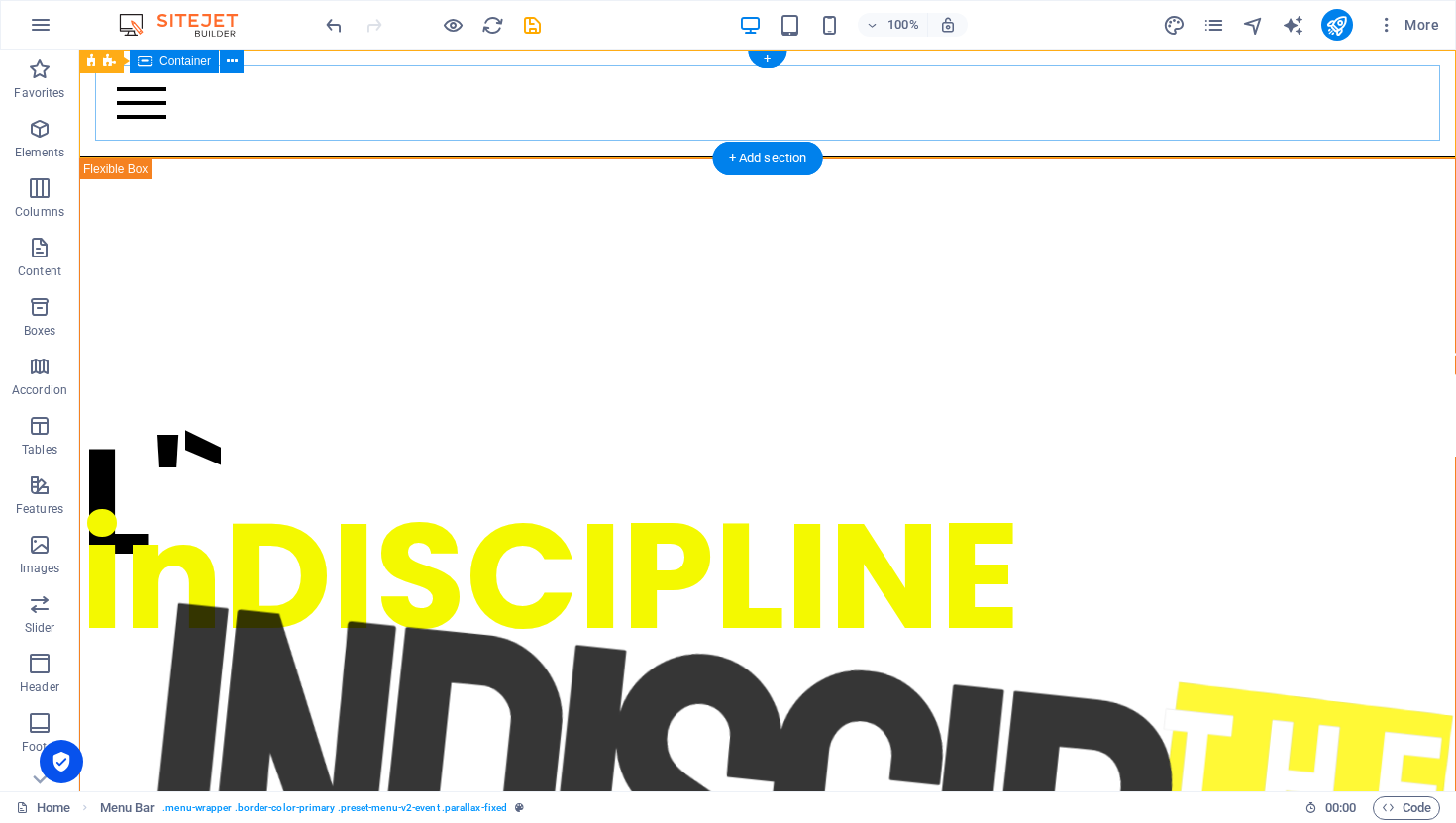 click at bounding box center (768, 103) 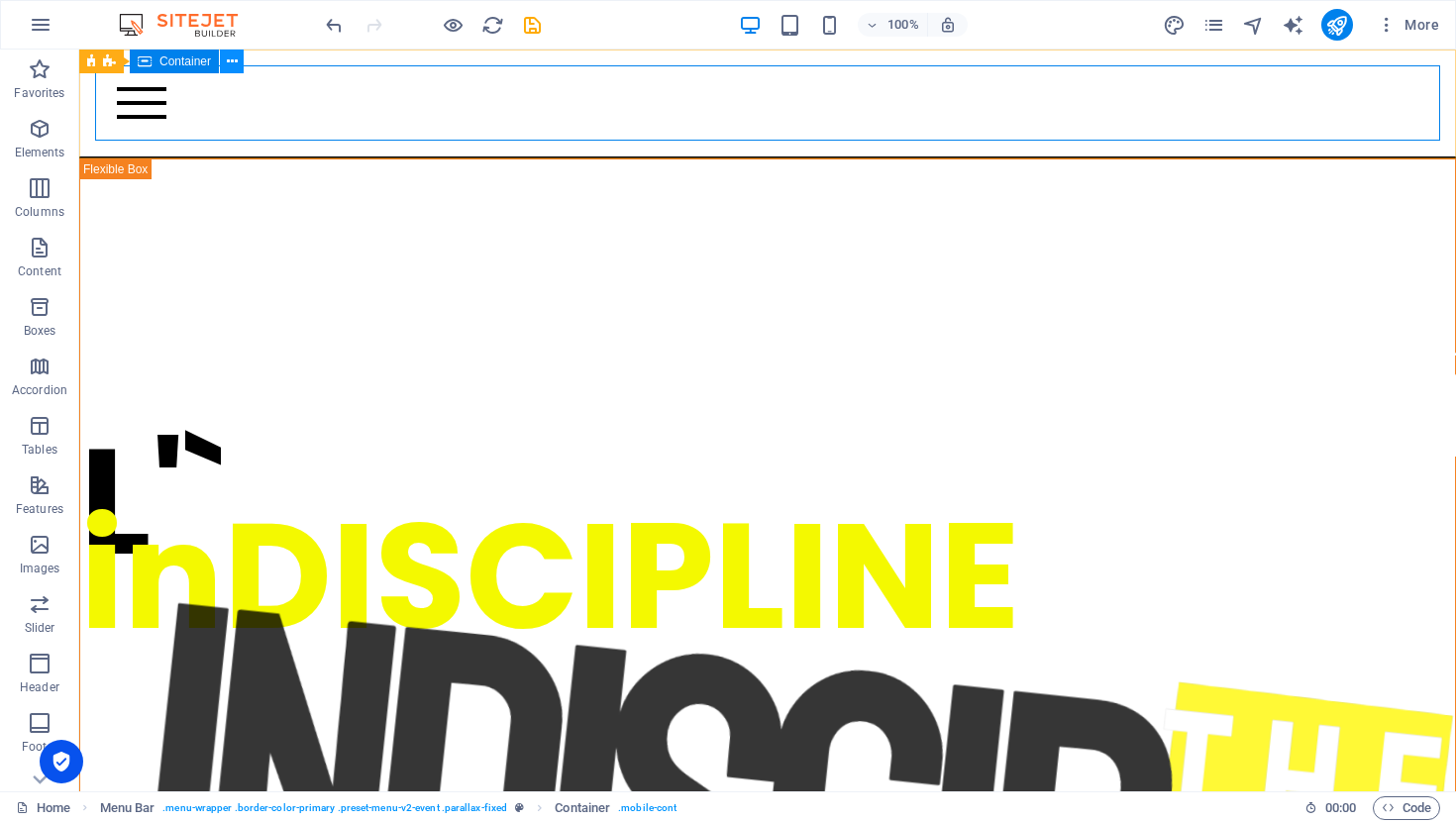 click at bounding box center [232, 61] 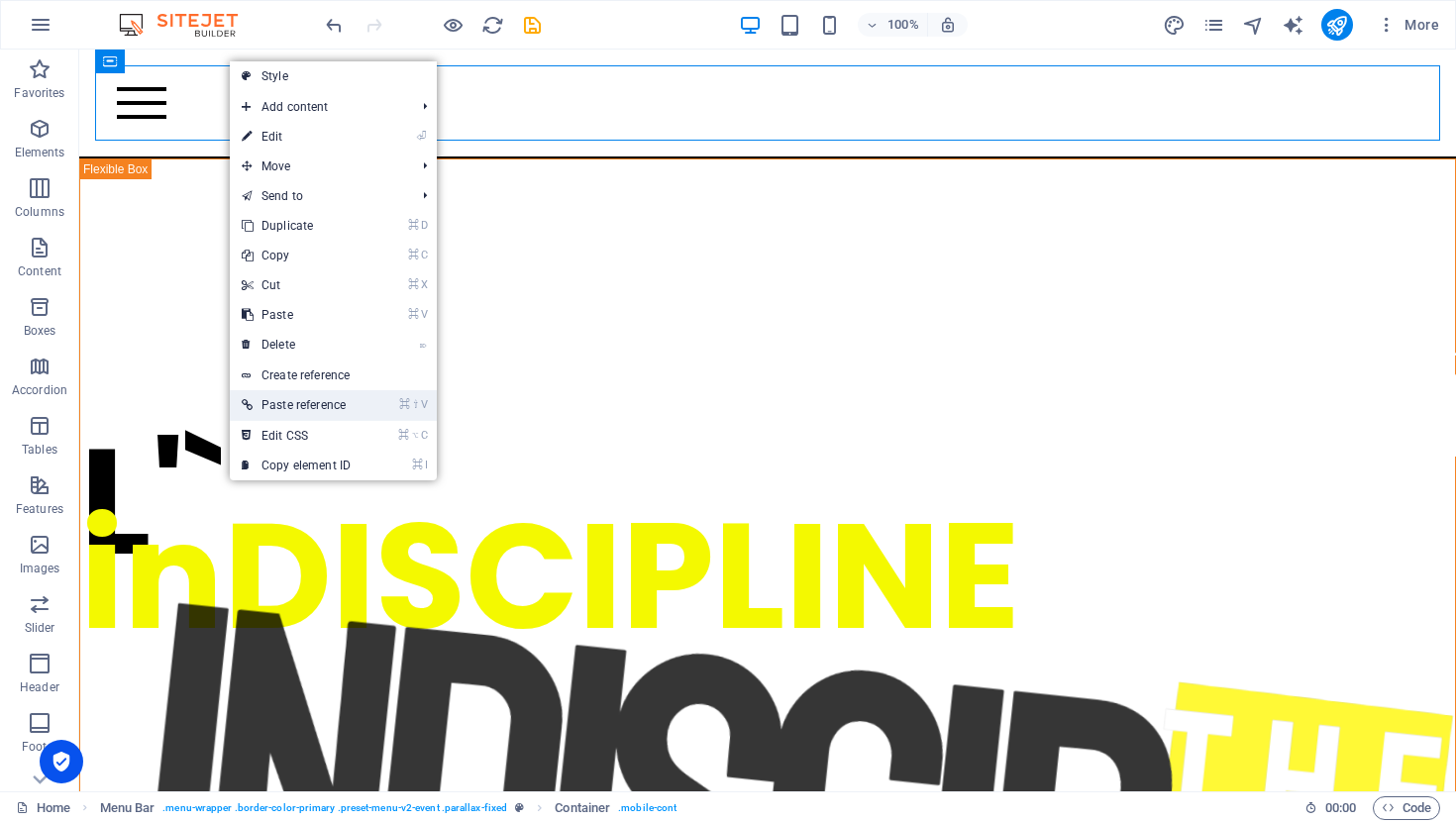 click on "⌘ ⇧ V  Paste reference" at bounding box center [296, 405] 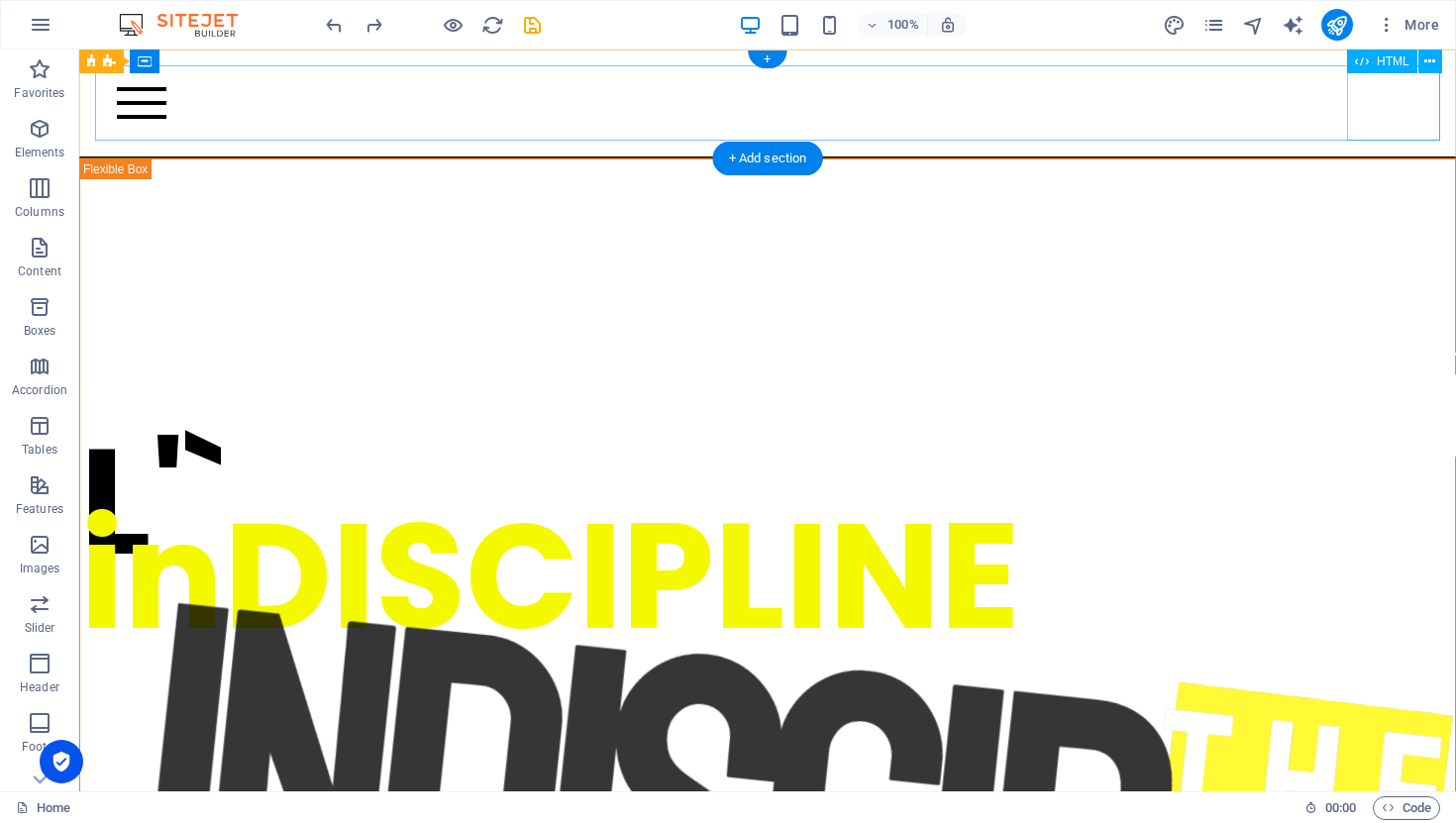 click at bounding box center (768, 103) 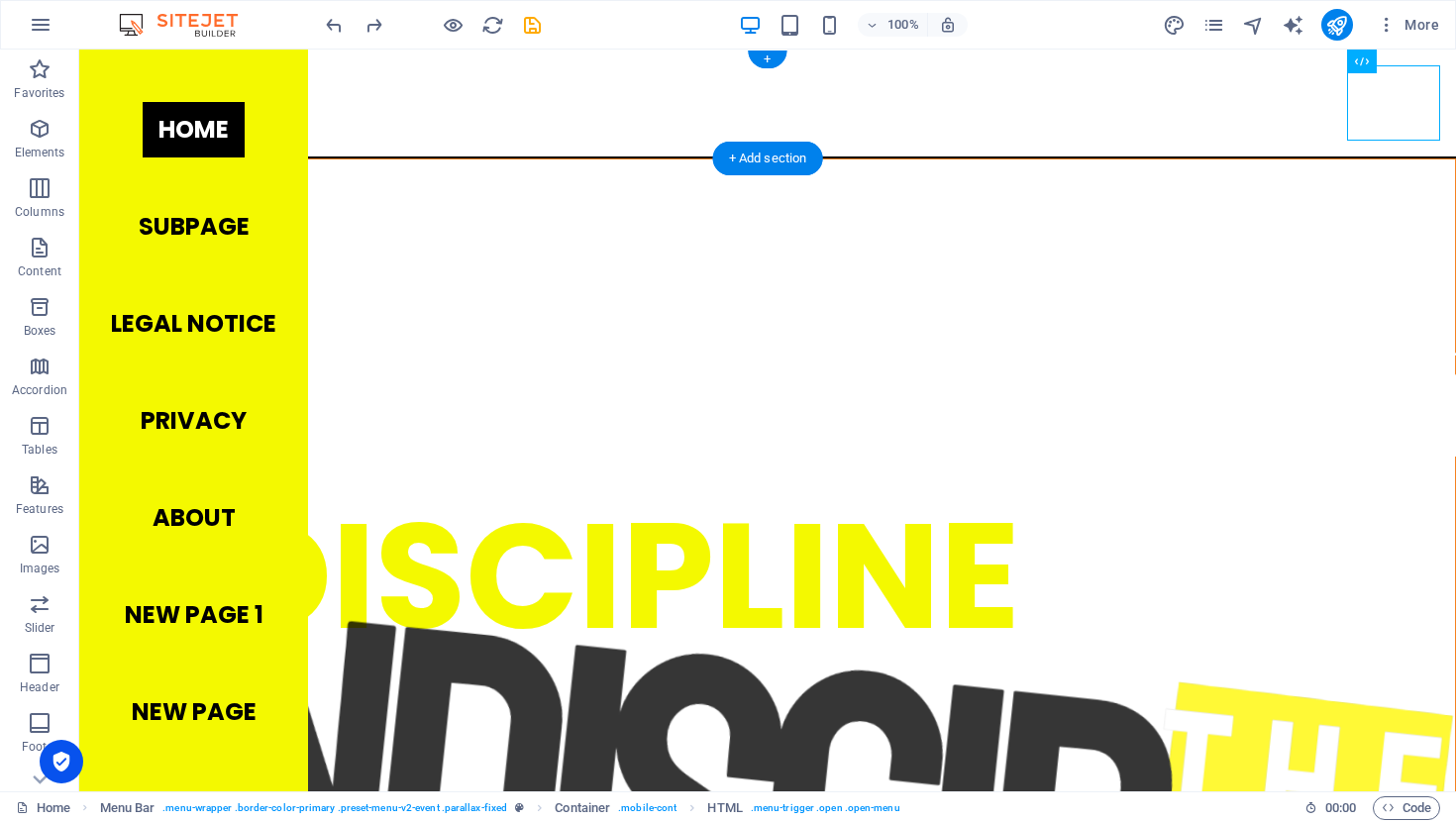 drag, startPoint x: 1391, startPoint y: 93, endPoint x: 1101, endPoint y: 98, distance: 290.0431 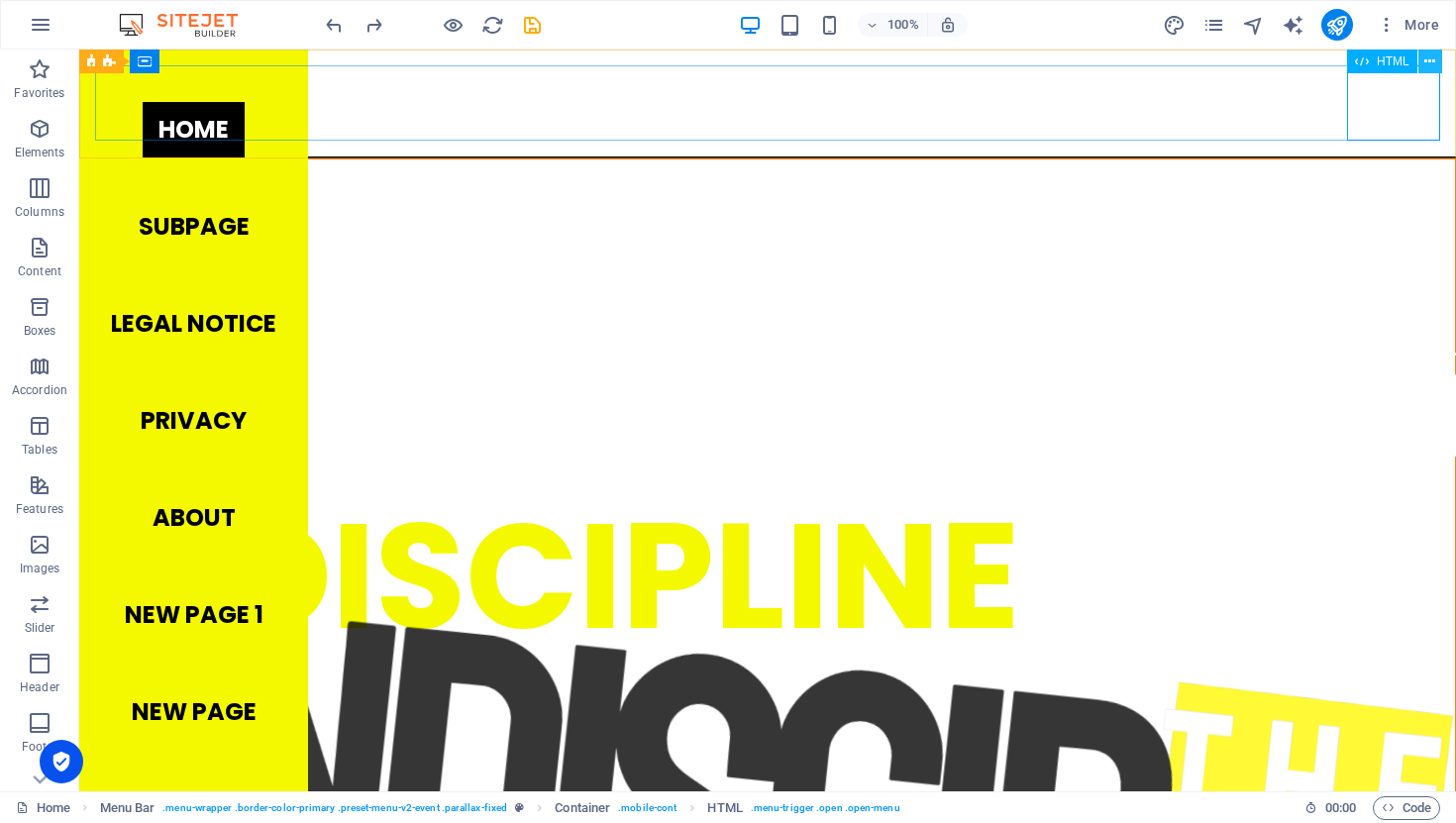 click at bounding box center (1429, 61) 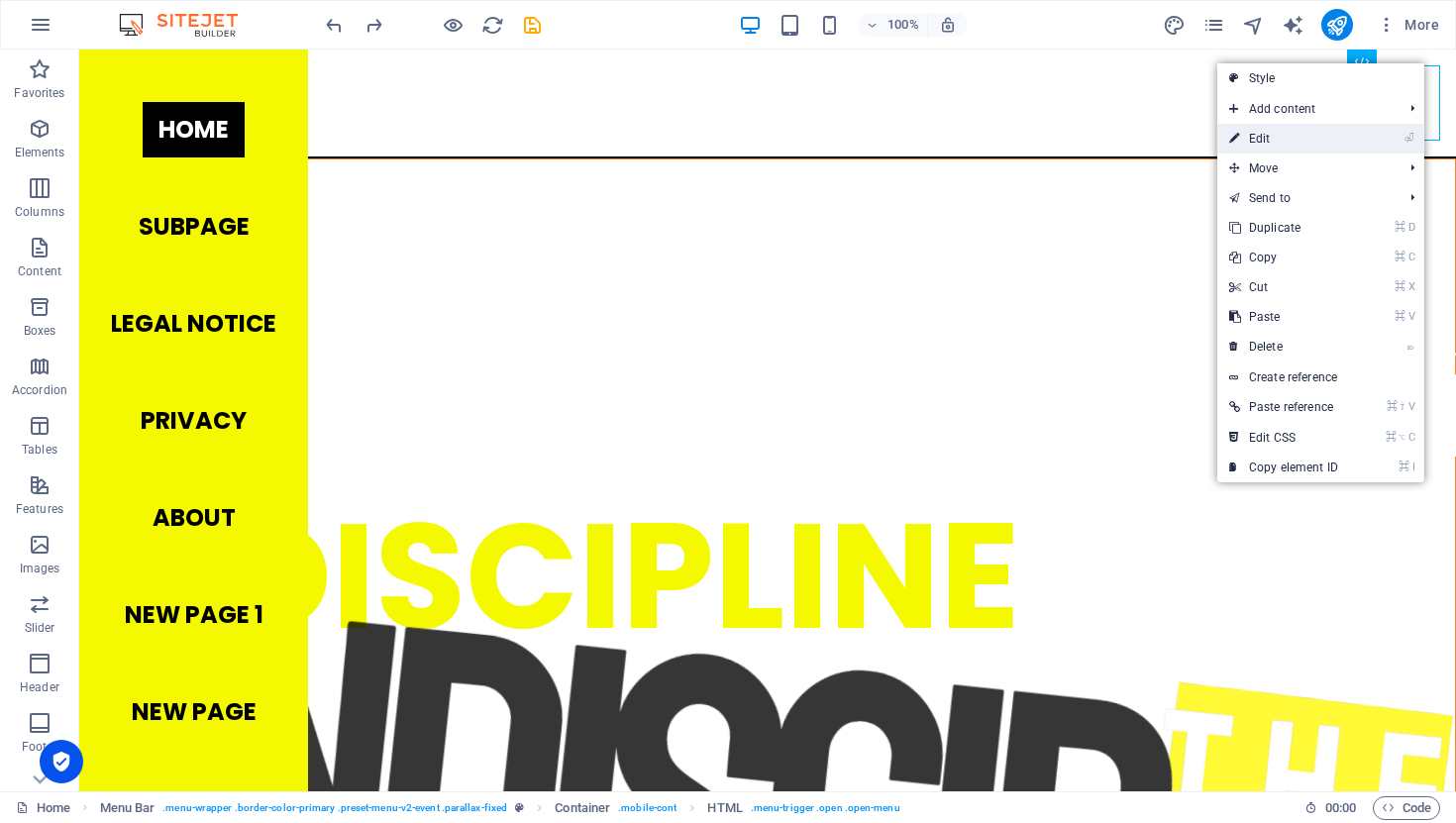 click on "⏎  Edit" at bounding box center [1284, 139] 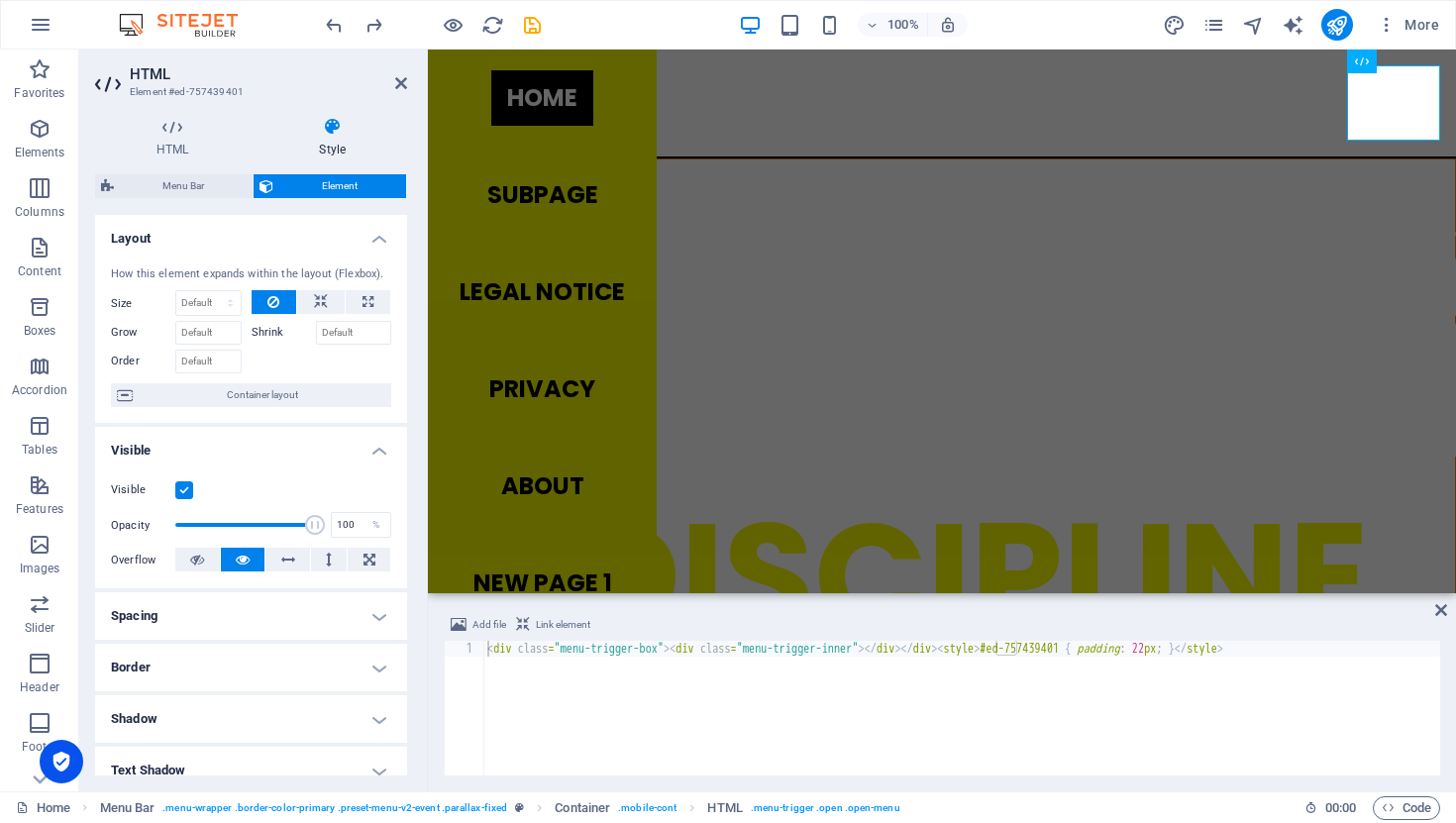 click on "Spacing" at bounding box center [251, 616] 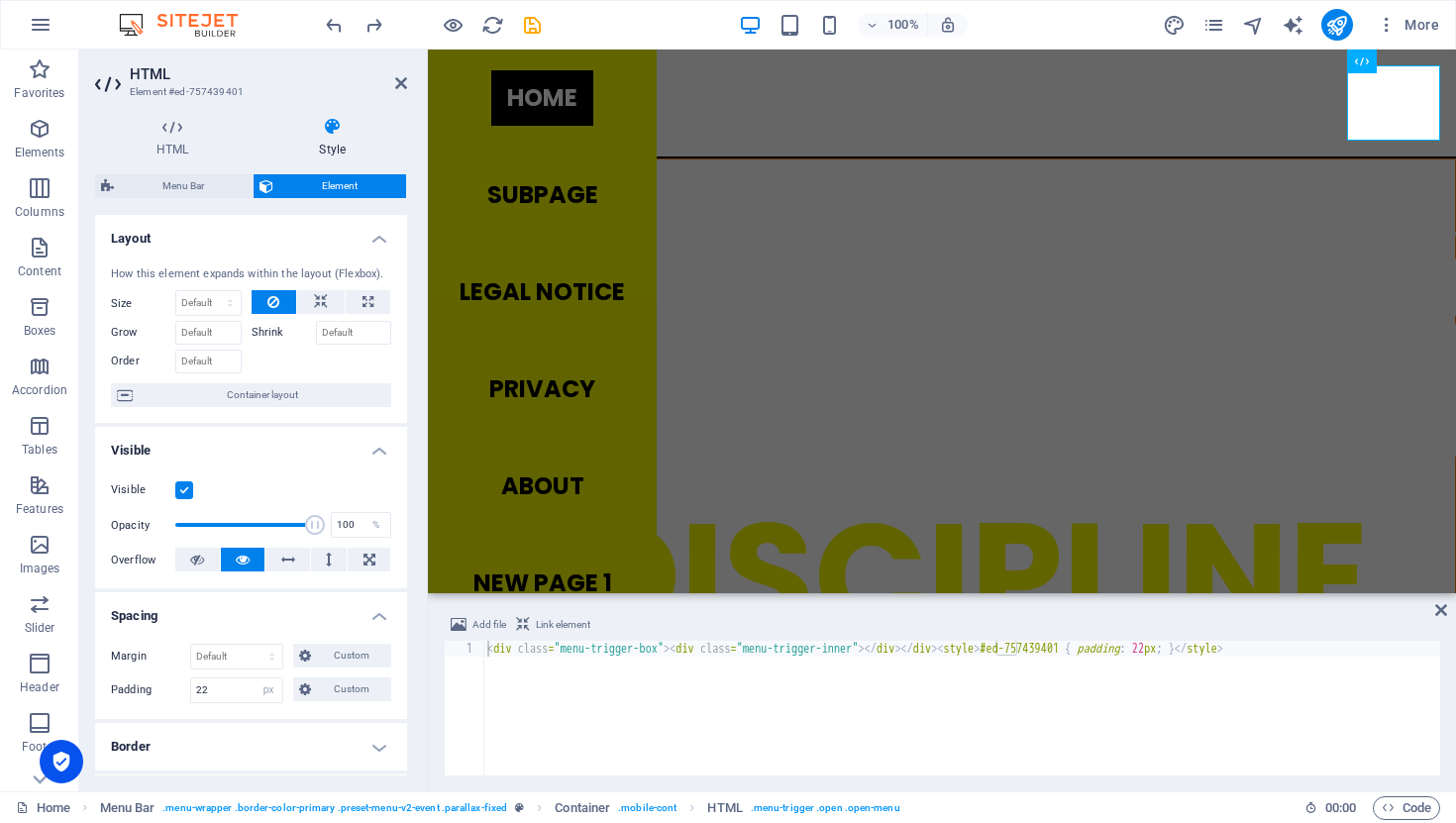 scroll, scrollTop: 424, scrollLeft: 0, axis: vertical 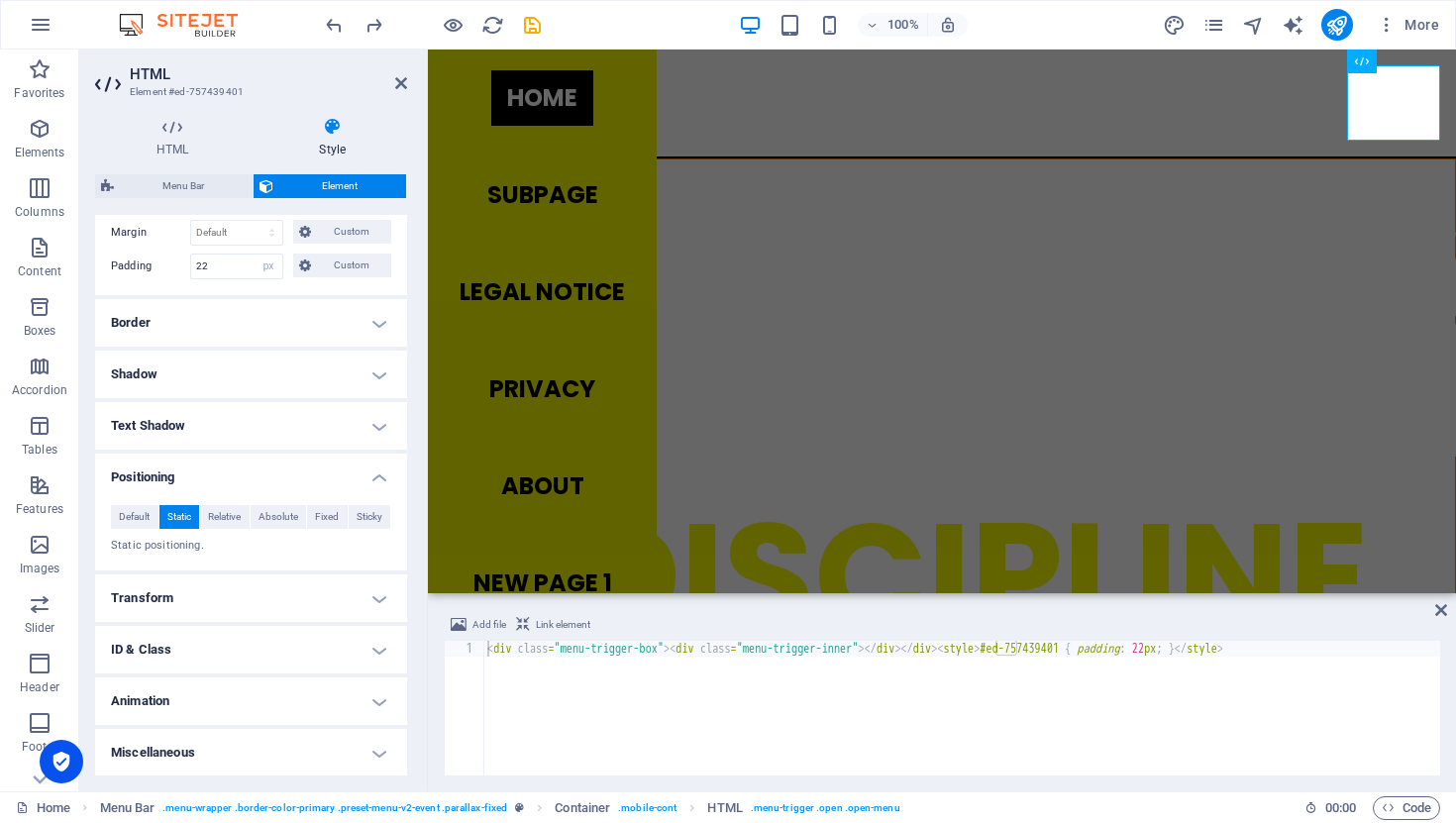 click on "Transform" at bounding box center (251, 598) 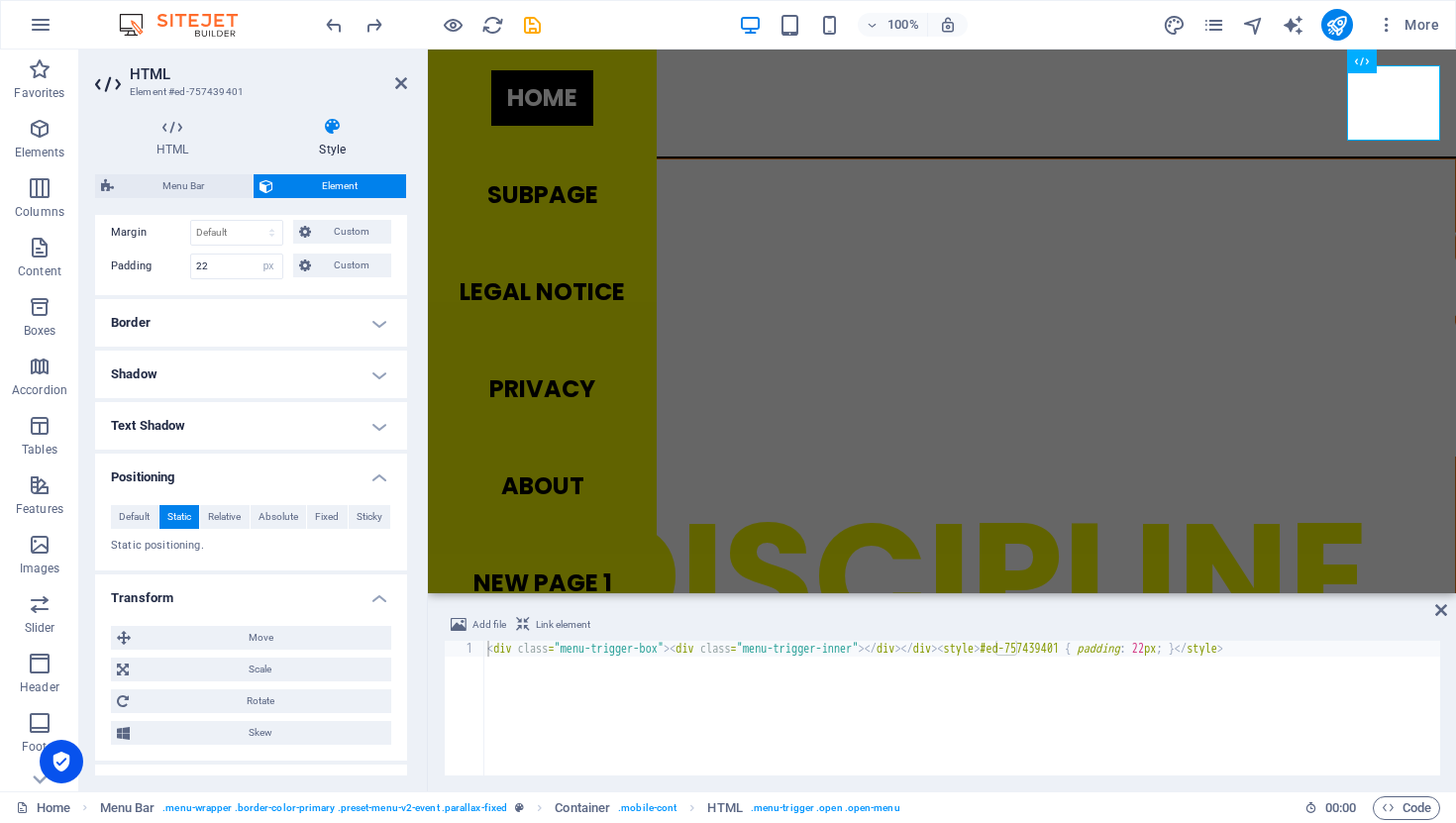 scroll, scrollTop: 563, scrollLeft: 0, axis: vertical 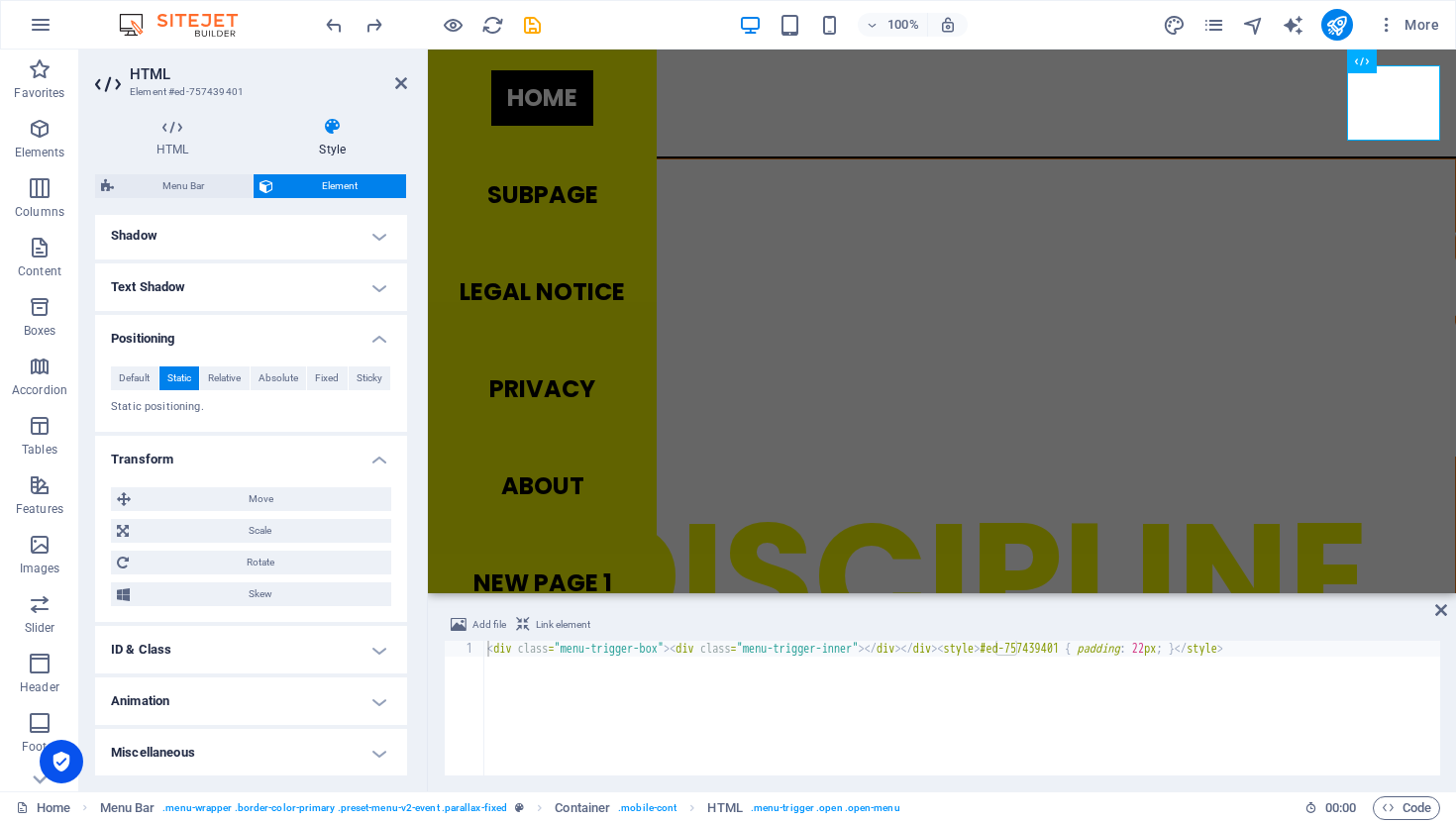 click on "ID & Class" at bounding box center [251, 650] 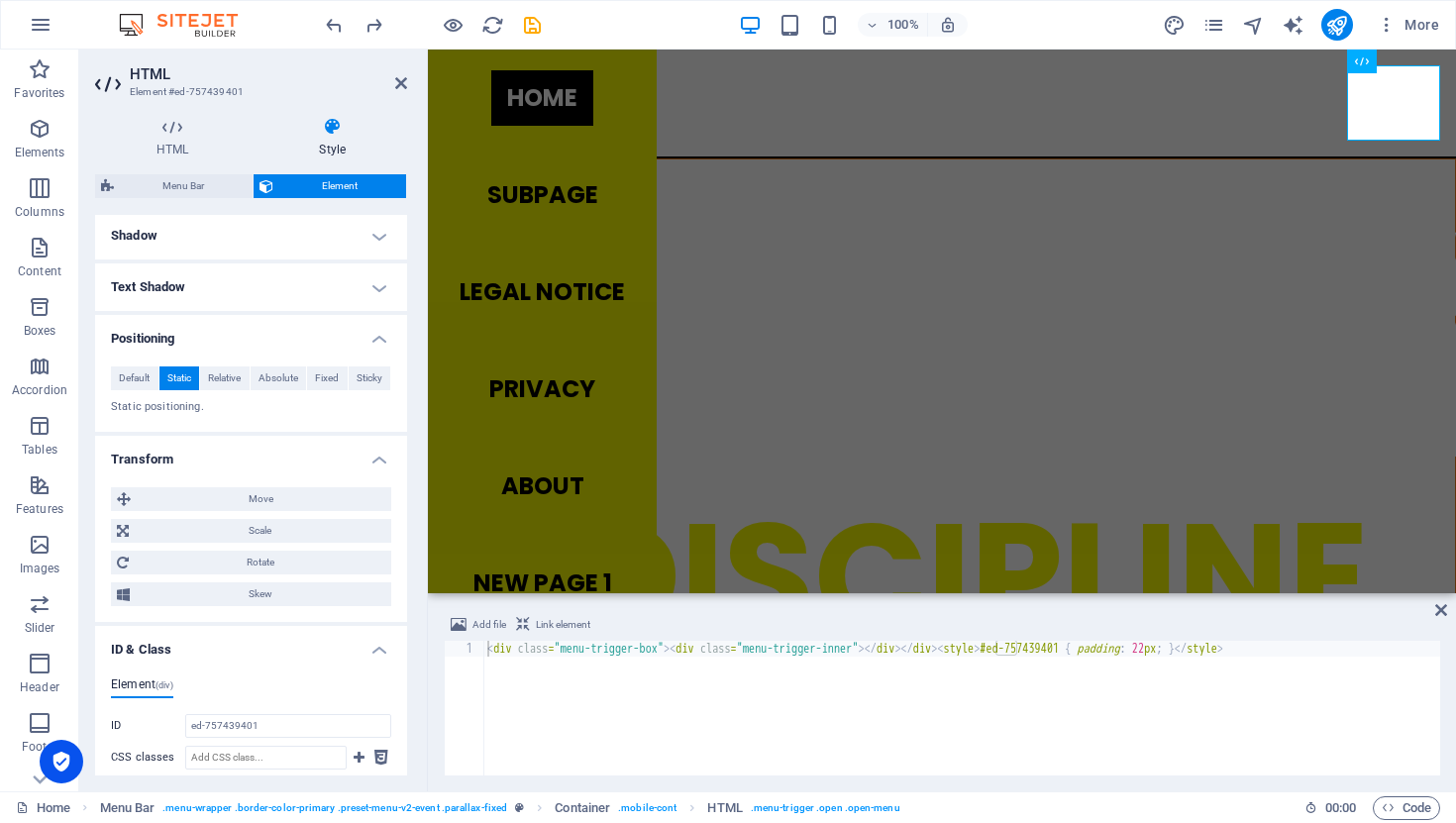 scroll, scrollTop: 796, scrollLeft: 0, axis: vertical 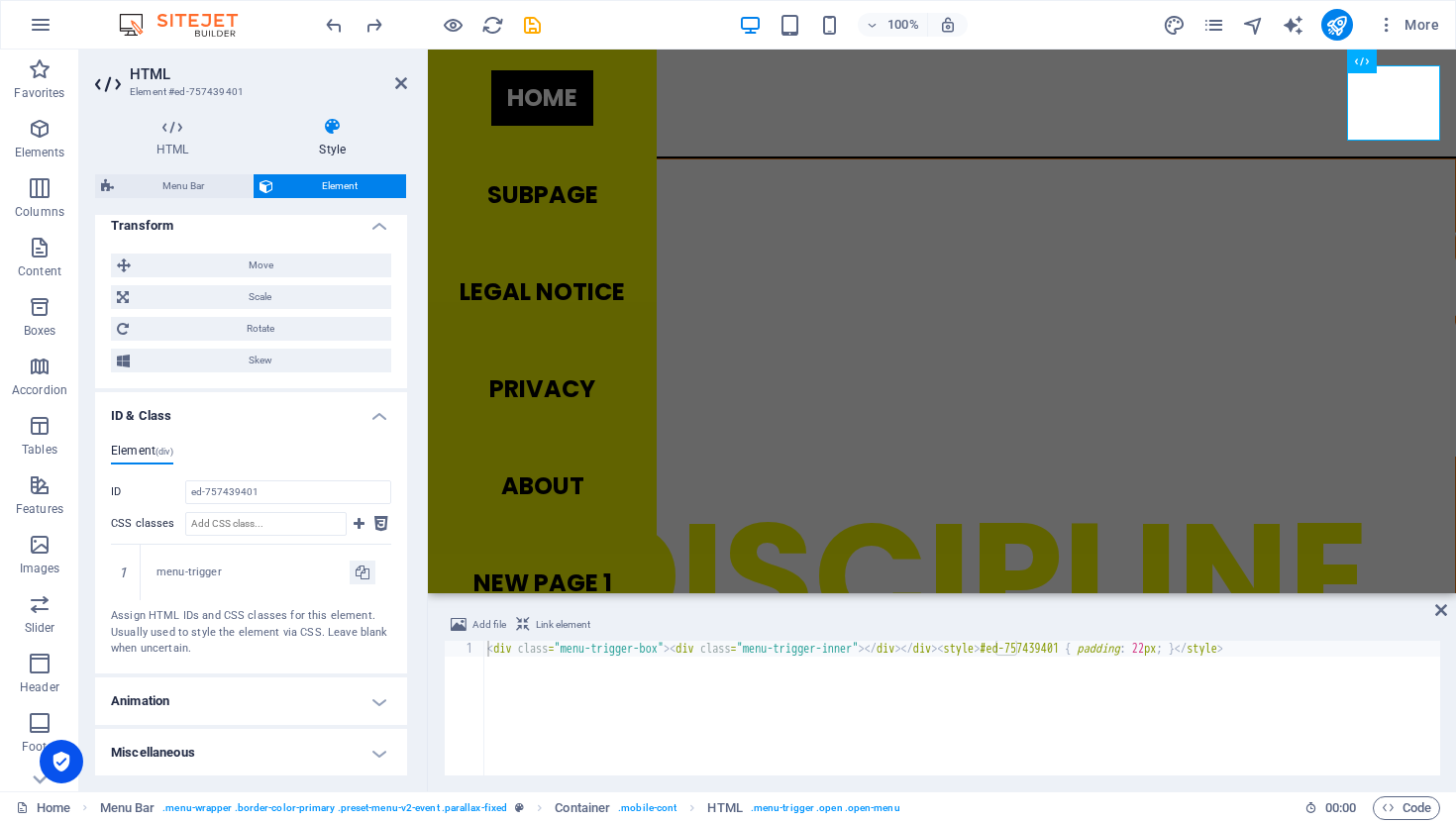 click on "Animation" at bounding box center (251, 701) 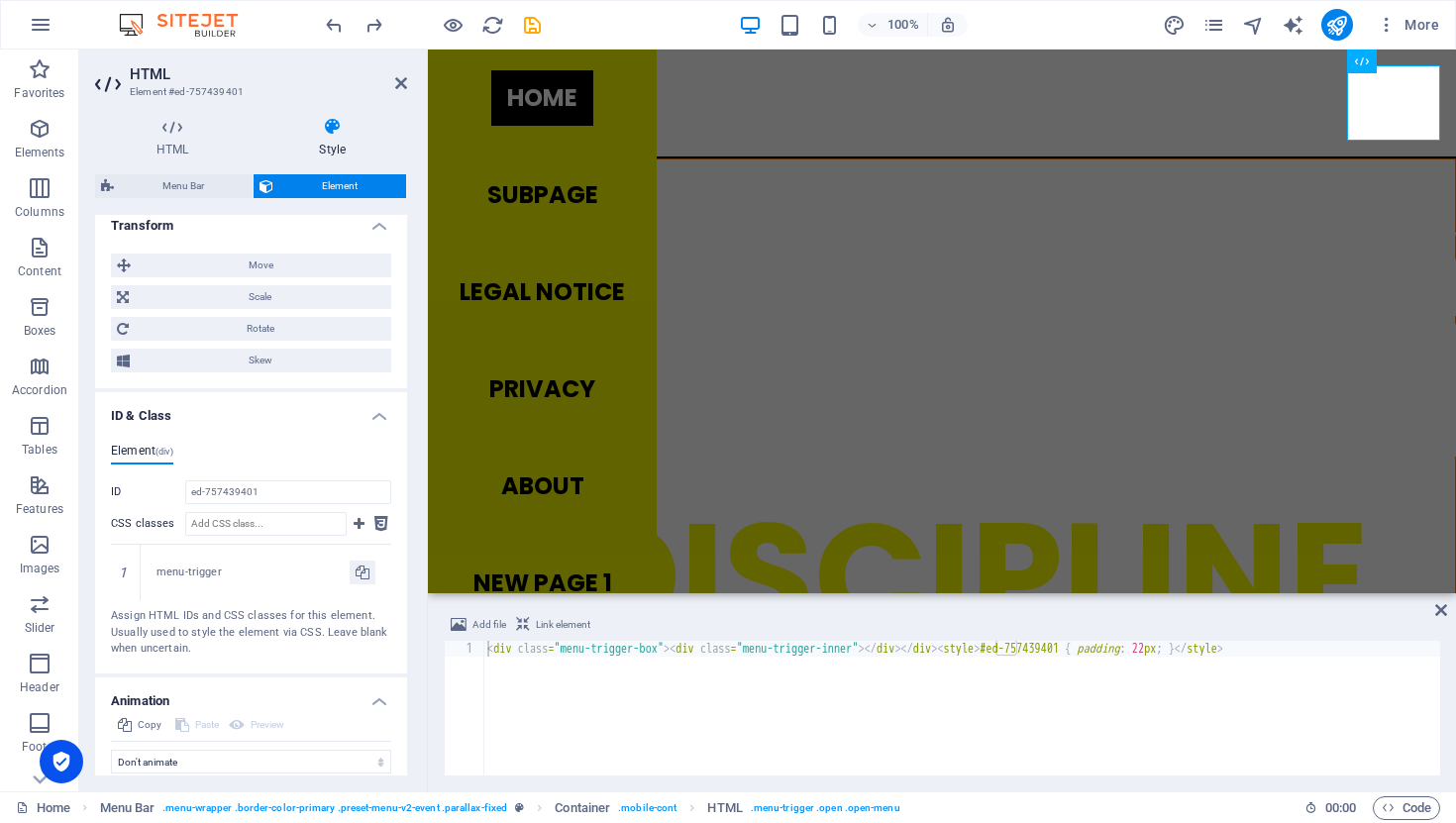 scroll, scrollTop: 861, scrollLeft: 0, axis: vertical 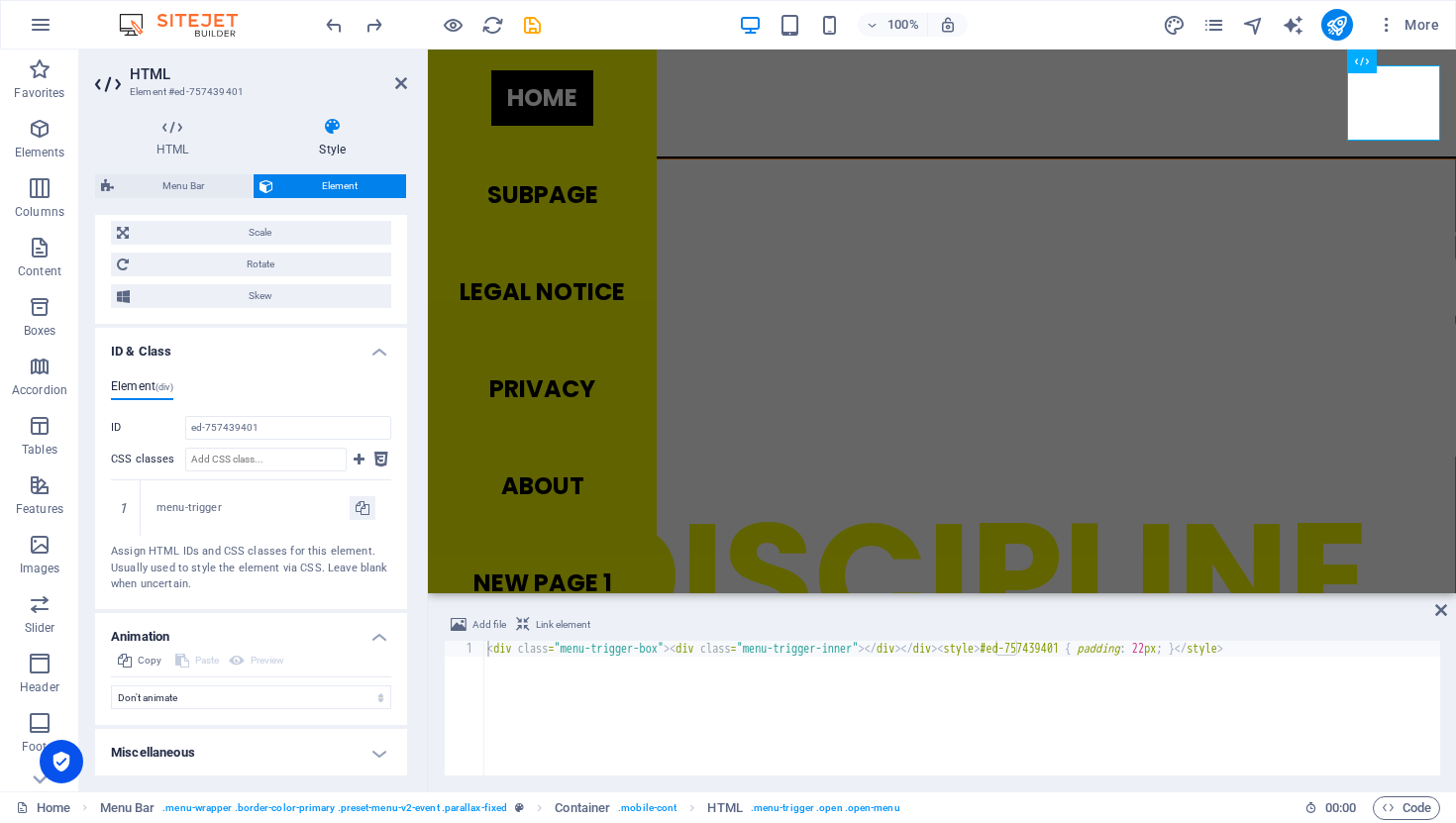 click on "Miscellaneous" at bounding box center [251, 753] 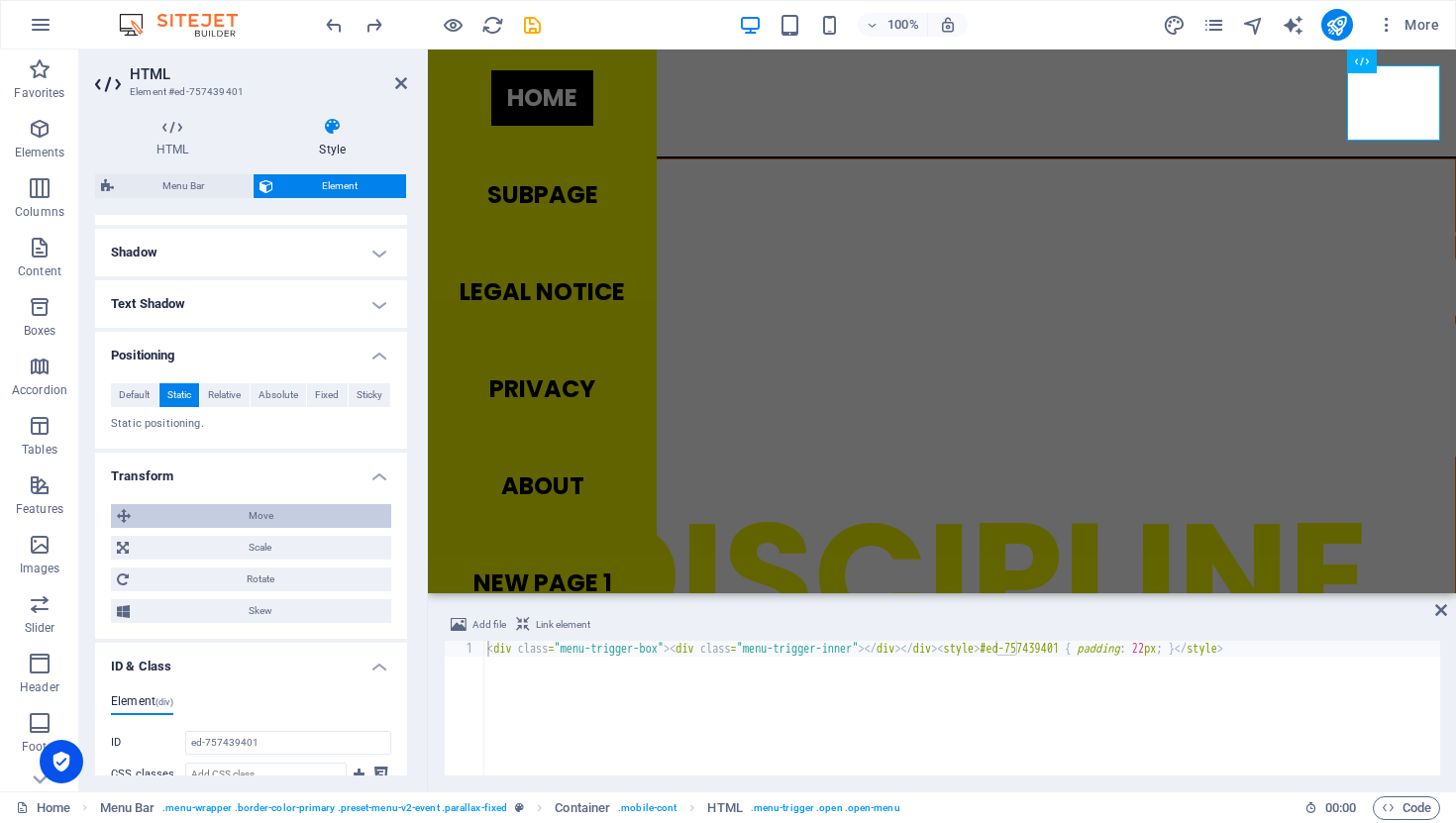 scroll, scrollTop: 545, scrollLeft: 0, axis: vertical 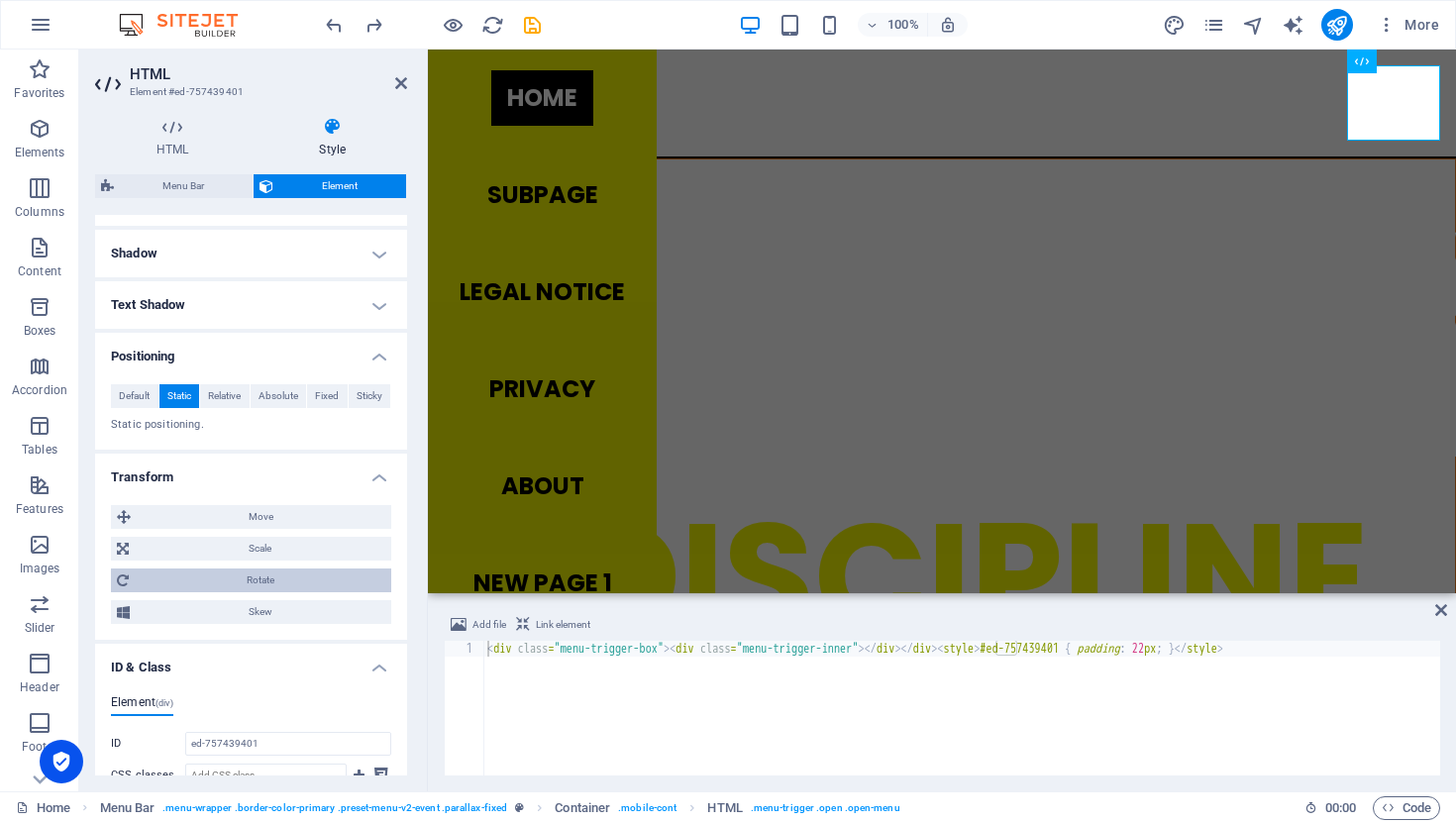 click on "Rotate" at bounding box center (260, 580) 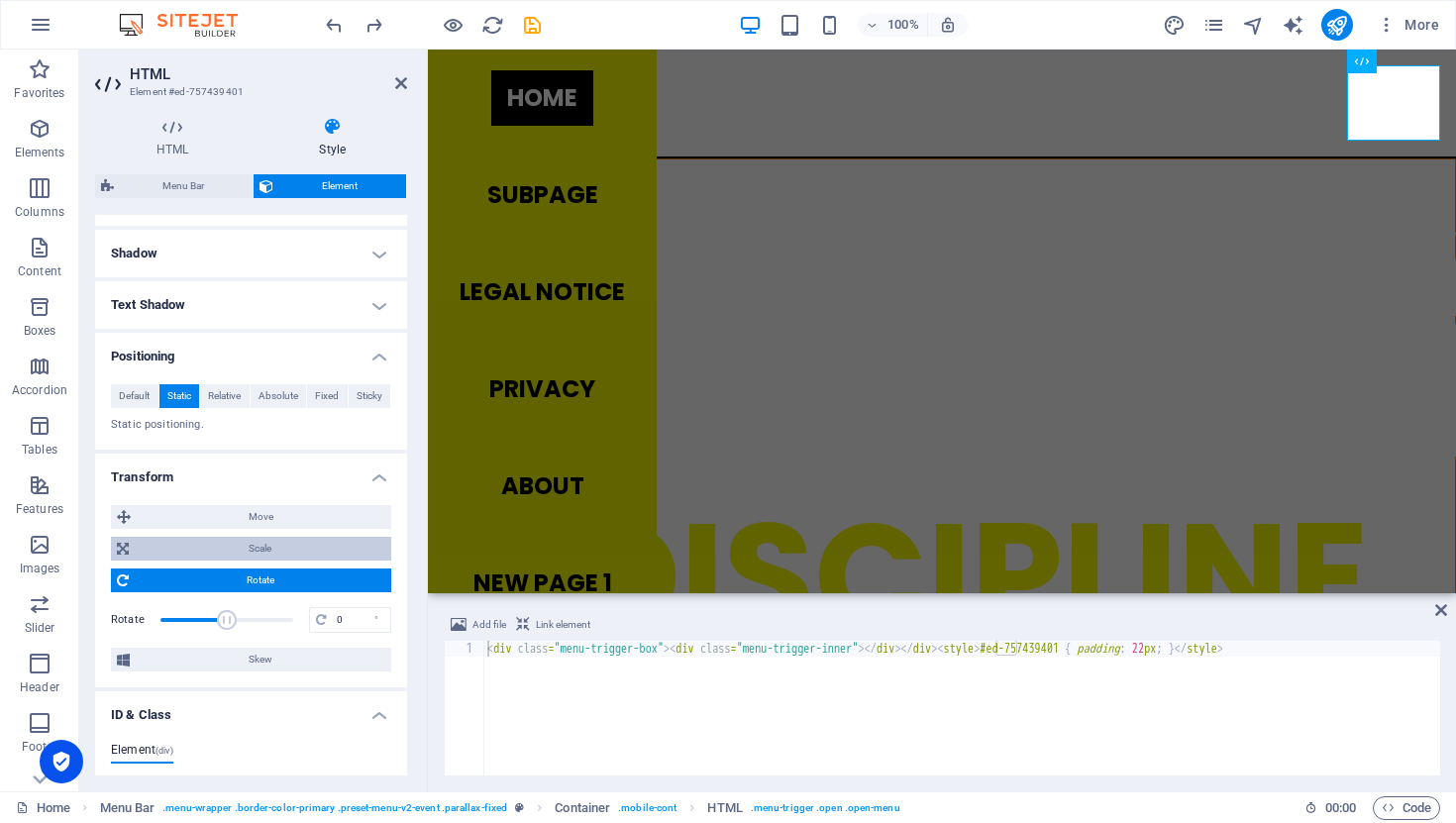 click on "Scale" at bounding box center [260, 549] 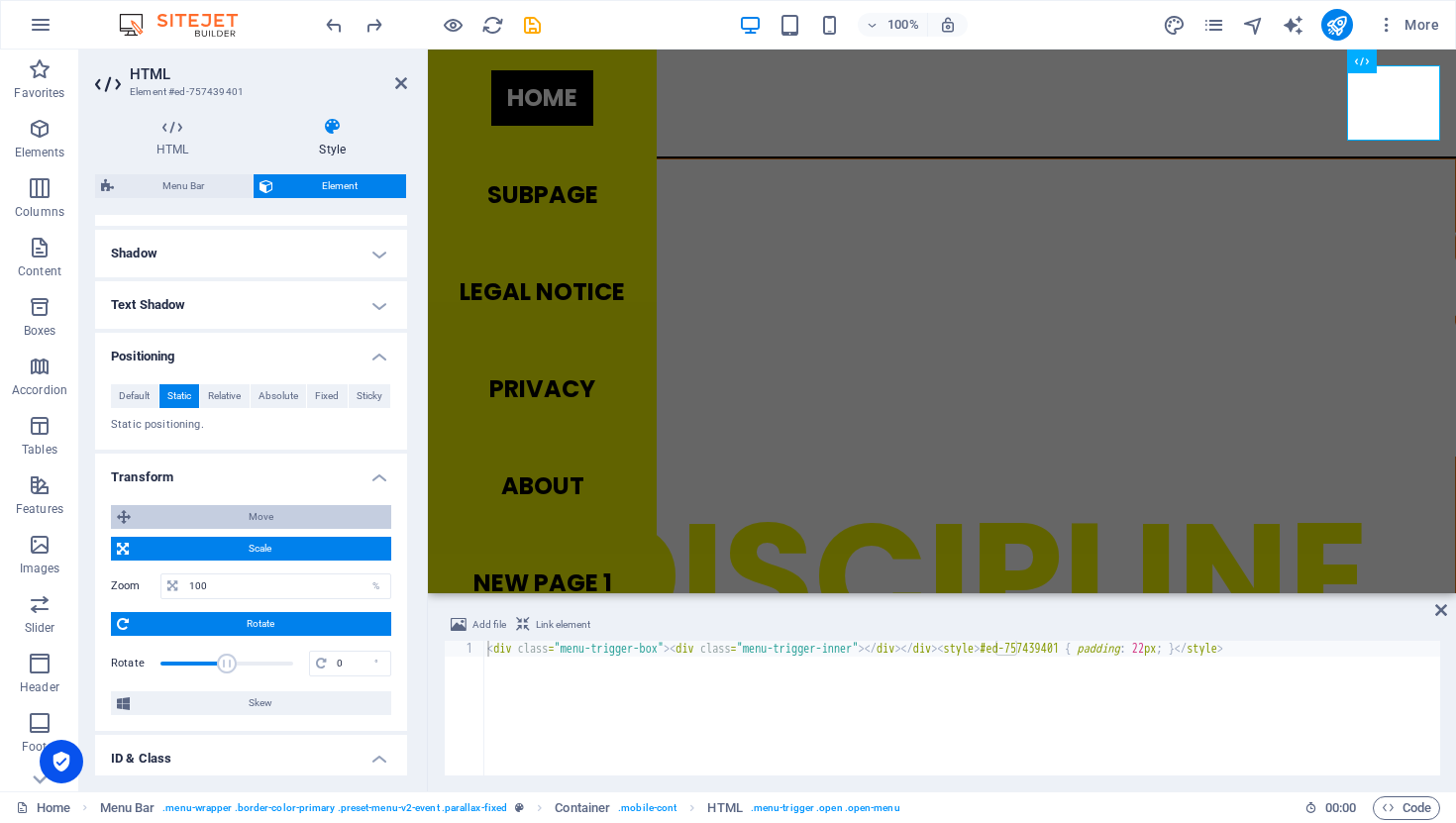click on "Move" at bounding box center (260, 517) 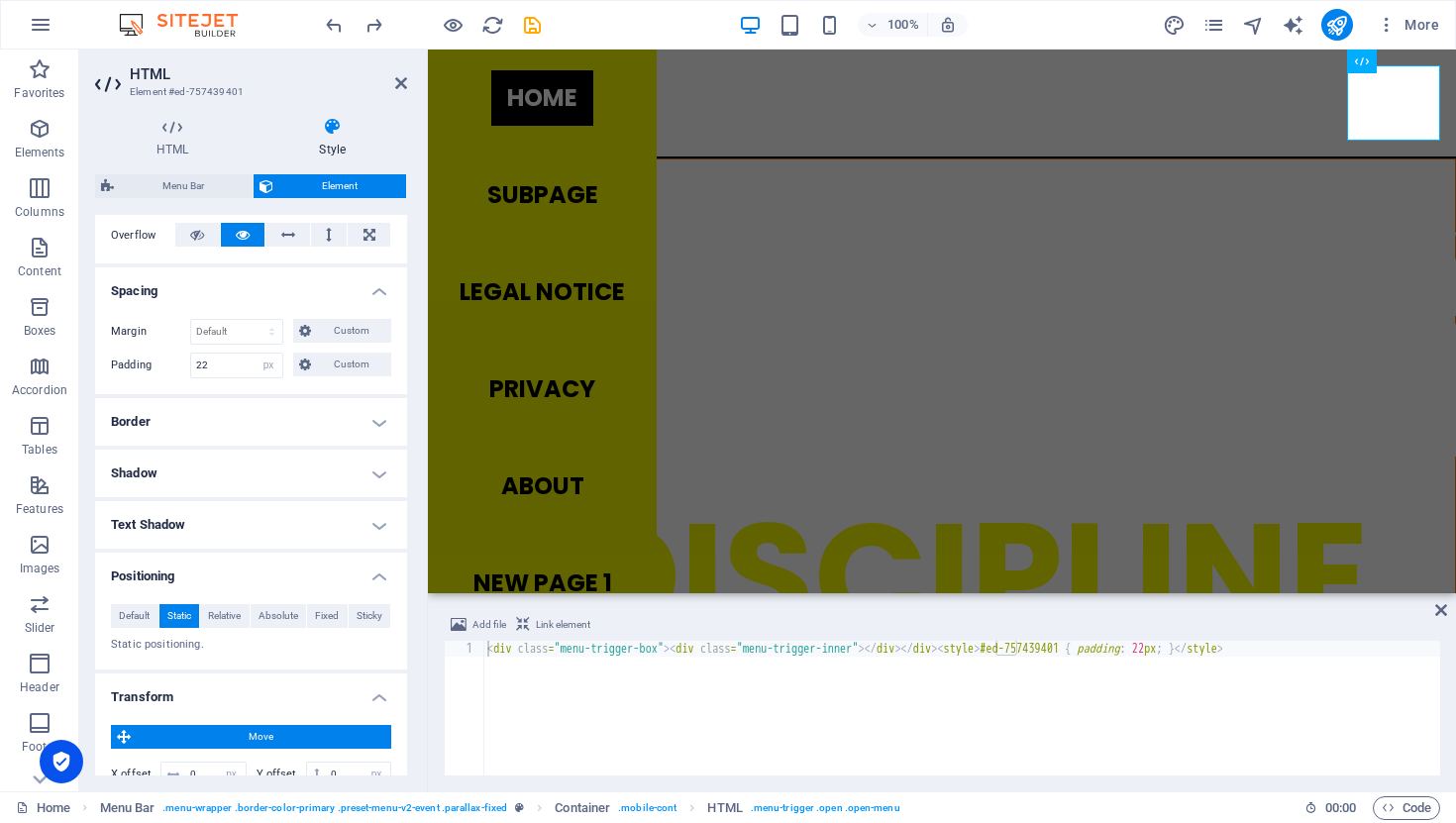 scroll, scrollTop: 329, scrollLeft: 0, axis: vertical 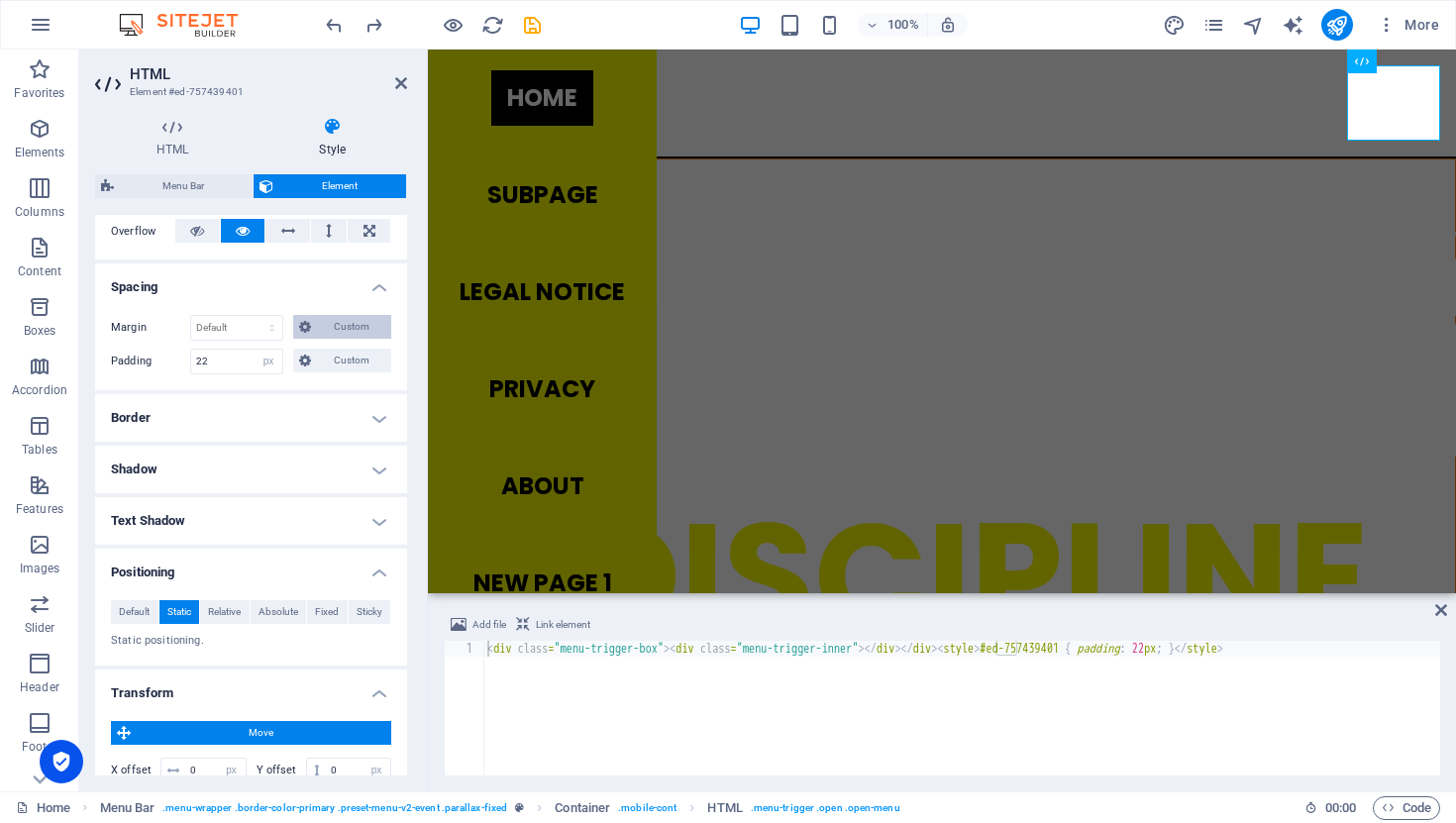 click on "Custom" at bounding box center [351, 327] 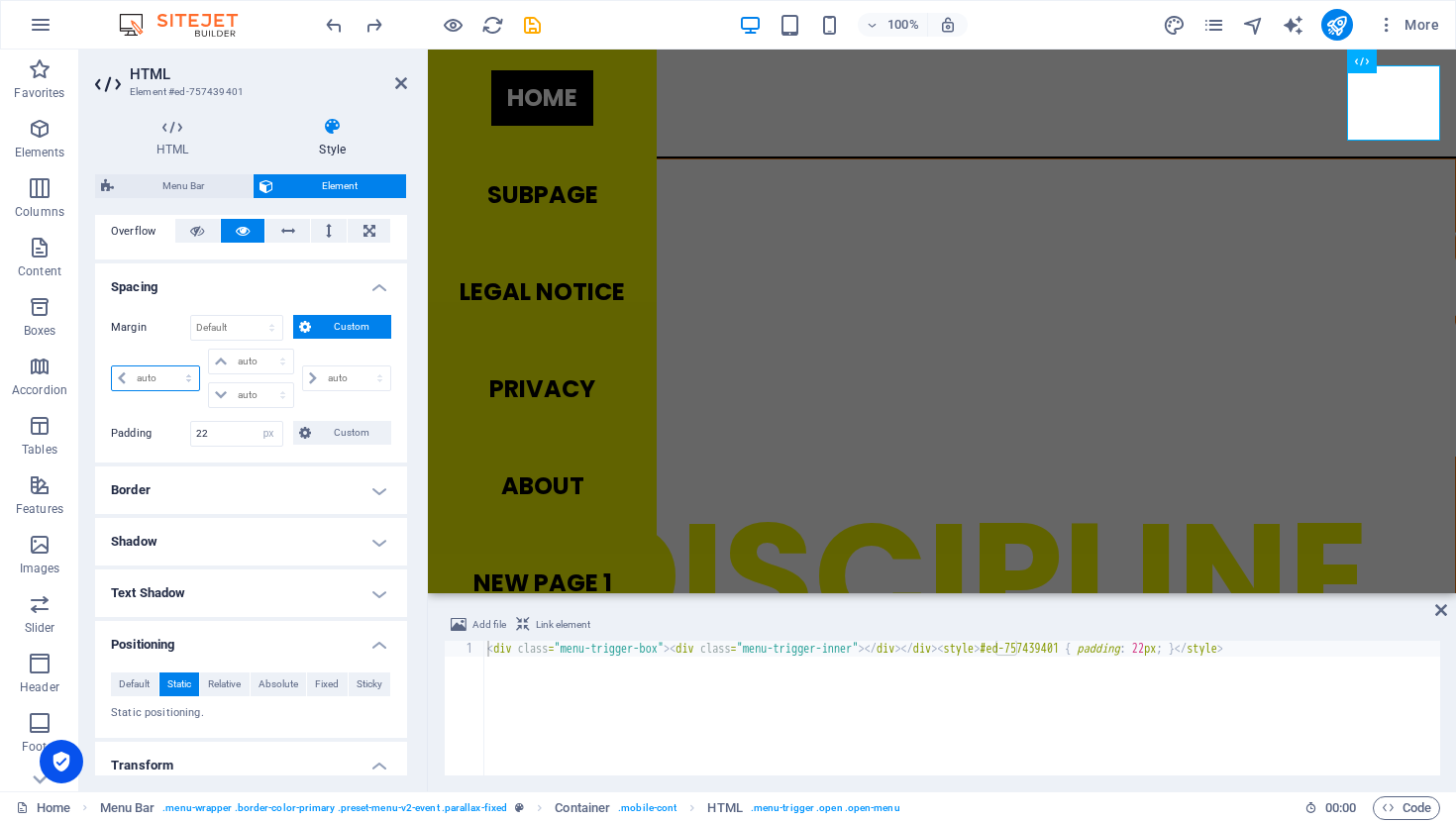 click on "auto px % rem vw vh" at bounding box center [156, 378] 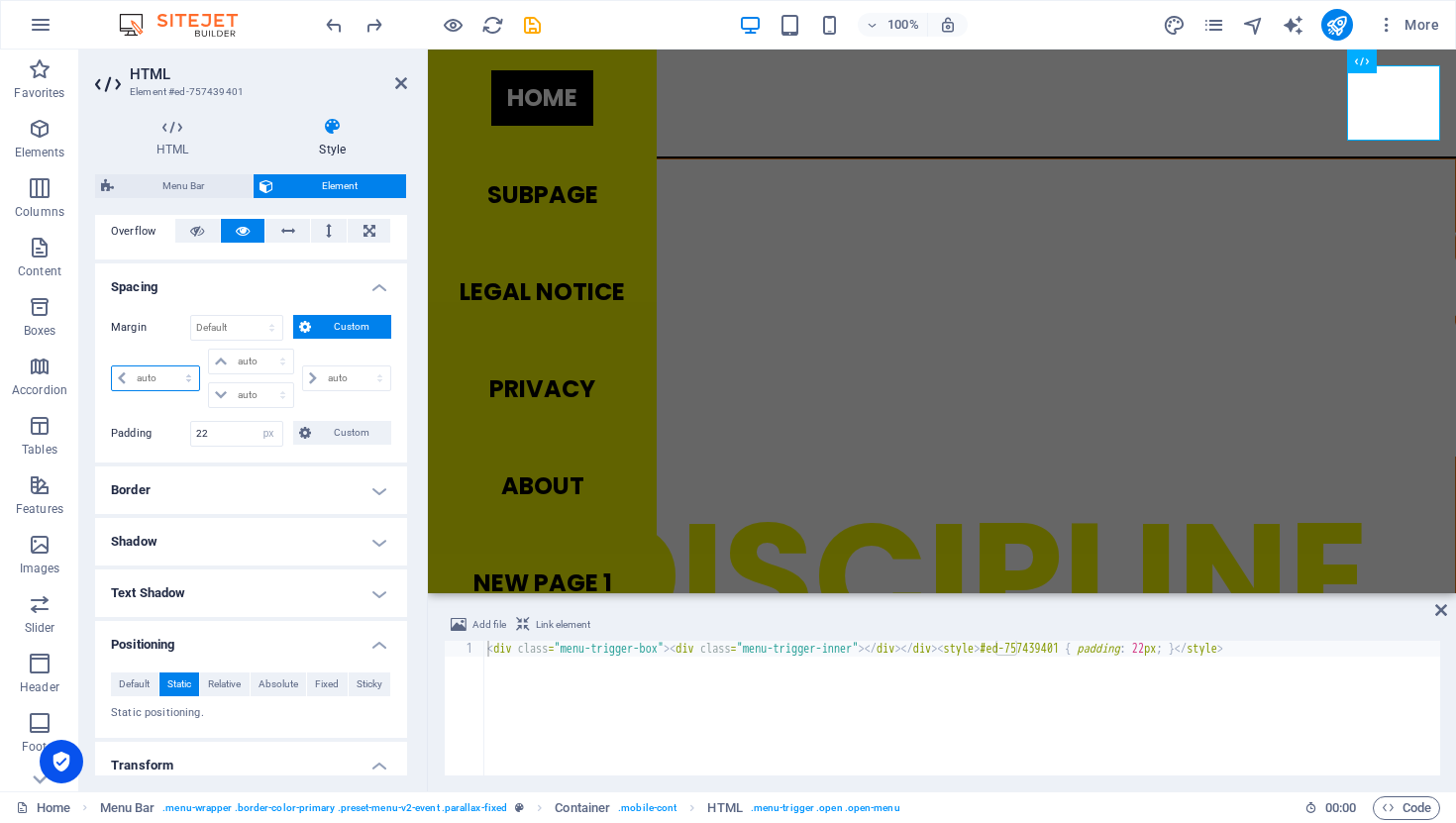 select on "px" 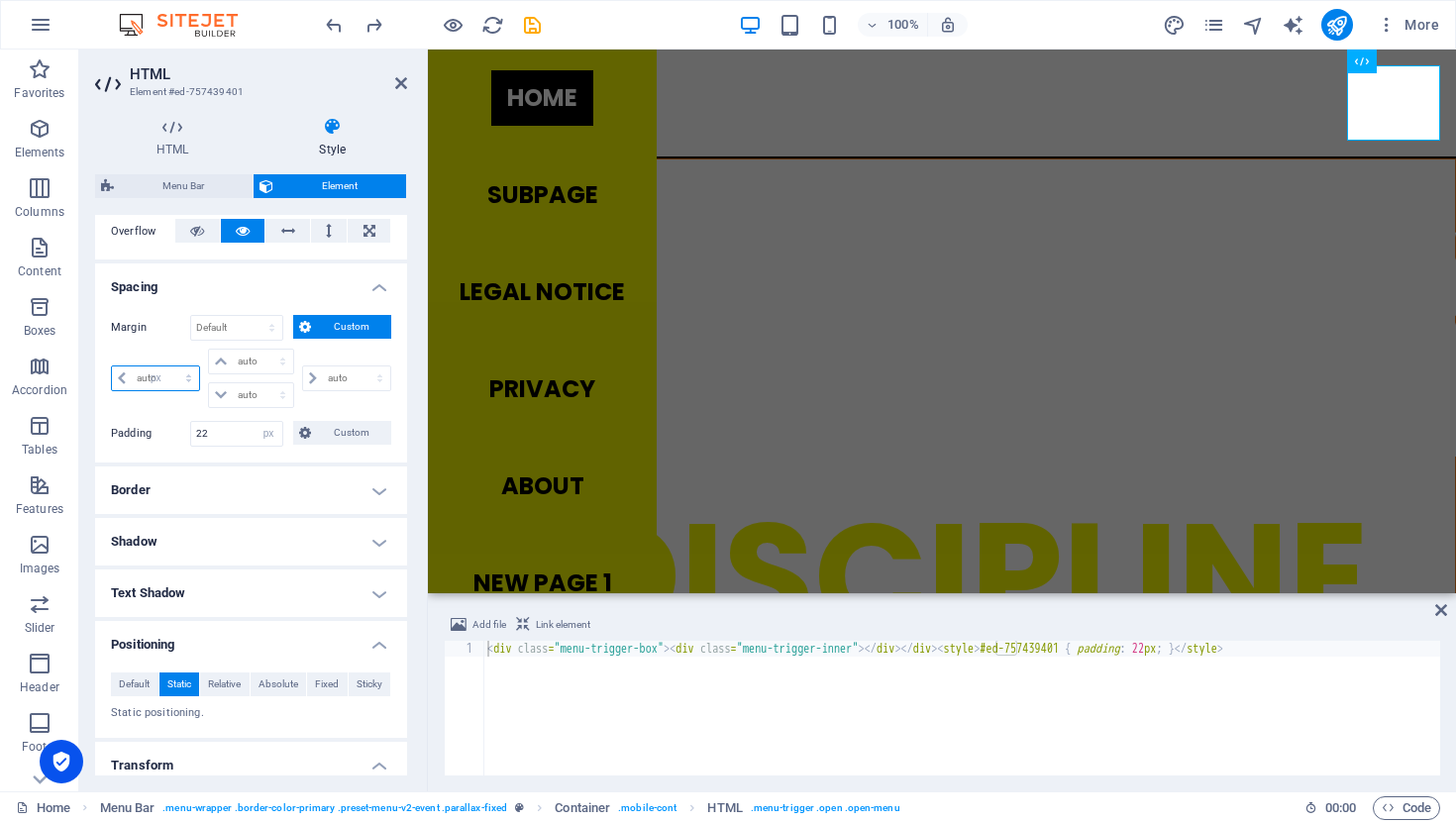 type on "0" 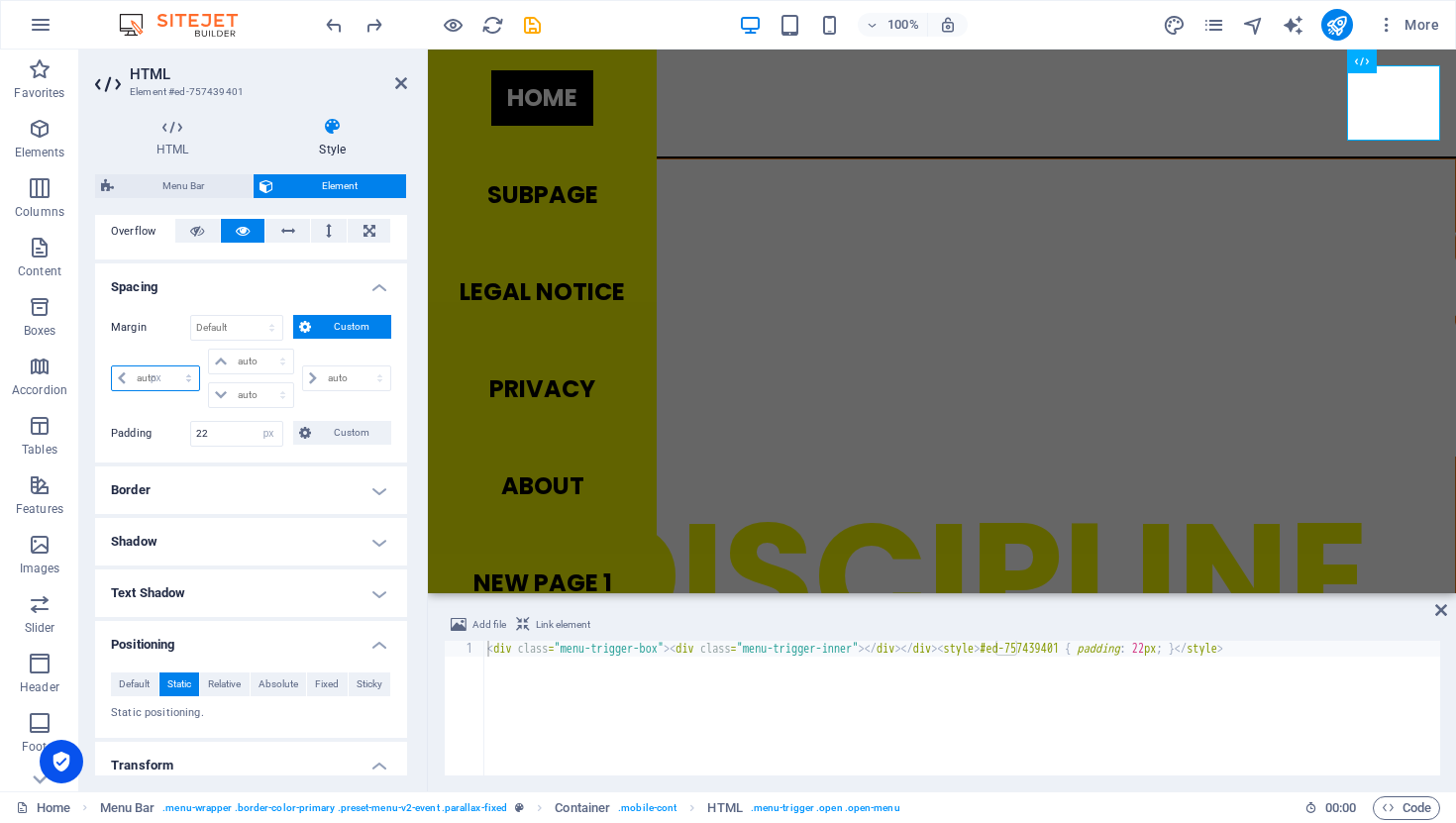 select on "px" 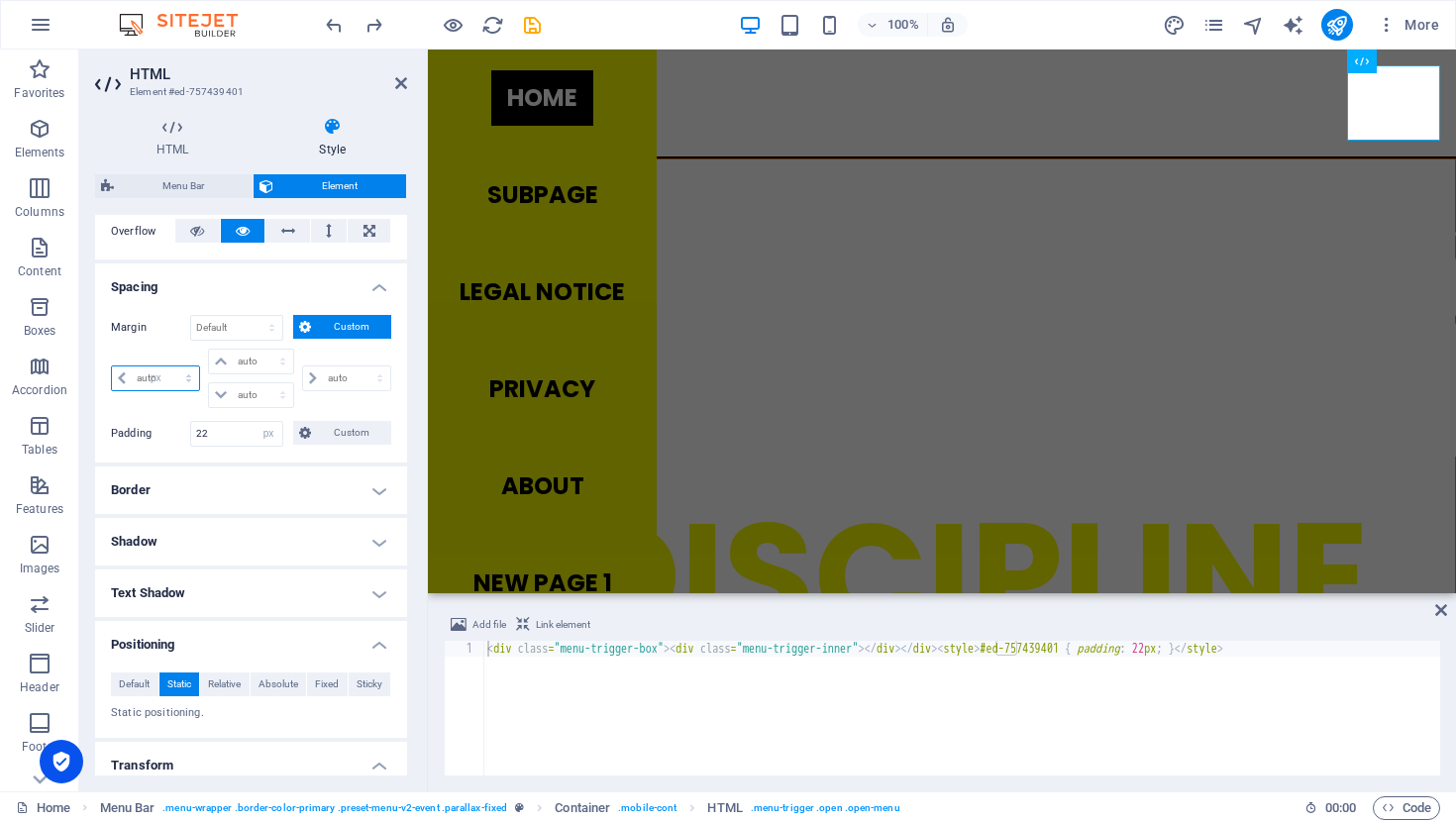 type on "0" 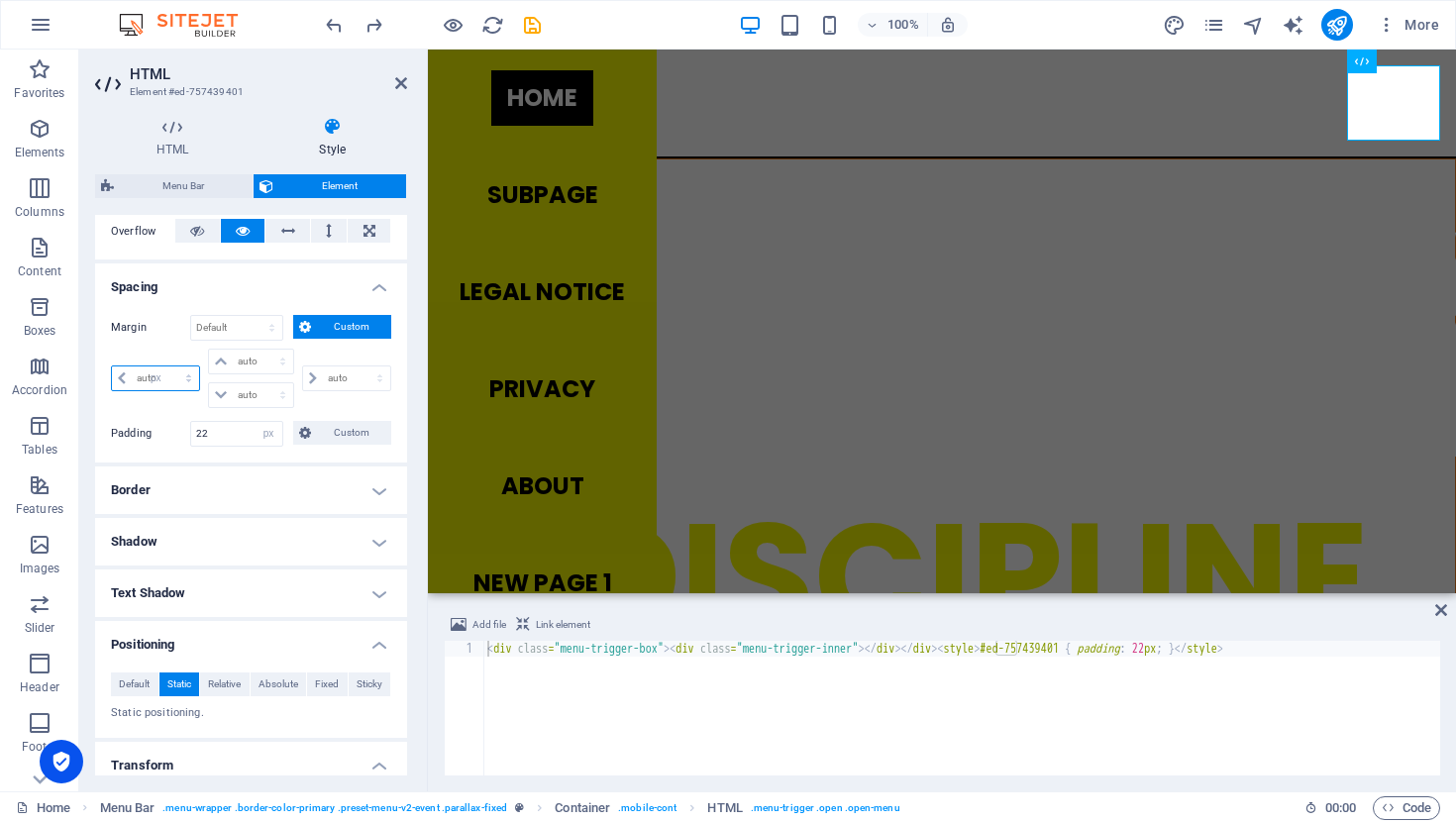 select on "px" 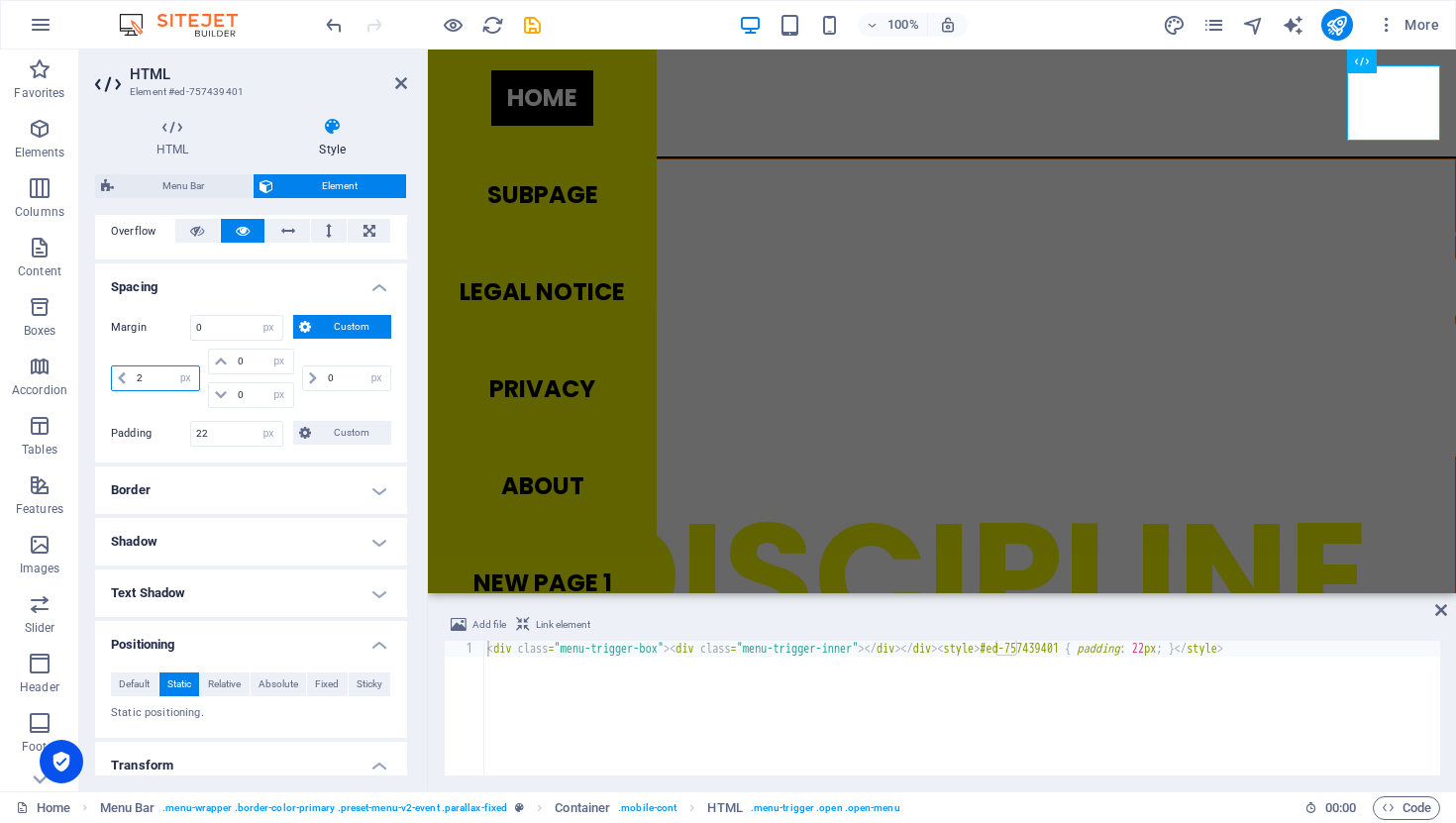 type on "22" 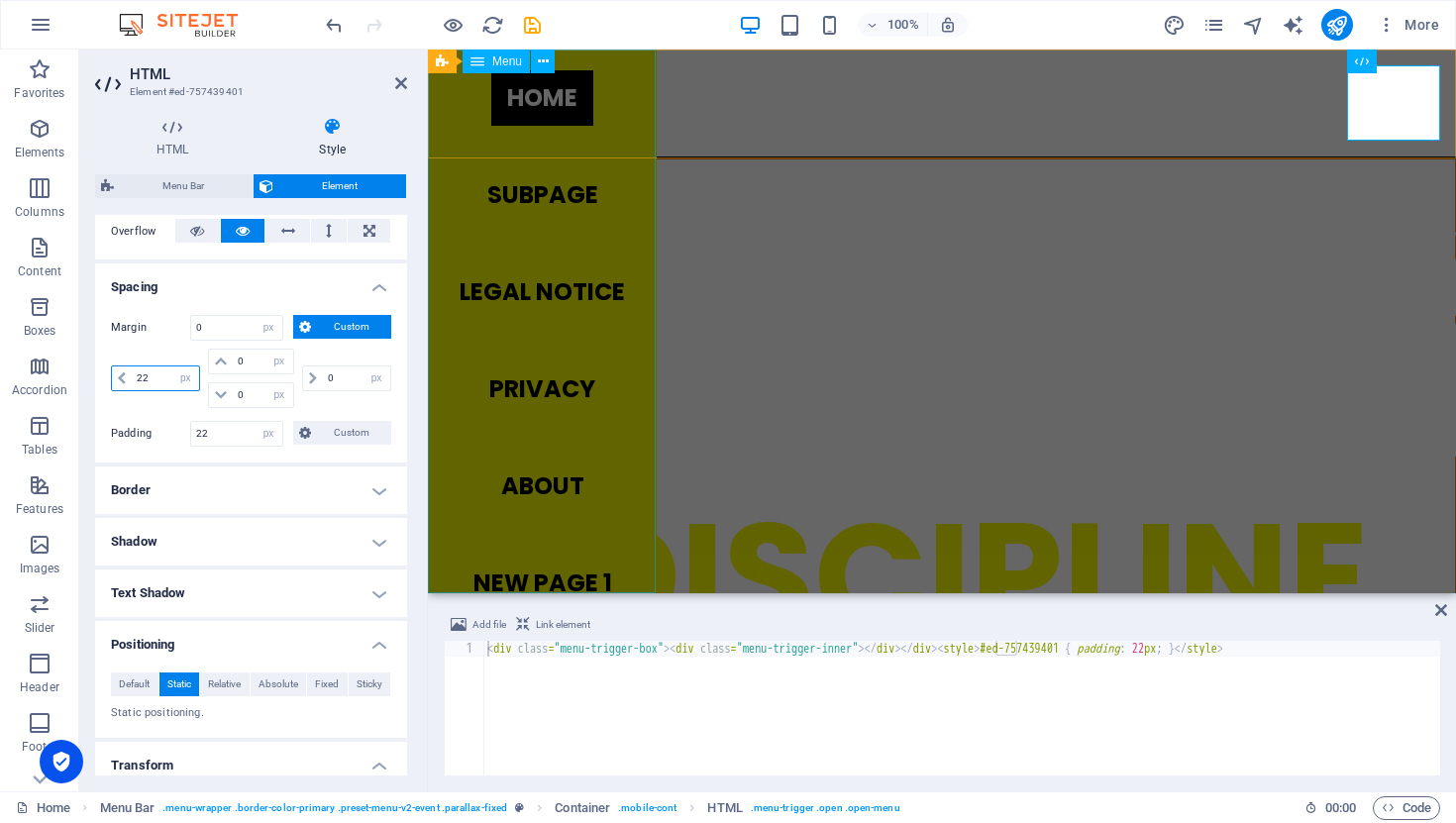 type 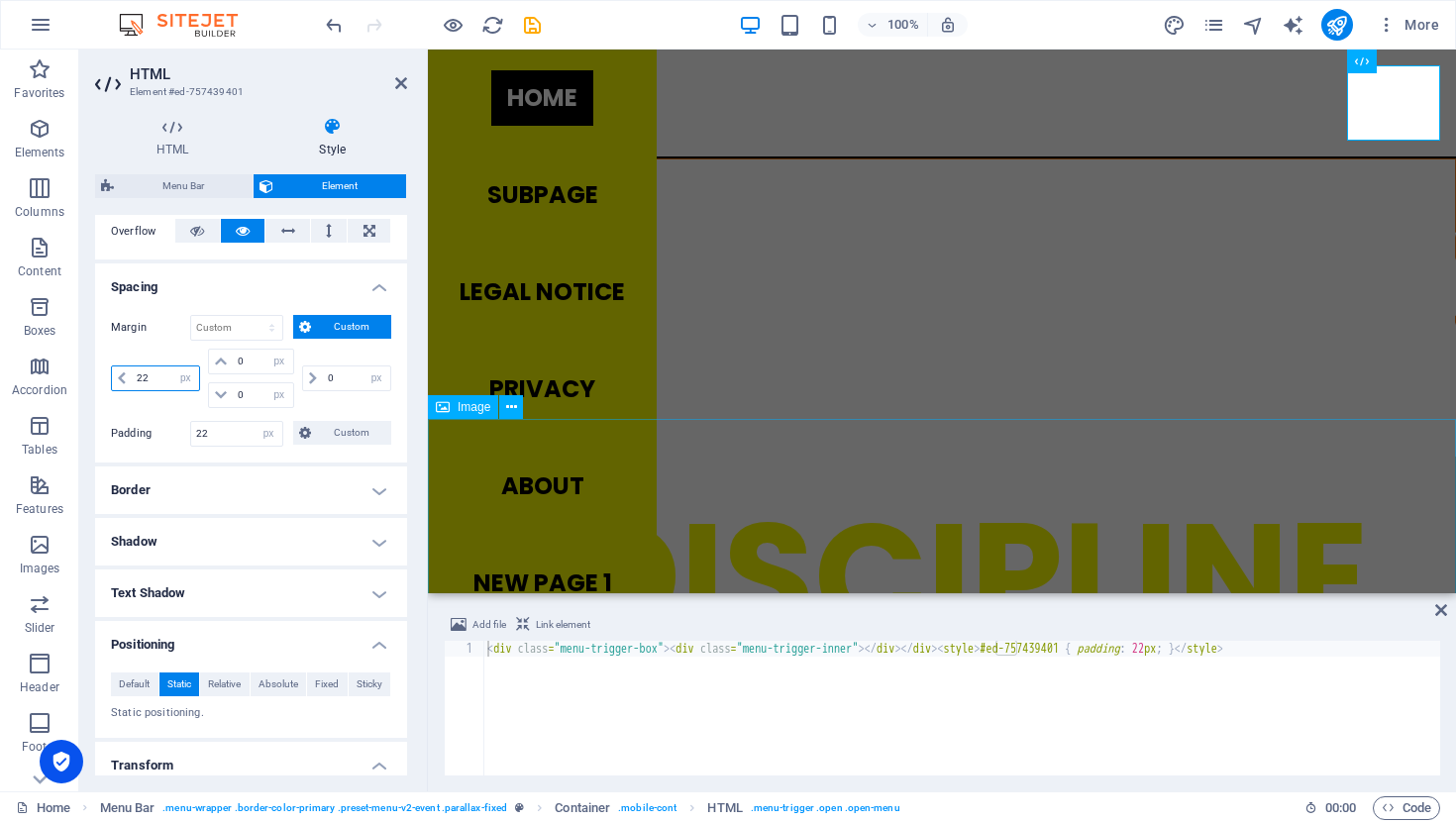 type on "22" 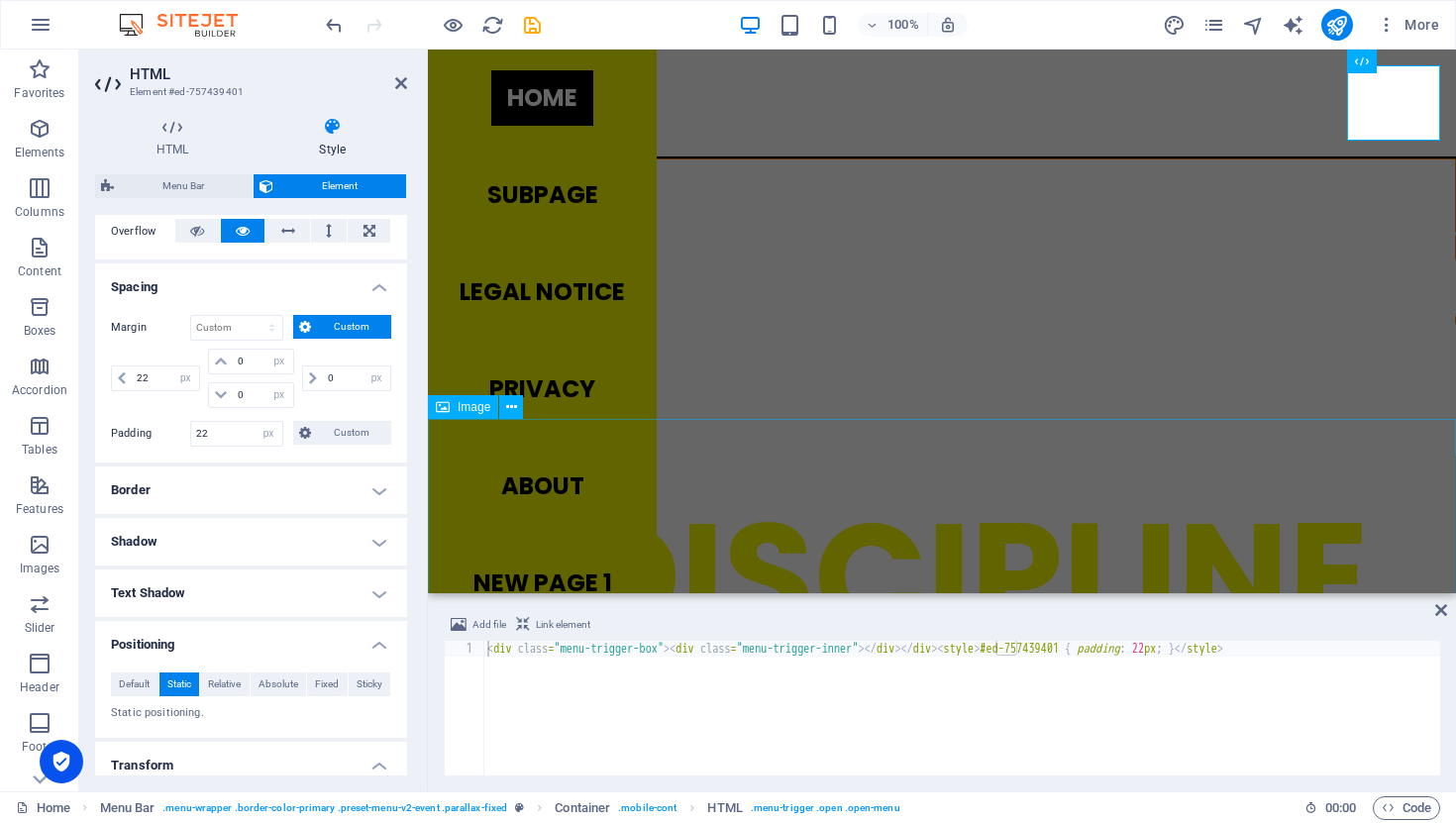 click at bounding box center (942, 1617) 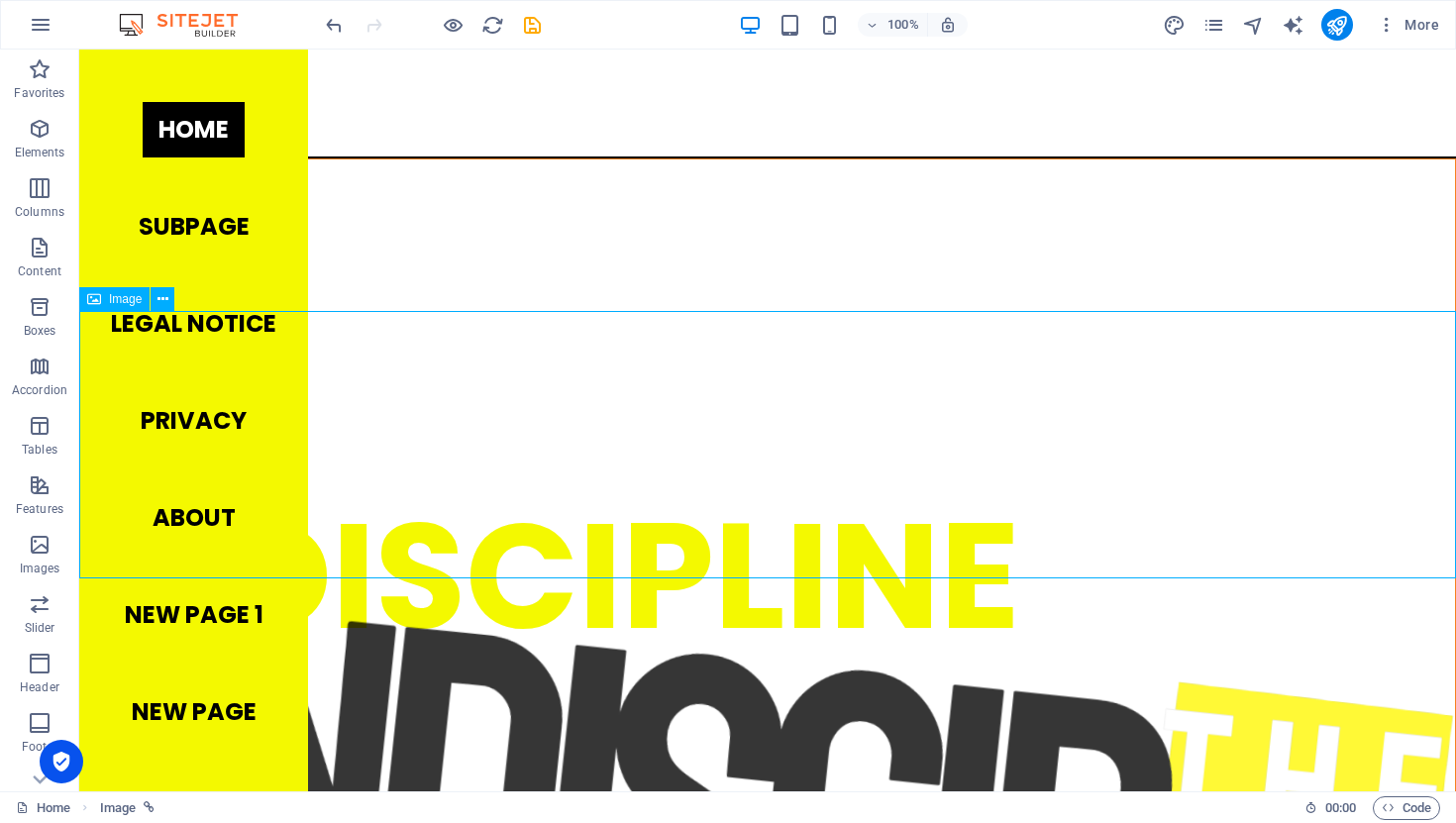 click at bounding box center (768, 1912) 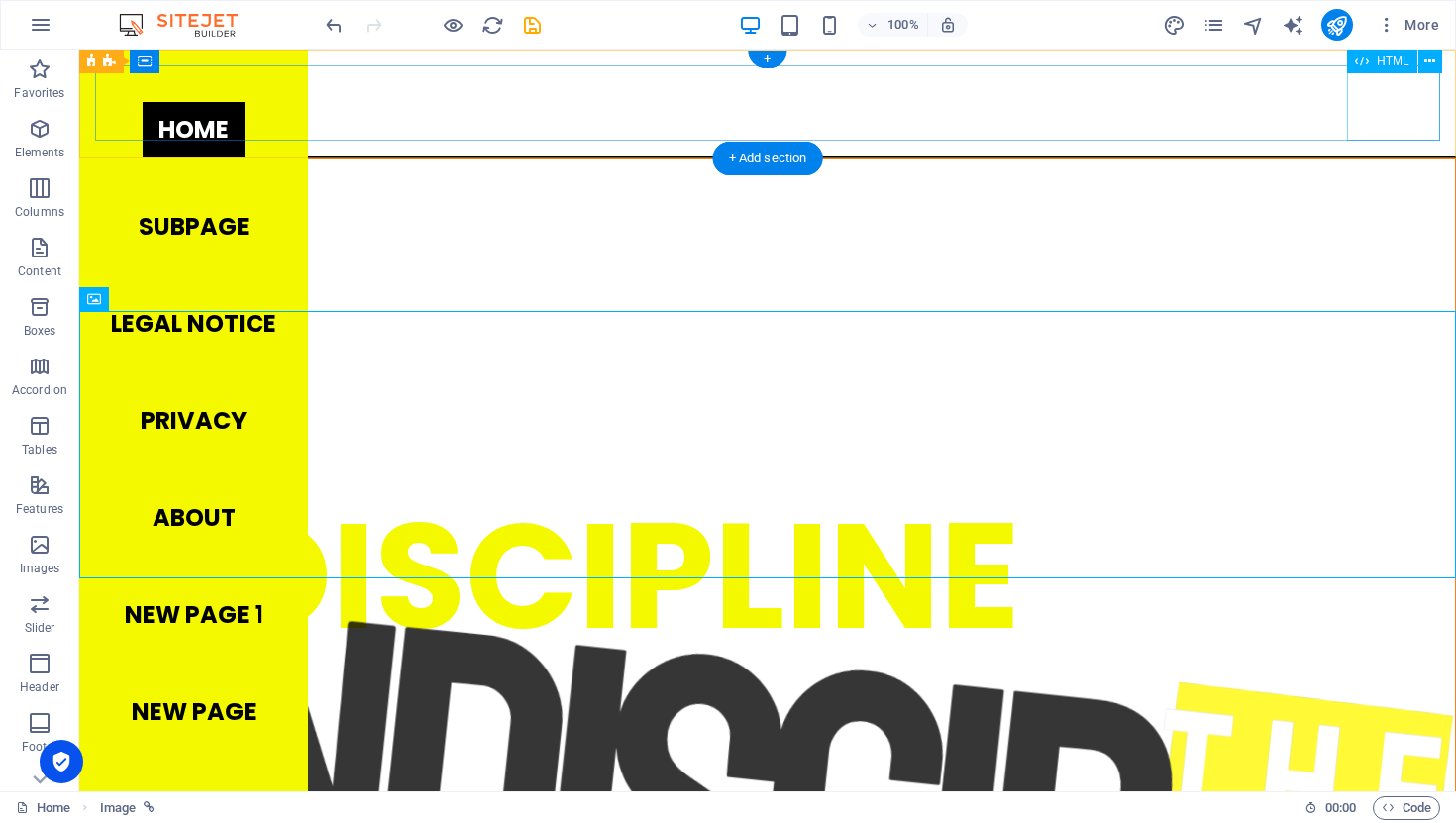 click at bounding box center (779, 103) 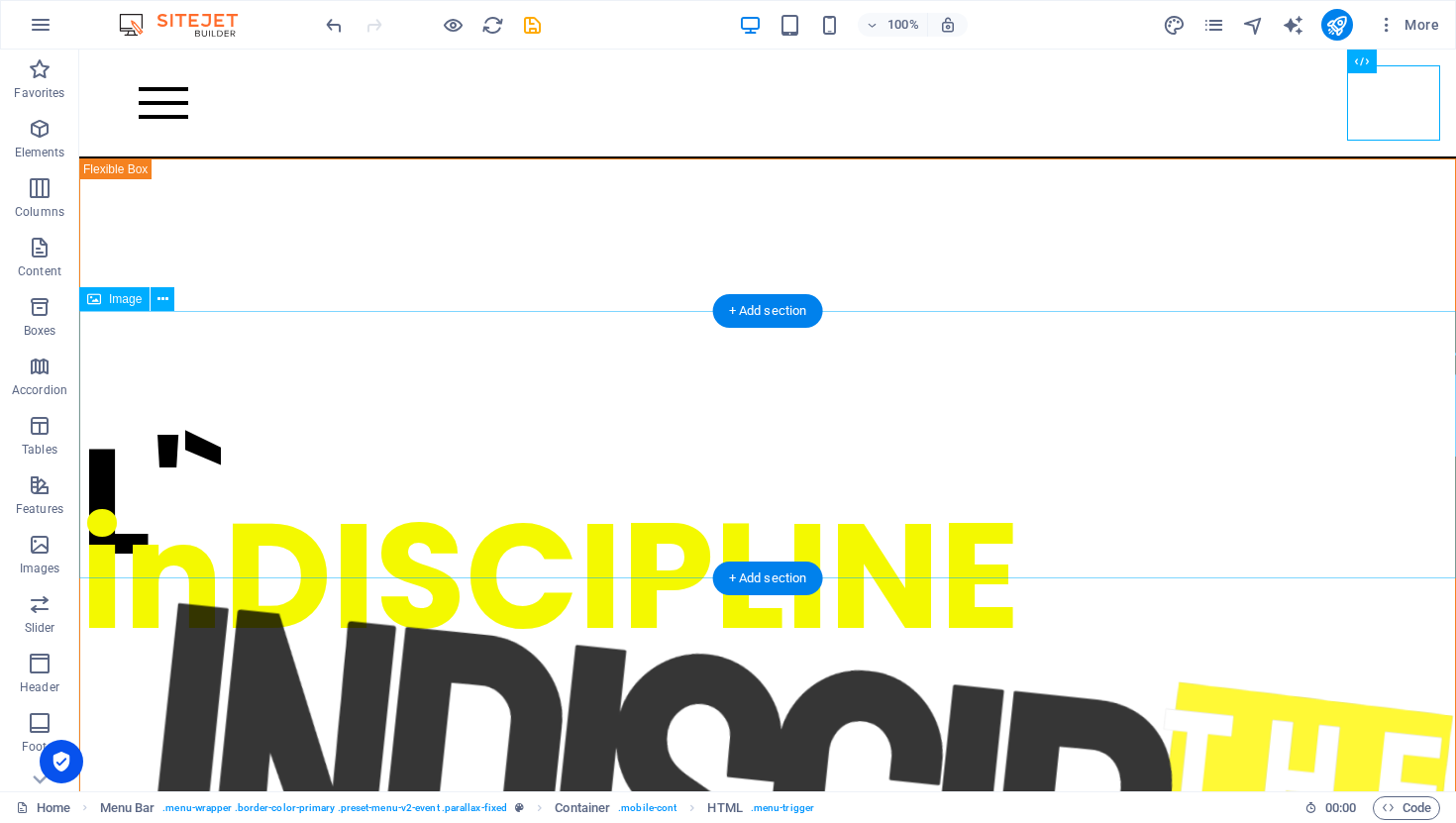 click at bounding box center (768, 1912) 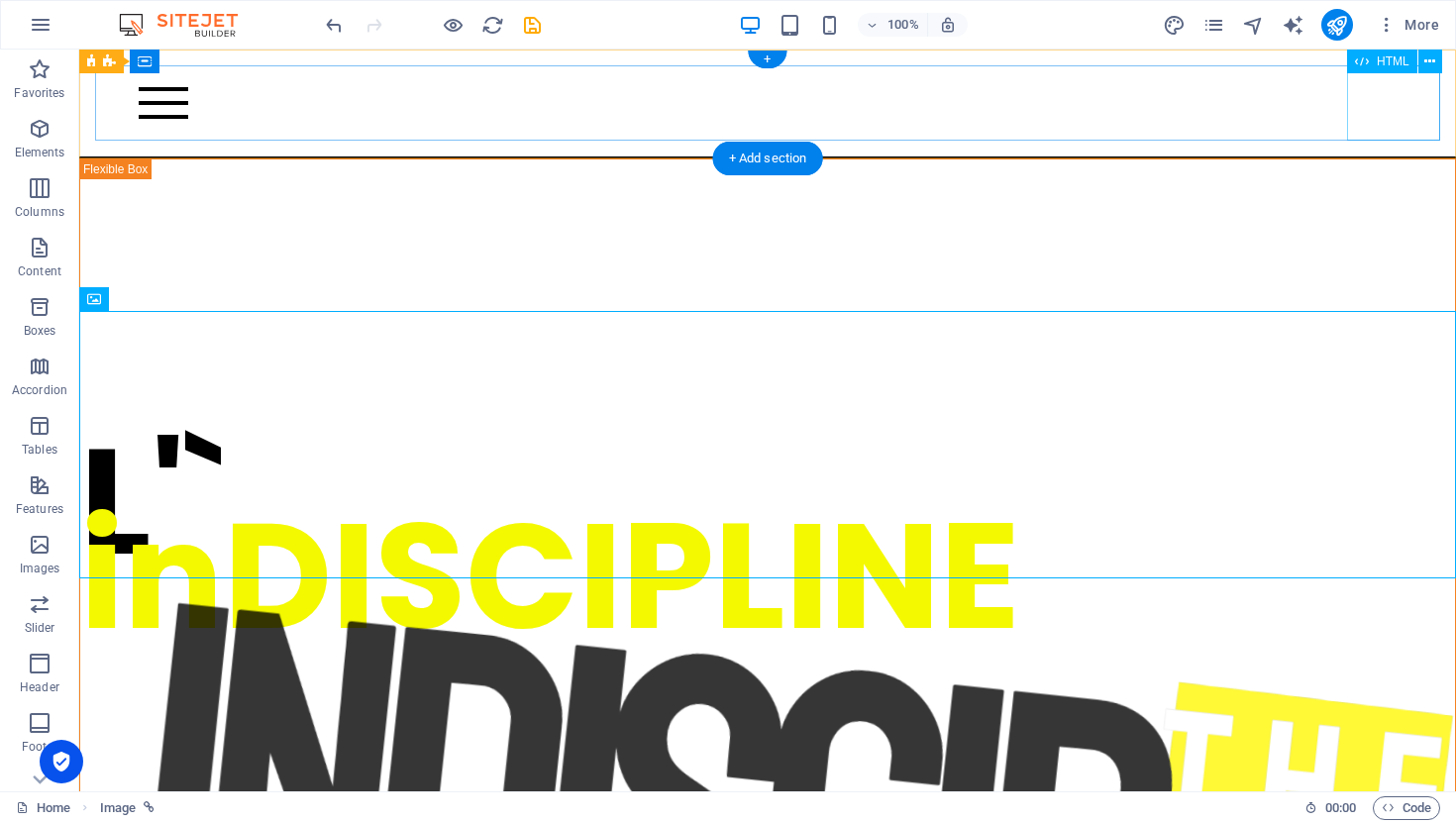 click at bounding box center [779, 103] 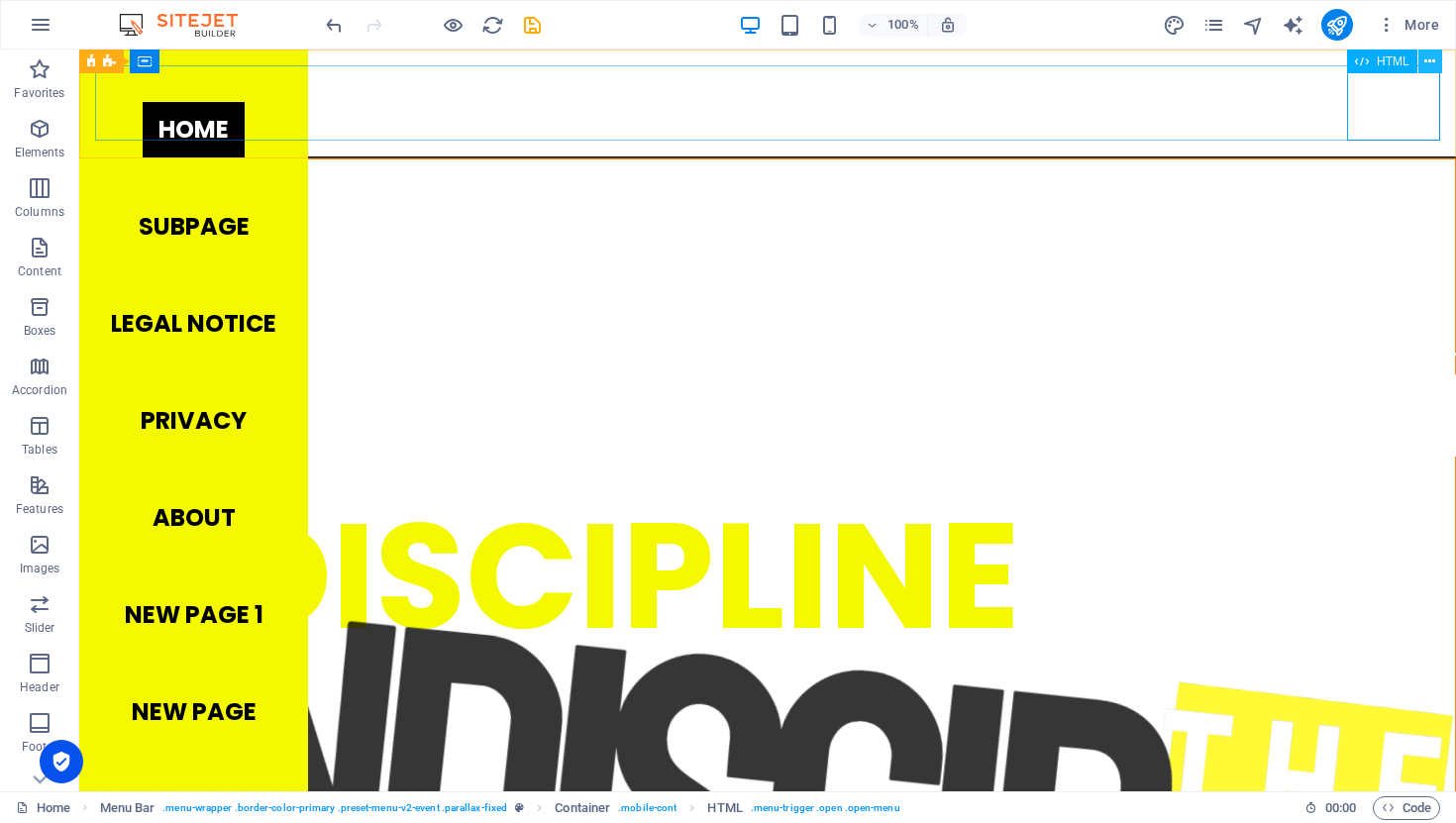 click at bounding box center (1429, 61) 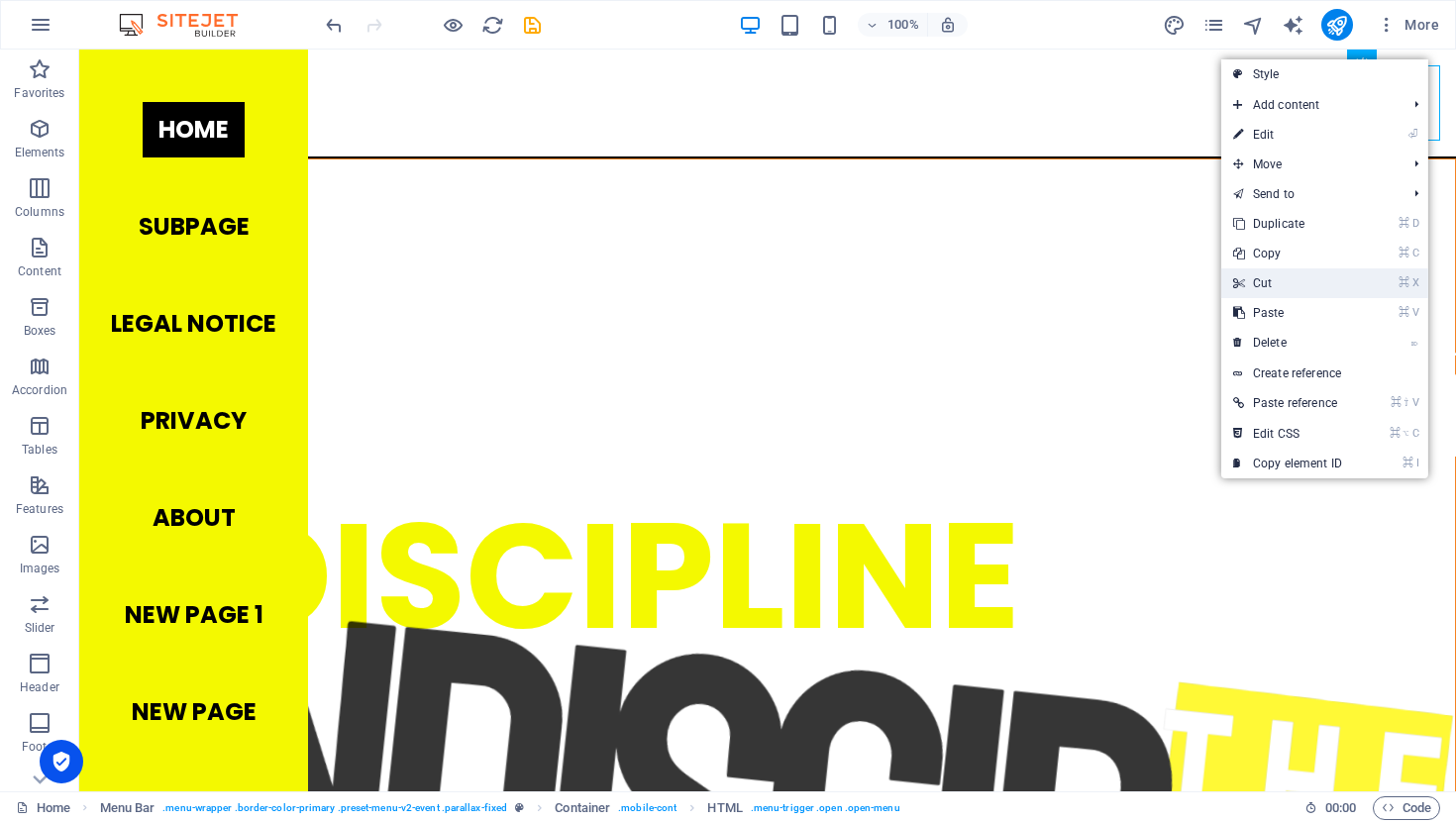 click on "⌘ X  Cut" at bounding box center (1288, 283) 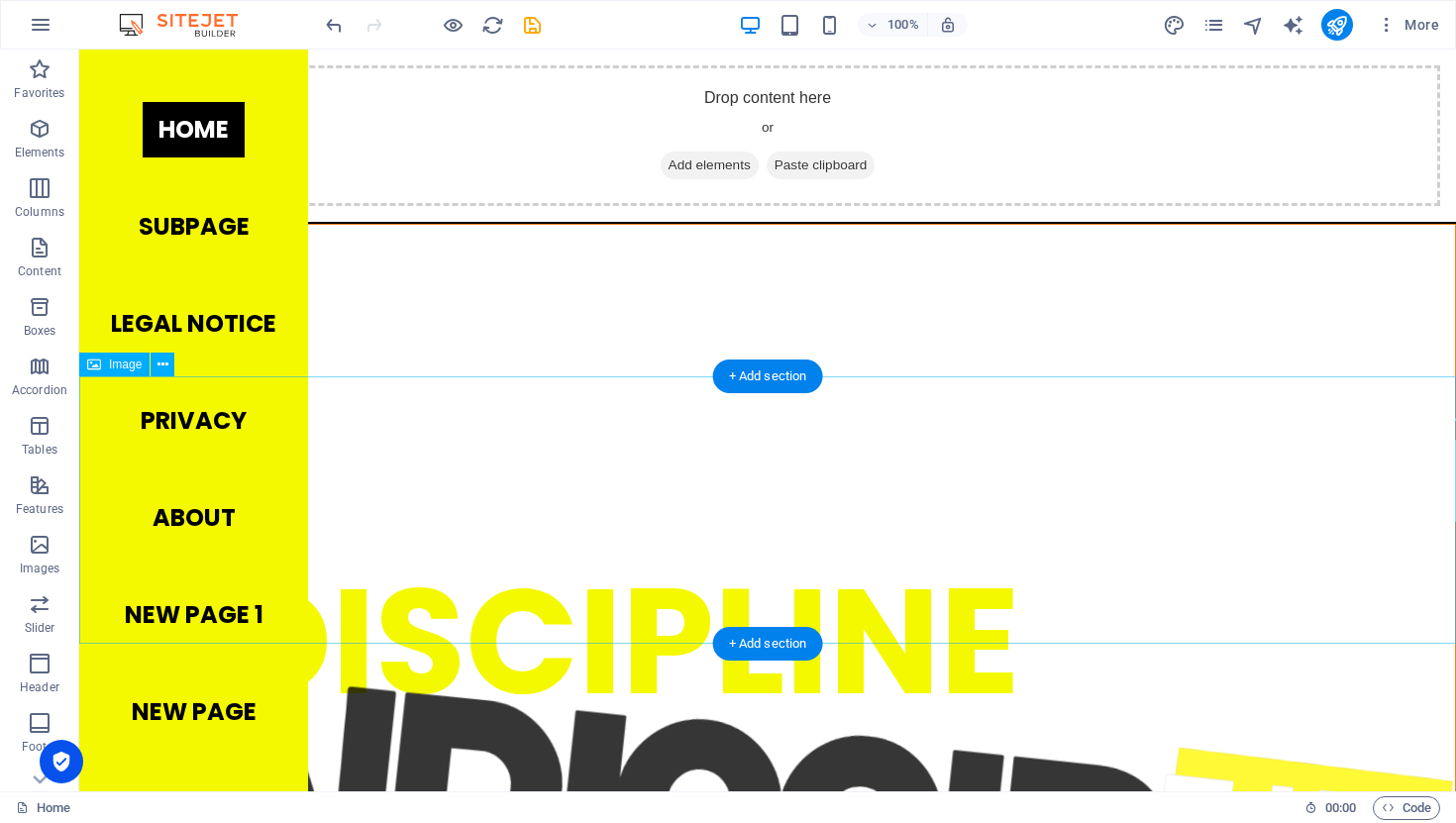 click at bounding box center (768, 1978) 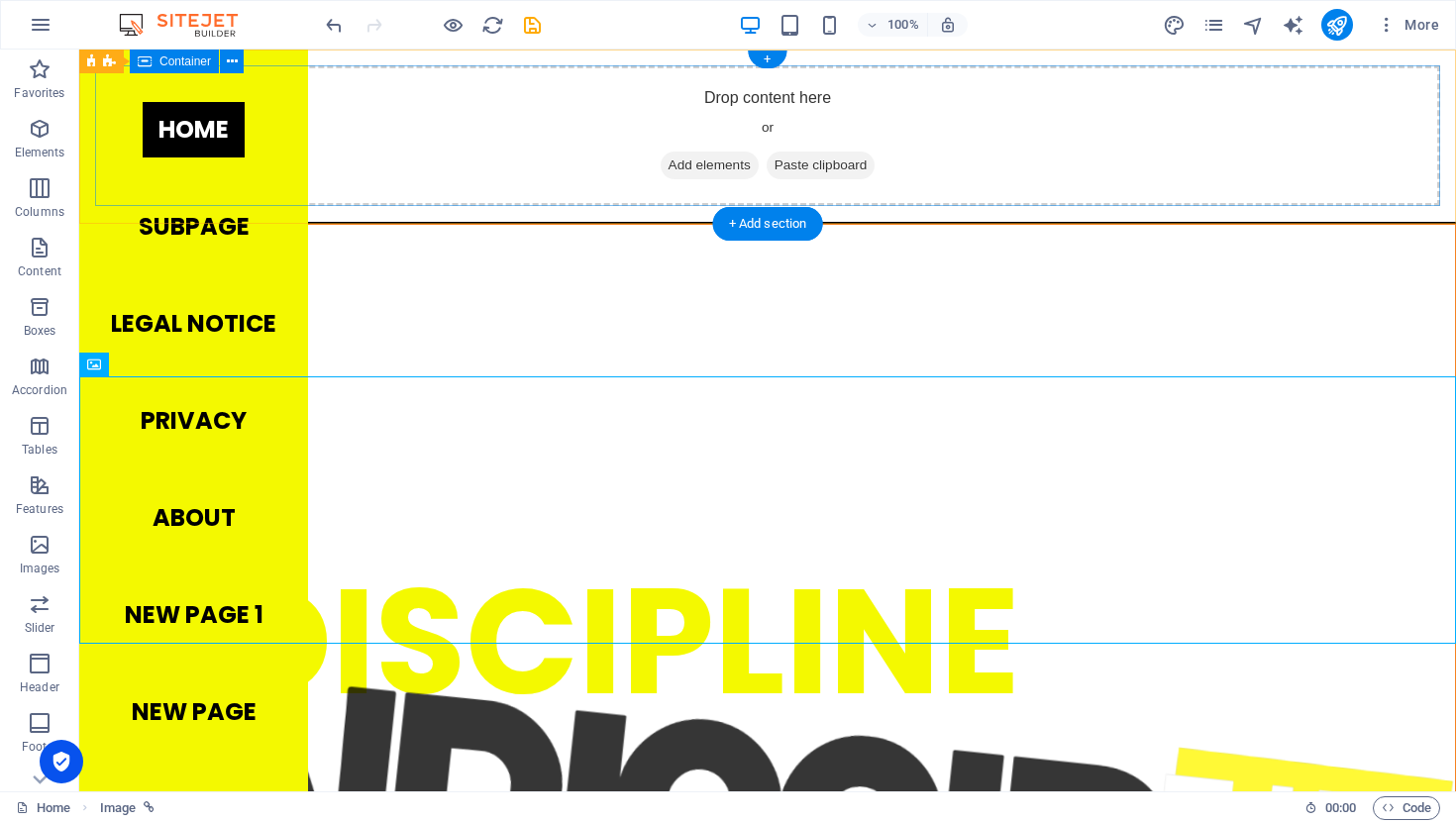 click on "Drop content here or  Add elements  Paste clipboard" at bounding box center (768, 136) 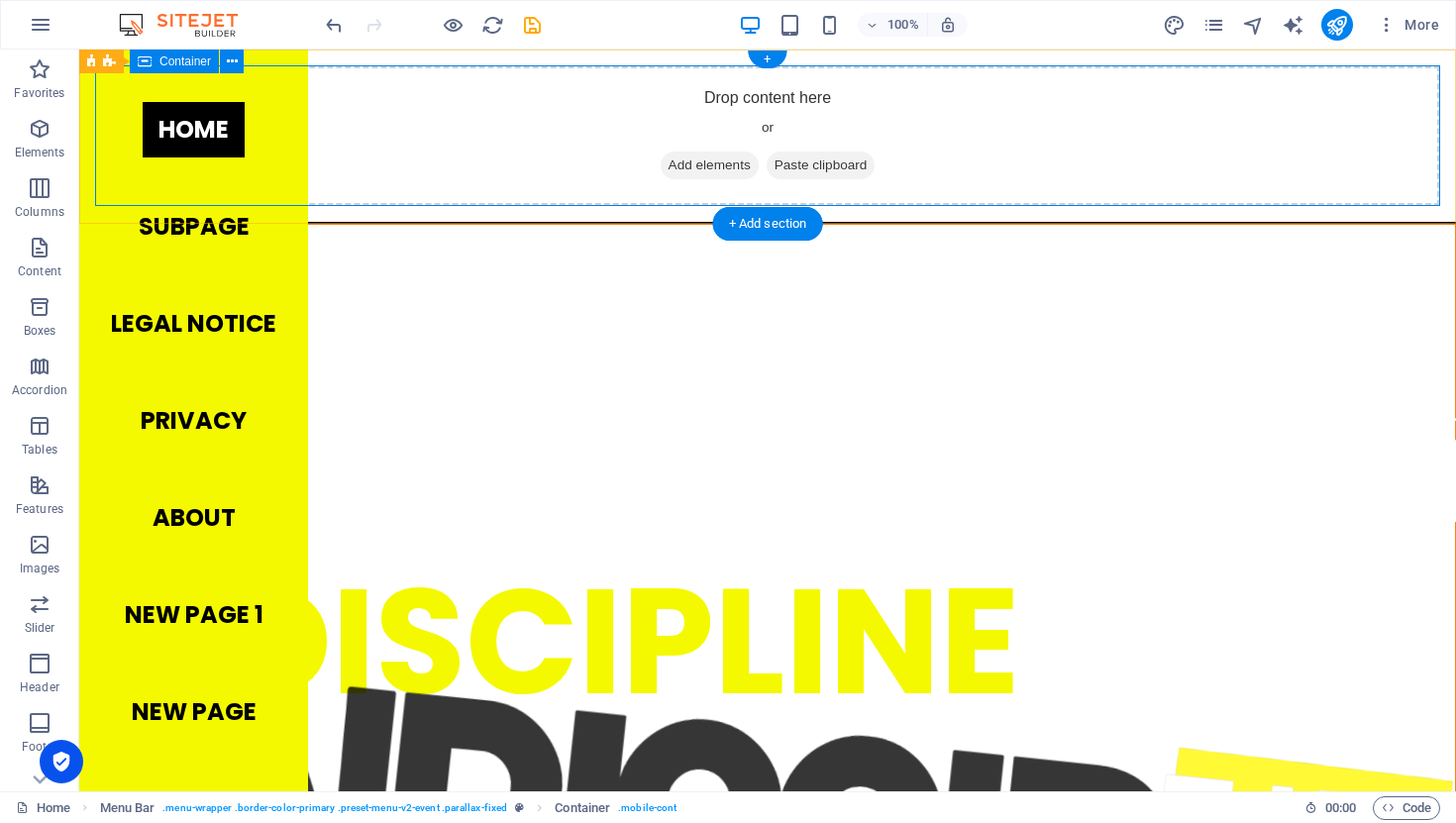 click on "Drop content here or  Add elements  Paste clipboard" at bounding box center [768, 136] 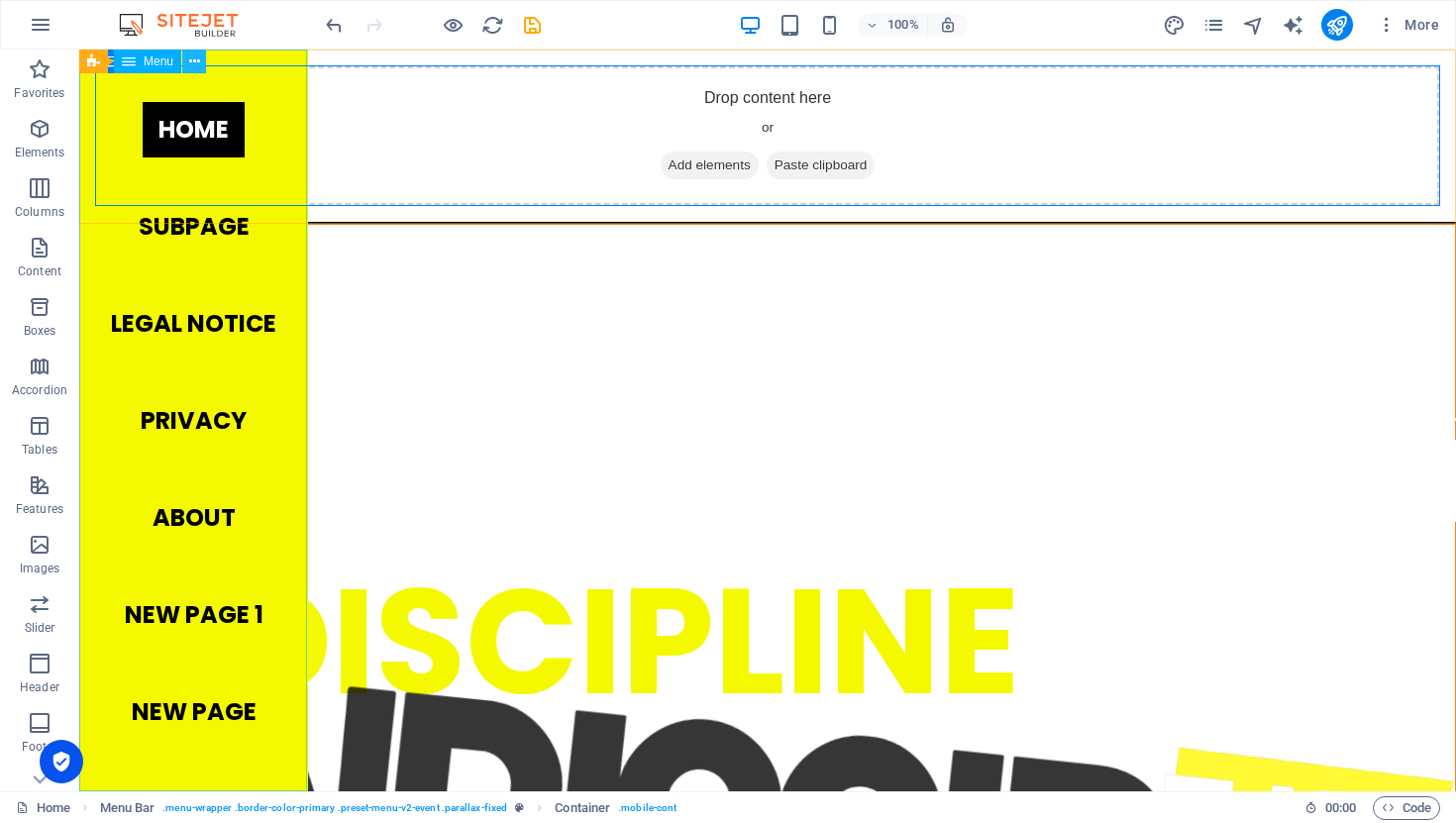 click at bounding box center (194, 61) 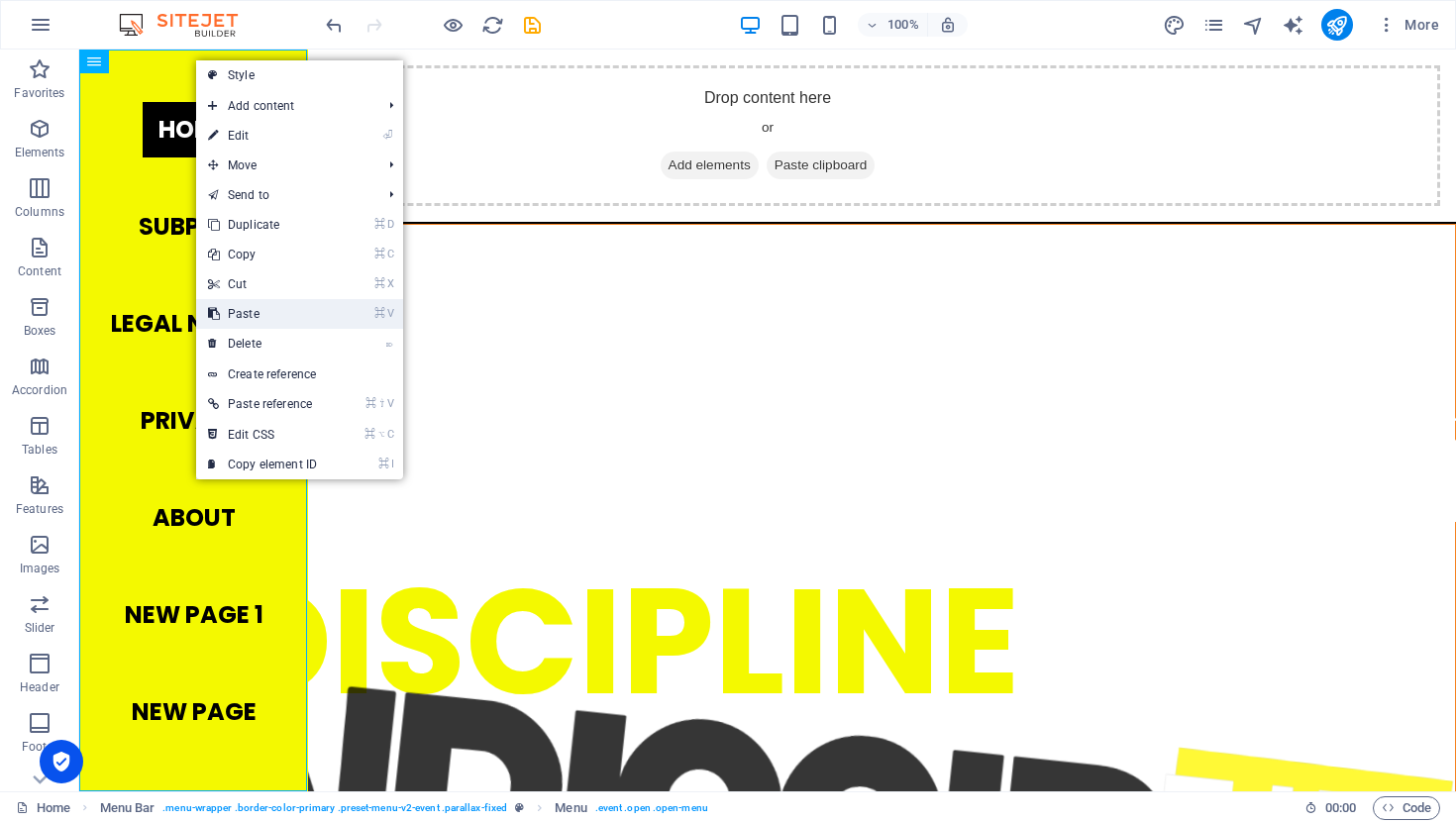 click on "⌘ V  Paste" at bounding box center (262, 314) 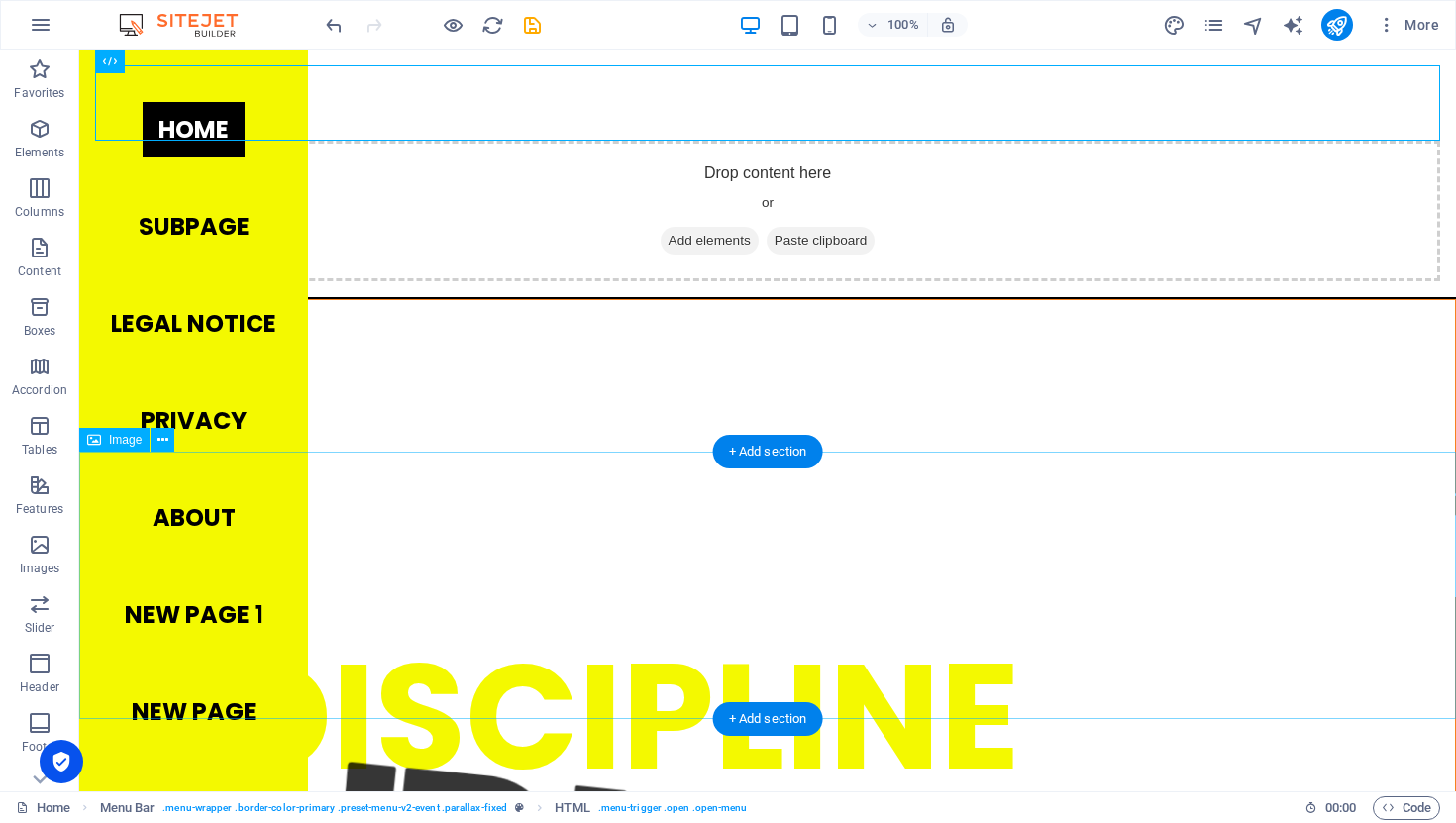 click at bounding box center [768, 2053] 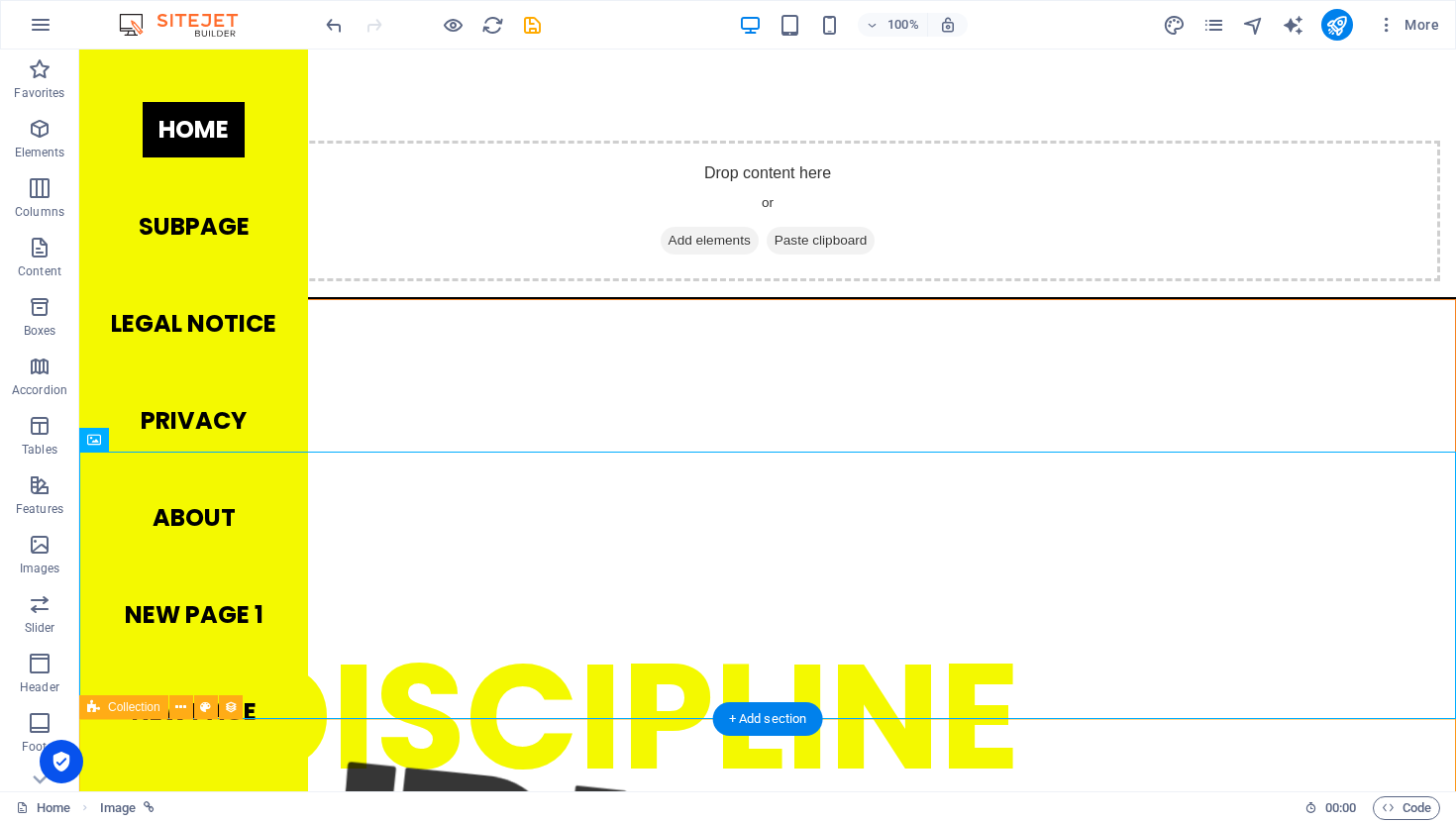 click on "Outrage. Category 1 08/31/2024 Please, by all means. Get angry with what technology spoon feeds, even if you know that the Algorithm does it so it earns your time—the thing you use to give meaning to your life. But please keep it to yourself if you won't bother to dive deep into whatever the scandal of the moment is. This way, at least you're not contributing to the noise.  Previous Next" at bounding box center [768, 2337] 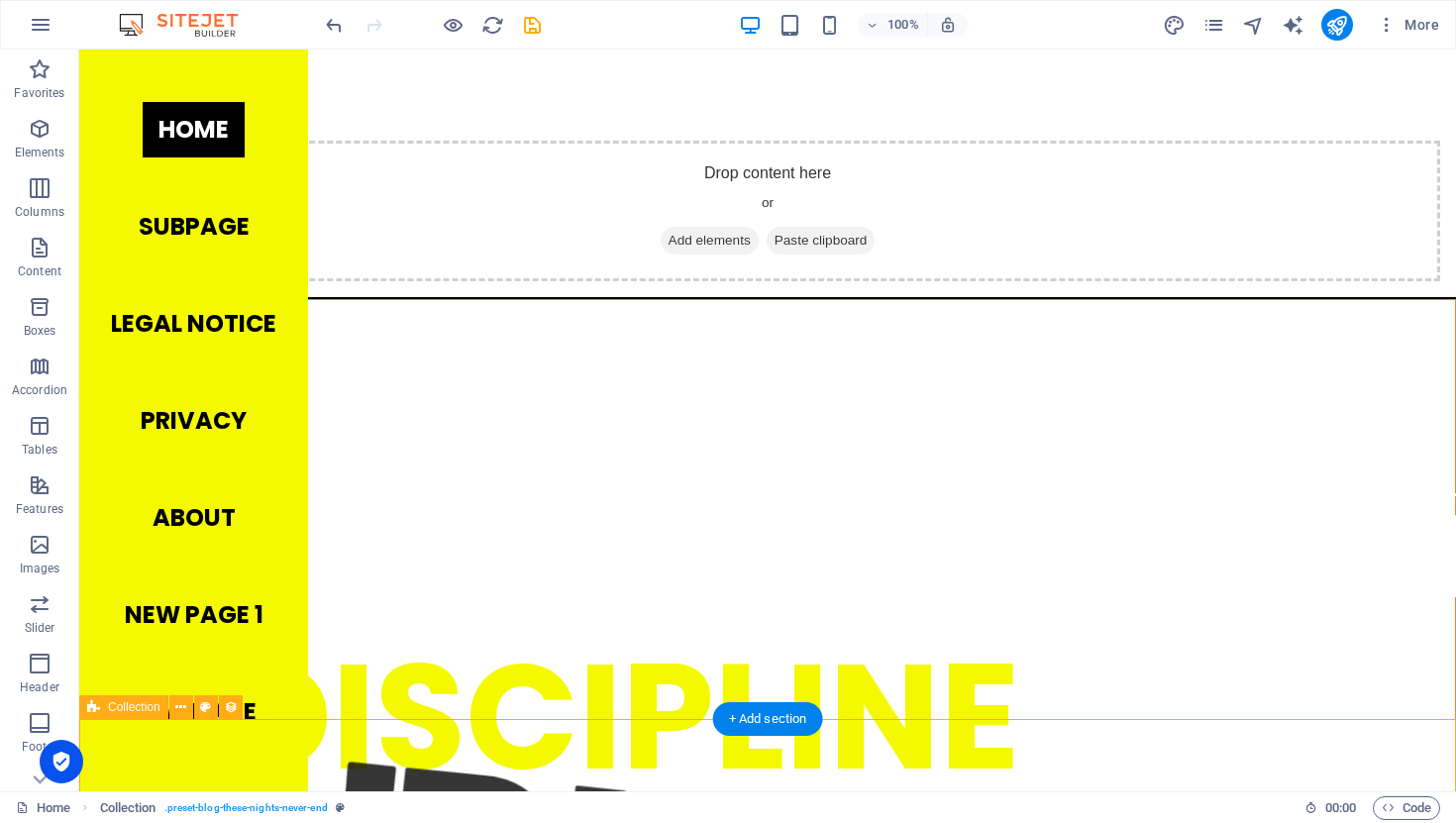 click on "Outrage. Category 1 08/31/2024 Please, by all means. Get angry with what technology spoon feeds, even if you know that the Algorithm does it so it earns your time—the thing you use to give meaning to your life. But please keep it to yourself if you won't bother to dive deep into whatever the scandal of the moment is. This way, at least you're not contributing to the noise.  Previous Next" at bounding box center [768, 2337] 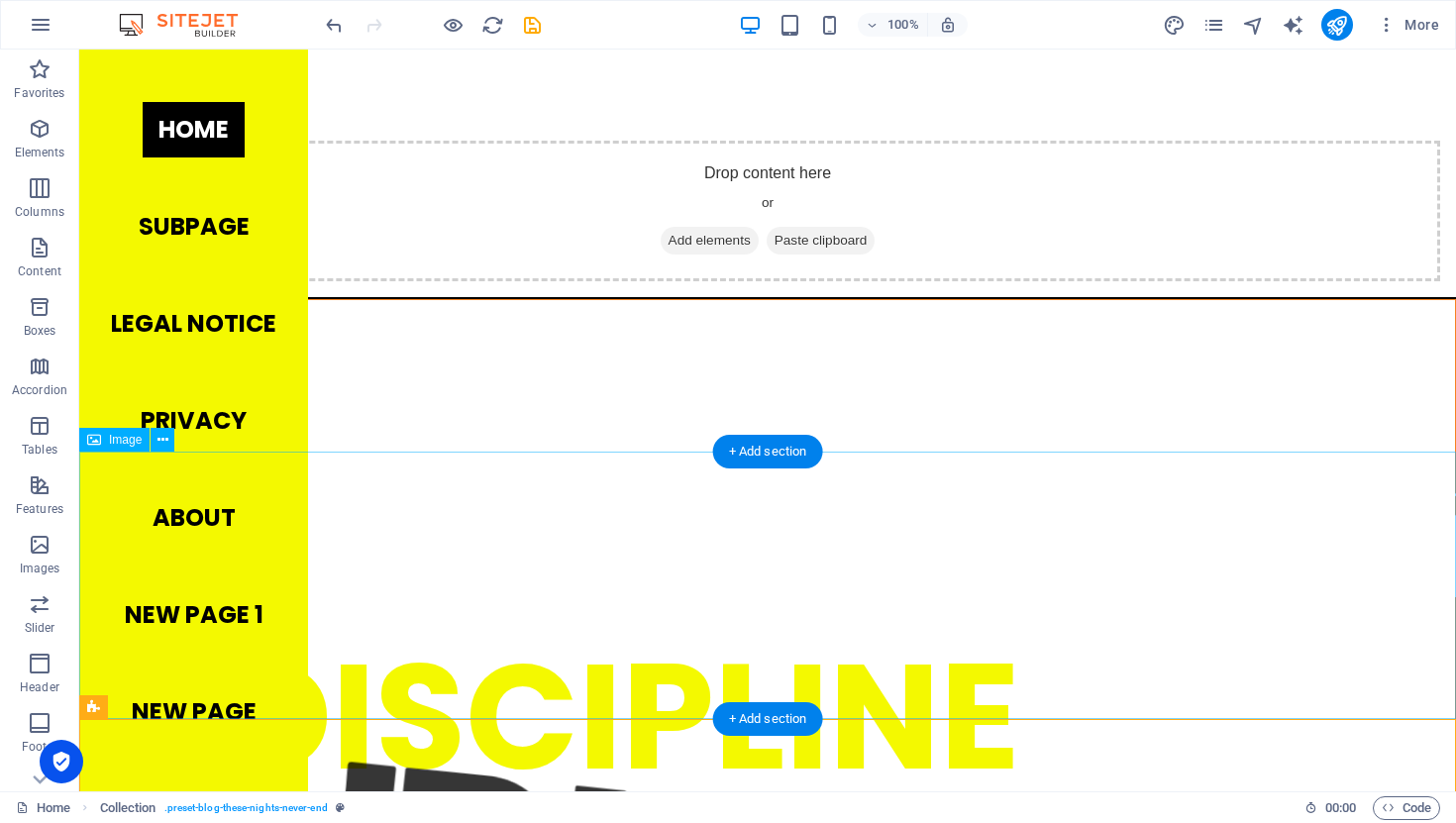 click at bounding box center [768, 2053] 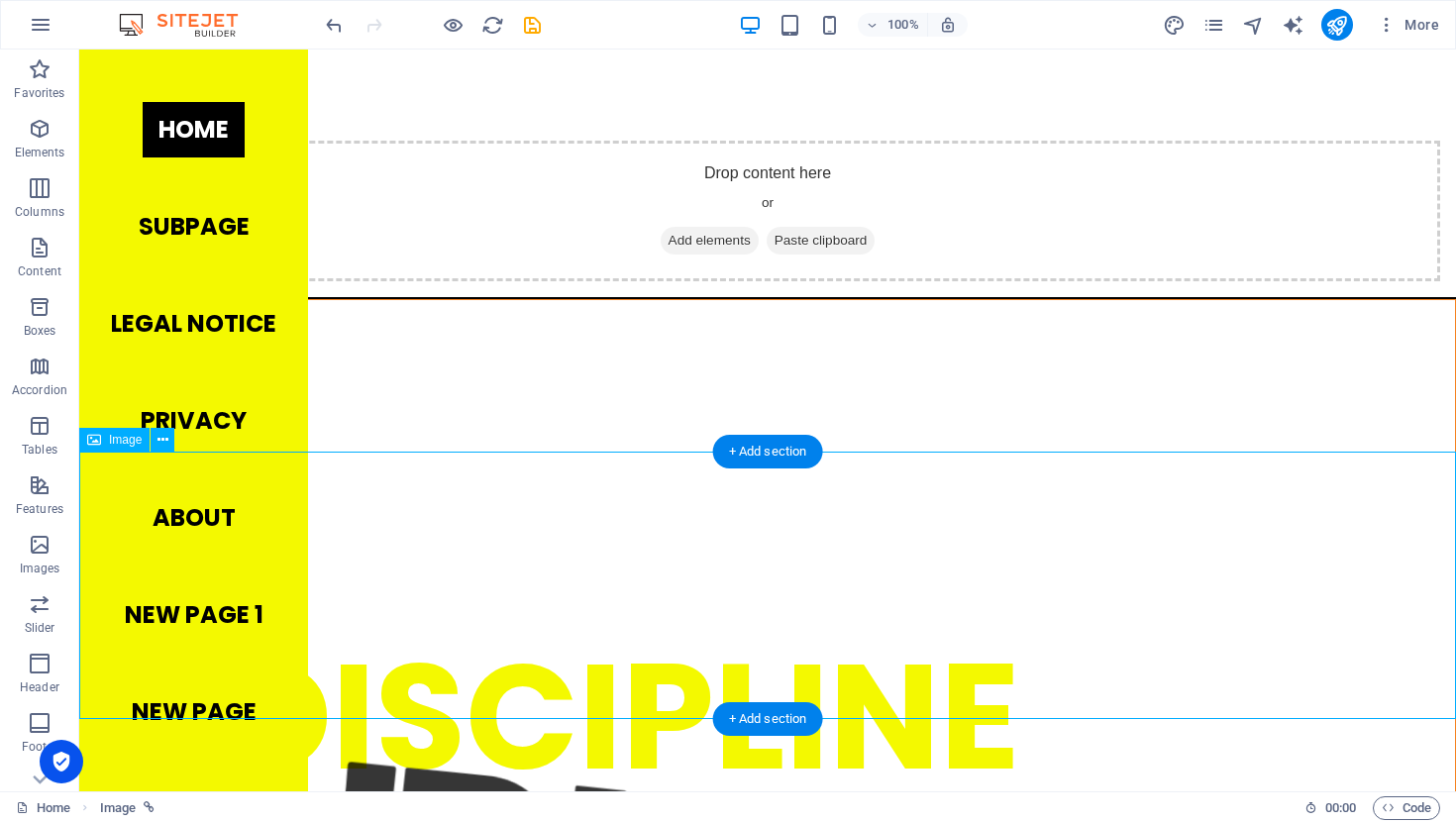 click at bounding box center [768, 2053] 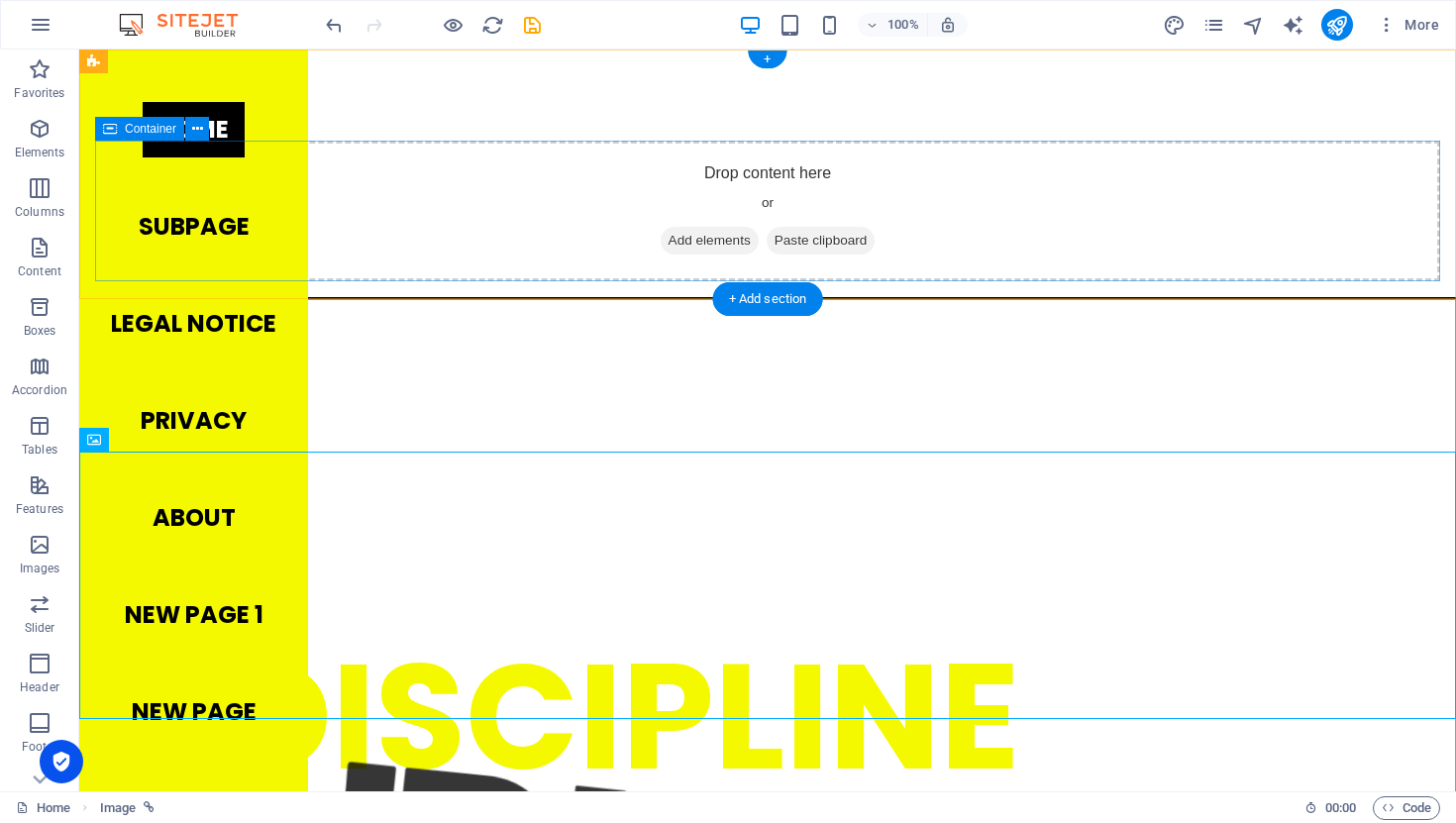 click on "Drop content here or  Add elements  Paste clipboard" at bounding box center (768, 211) 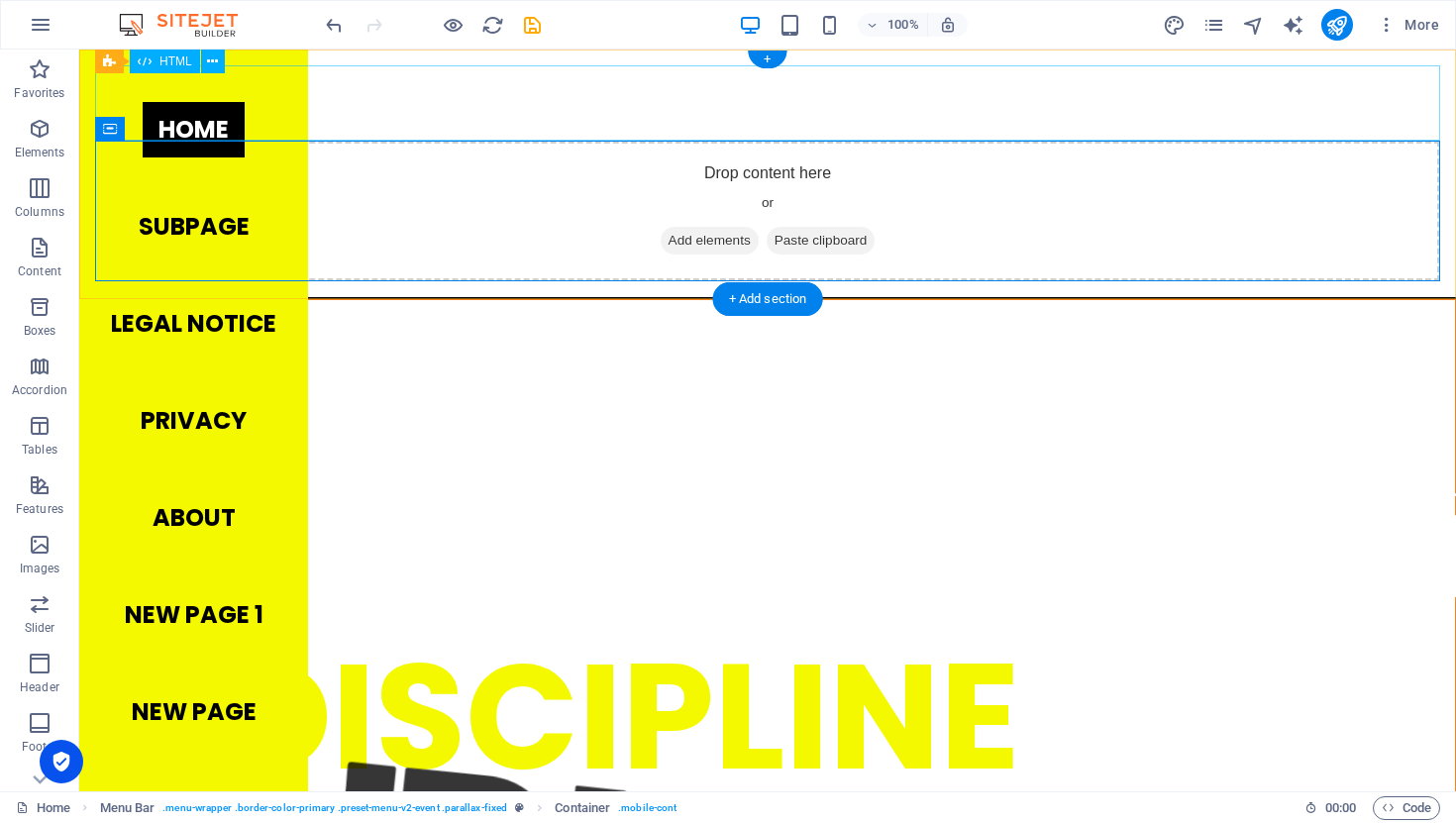 click at bounding box center (779, 103) 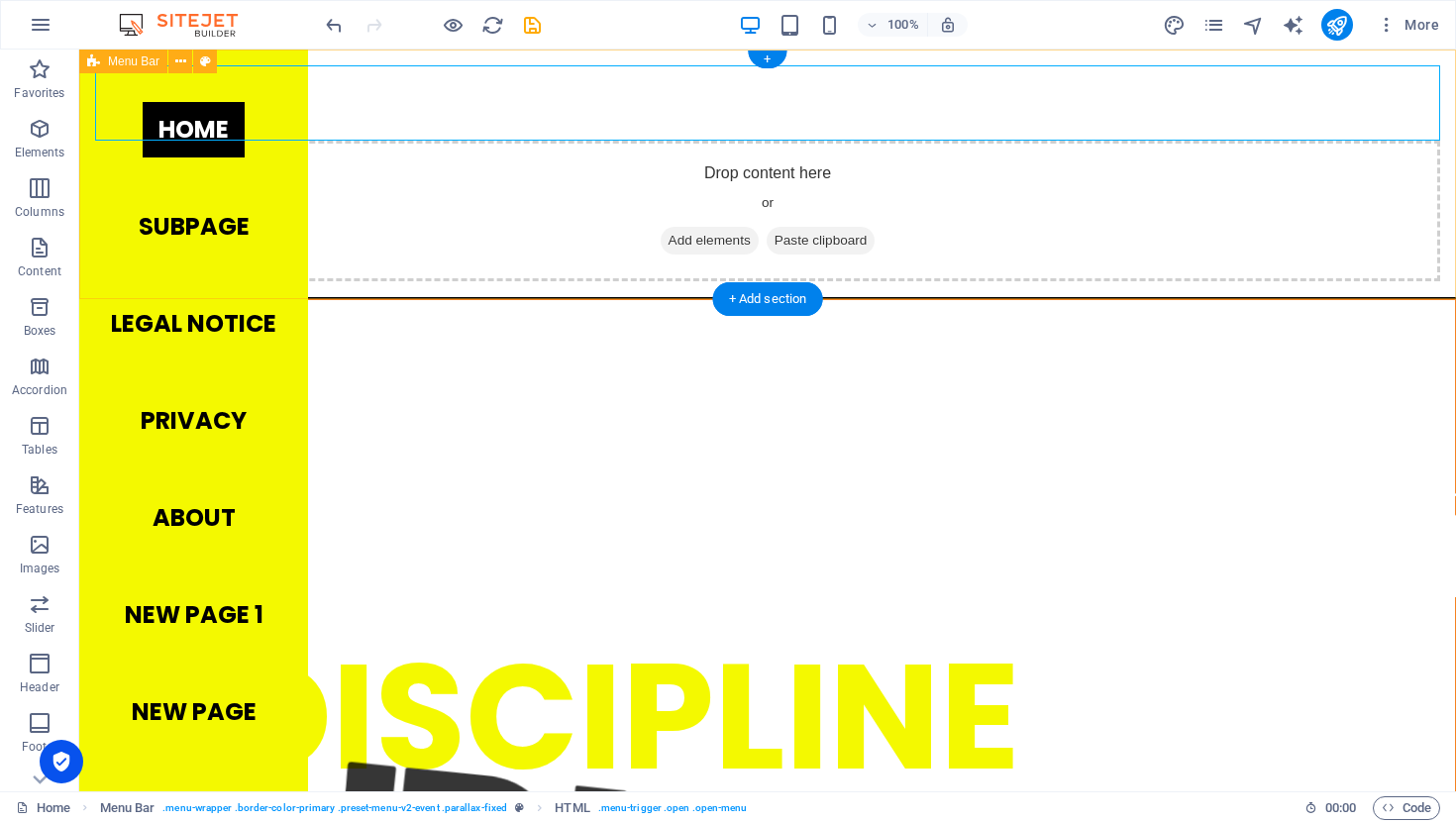 click on "Home Subpage Legal Notice Privacy ABOUT New page 1 New page Drop content here or  Add elements  Paste clipboard" at bounding box center (768, 174) 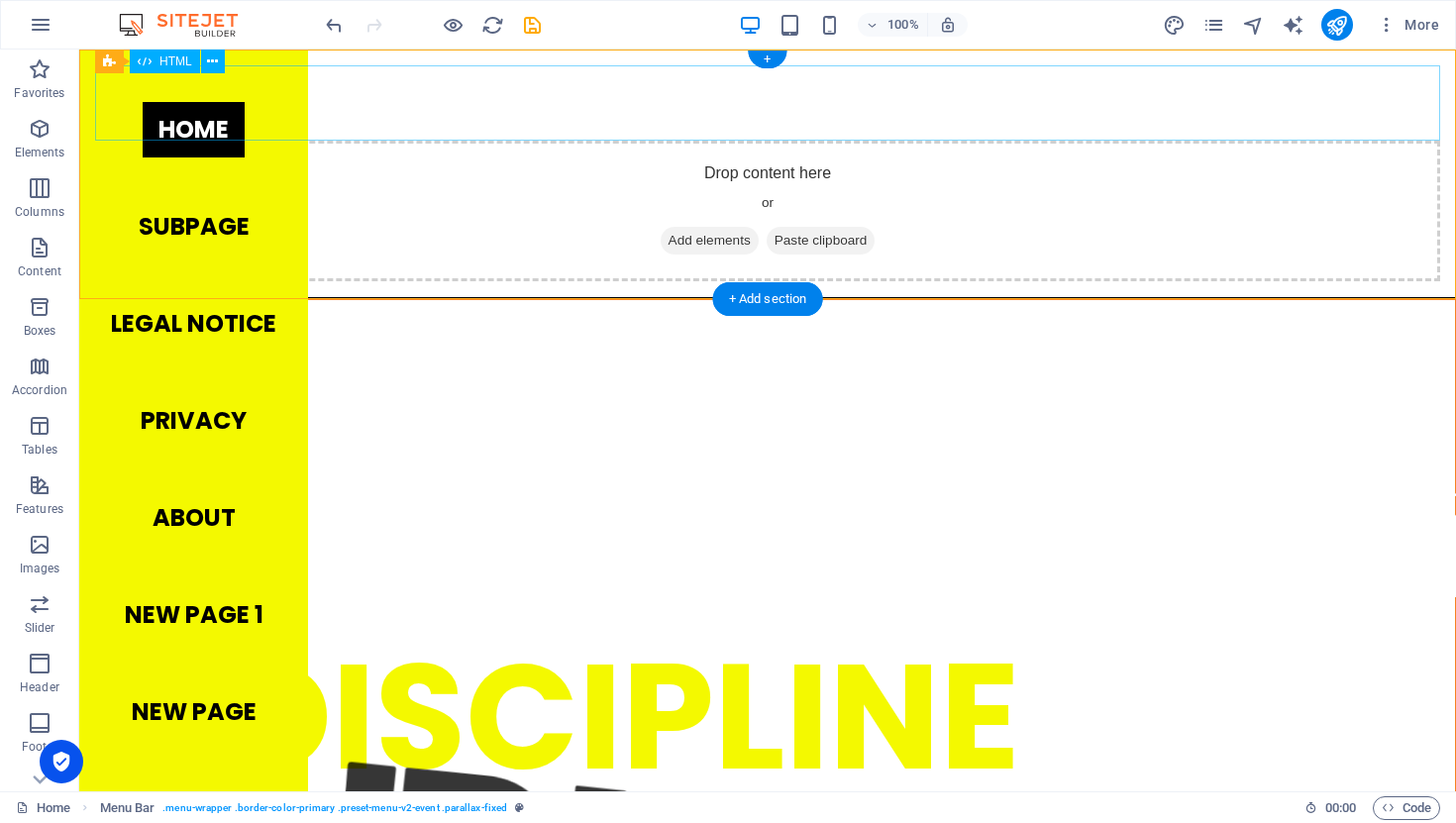 click at bounding box center [779, 103] 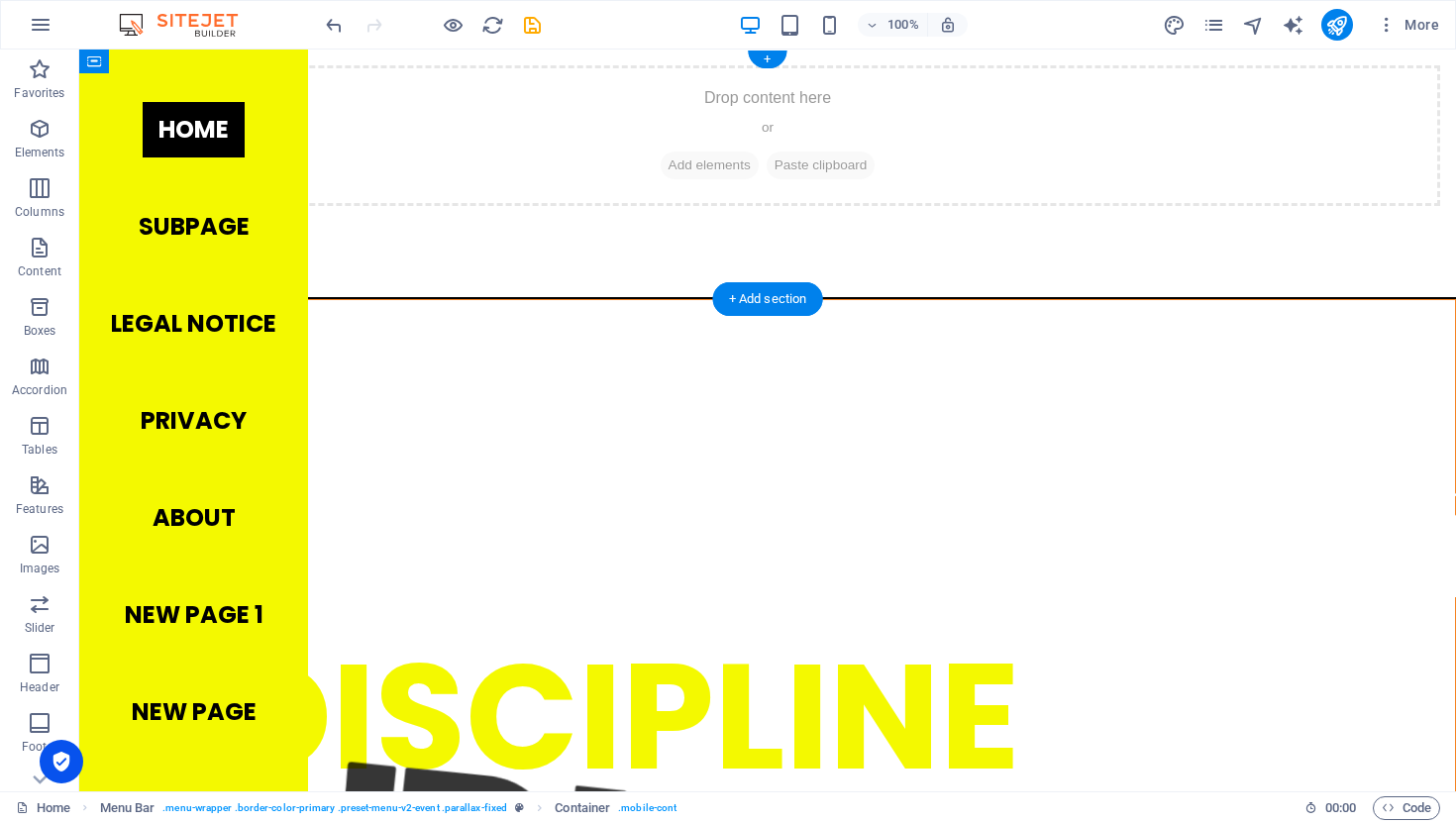 drag, startPoint x: 1031, startPoint y: 244, endPoint x: 793, endPoint y: 90, distance: 283.4784 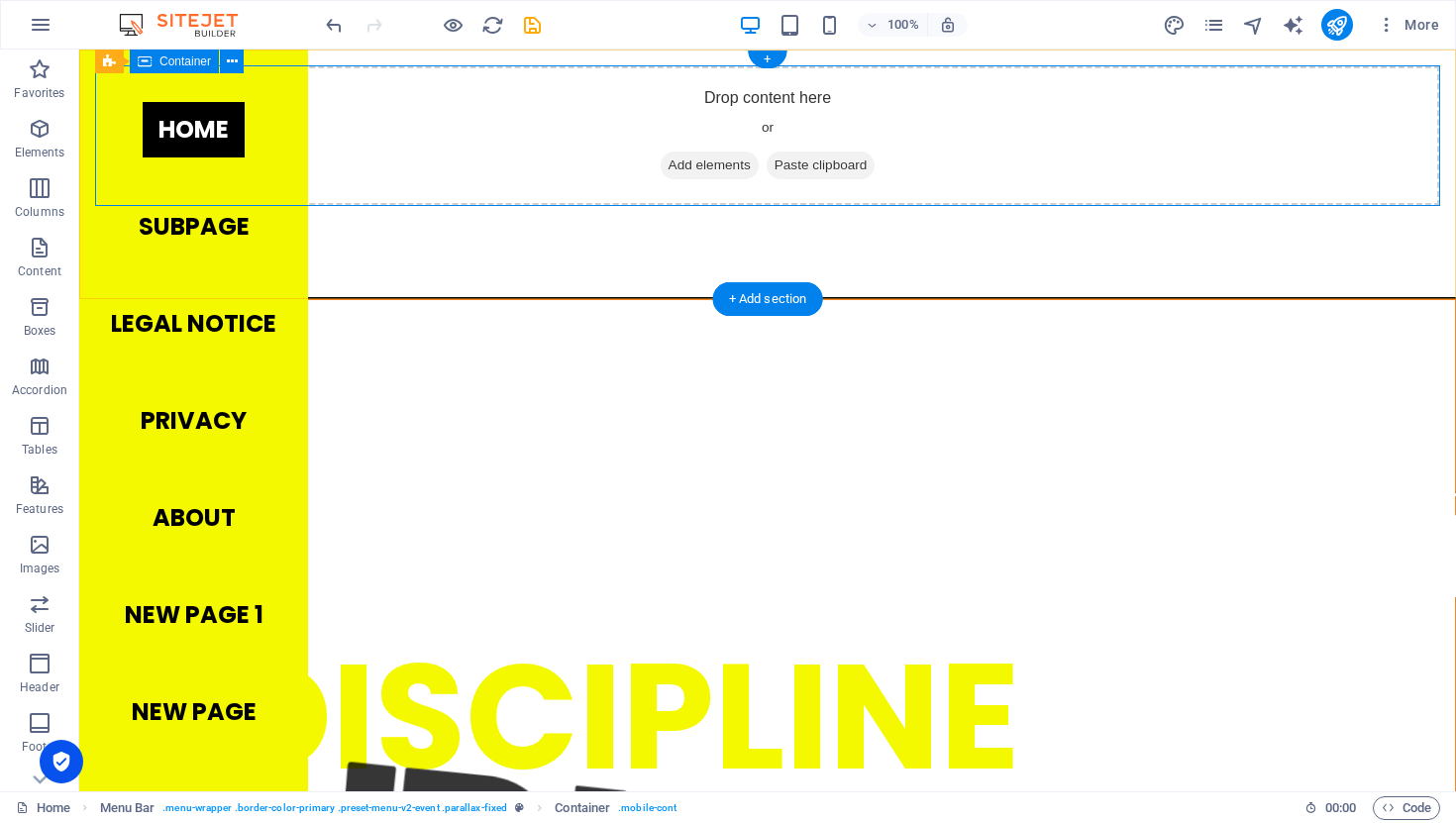 click on "Drop content here or  Add elements  Paste clipboard" at bounding box center [768, 136] 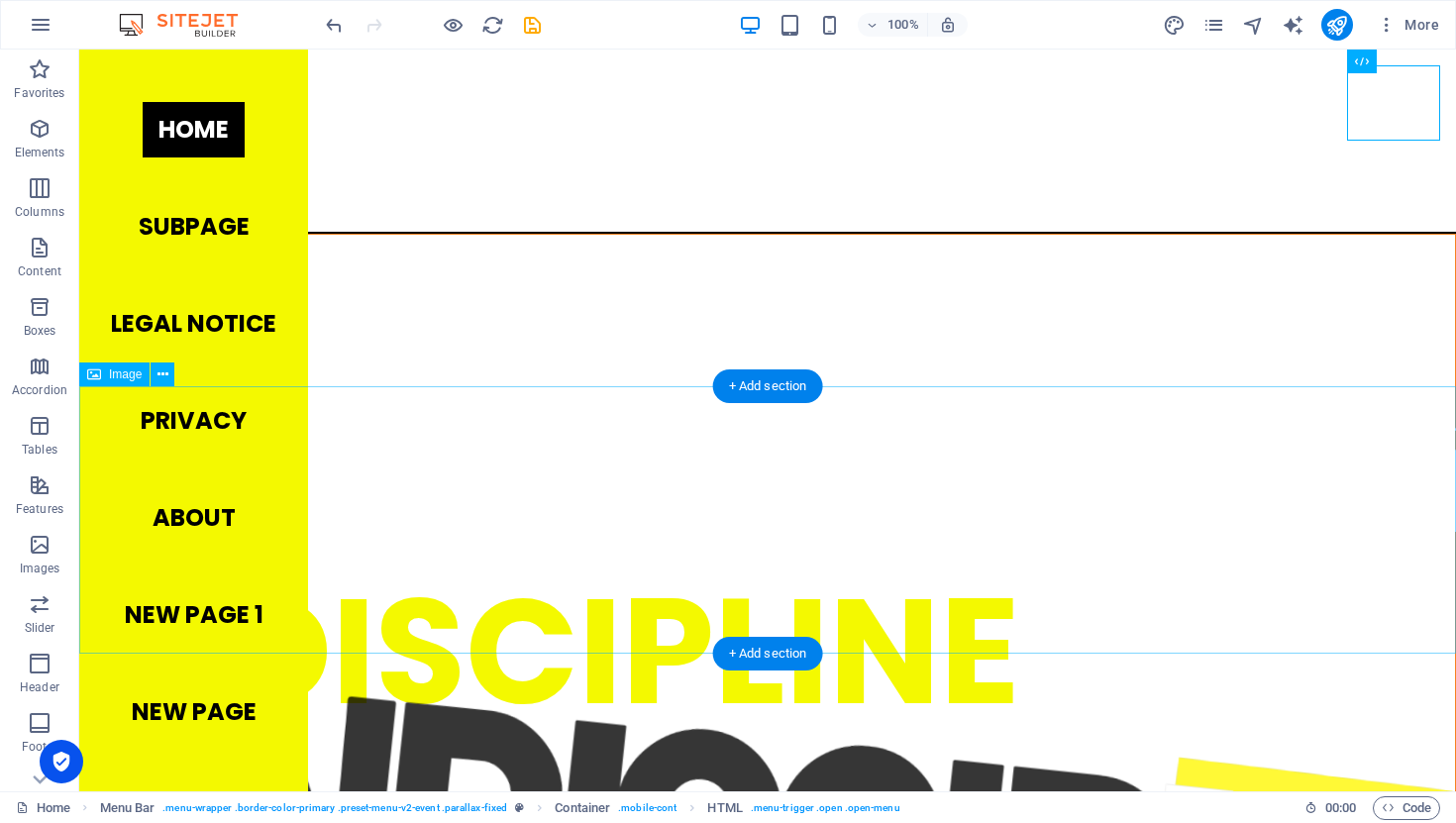 click at bounding box center (768, 1988) 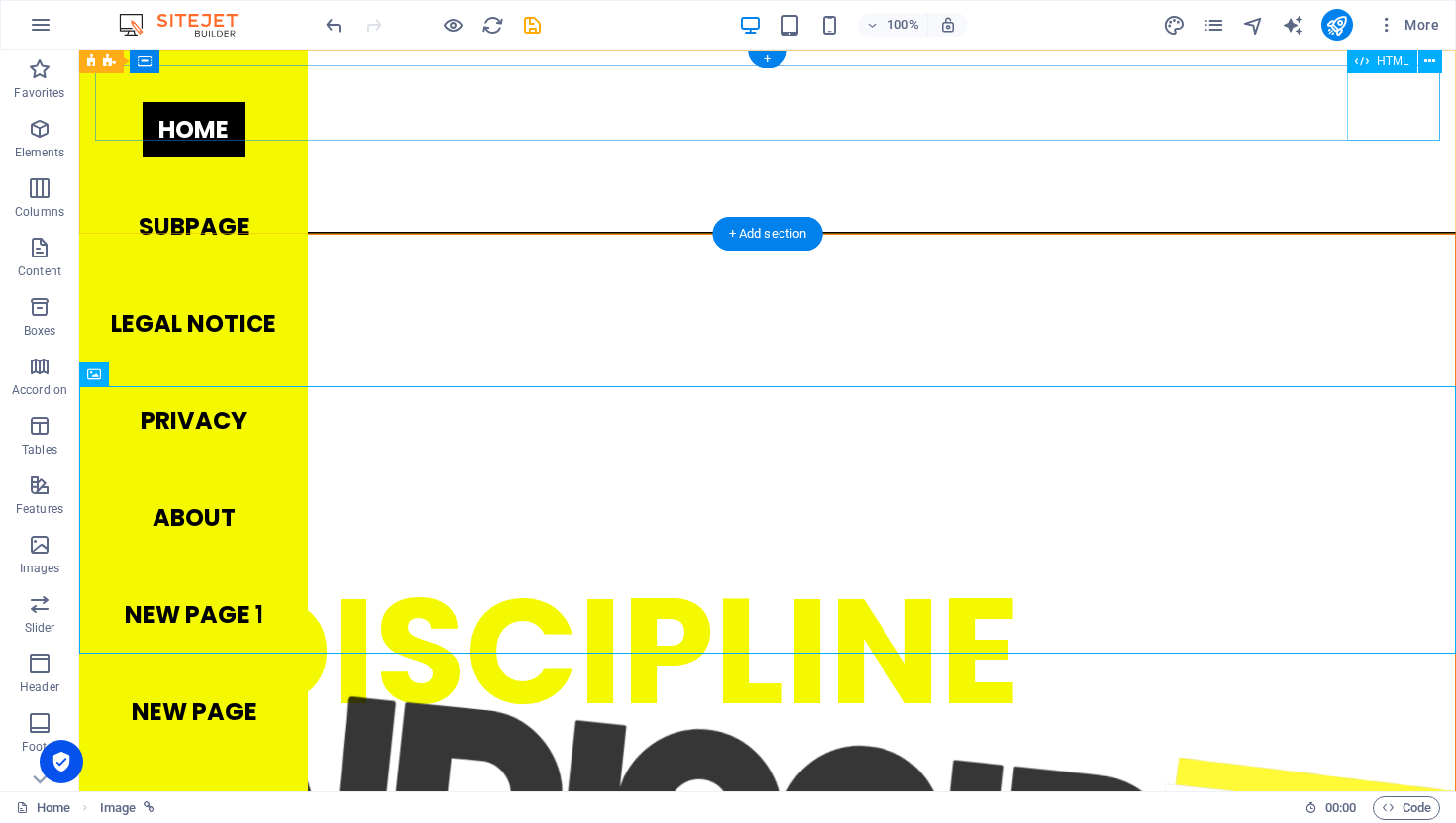 click at bounding box center (779, 103) 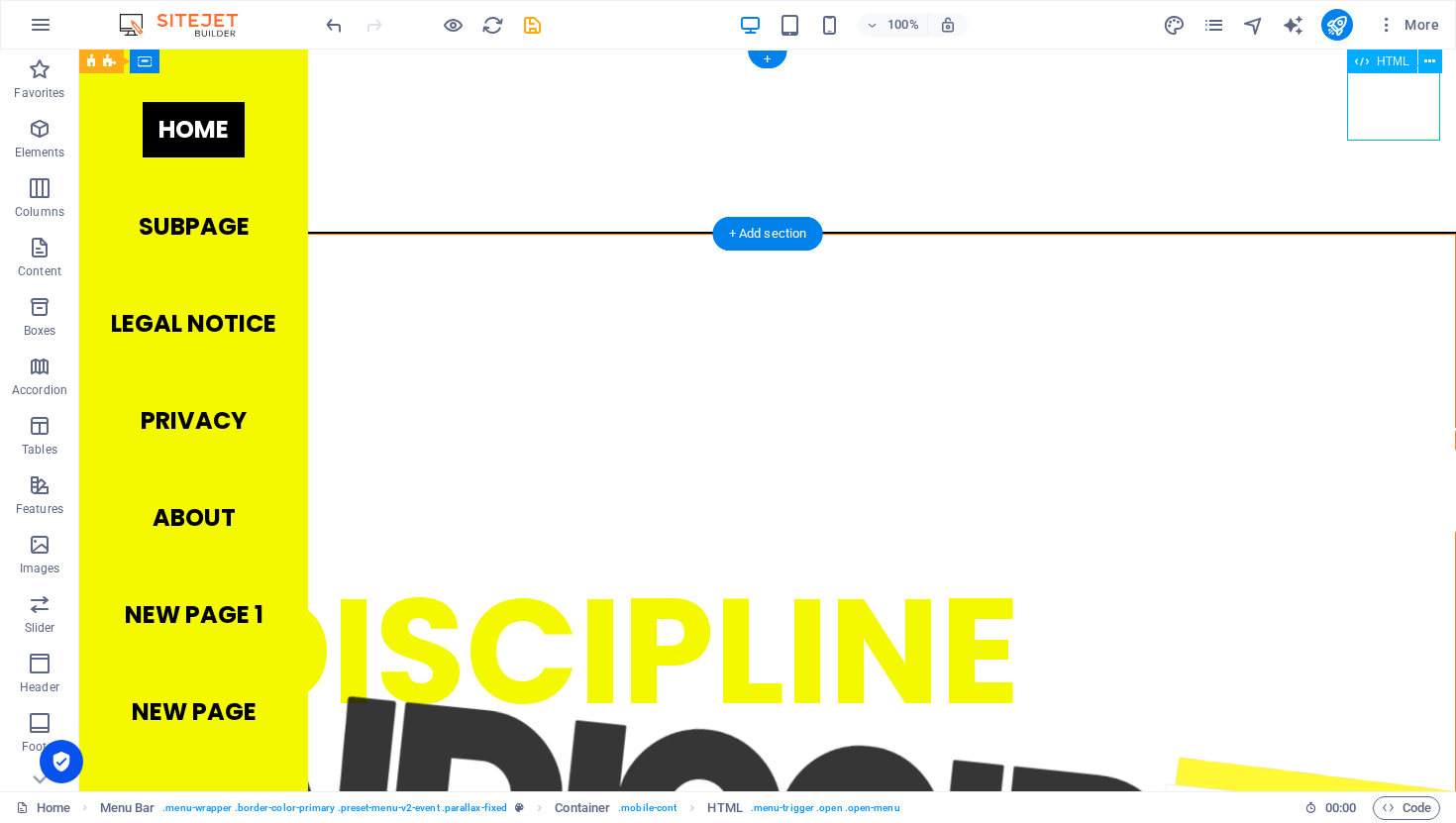 click at bounding box center [779, 103] 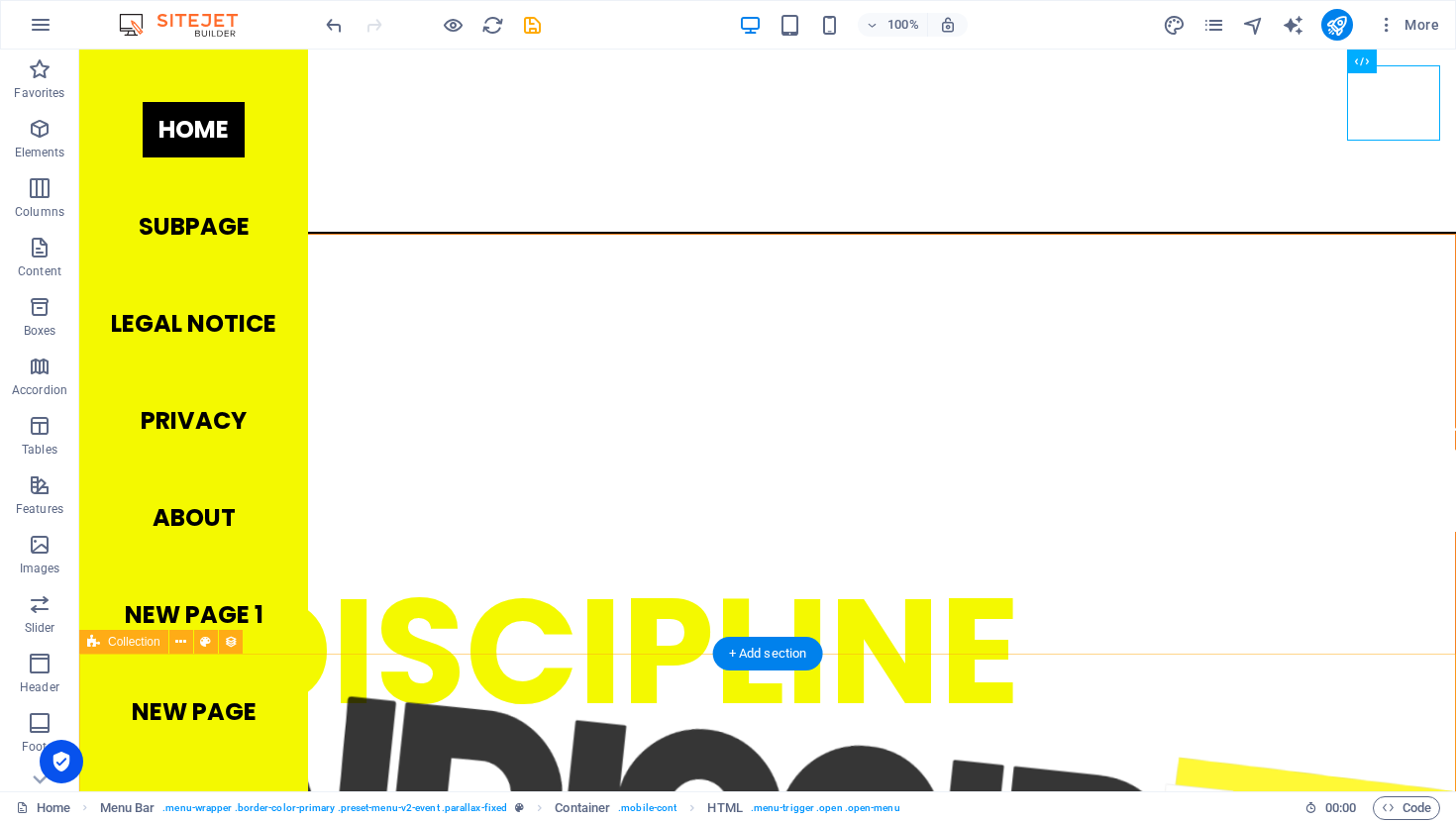 click on "Outrage. Category 1 08/31/2024 Please, by all means. Get angry with what technology spoon feeds, even if you know that the Algorithm does it so it earns your time—the thing you use to give meaning to your life. But please keep it to yourself if you won't bother to dive deep into whatever the scandal of the moment is. This way, at least you're not contributing to the noise.  Previous Next" at bounding box center [768, 2272] 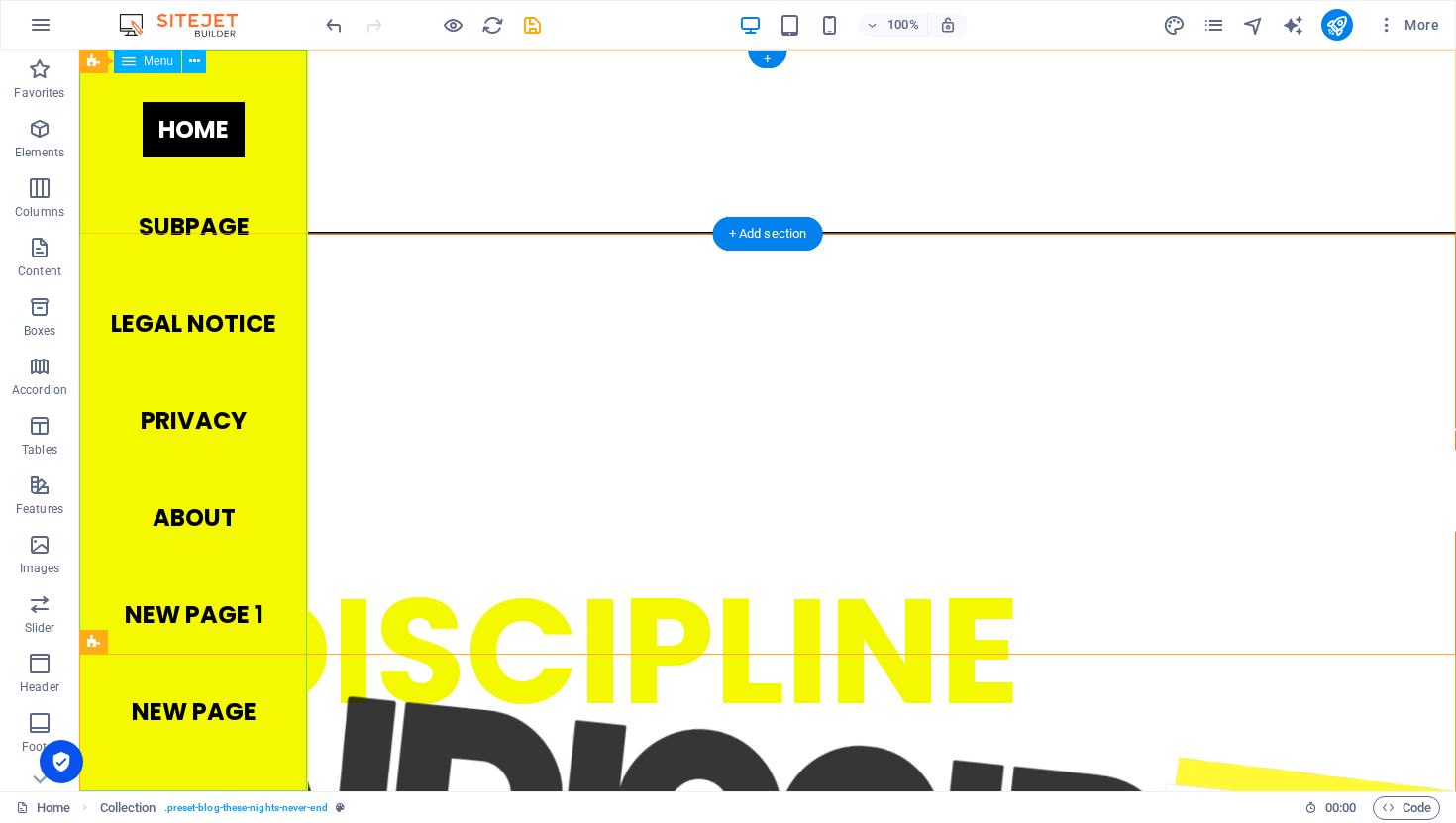 click on "Home Subpage Legal Notice Privacy ABOUT New page 1 New page" at bounding box center [193, 420] 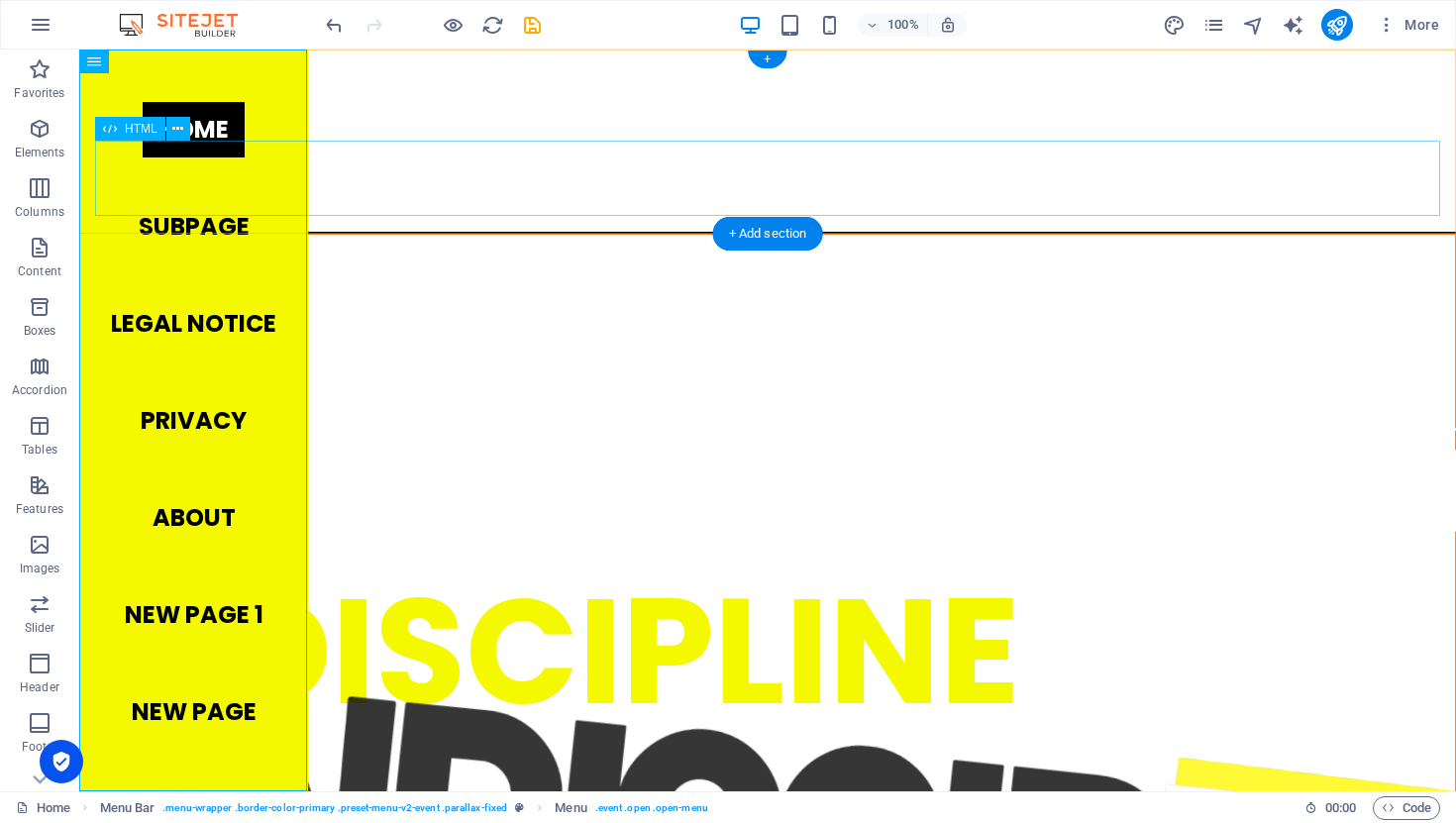 click at bounding box center [779, 178] 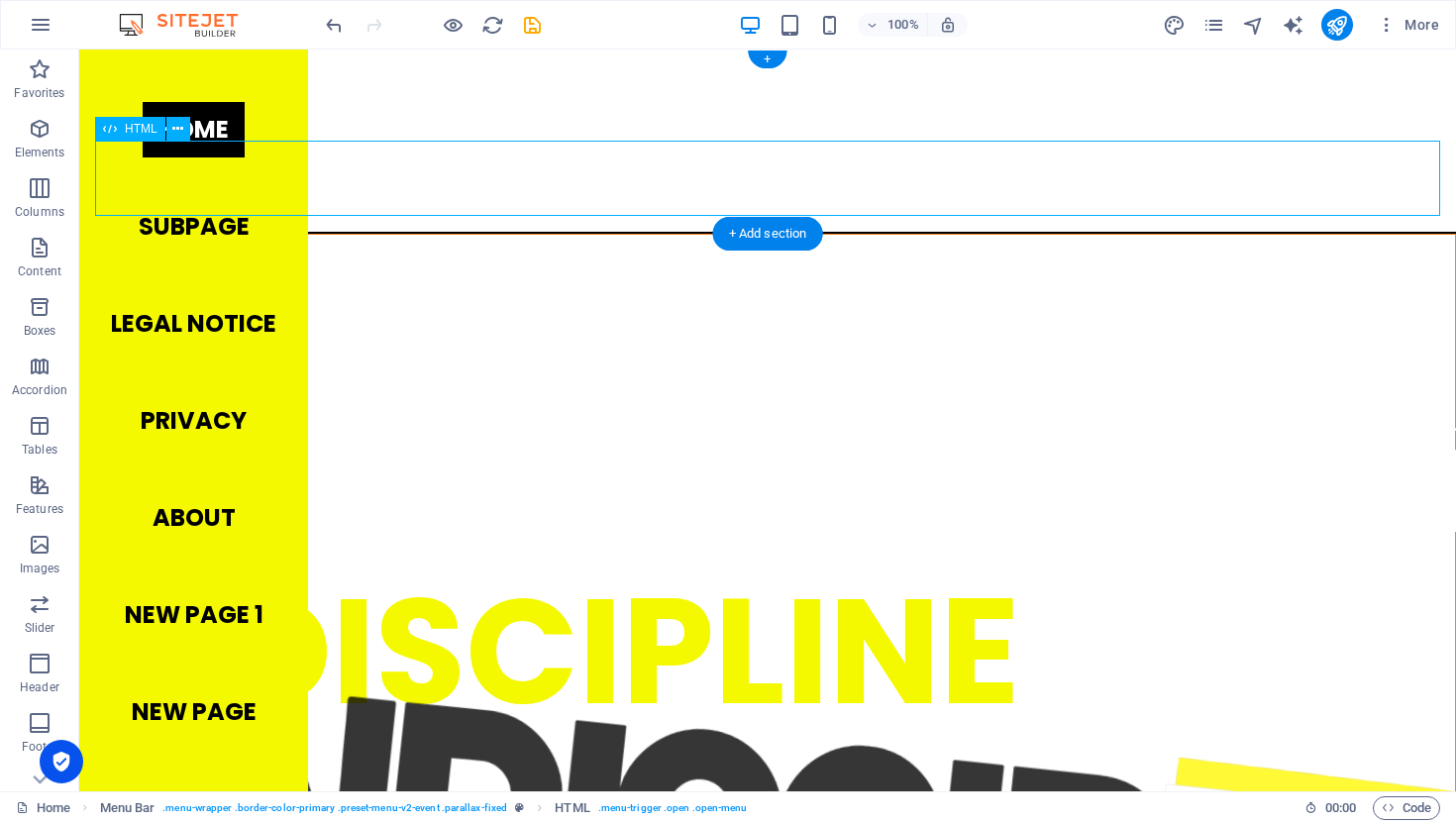 click at bounding box center (779, 178) 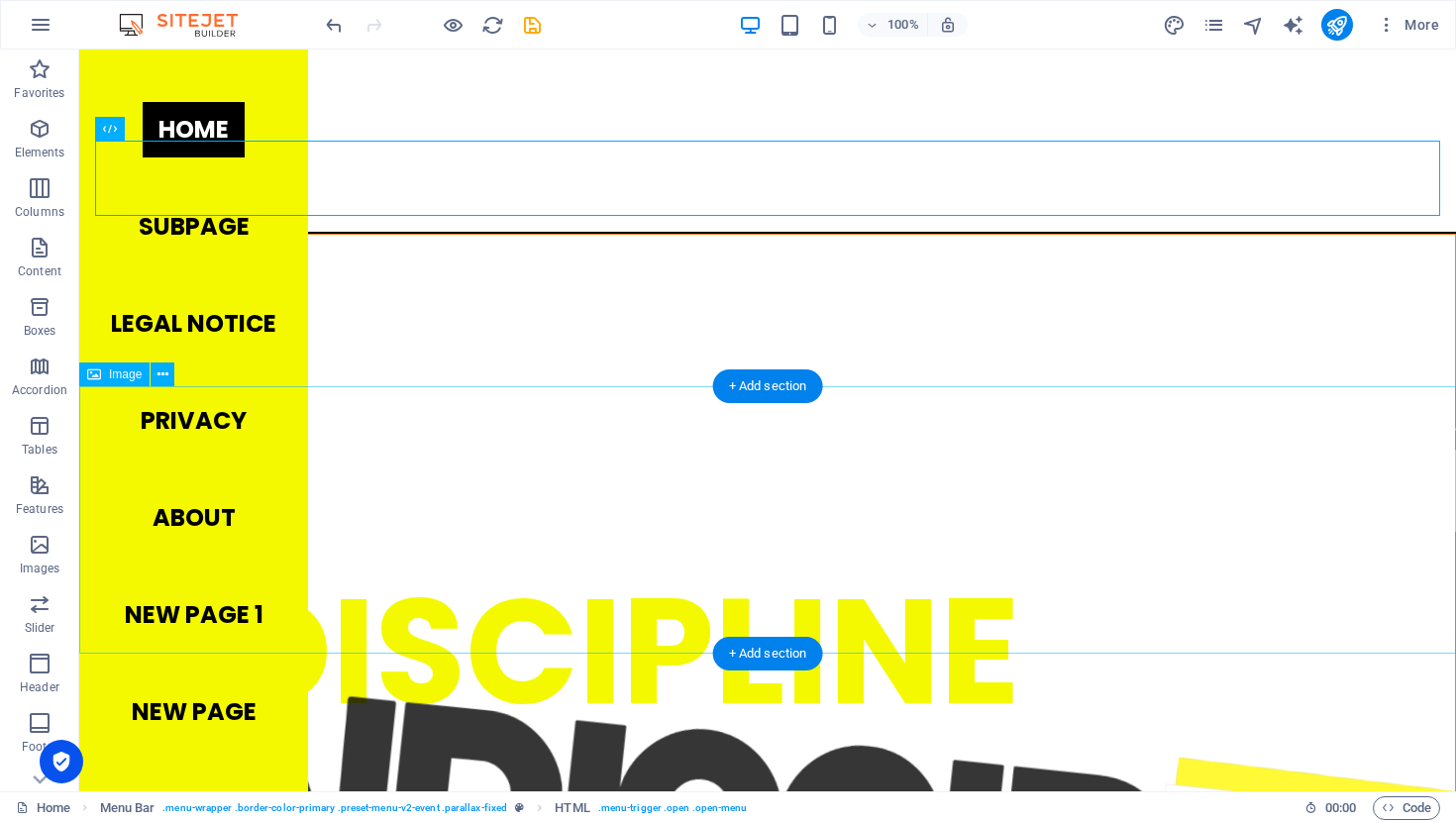 click at bounding box center (768, 1988) 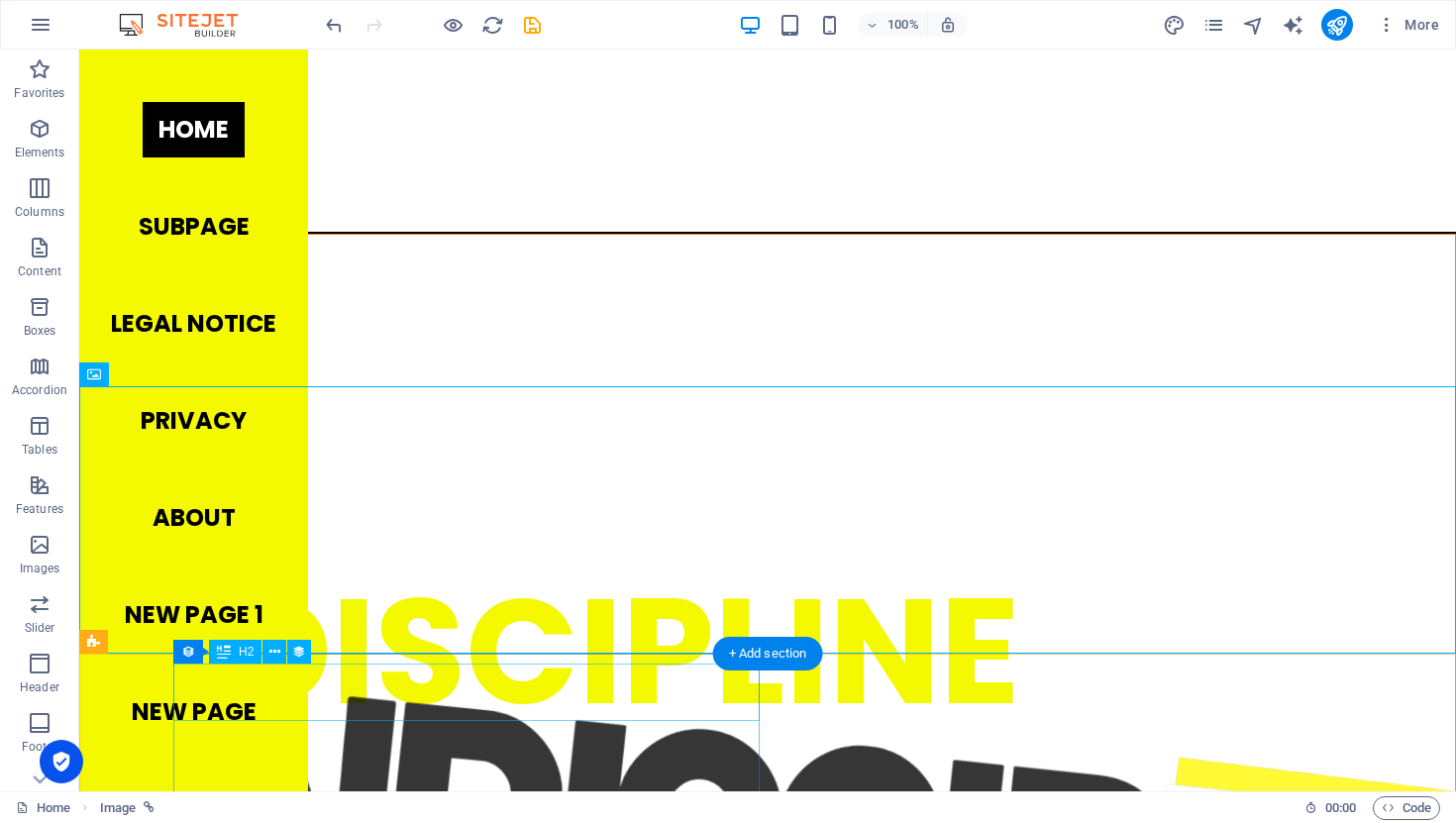 click on "Outrage." at bounding box center [674, 2160] 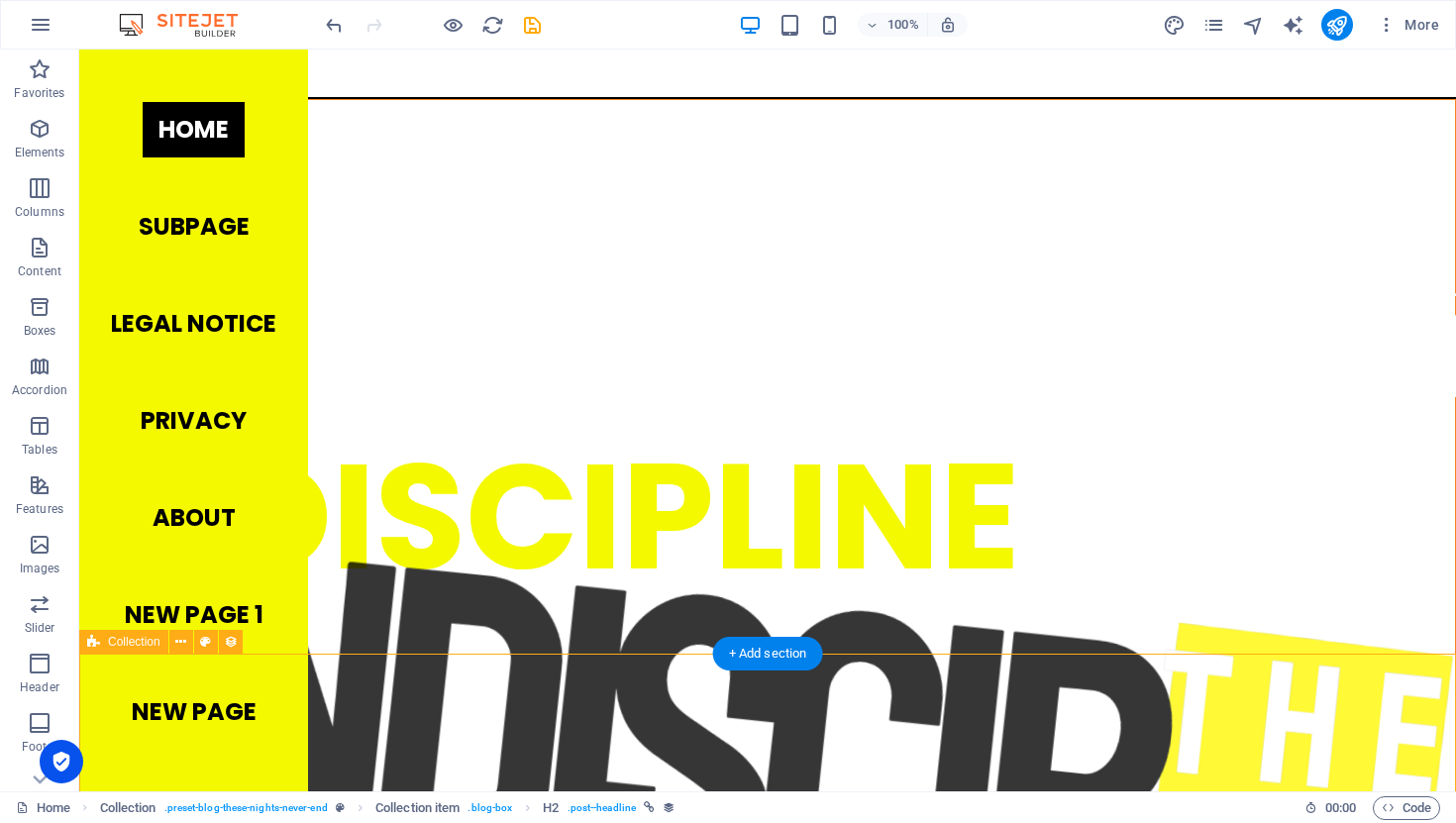 click on "Outrage. Category 1 08/31/2024 Please, by all means. Get angry with what technology spoon feeds, even if you know that the Algorithm does it so it earns your time—the thing you use to give meaning to your life. But please keep it to yourself if you won't bother to dive deep into whatever the scandal of the moment is. This way, at least you're not contributing to the noise.  Previous Next" at bounding box center (768, 2137) 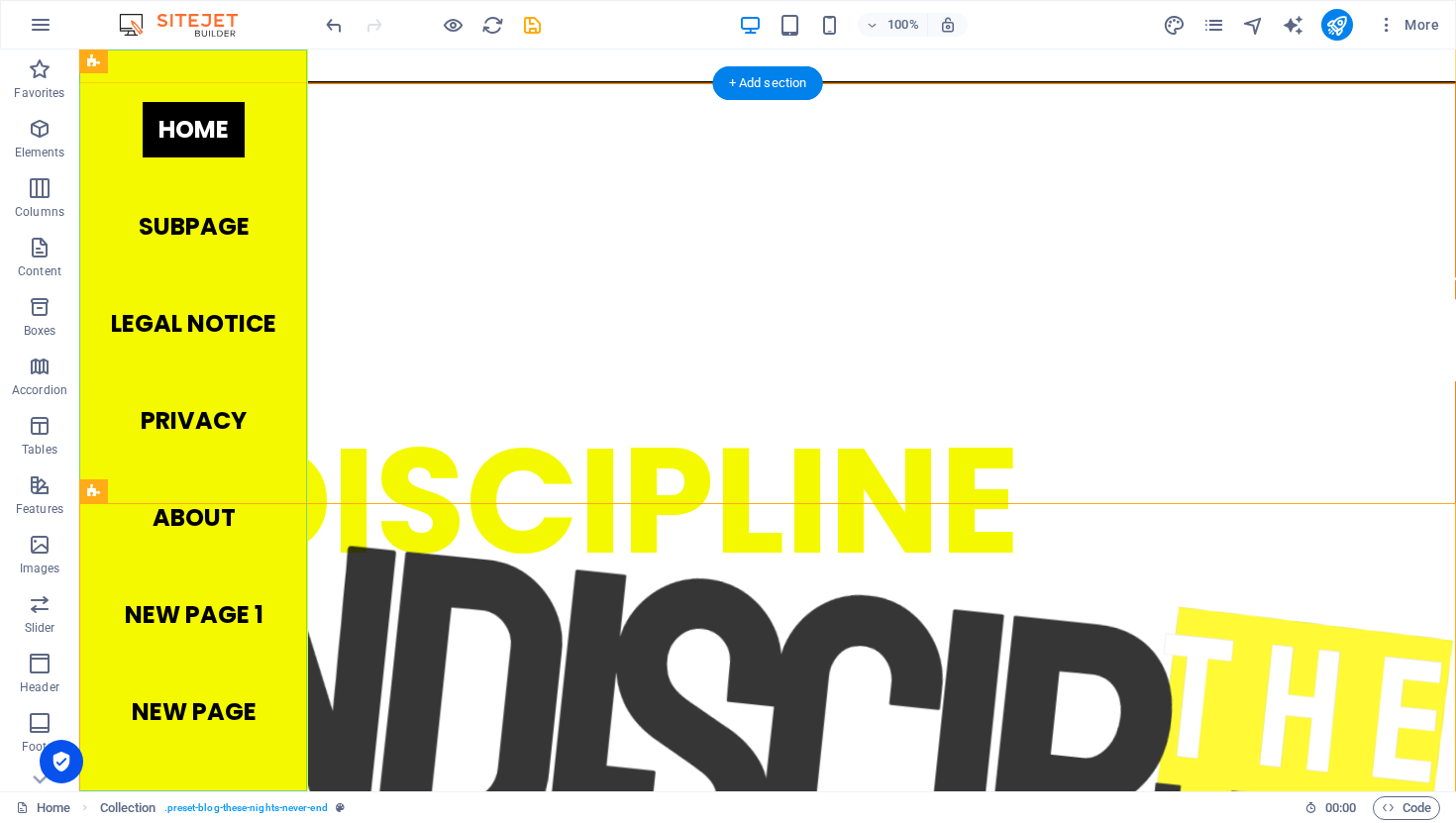 click on "Home Subpage Legal Notice Privacy ABOUT New page 1 New page" at bounding box center (193, 420) 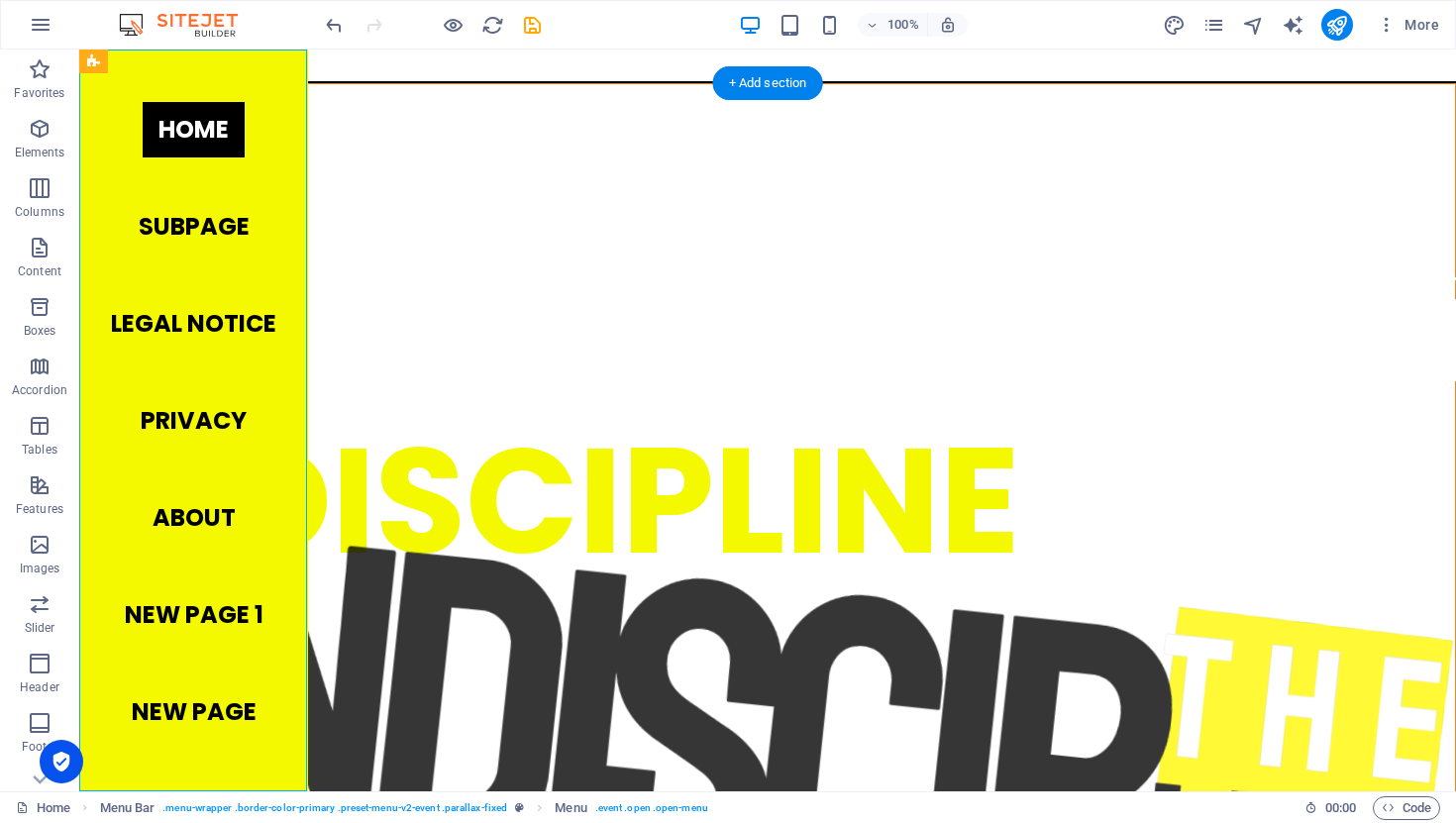 click on "Home Subpage Legal Notice Privacy ABOUT New page 1 New page" at bounding box center [193, 420] 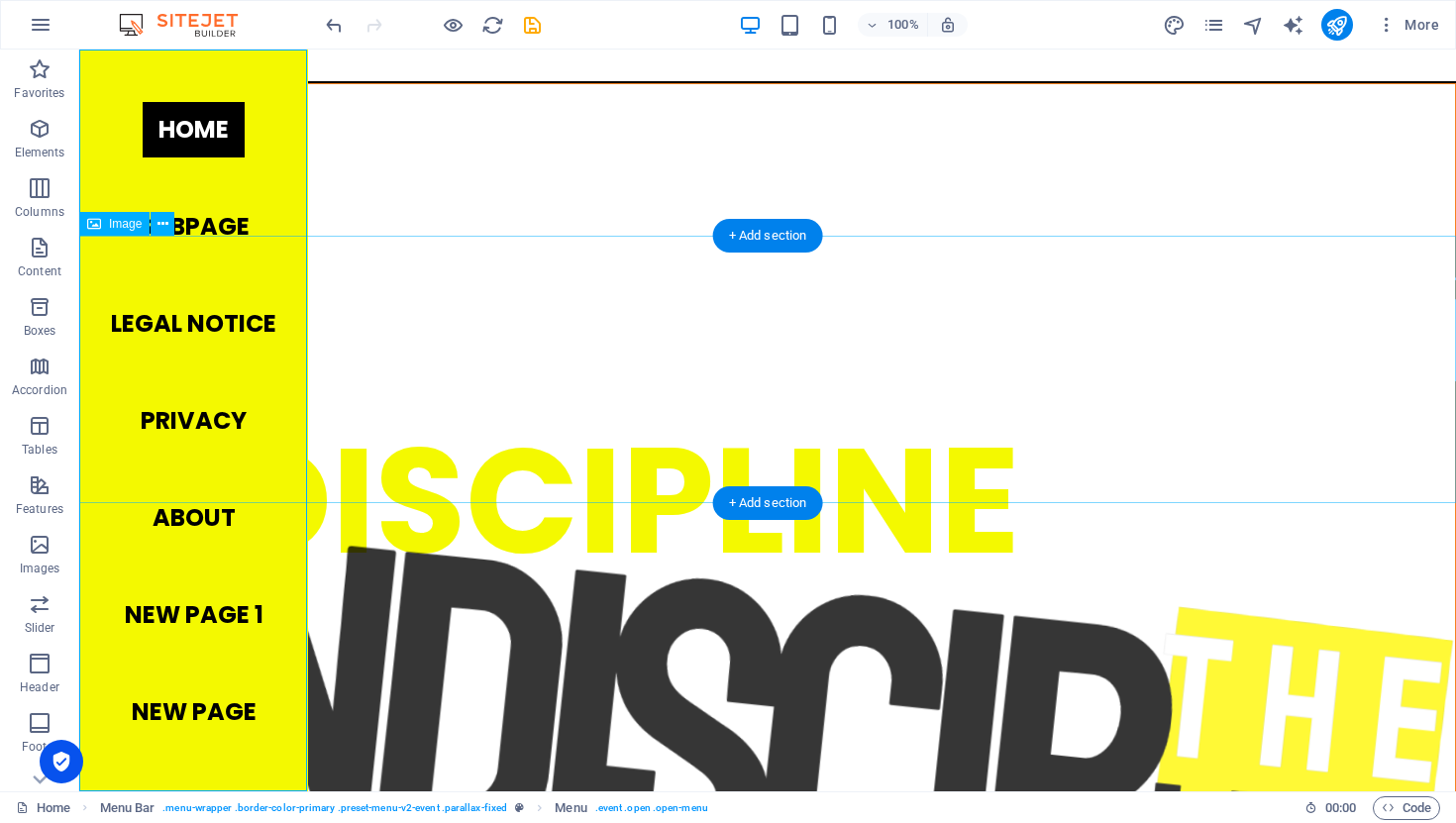 scroll, scrollTop: 0, scrollLeft: 0, axis: both 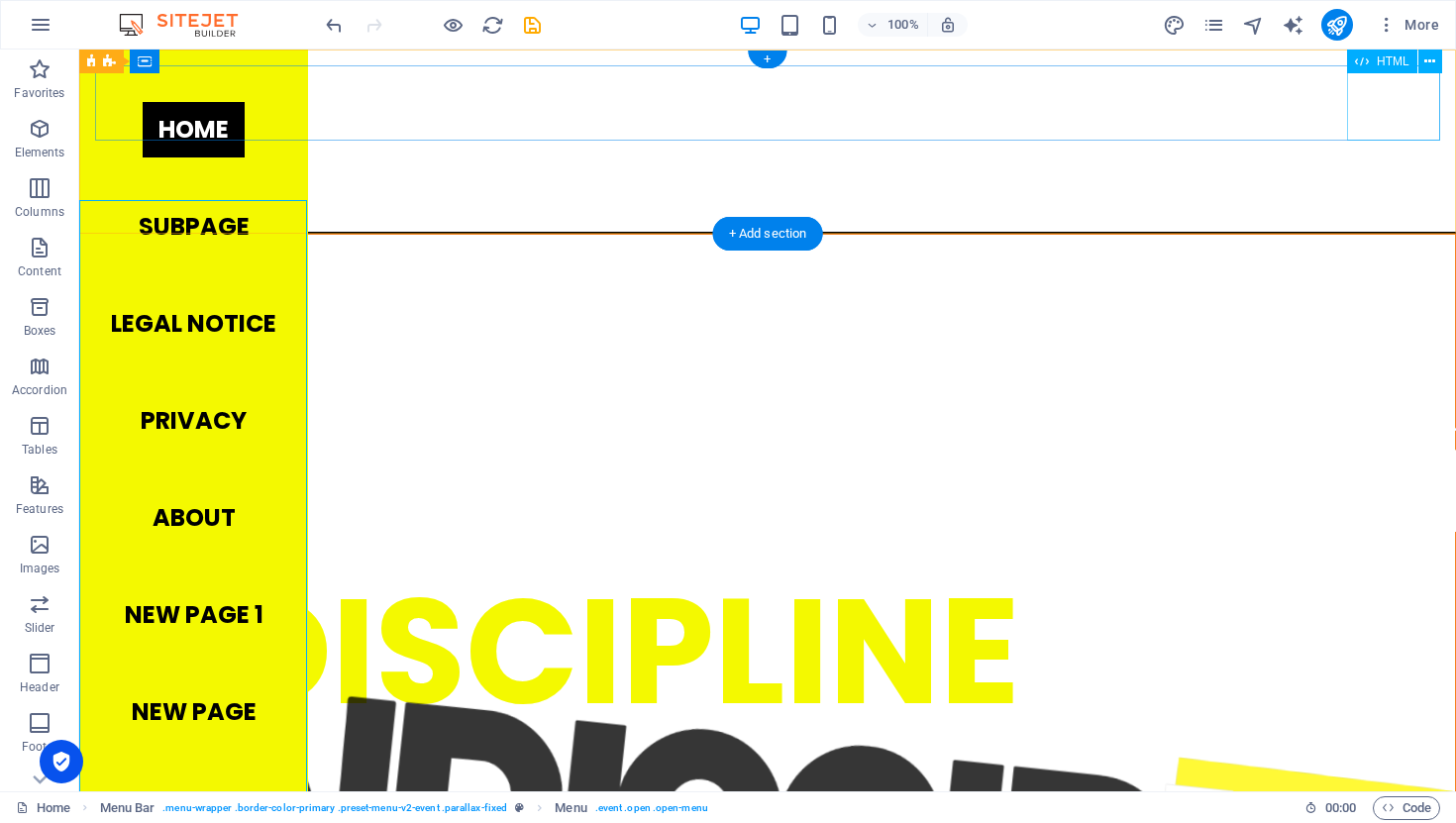 click at bounding box center [779, 103] 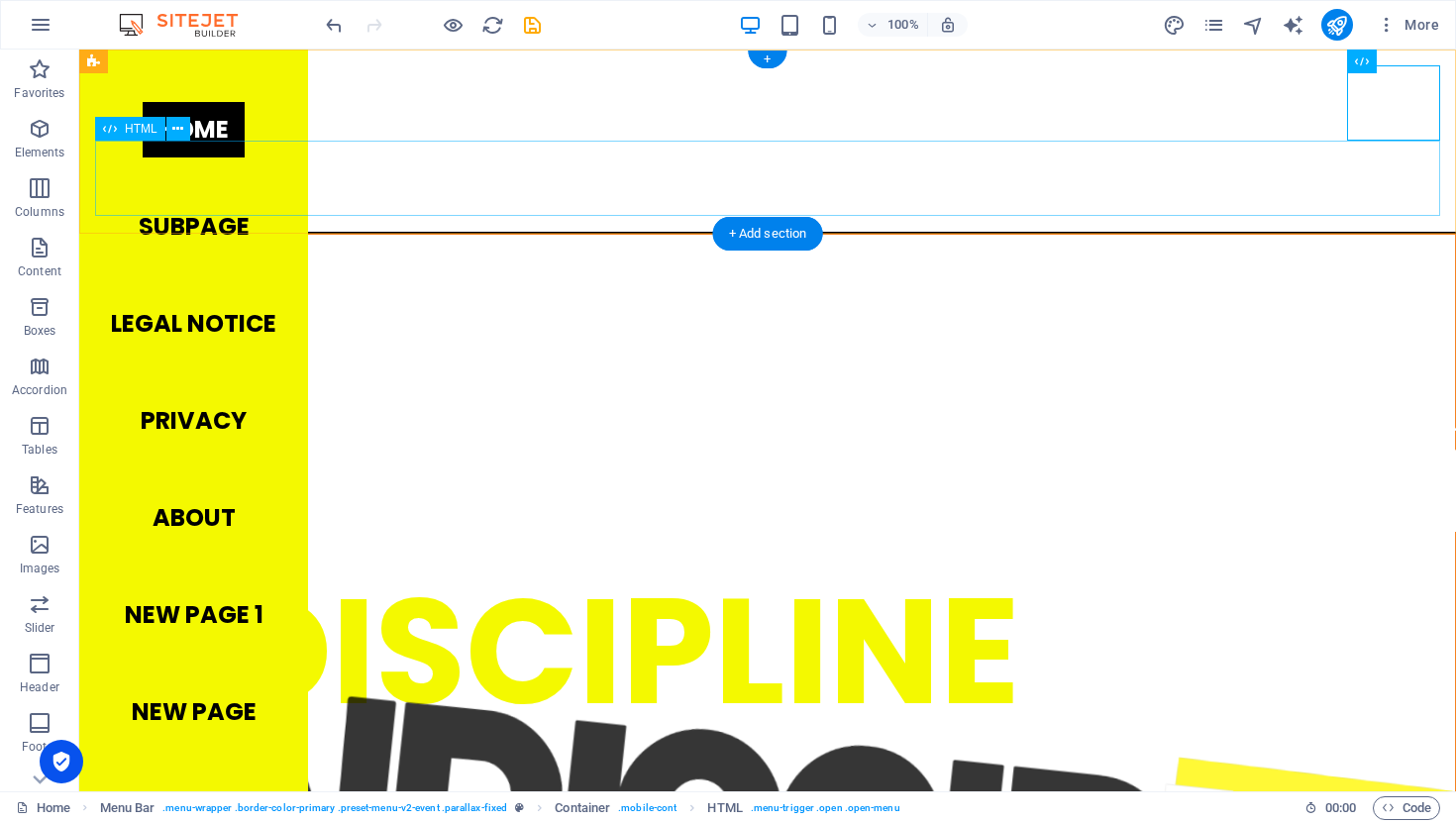 click on "Home Subpage Legal Notice Privacy ABOUT New page 1 New page" at bounding box center (768, 142) 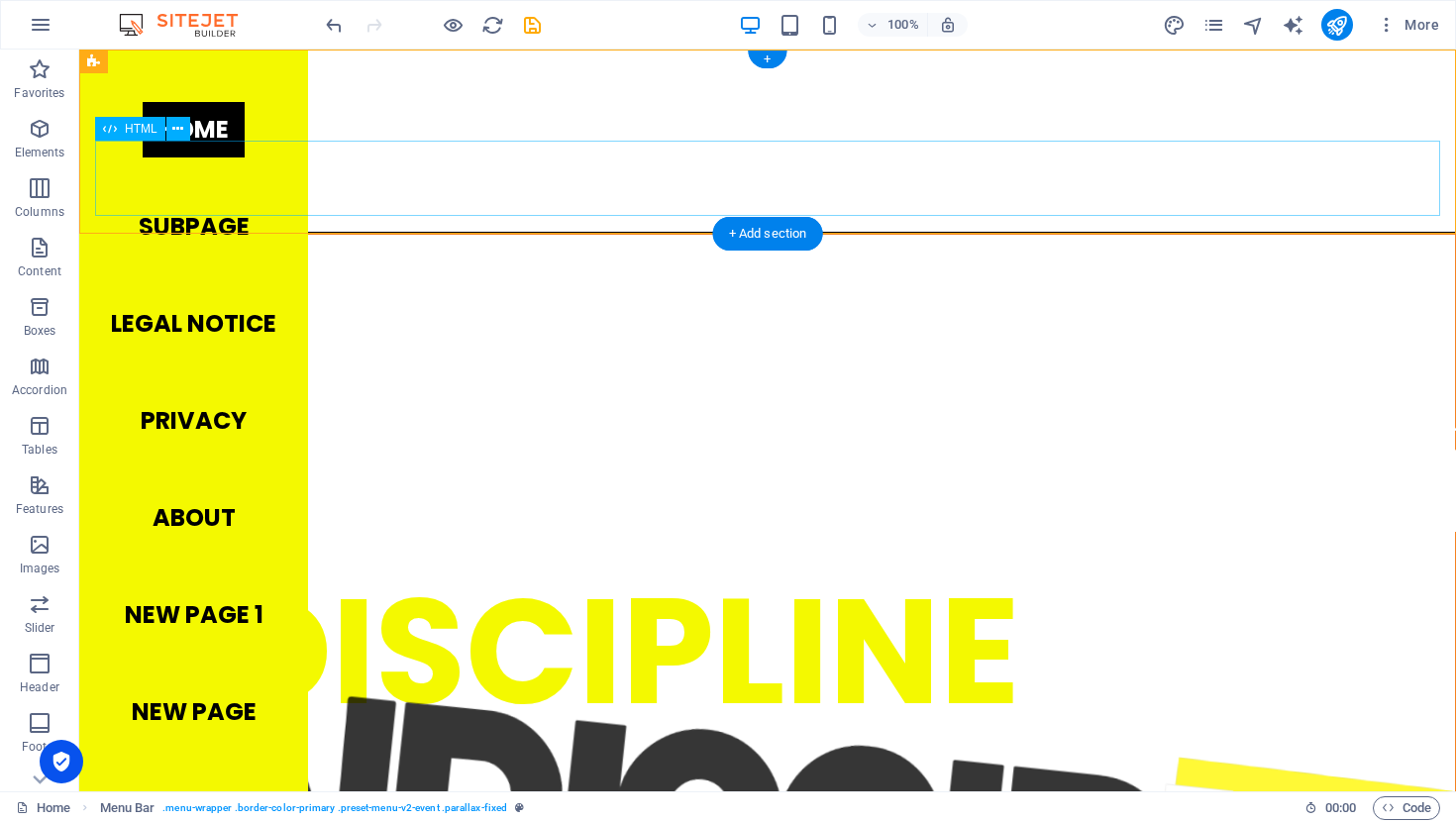 click at bounding box center (779, 178) 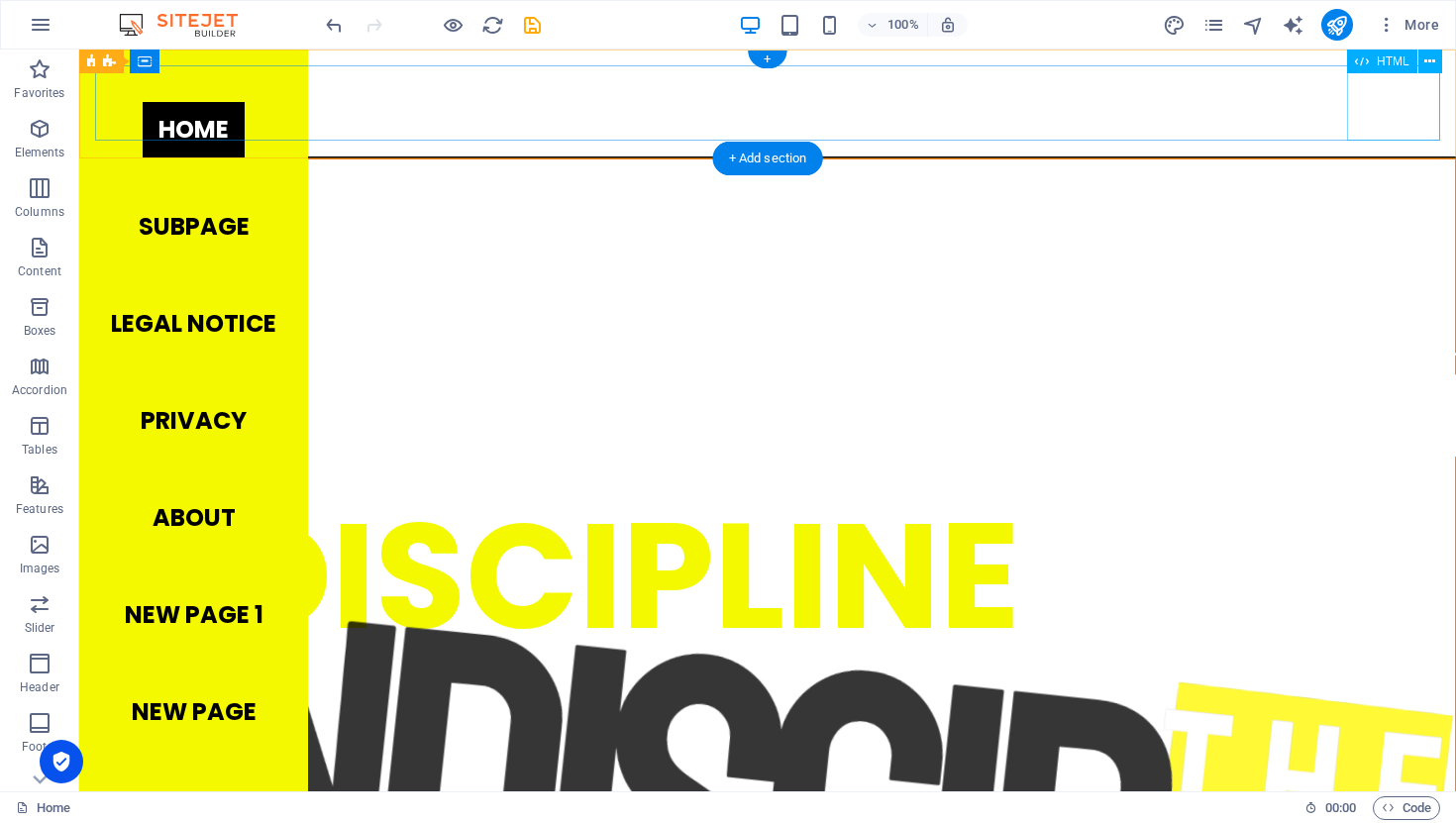 click at bounding box center (779, 103) 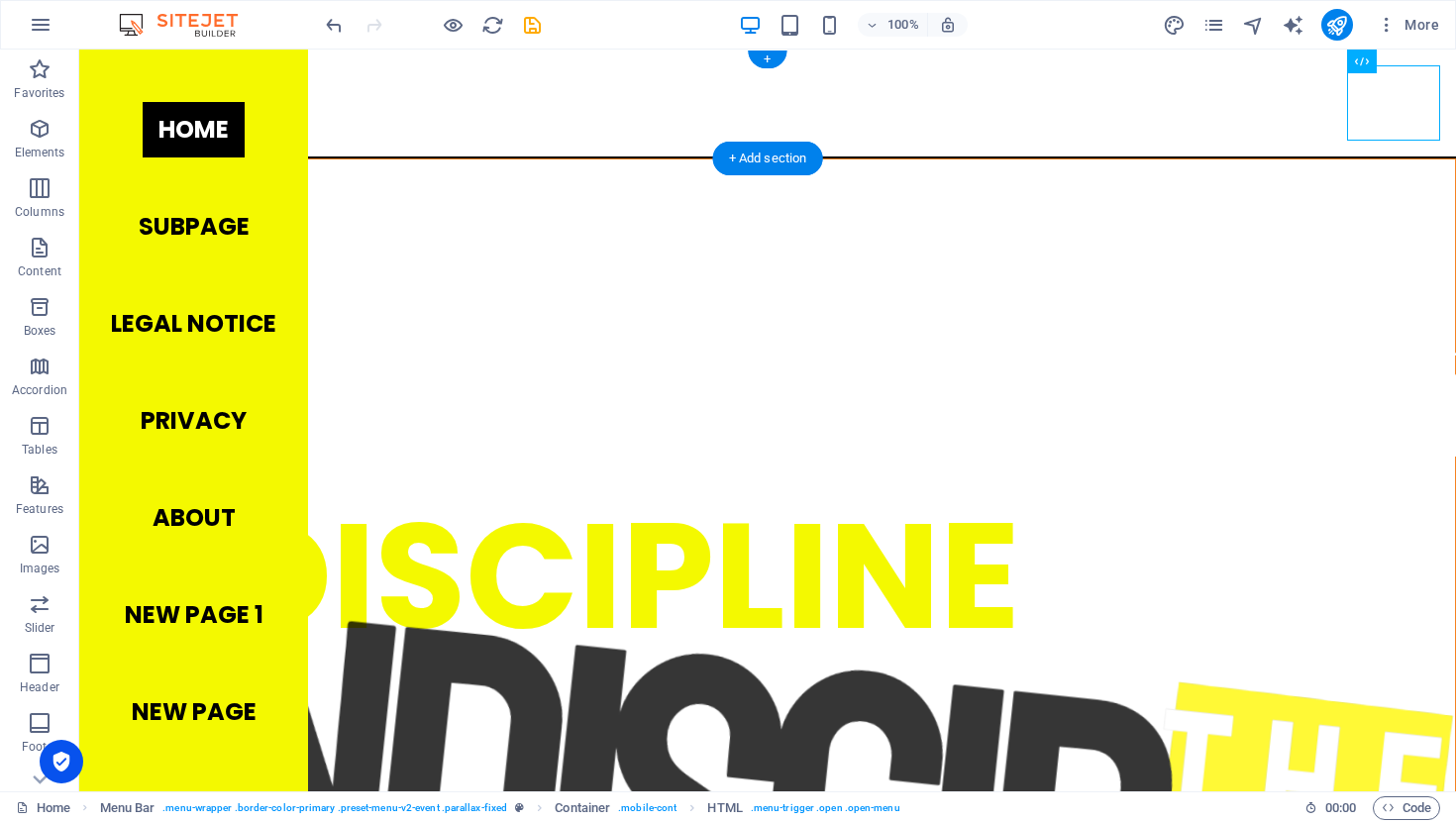 drag, startPoint x: 1393, startPoint y: 91, endPoint x: 385, endPoint y: 79, distance: 1008.0714 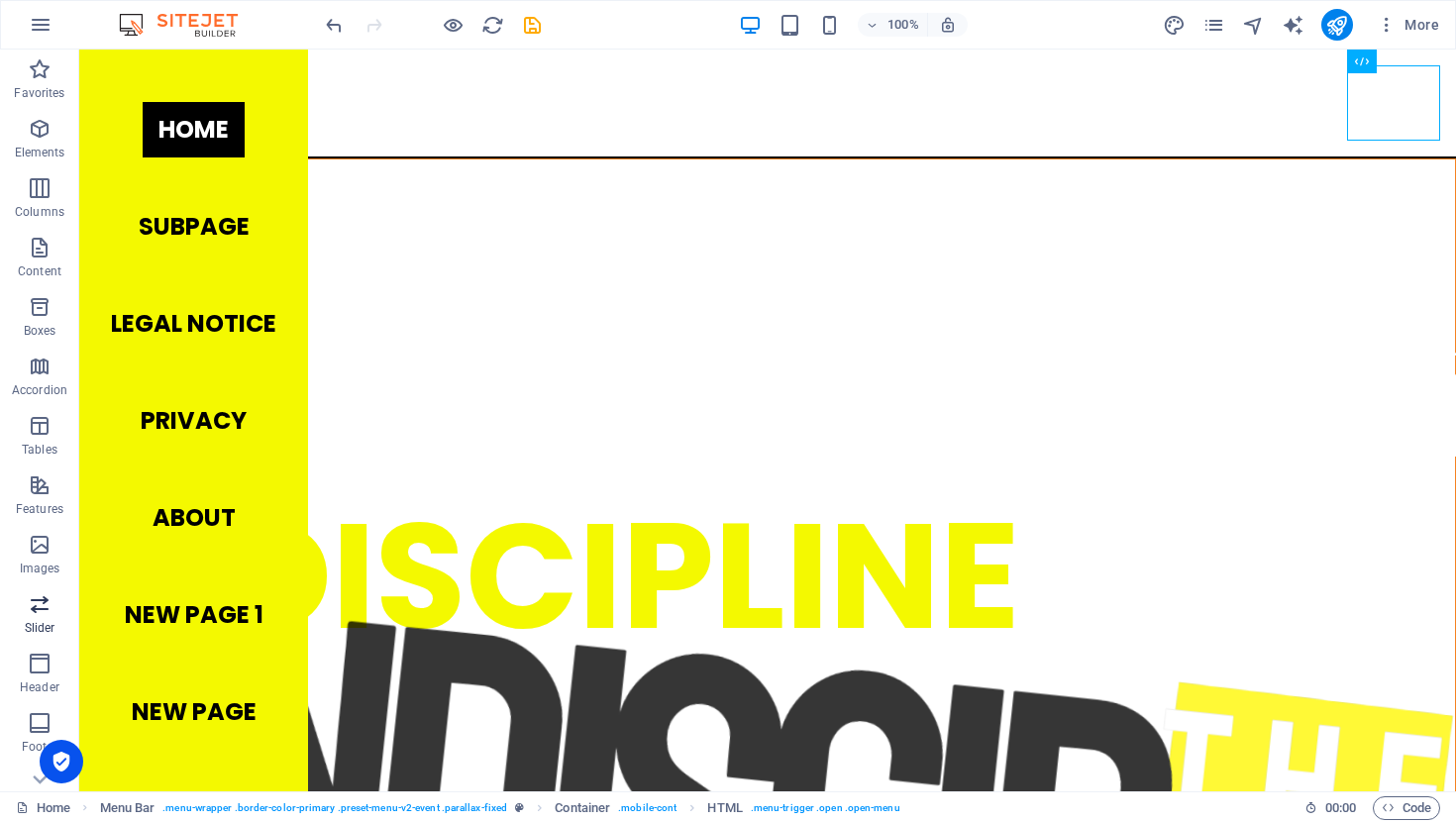 click at bounding box center (40, 604) 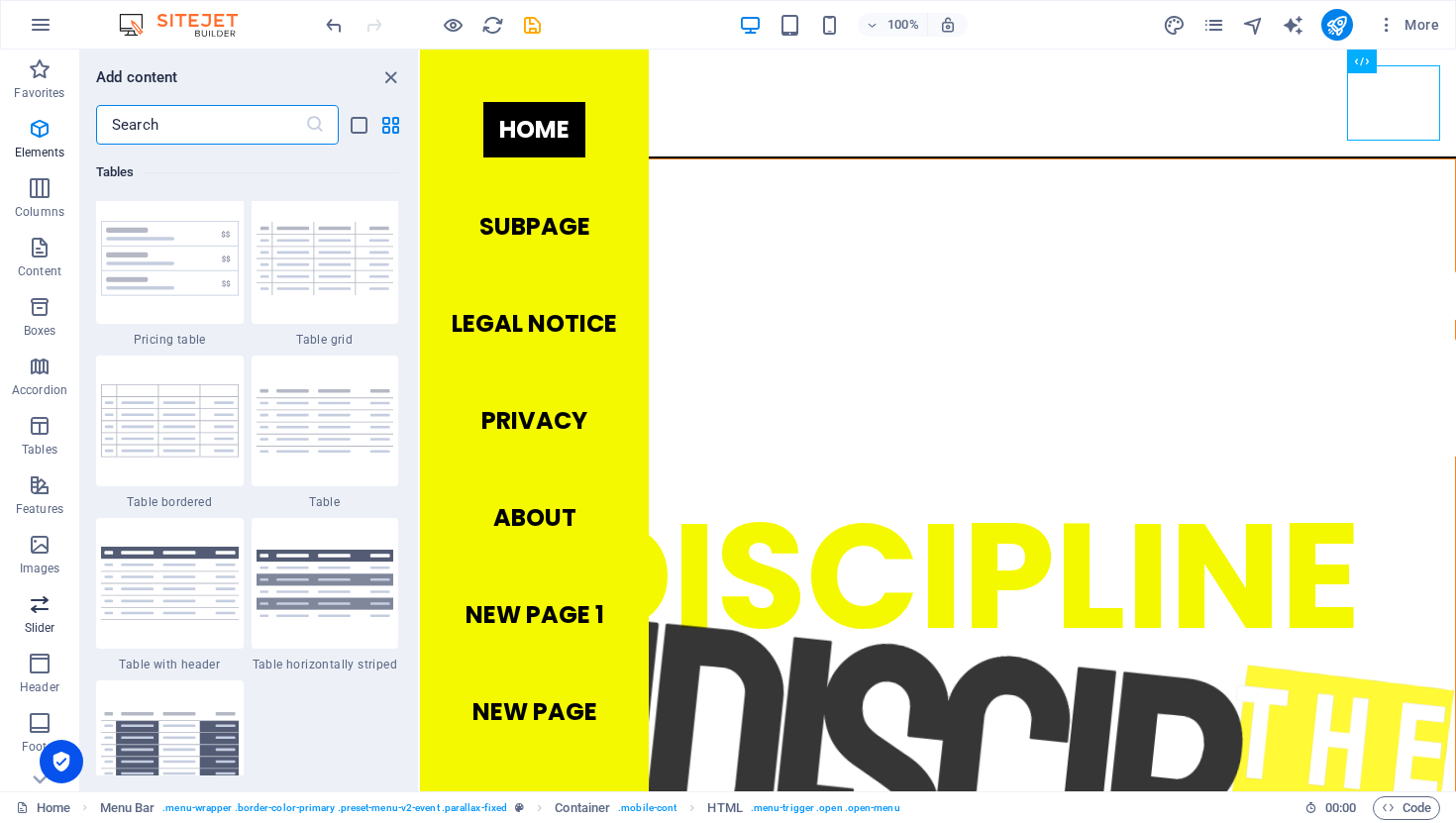 scroll, scrollTop: 11065, scrollLeft: 0, axis: vertical 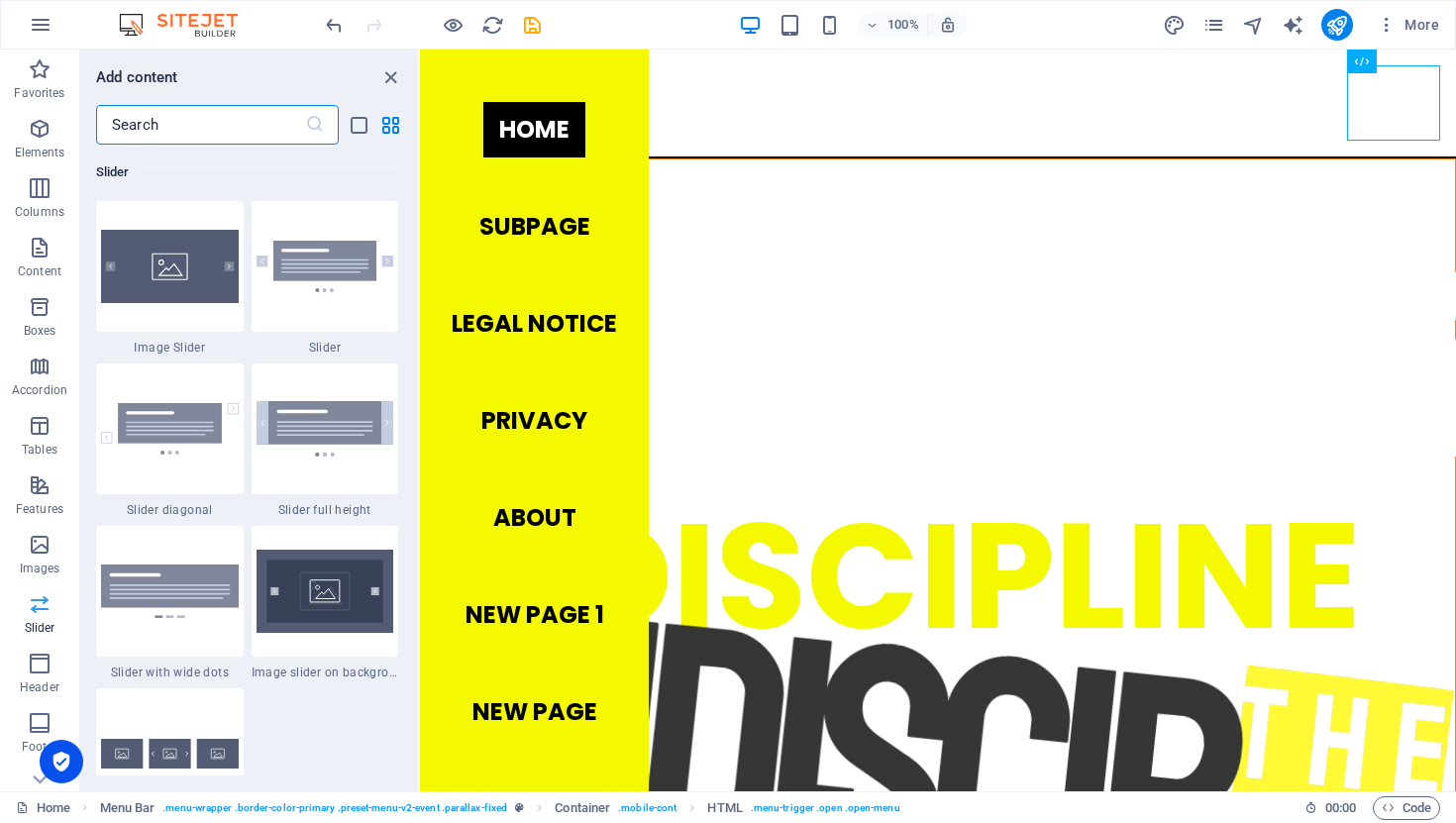 click at bounding box center (40, 604) 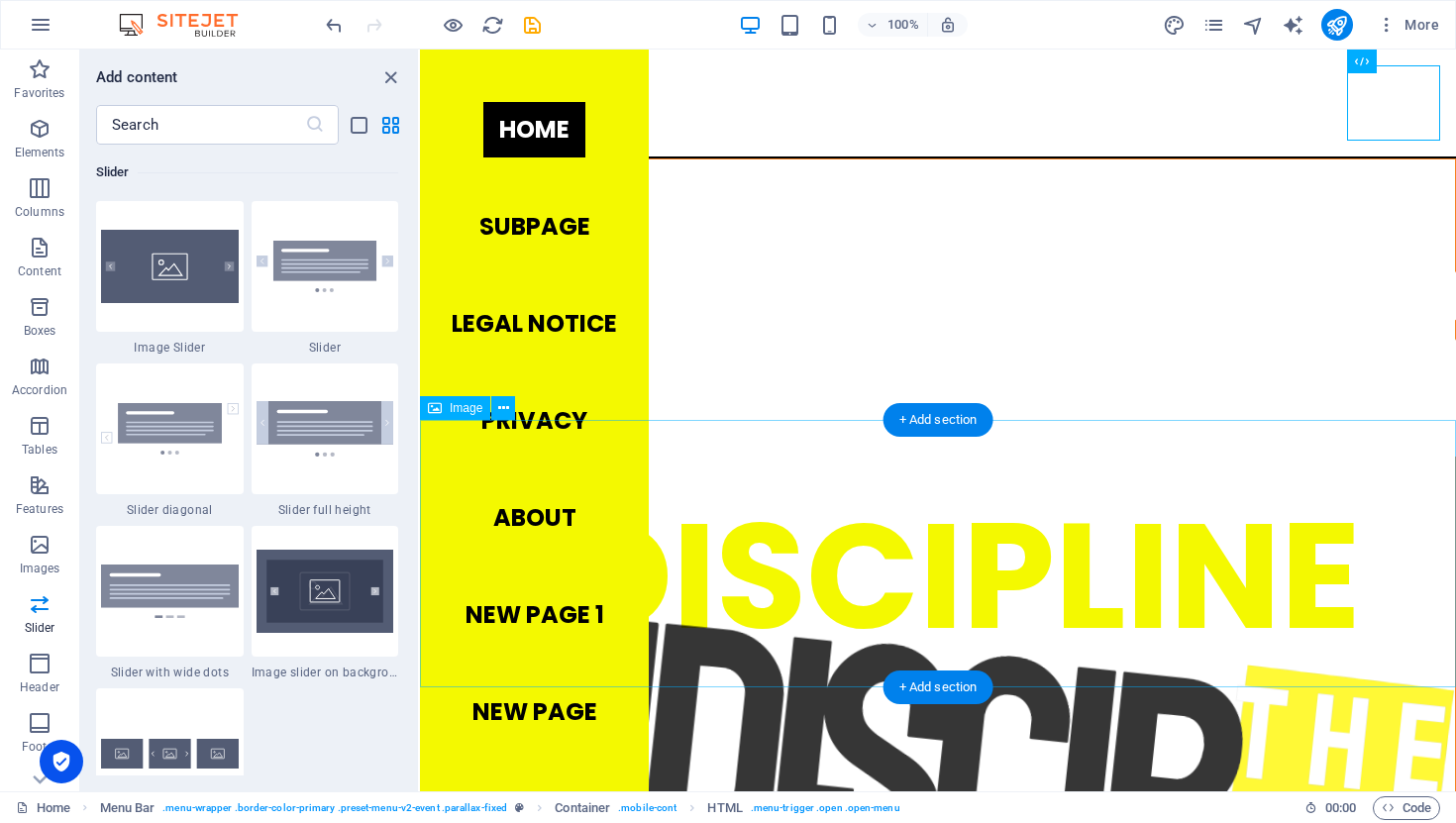click at bounding box center [938, 1624] 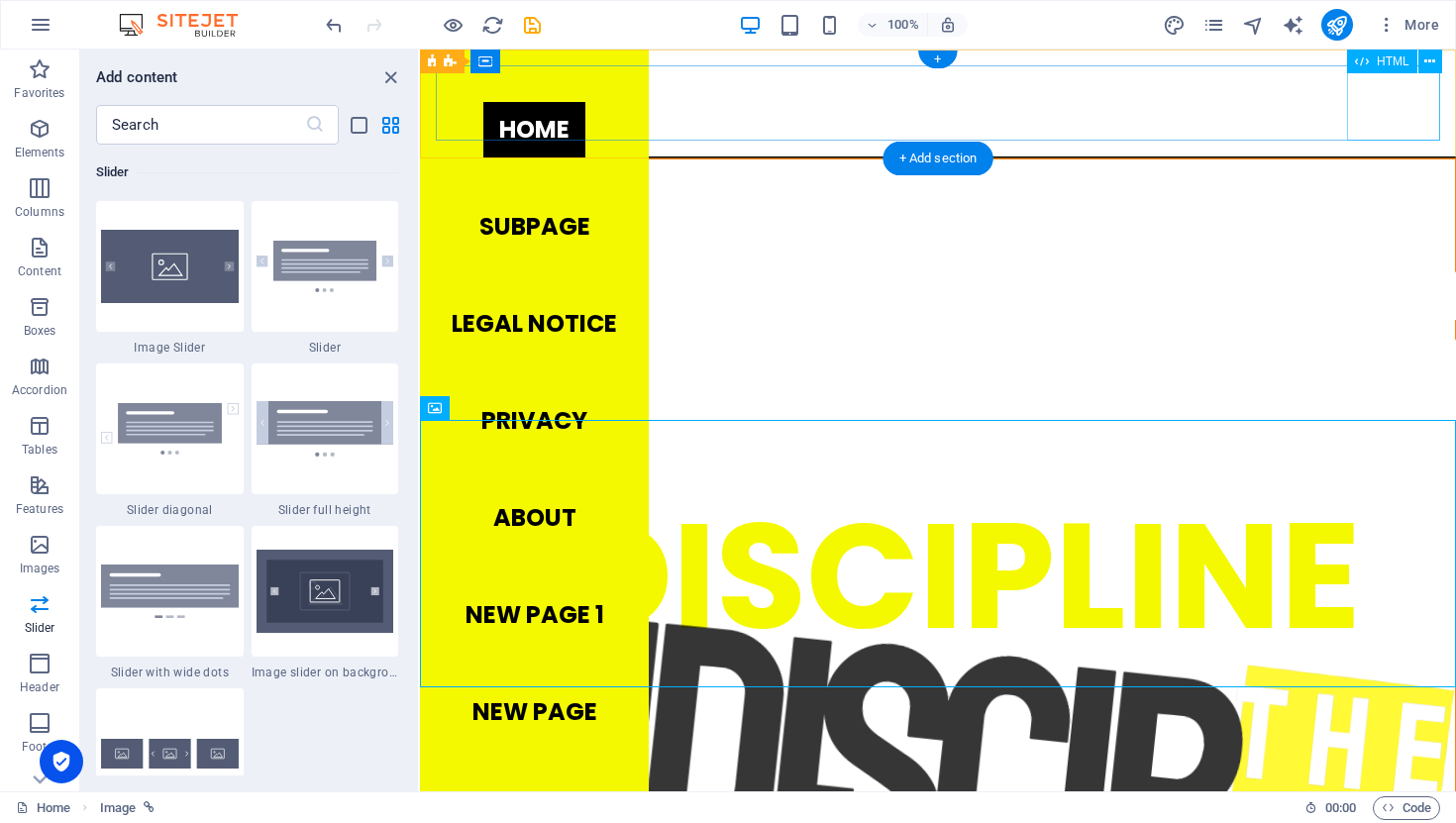 click at bounding box center [949, 103] 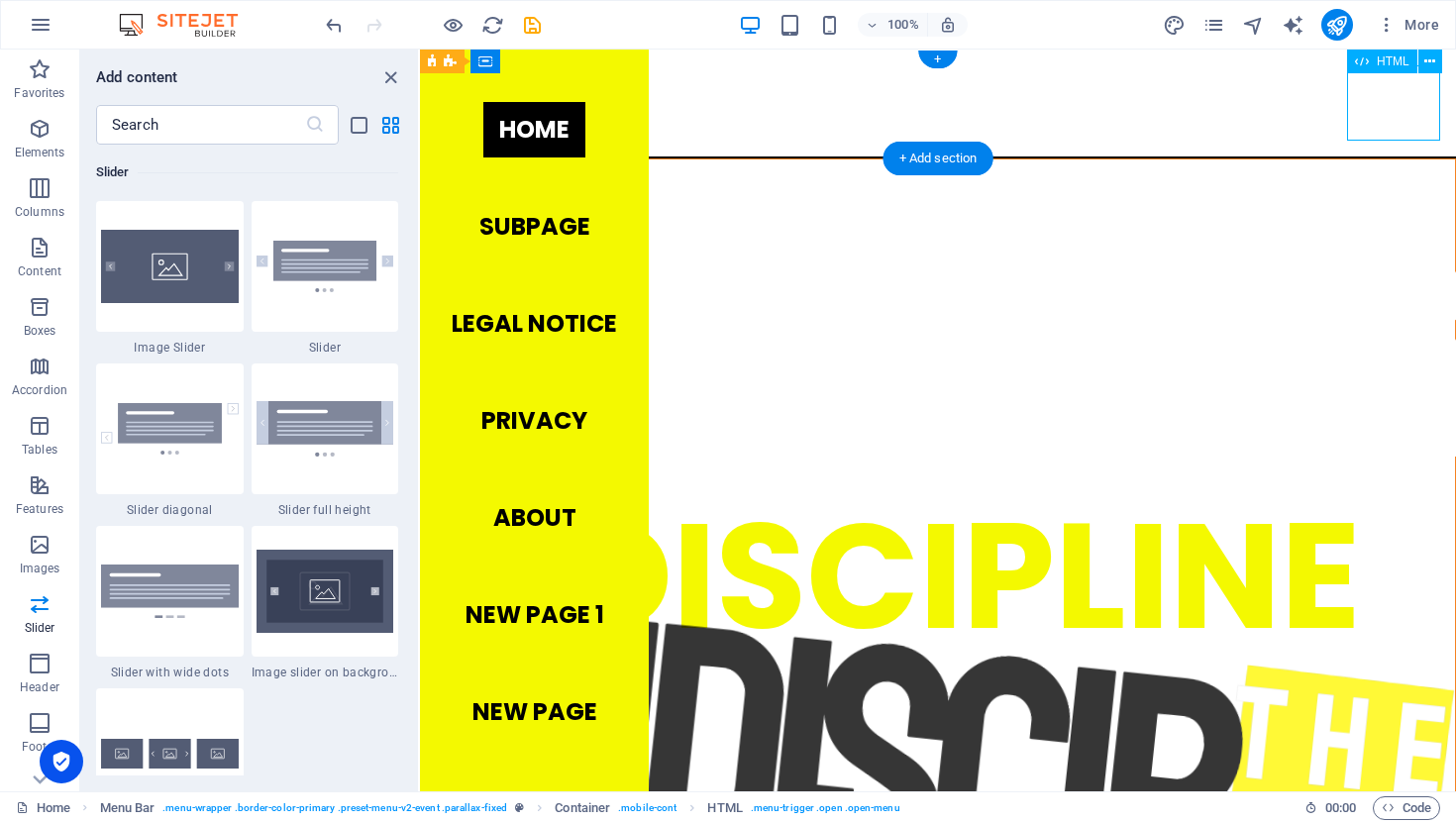 click at bounding box center (949, 103) 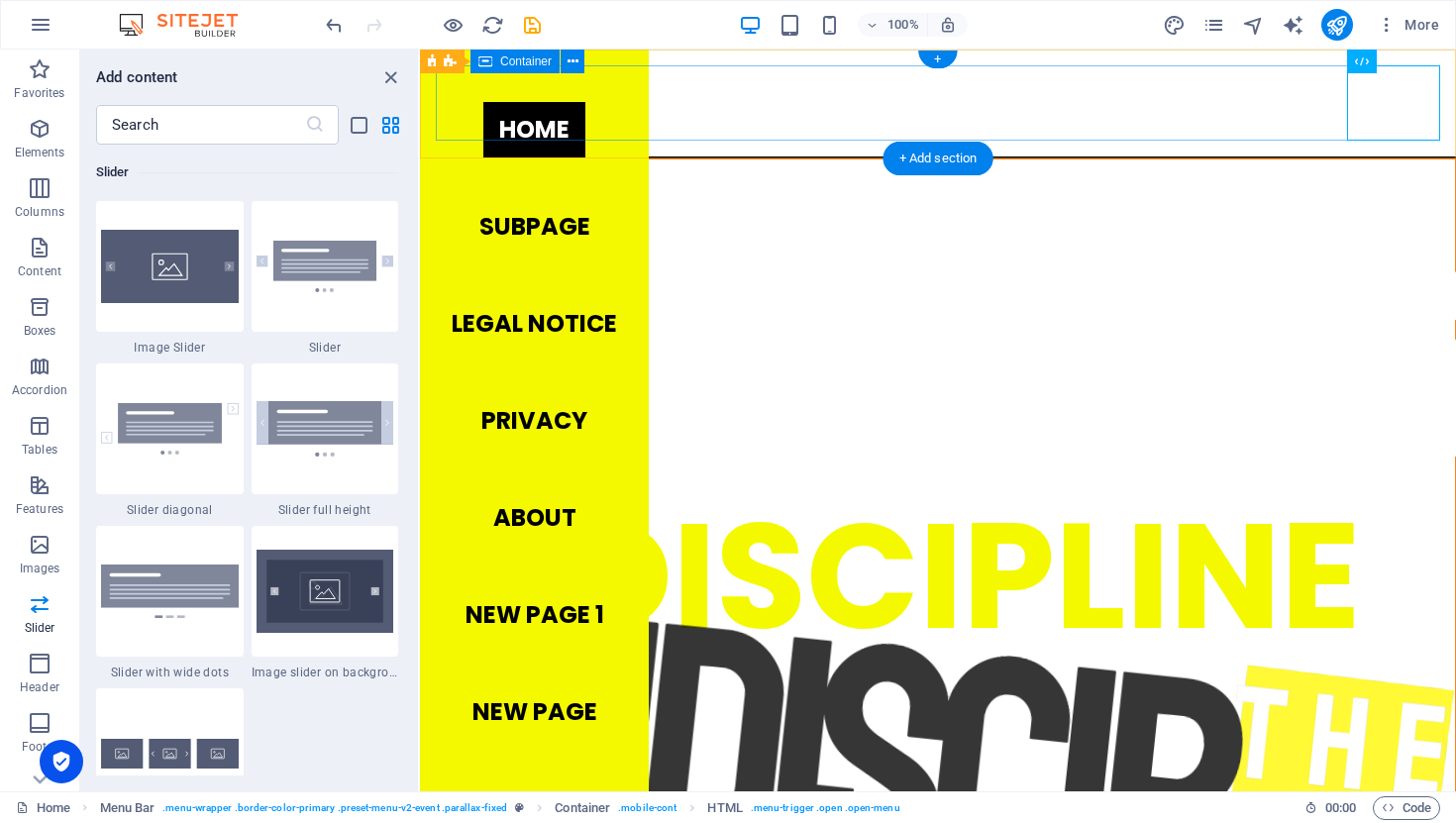 click at bounding box center [938, 103] 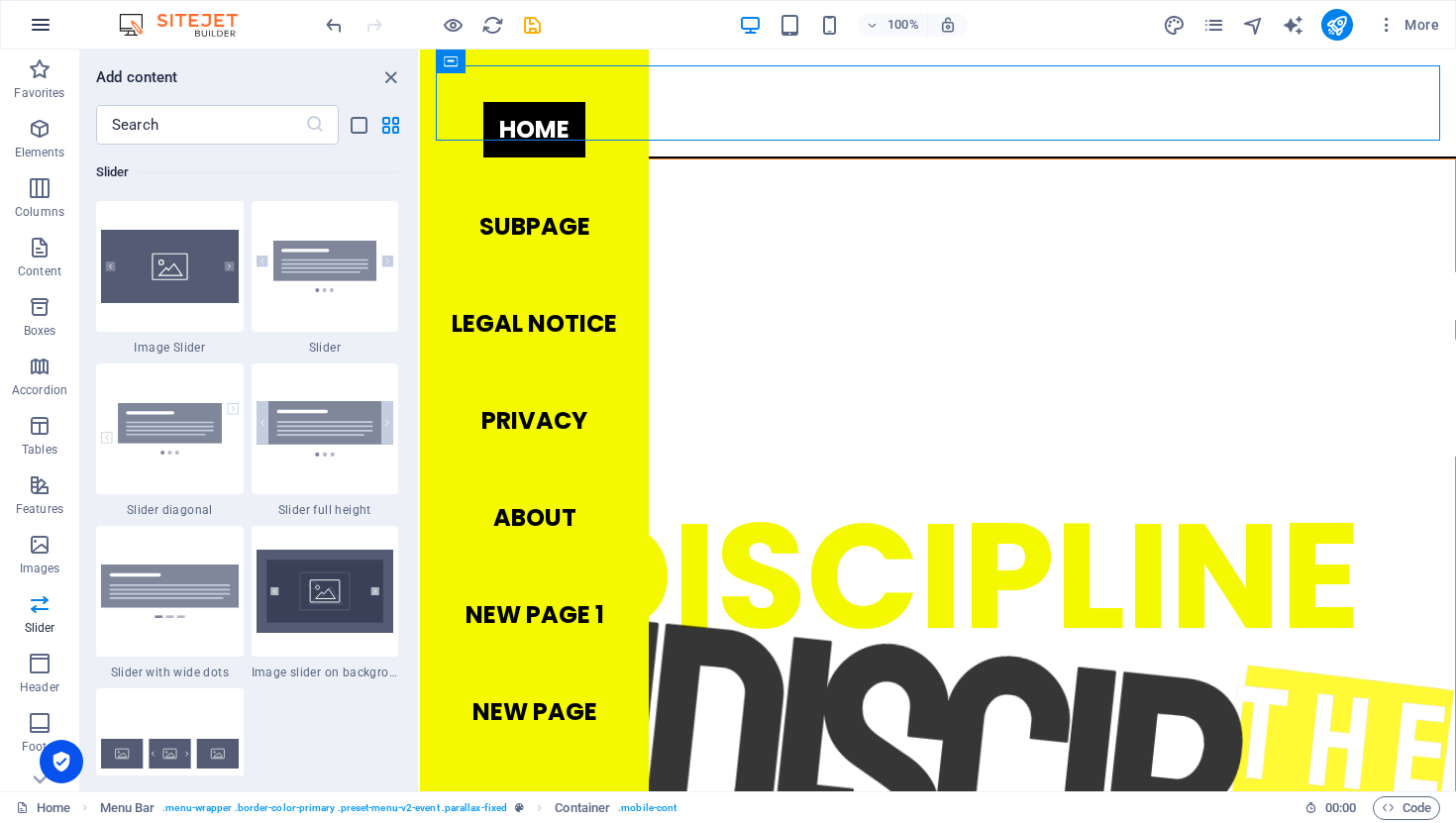 click at bounding box center (41, 25) 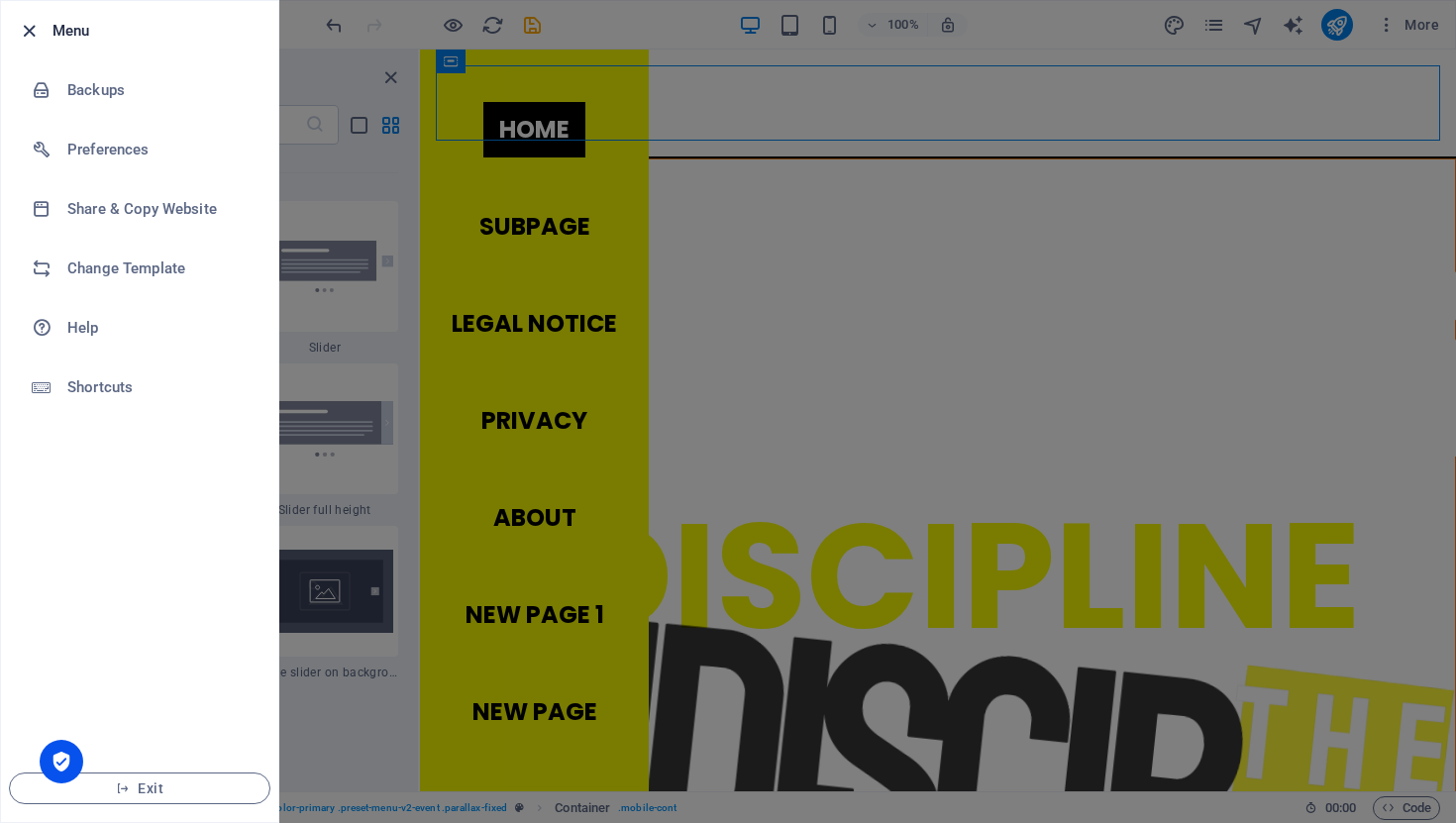 click at bounding box center [29, 31] 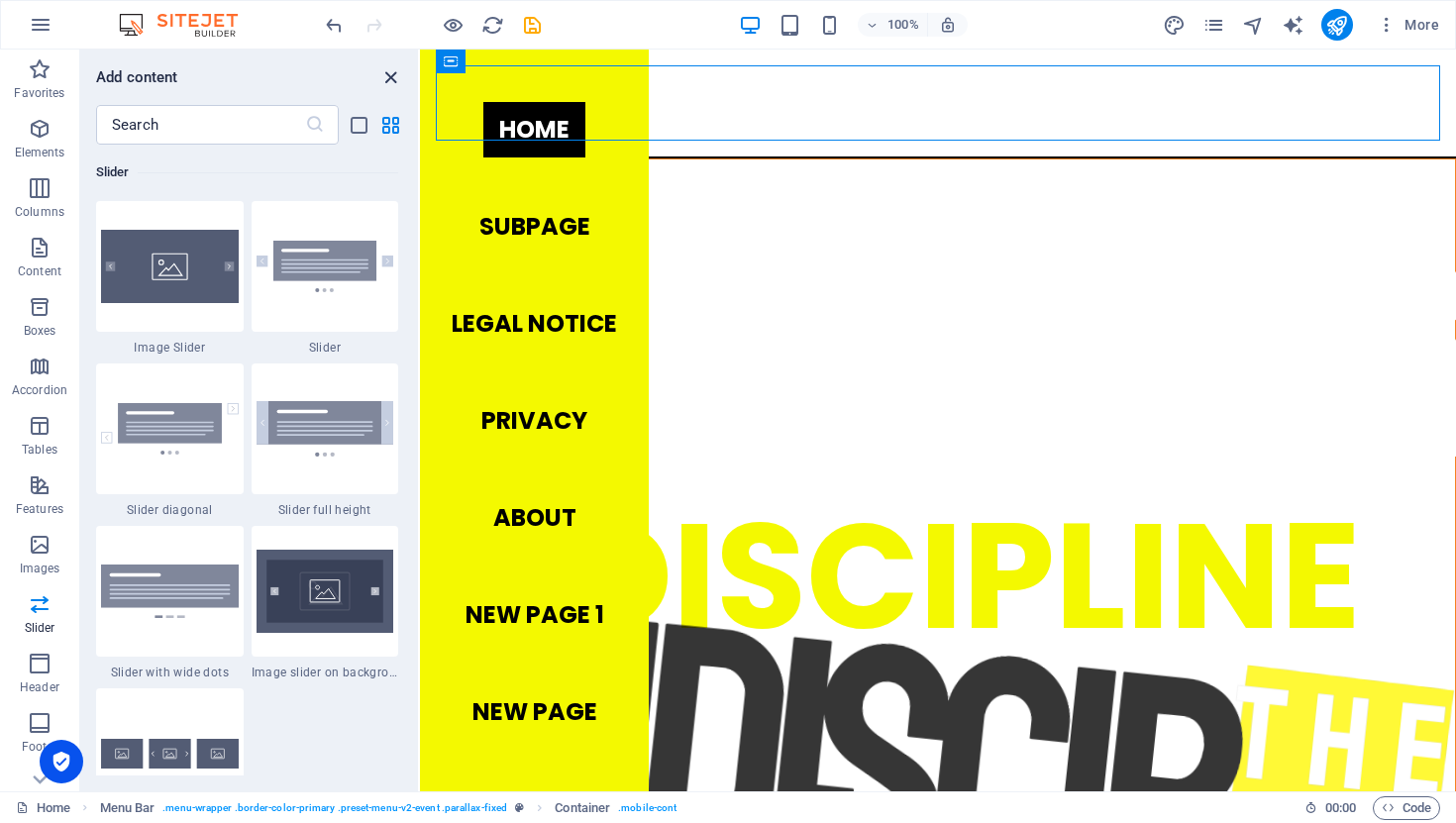 click at bounding box center (390, 77) 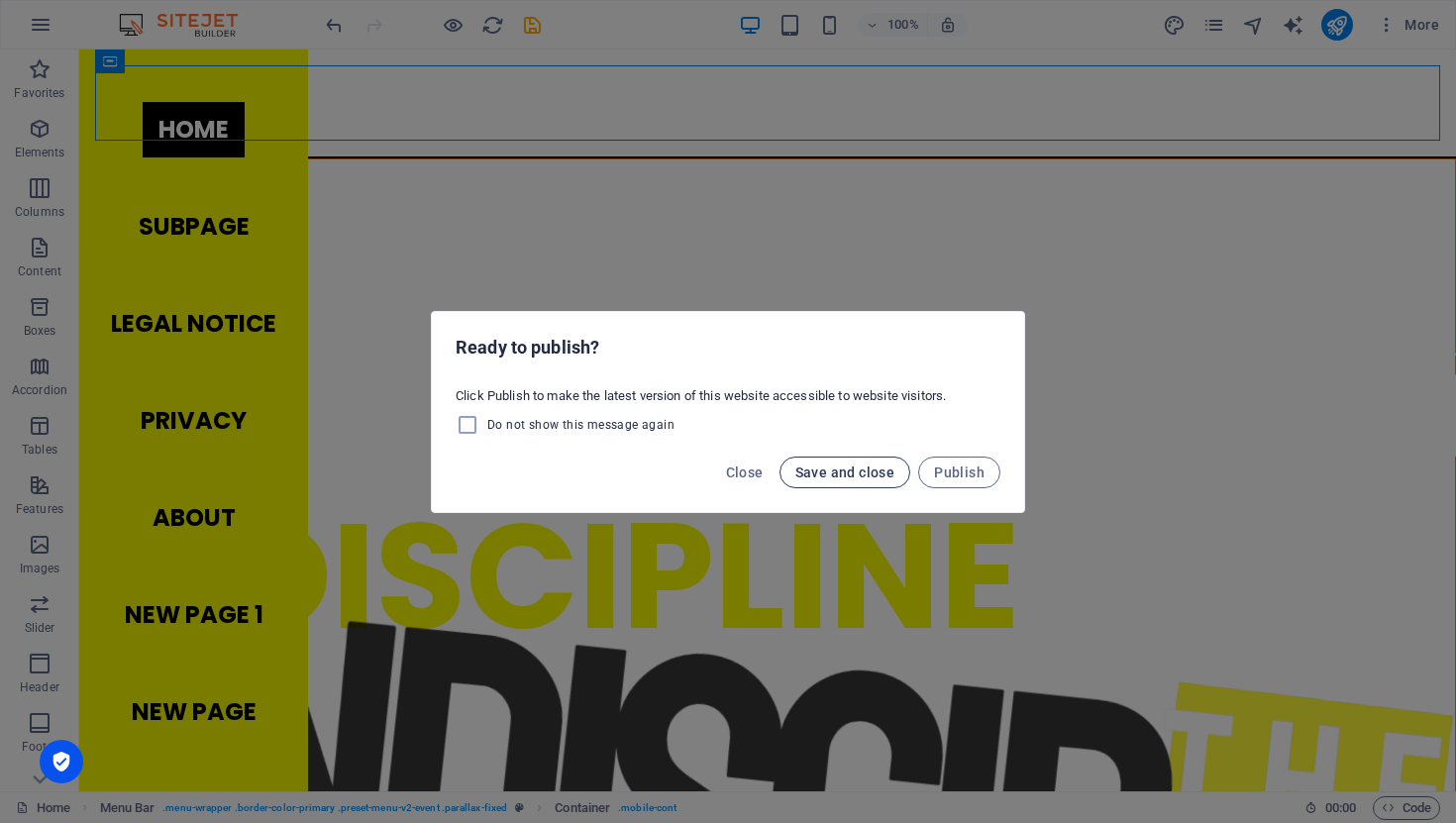 click on "Save and close" at bounding box center (845, 472) 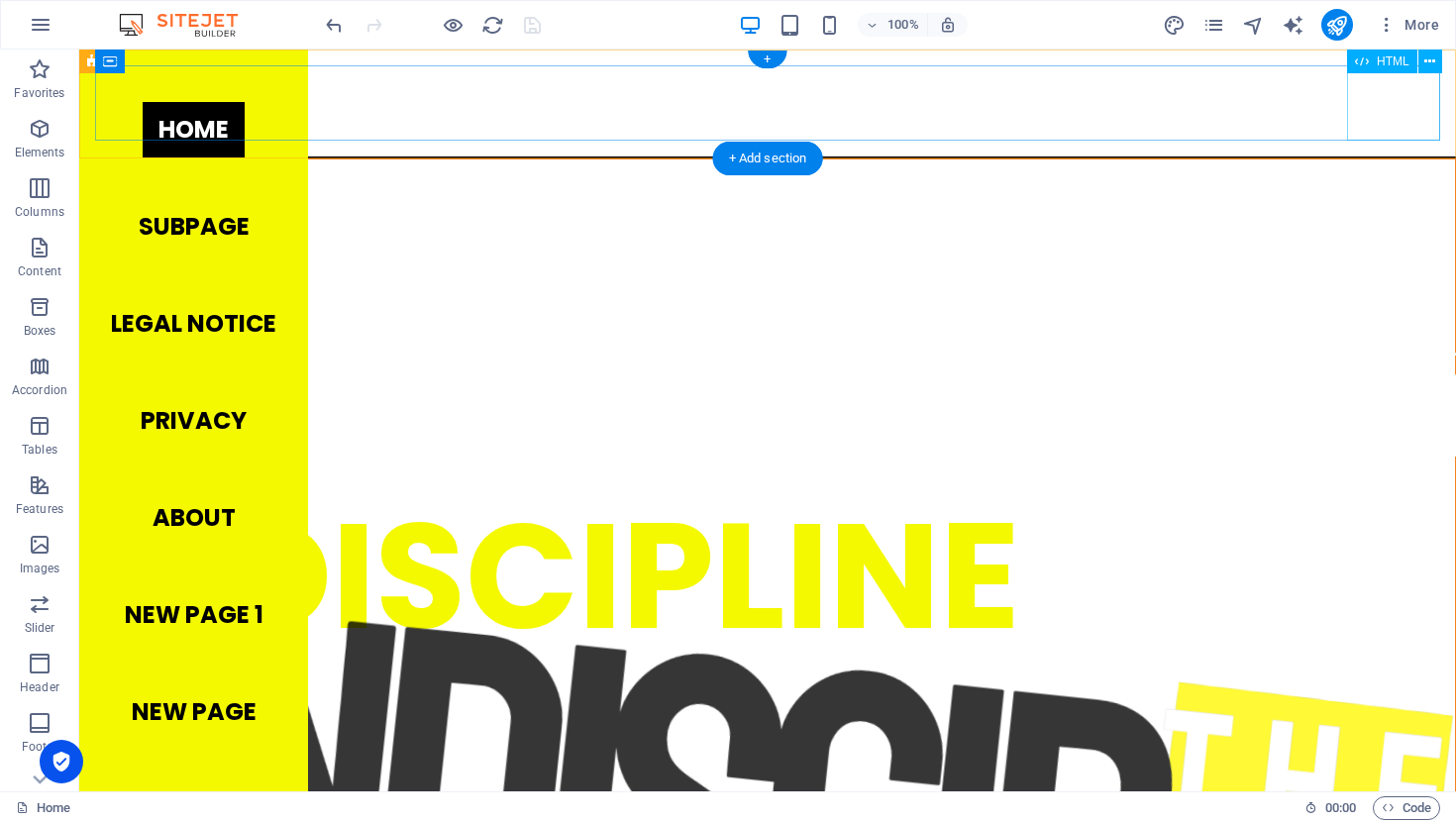 click at bounding box center (779, 103) 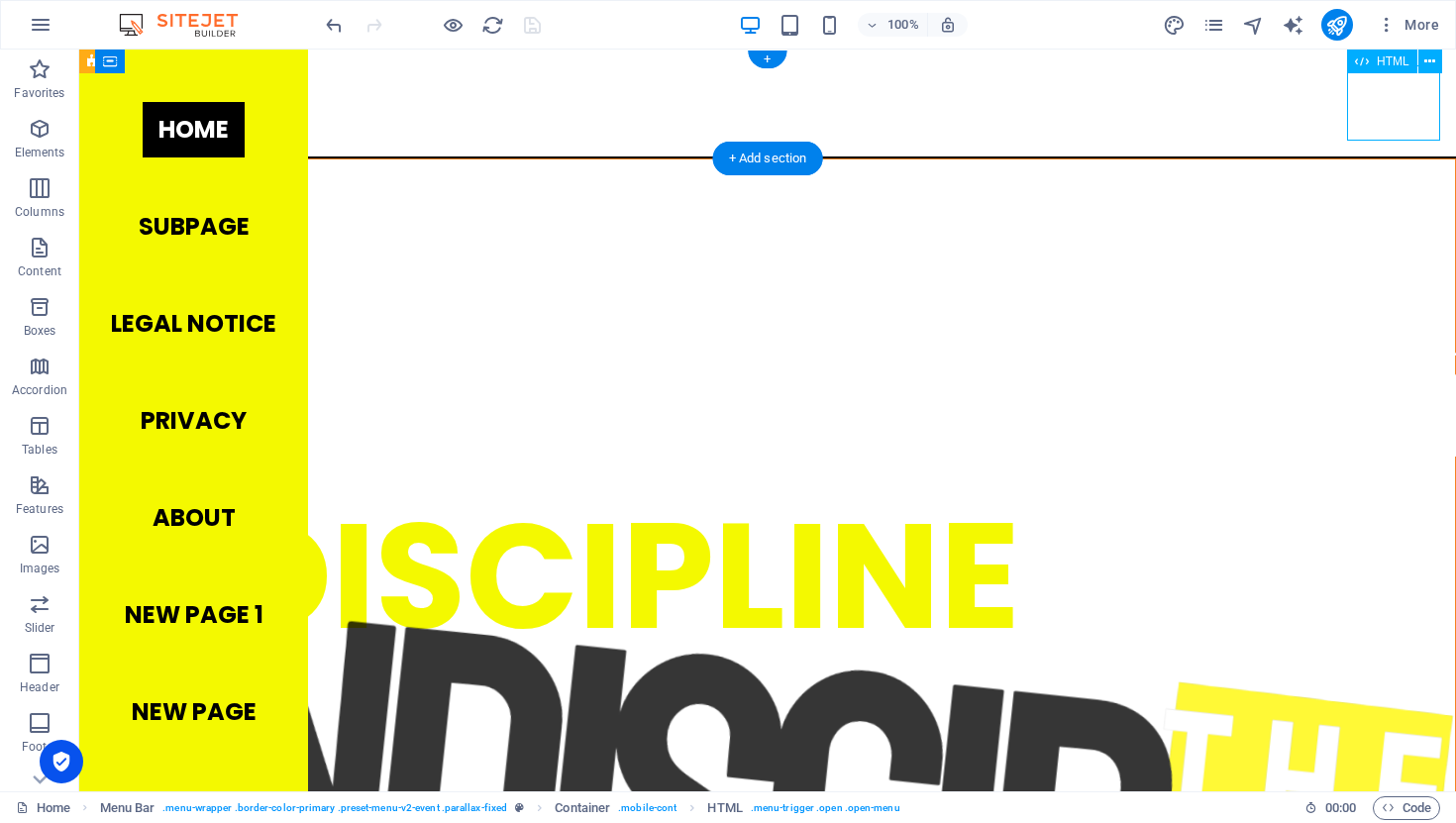 click at bounding box center (779, 103) 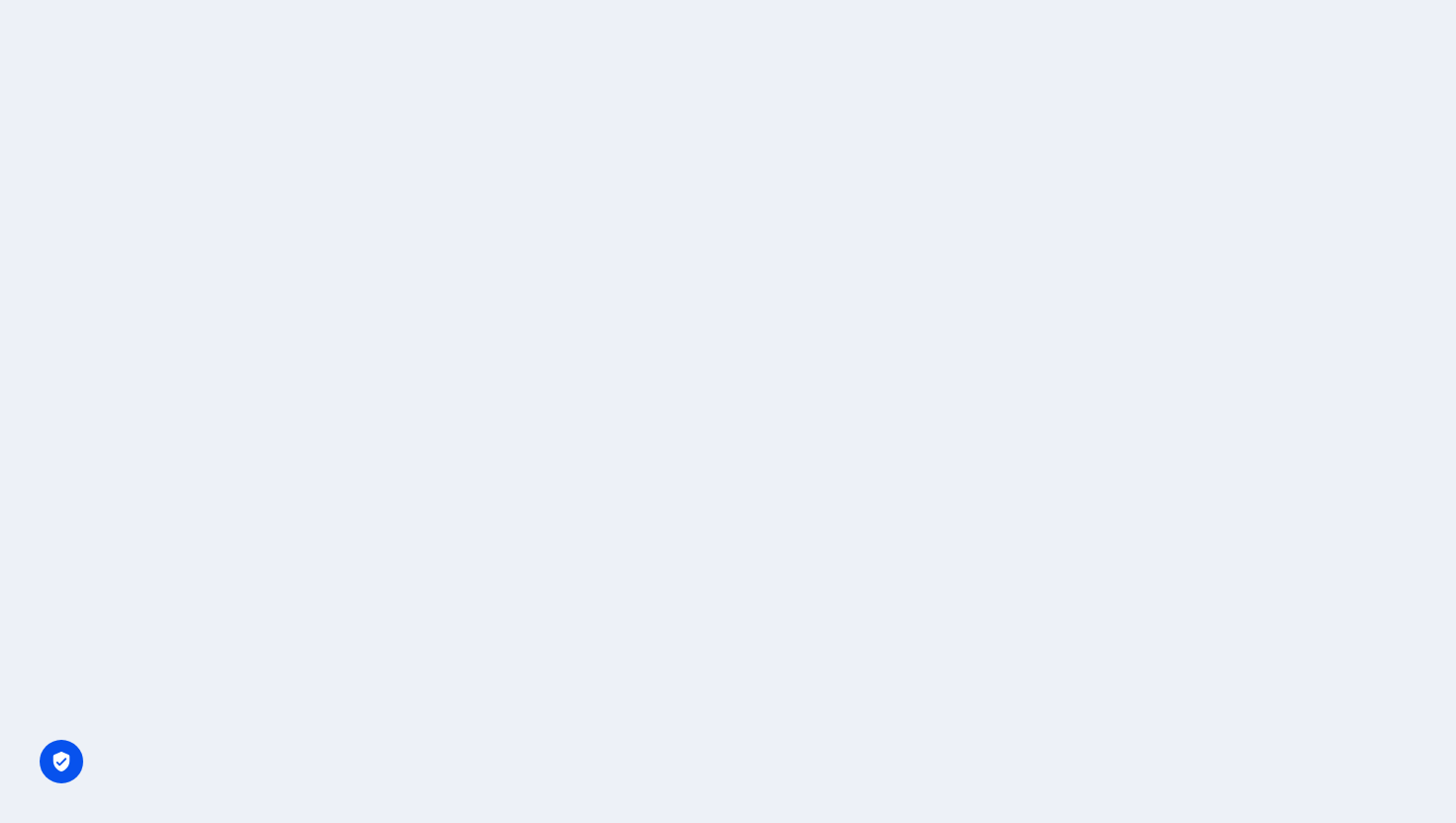 scroll, scrollTop: 0, scrollLeft: 0, axis: both 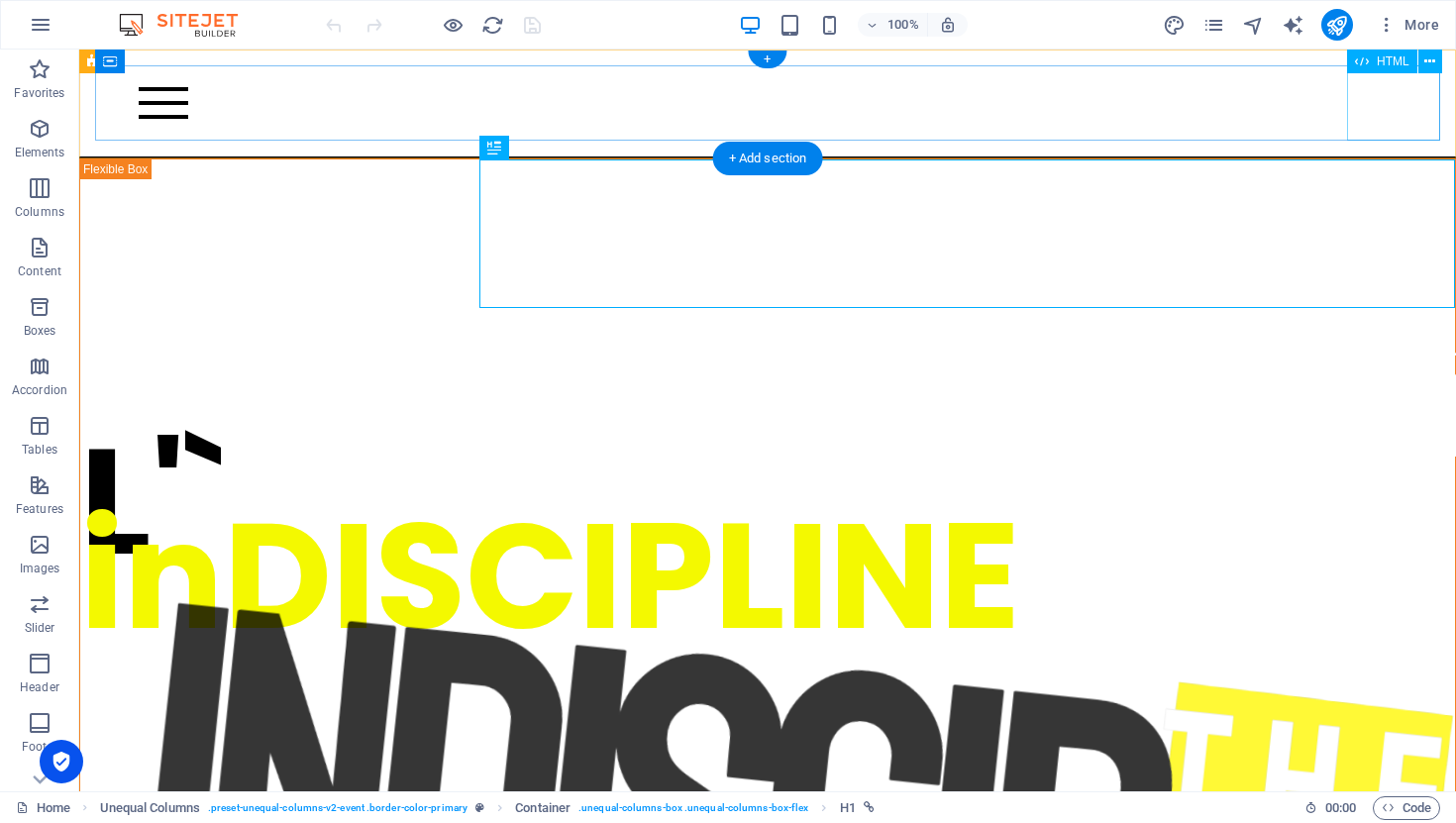 click at bounding box center [779, 103] 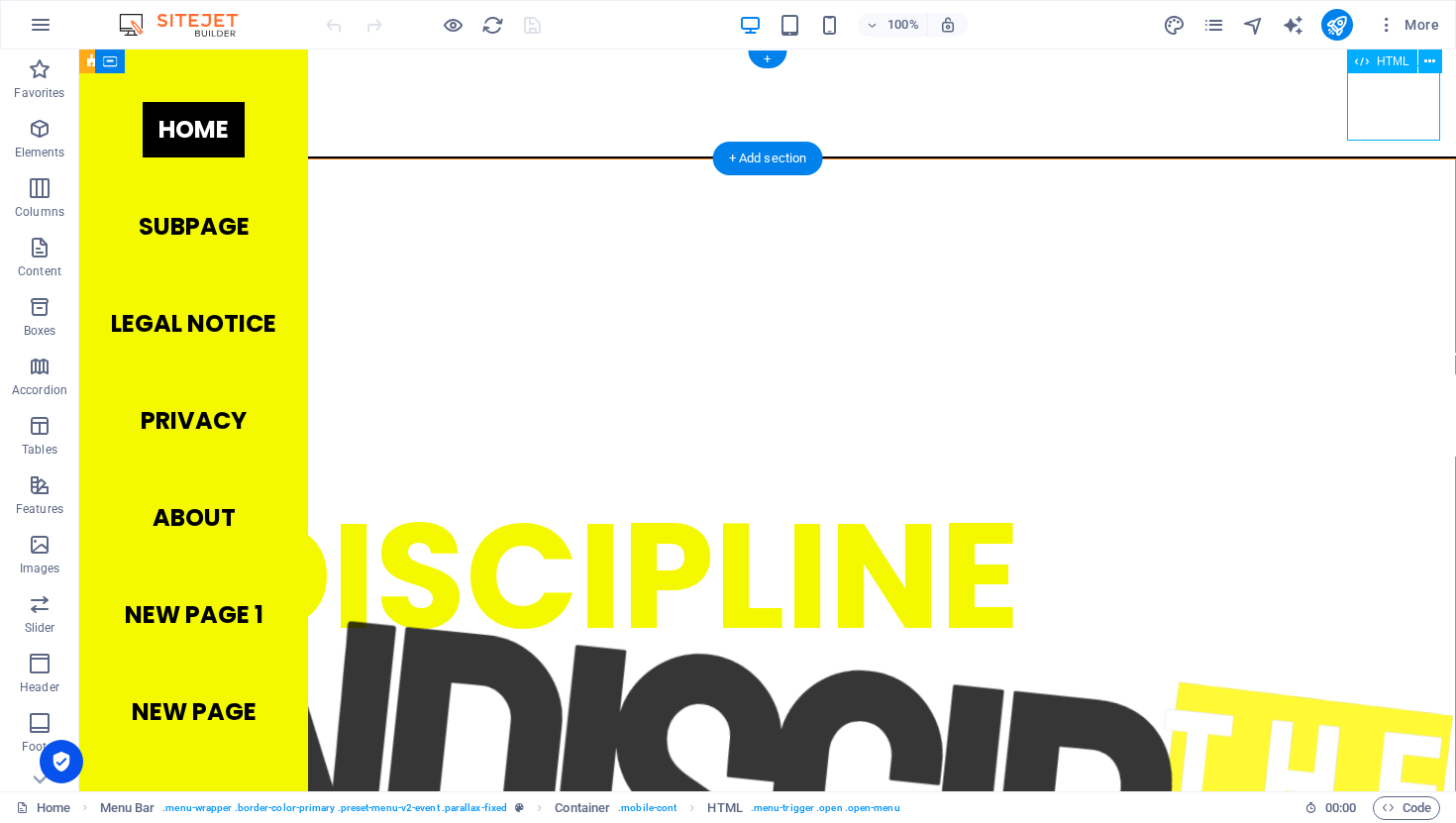 click at bounding box center (779, 103) 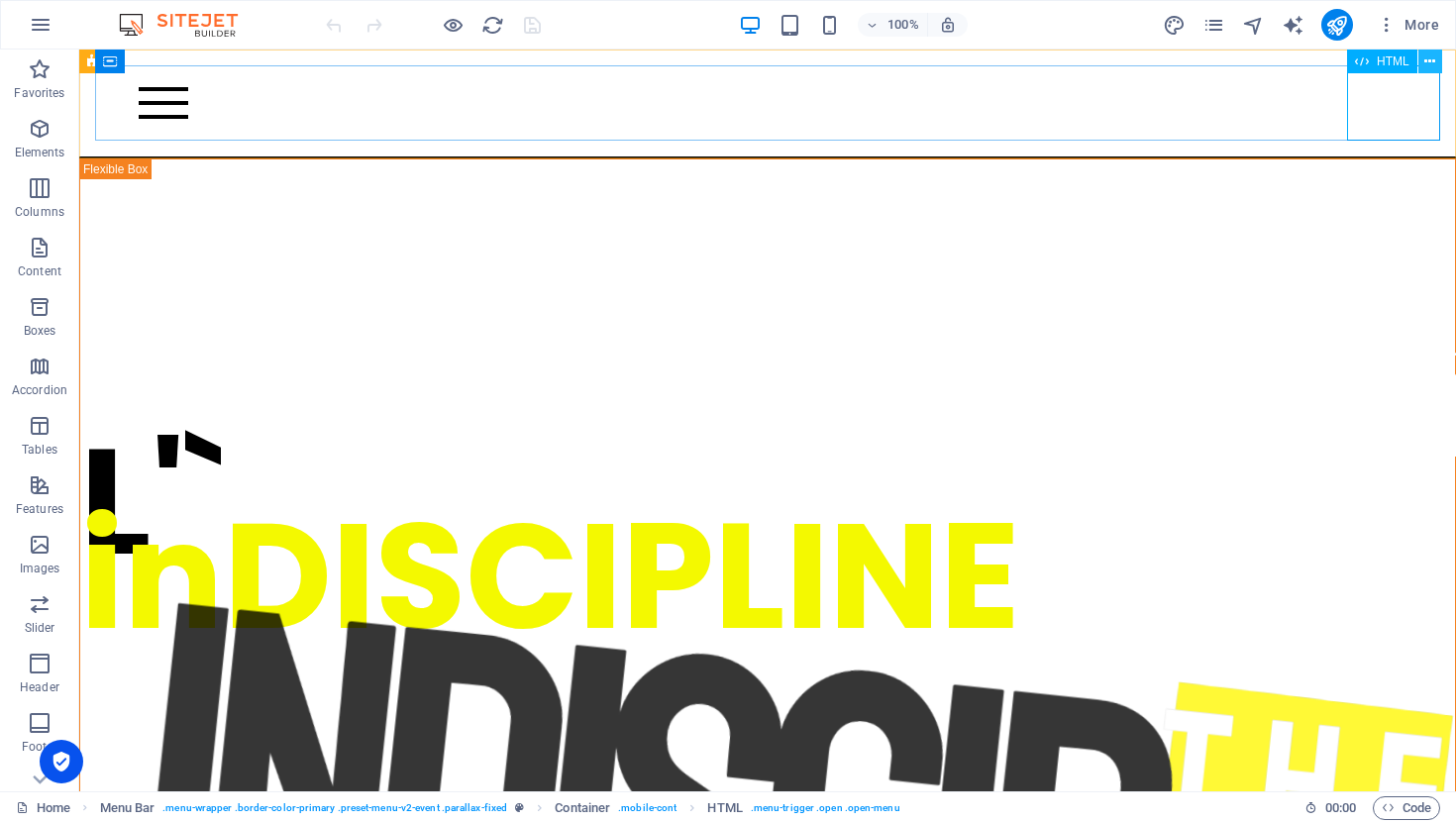 click at bounding box center [1429, 61] 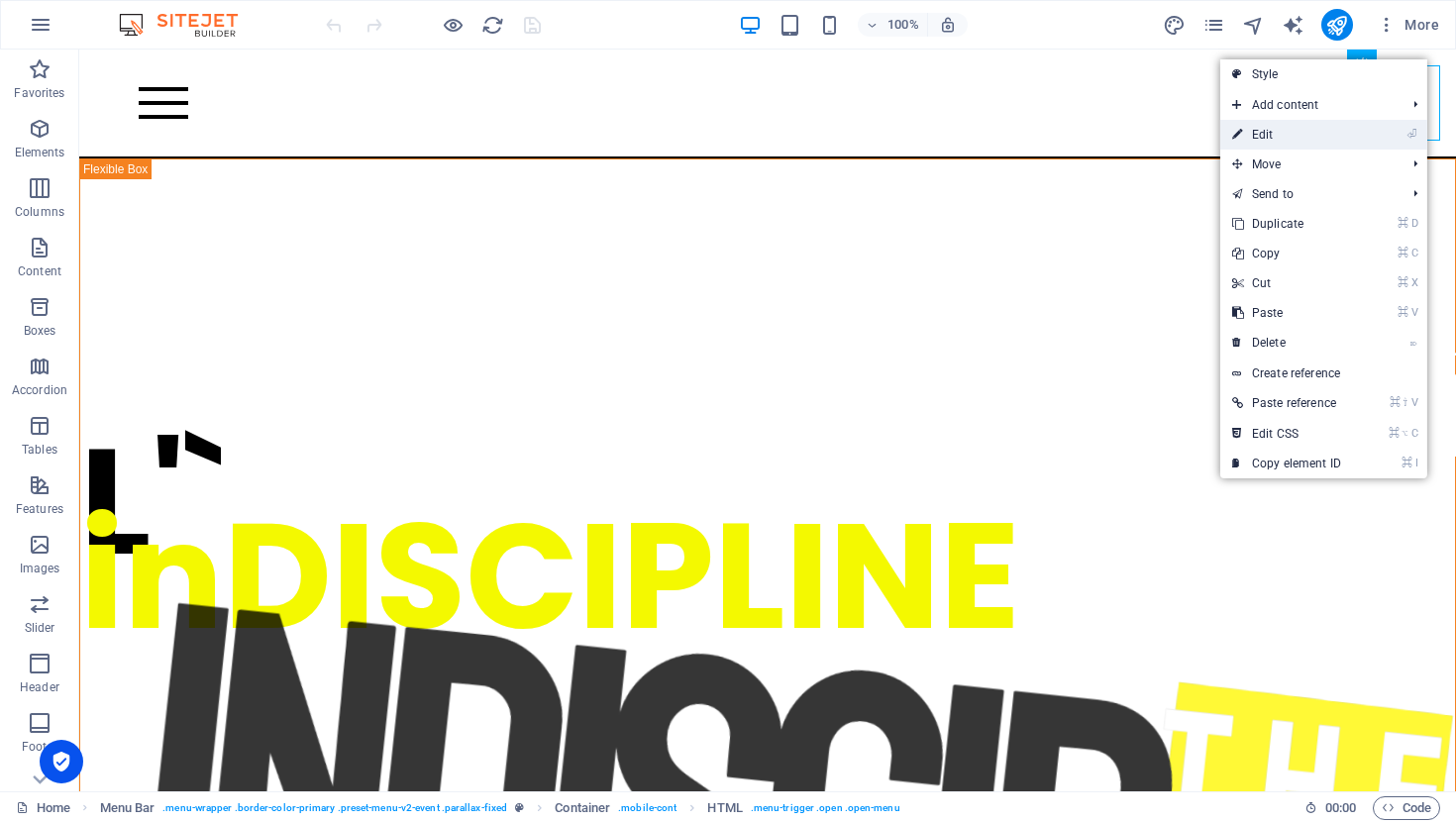 click on "⏎  Edit" at bounding box center [1287, 135] 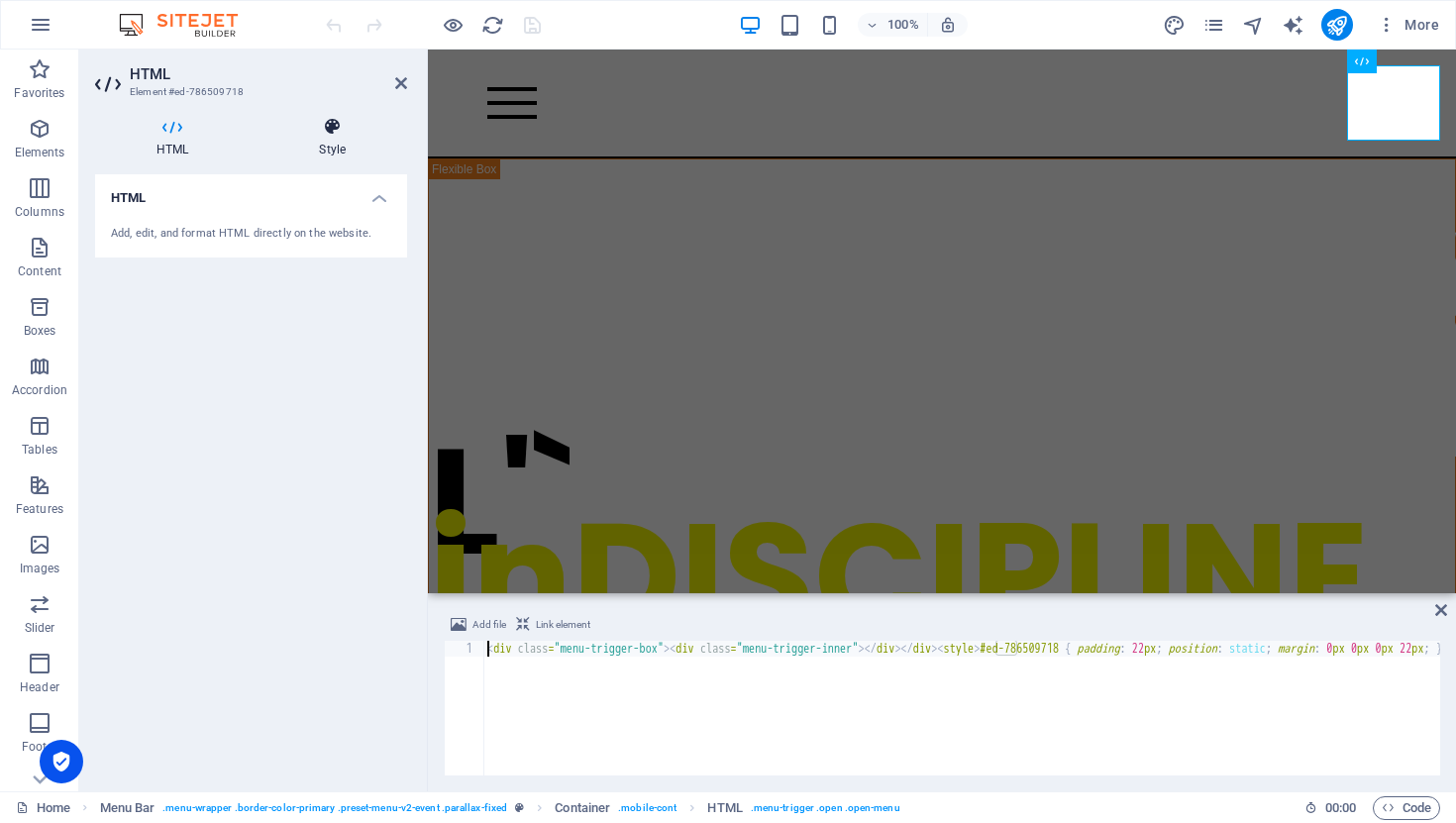 click at bounding box center (332, 127) 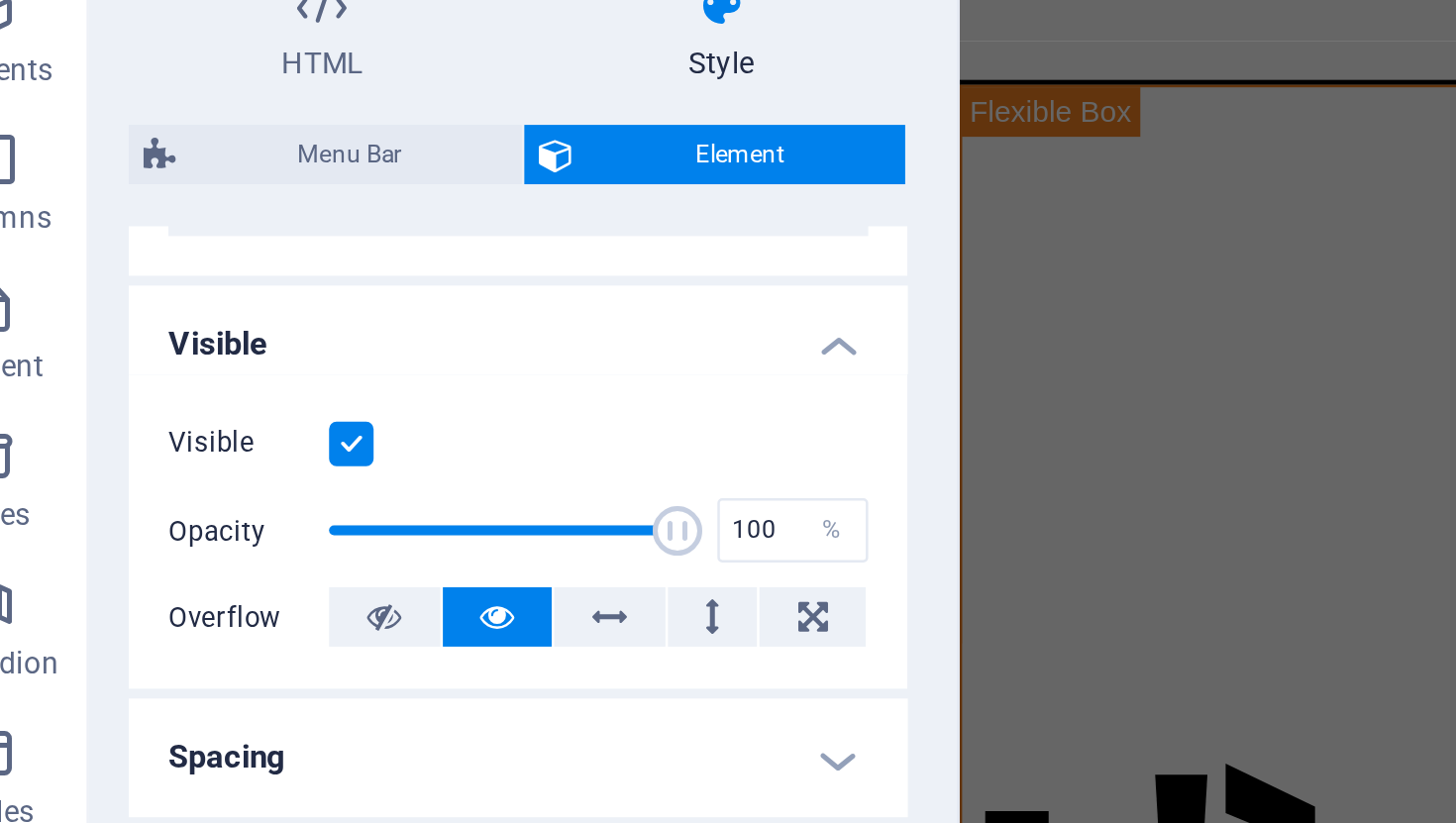 scroll, scrollTop: 276, scrollLeft: 0, axis: vertical 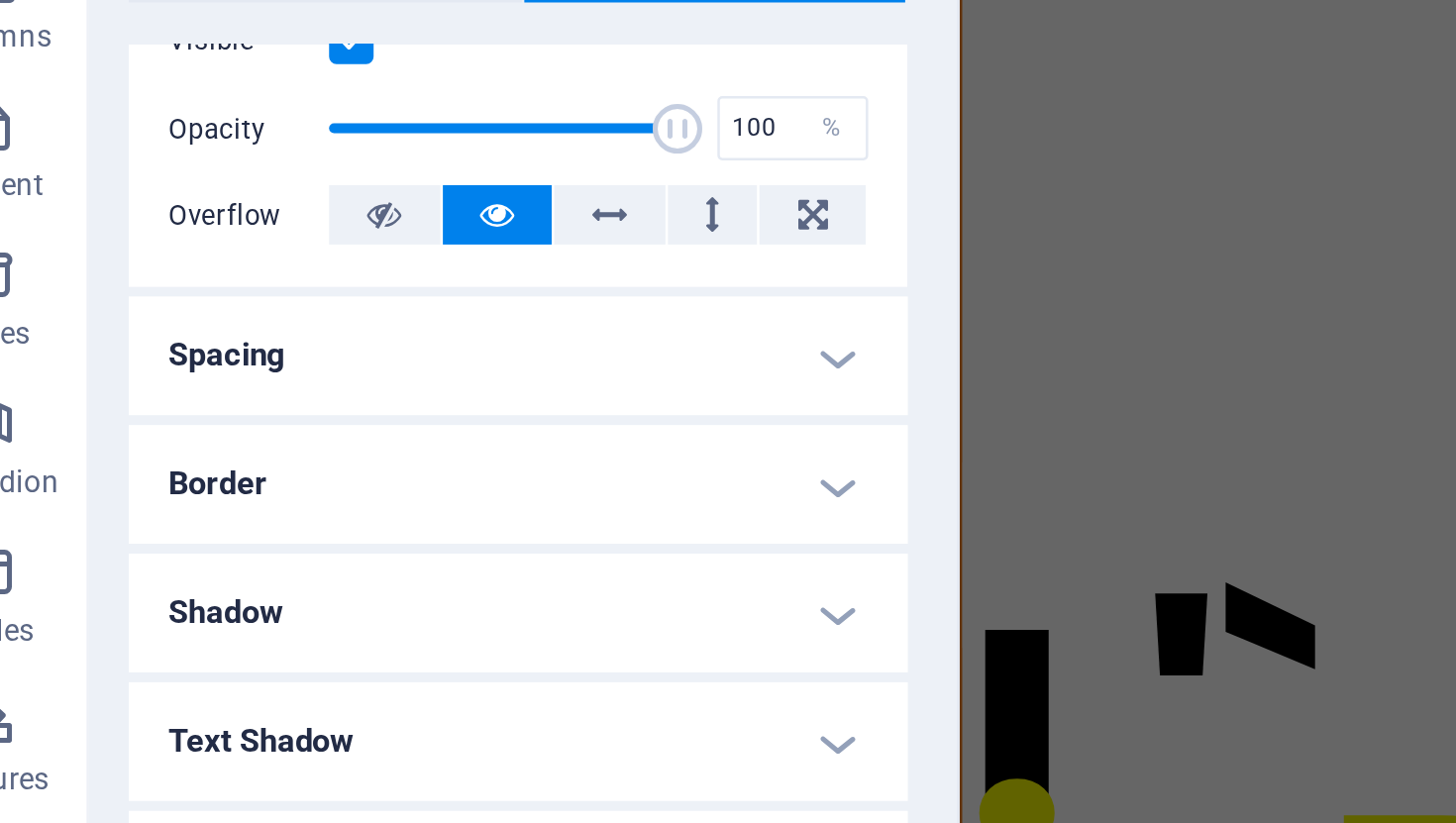 click on "Spacing" at bounding box center [251, 340] 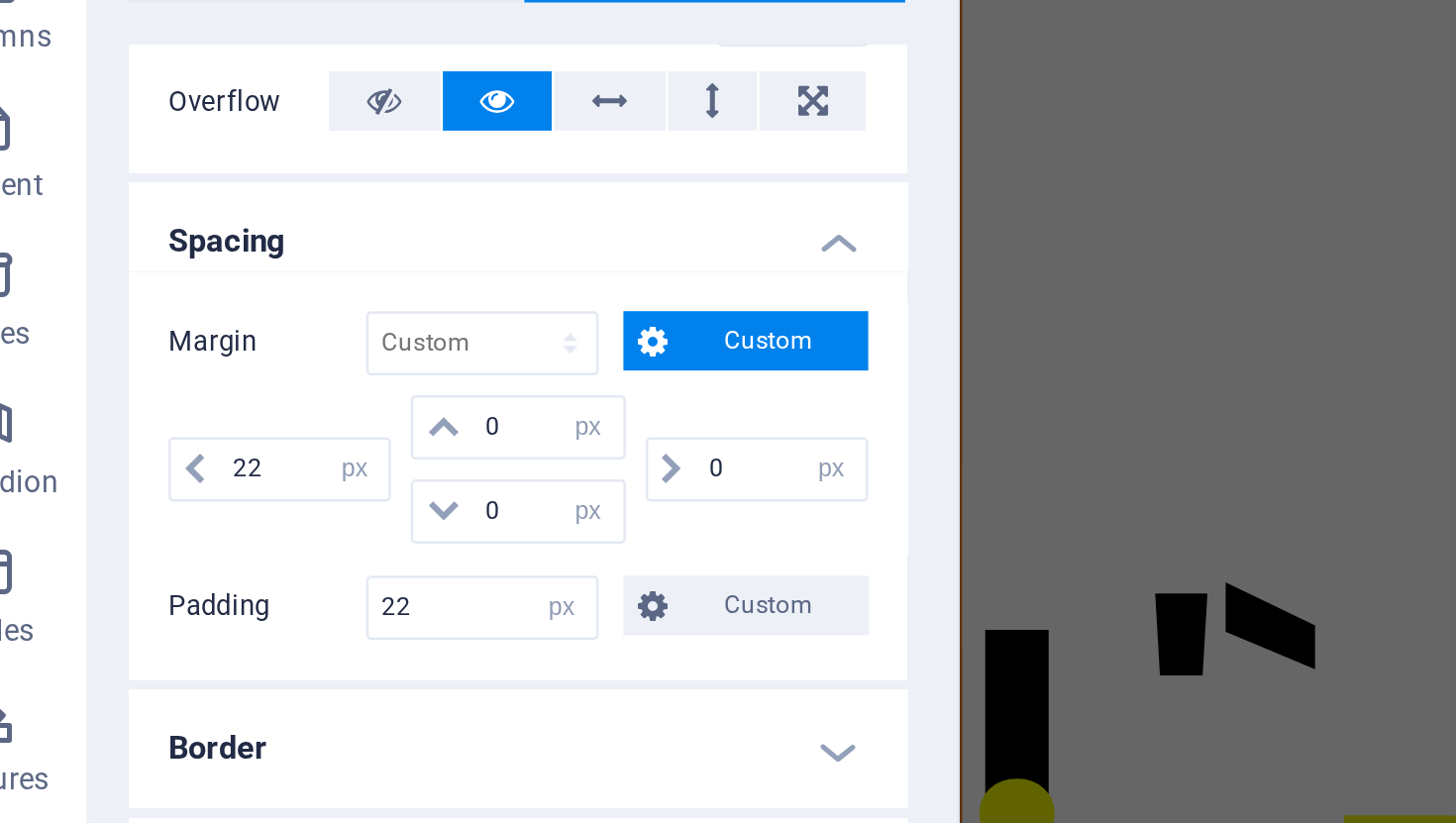 scroll, scrollTop: 379, scrollLeft: 0, axis: vertical 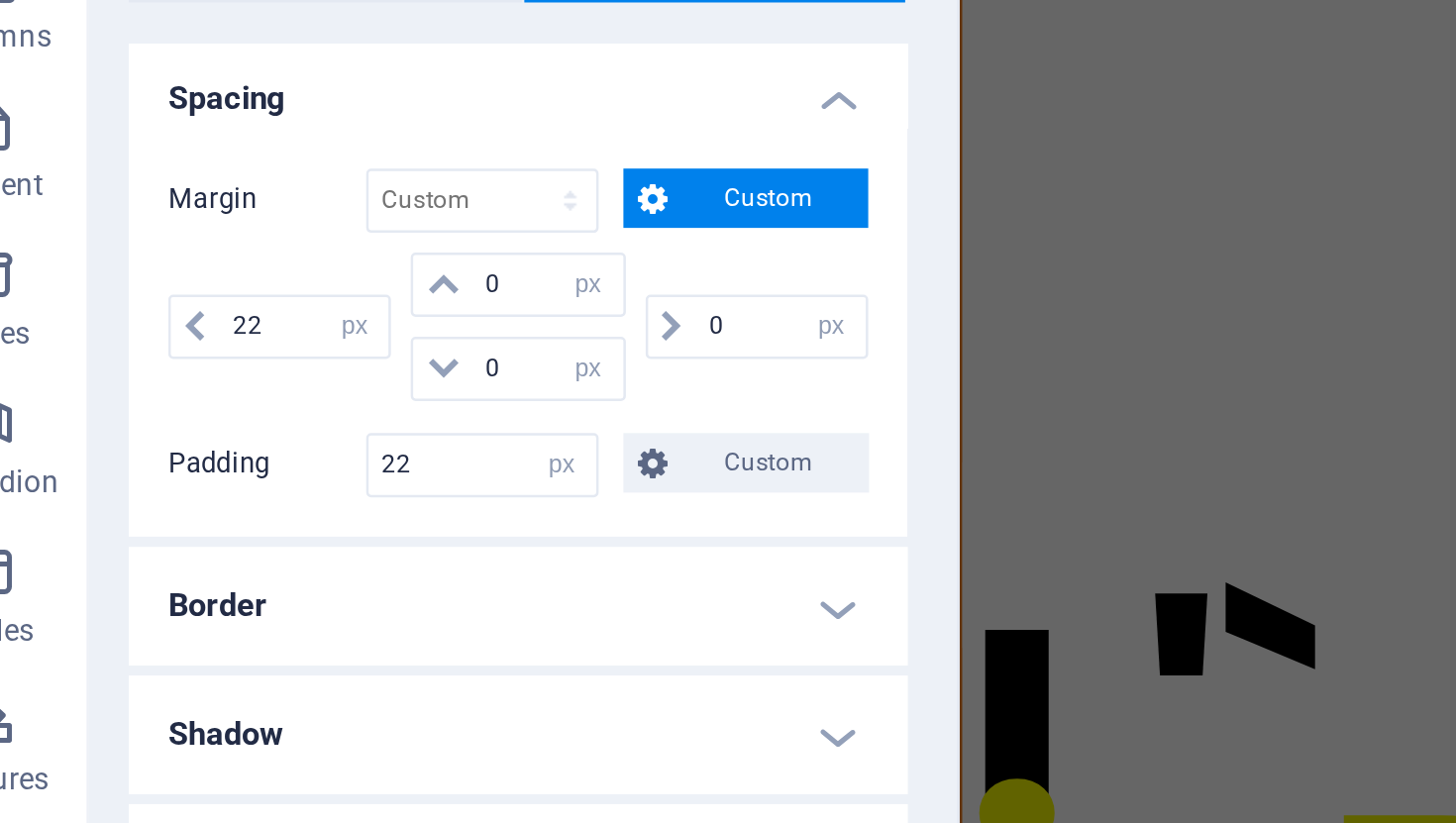 click on "Border" at bounding box center [251, 440] 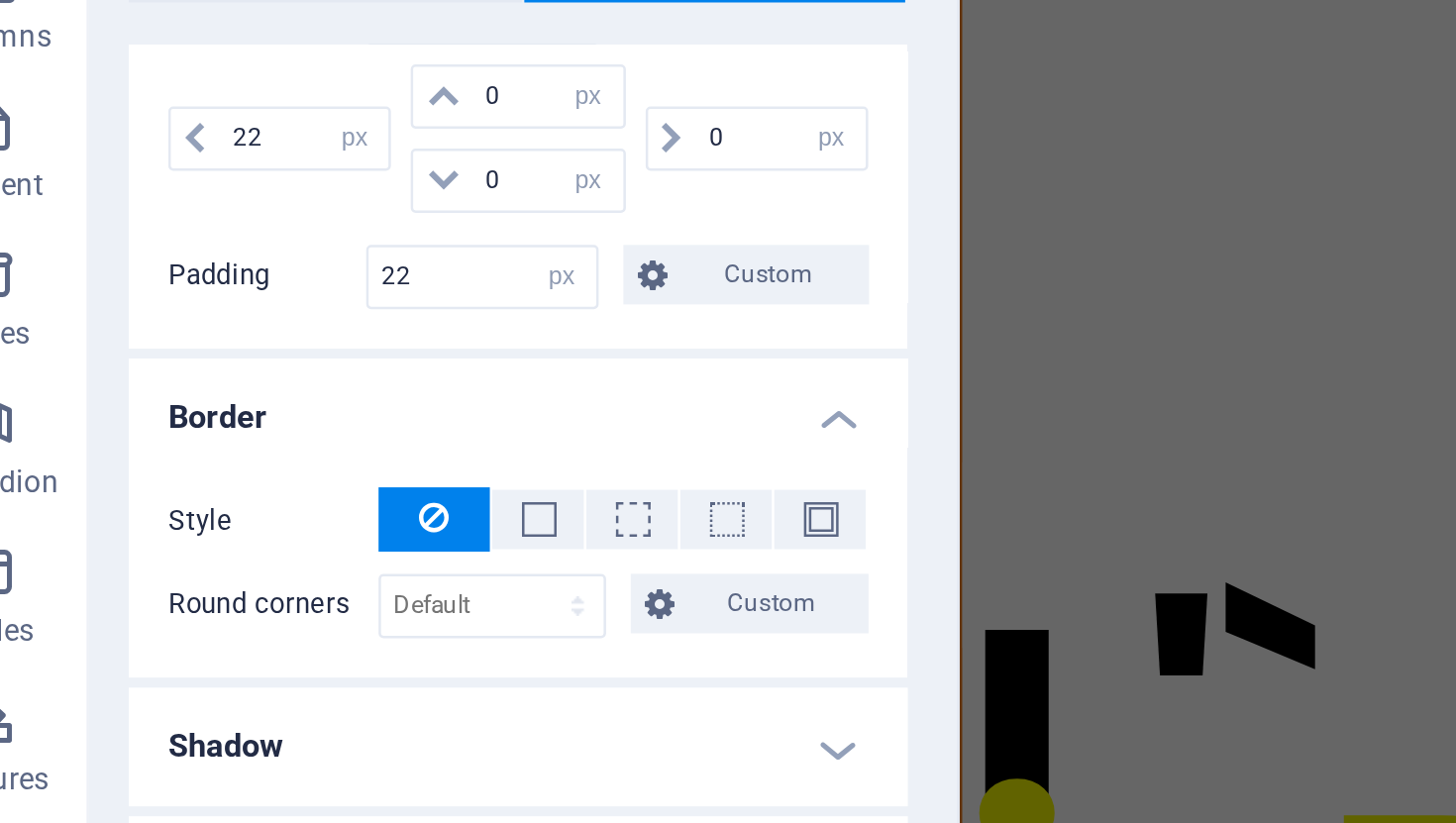 scroll, scrollTop: 507, scrollLeft: 0, axis: vertical 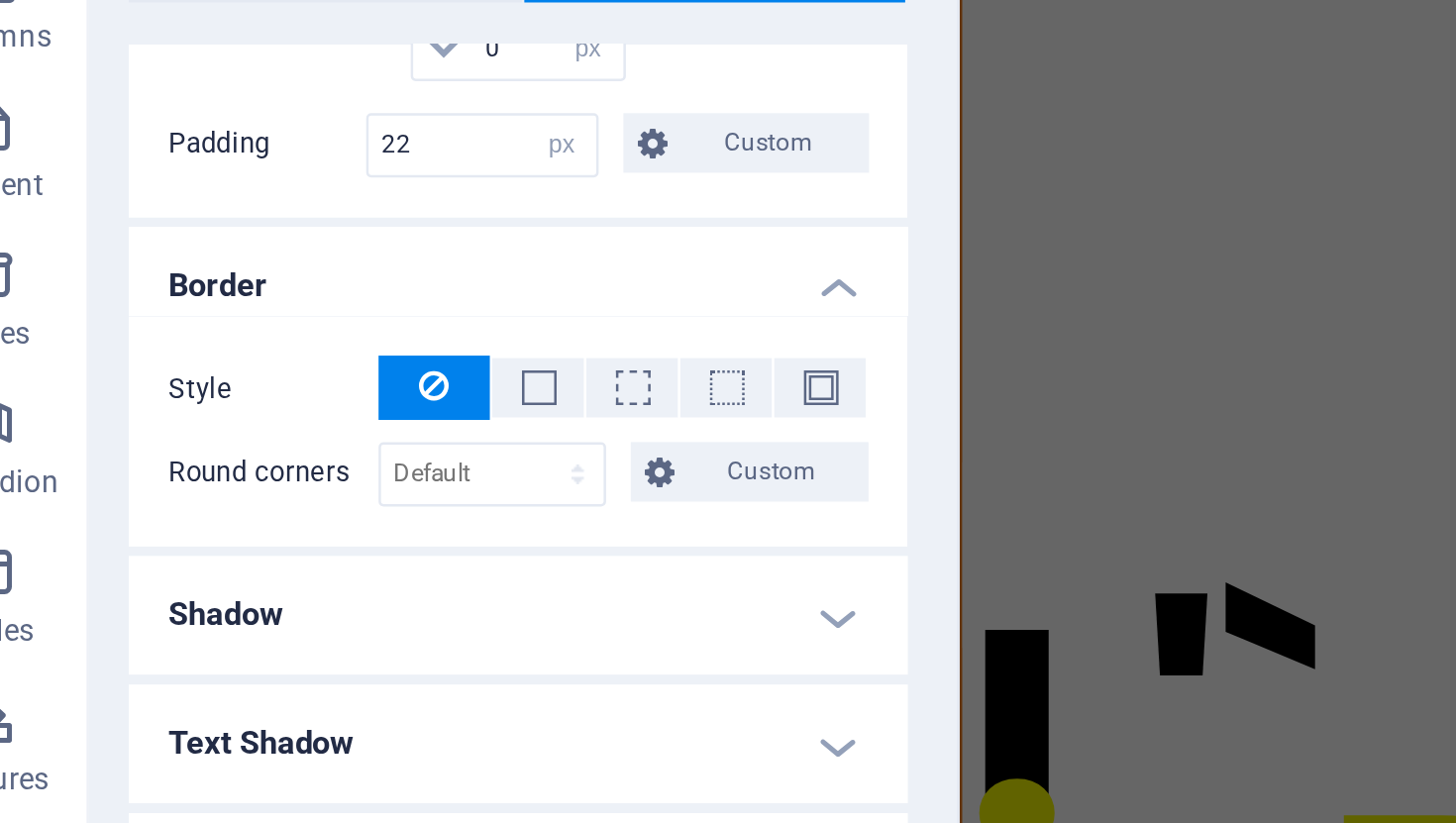 click on "Shadow" at bounding box center (251, 444) 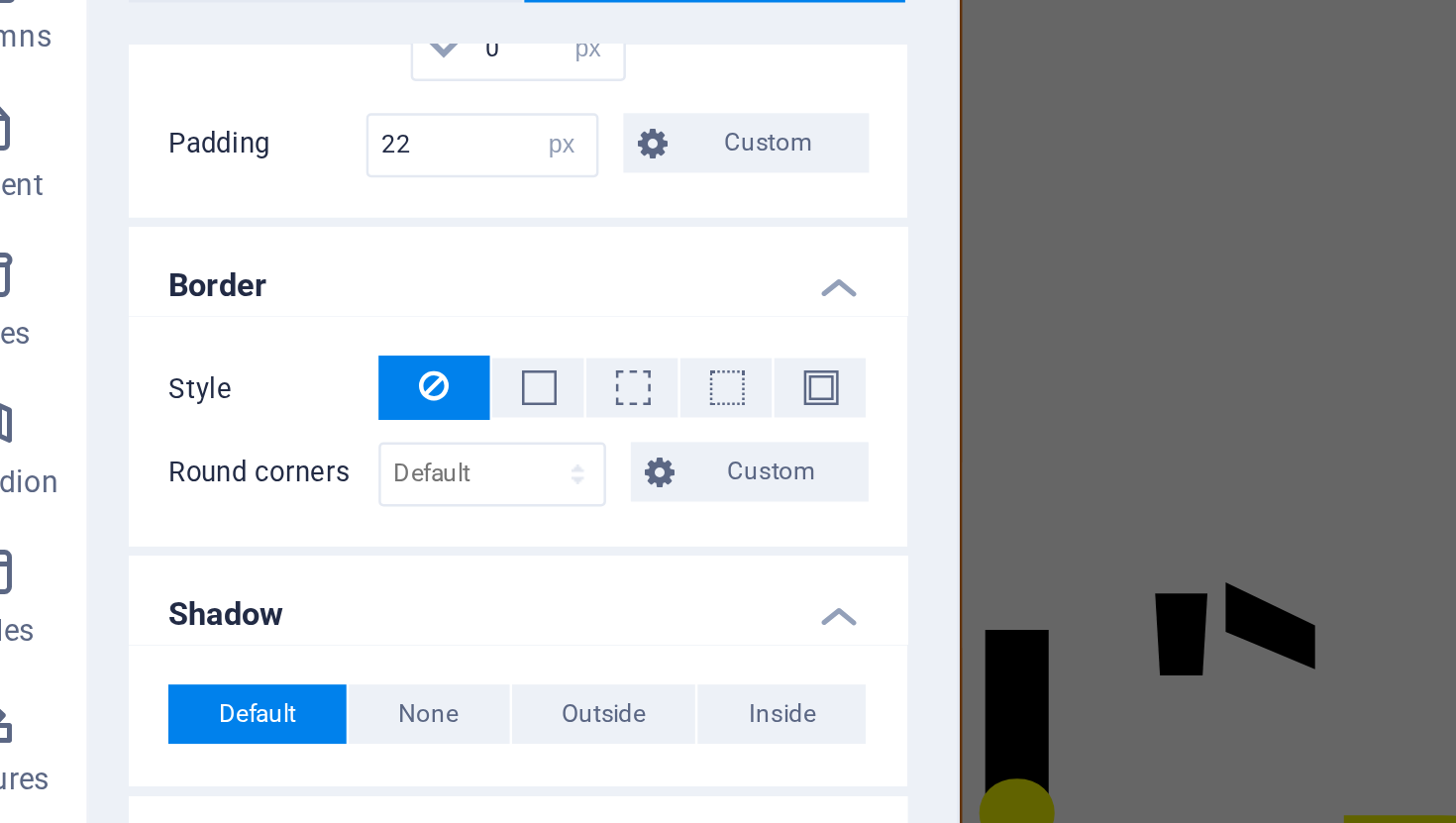 scroll, scrollTop: 552, scrollLeft: 0, axis: vertical 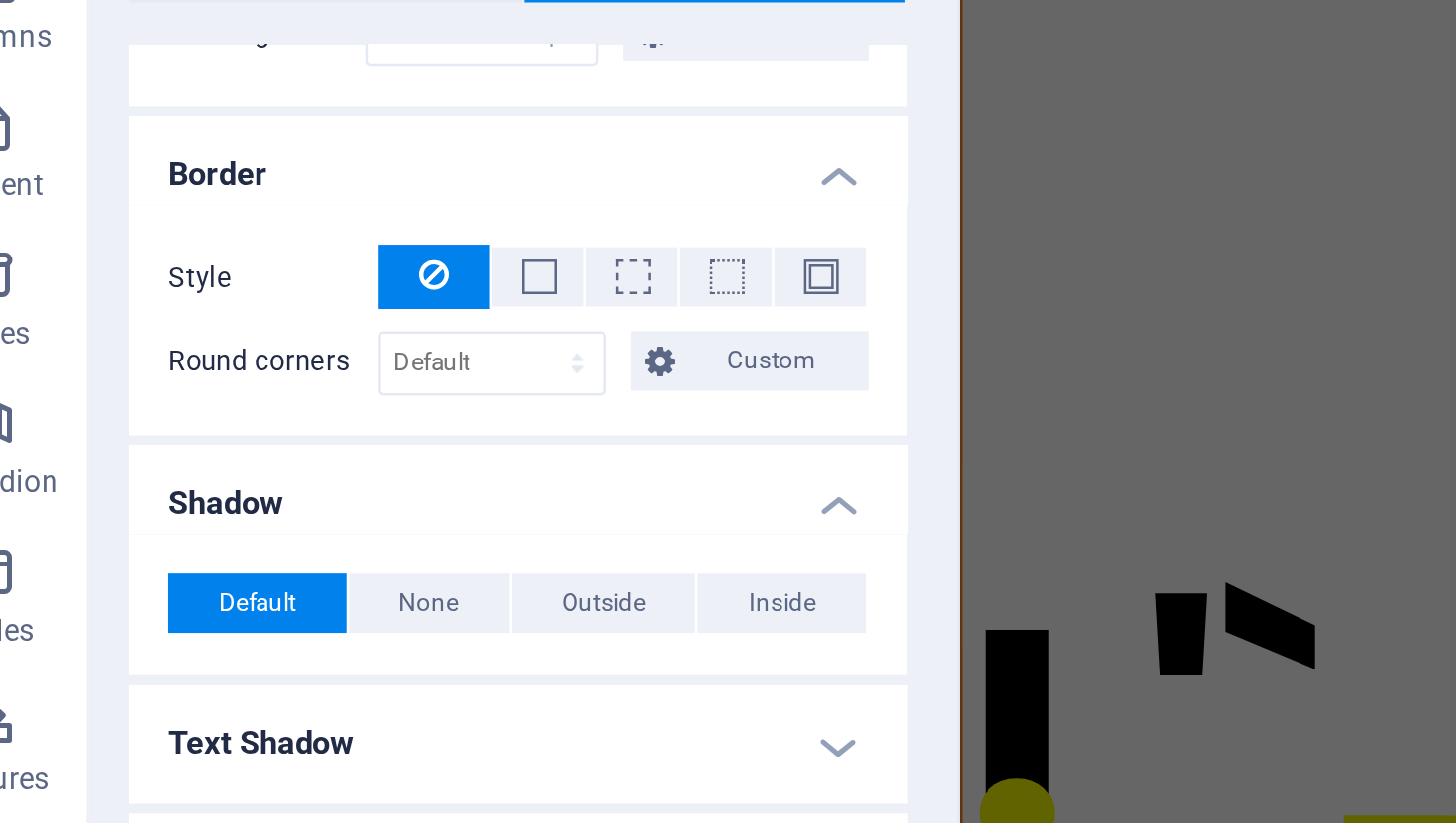 click on "Text Shadow" at bounding box center [251, 495] 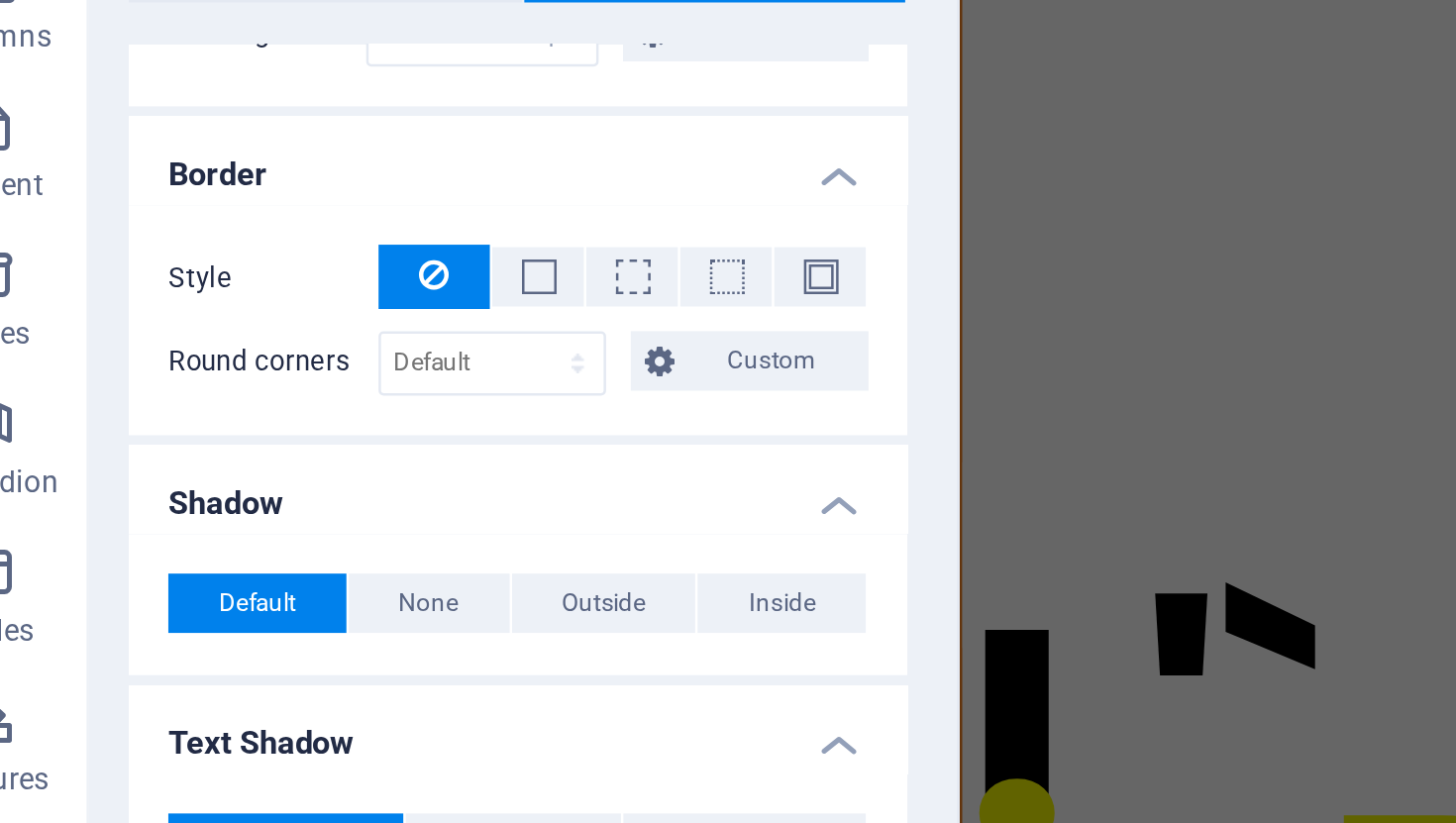 scroll, scrollTop: 596, scrollLeft: 0, axis: vertical 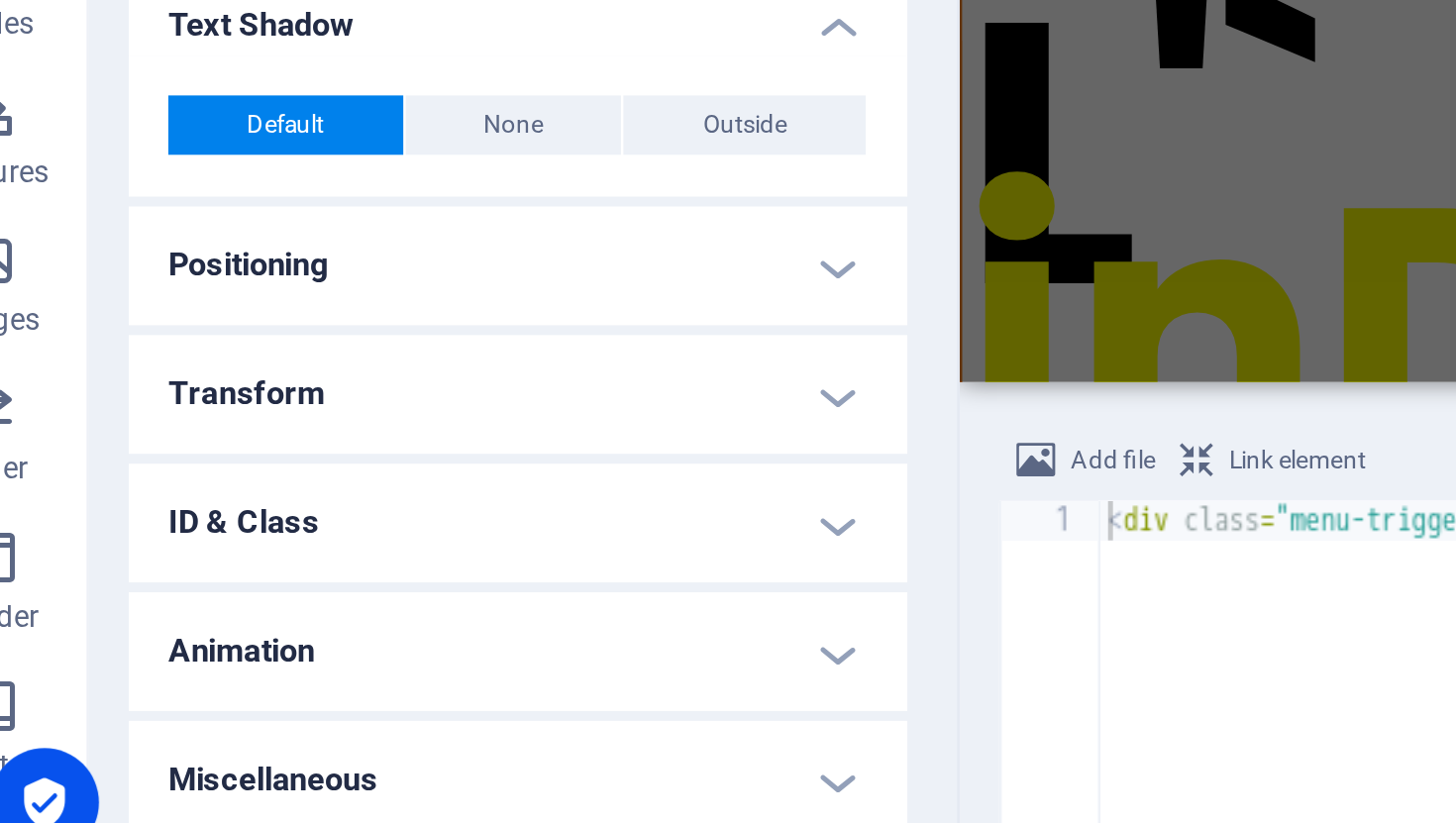 click on "Positioning" at bounding box center (251, 547) 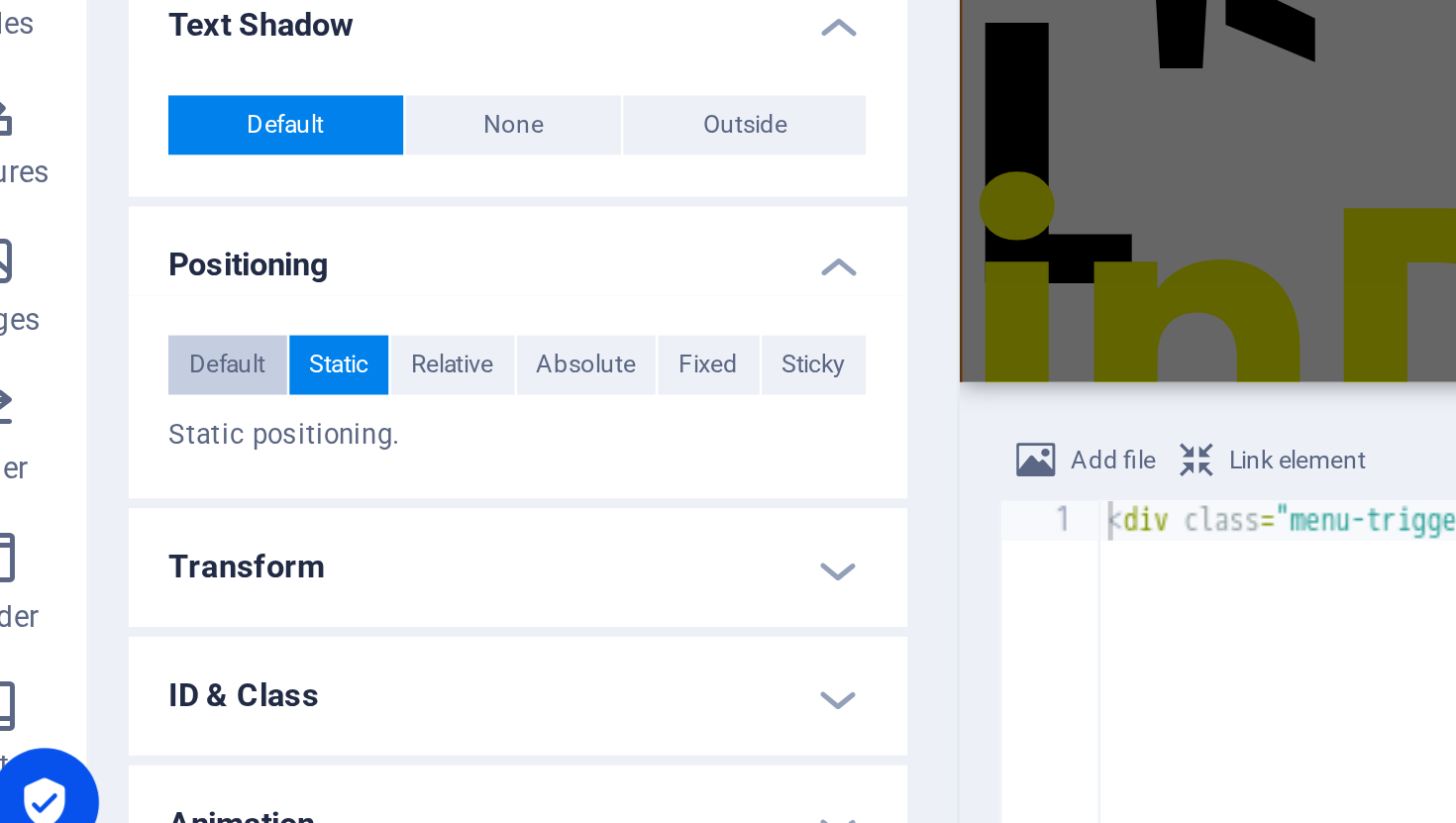 click on "Default" at bounding box center (134, 586) 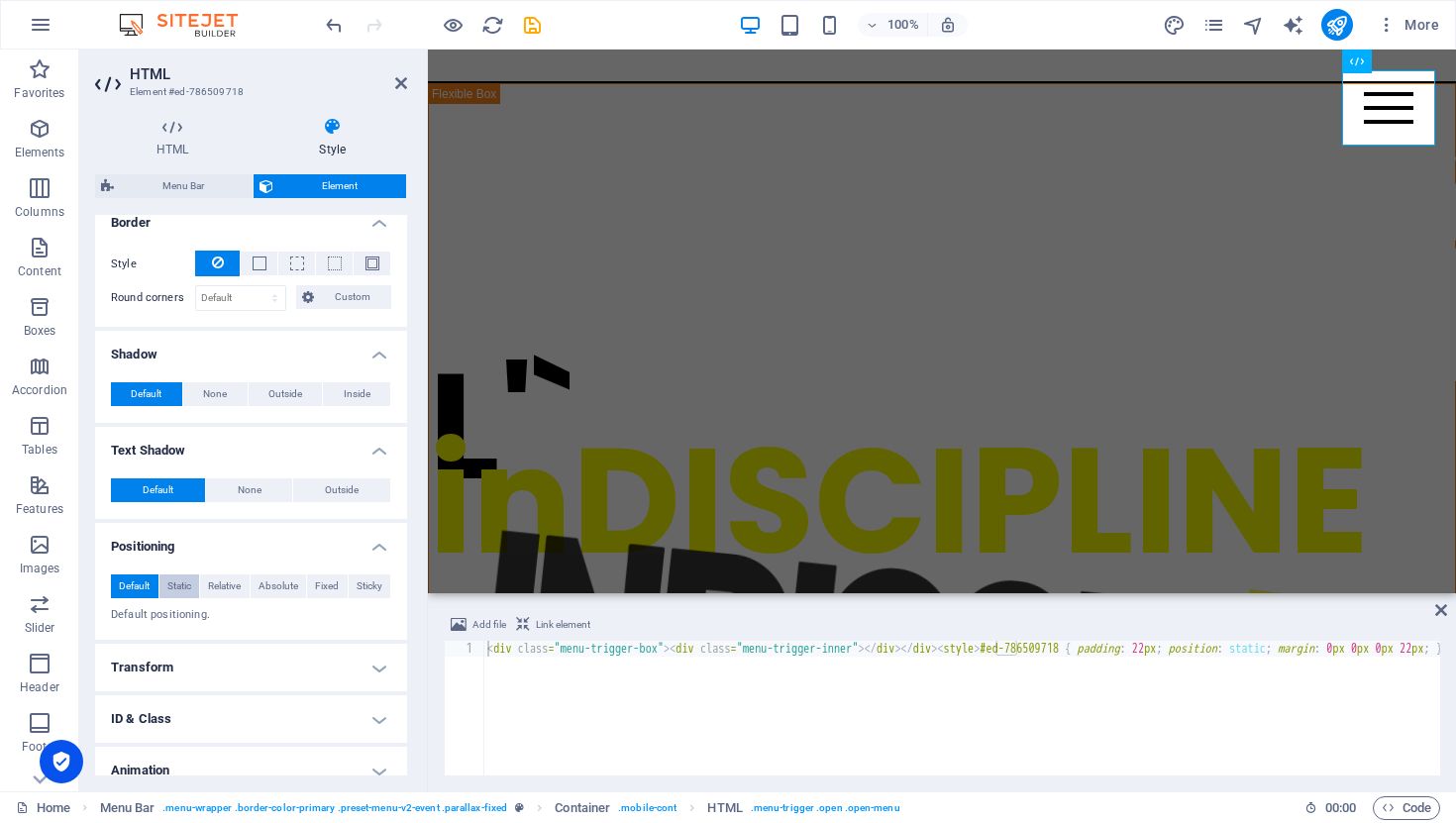 click on "Static" at bounding box center (179, 586) 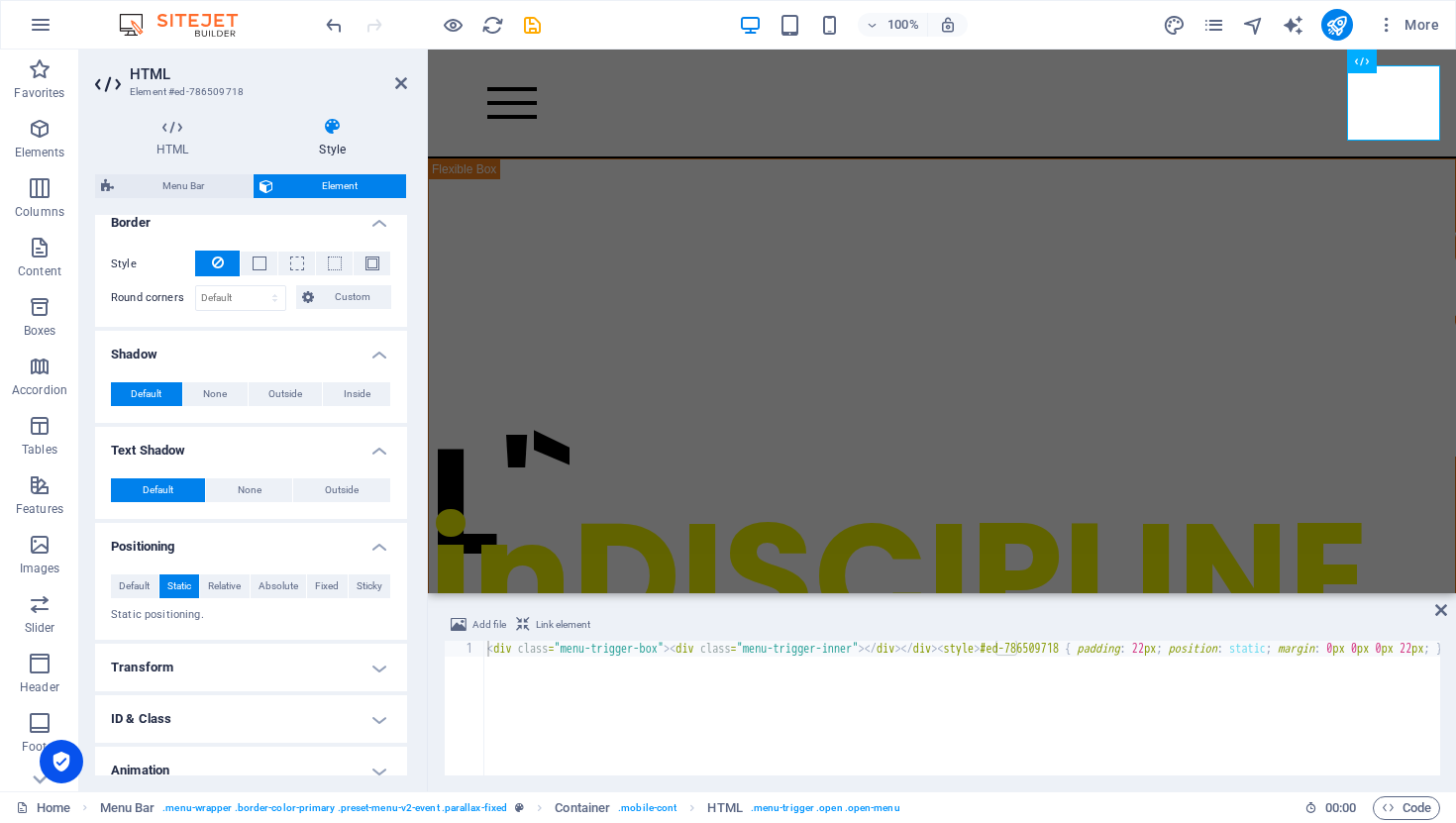 click on "Static positioning." at bounding box center (251, 615) 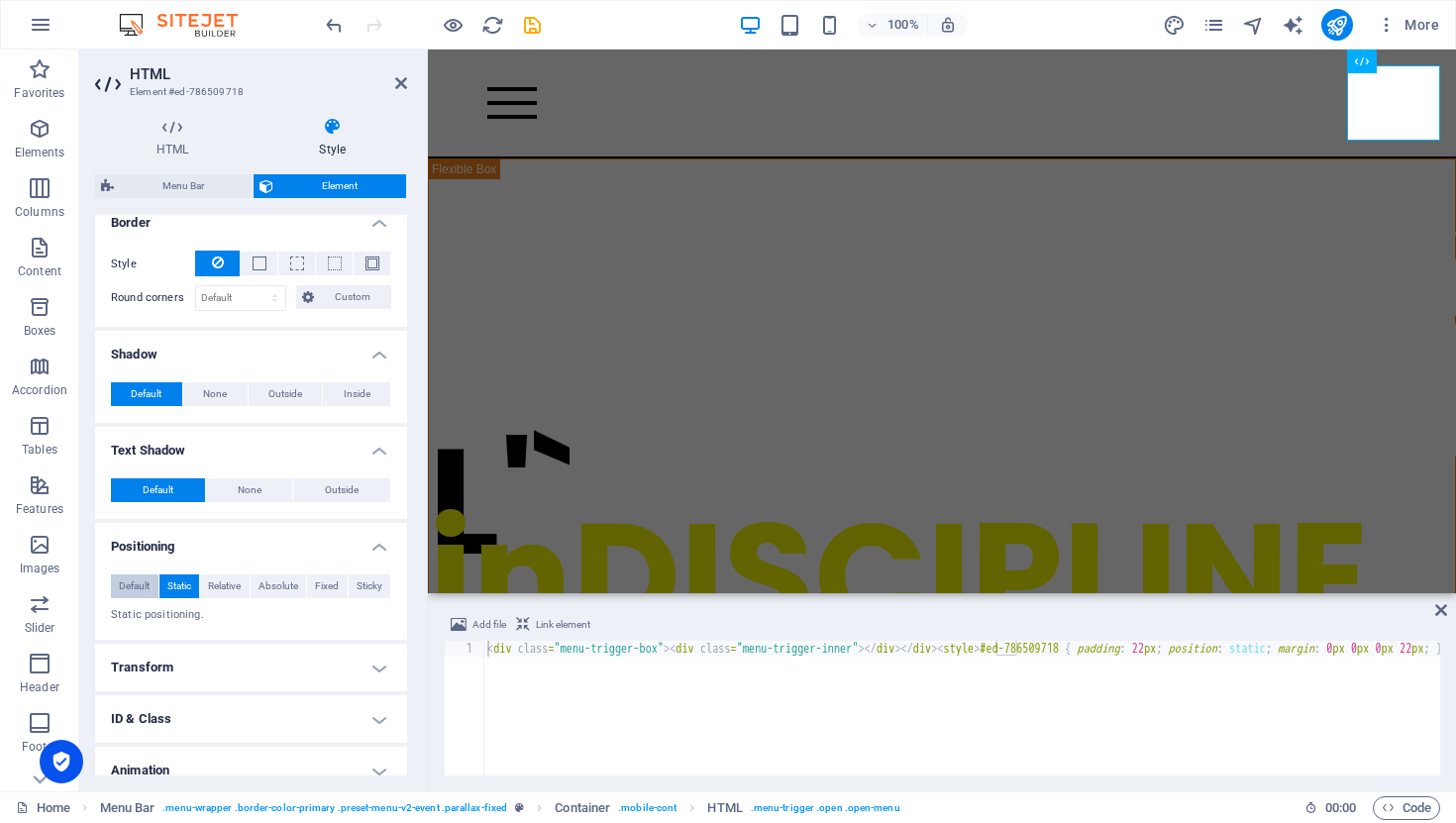 click on "Default" at bounding box center [134, 586] 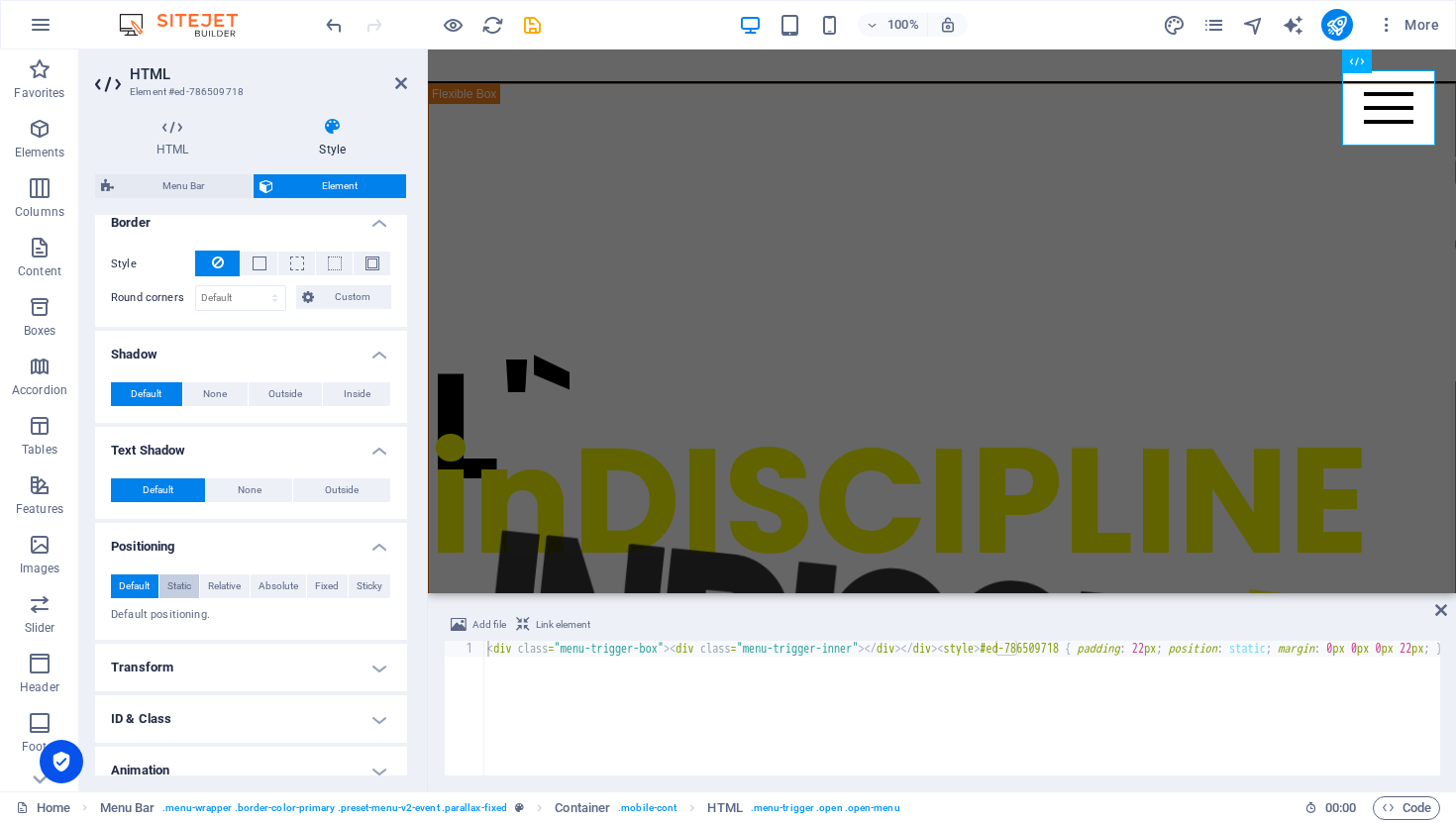 click on "Static" at bounding box center [179, 586] 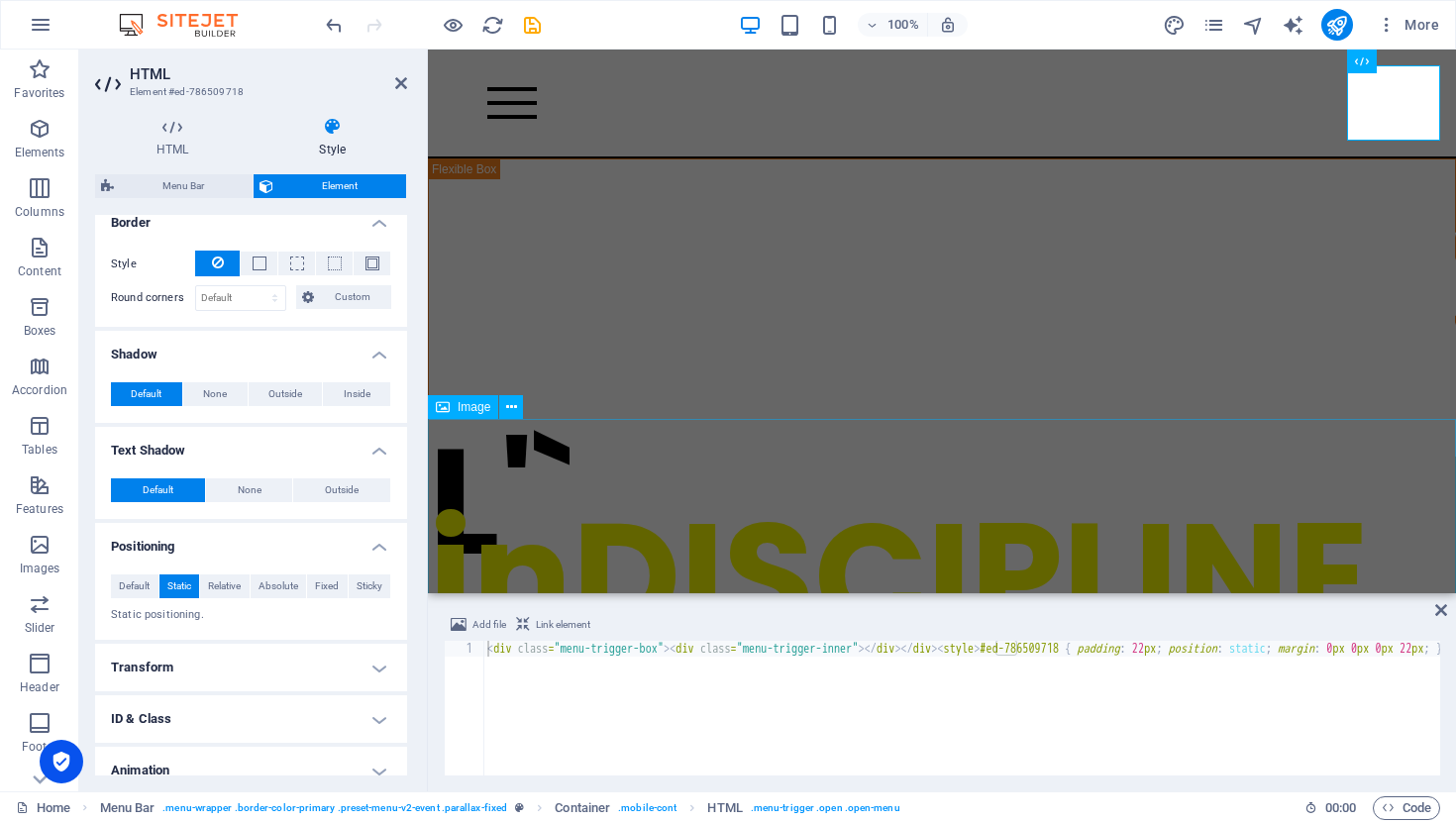 click at bounding box center (942, 1617) 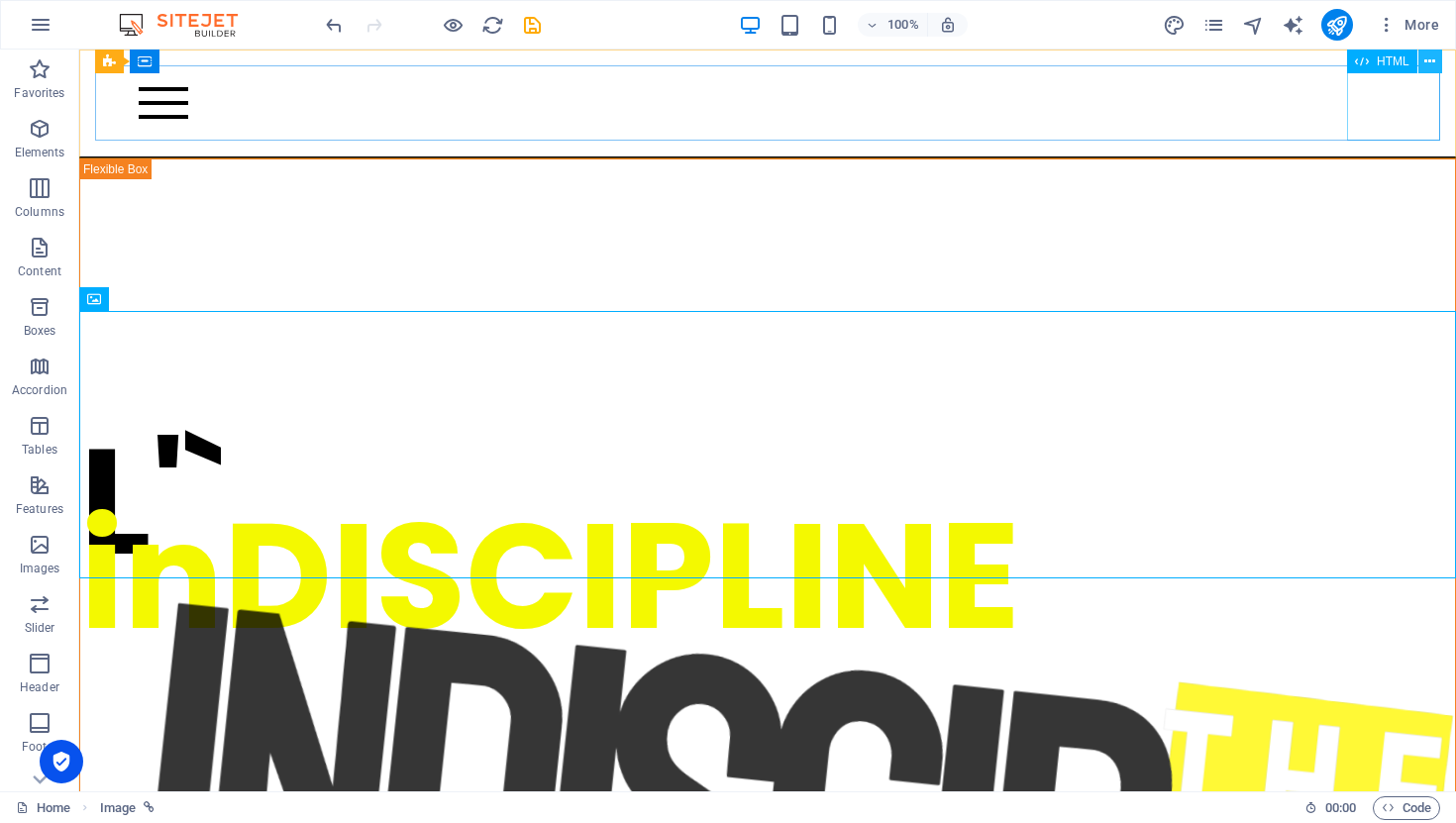 click at bounding box center (1429, 61) 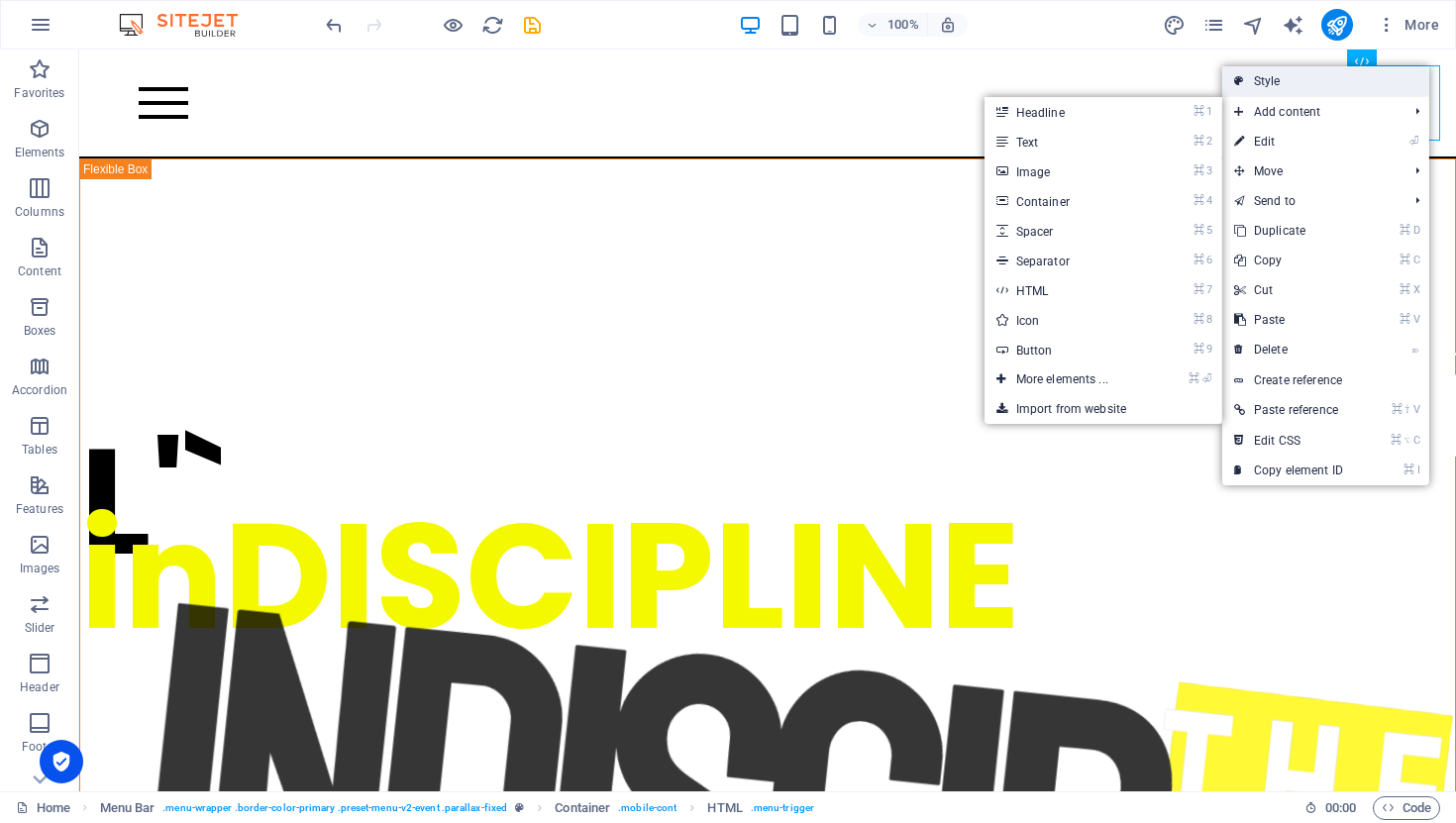 click on "Style" at bounding box center [1325, 81] 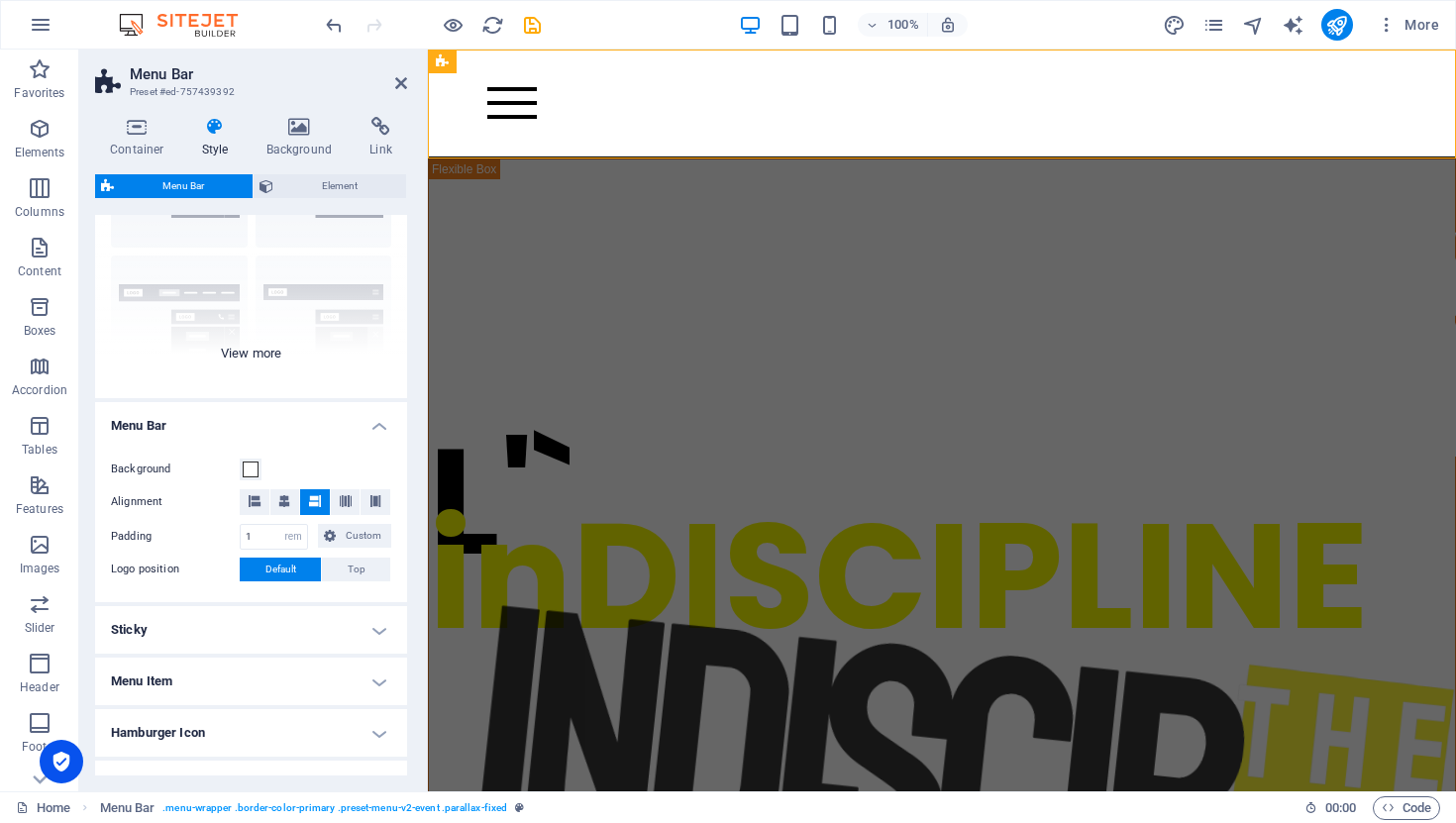 scroll, scrollTop: 312, scrollLeft: 0, axis: vertical 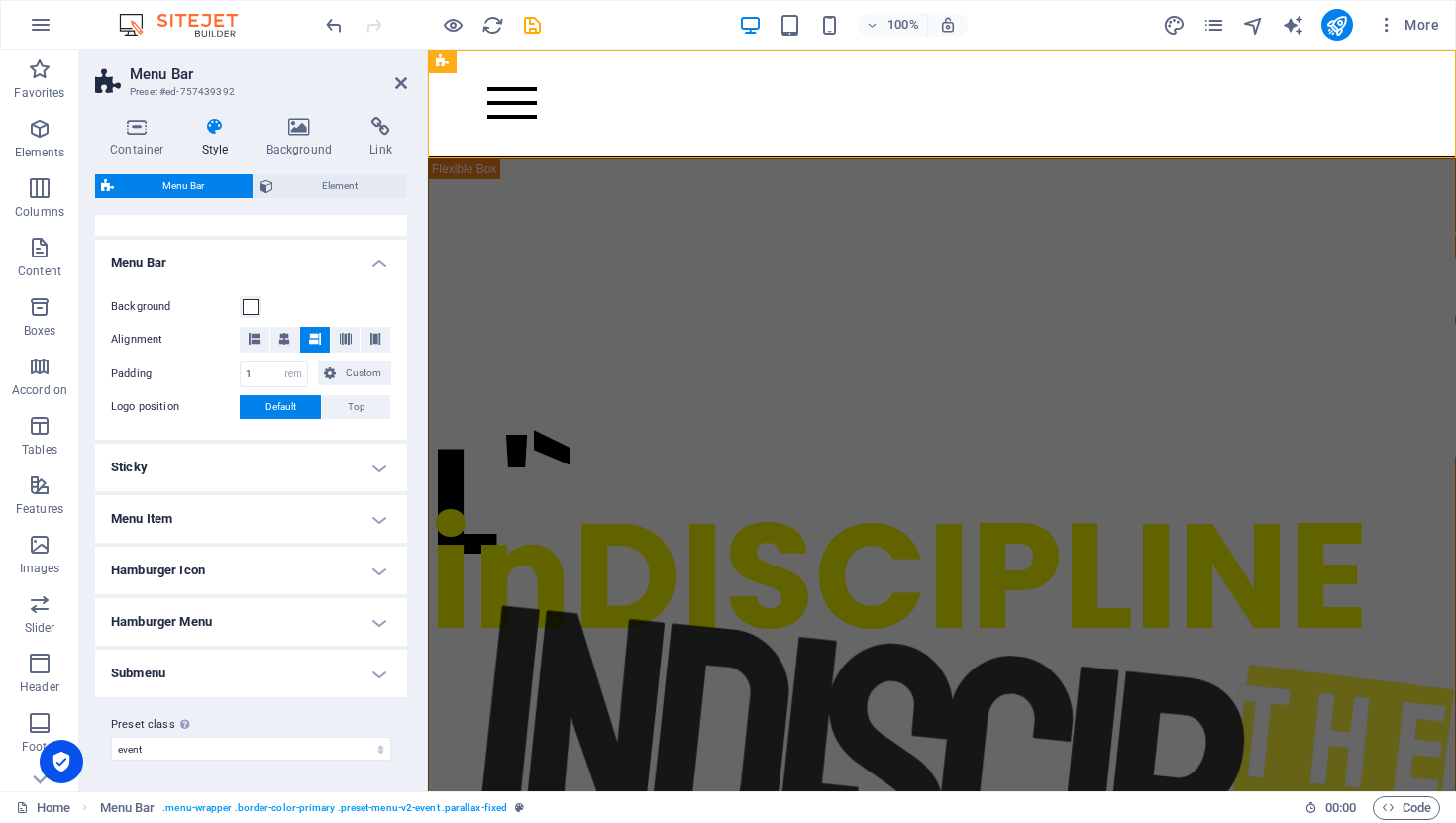 click on "Sticky" at bounding box center [251, 467] 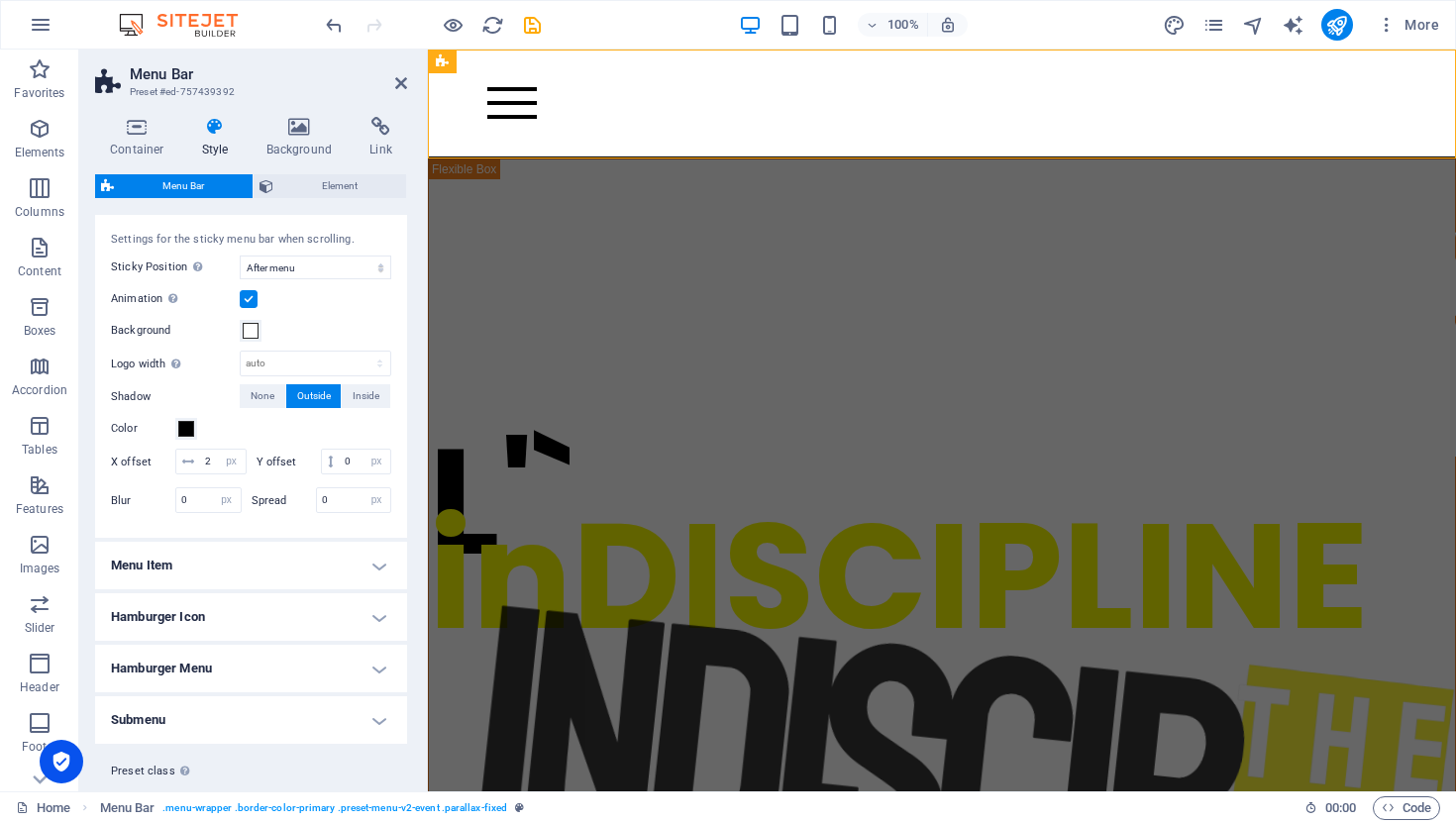 scroll, scrollTop: 652, scrollLeft: 0, axis: vertical 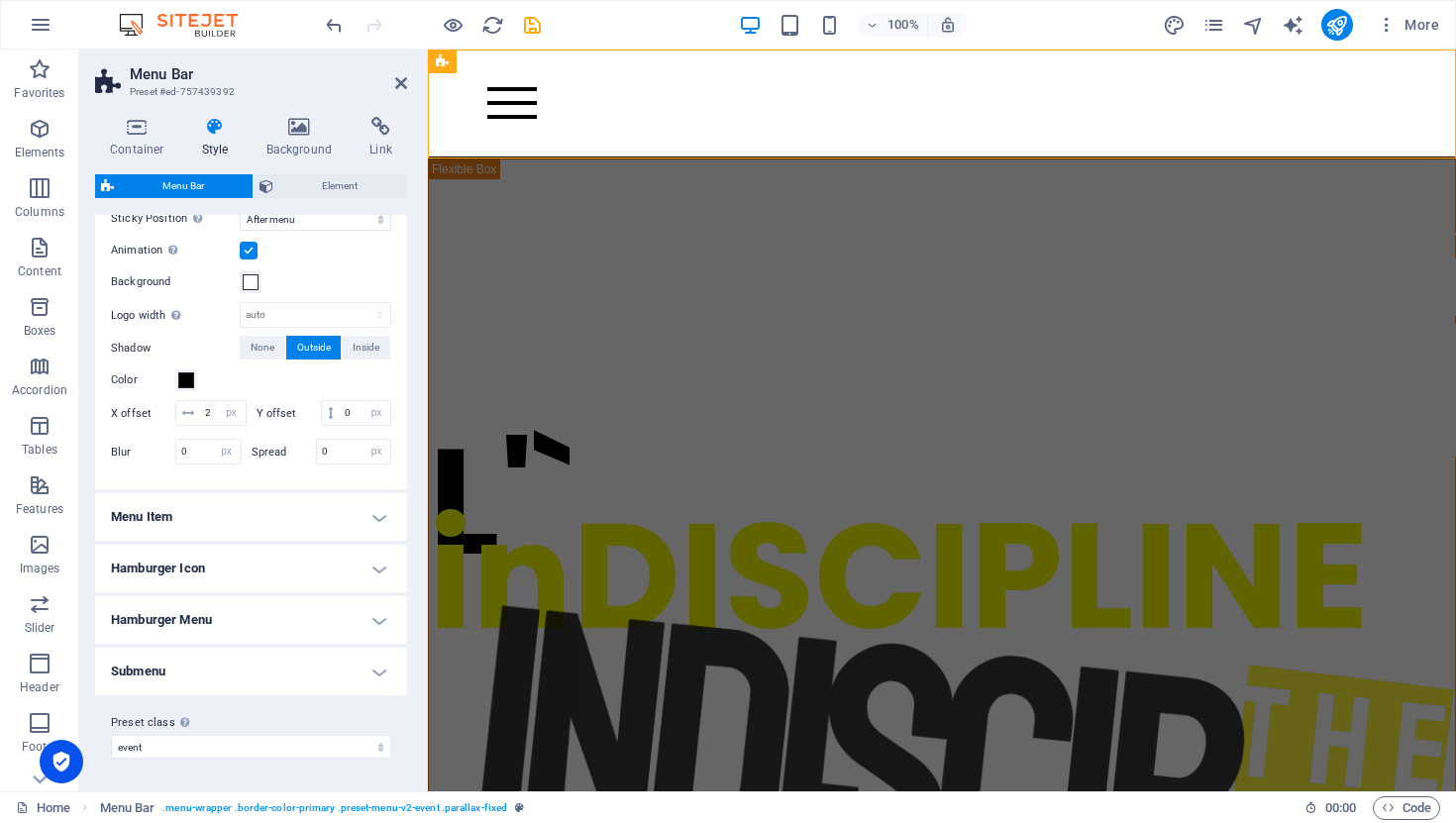 click on "Menu Item" at bounding box center [251, 517] 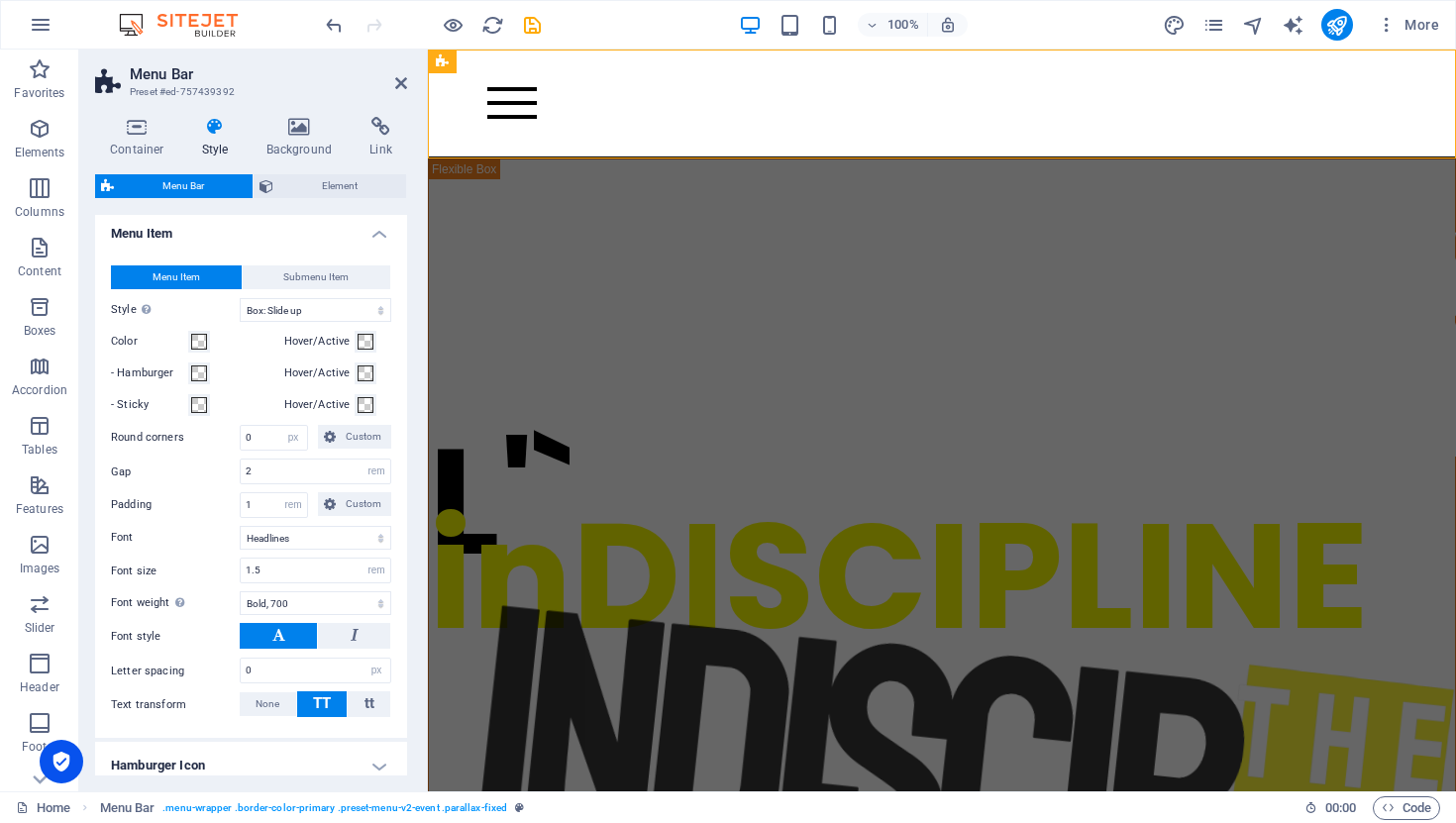 scroll, scrollTop: 1131, scrollLeft: 0, axis: vertical 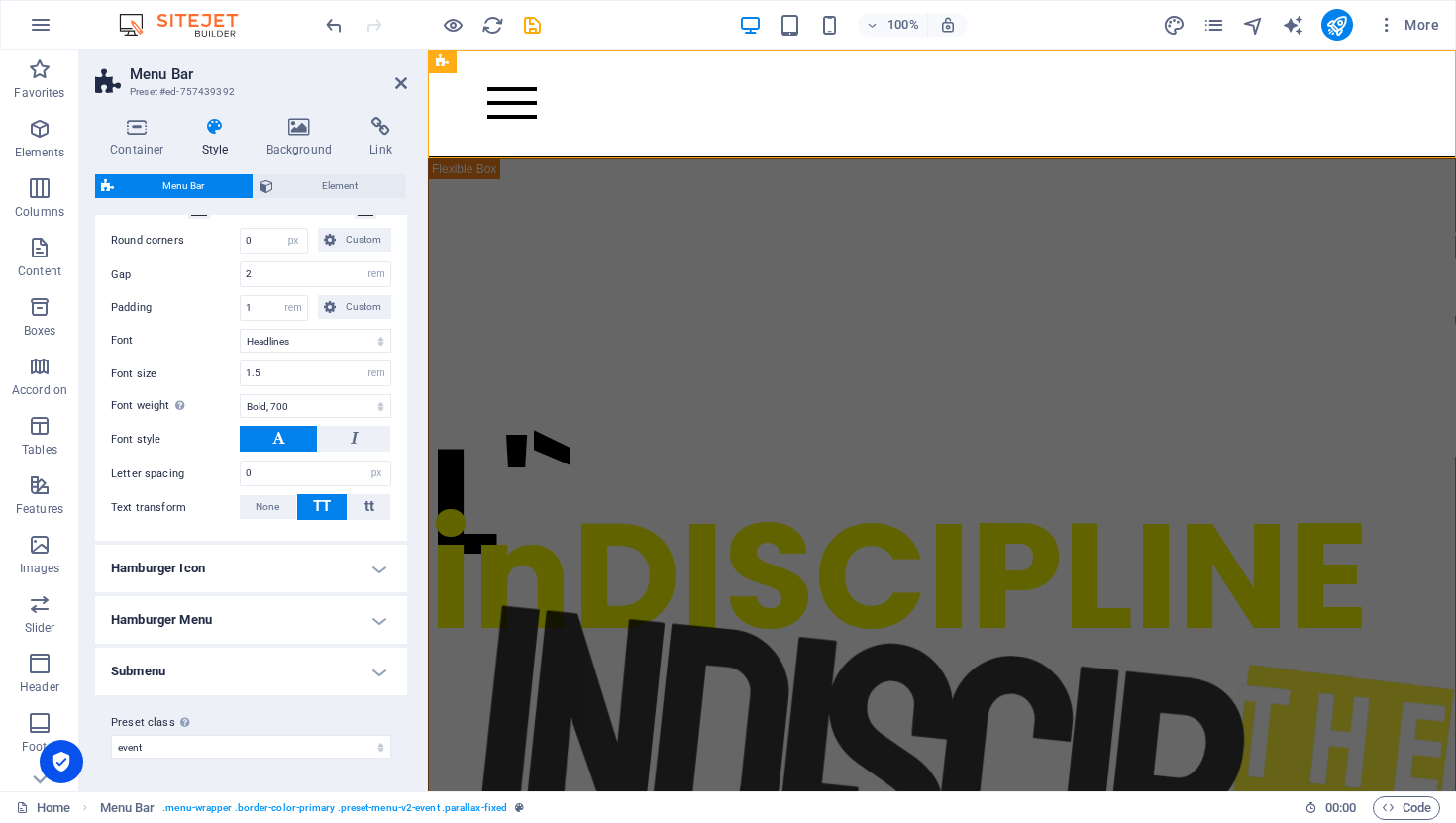 click on "Hamburger Icon" at bounding box center (251, 568) 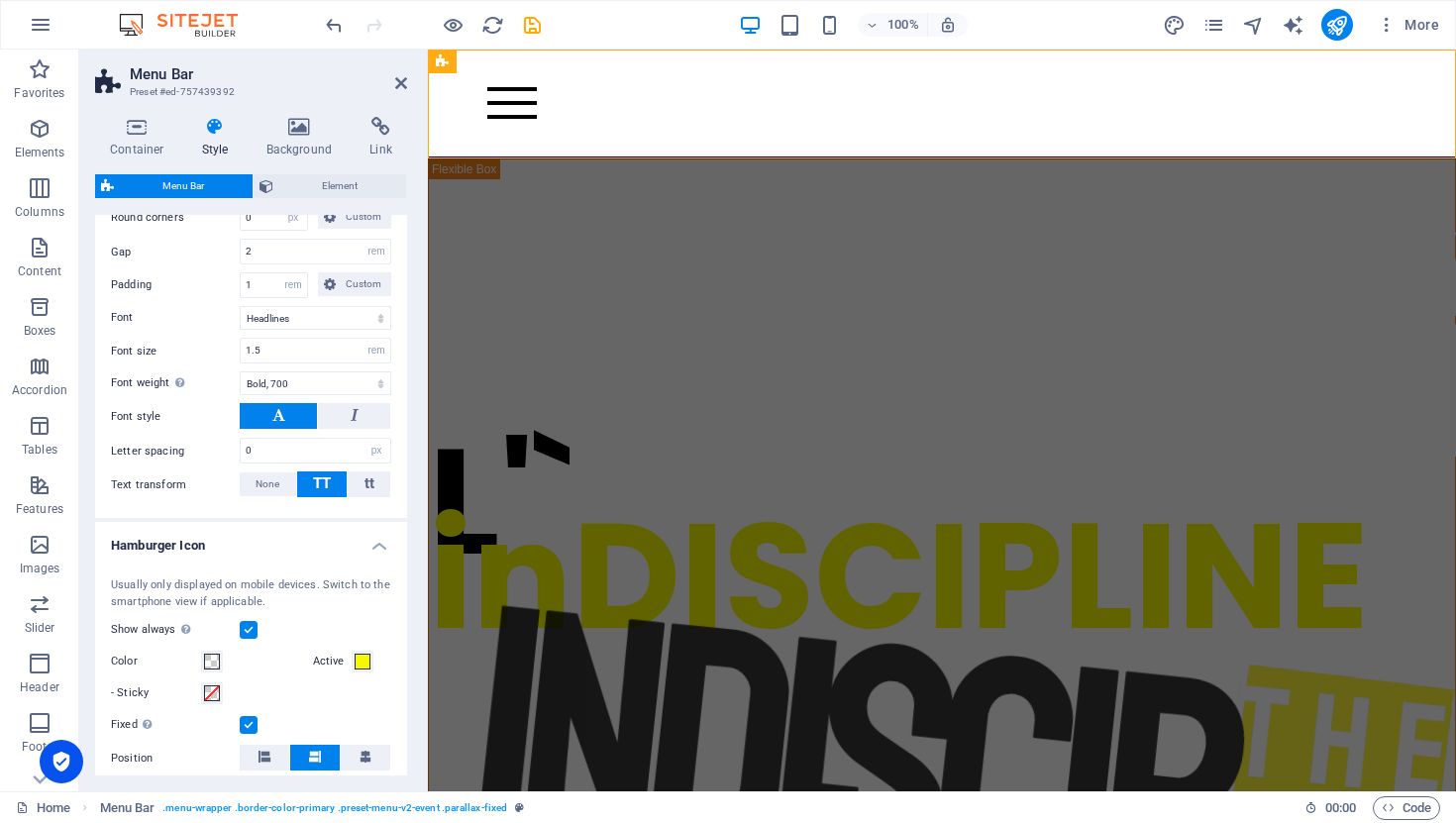 scroll, scrollTop: 1482, scrollLeft: 0, axis: vertical 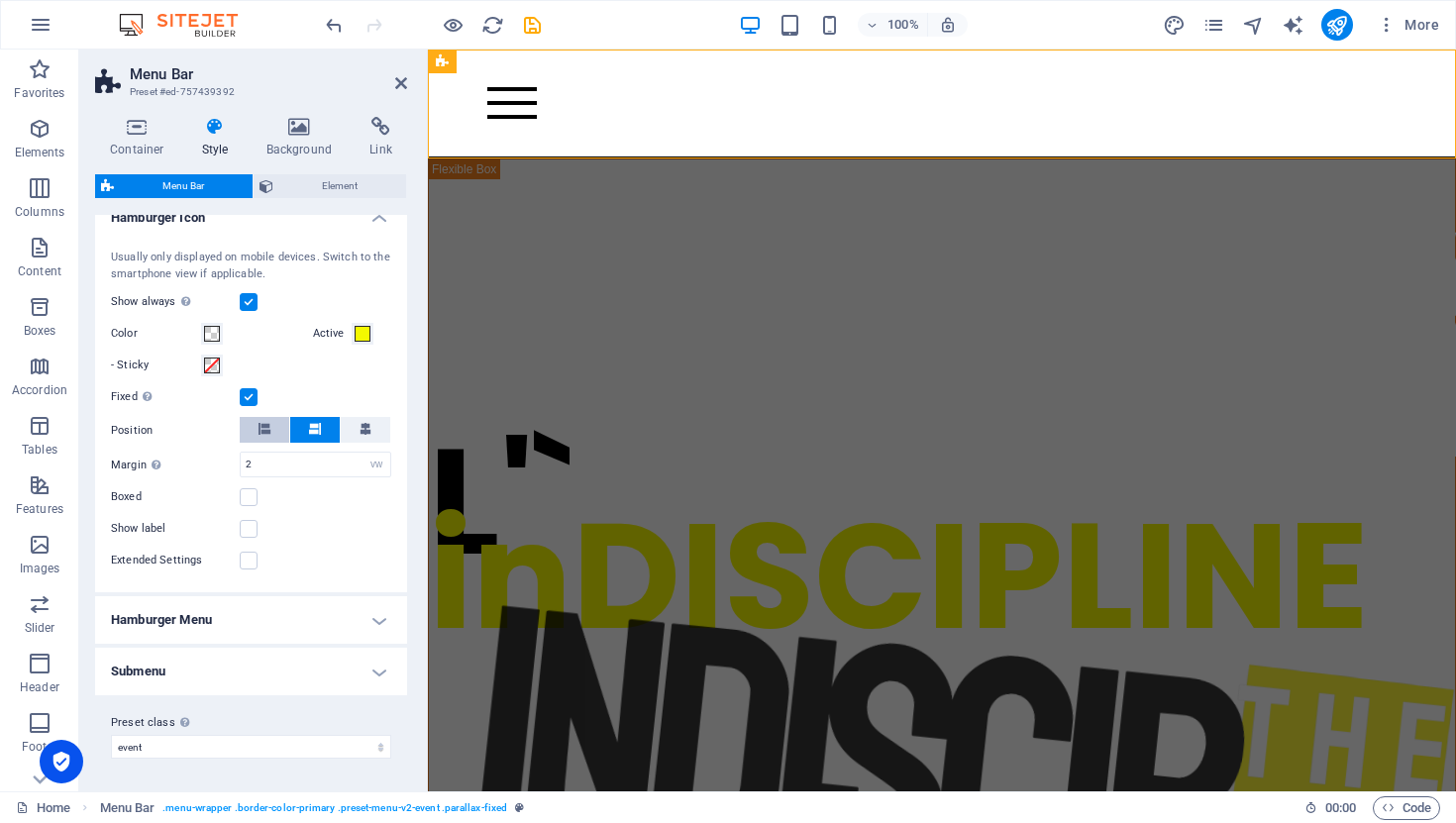 click at bounding box center (264, 430) 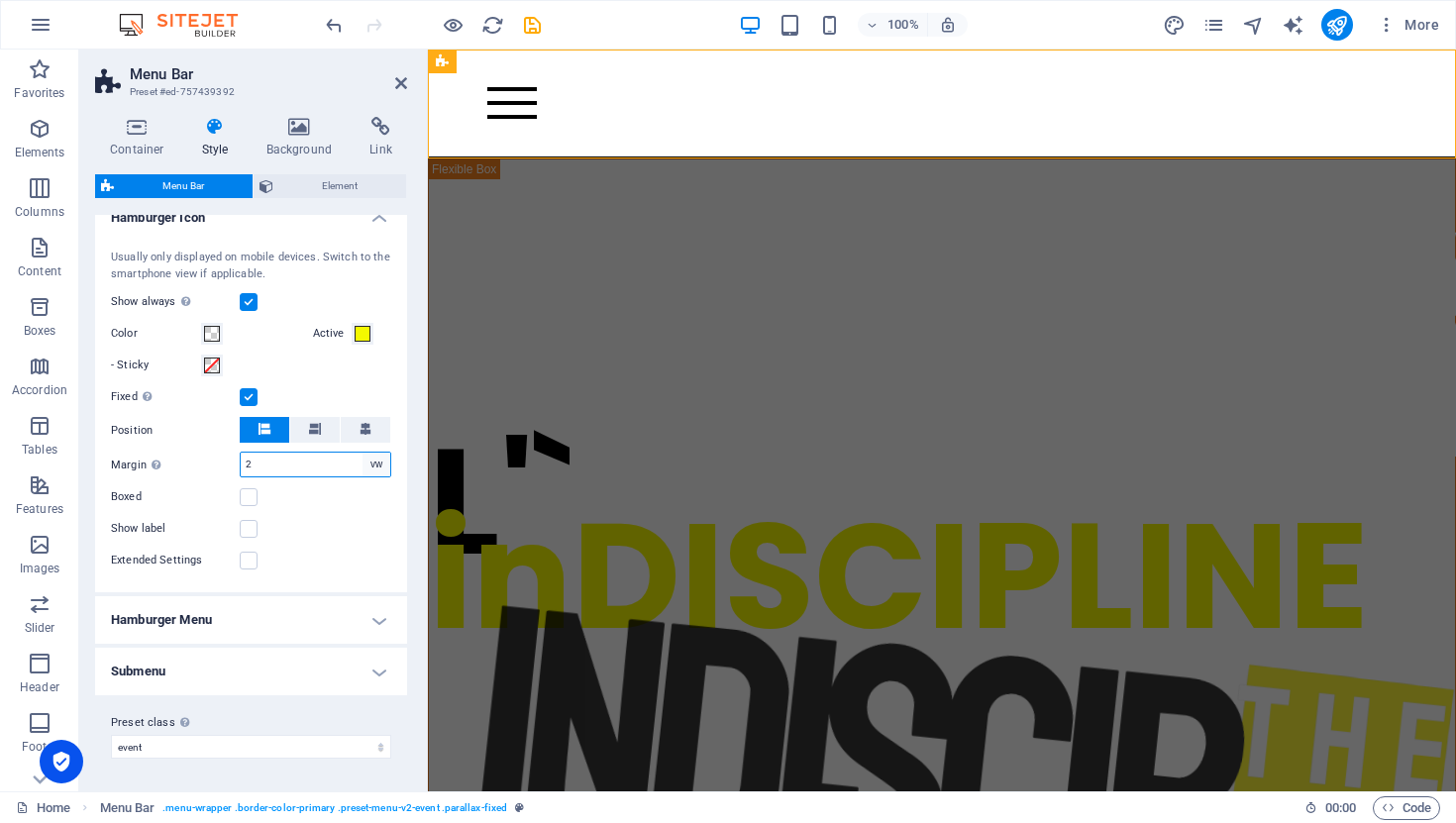 click on "px rem % vh vw" at bounding box center (376, 464) 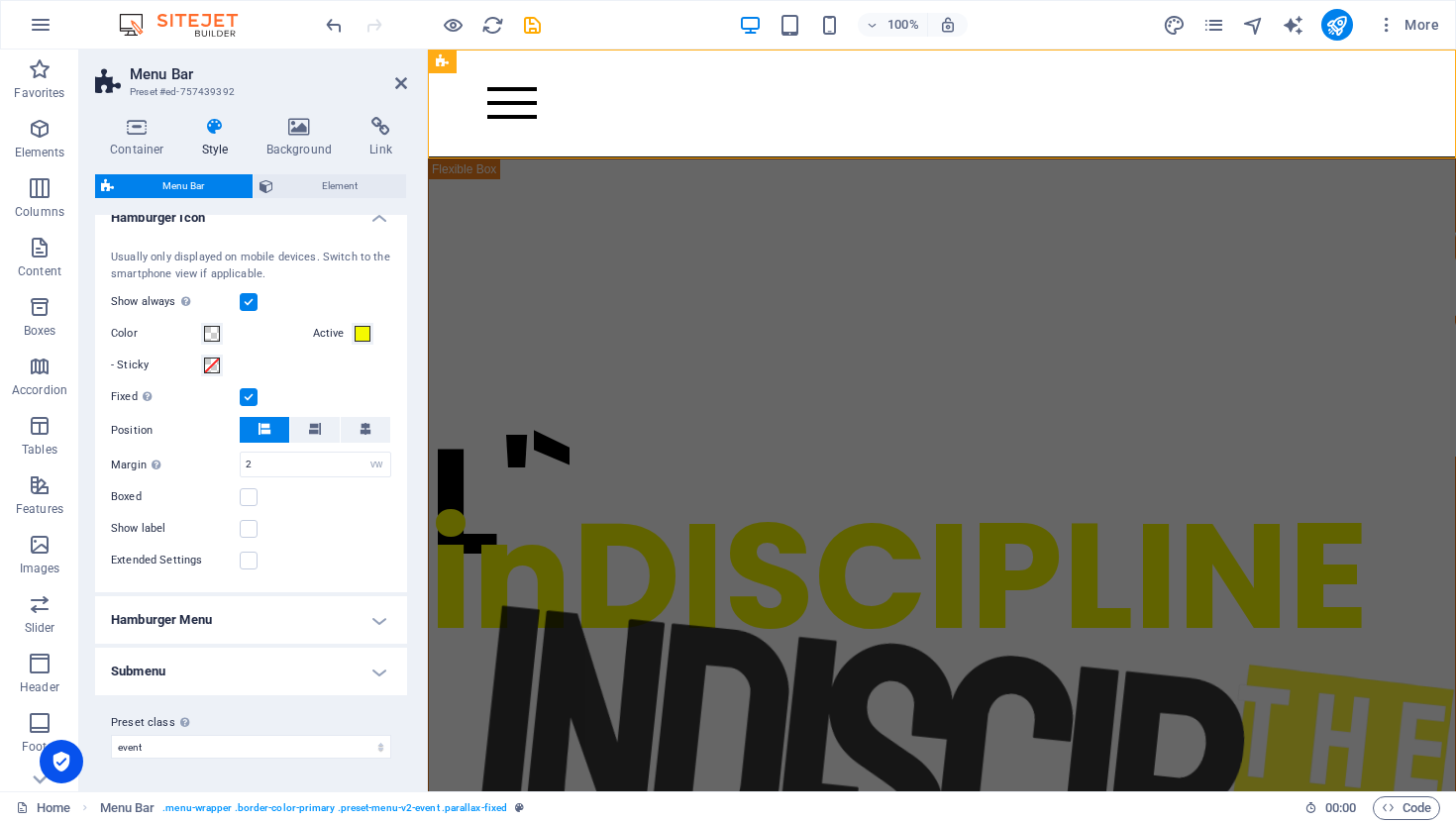 click on "Hamburger Menu" at bounding box center (251, 620) 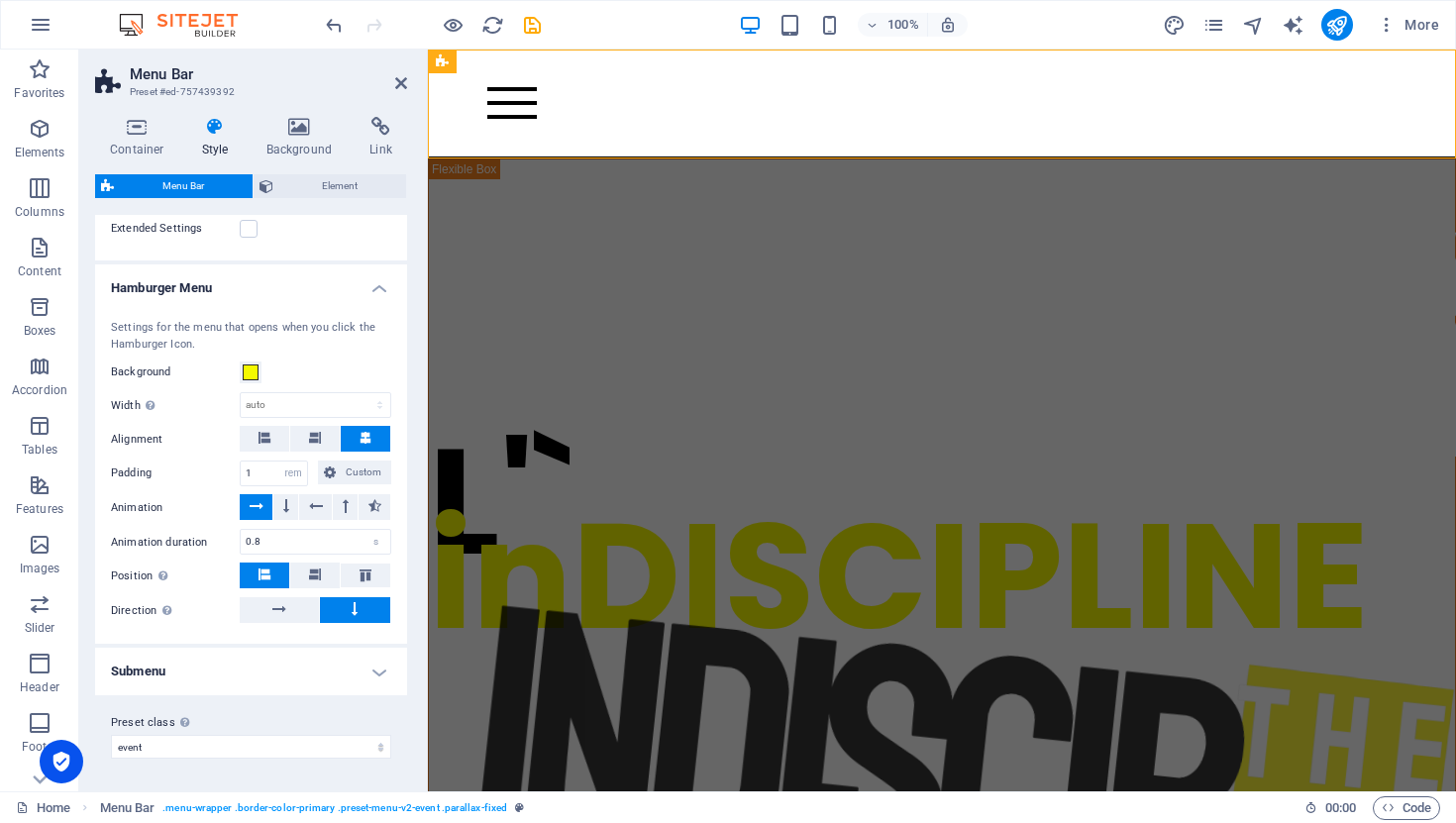scroll, scrollTop: 1811, scrollLeft: 0, axis: vertical 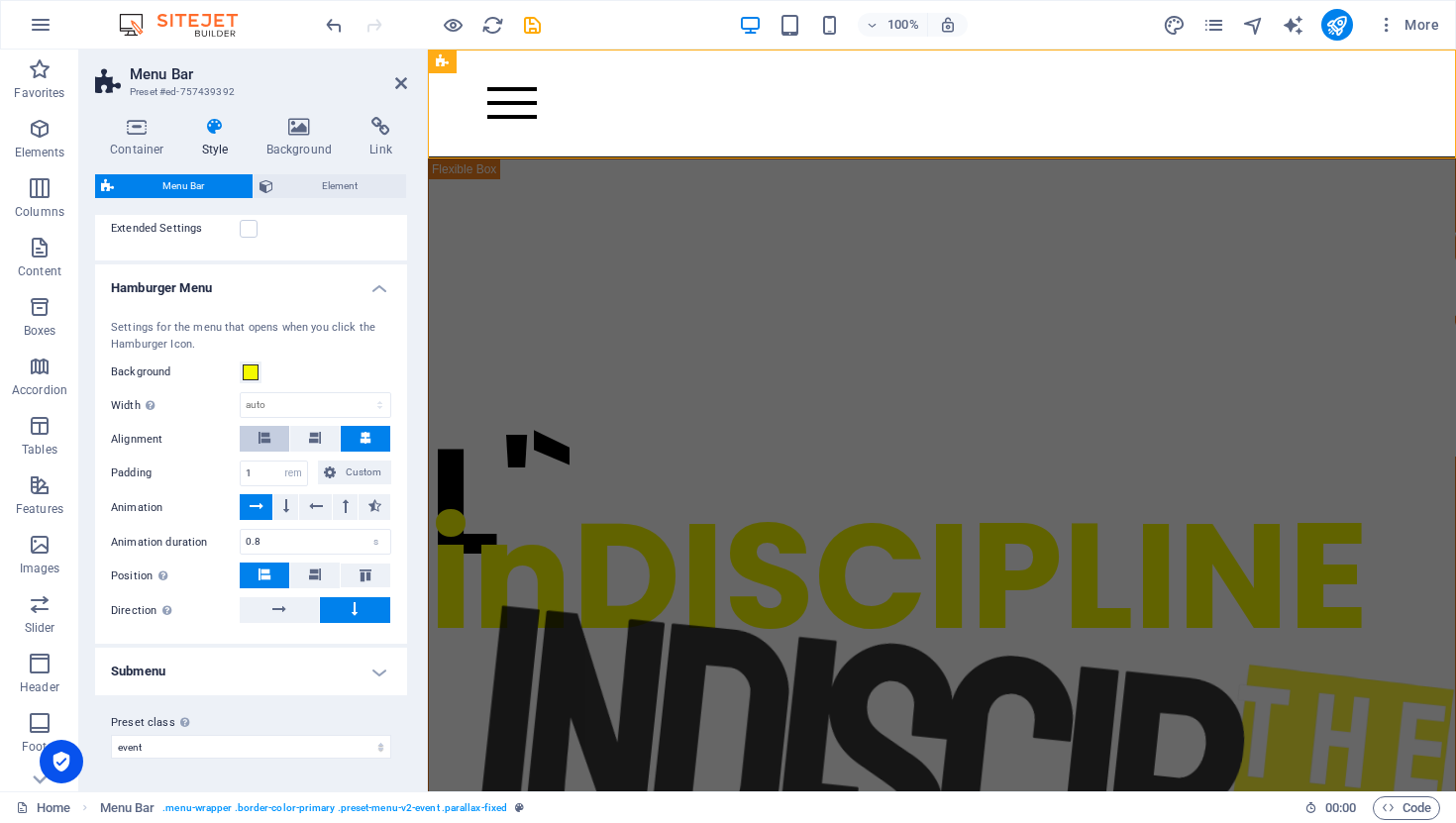click at bounding box center (264, 439) 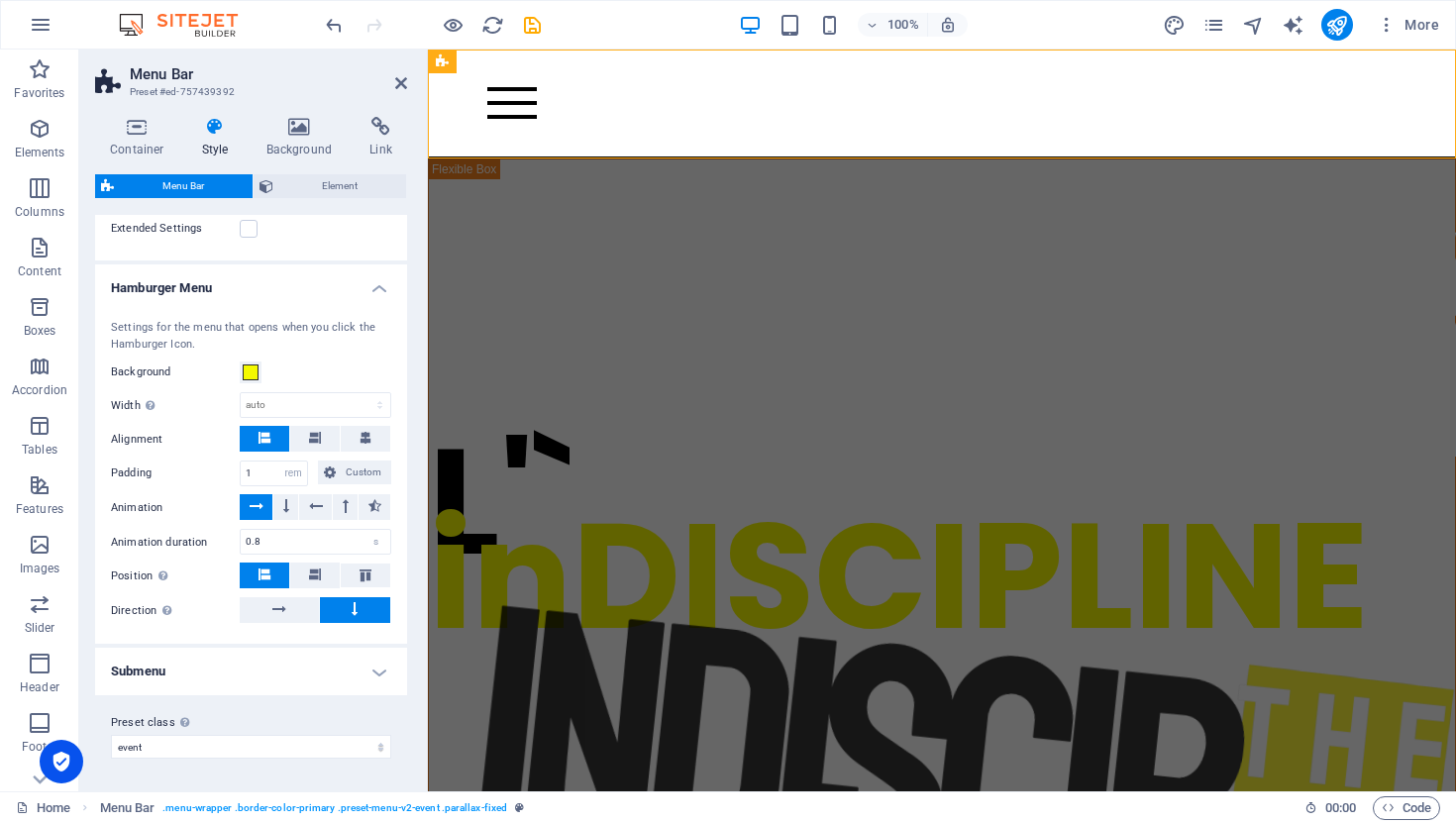 click on "Submenu" at bounding box center (251, 671) 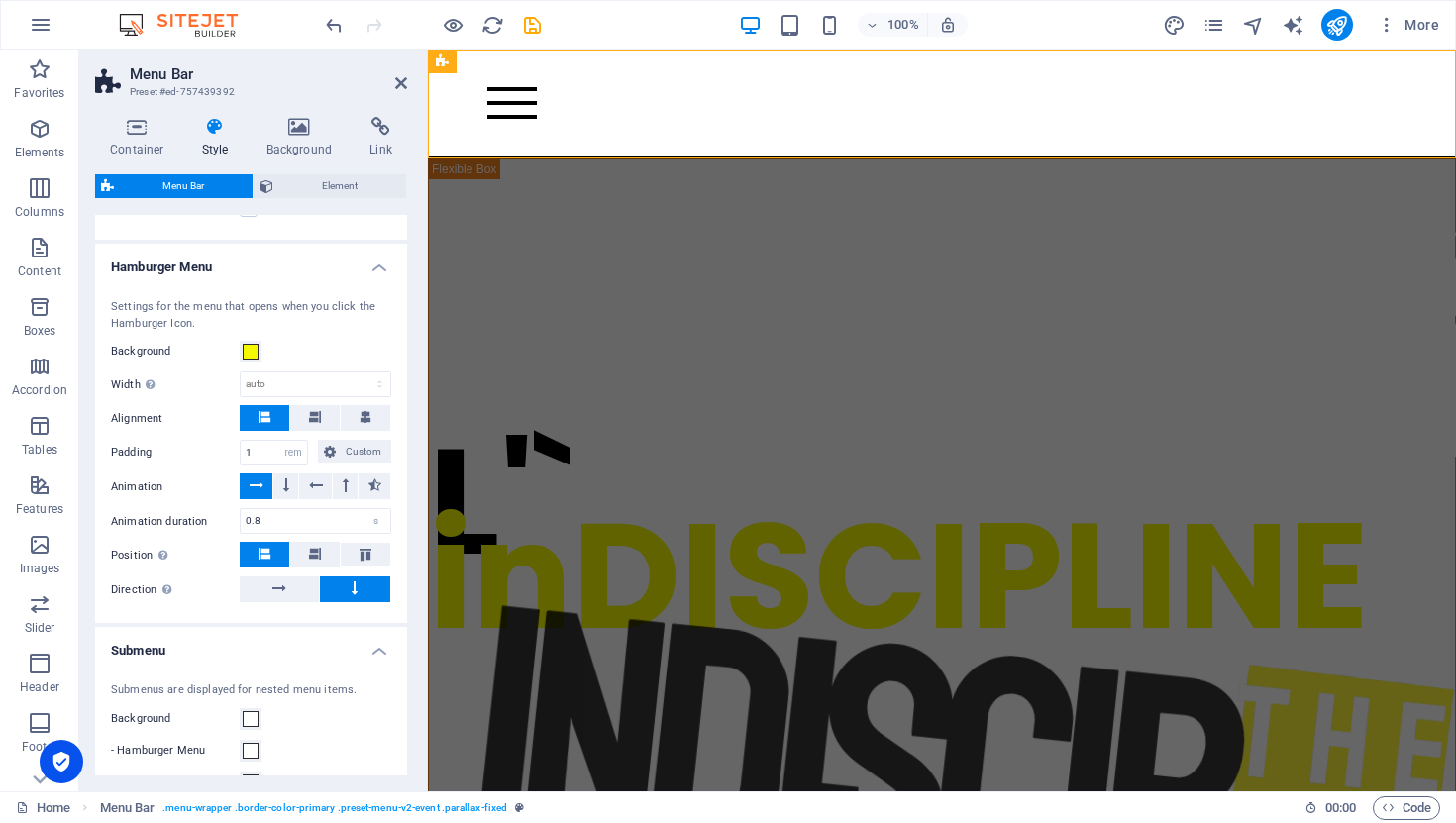 scroll, scrollTop: 2119, scrollLeft: 0, axis: vertical 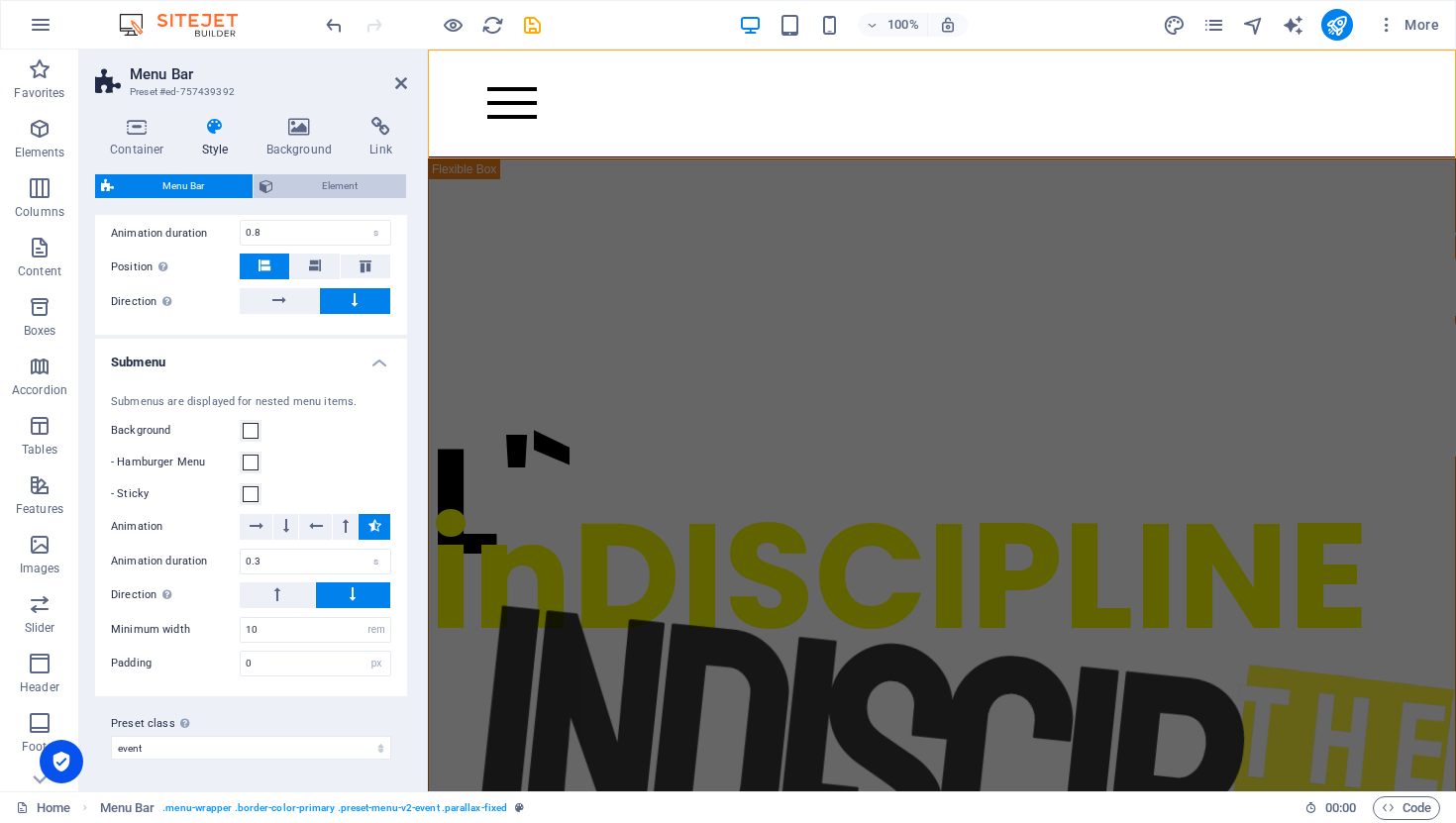 click on "Element" at bounding box center [340, 186] 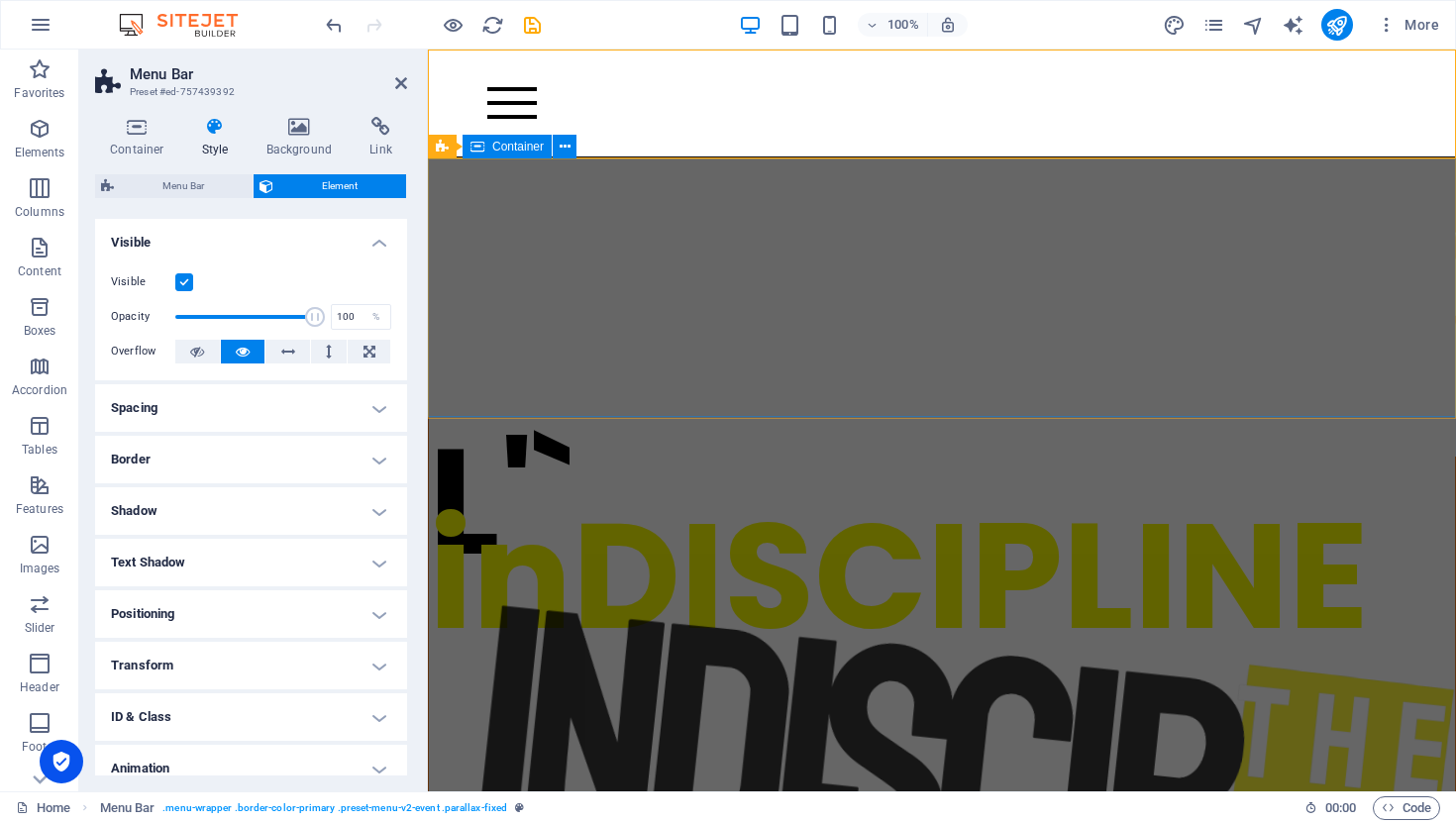 click on "L'` inDISCIPLINE" at bounding box center (942, 820) 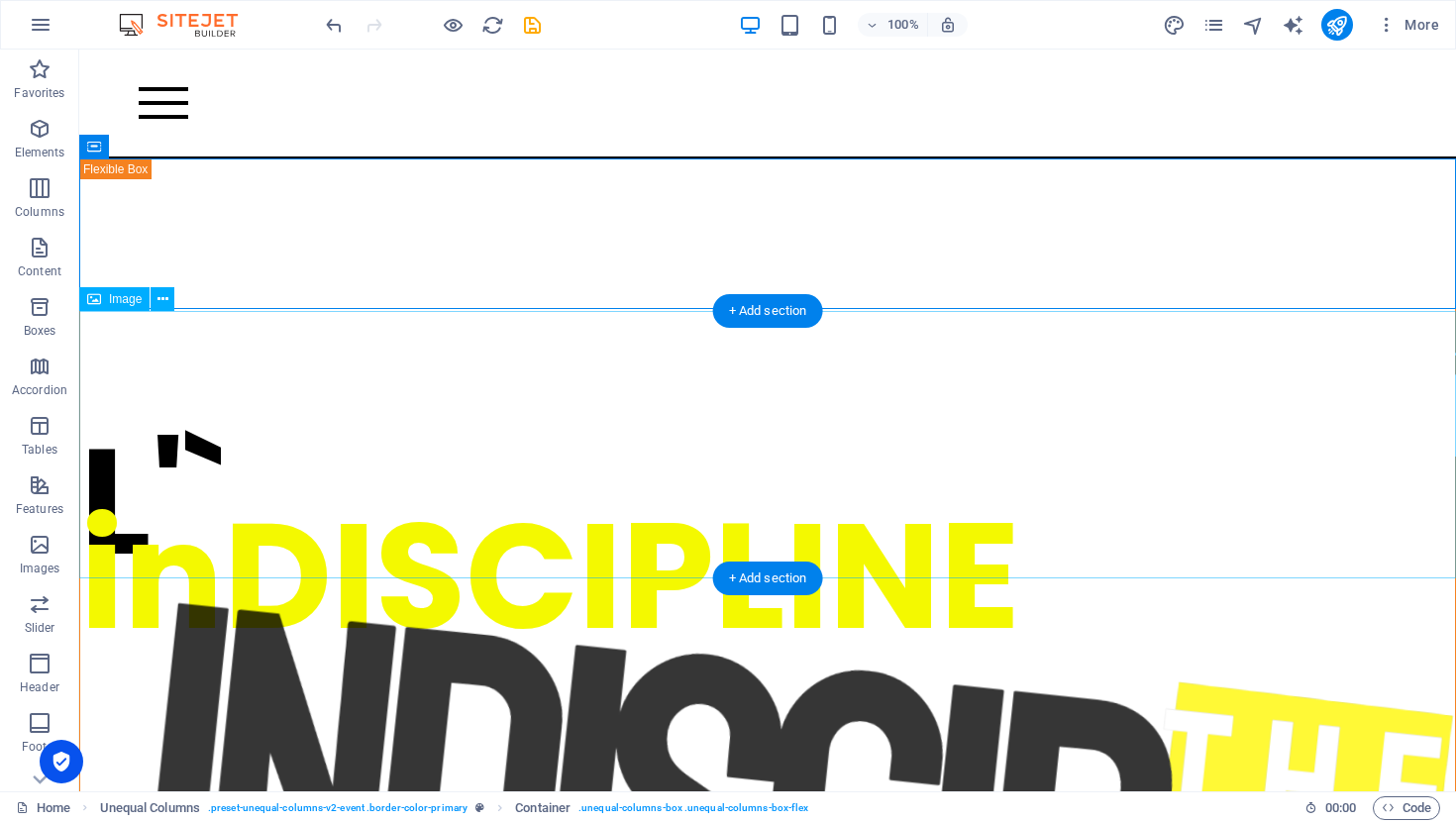 click at bounding box center [768, 1912] 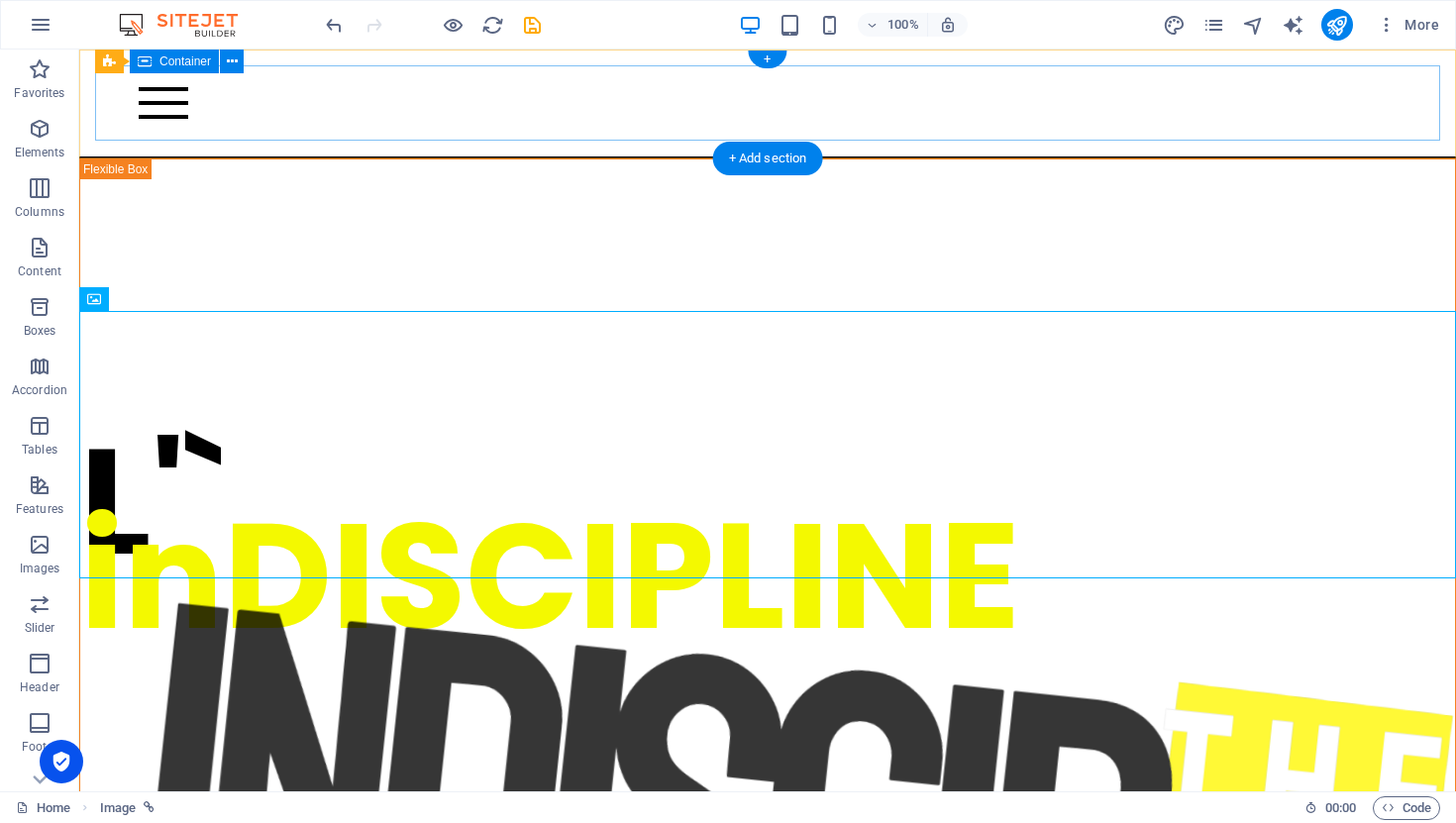 click at bounding box center (779, 103) 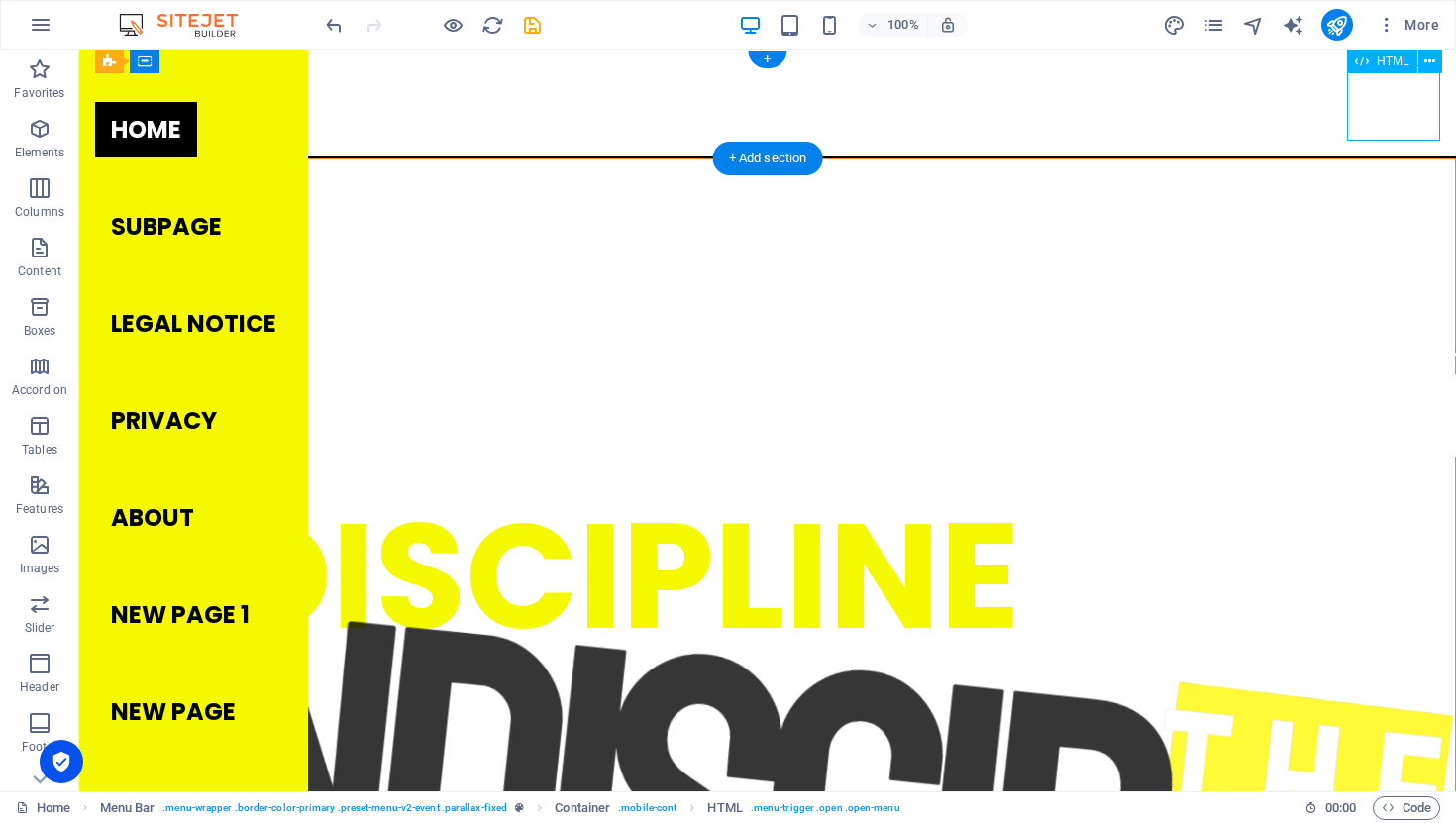 click at bounding box center [779, 103] 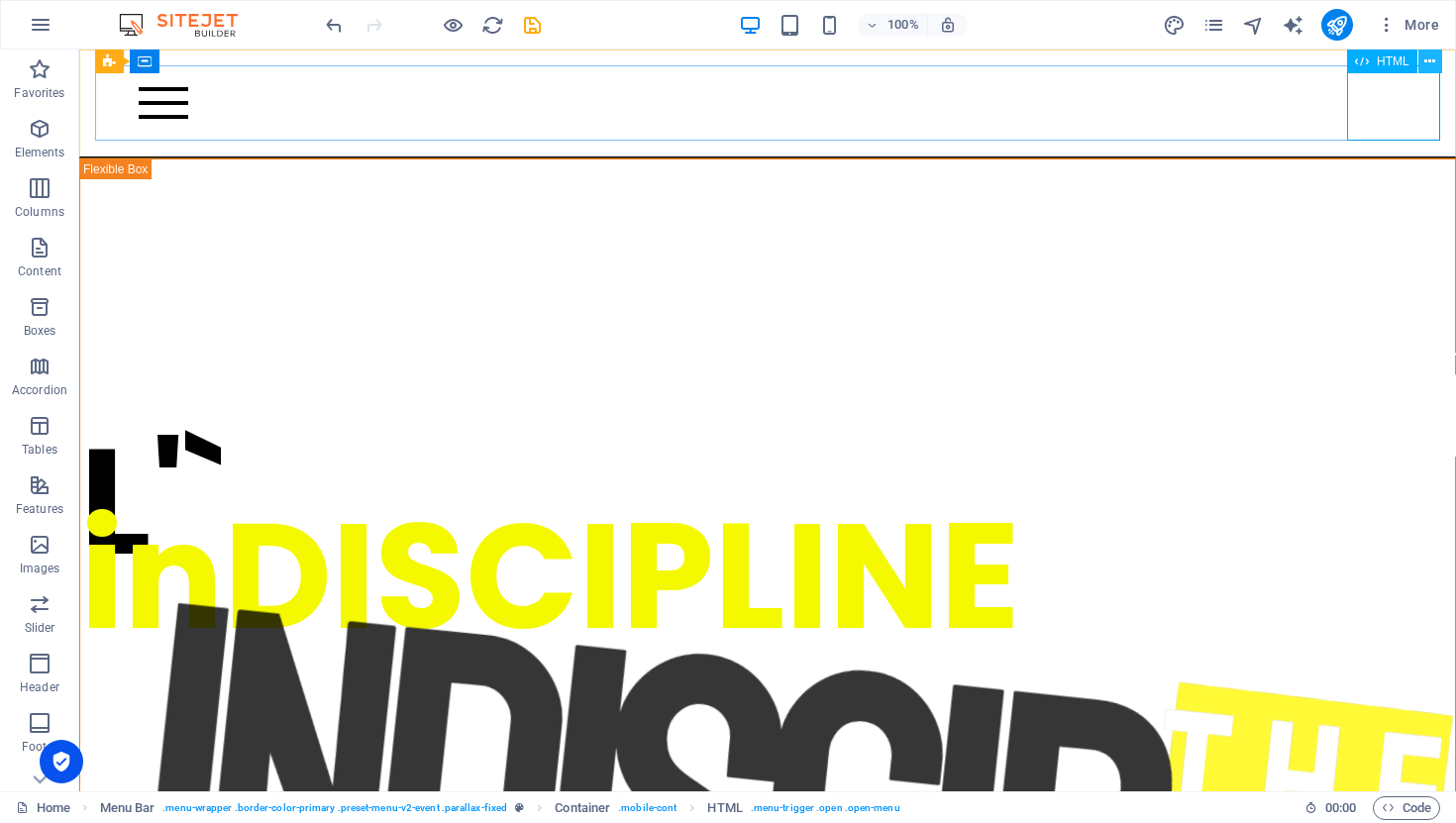 click at bounding box center [1430, 61] 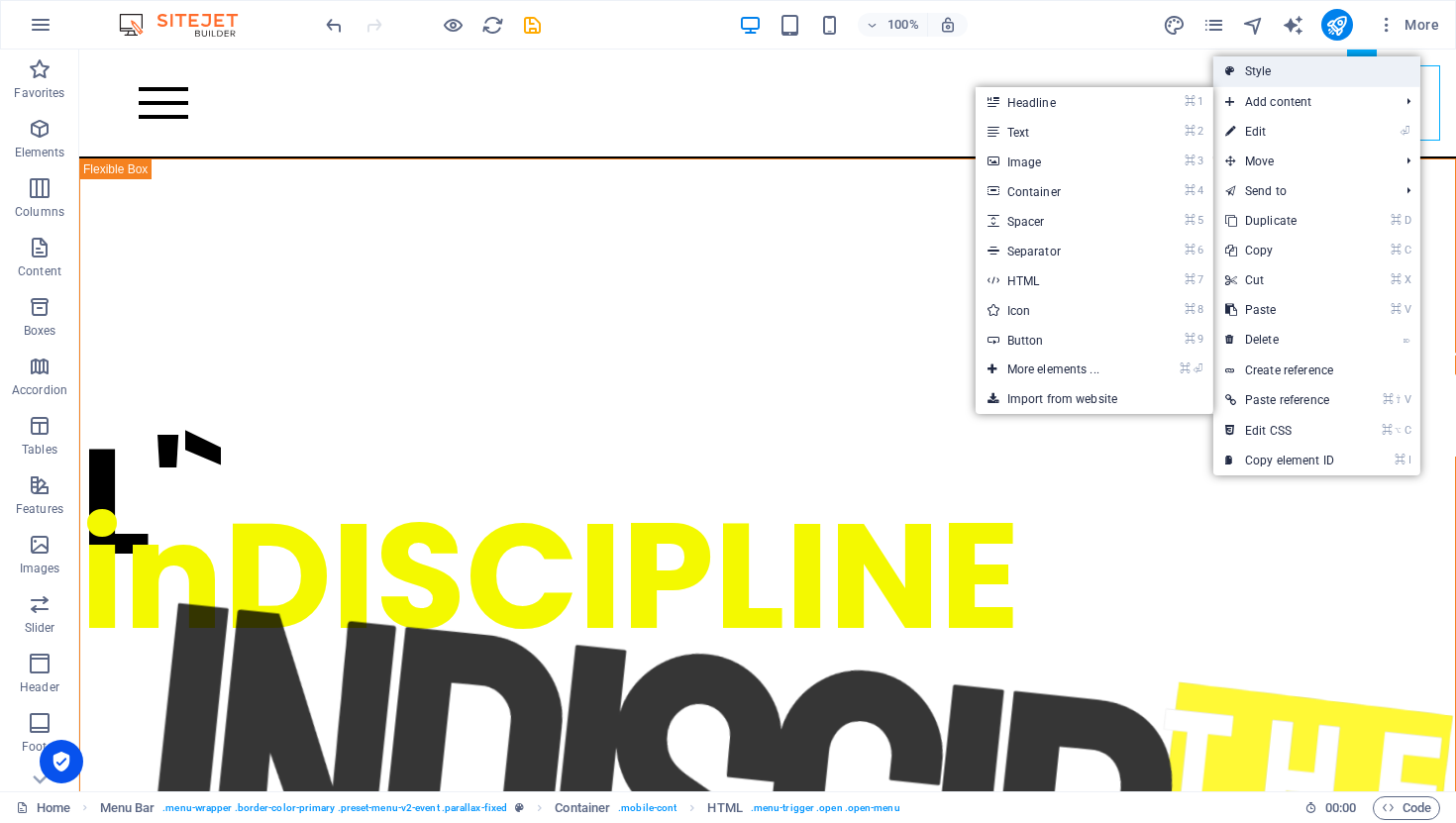 click on "Style" at bounding box center (1316, 71) 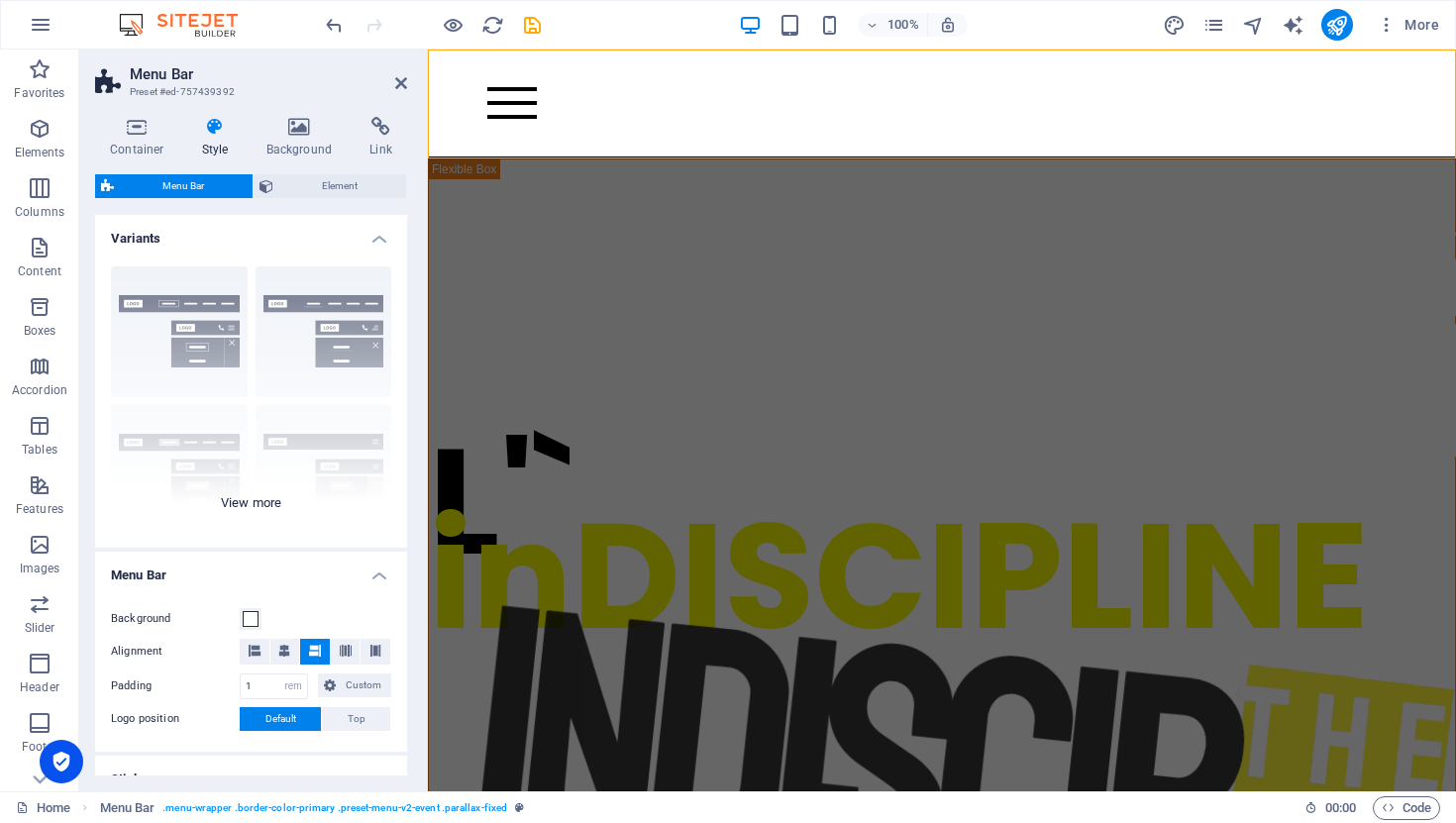 scroll, scrollTop: 18, scrollLeft: 0, axis: vertical 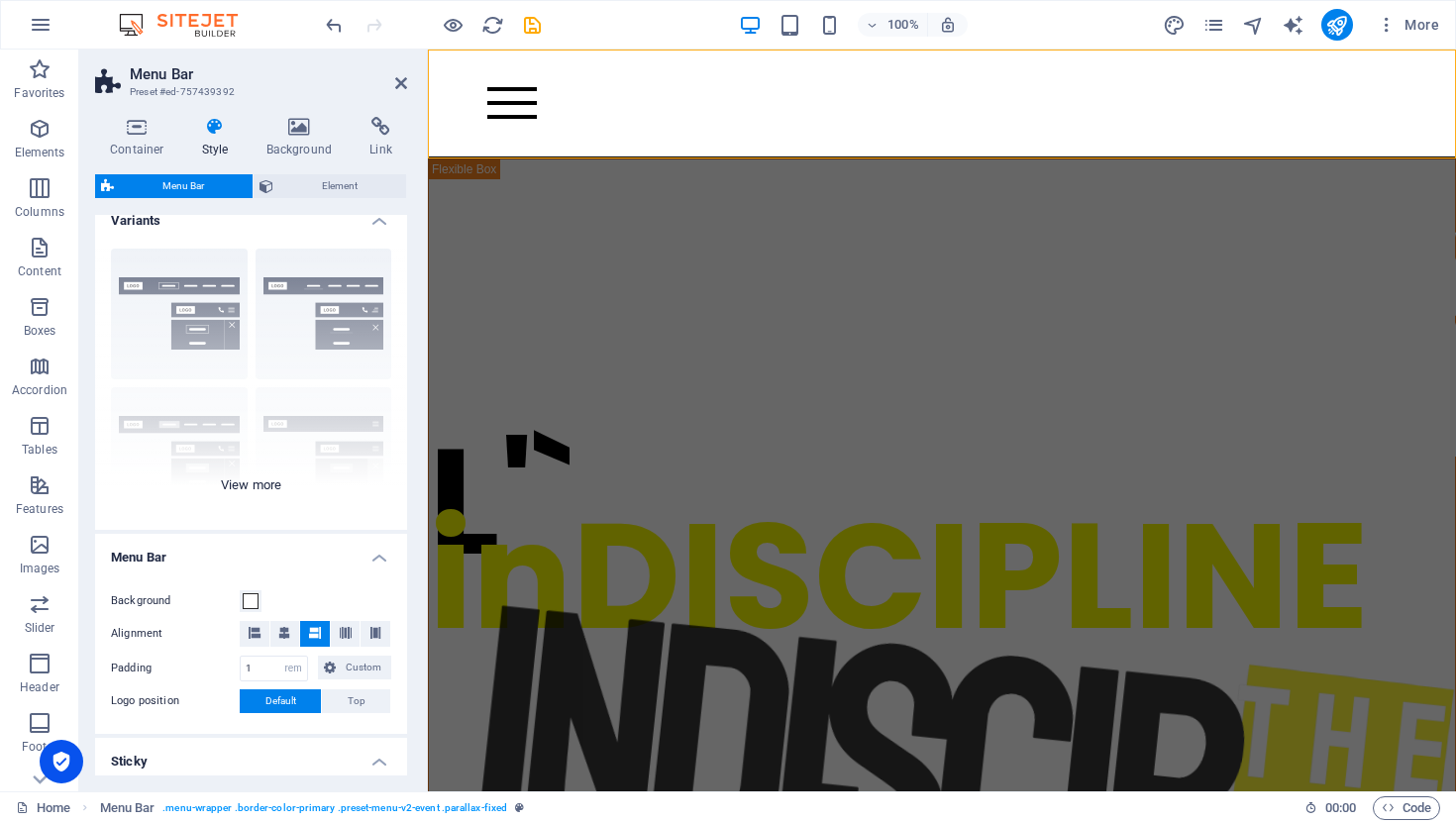 click on "Border Centered Default Fixed Loki Trigger Wide XXL" at bounding box center (251, 381) 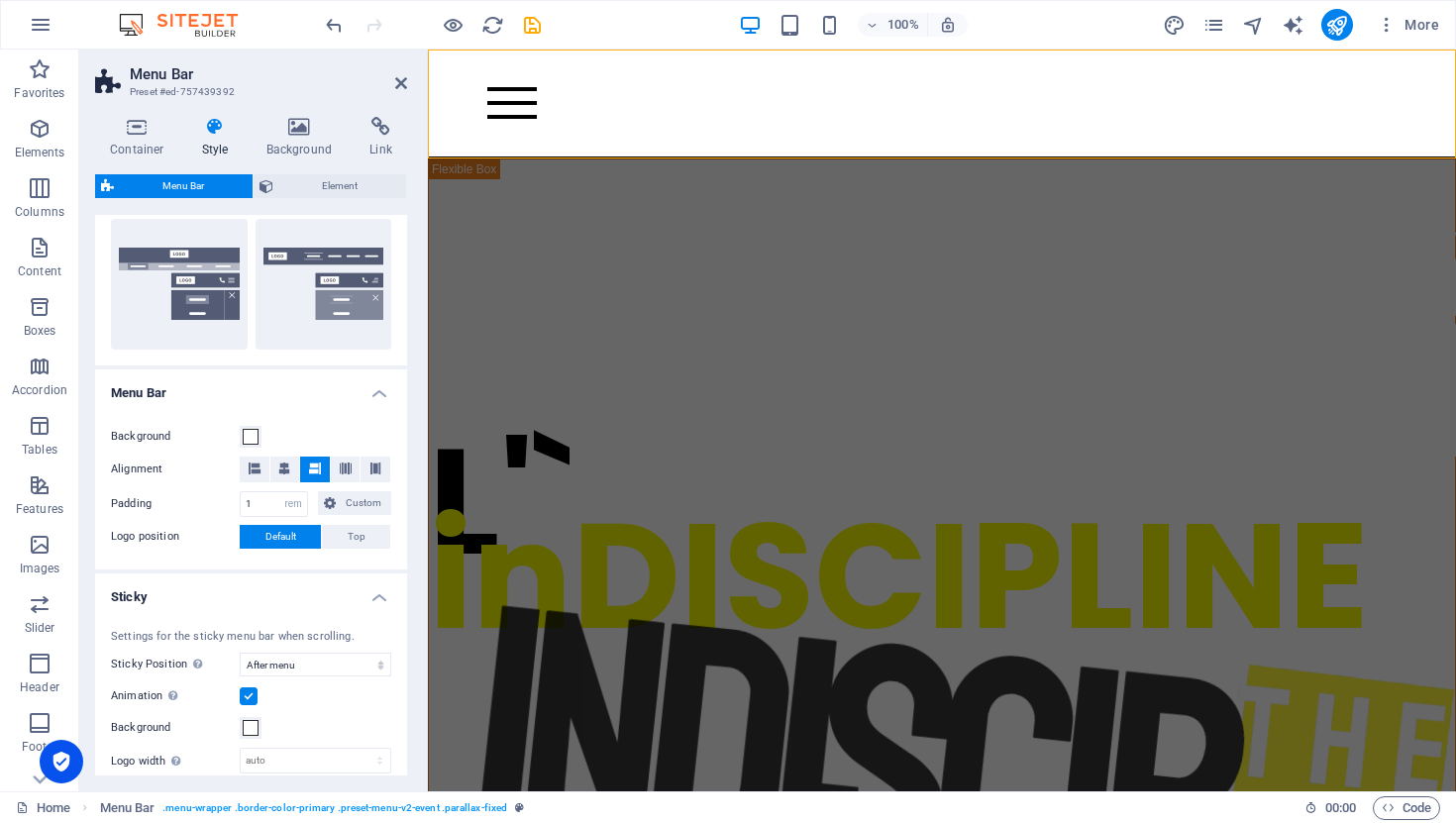 scroll, scrollTop: 468, scrollLeft: 0, axis: vertical 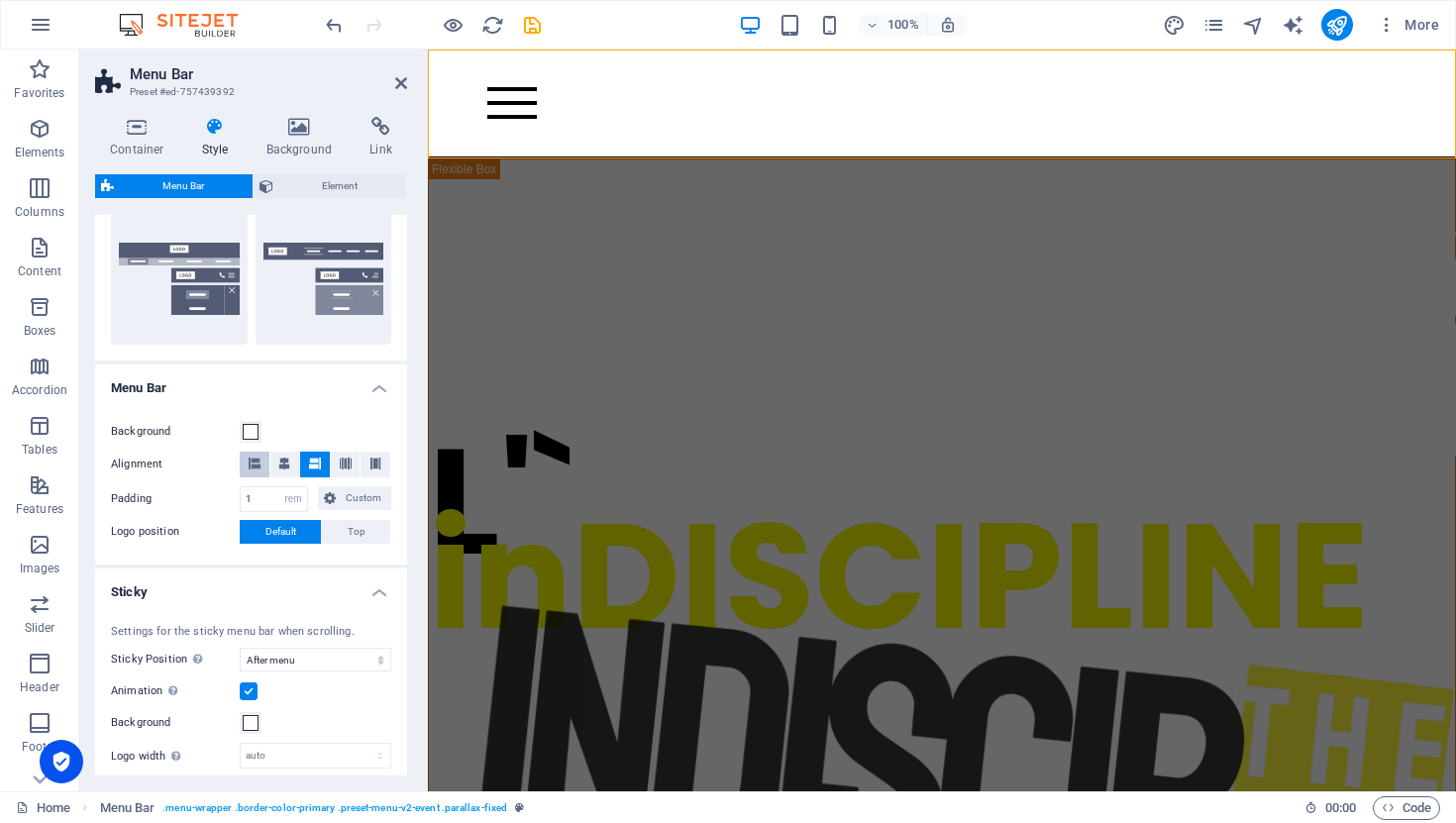 click at bounding box center [255, 463] 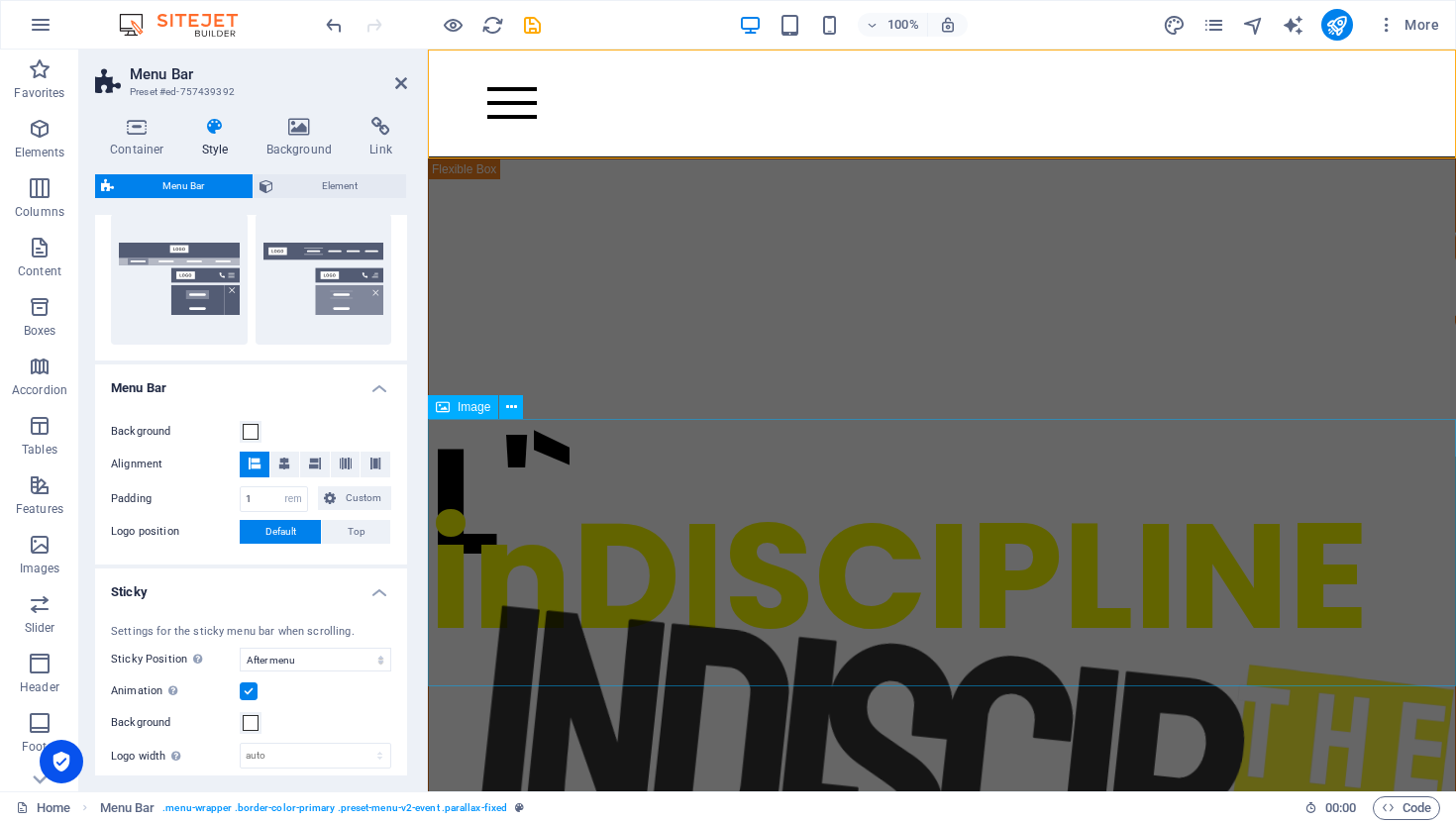 click at bounding box center [942, 1617] 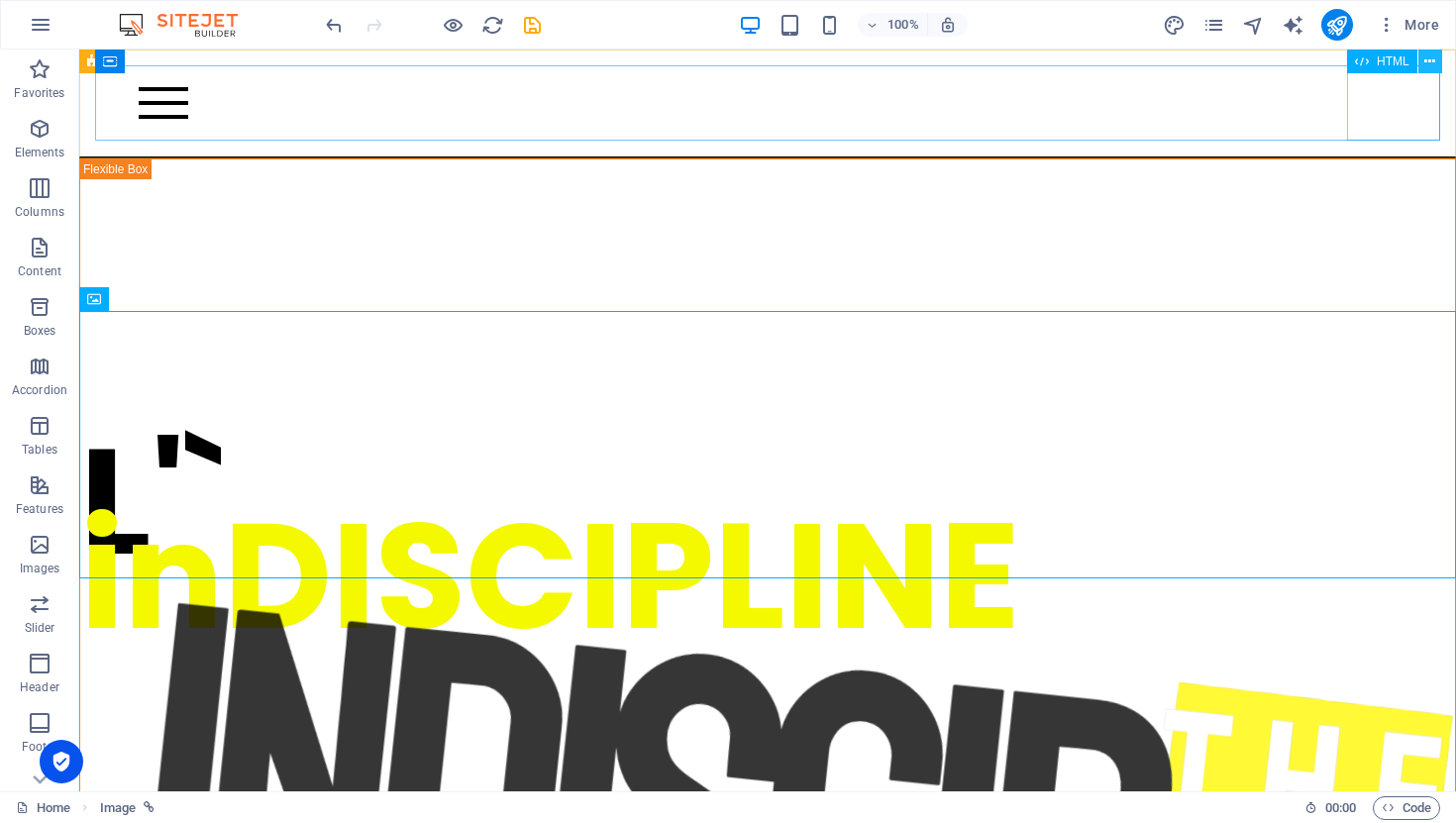 click at bounding box center (1429, 61) 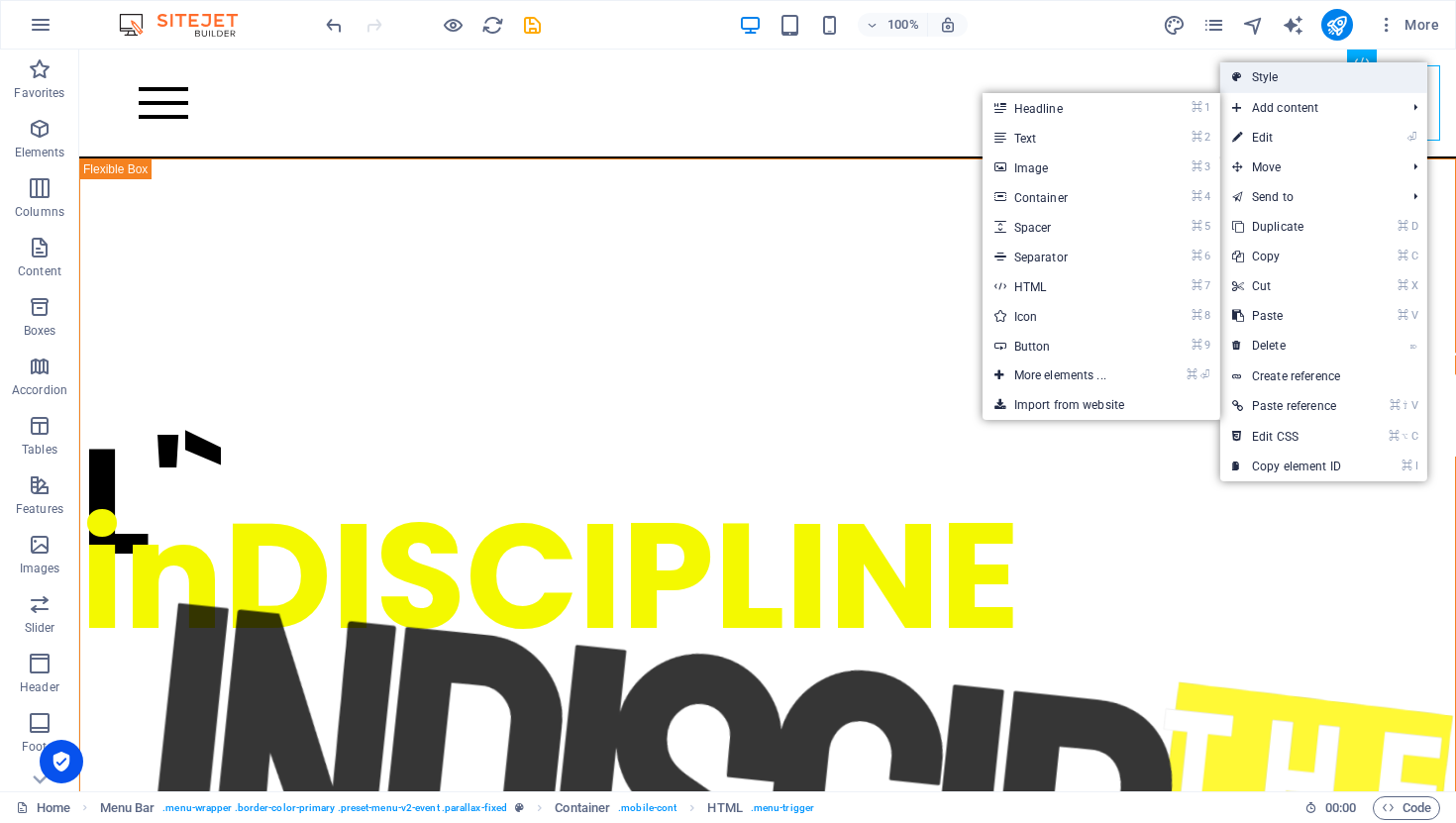 click on "Style" at bounding box center [1323, 77] 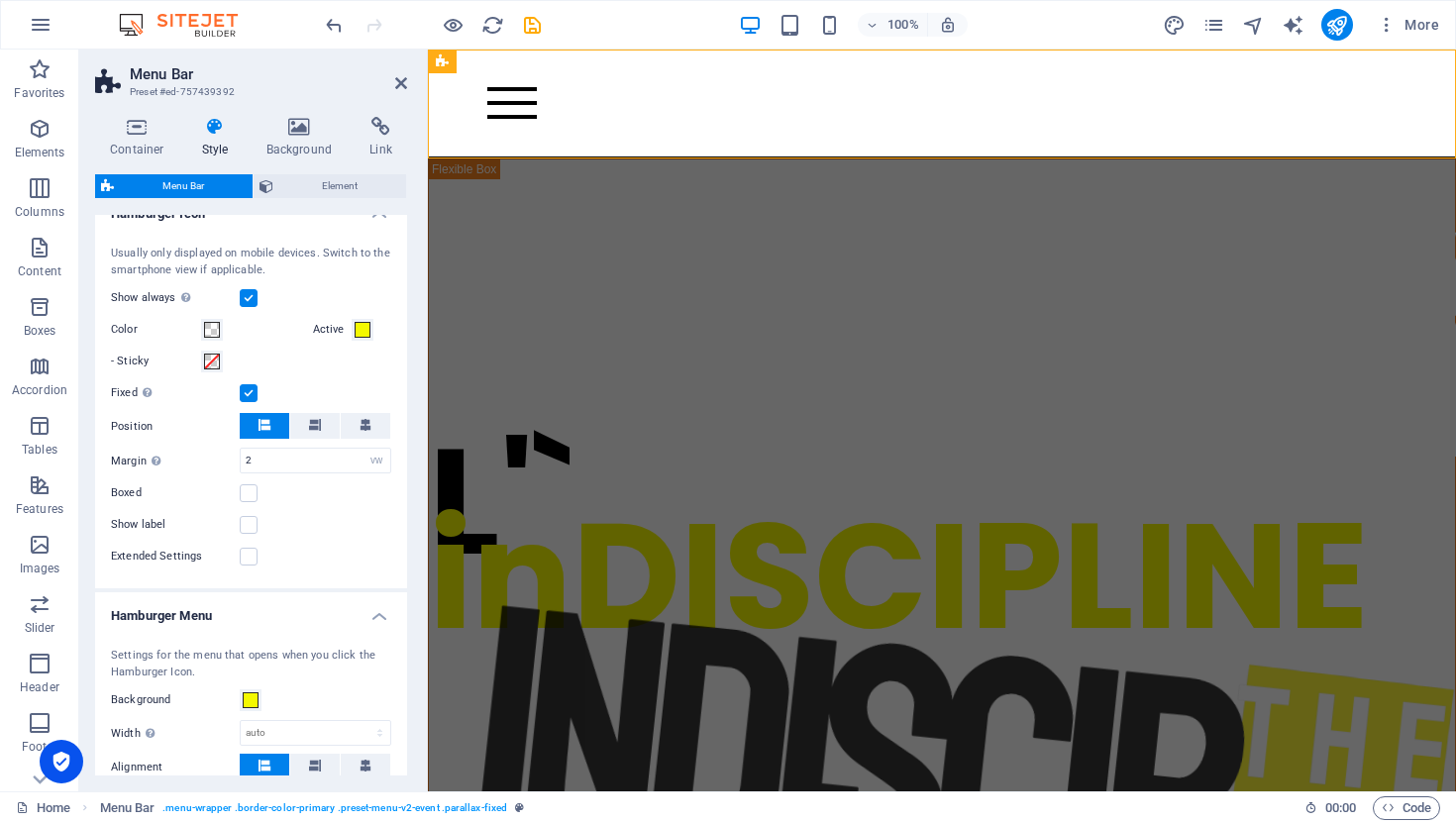 scroll, scrollTop: 1751, scrollLeft: 0, axis: vertical 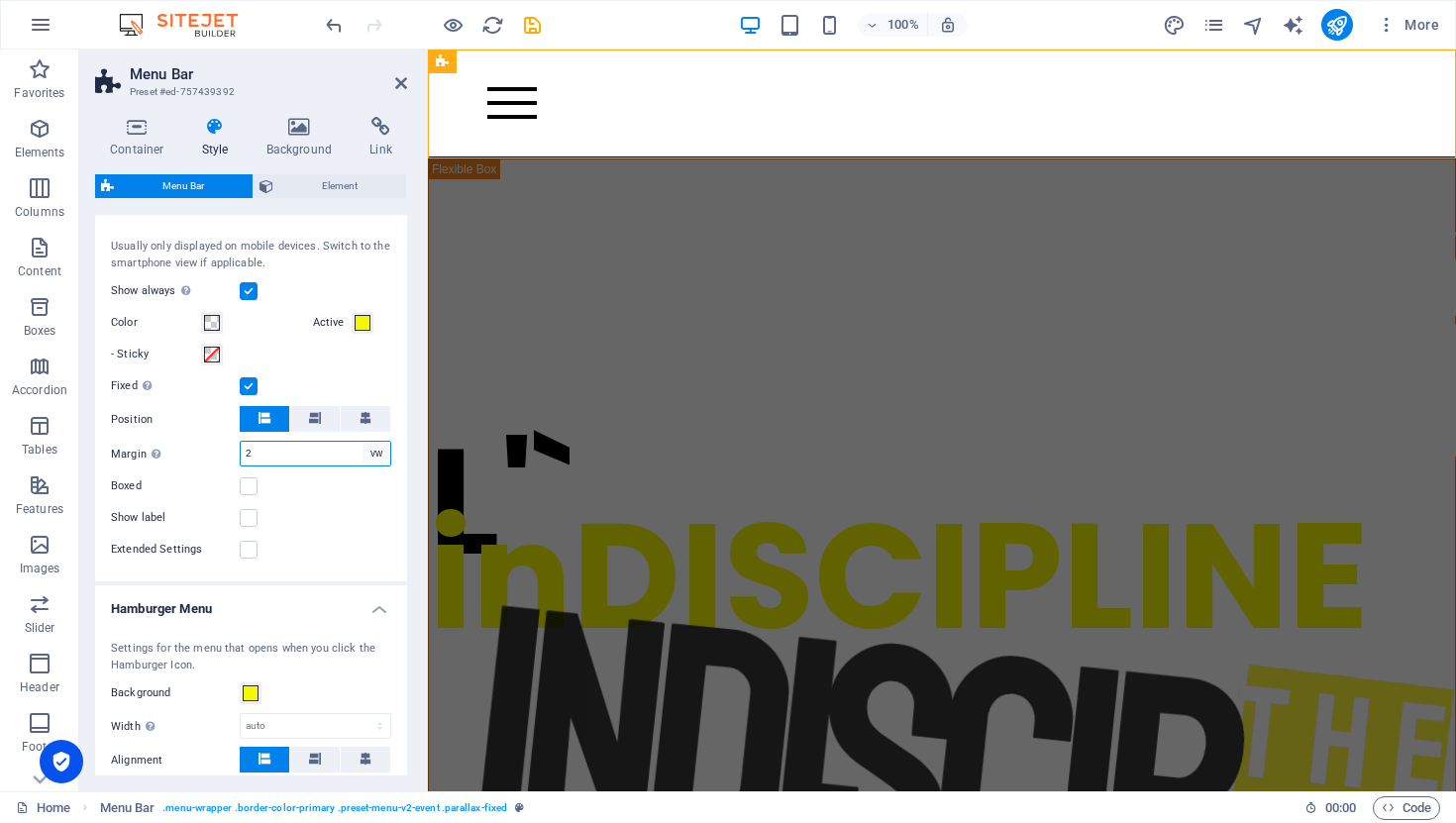 click on "px rem % vh vw" at bounding box center (376, 454) 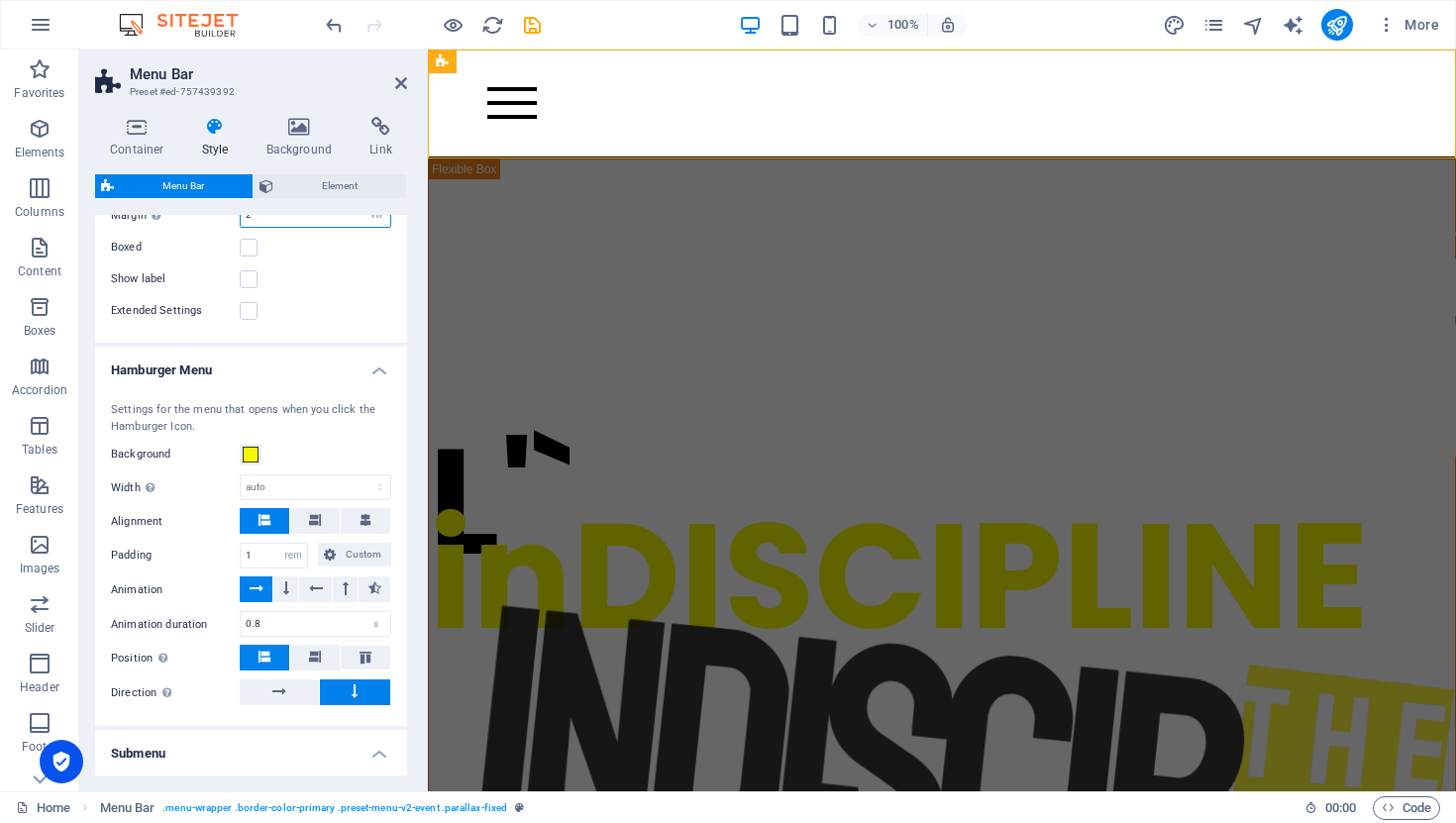 scroll, scrollTop: 1991, scrollLeft: 0, axis: vertical 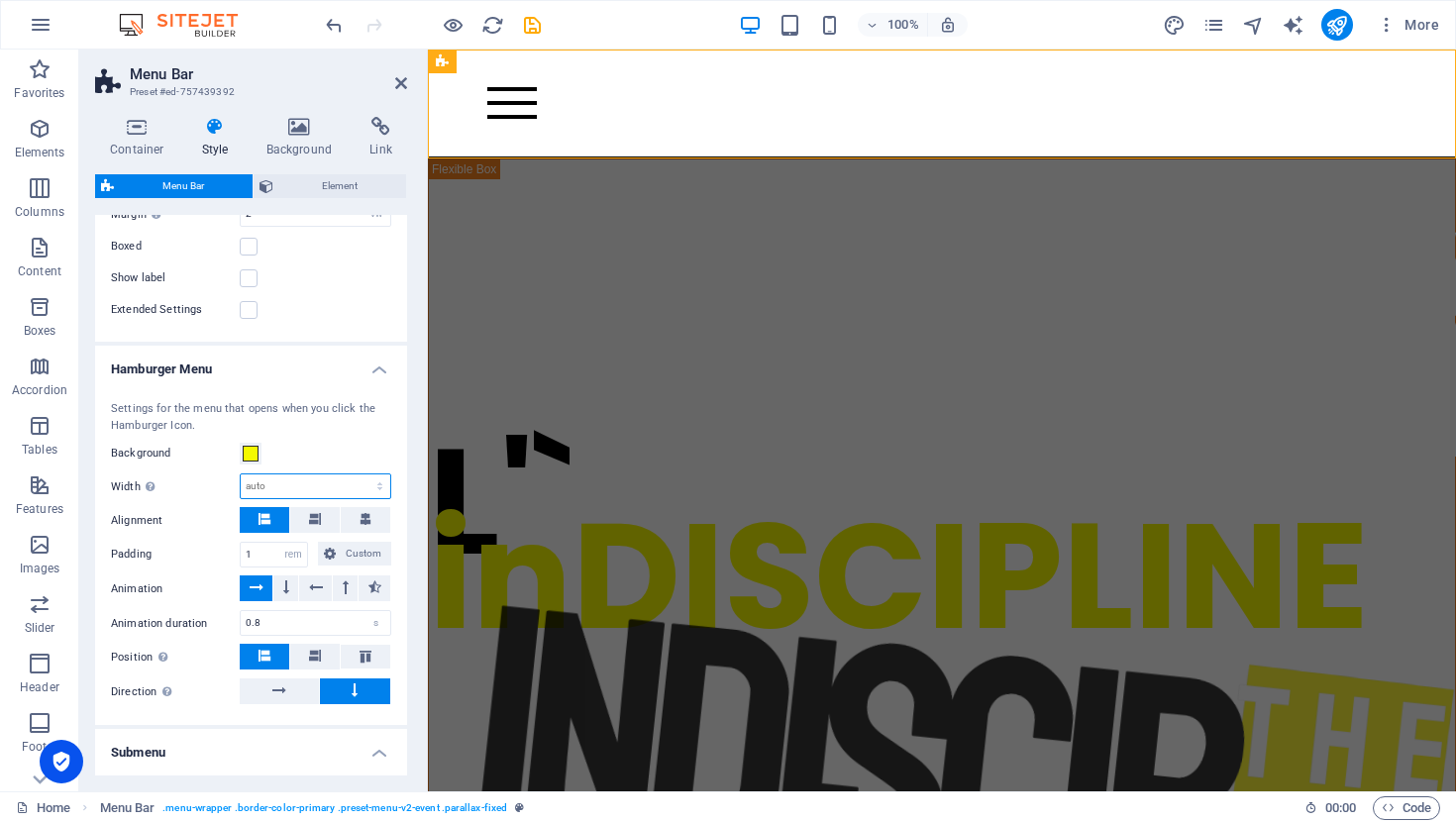 click on "auto px rem % vh vw" at bounding box center [315, 486] 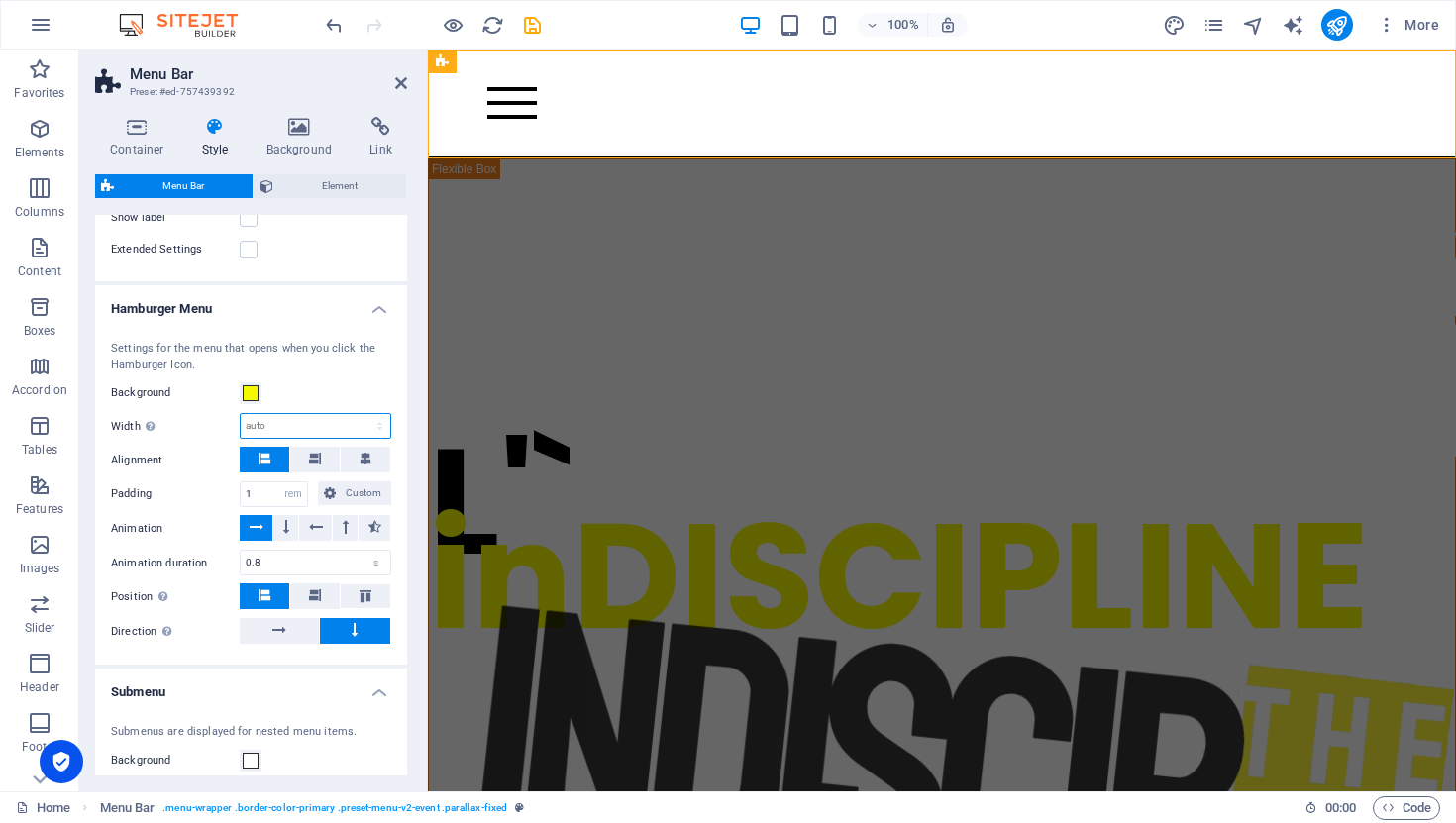 scroll, scrollTop: 2058, scrollLeft: 0, axis: vertical 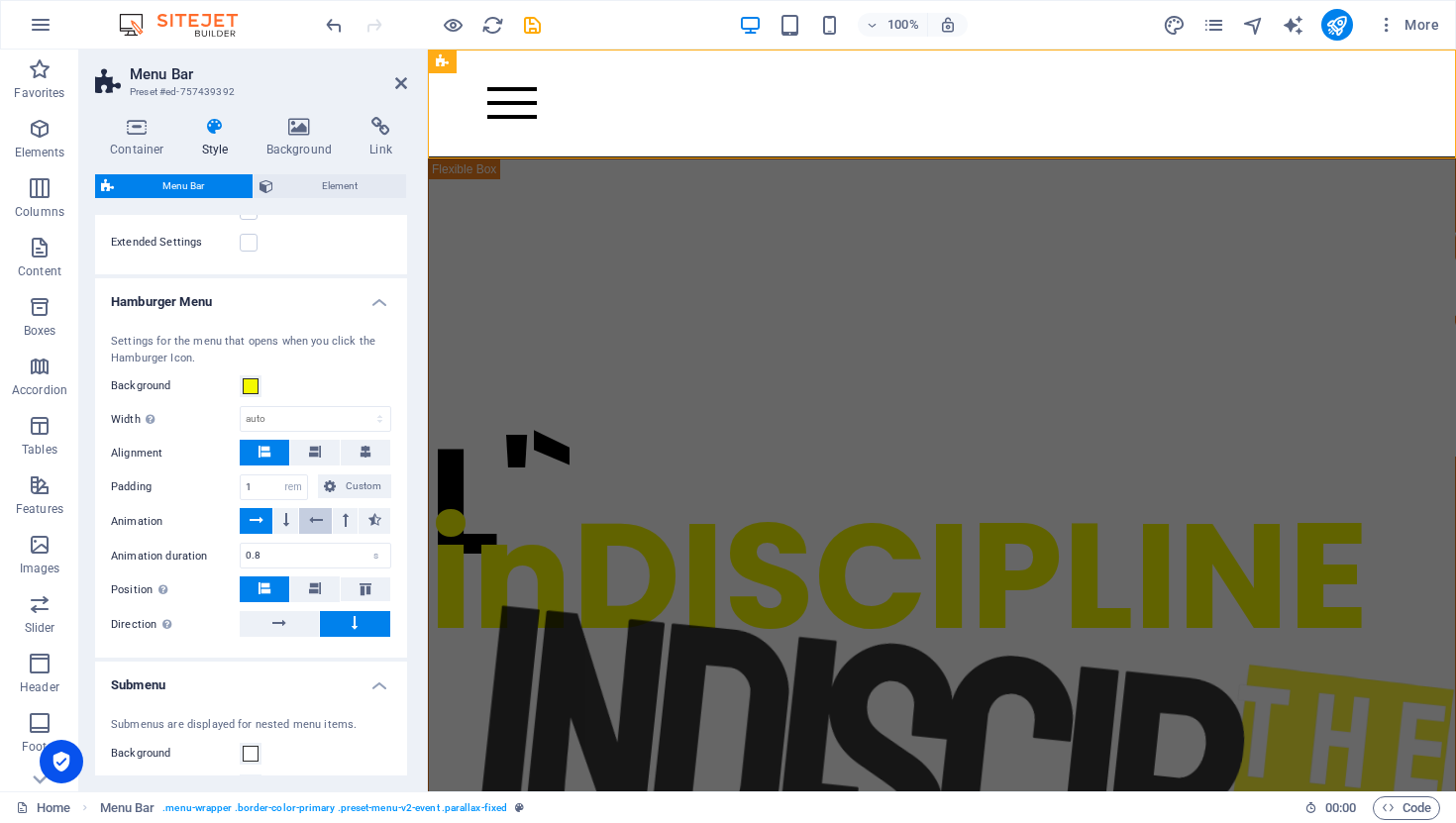 click at bounding box center (316, 520) 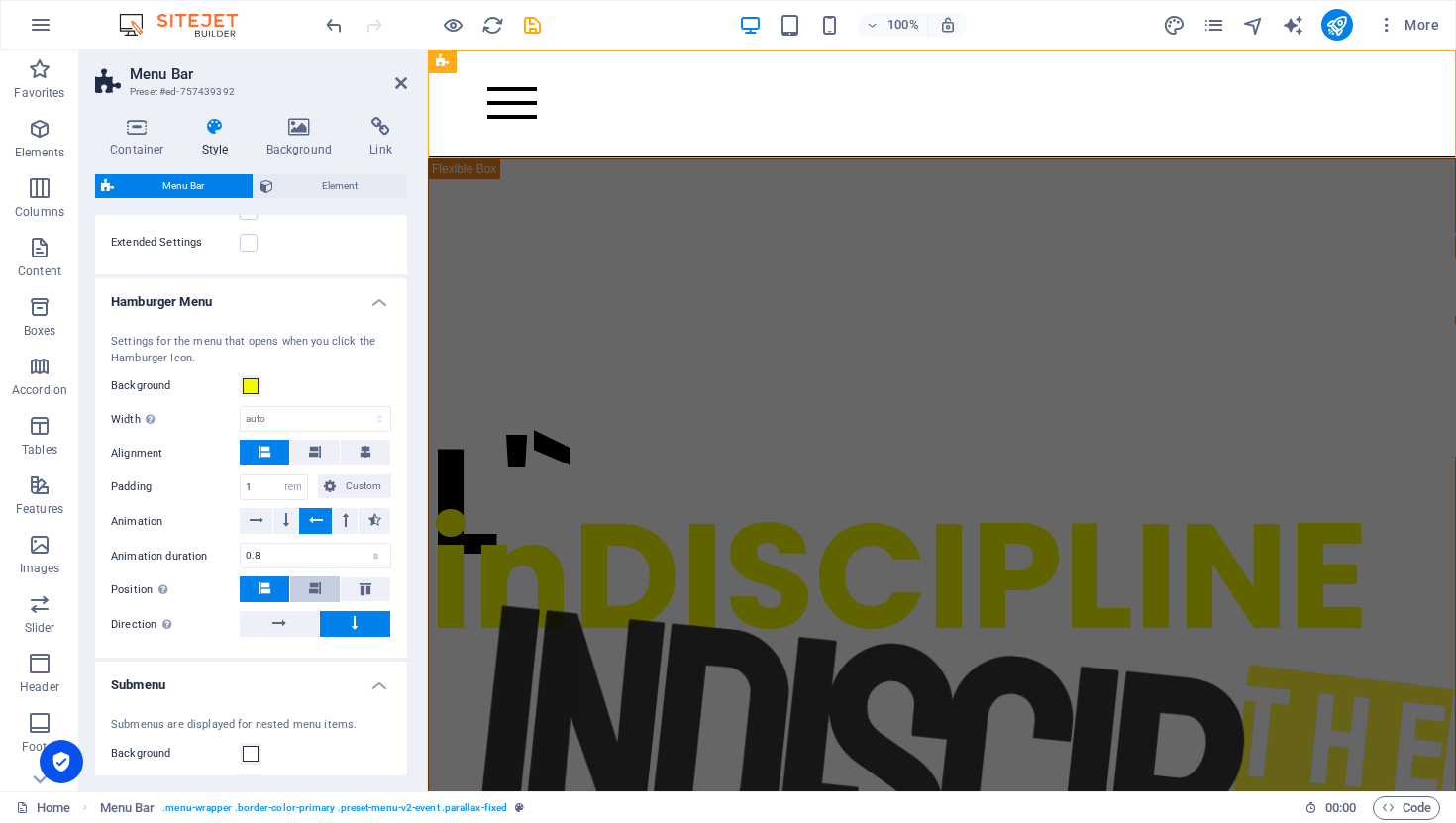 click at bounding box center [315, 588] 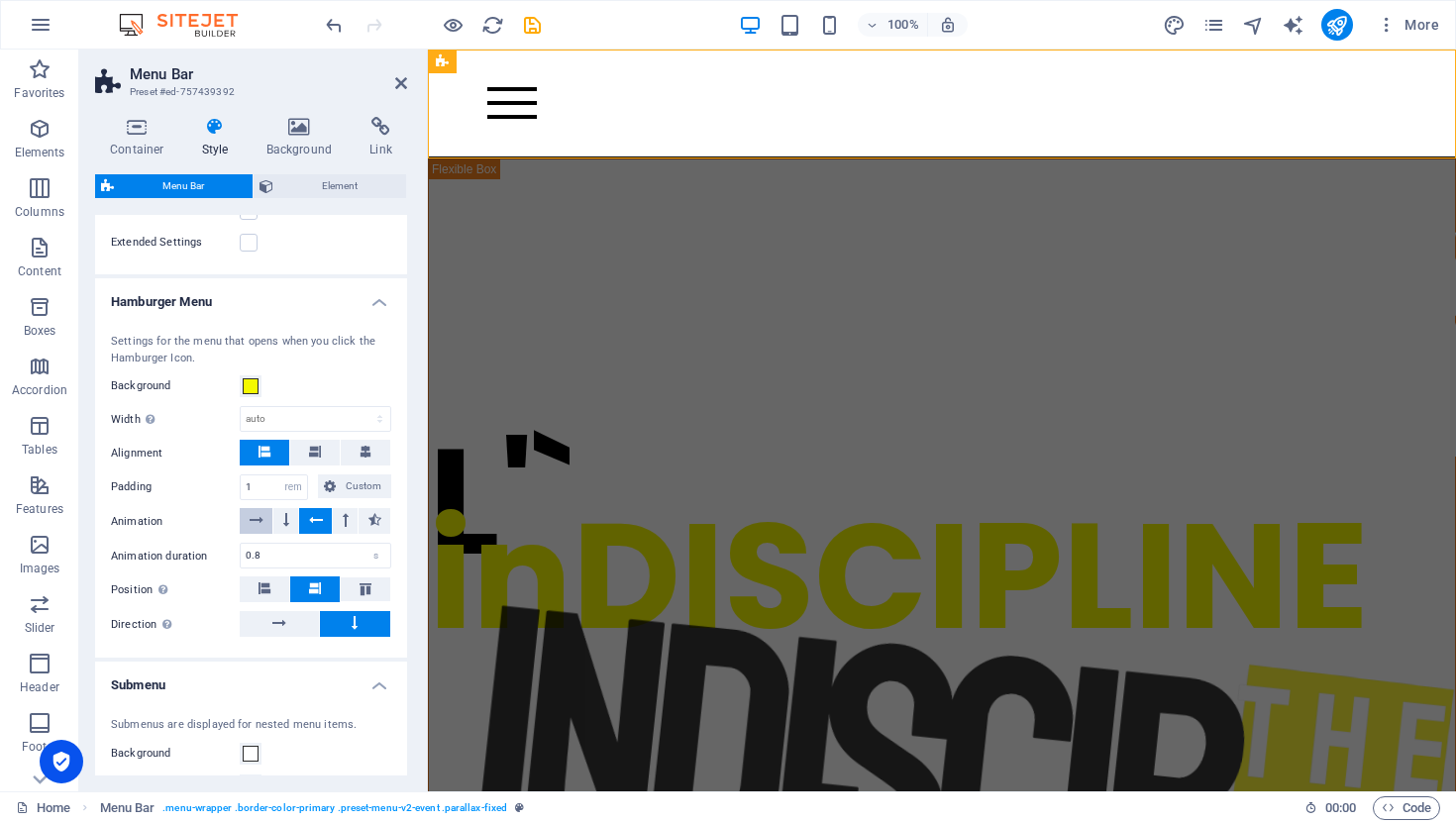 click at bounding box center [257, 520] 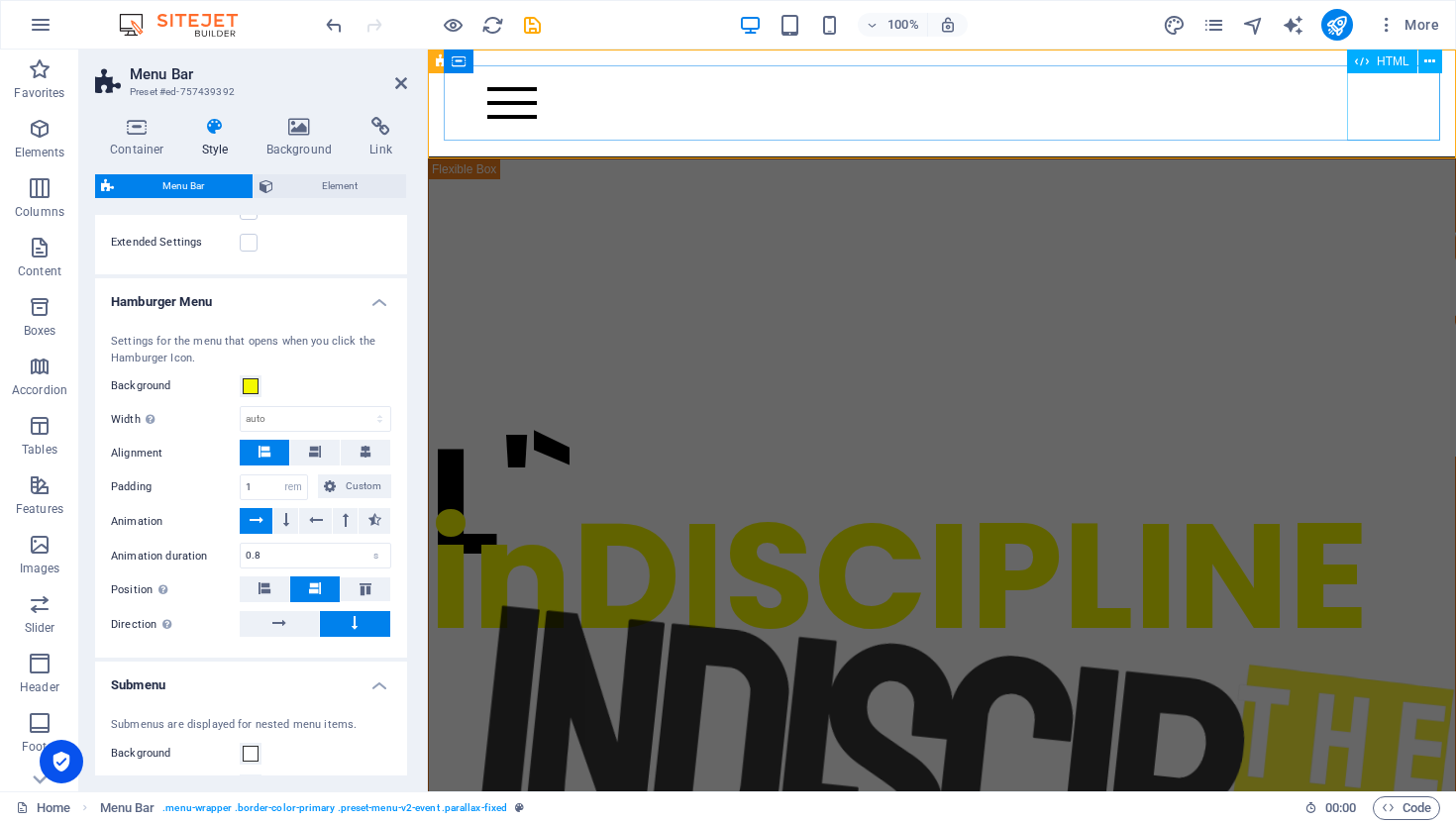 click at bounding box center (953, 103) 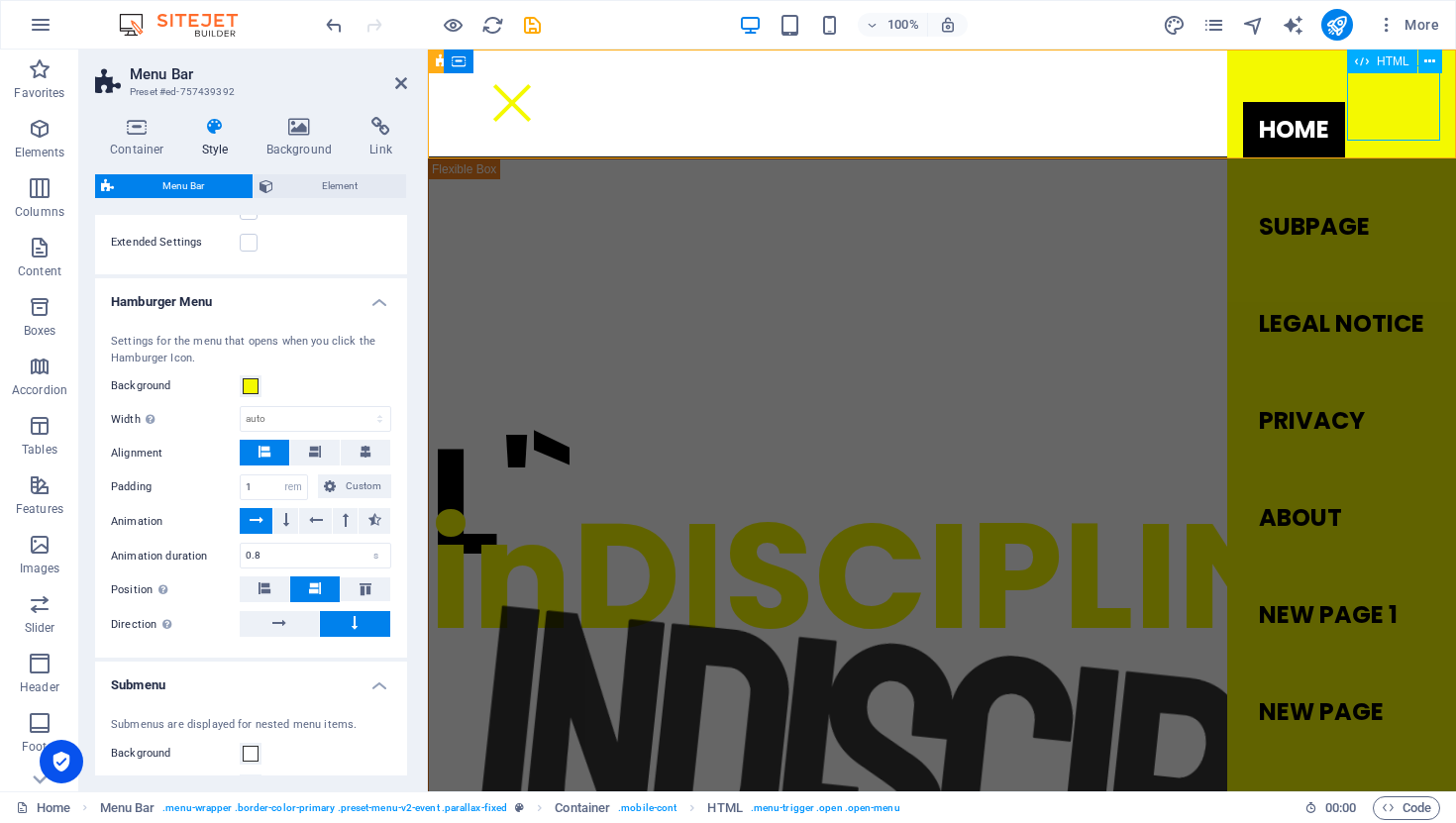 click at bounding box center [953, 103] 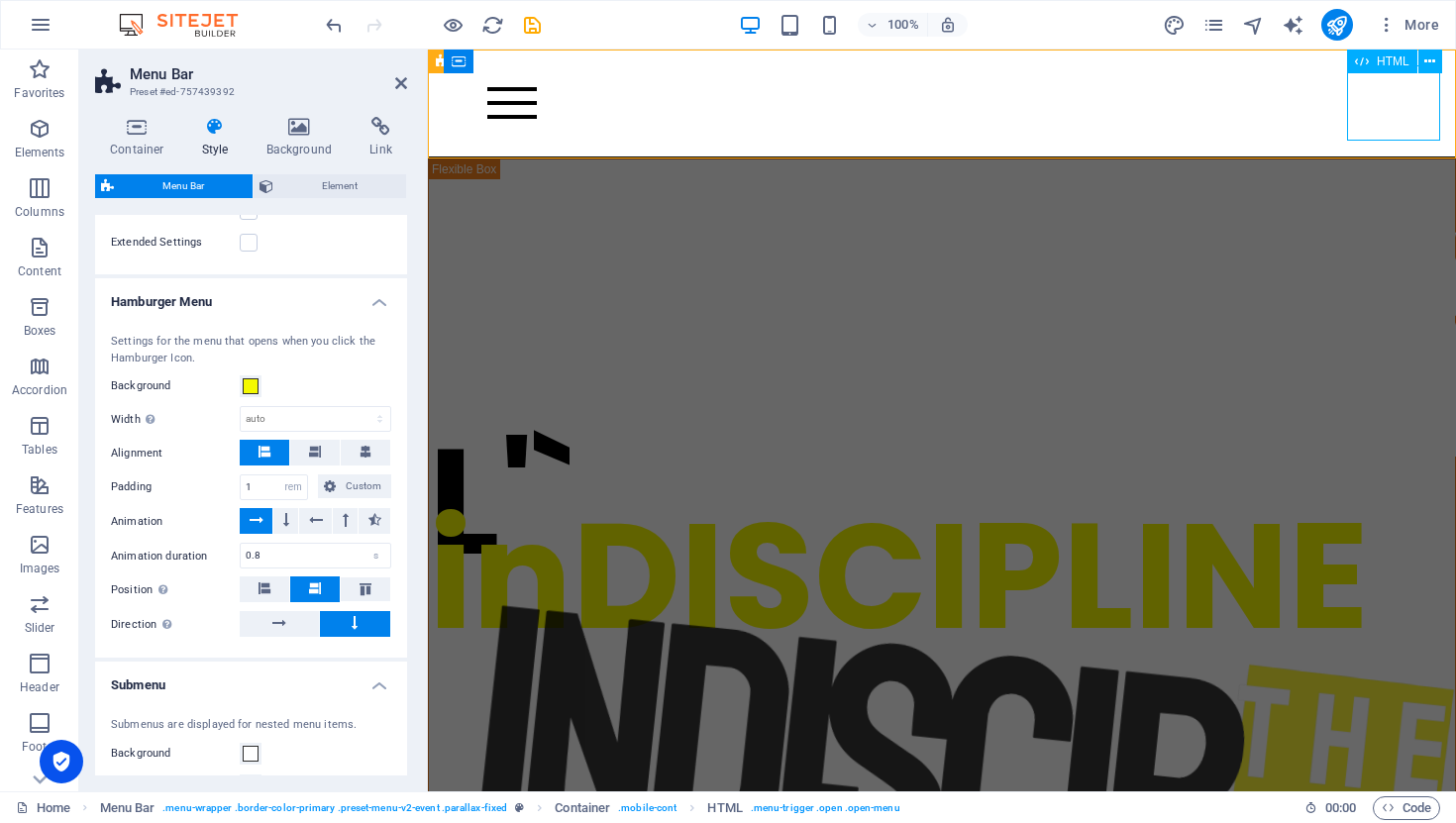 click at bounding box center [953, 103] 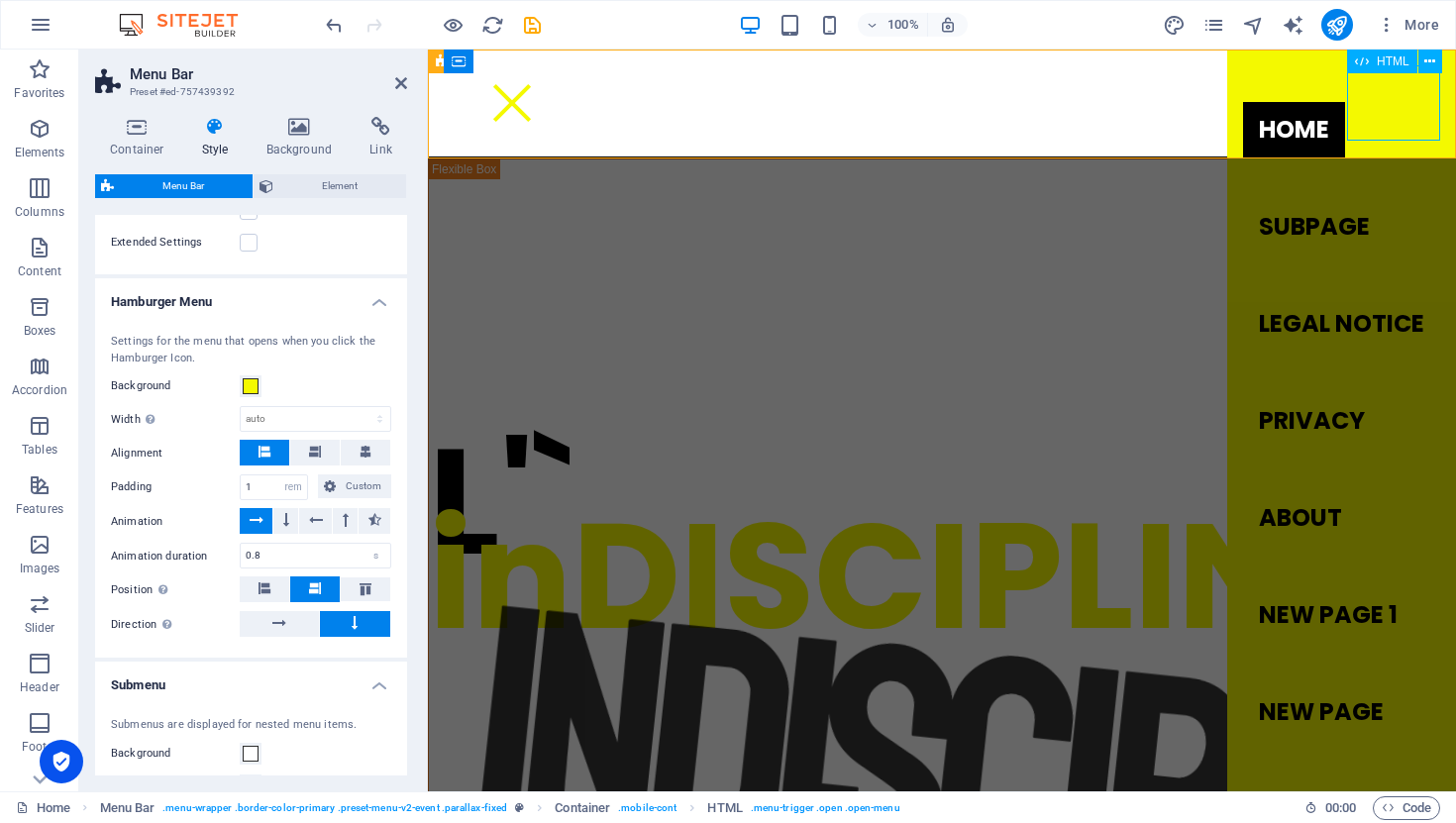 click at bounding box center (953, 103) 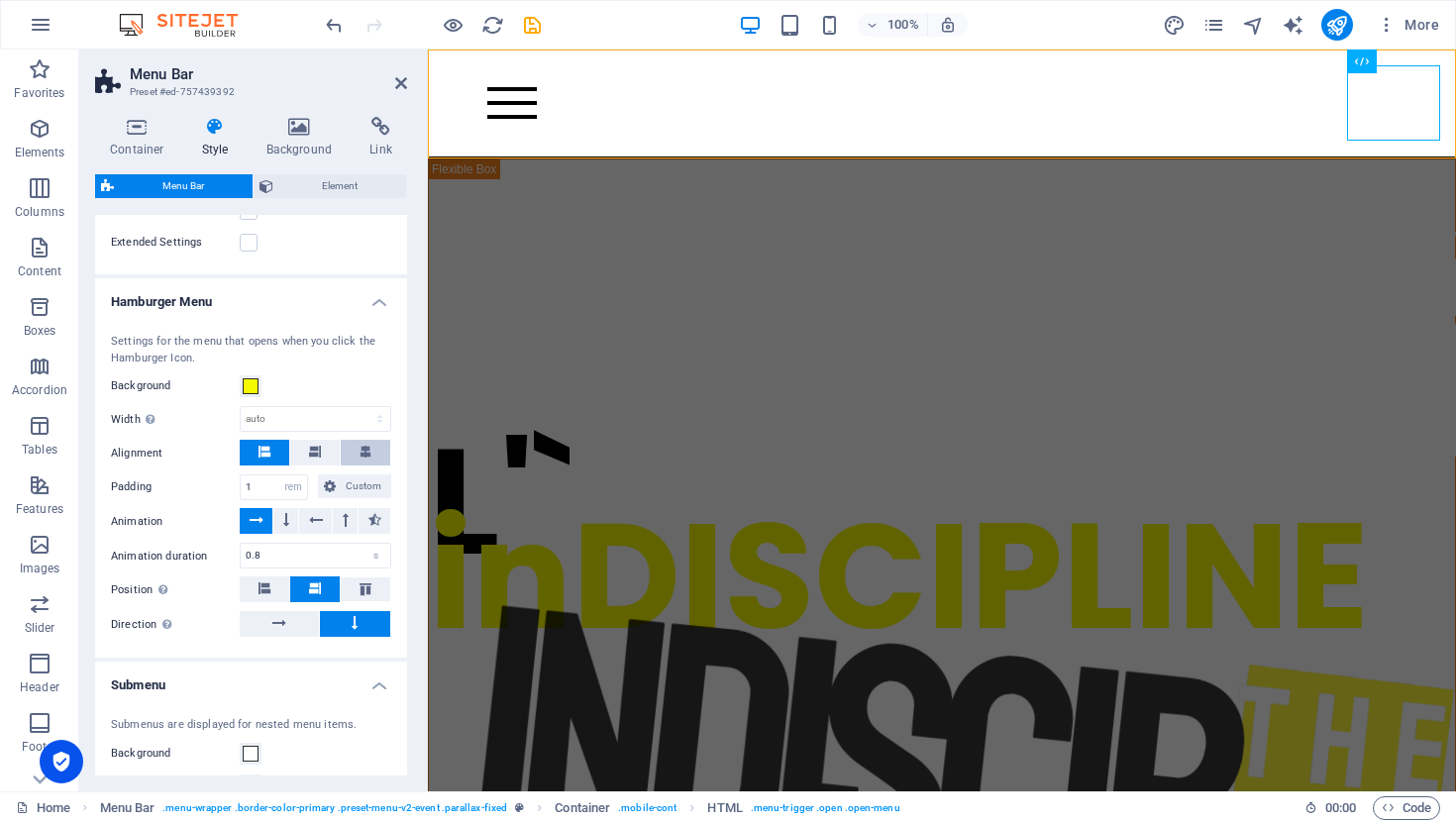 click at bounding box center [365, 453] 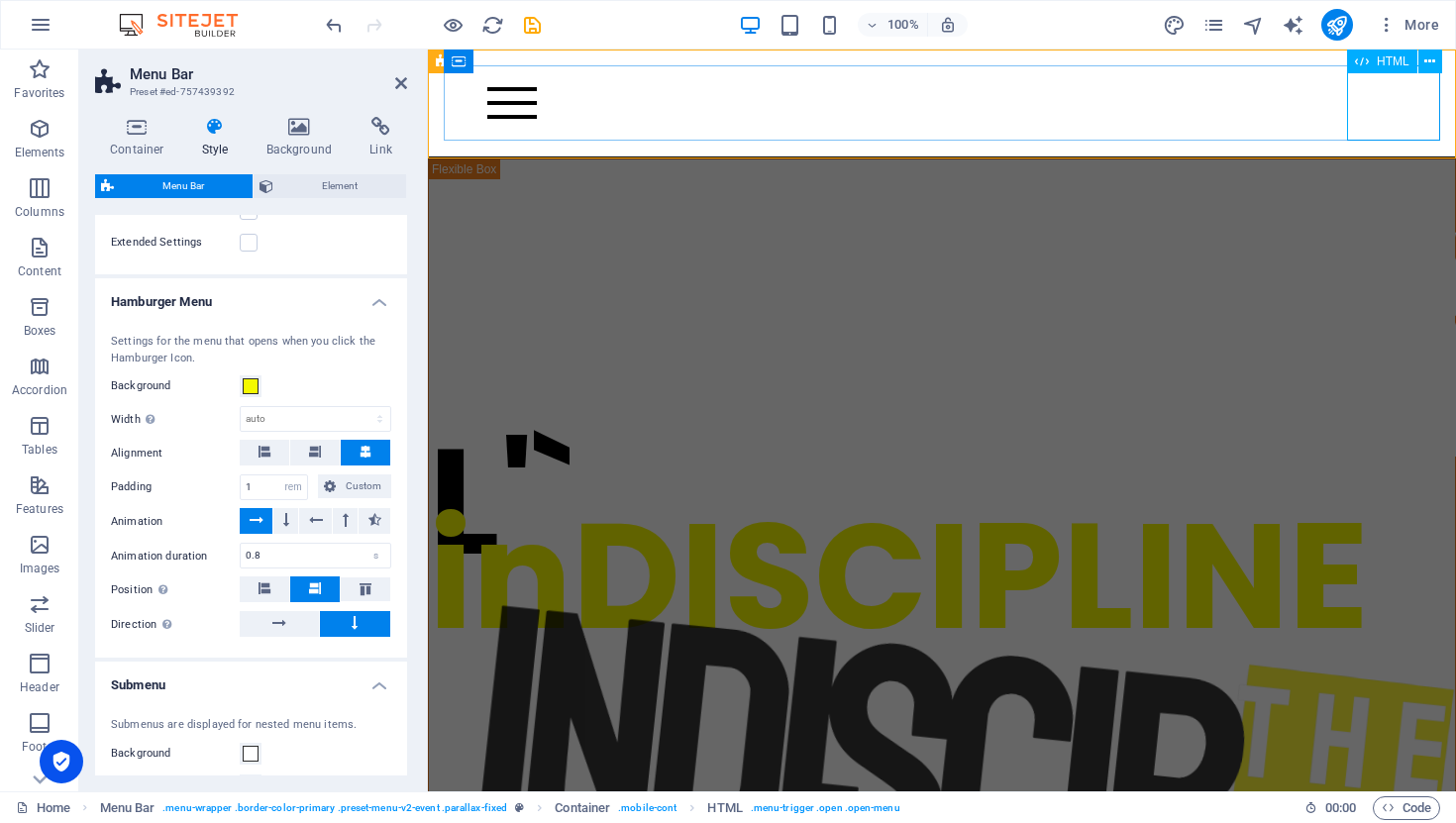 click at bounding box center (953, 103) 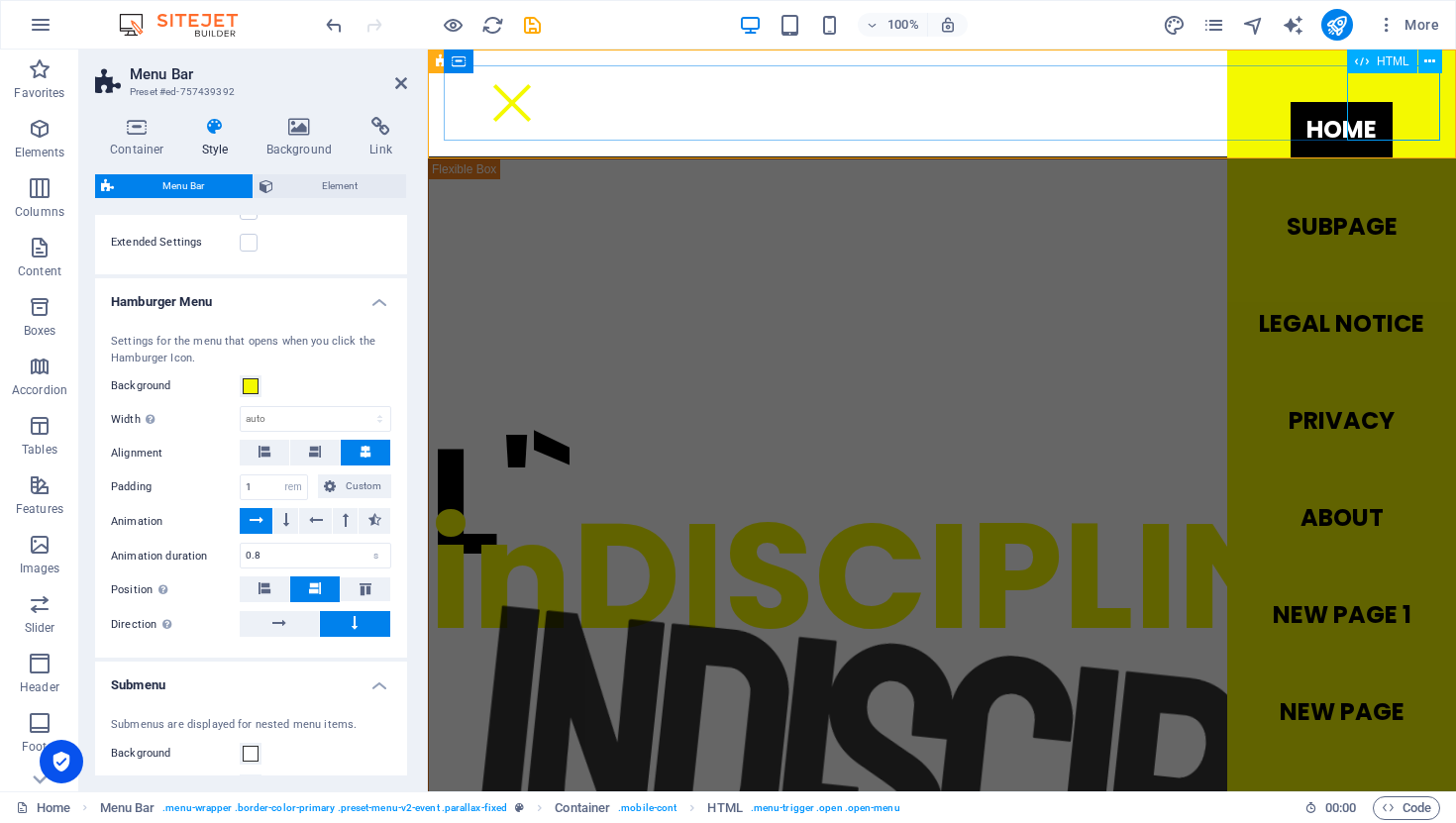 click at bounding box center [953, 103] 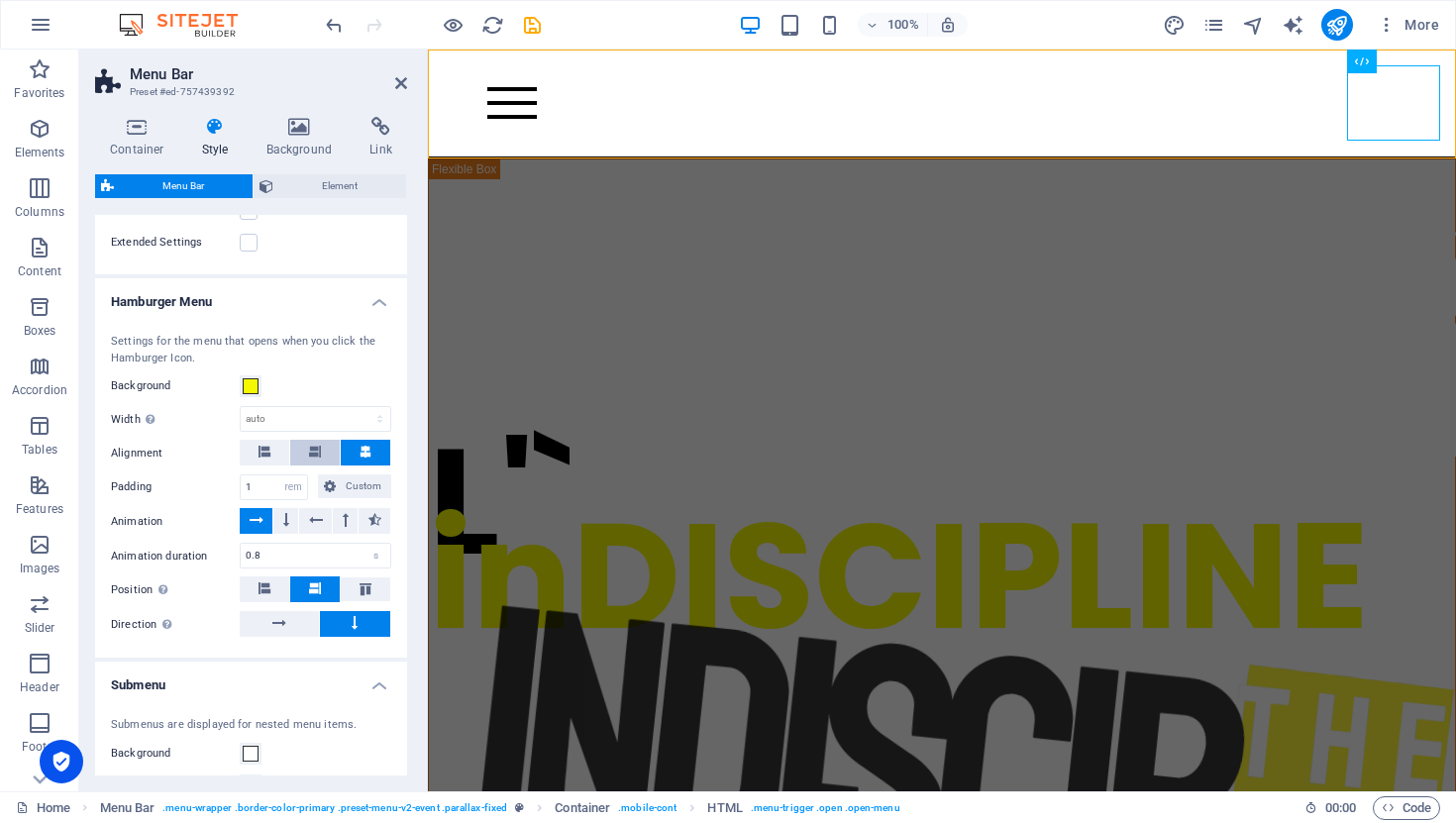 click at bounding box center (315, 453) 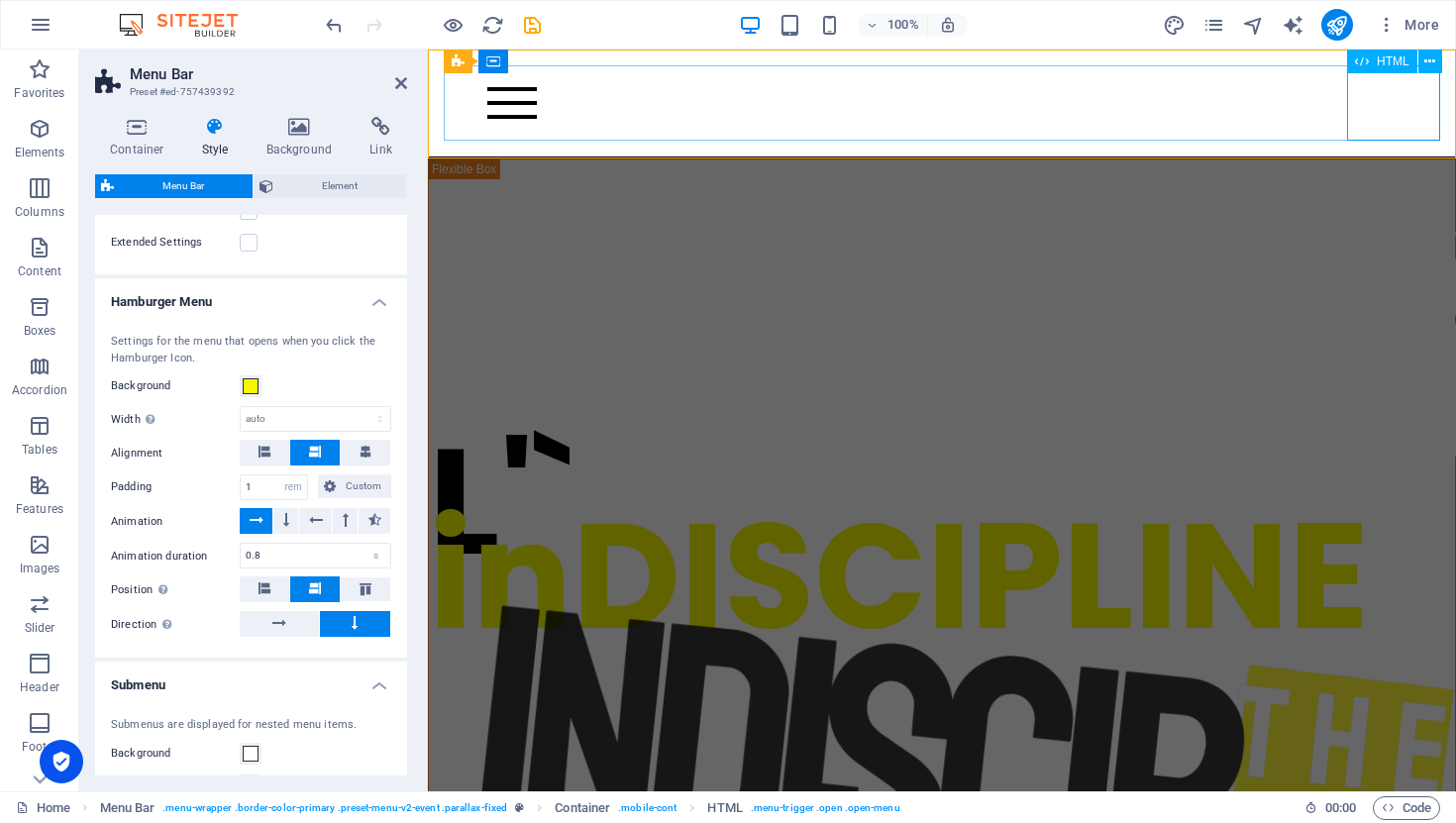 click at bounding box center (953, 103) 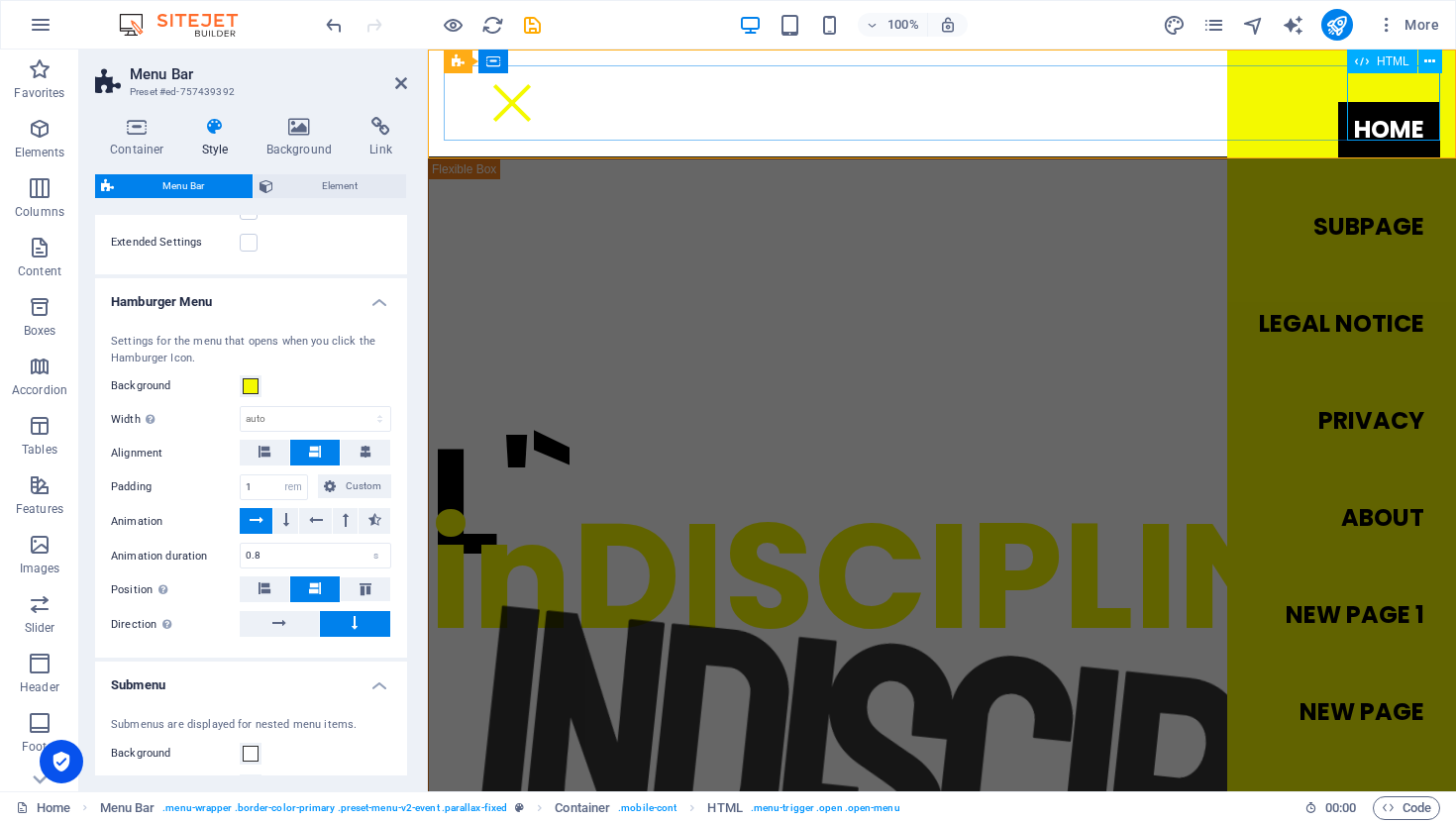 click at bounding box center (953, 103) 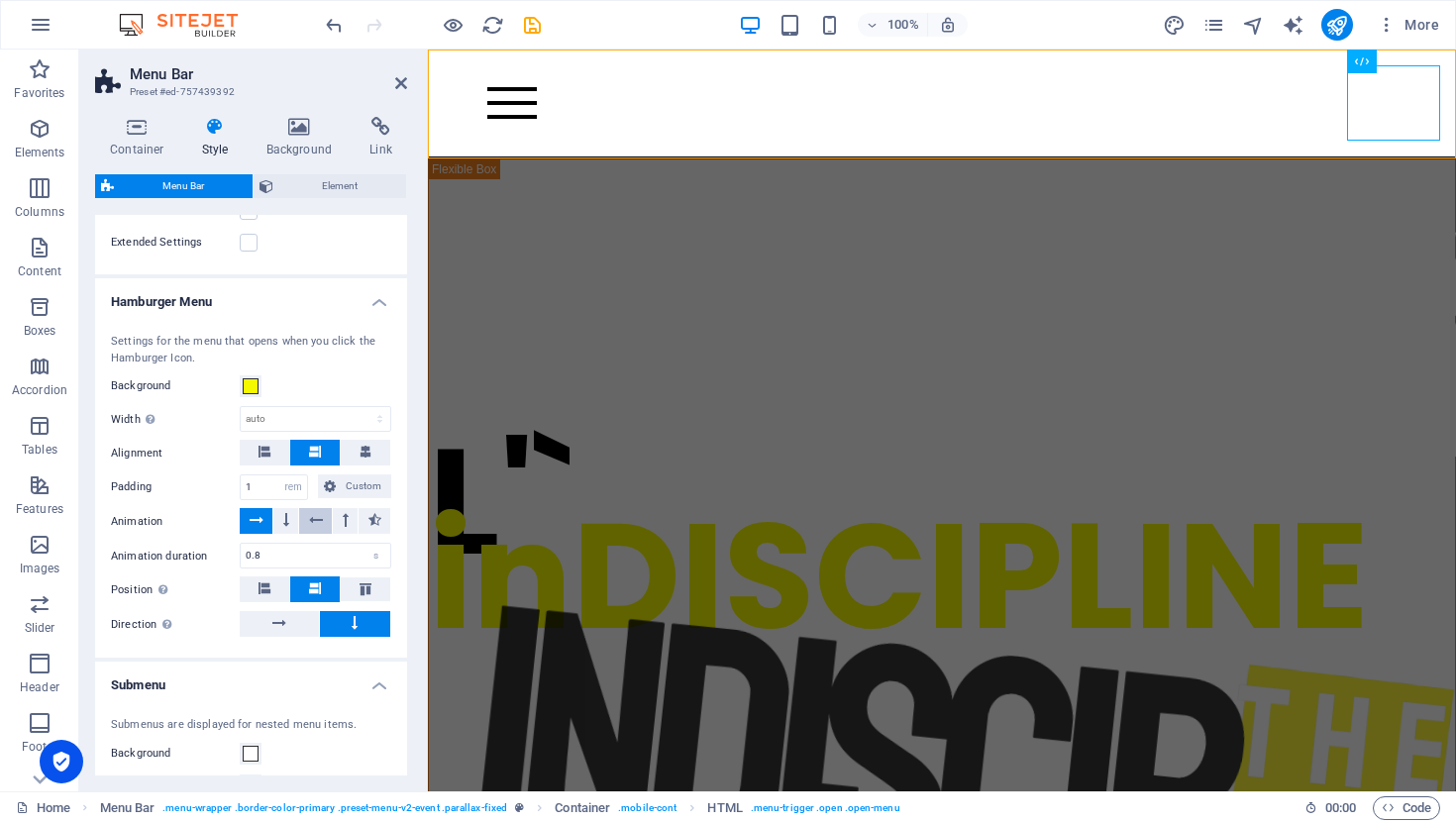 click at bounding box center (316, 520) 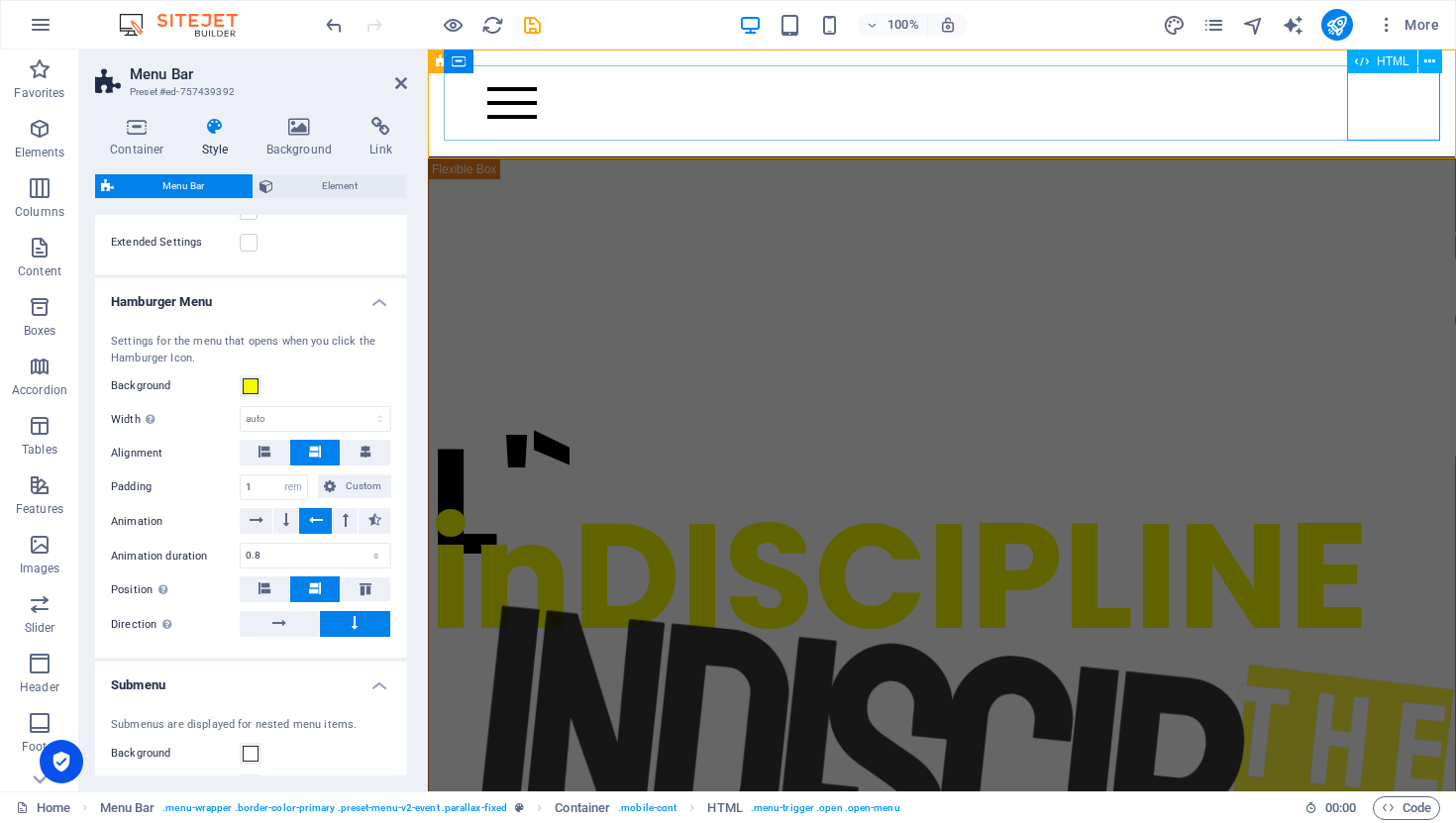 click at bounding box center [953, 103] 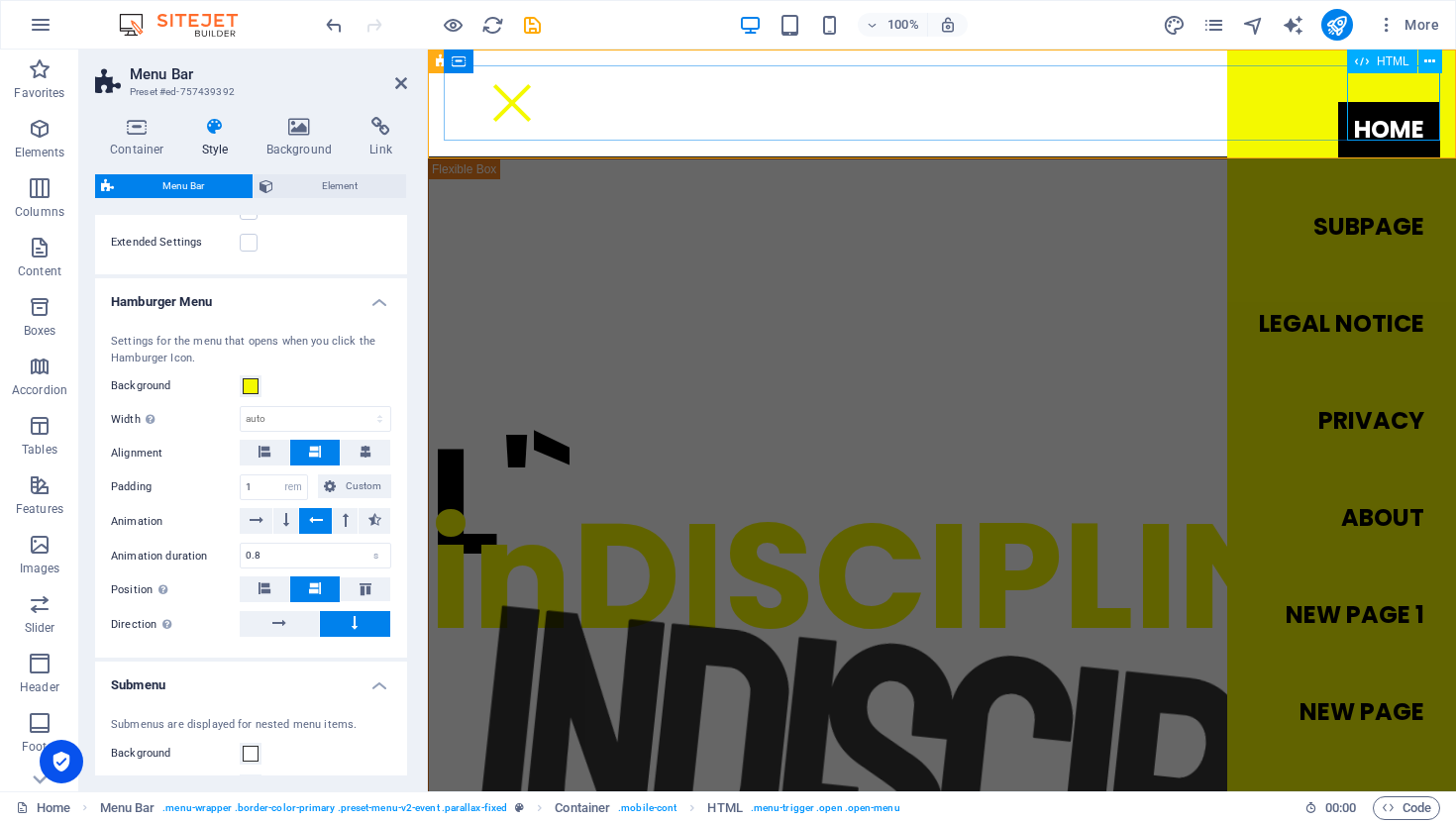 click at bounding box center [953, 103] 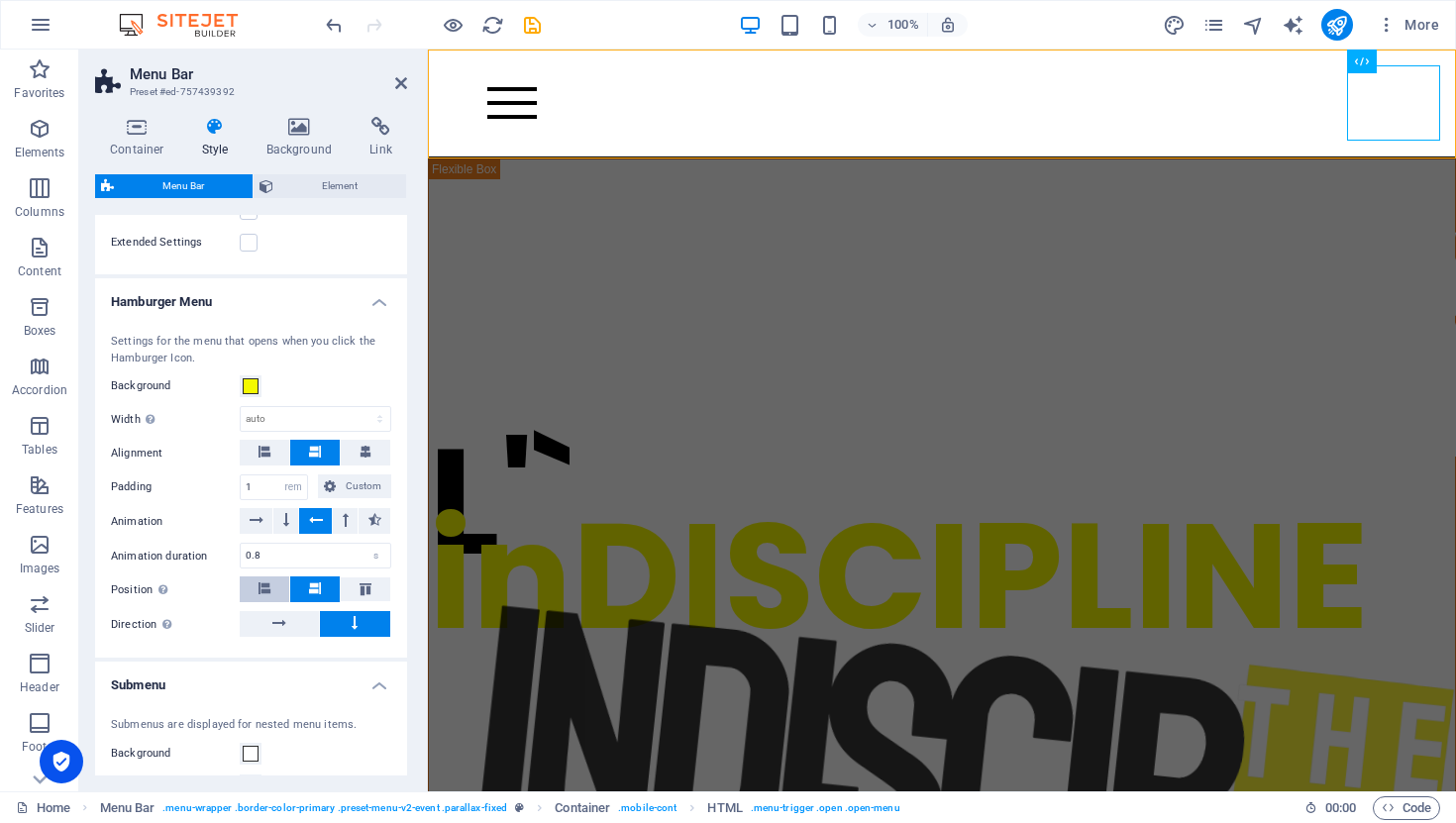 click at bounding box center [264, 589] 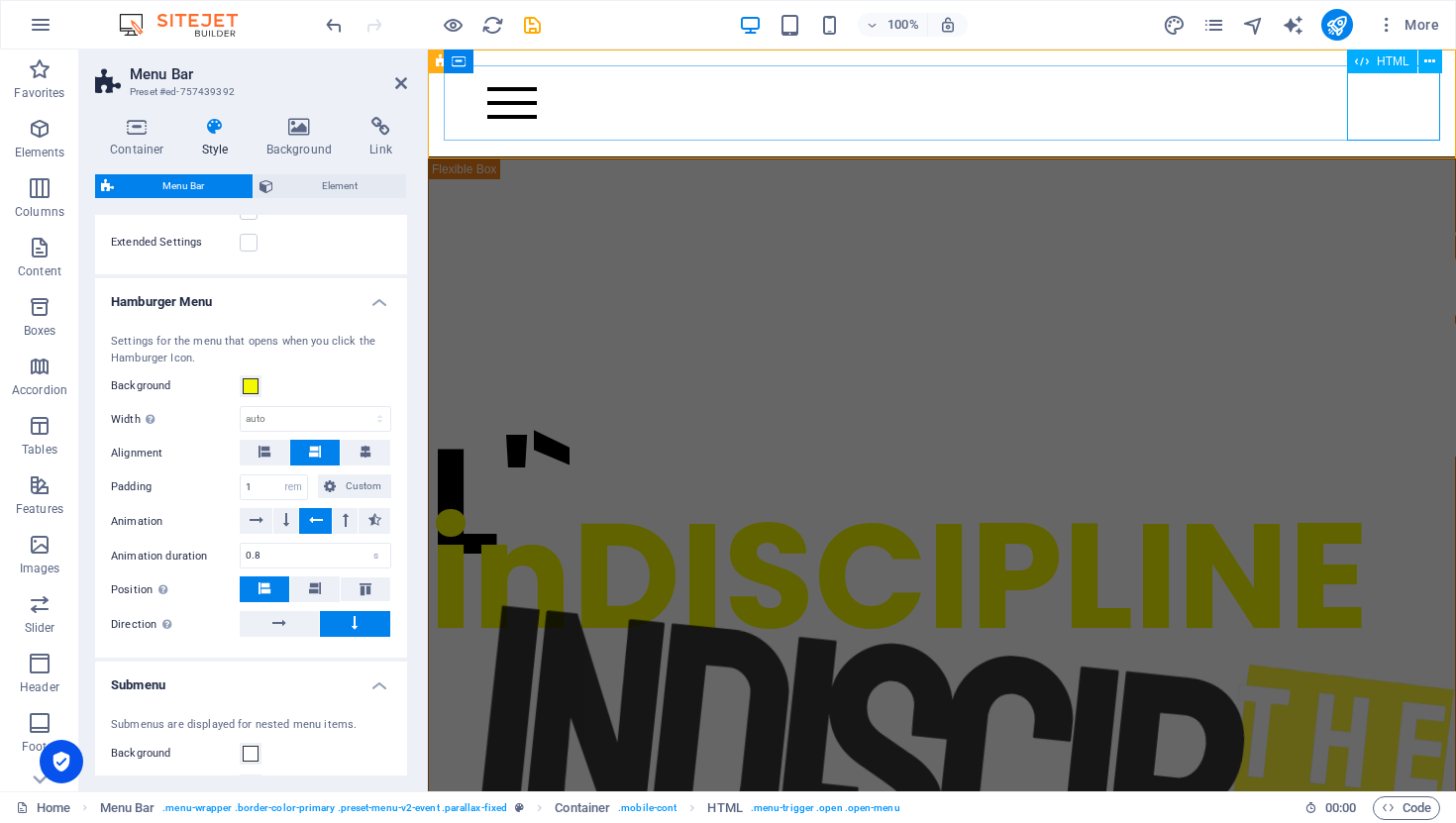 click at bounding box center [953, 103] 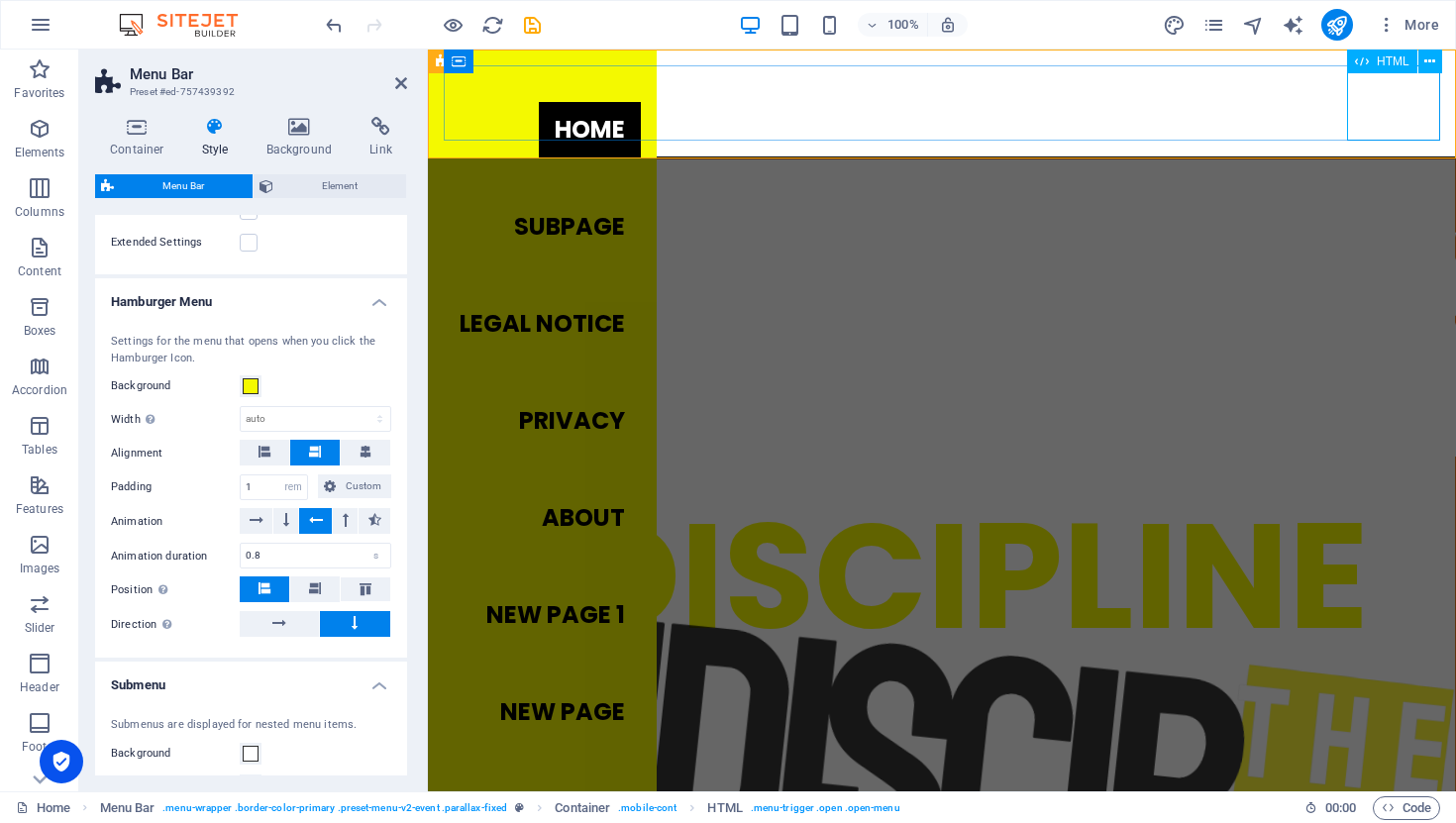 click at bounding box center (953, 103) 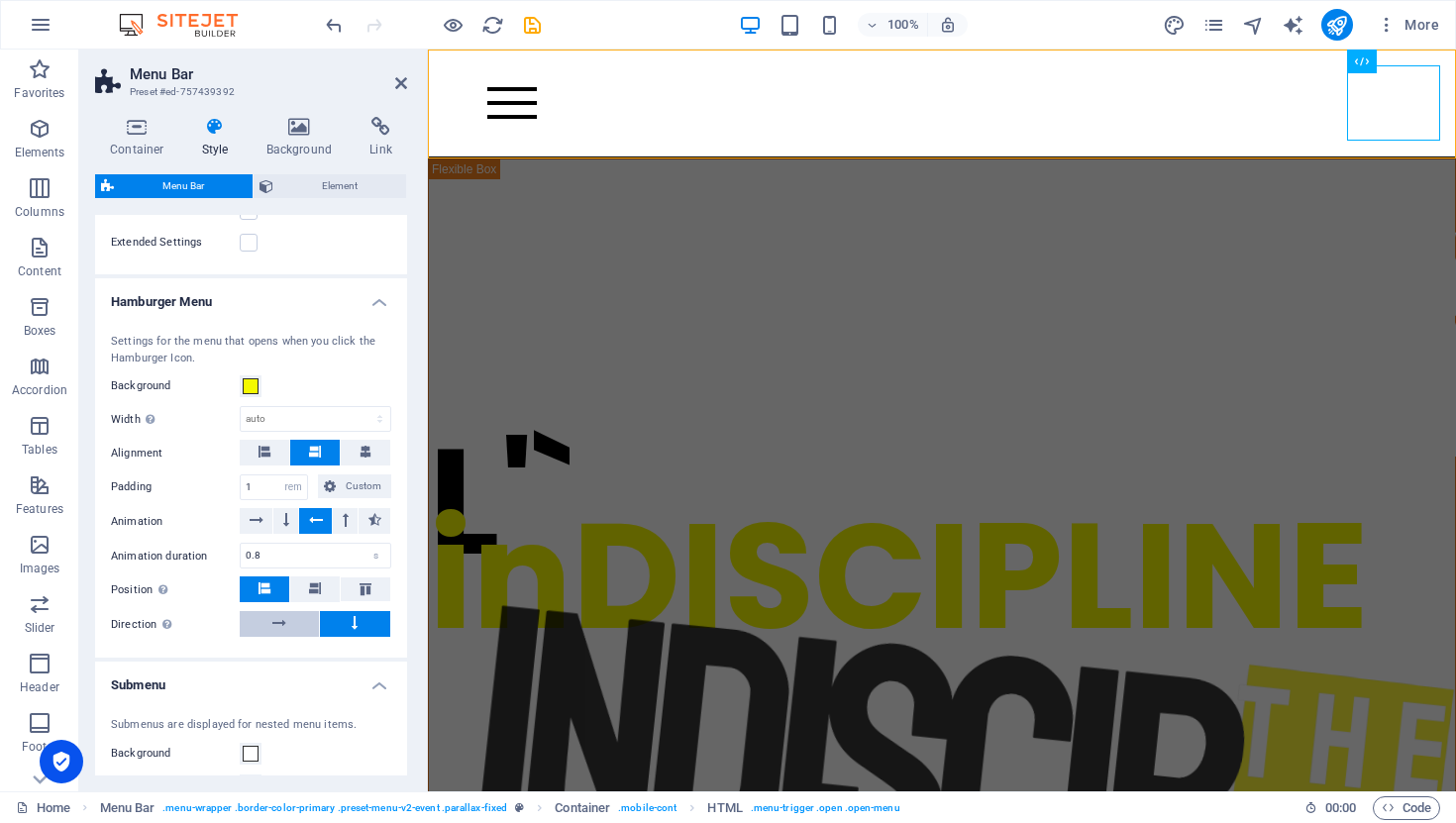 click at bounding box center (279, 623) 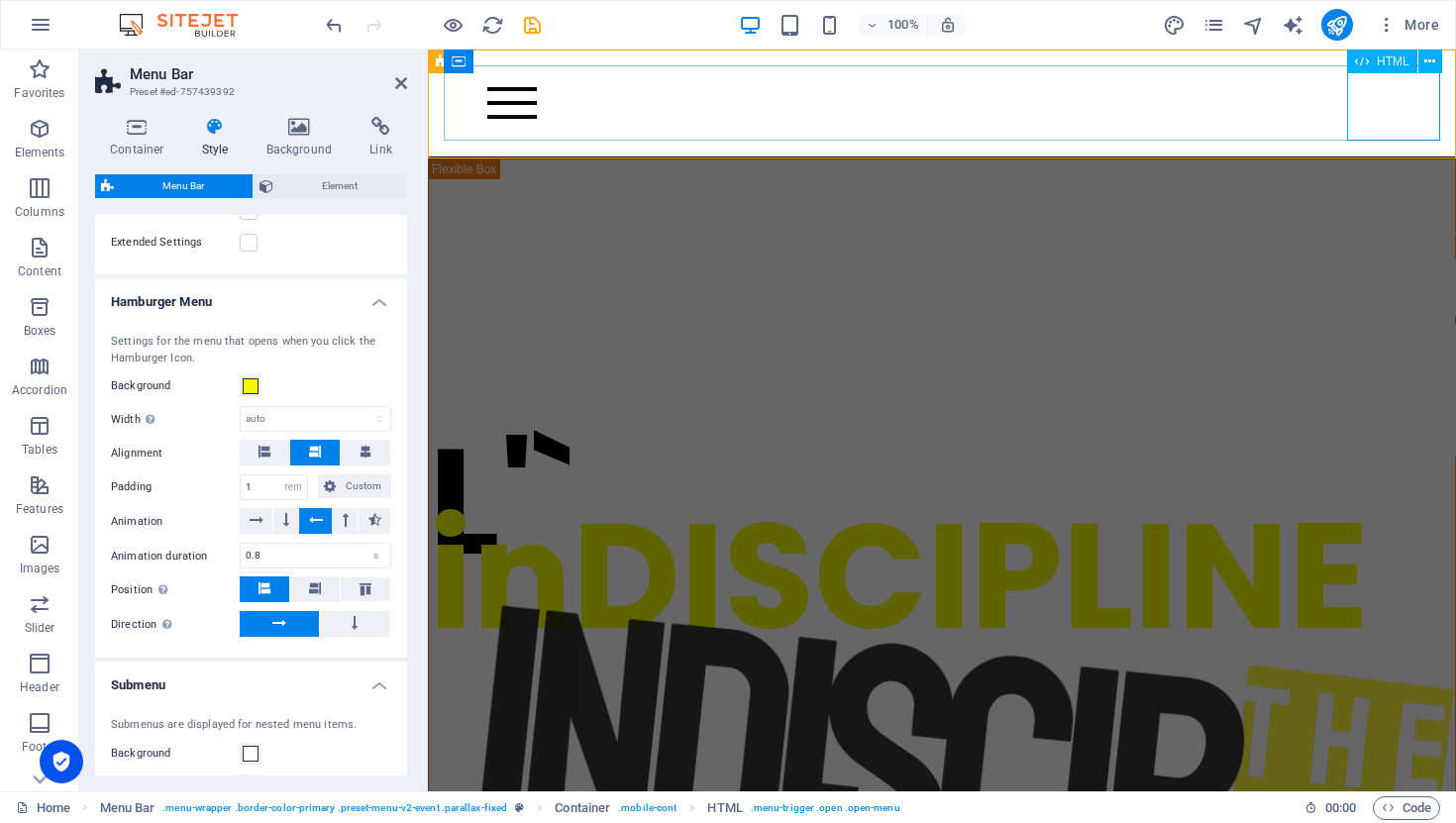 click at bounding box center (953, 103) 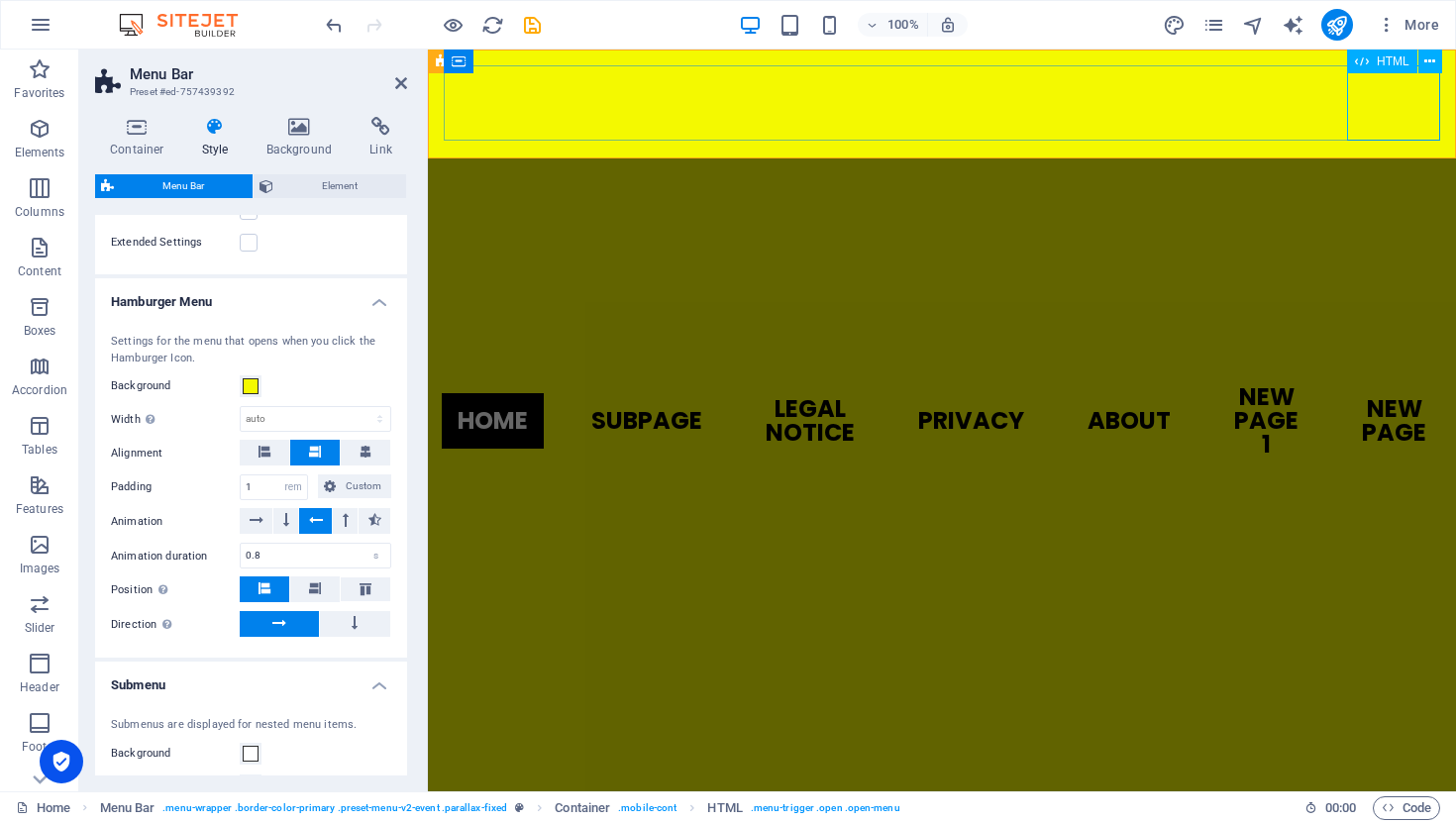 click at bounding box center [953, 103] 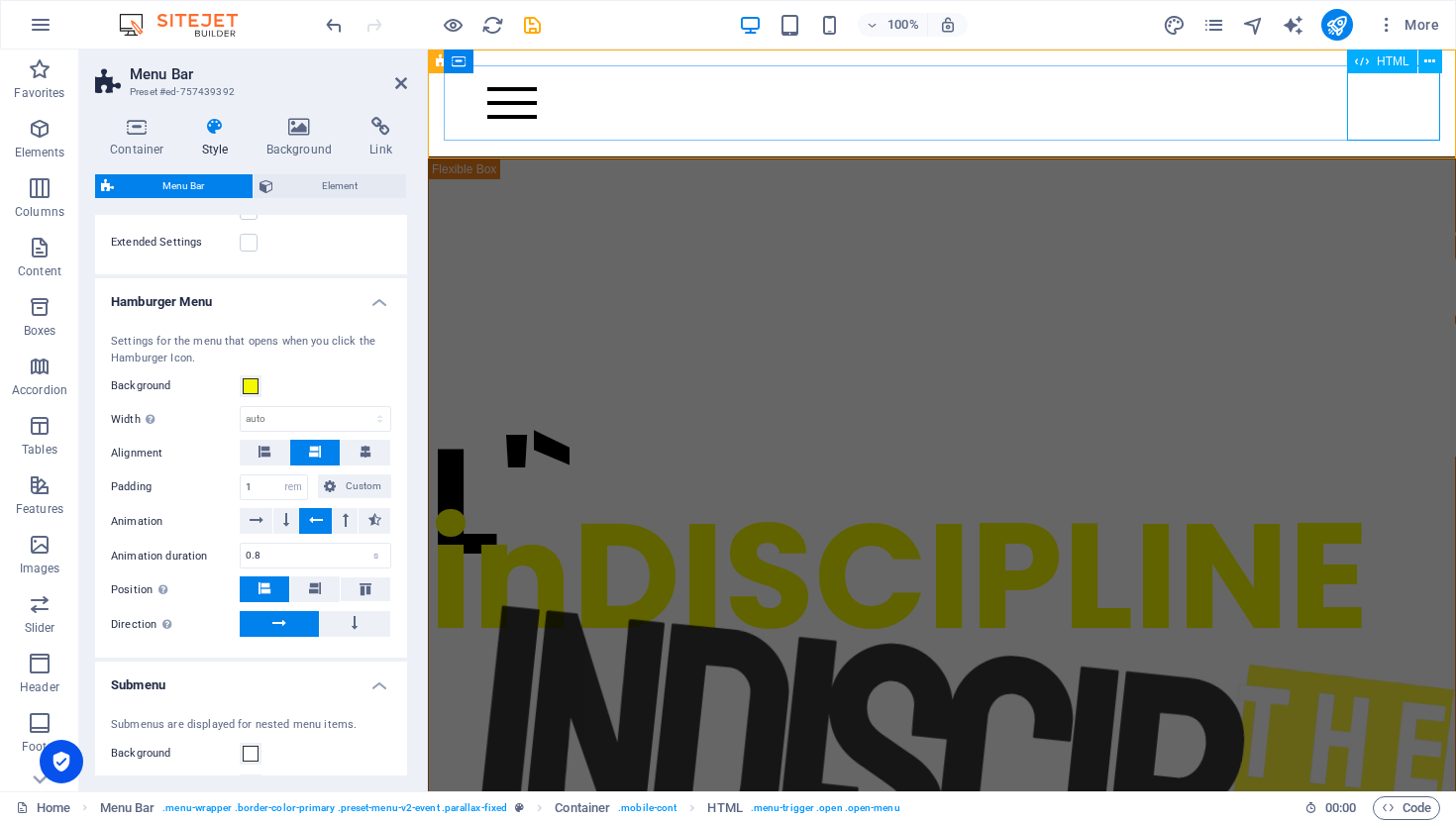 click at bounding box center (953, 103) 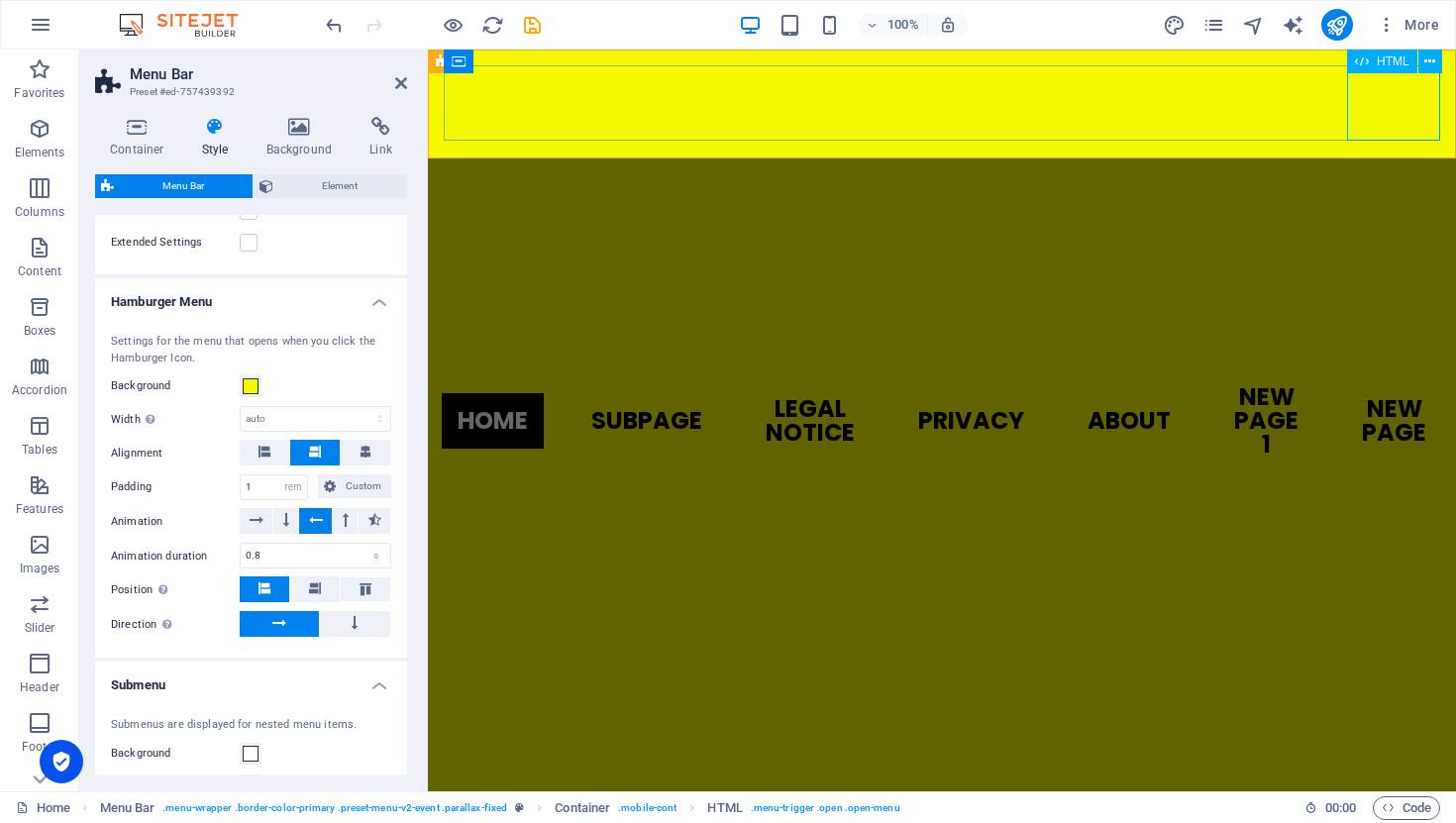 click at bounding box center [953, 103] 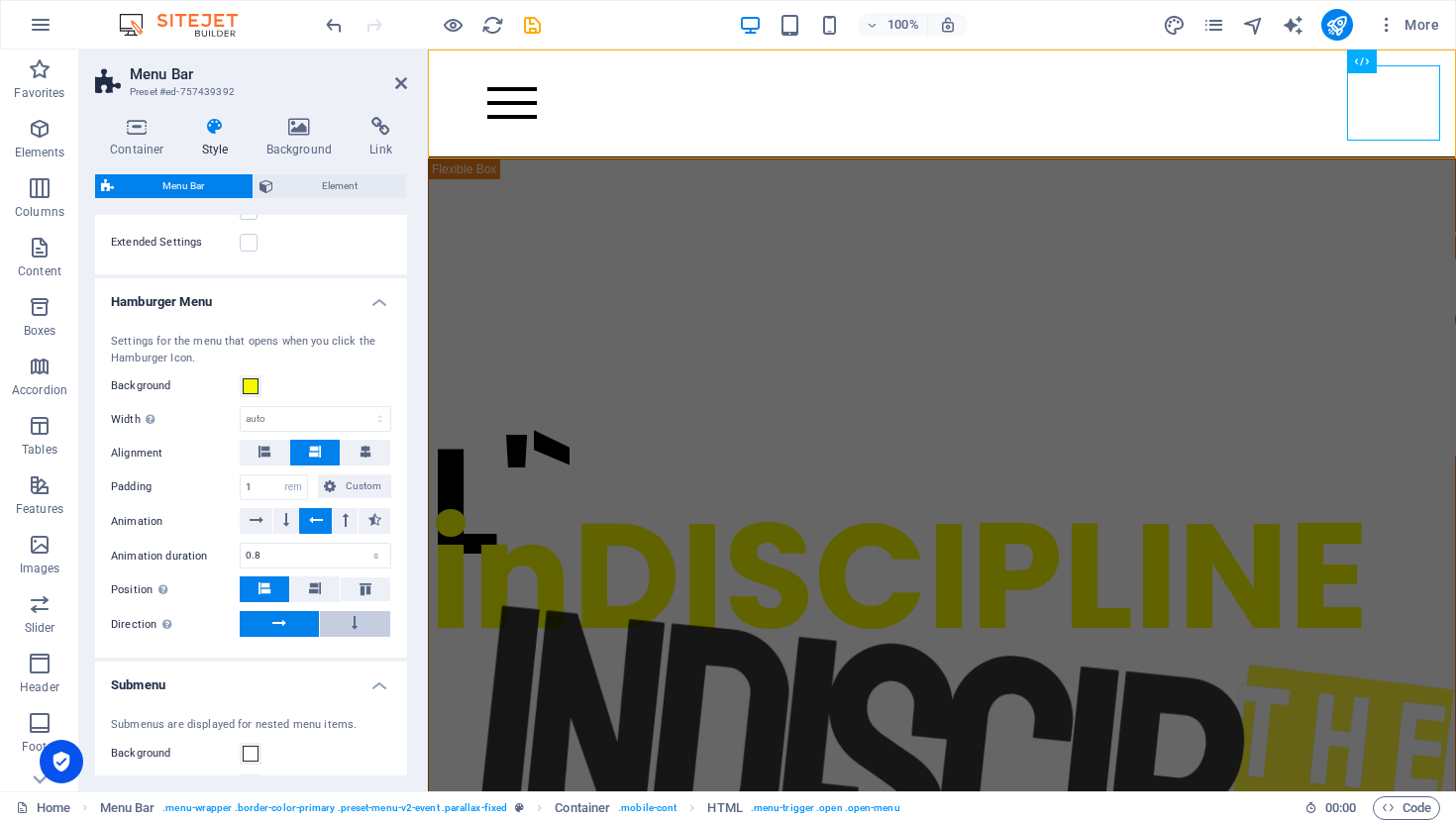 click at bounding box center [355, 623] 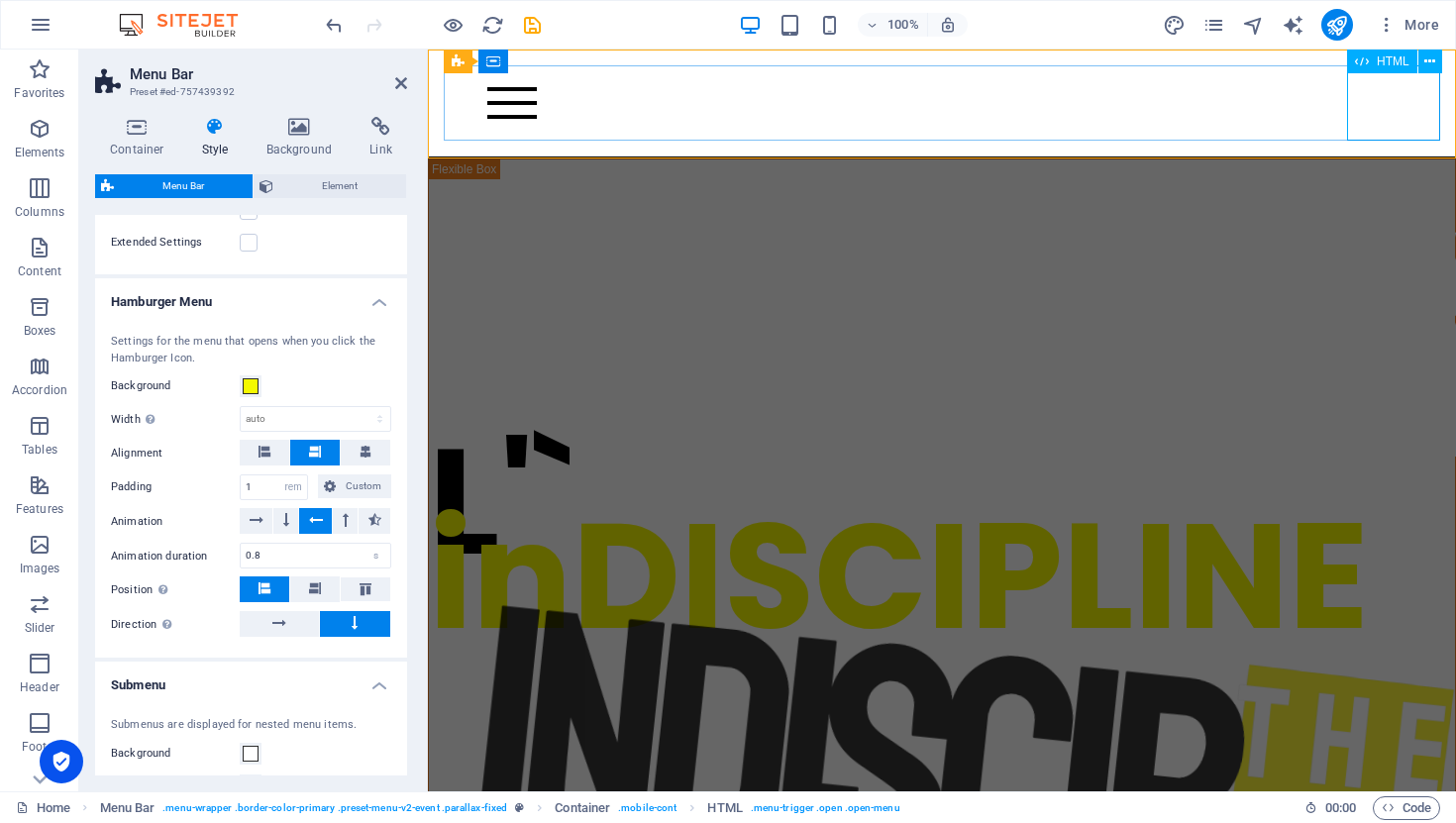click at bounding box center (953, 103) 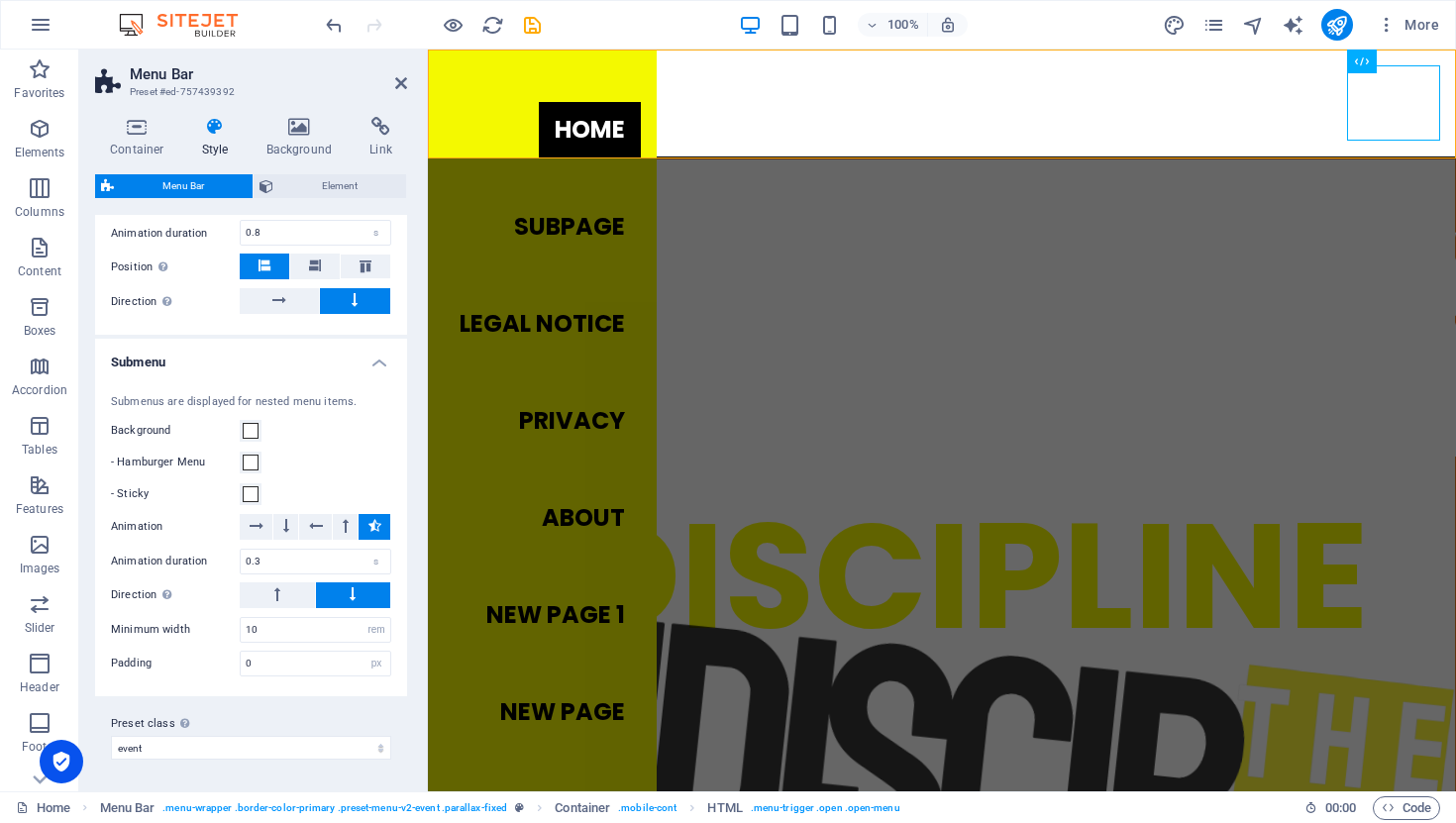 scroll, scrollTop: 2401, scrollLeft: 0, axis: vertical 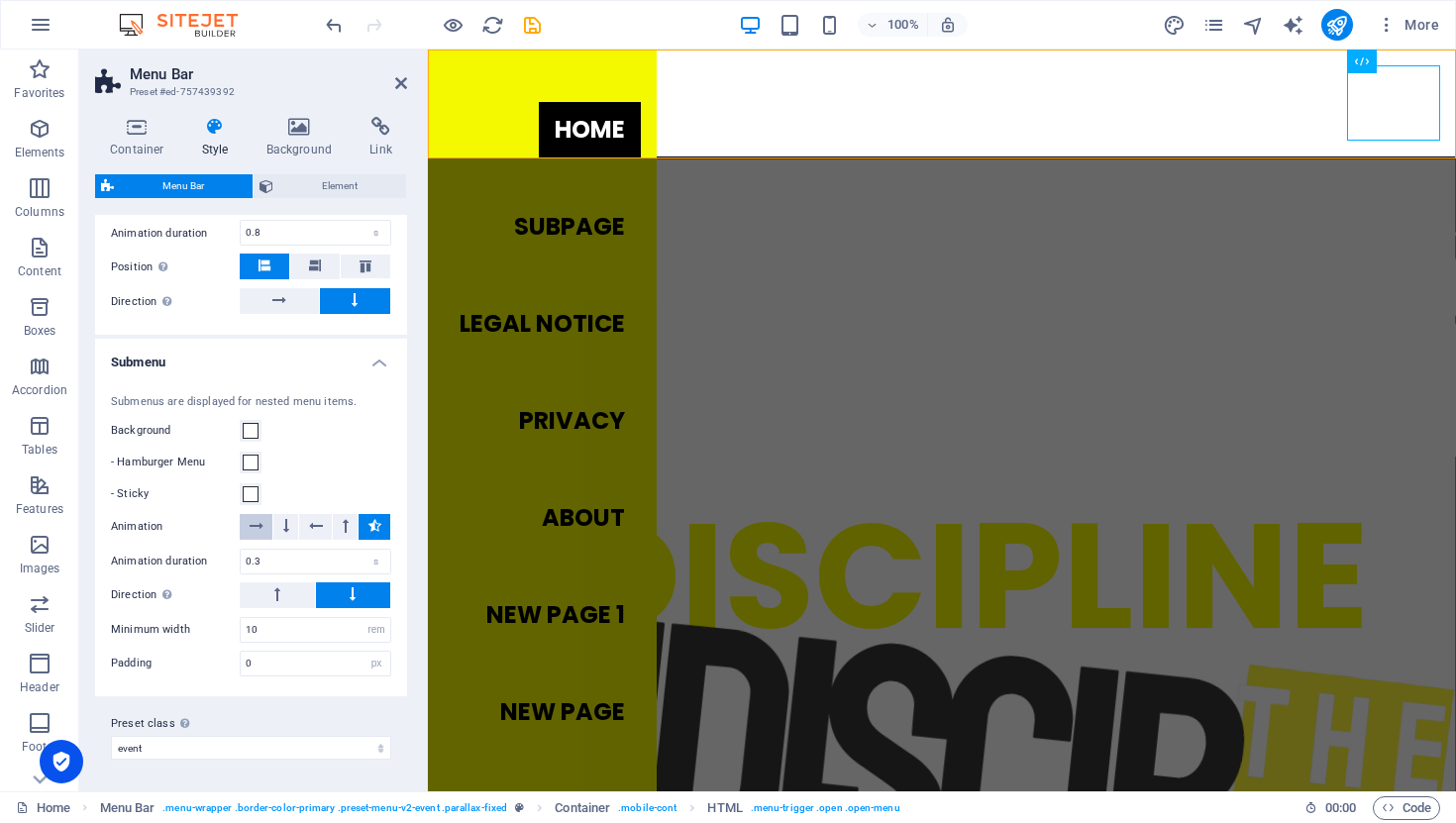 click at bounding box center (257, 526) 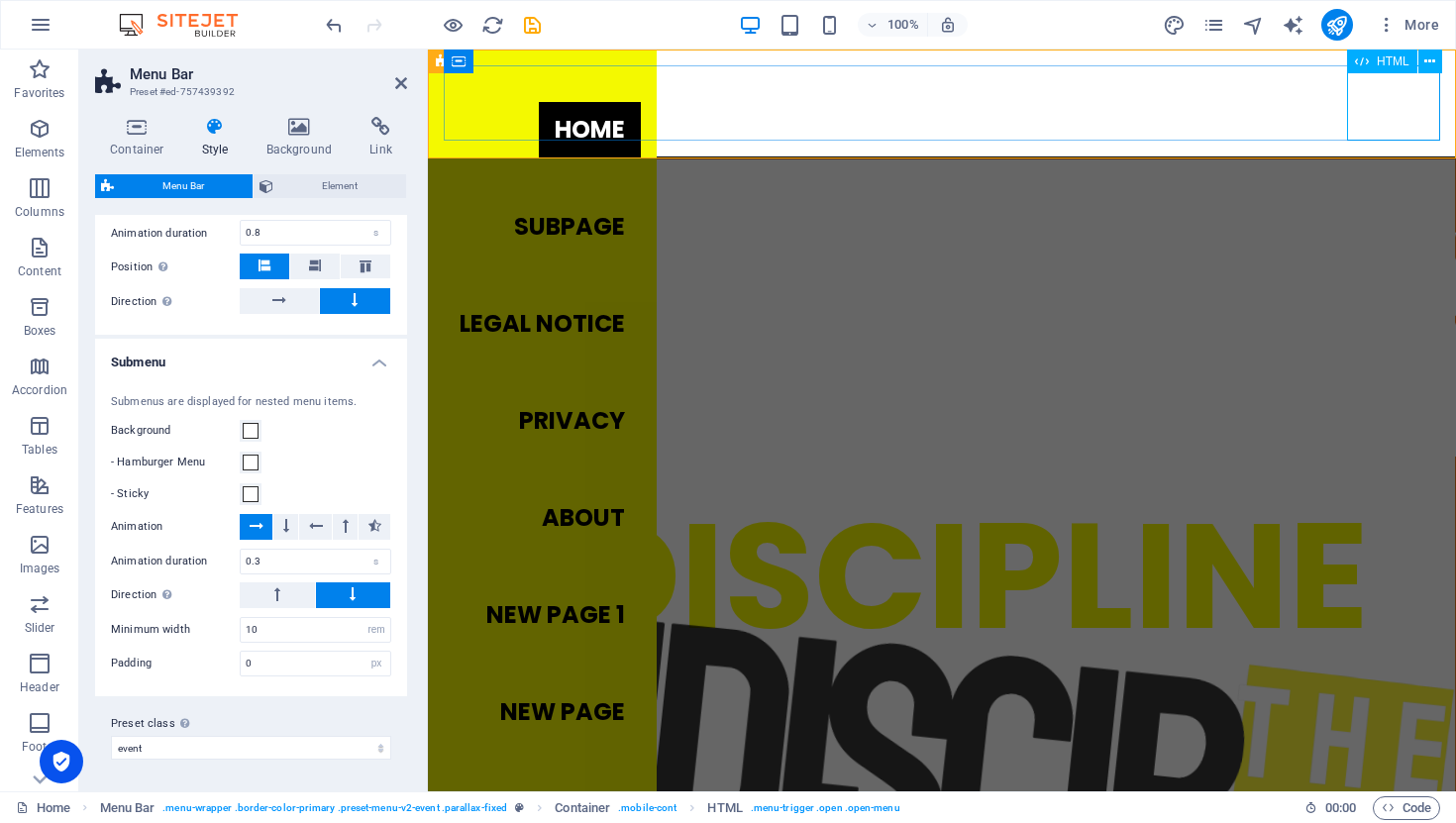 click at bounding box center (953, 103) 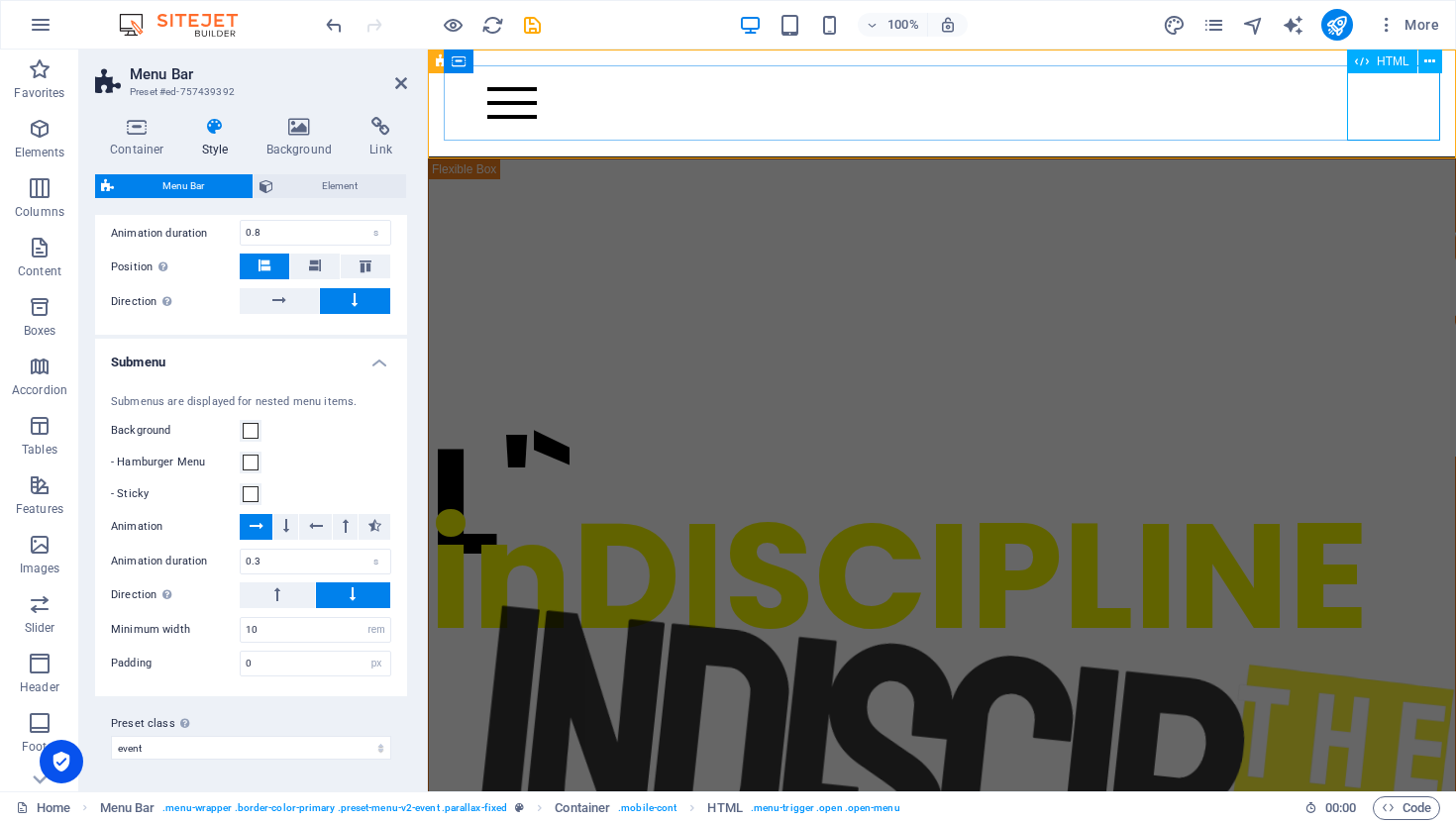 click at bounding box center [953, 103] 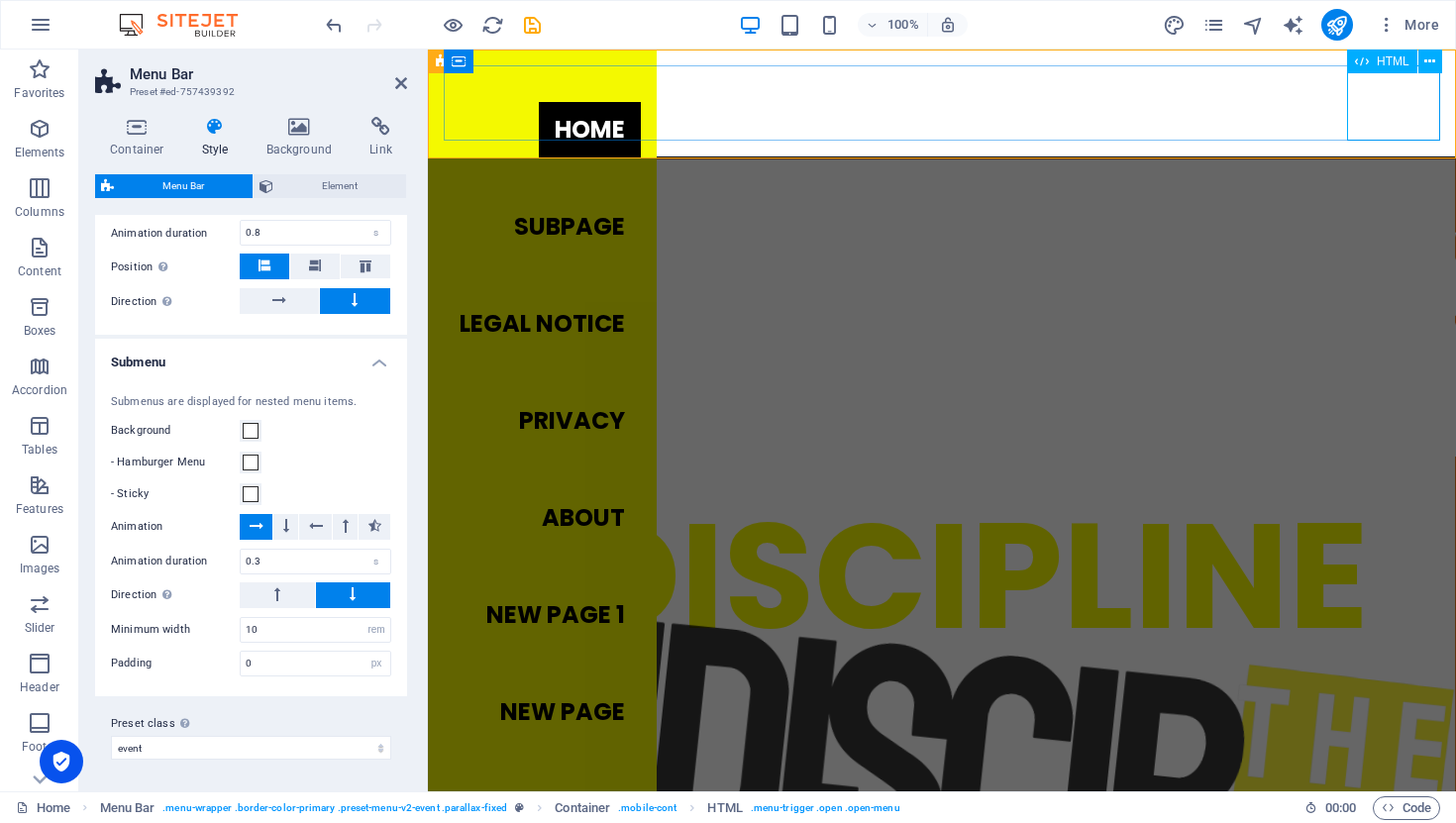 click at bounding box center [953, 103] 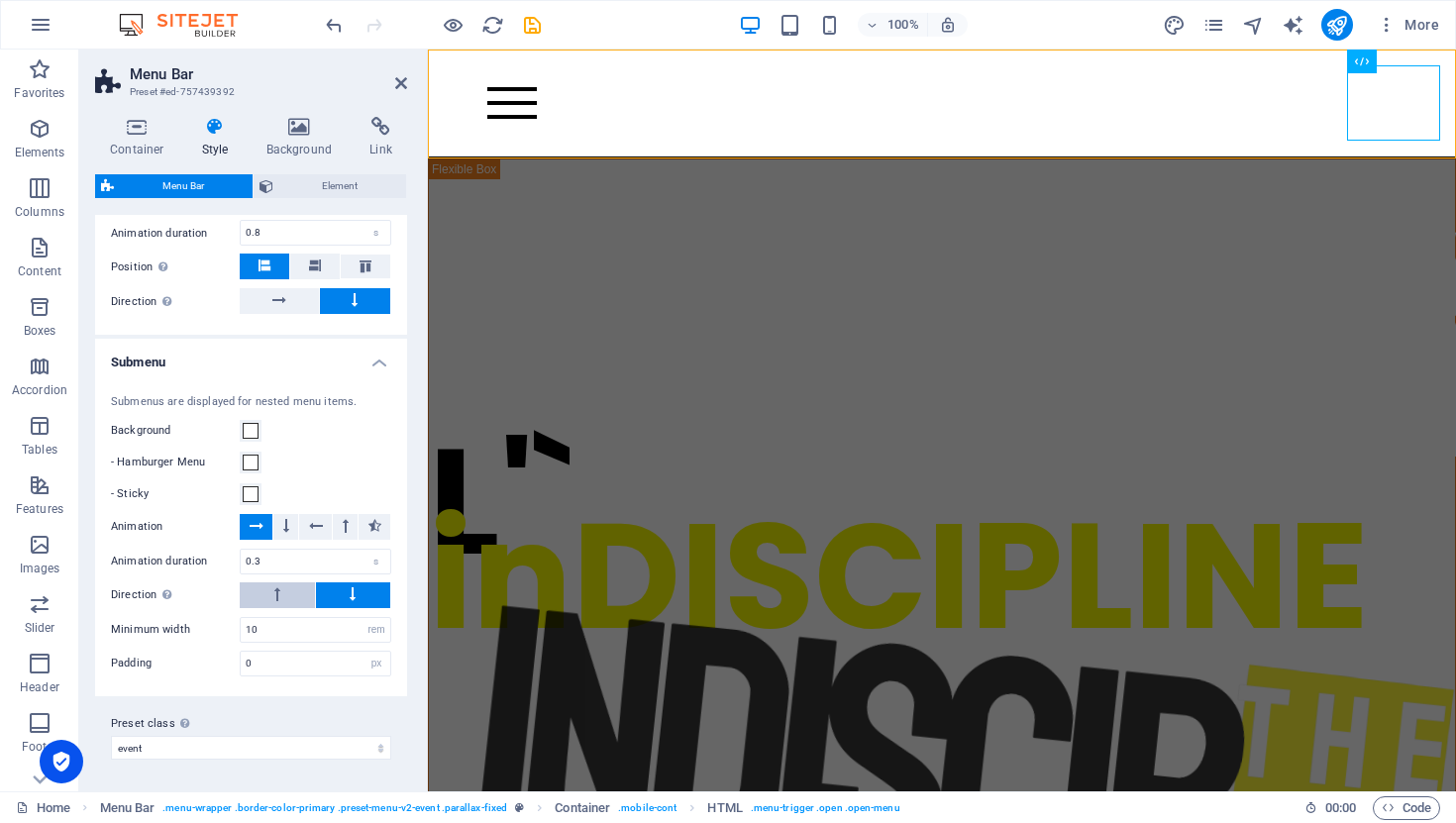click at bounding box center (277, 594) 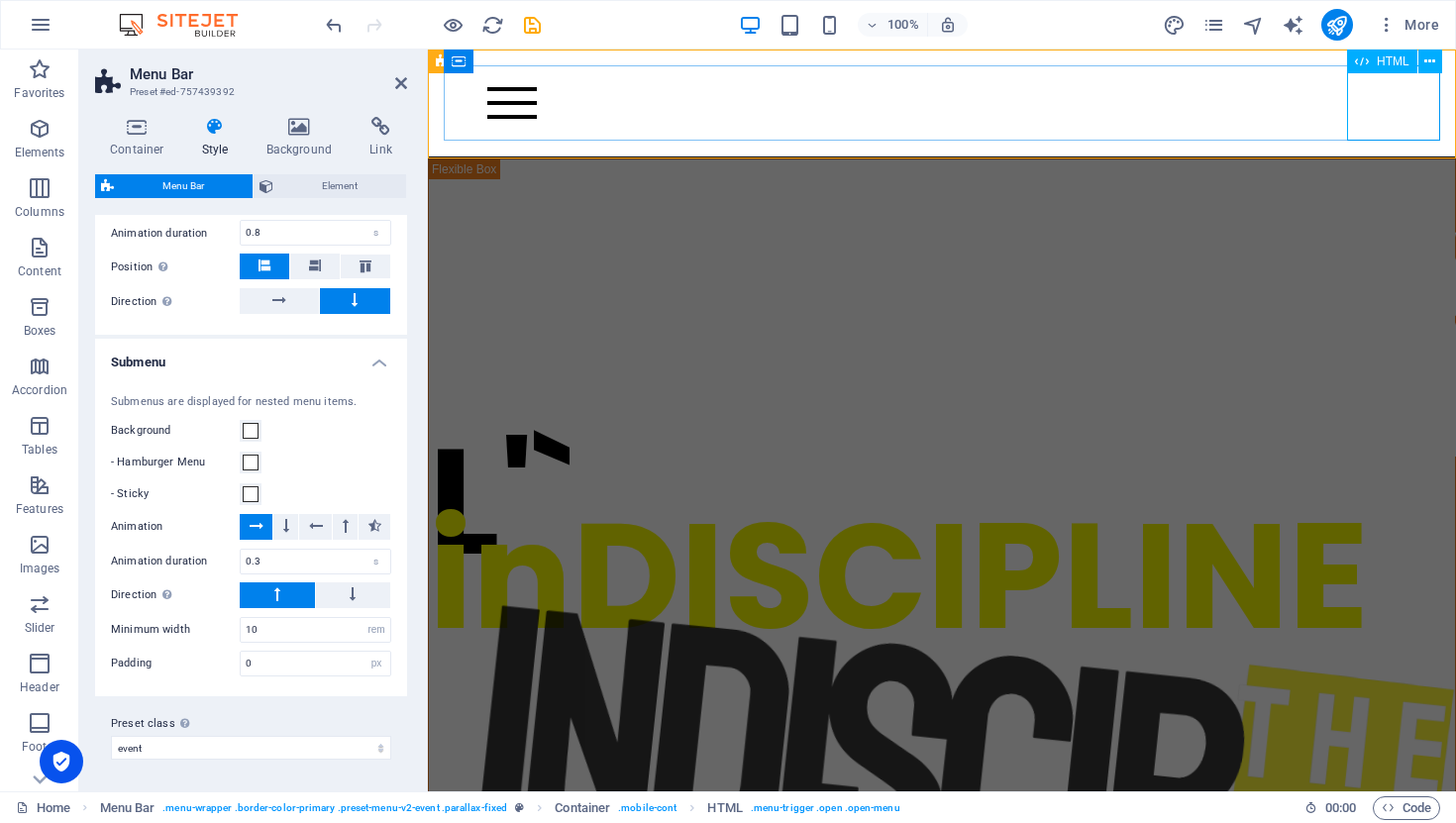 click at bounding box center (953, 103) 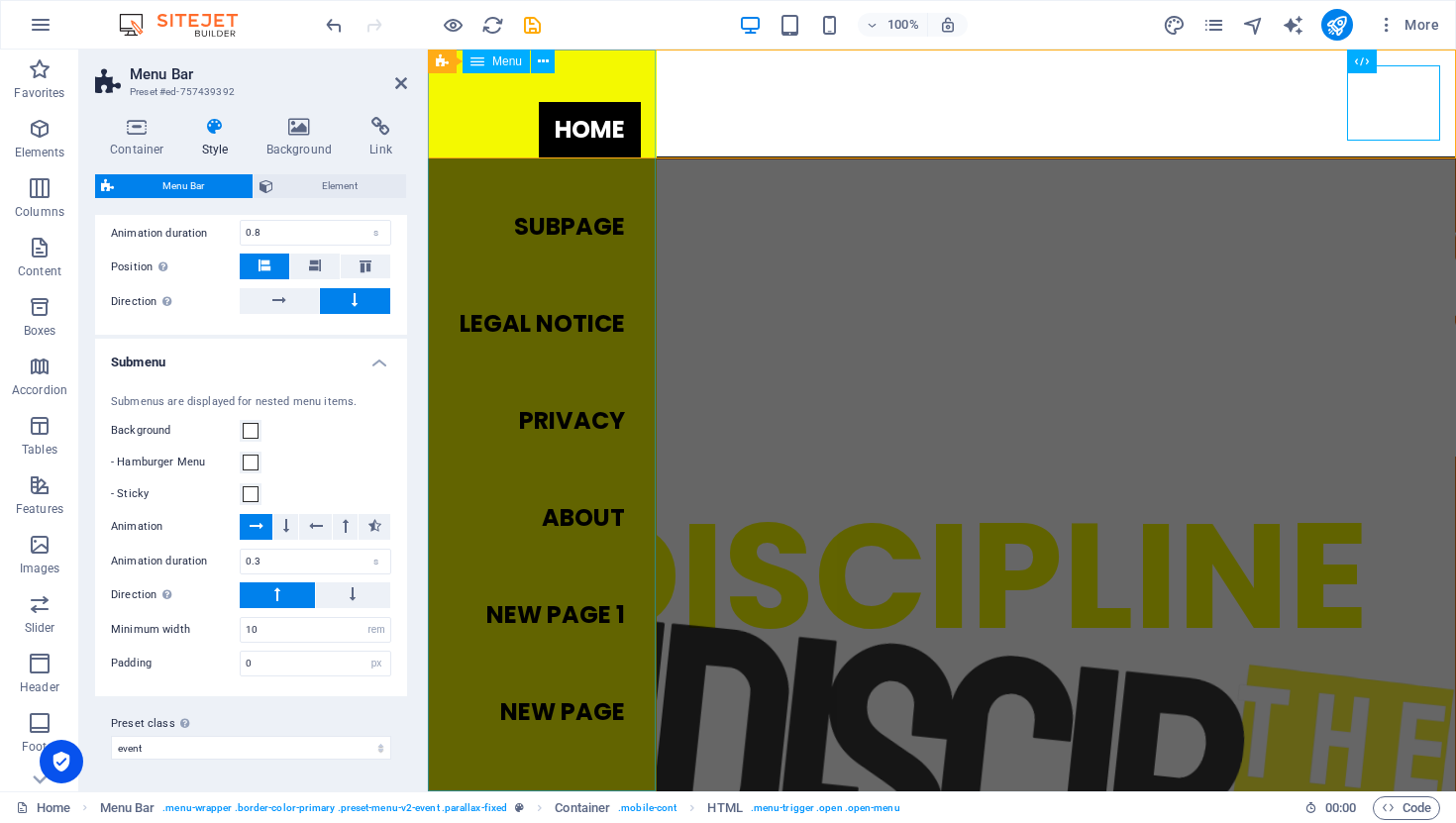 click on "Home Subpage Legal Notice Privacy ABOUT New page 1 New page" at bounding box center [542, 420] 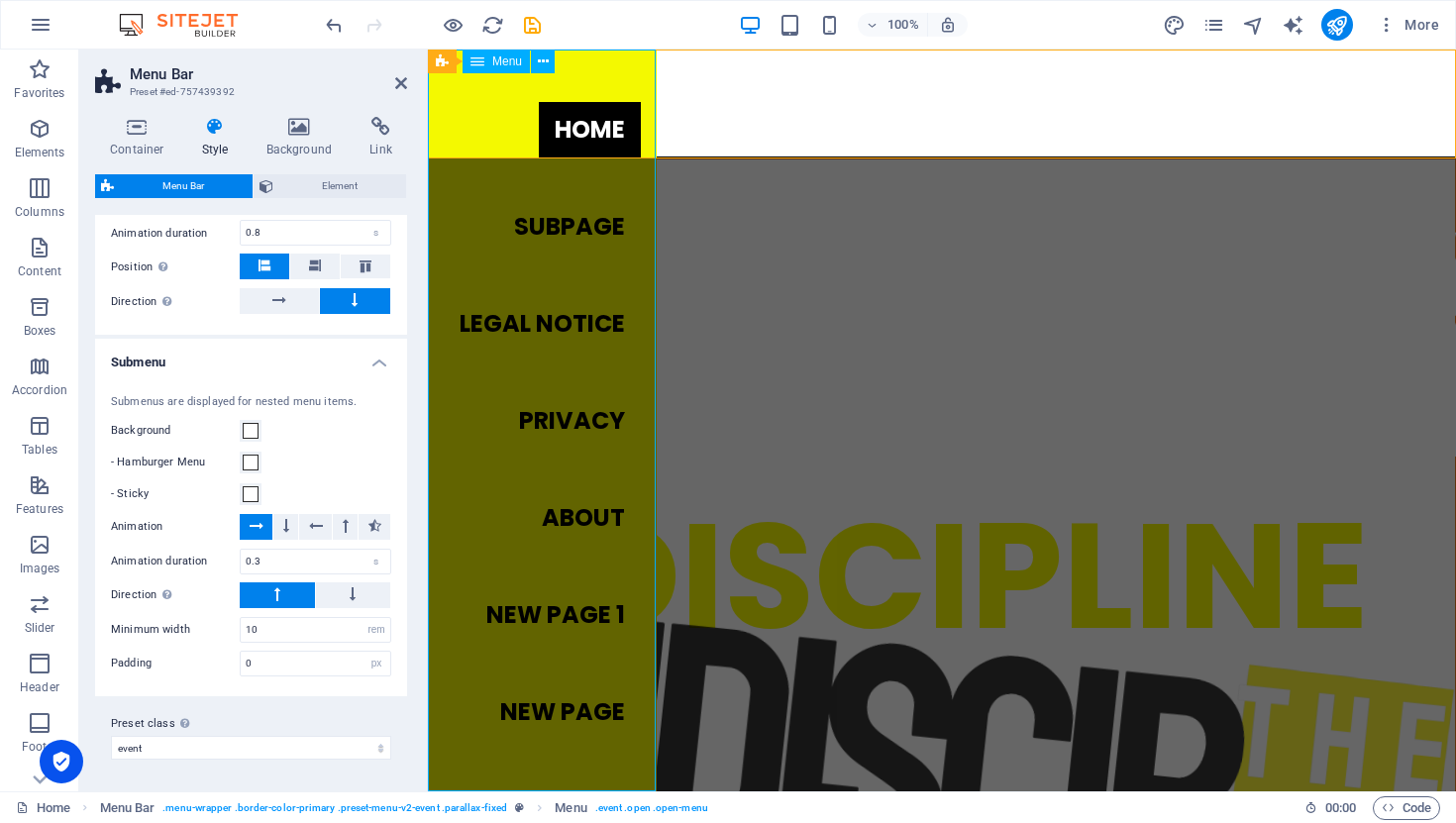 click on "Home Subpage Legal Notice Privacy ABOUT New page 1 New page" at bounding box center (542, 420) 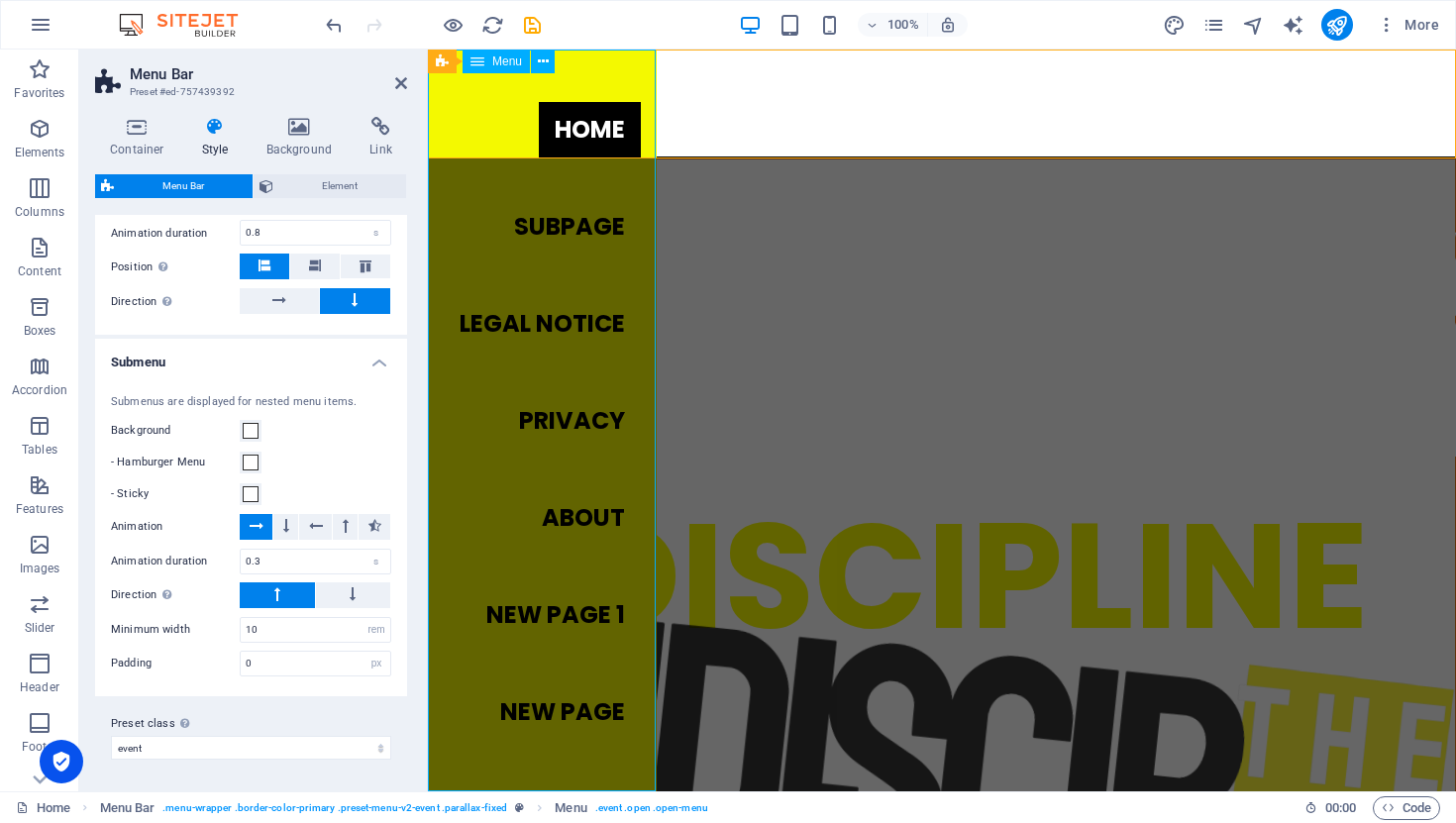 click on "Home Subpage Legal Notice Privacy ABOUT New page 1 New page" at bounding box center [542, 420] 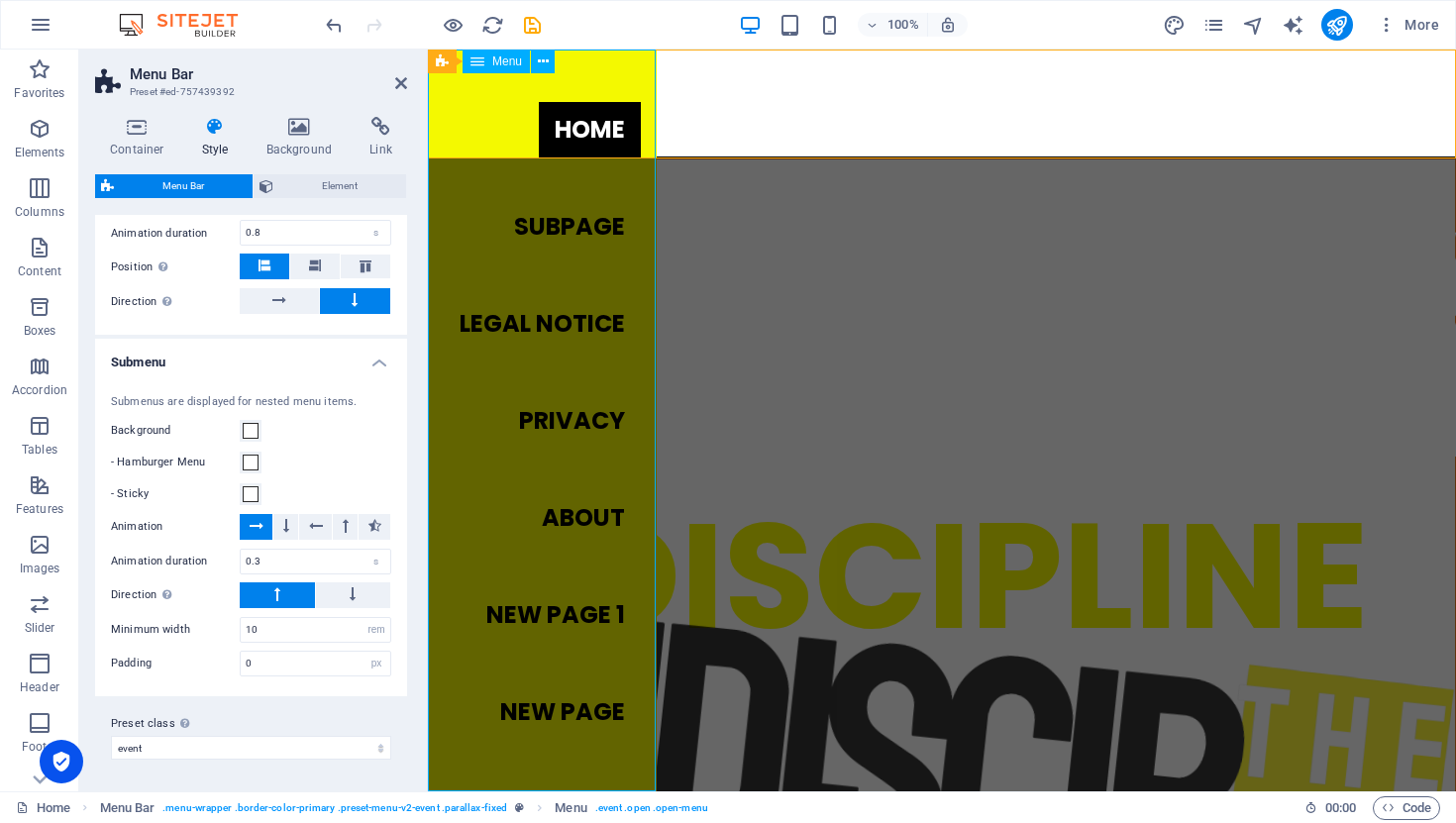 click on "Home Subpage Legal Notice Privacy ABOUT New page 1 New page" at bounding box center (542, 420) 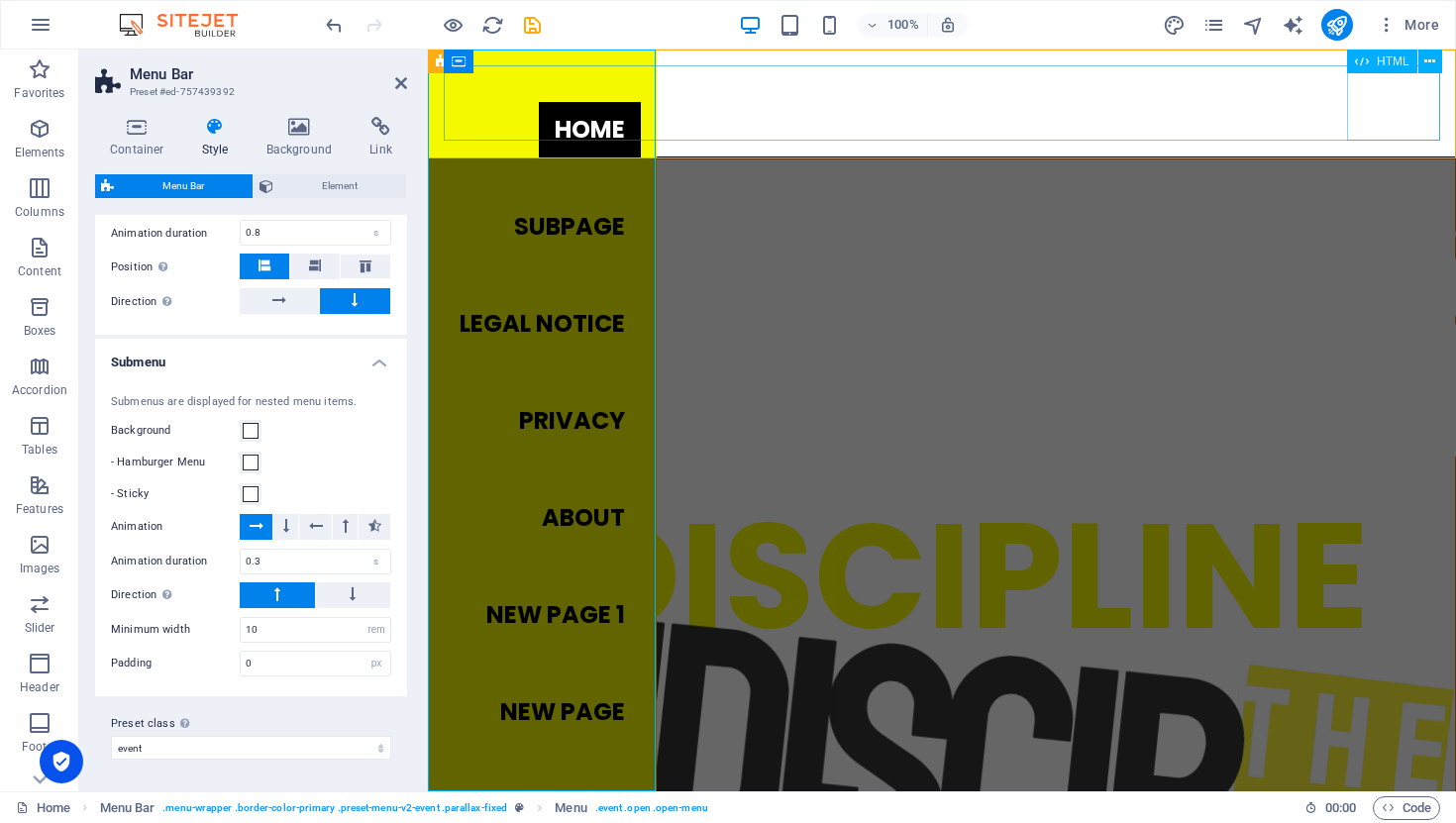 click at bounding box center [953, 103] 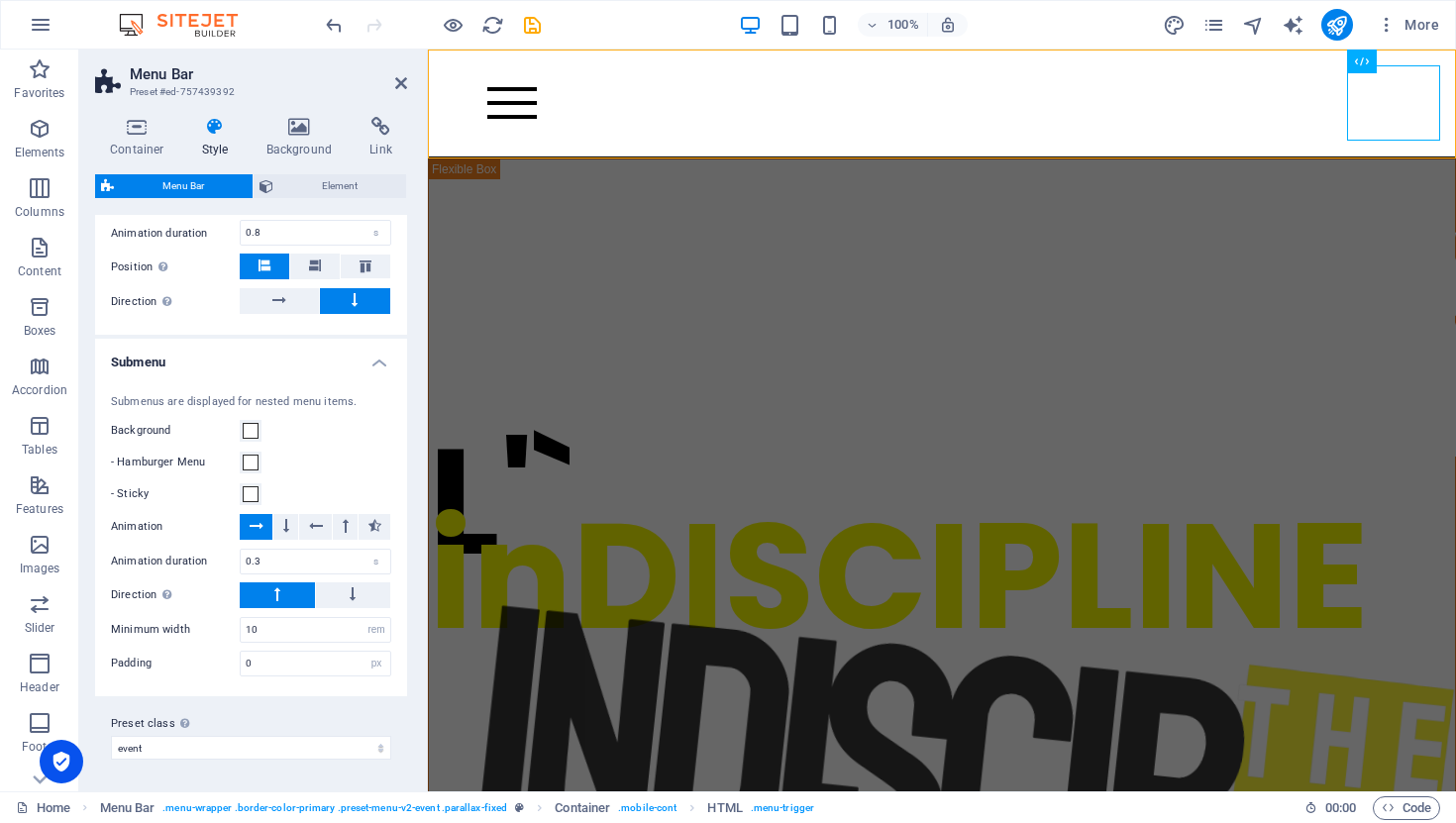 scroll, scrollTop: 2401, scrollLeft: 0, axis: vertical 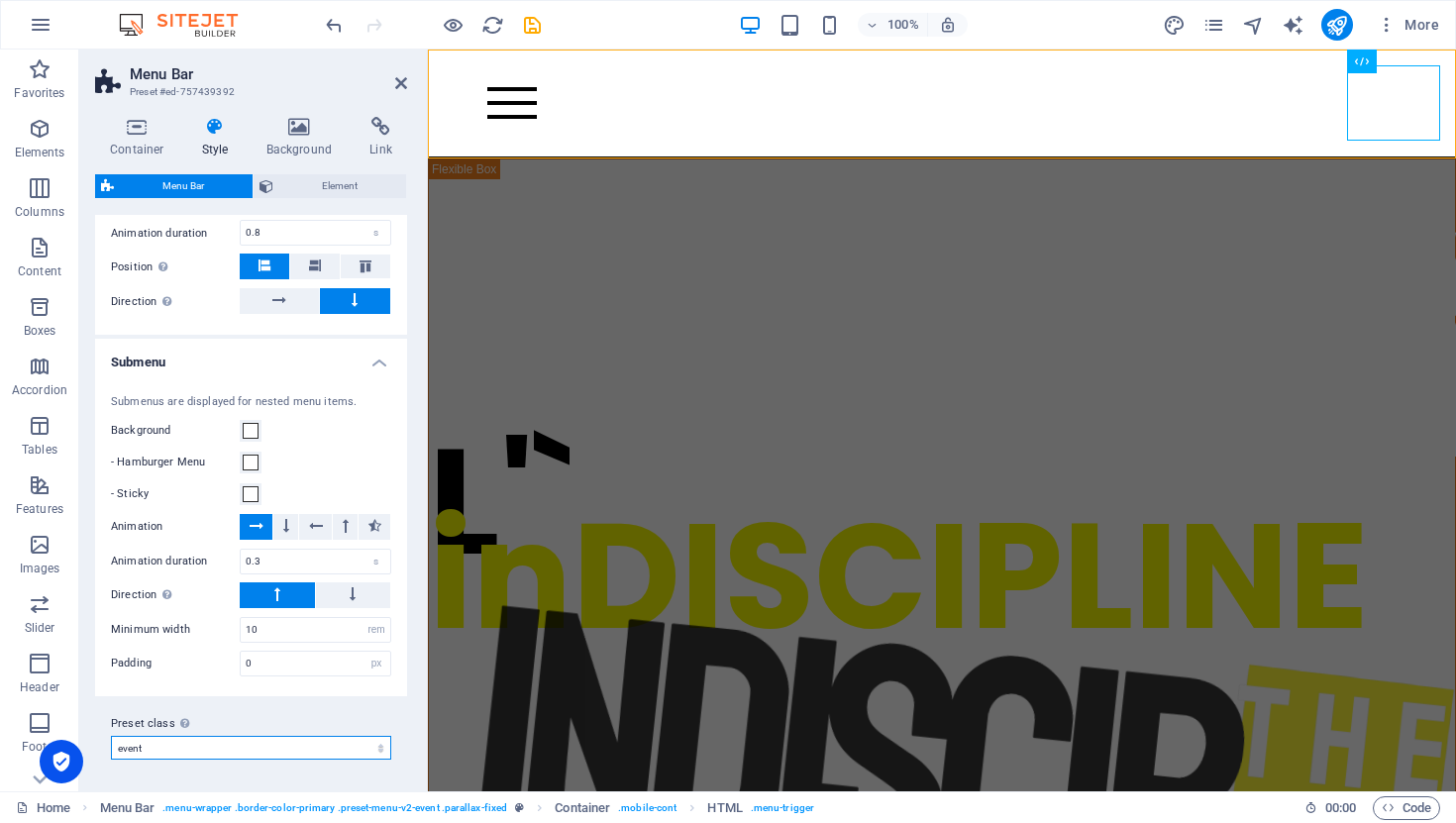 click on "event border Add preset class" at bounding box center [251, 748] 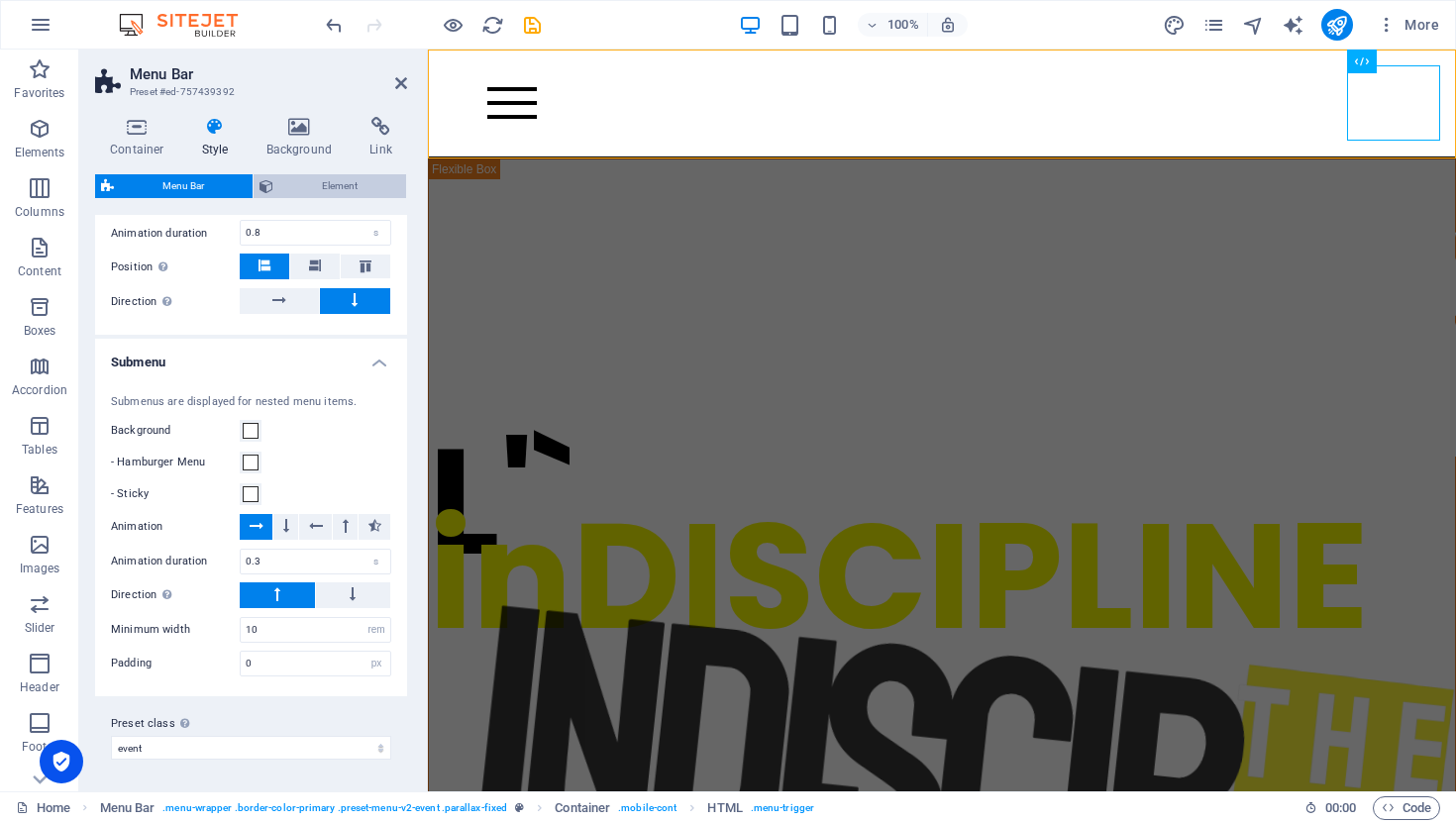 click on "Element" at bounding box center (340, 186) 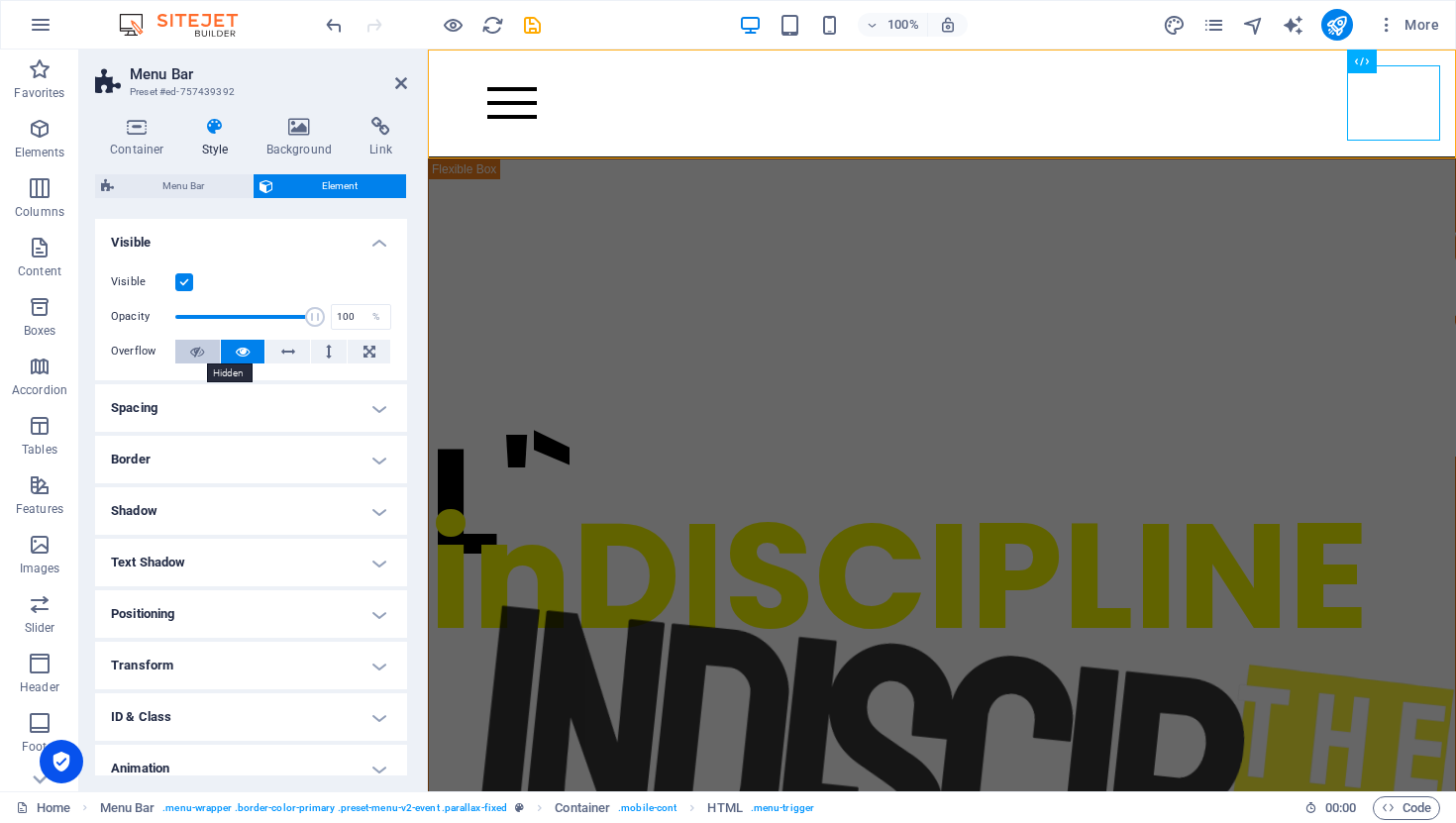 click at bounding box center [197, 352] 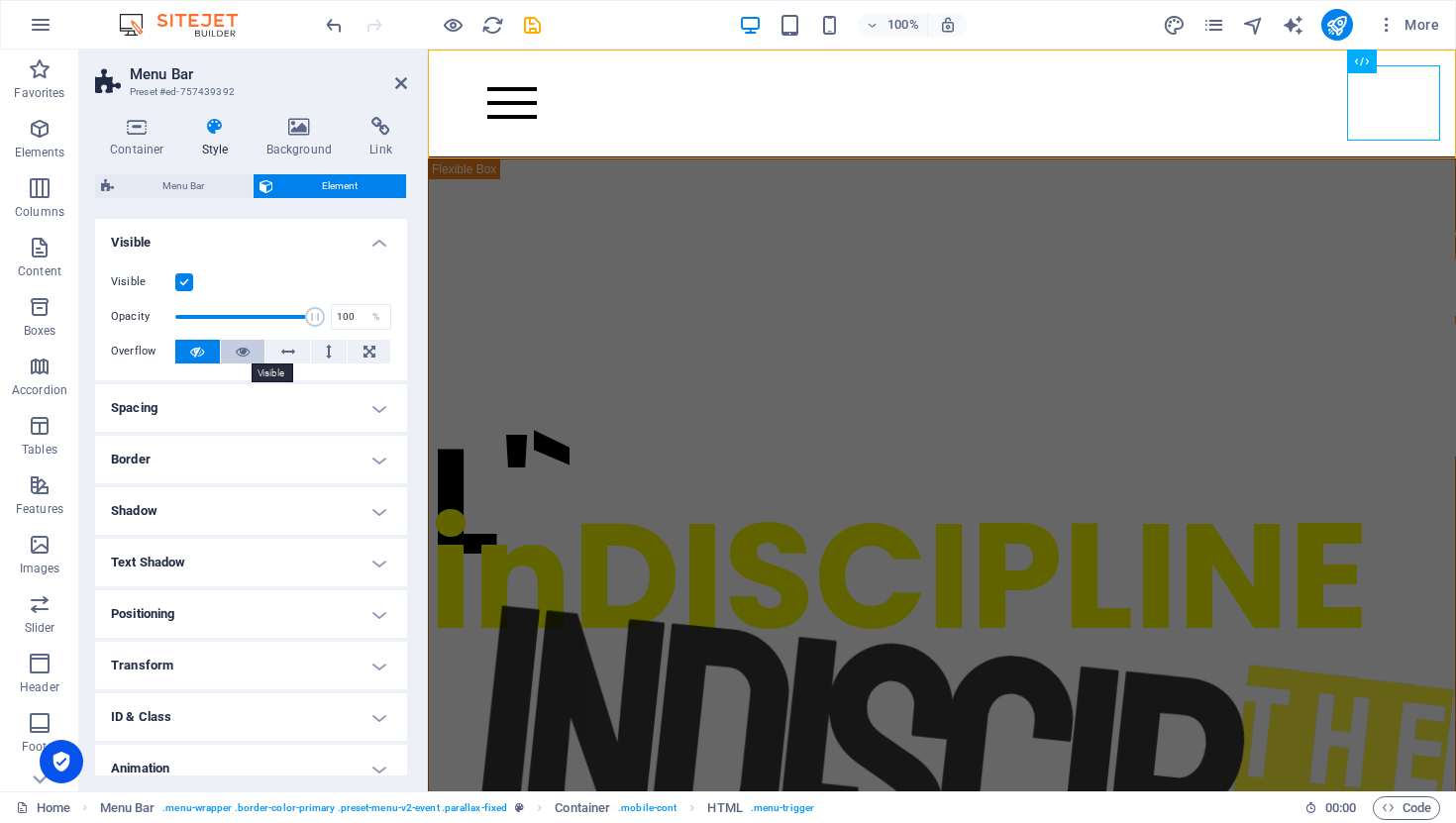 click at bounding box center (243, 352) 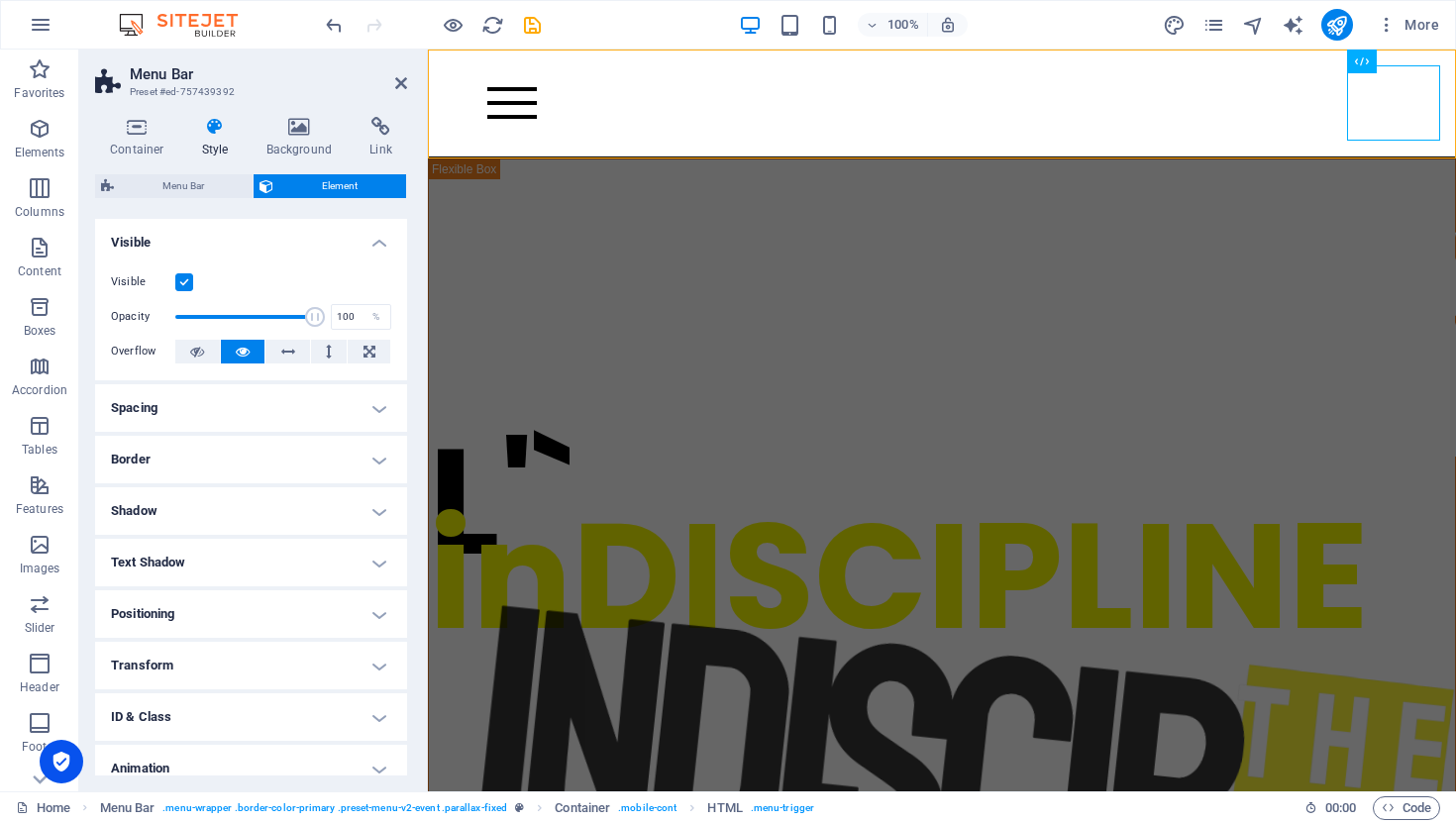click on "Positioning" at bounding box center (251, 614) 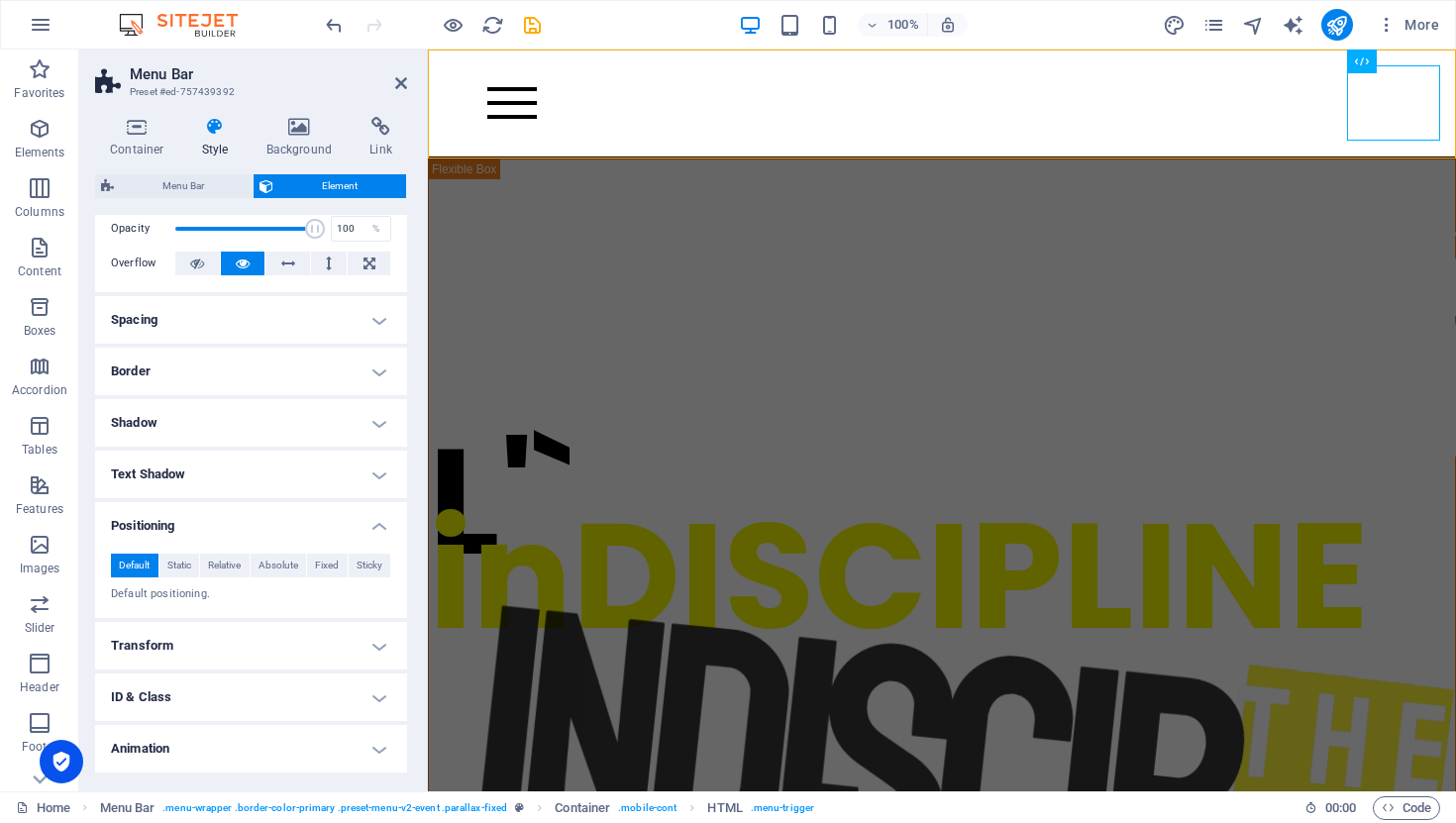 scroll, scrollTop: 137, scrollLeft: 0, axis: vertical 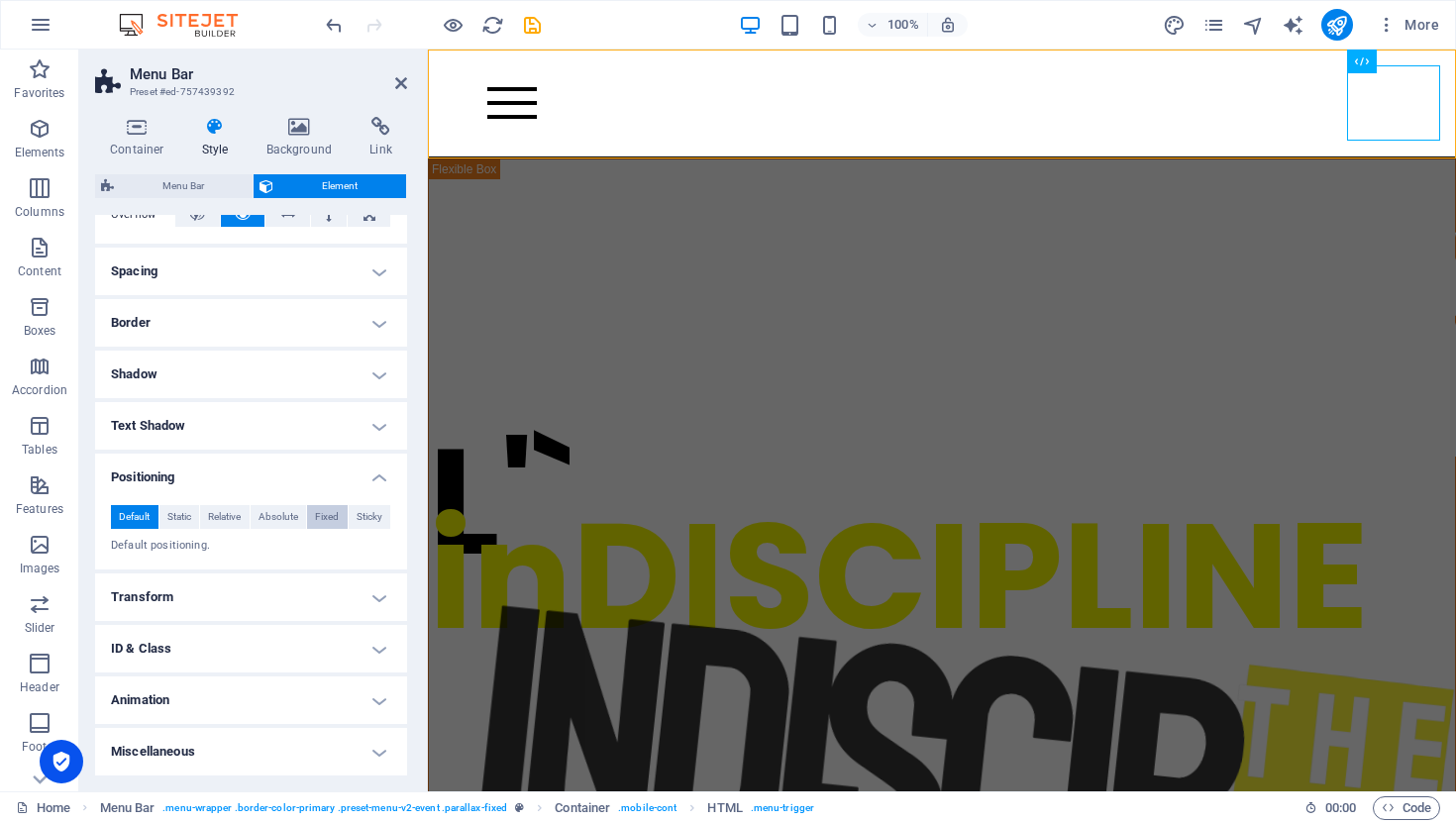 click on "Fixed" at bounding box center (327, 517) 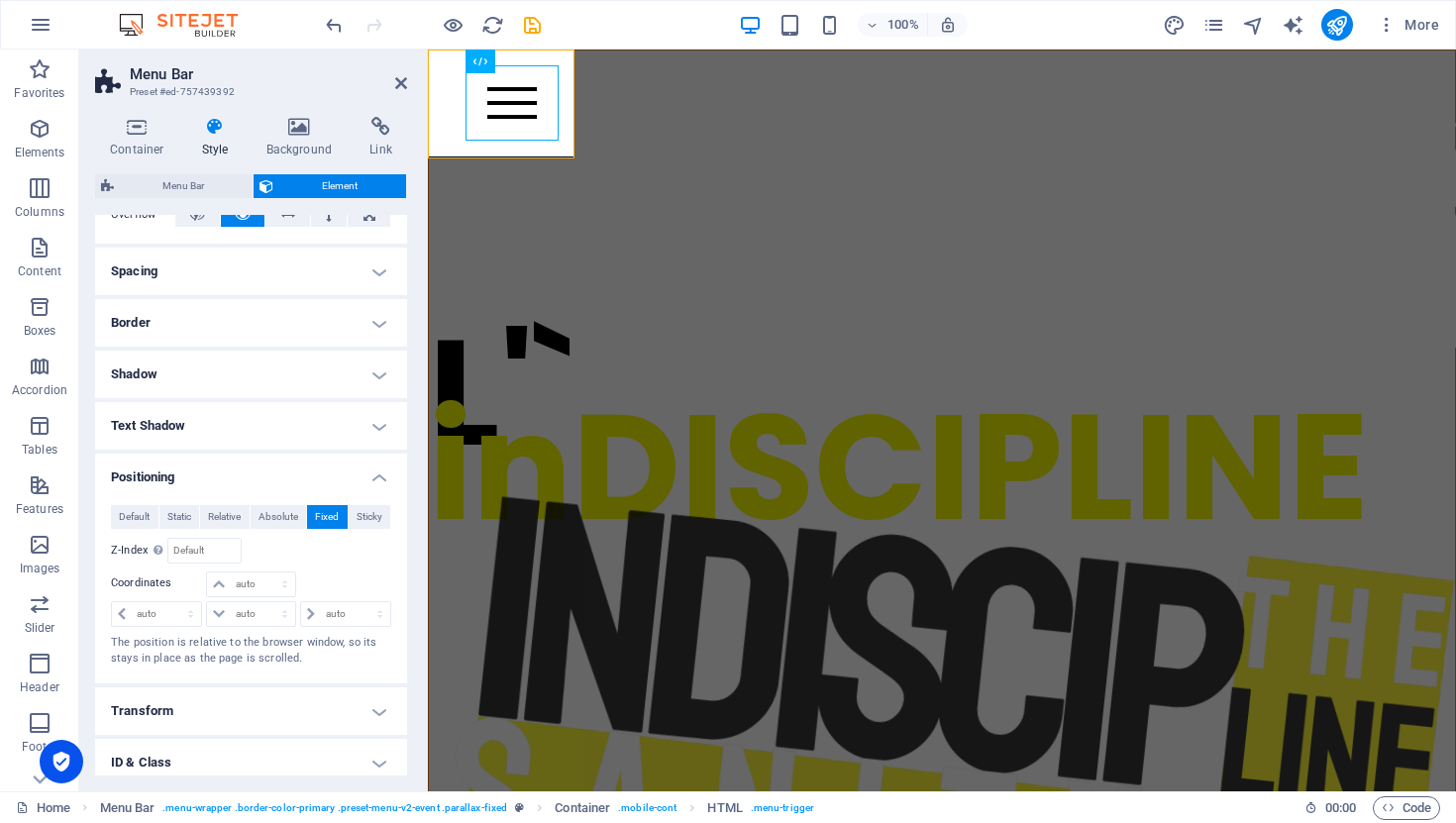 click on "Fixed" at bounding box center [327, 517] 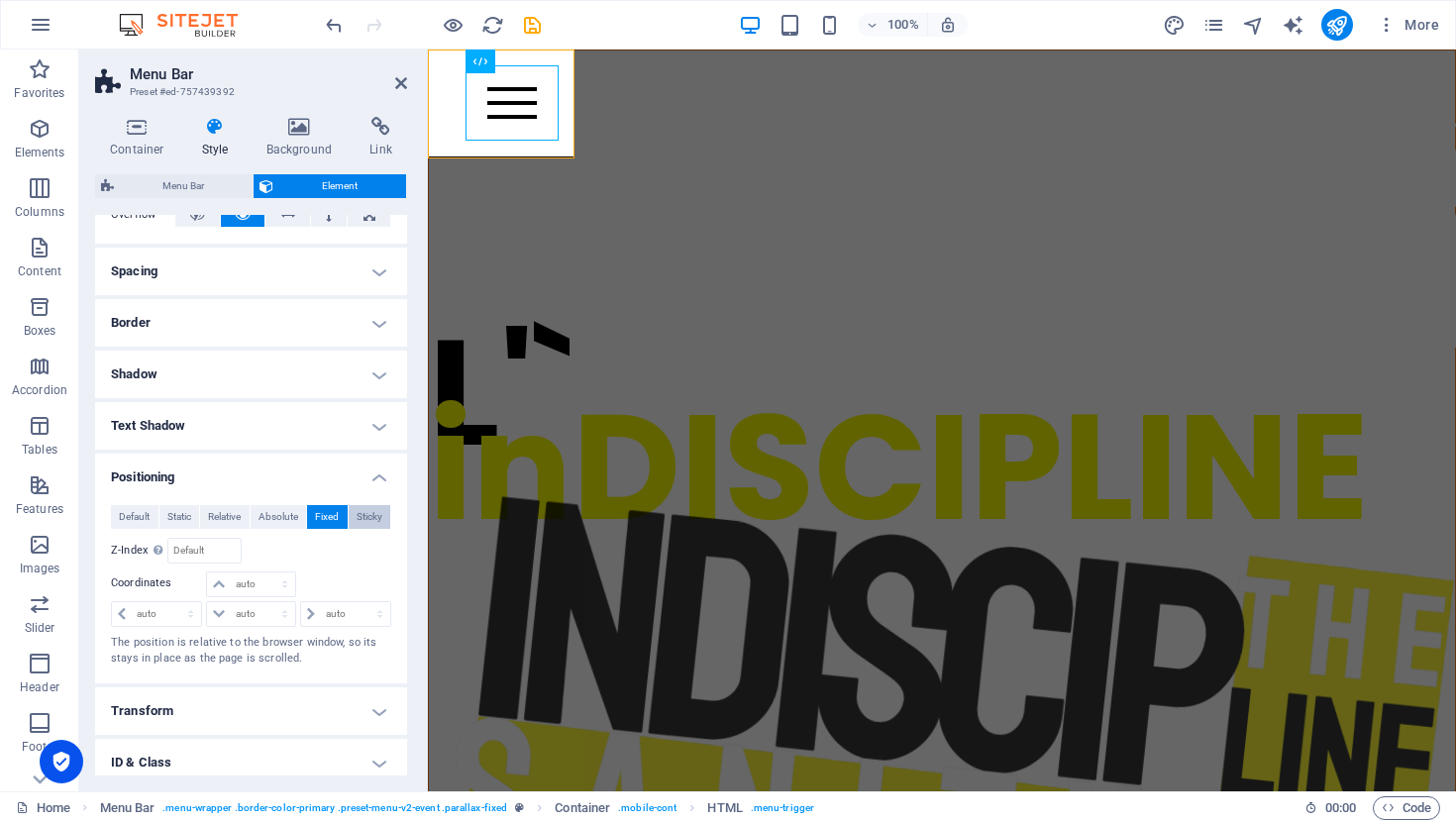 click on "Sticky" at bounding box center (369, 517) 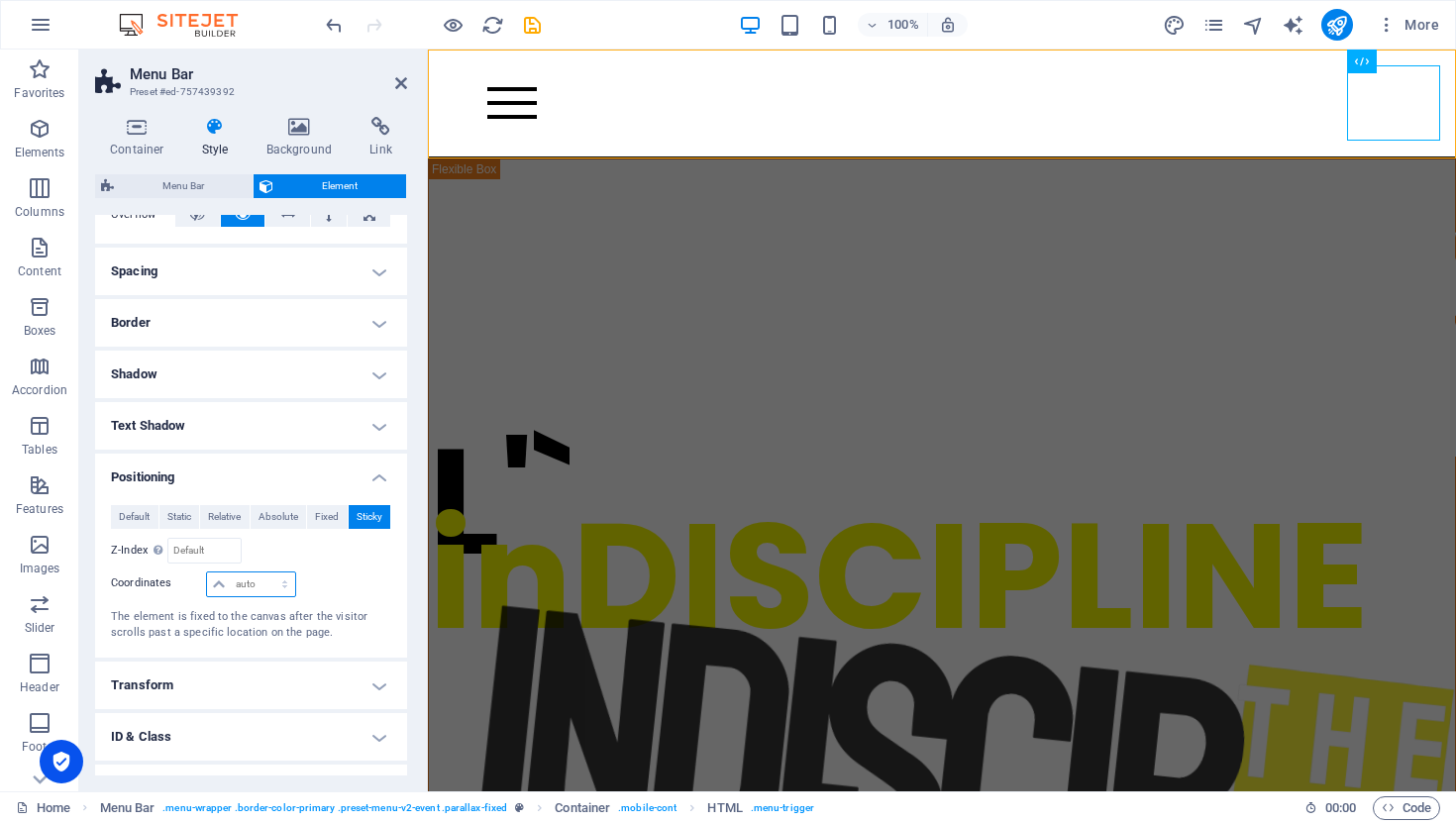 click on "auto px rem % em" at bounding box center [251, 584] 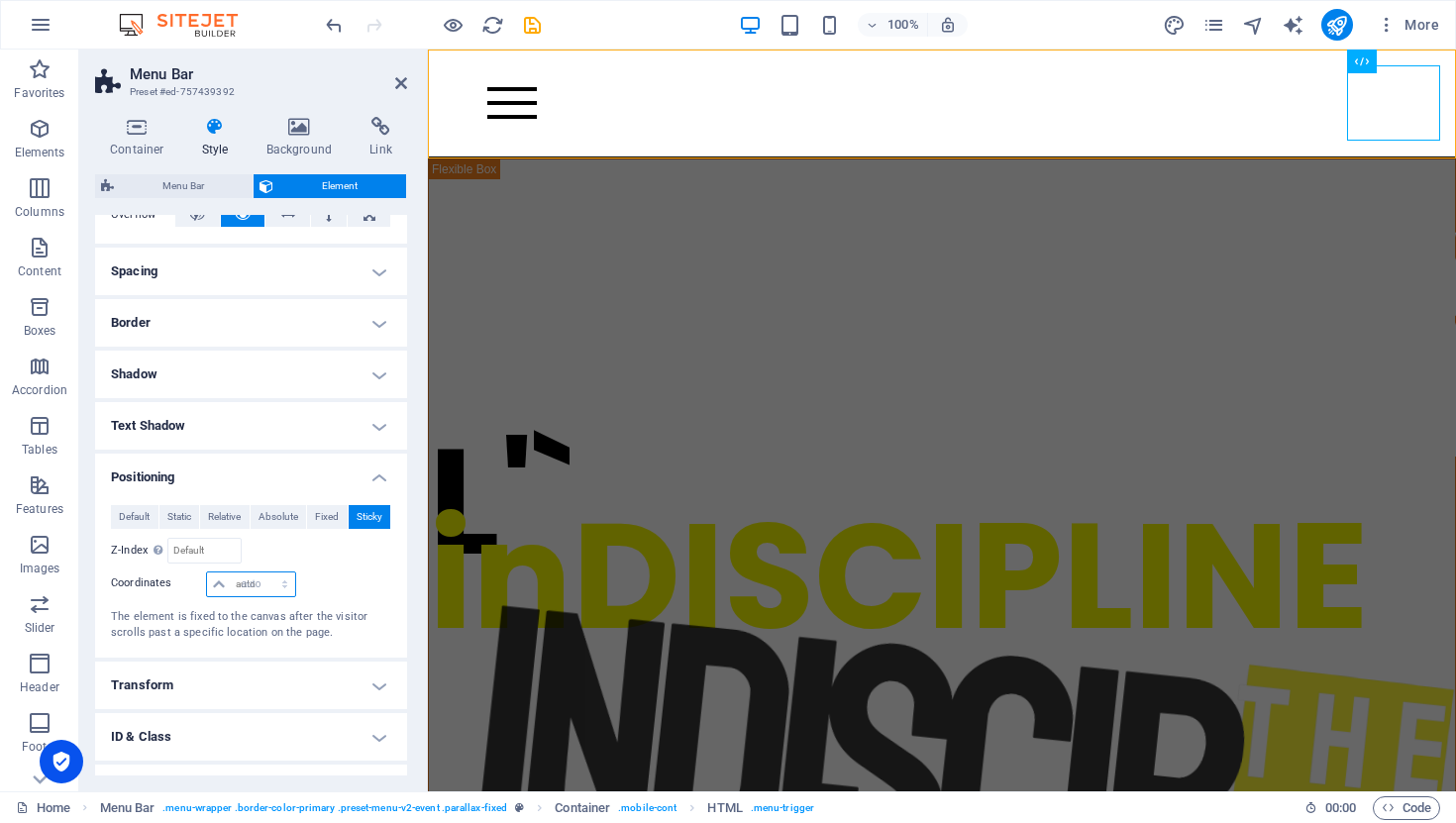 select on "DISABLED_OPTION_VALUE" 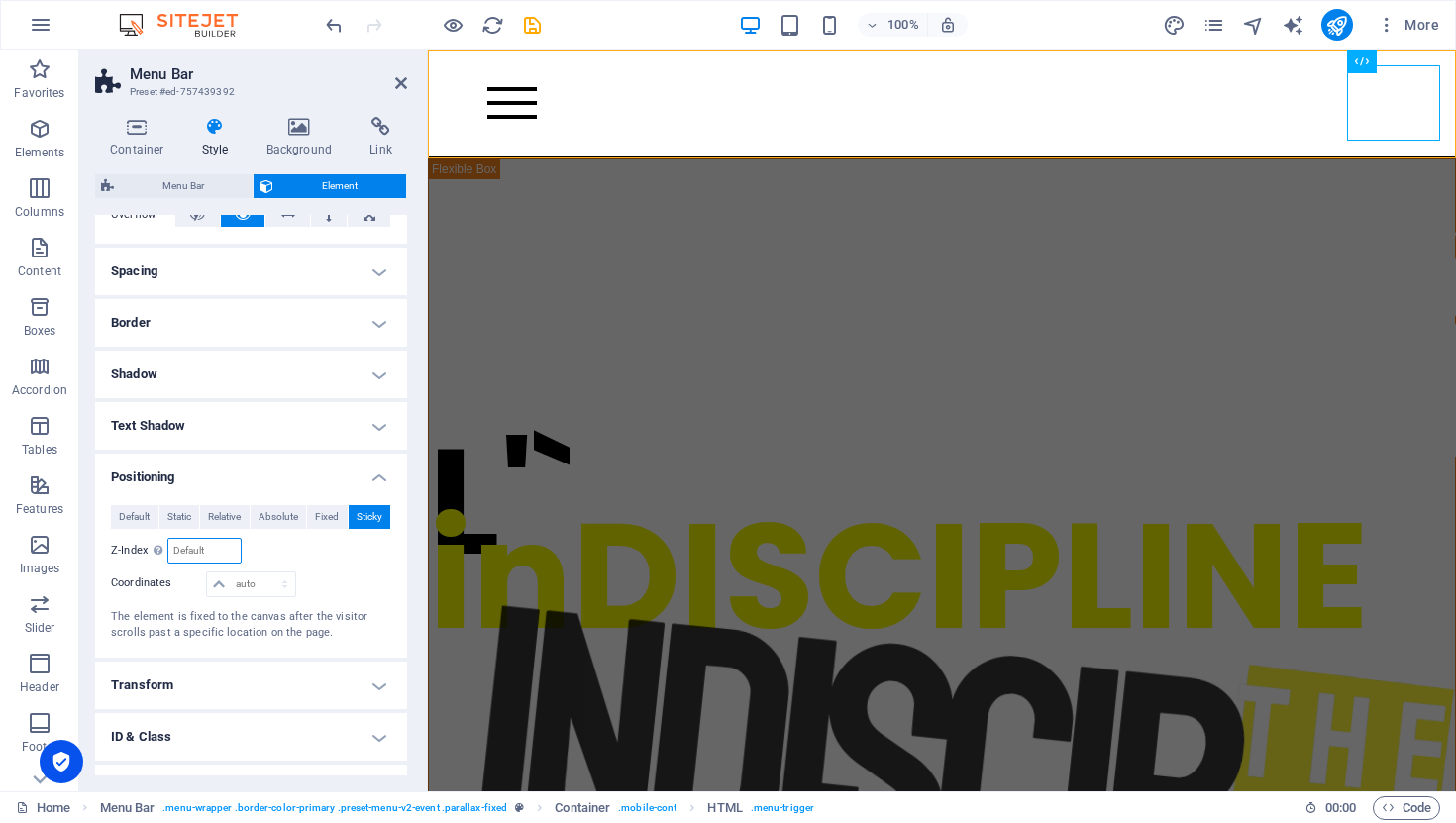 click at bounding box center (204, 551) 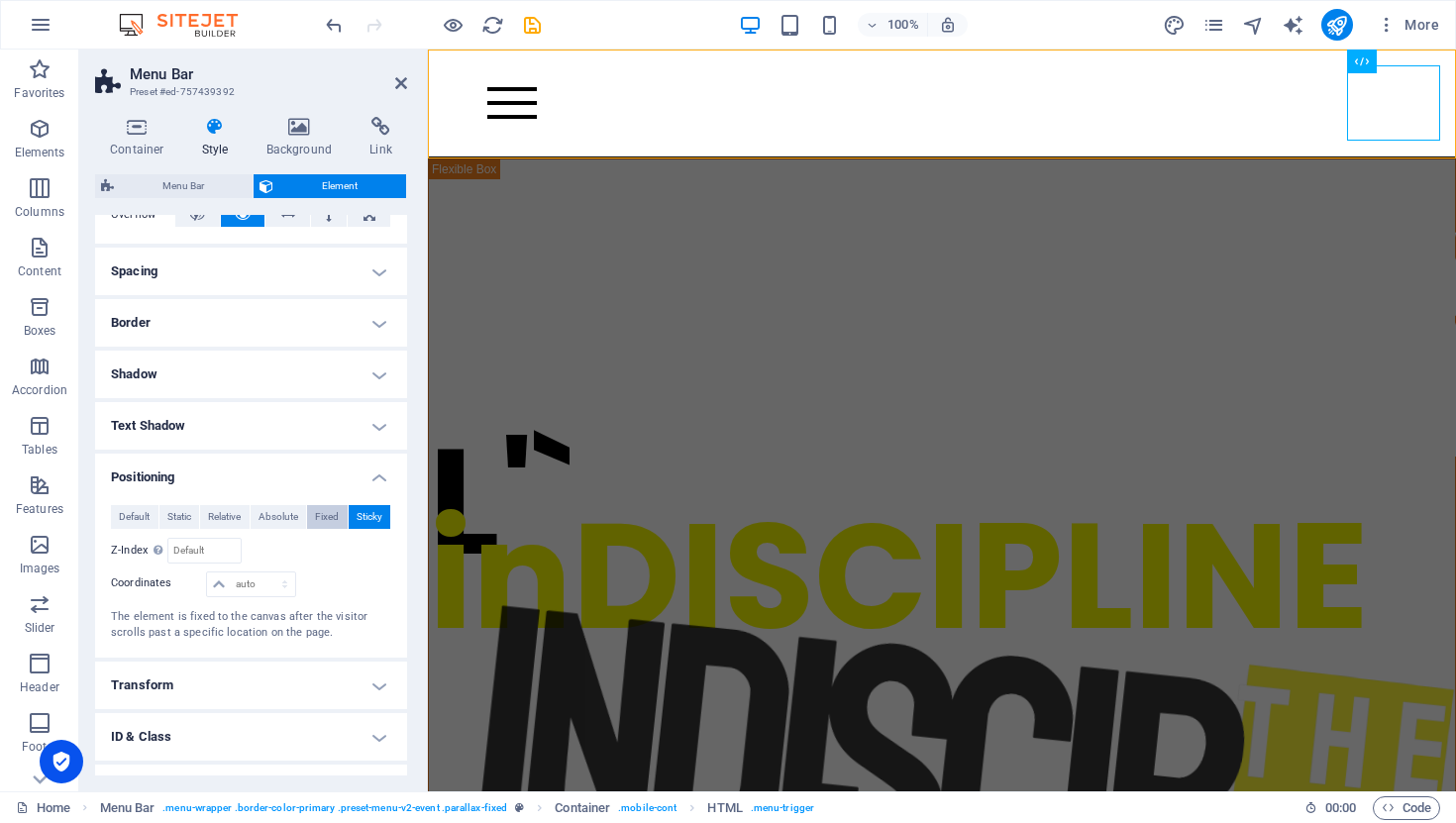 click on "Fixed" at bounding box center (327, 517) 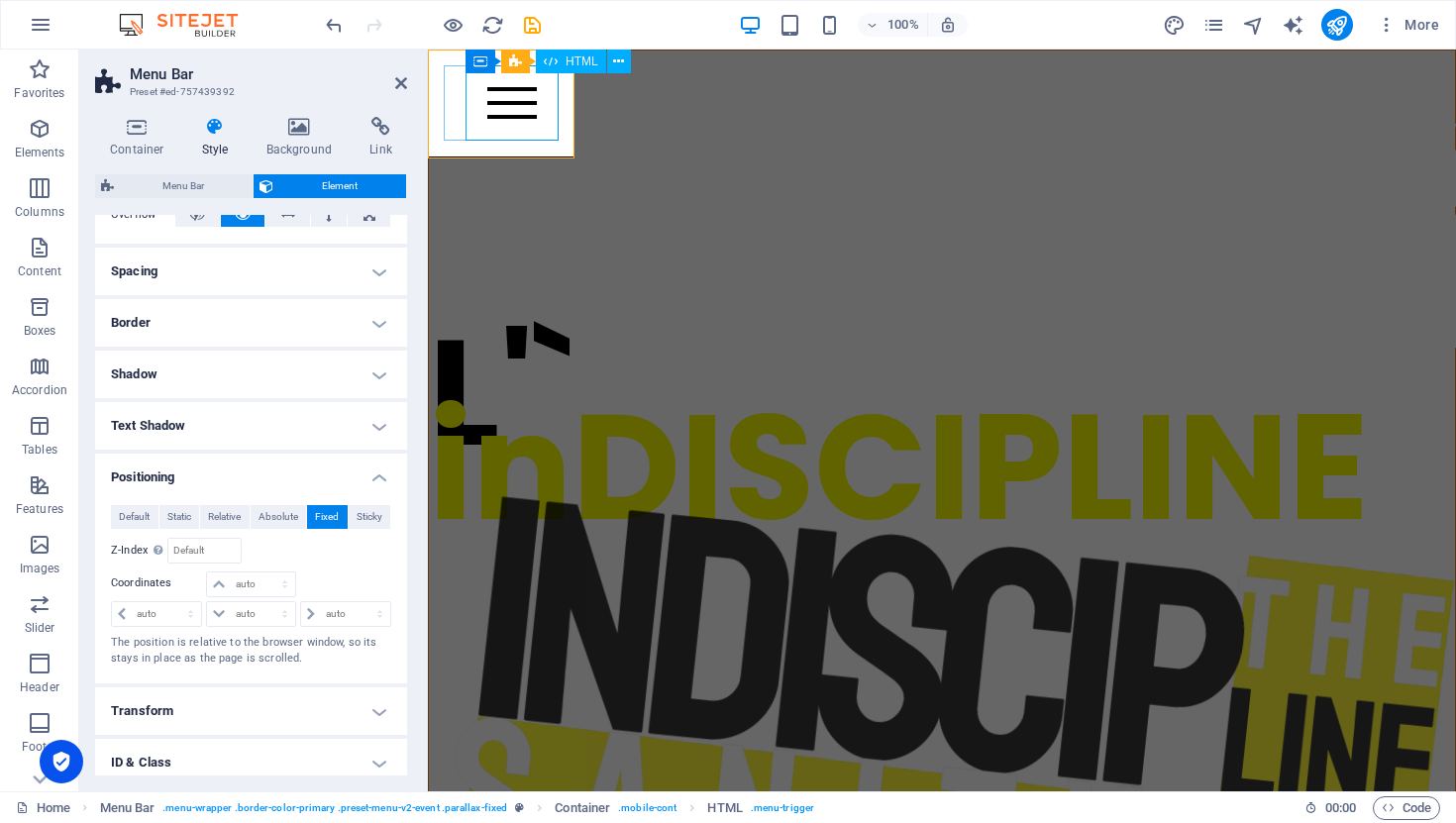 click at bounding box center (512, 103) 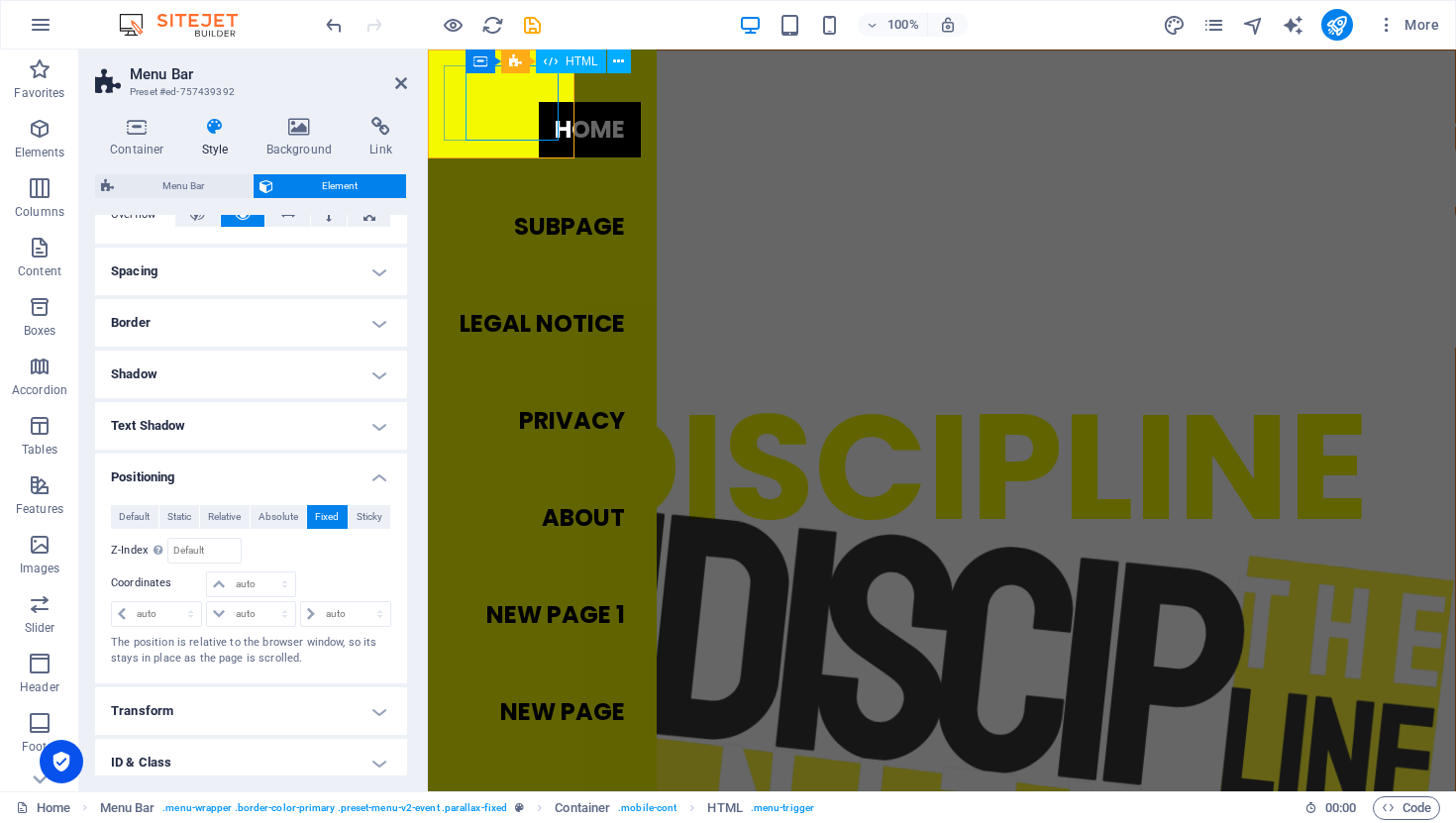 click at bounding box center [512, 103] 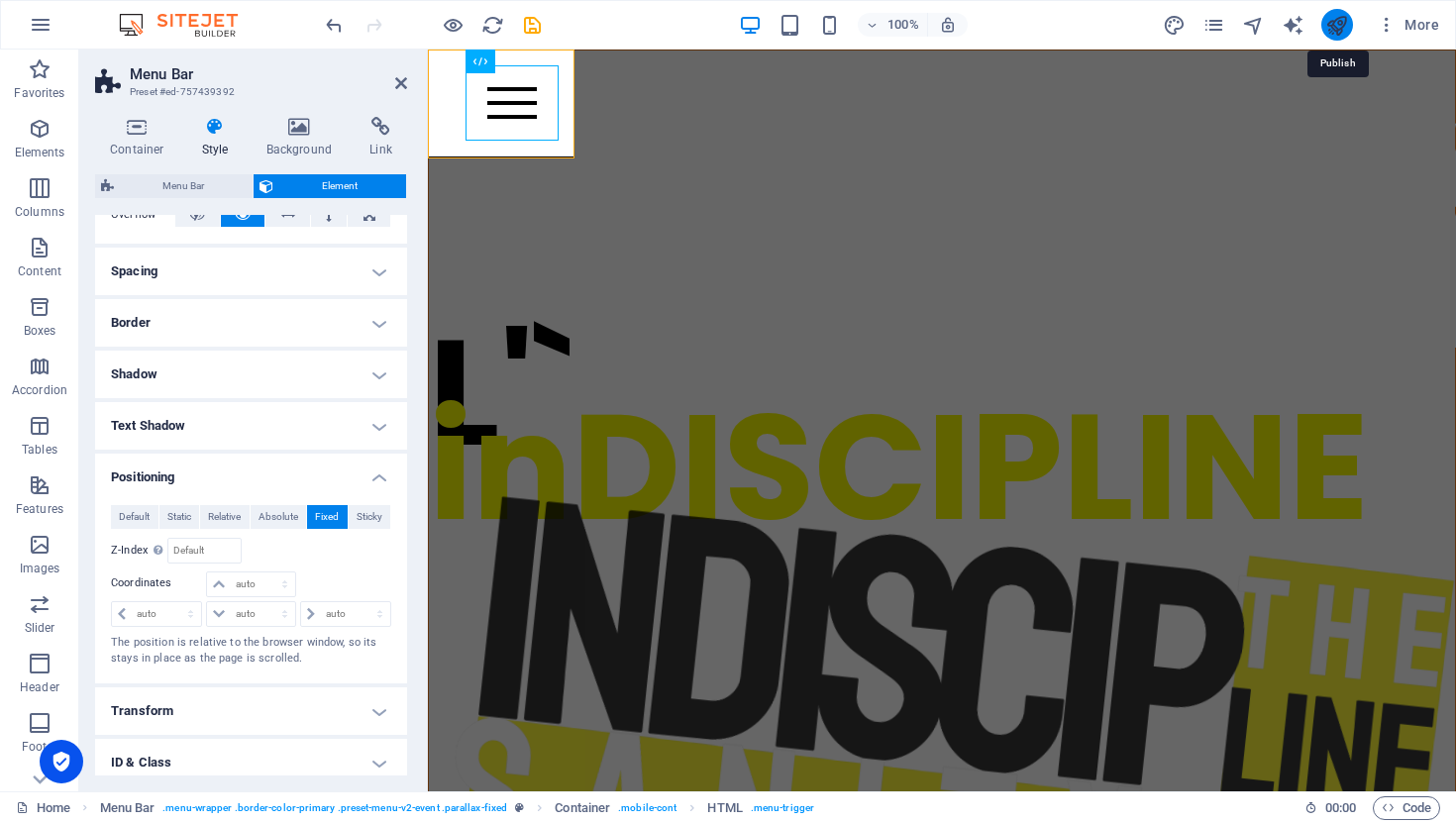 click at bounding box center (1336, 25) 